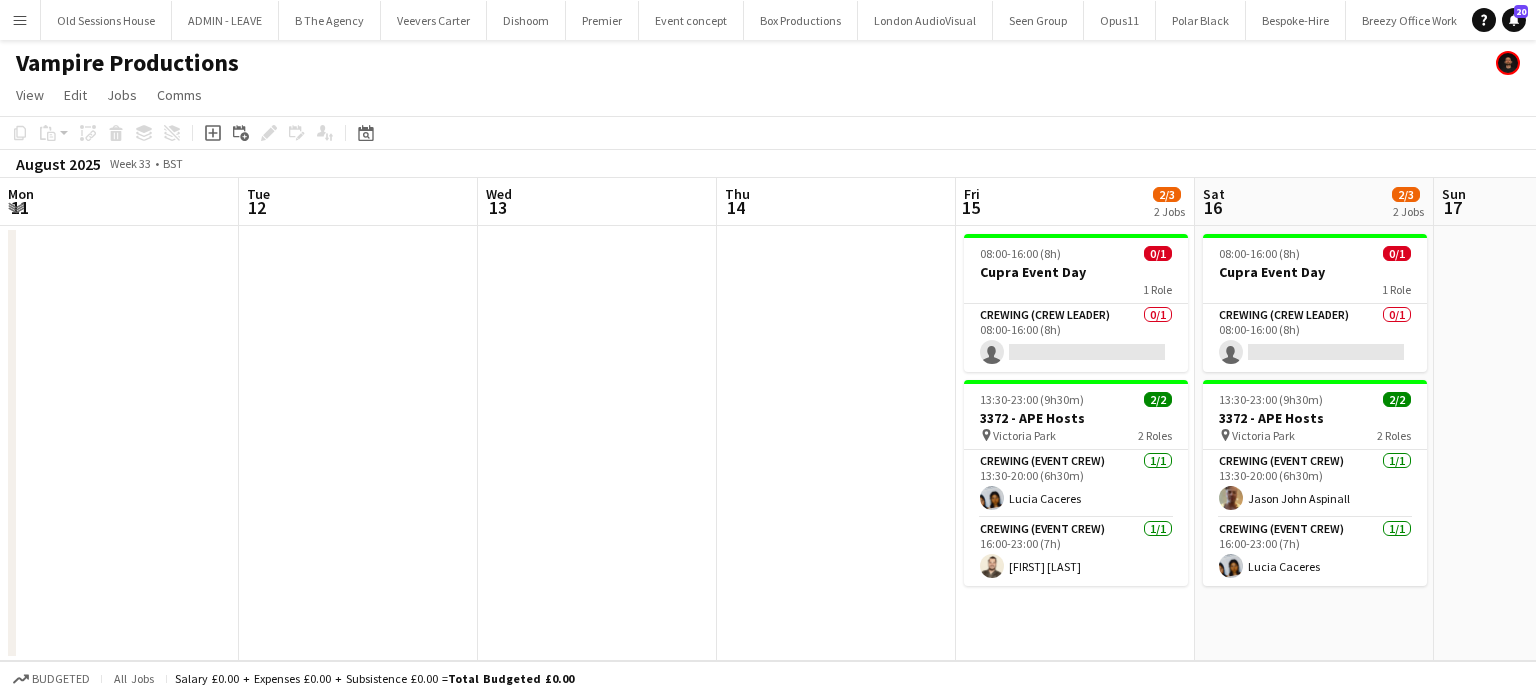 scroll, scrollTop: 0, scrollLeft: 0, axis: both 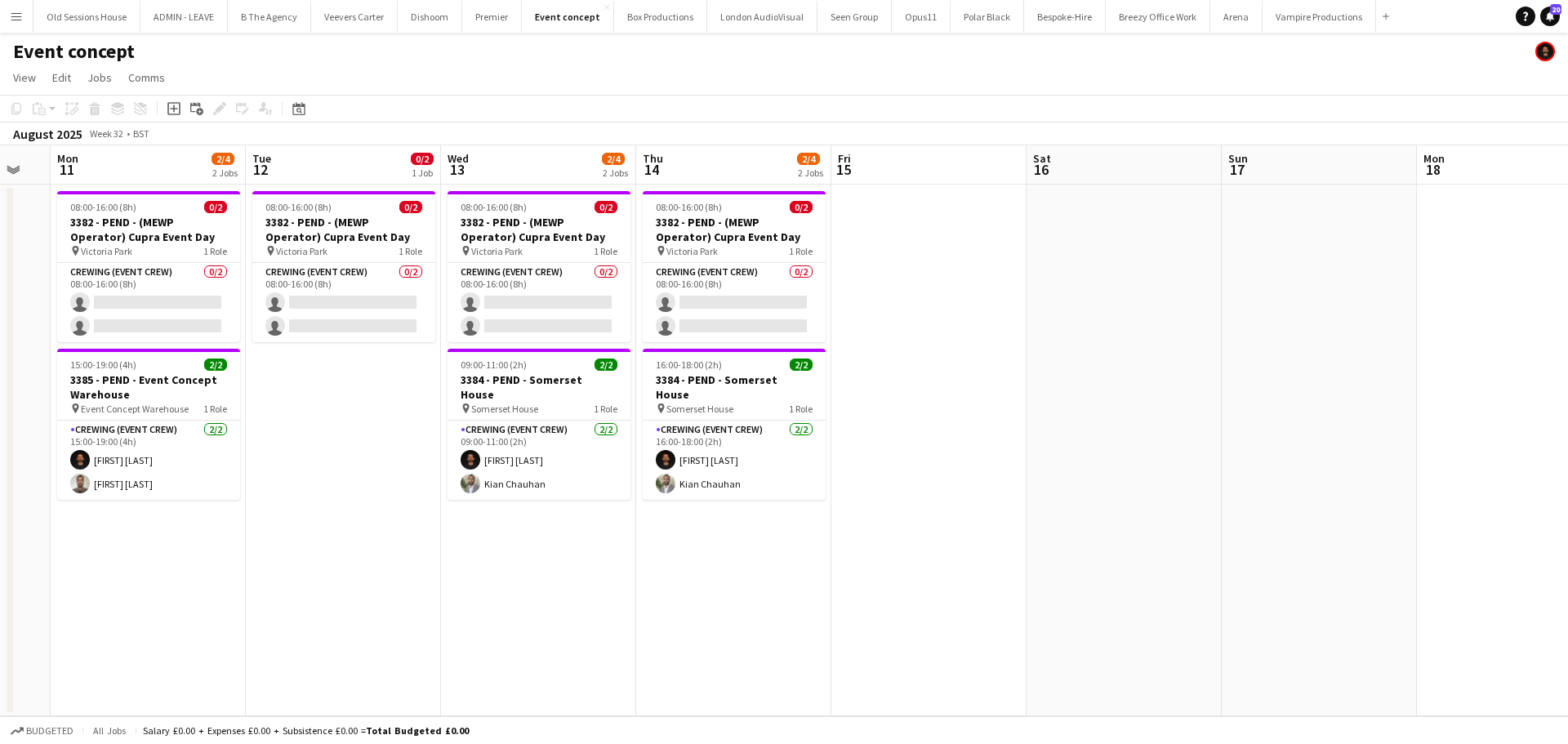 drag, startPoint x: 612, startPoint y: 576, endPoint x: 1076, endPoint y: 475, distance: 474.8652 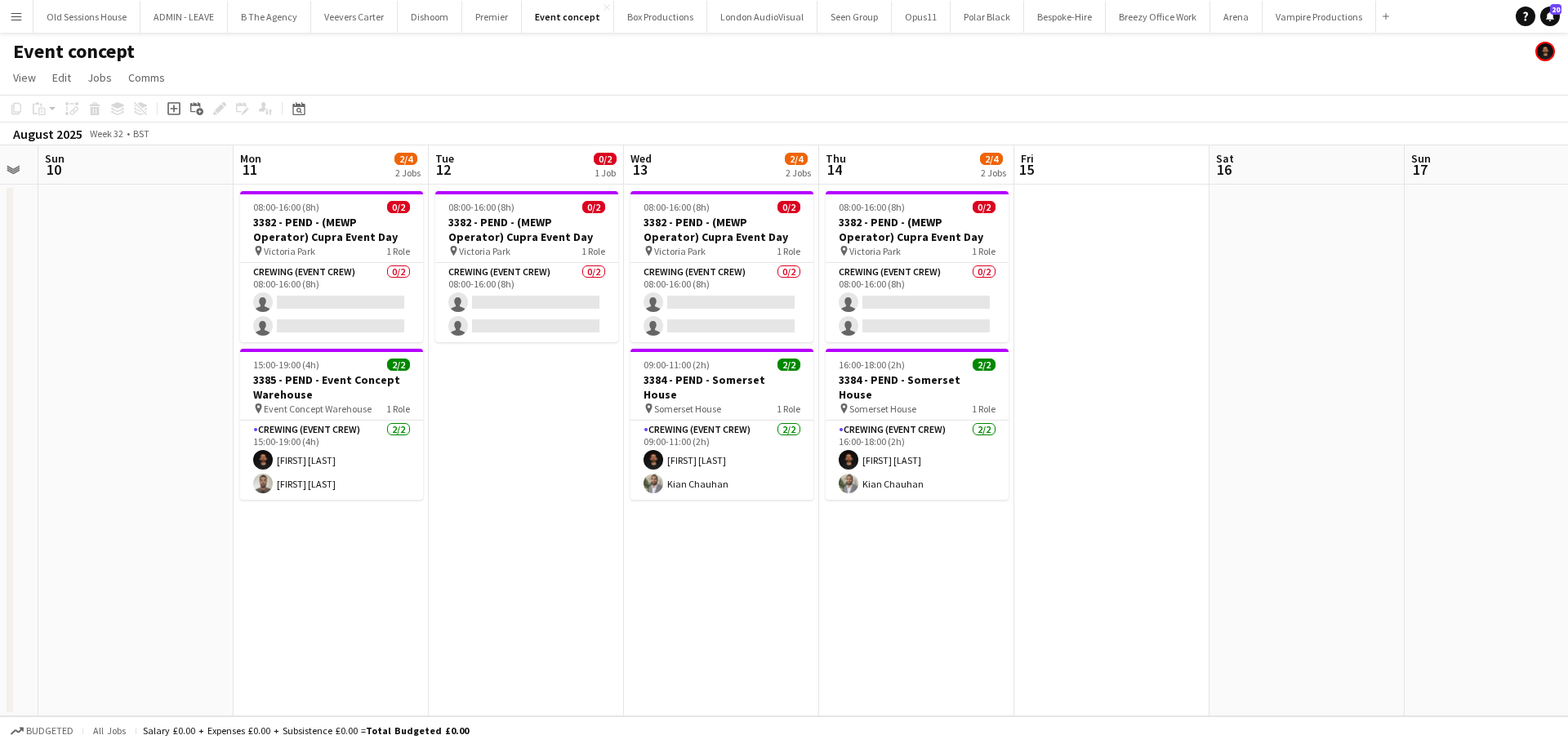 drag, startPoint x: 706, startPoint y: 532, endPoint x: 840, endPoint y: 522, distance: 134.37262 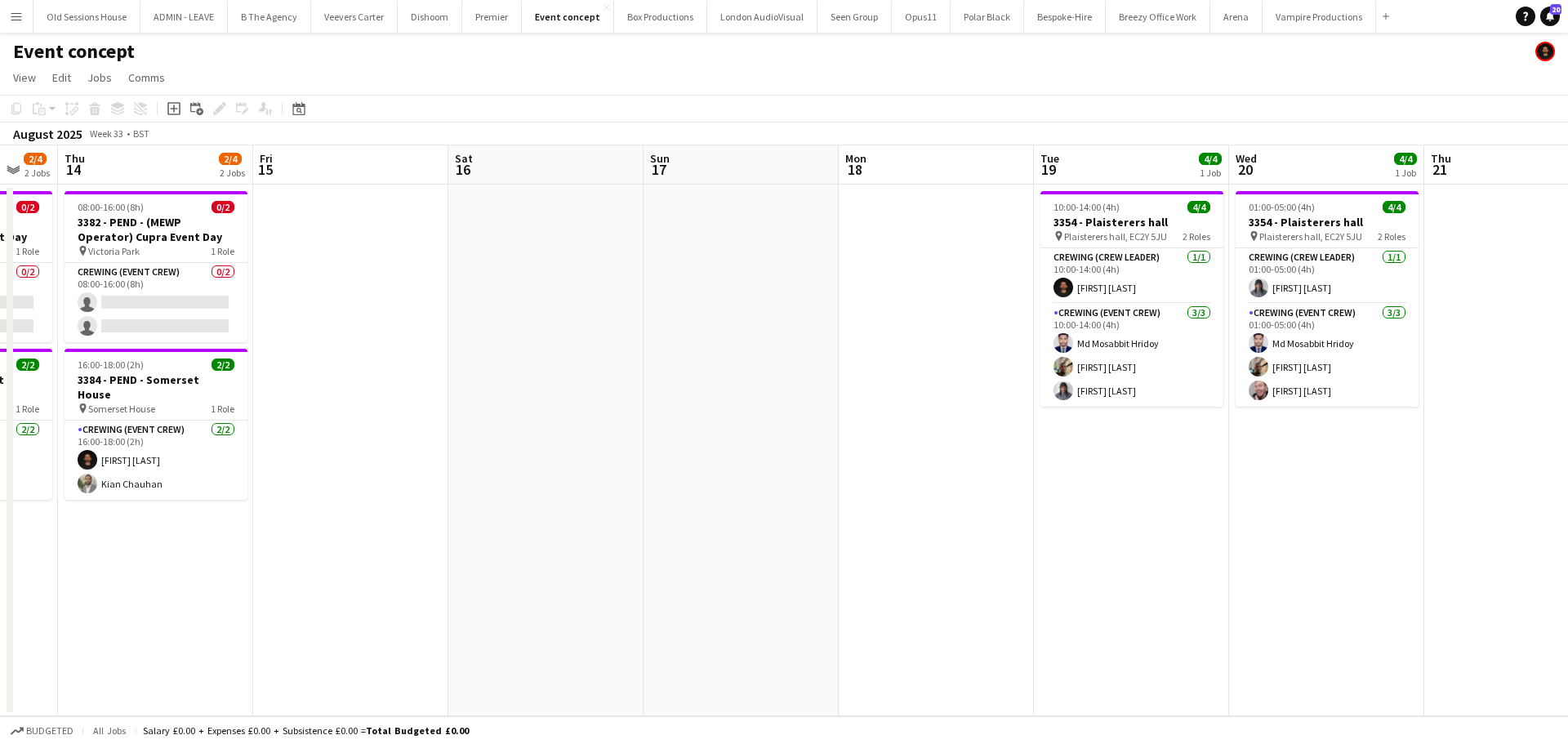drag, startPoint x: 1221, startPoint y: 335, endPoint x: 456, endPoint y: 378, distance: 766.20754 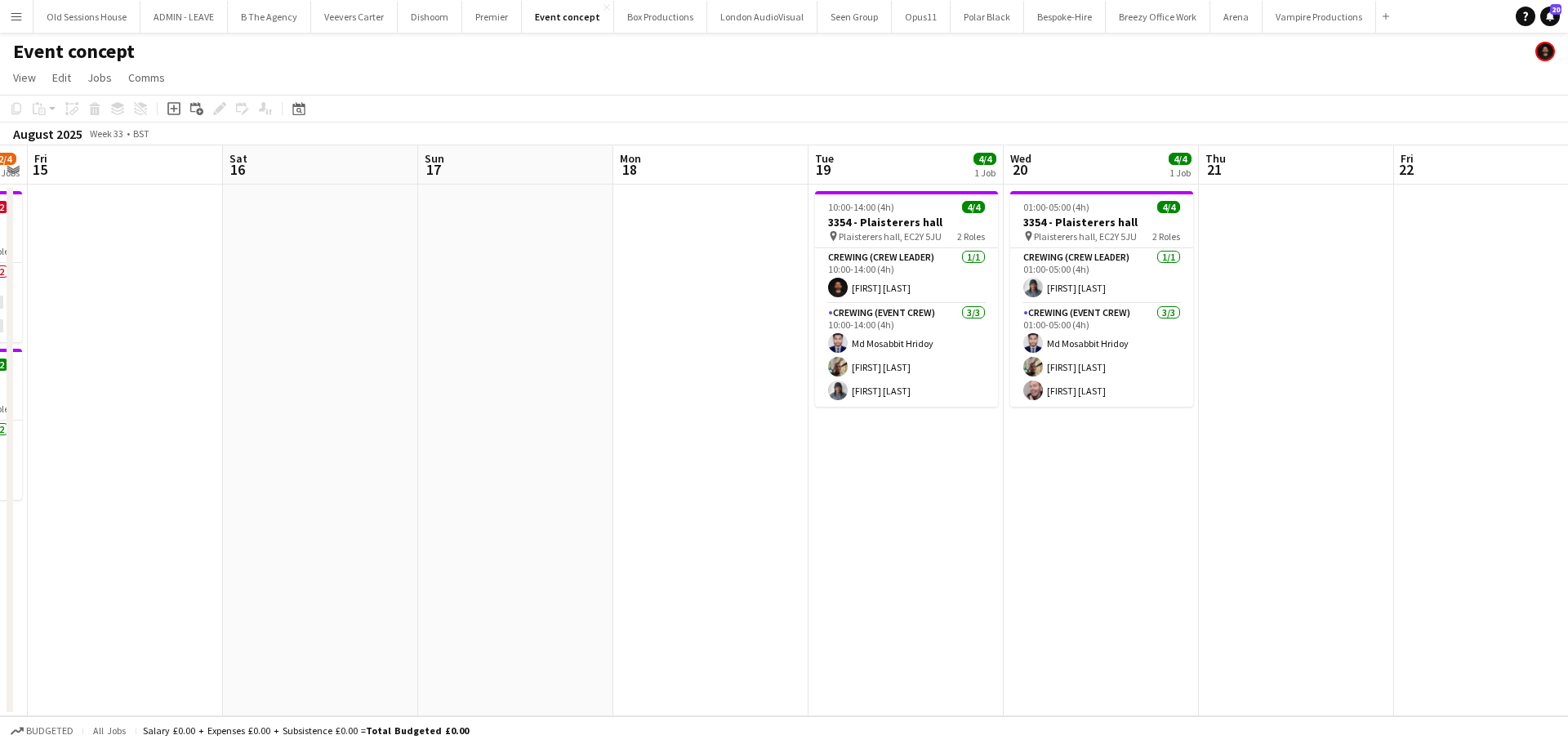 drag, startPoint x: 954, startPoint y: 474, endPoint x: 349, endPoint y: 490, distance: 605.2115 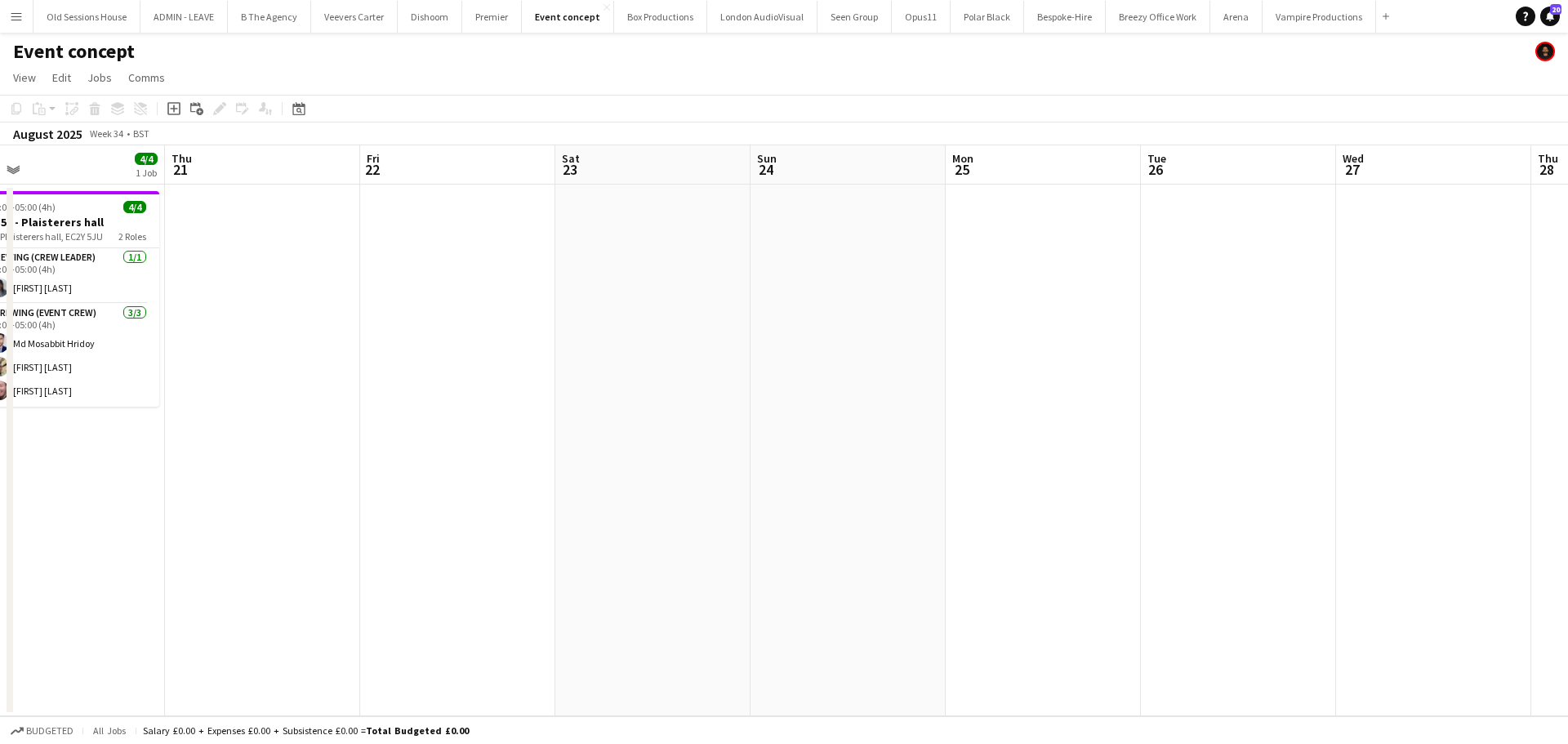 drag, startPoint x: 1174, startPoint y: 567, endPoint x: 579, endPoint y: 575, distance: 595.05378 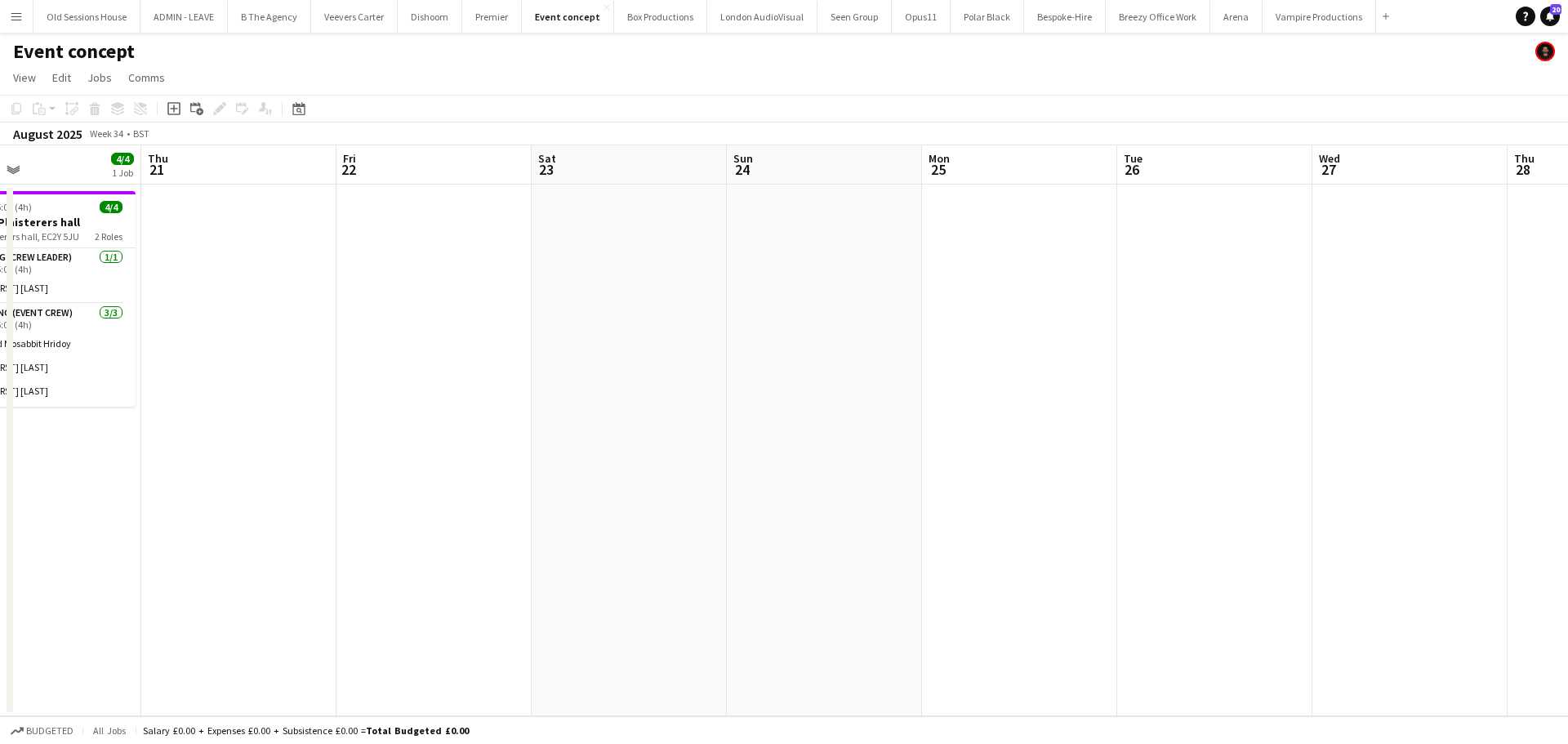 drag, startPoint x: 976, startPoint y: 425, endPoint x: 843, endPoint y: 425, distance: 133 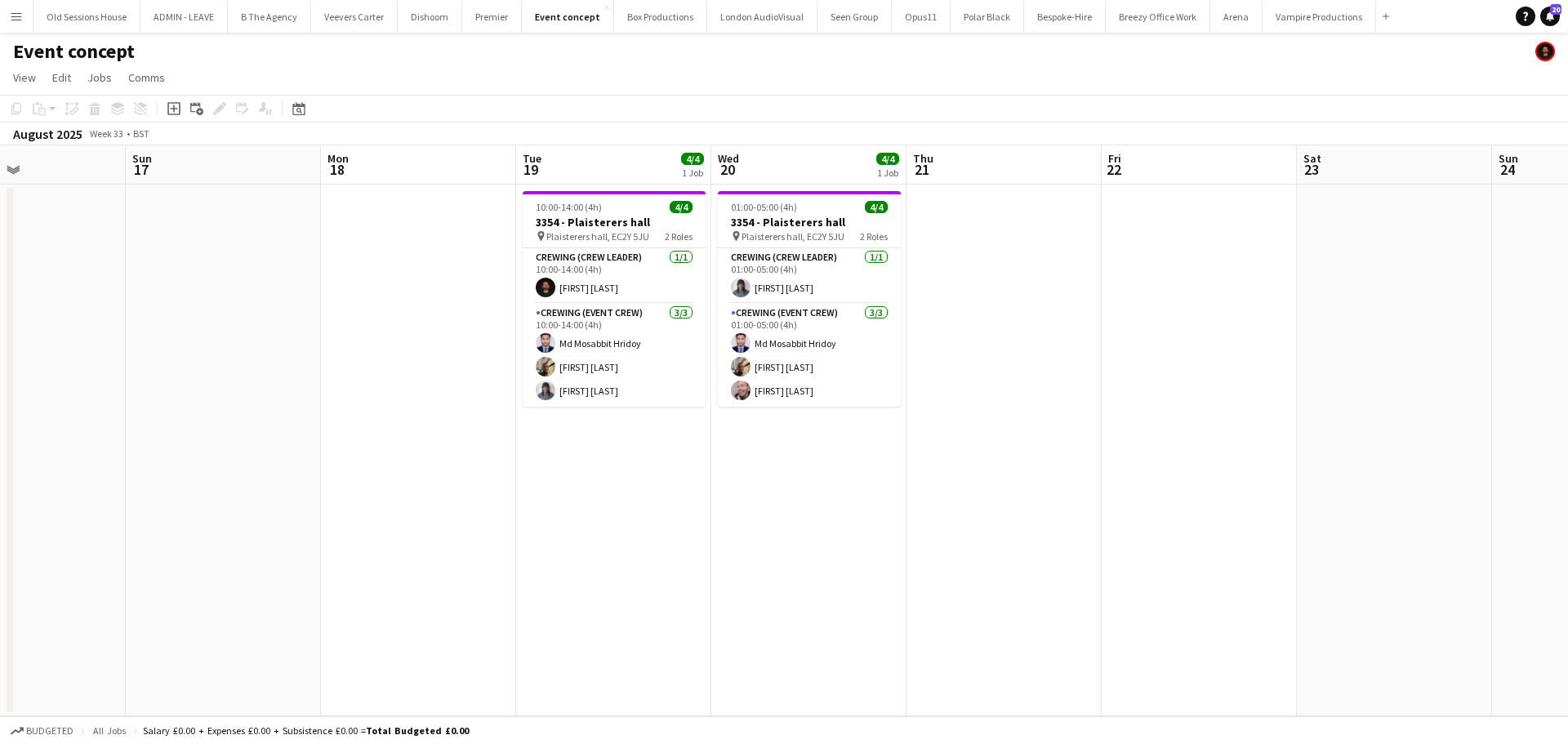drag, startPoint x: 1000, startPoint y: 324, endPoint x: 1162, endPoint y: 301, distance: 163.62457 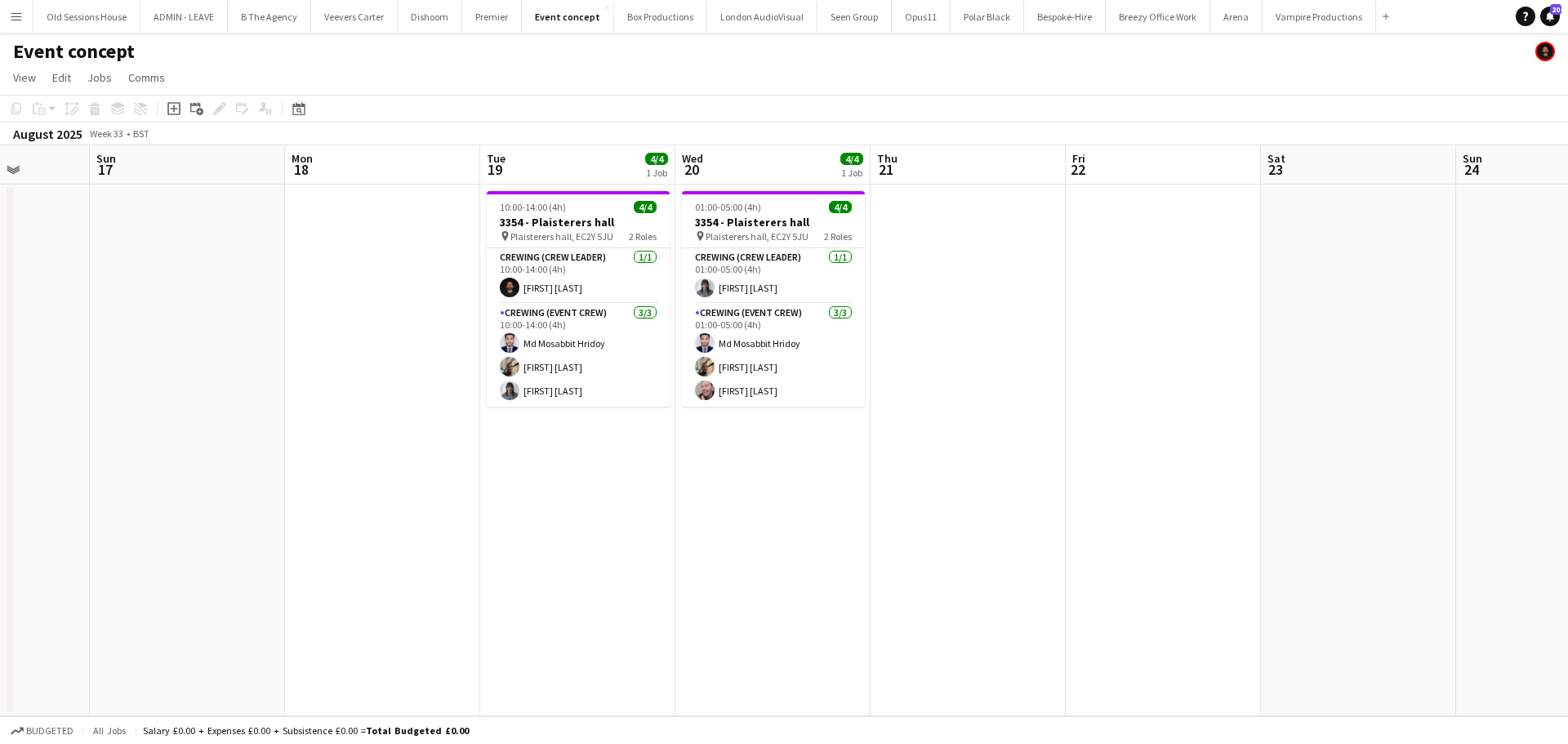 drag, startPoint x: 477, startPoint y: 432, endPoint x: 1143, endPoint y: 394, distance: 667.0832 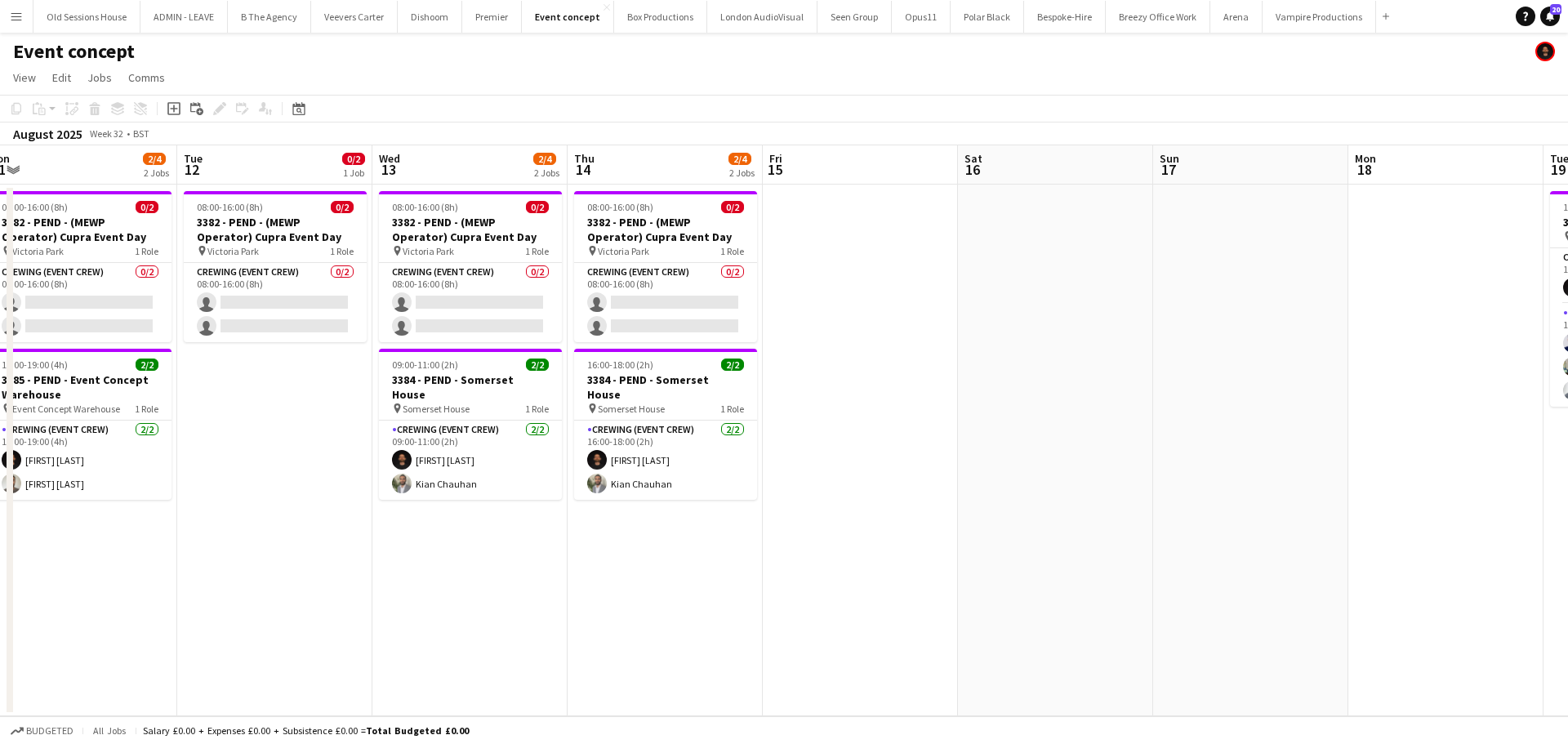 scroll, scrollTop: 0, scrollLeft: 459, axis: horizontal 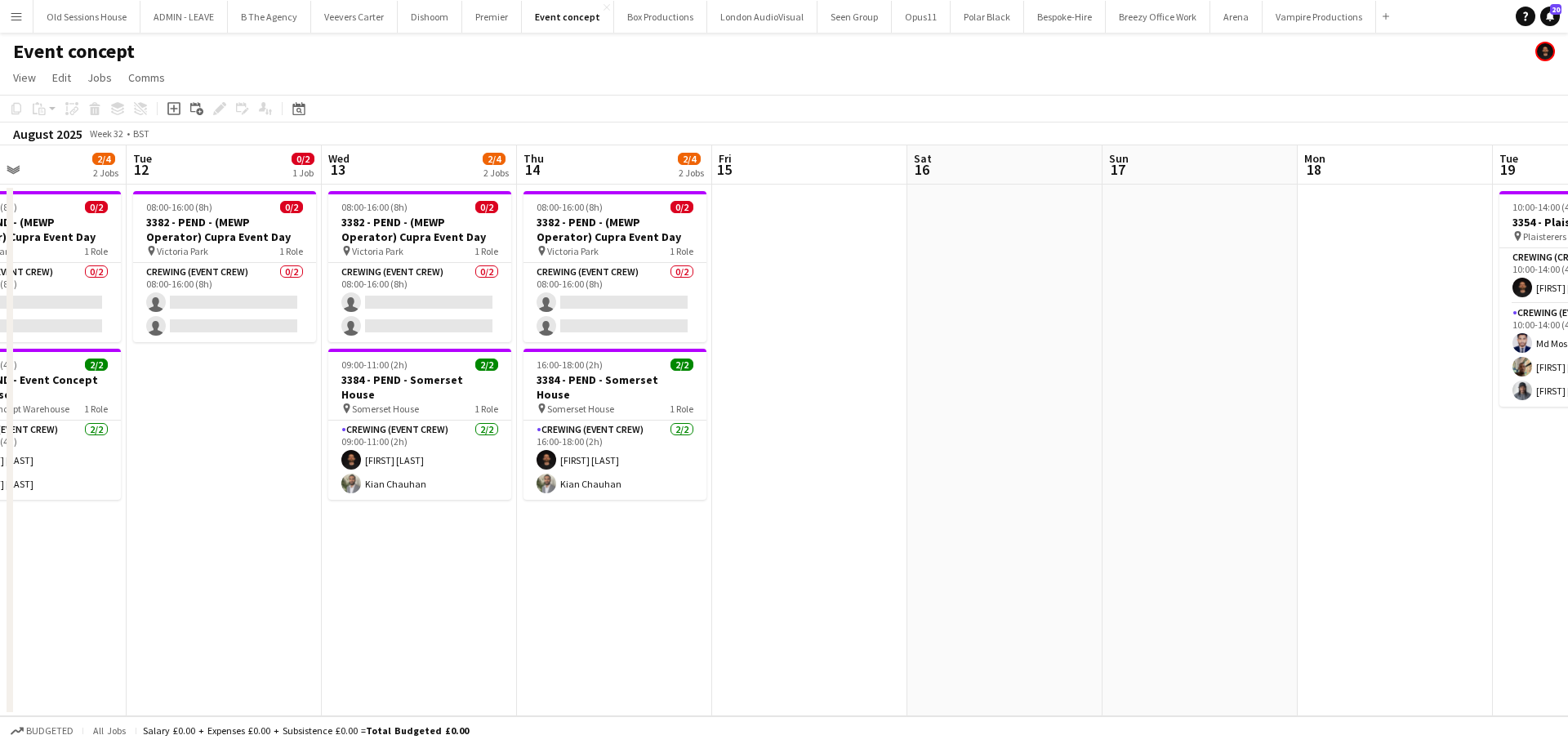 drag, startPoint x: 991, startPoint y: 354, endPoint x: 1261, endPoint y: 302, distance: 274.96182 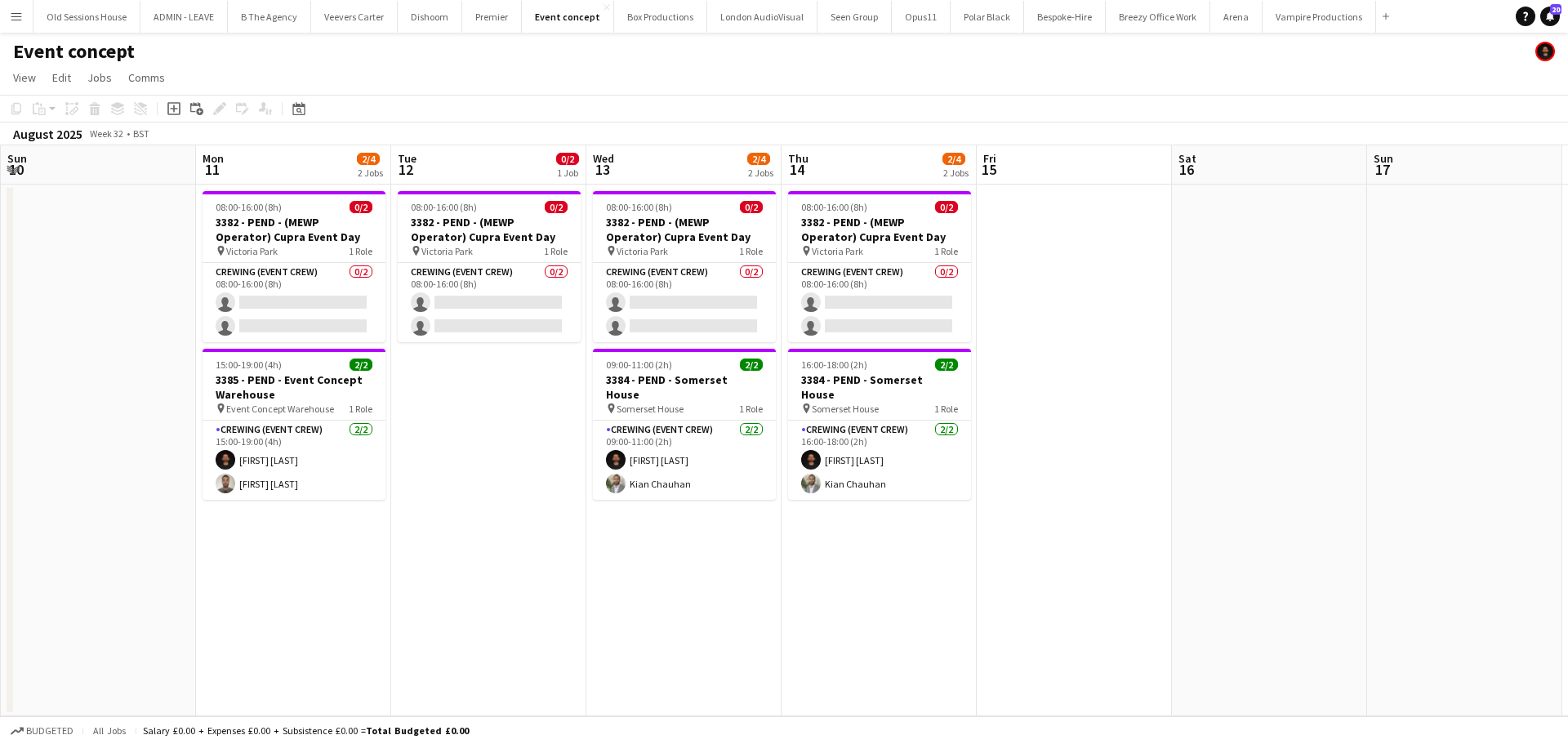 scroll, scrollTop: 0, scrollLeft: 337, axis: horizontal 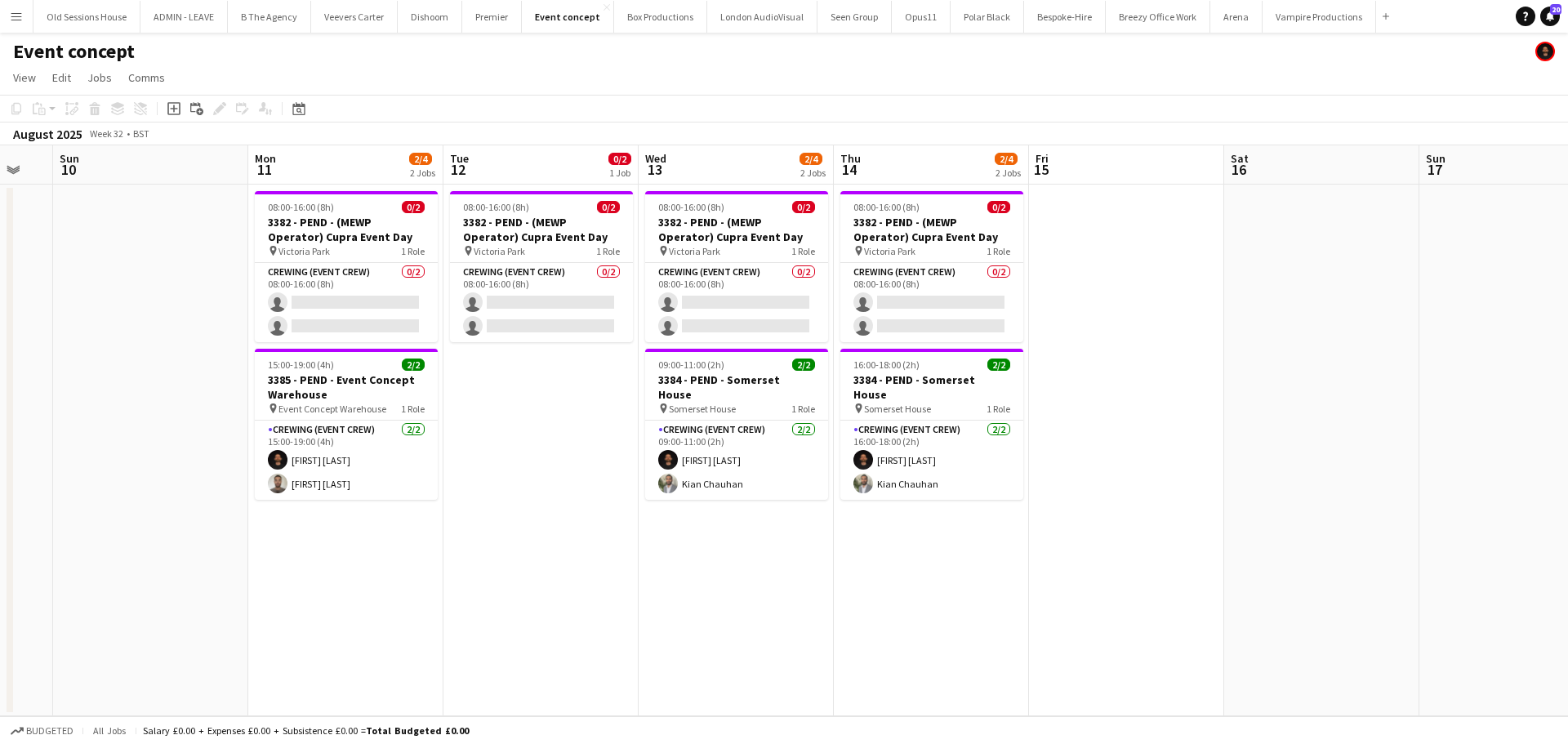 drag, startPoint x: 462, startPoint y: 441, endPoint x: 583, endPoint y: 430, distance: 121.49897 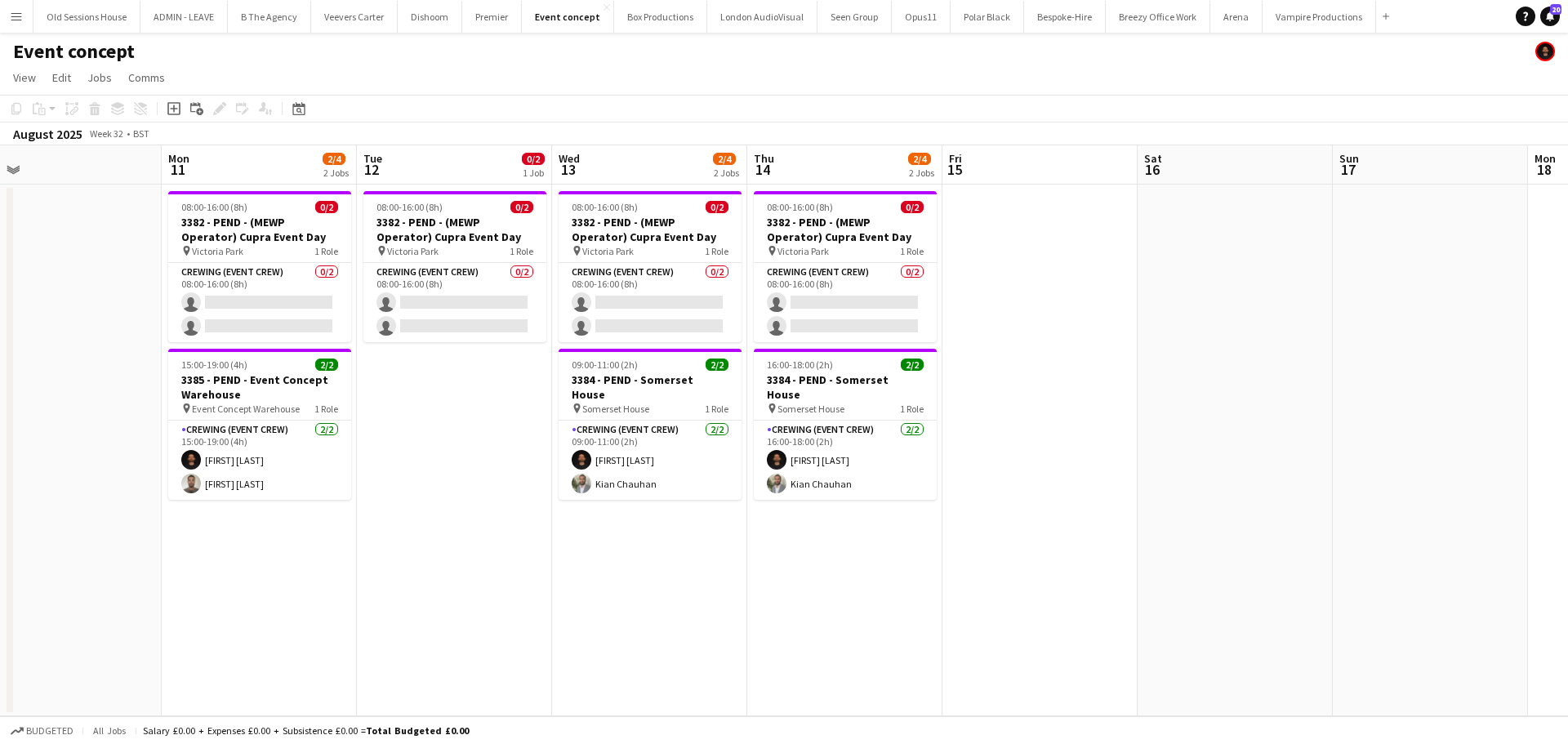 drag, startPoint x: 533, startPoint y: 462, endPoint x: 642, endPoint y: 462, distance: 109 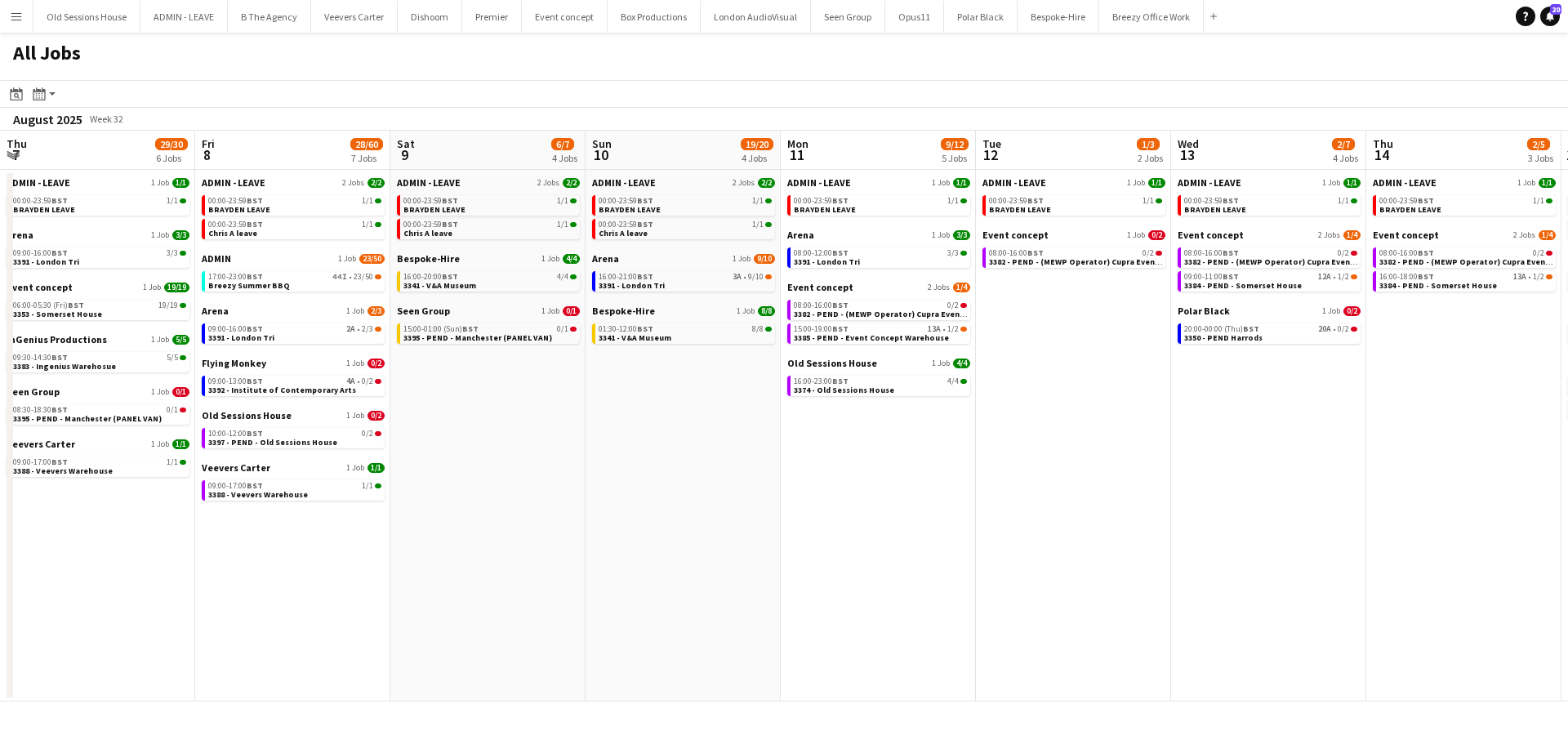 scroll, scrollTop: 0, scrollLeft: 0, axis: both 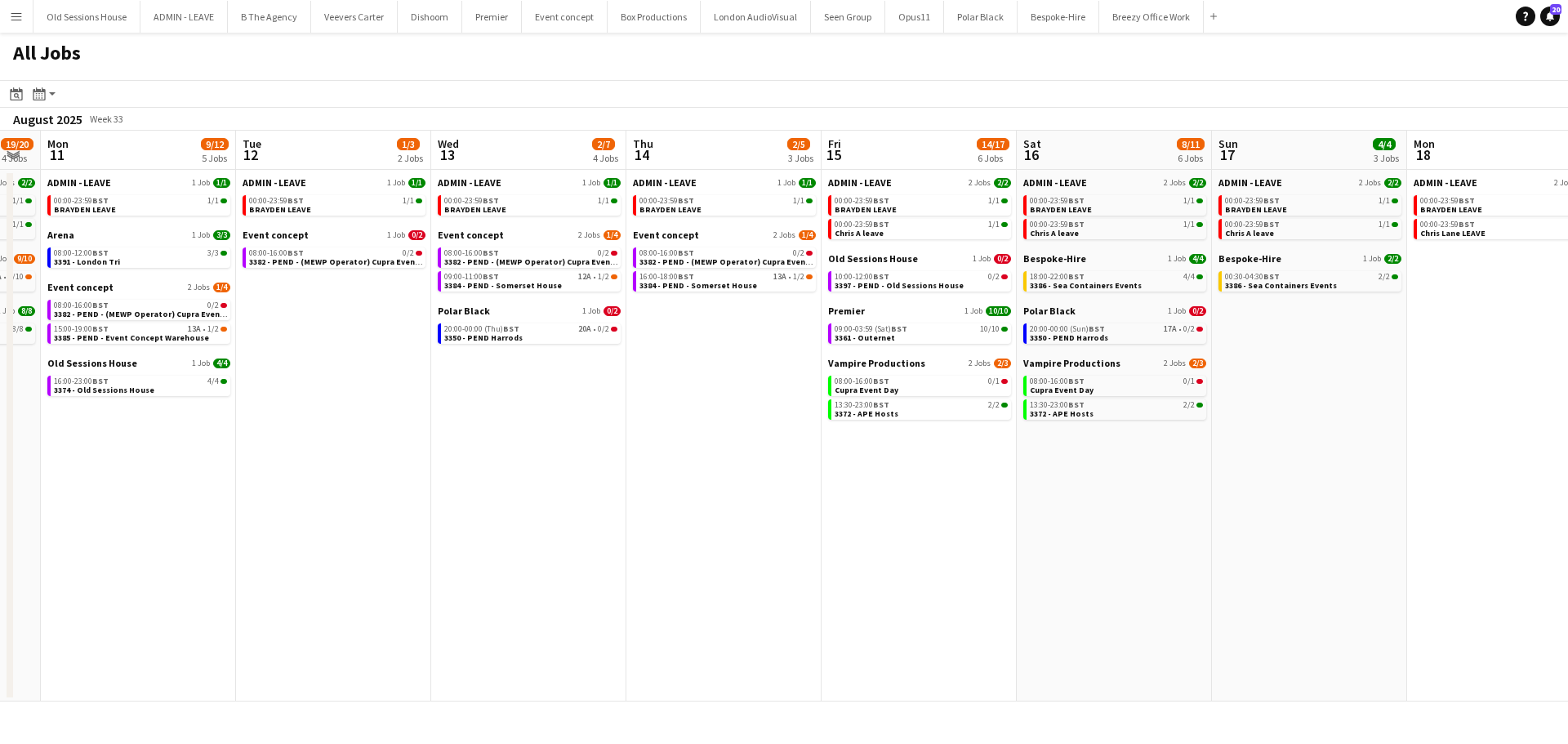 drag, startPoint x: 572, startPoint y: 535, endPoint x: 238, endPoint y: 541, distance: 334.05389 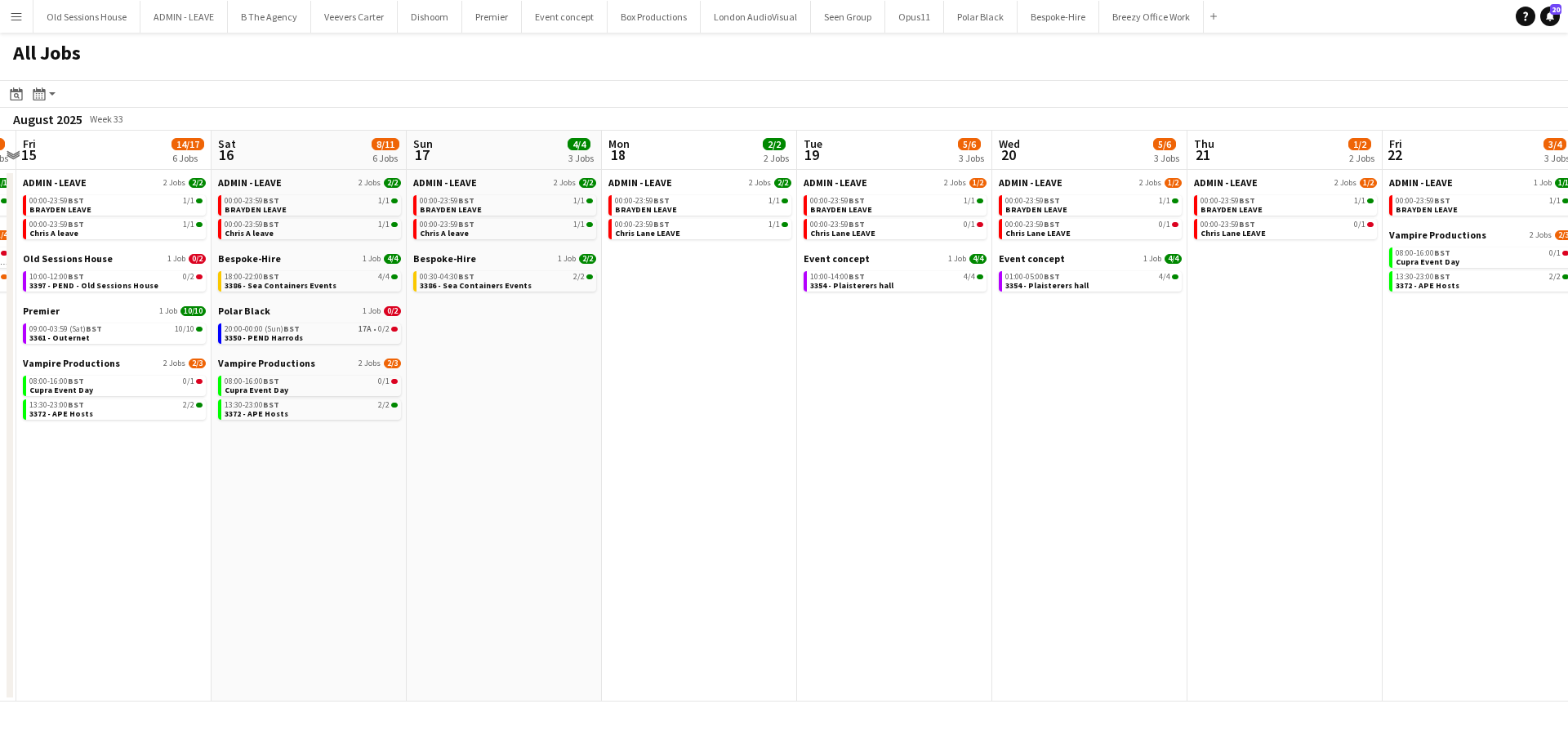 drag, startPoint x: 629, startPoint y: 579, endPoint x: 581, endPoint y: 570, distance: 48.836462 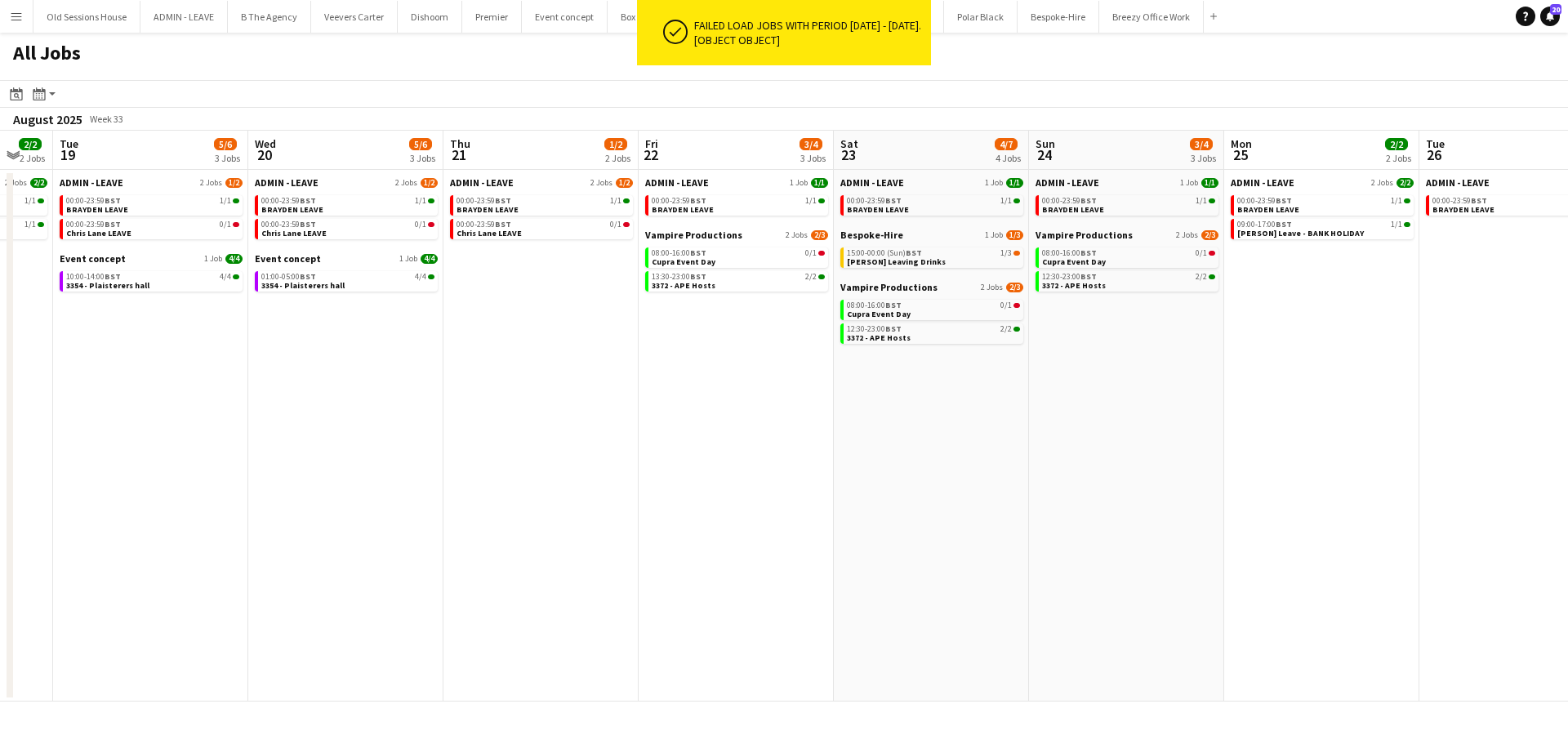 scroll, scrollTop: 0, scrollLeft: 448, axis: horizontal 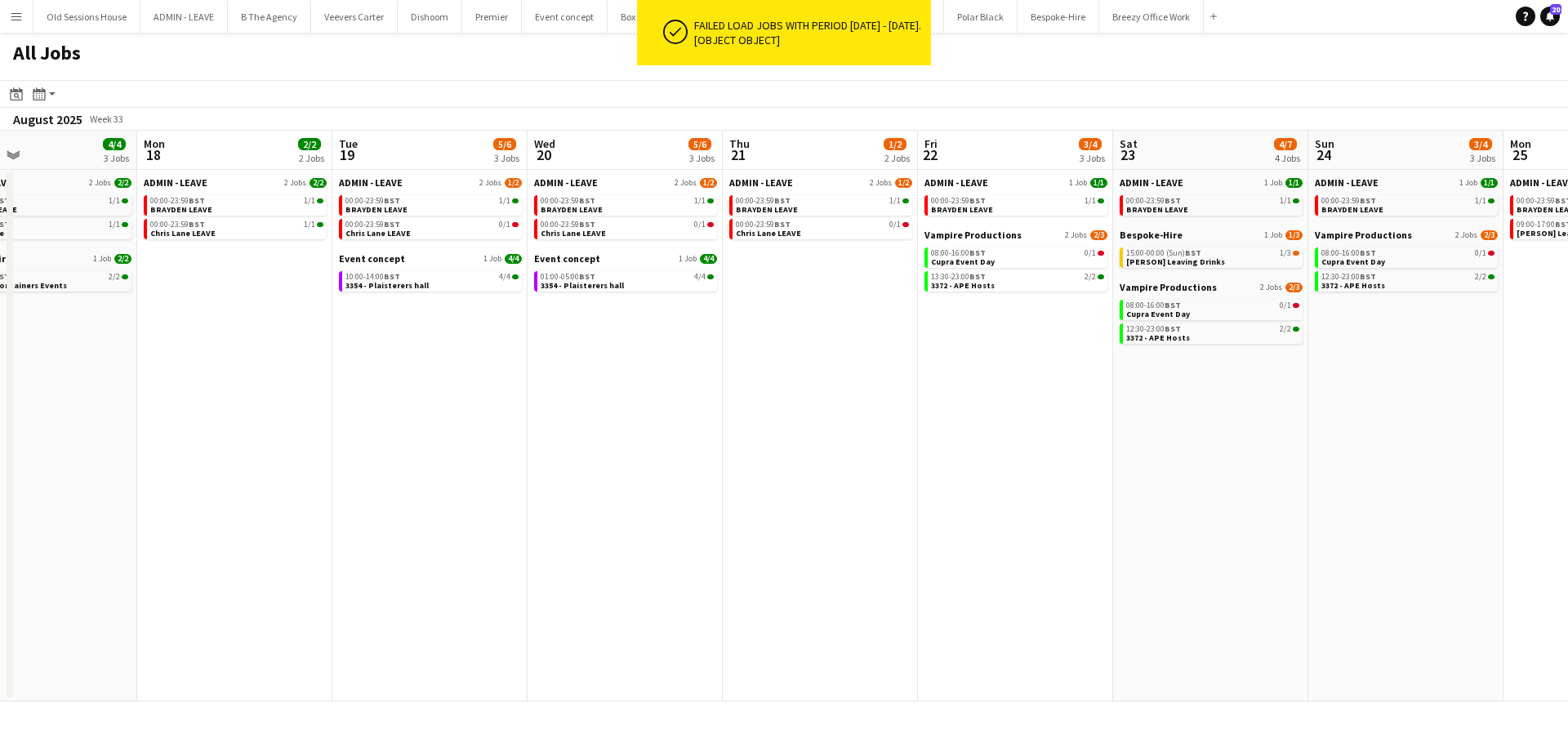 drag, startPoint x: 1018, startPoint y: 516, endPoint x: 555, endPoint y: 498, distance: 463.34976 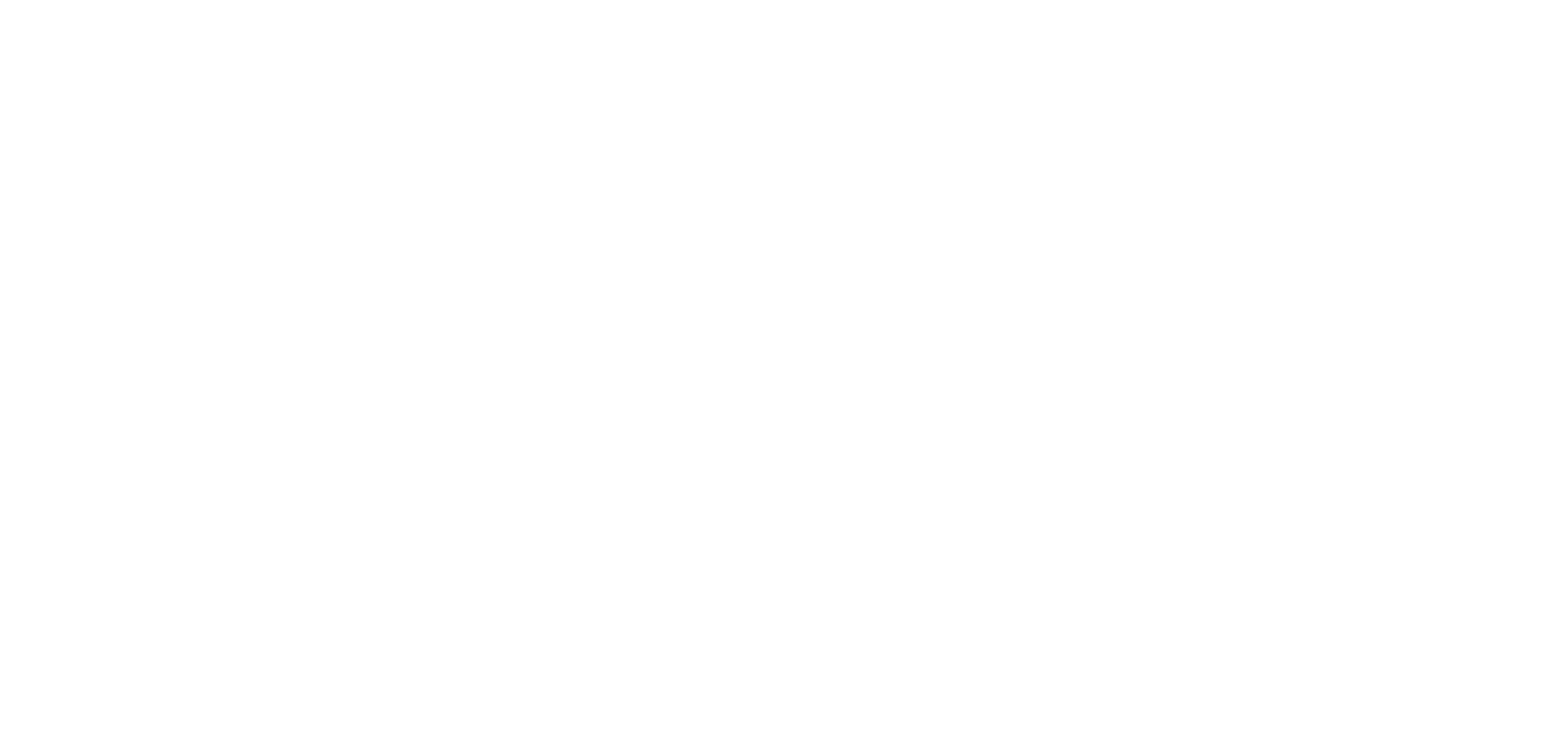 scroll, scrollTop: 0, scrollLeft: 0, axis: both 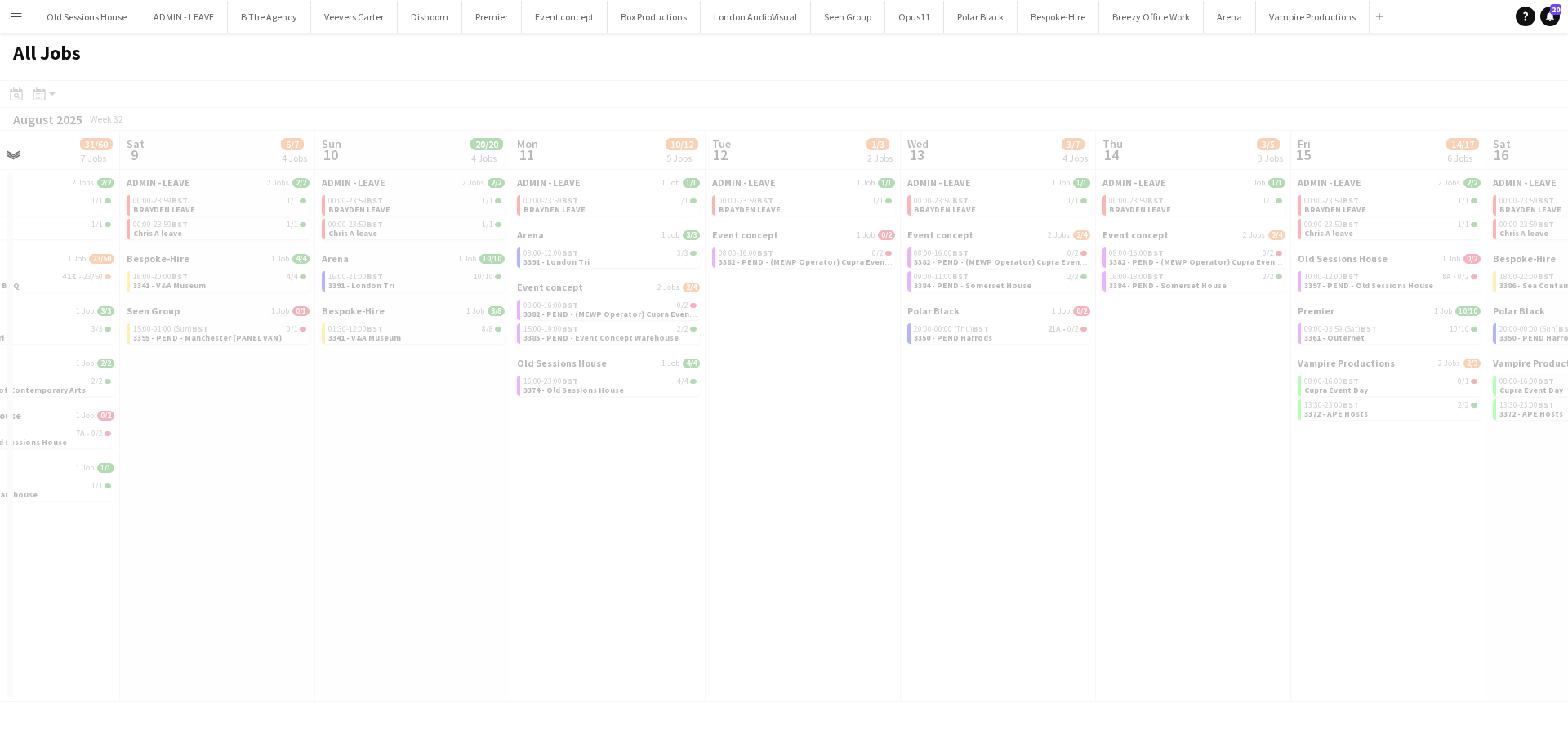 drag, startPoint x: 1309, startPoint y: 434, endPoint x: 519, endPoint y: 474, distance: 791.012 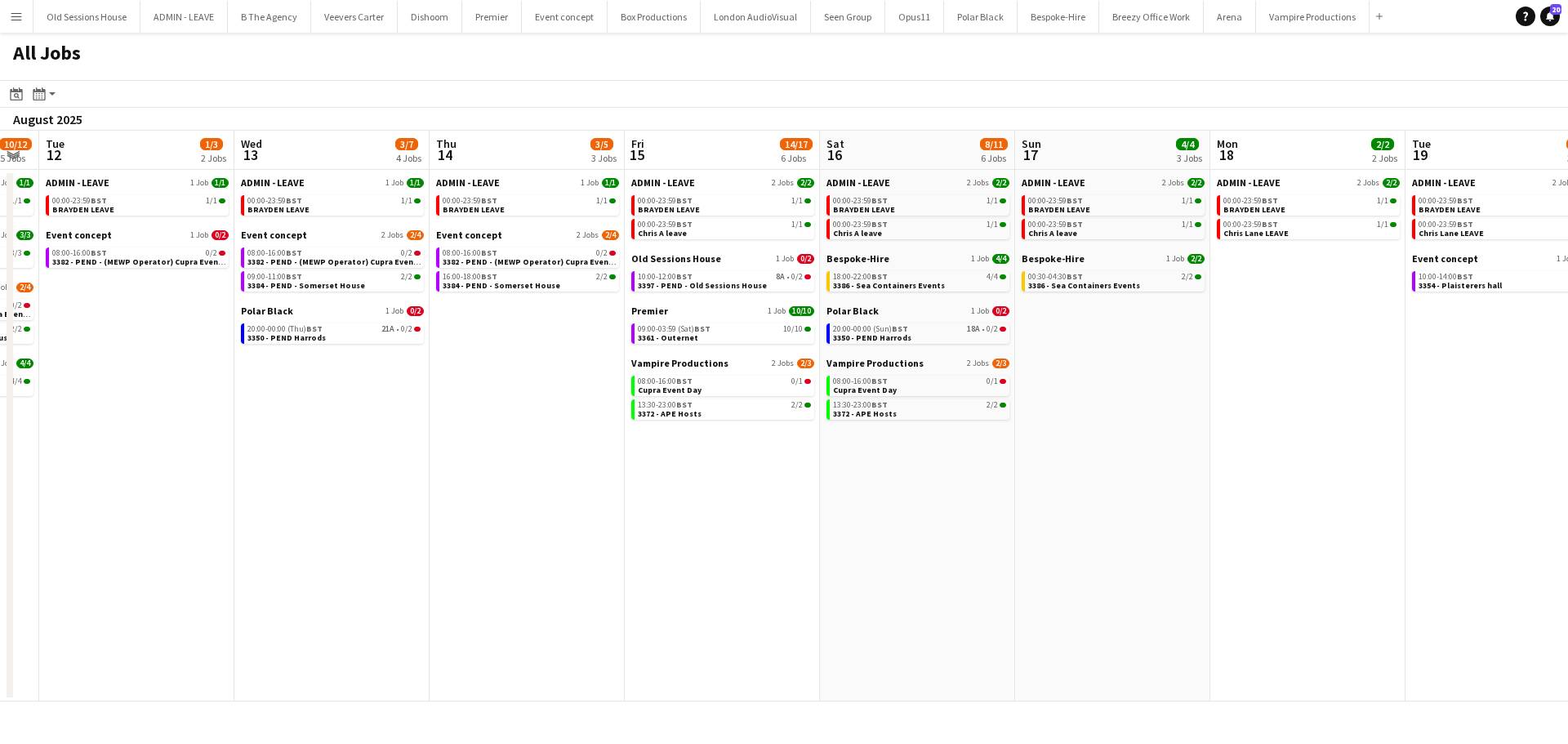 drag, startPoint x: 926, startPoint y: 490, endPoint x: 552, endPoint y: 492, distance: 374.00535 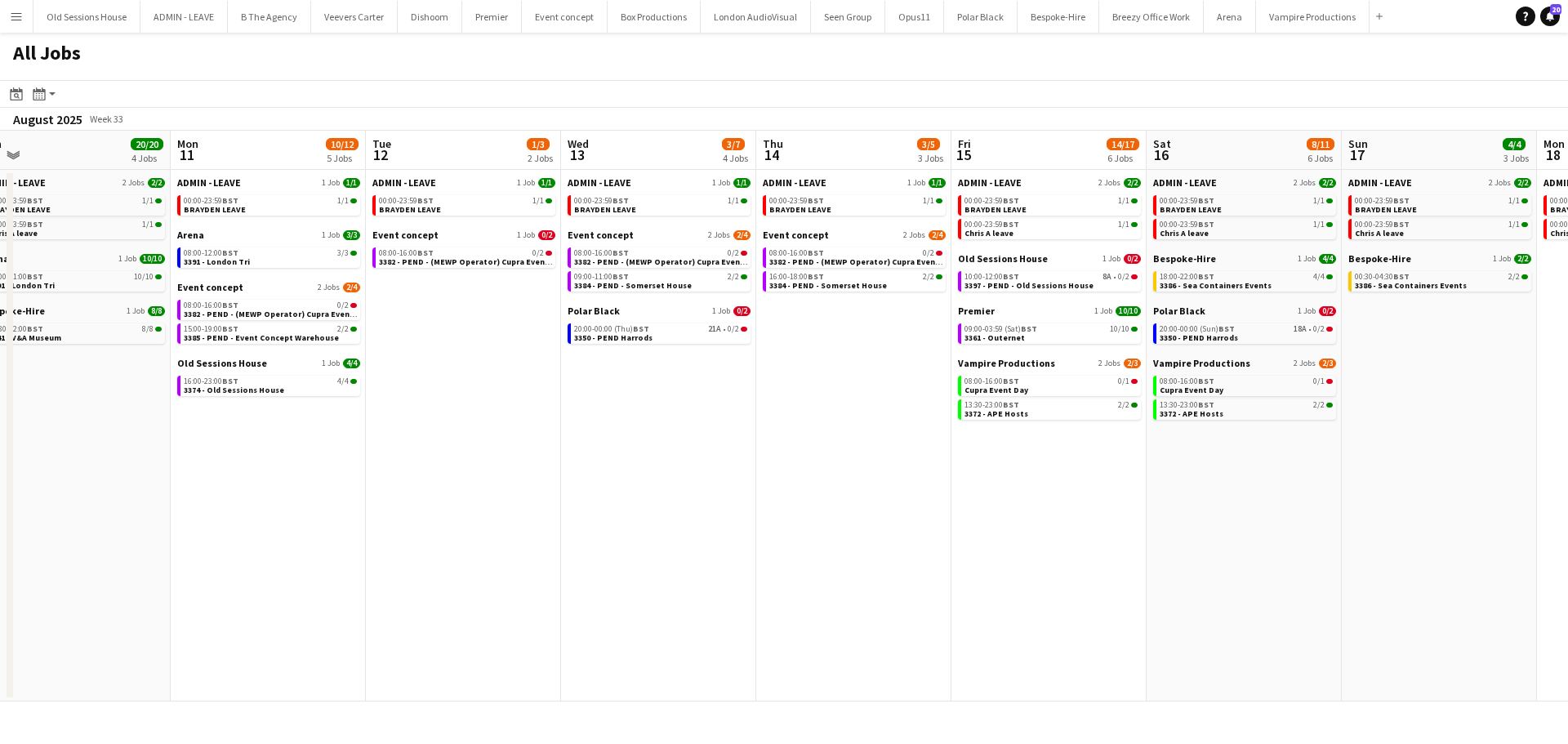 drag, startPoint x: 1108, startPoint y: 511, endPoint x: 585, endPoint y: 528, distance: 523.2762 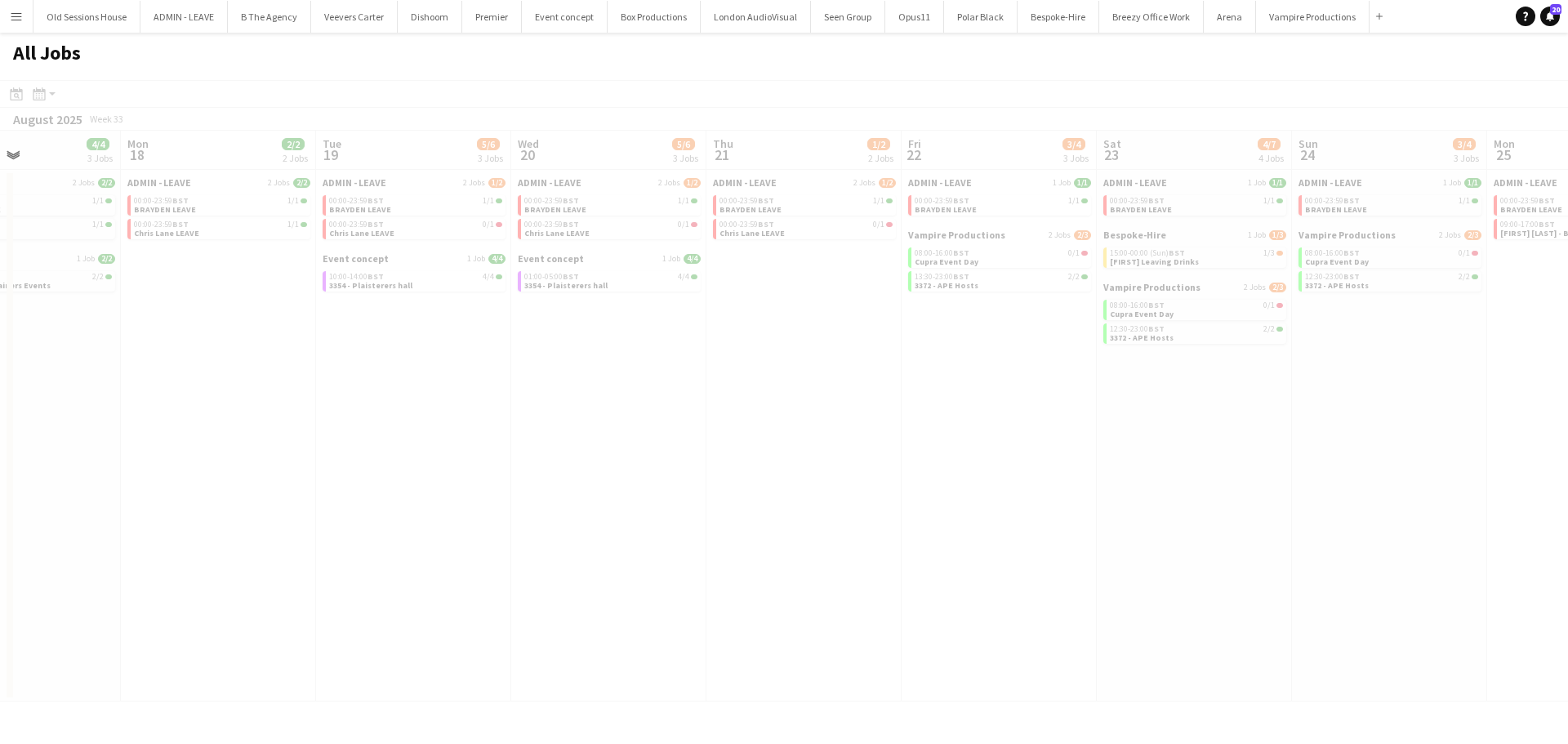 drag, startPoint x: 1229, startPoint y: 478, endPoint x: 746, endPoint y: 497, distance: 483.3736 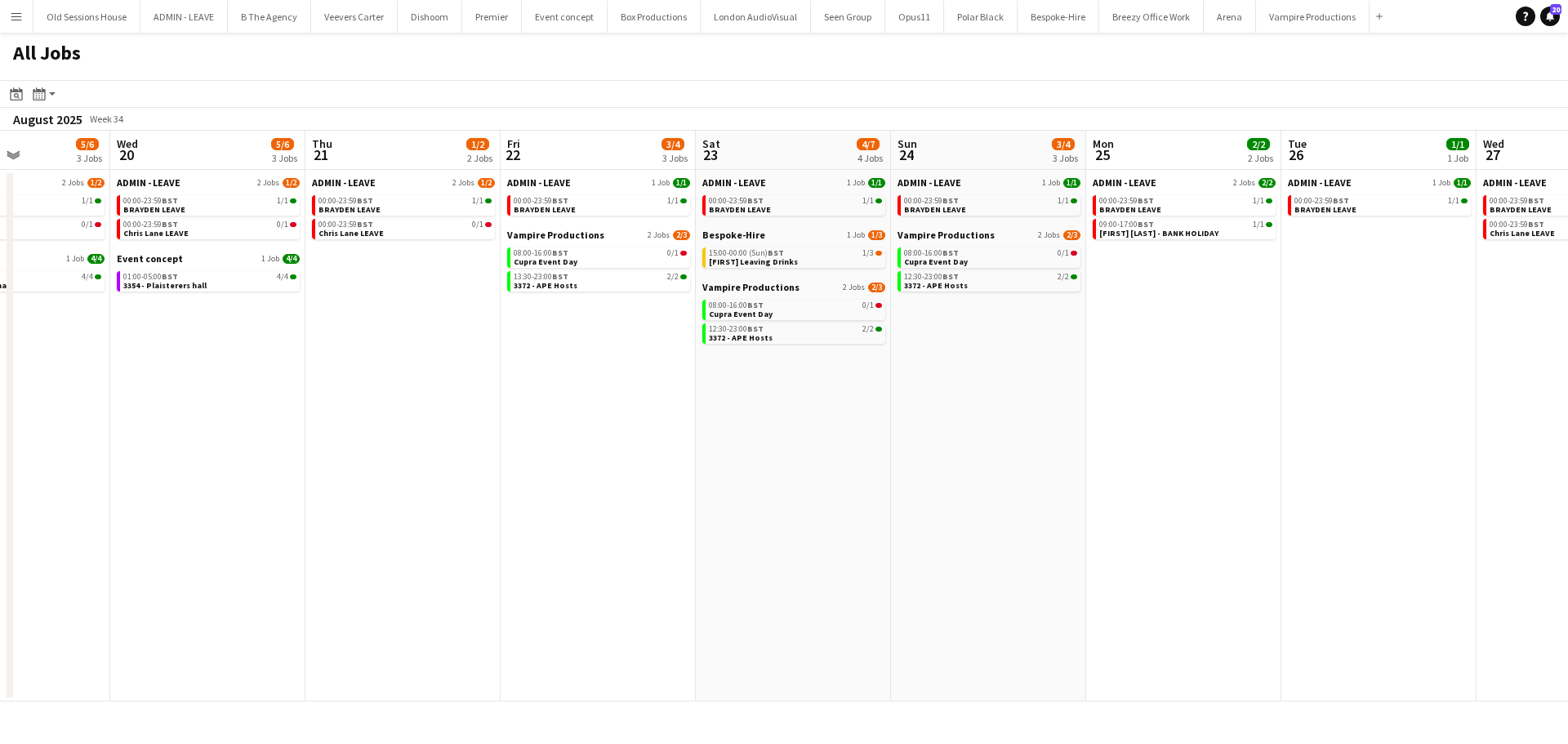 drag, startPoint x: 902, startPoint y: 552, endPoint x: 843, endPoint y: 552, distance: 59 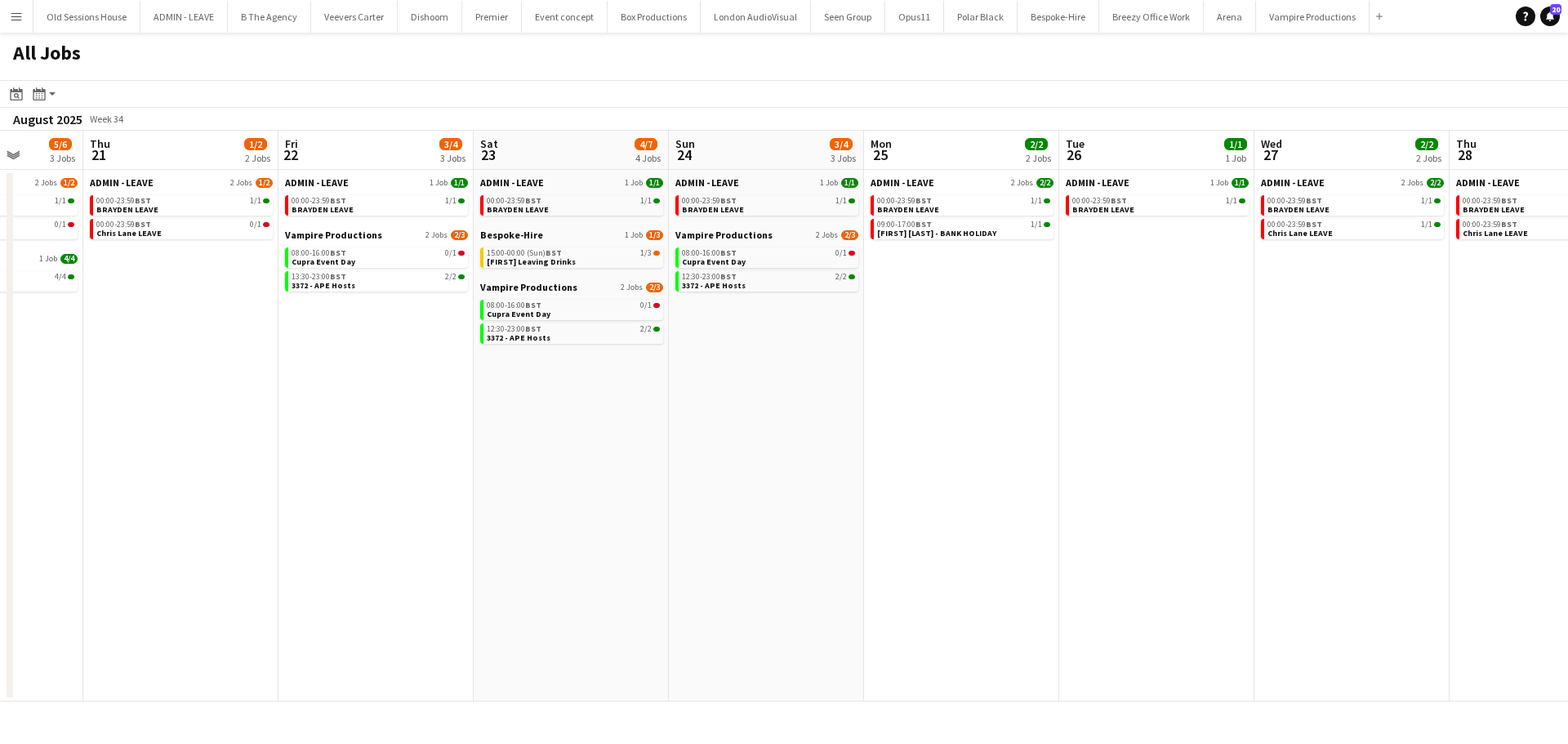 drag, startPoint x: 1138, startPoint y: 481, endPoint x: 1077, endPoint y: 388, distance: 111.2205 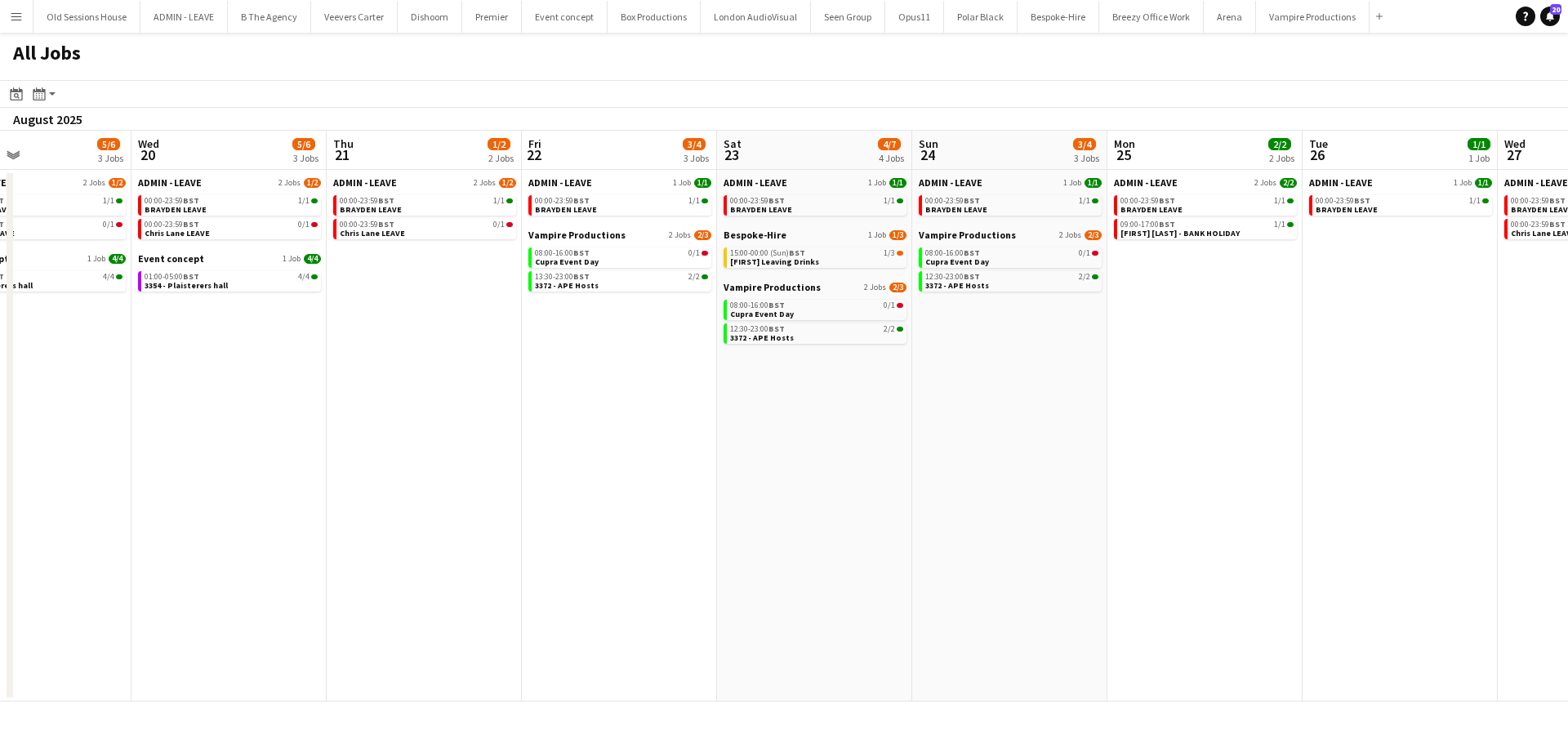 drag, startPoint x: 536, startPoint y: 506, endPoint x: 965, endPoint y: 432, distance: 435.3355 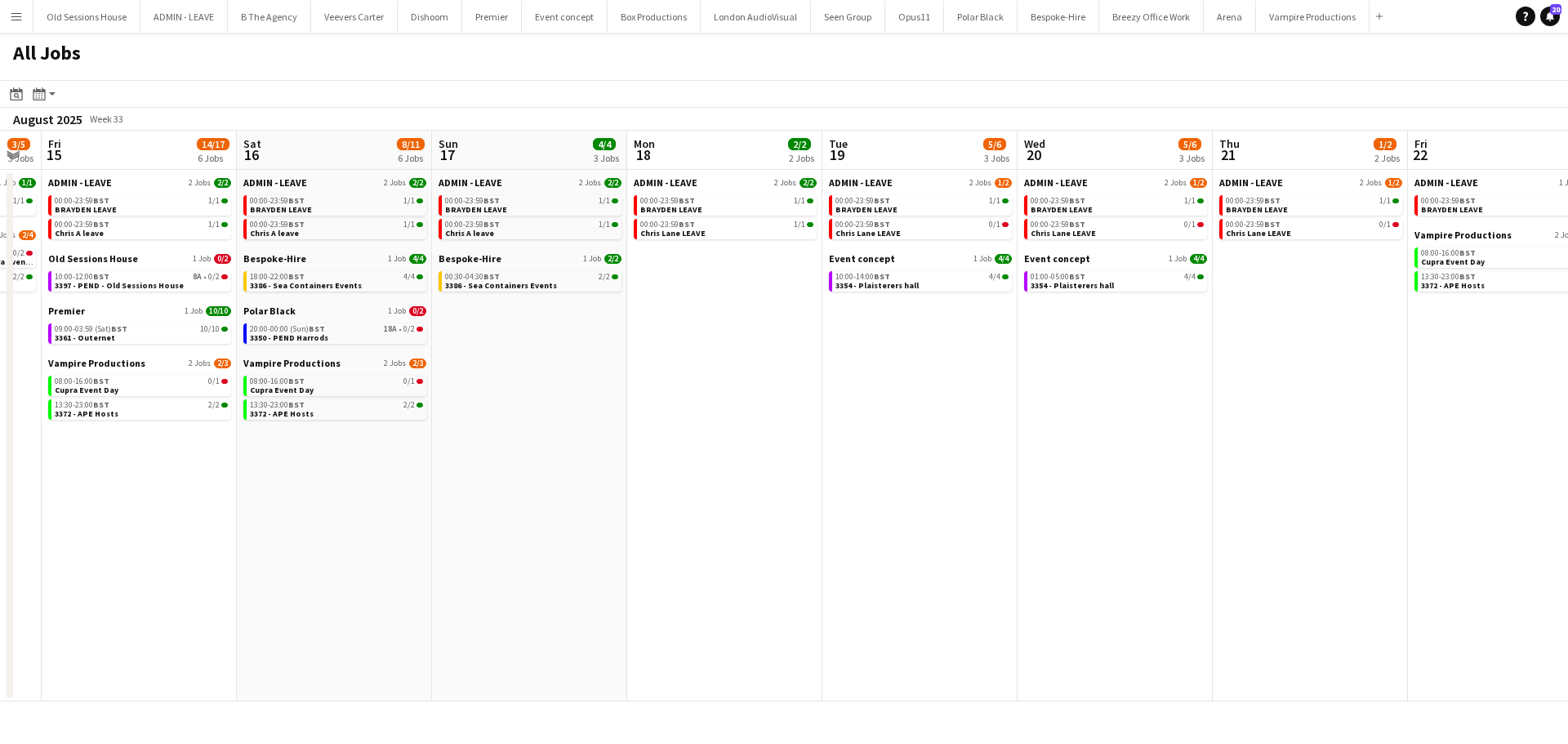 drag, startPoint x: 674, startPoint y: 425, endPoint x: 1080, endPoint y: 423, distance: 406.00493 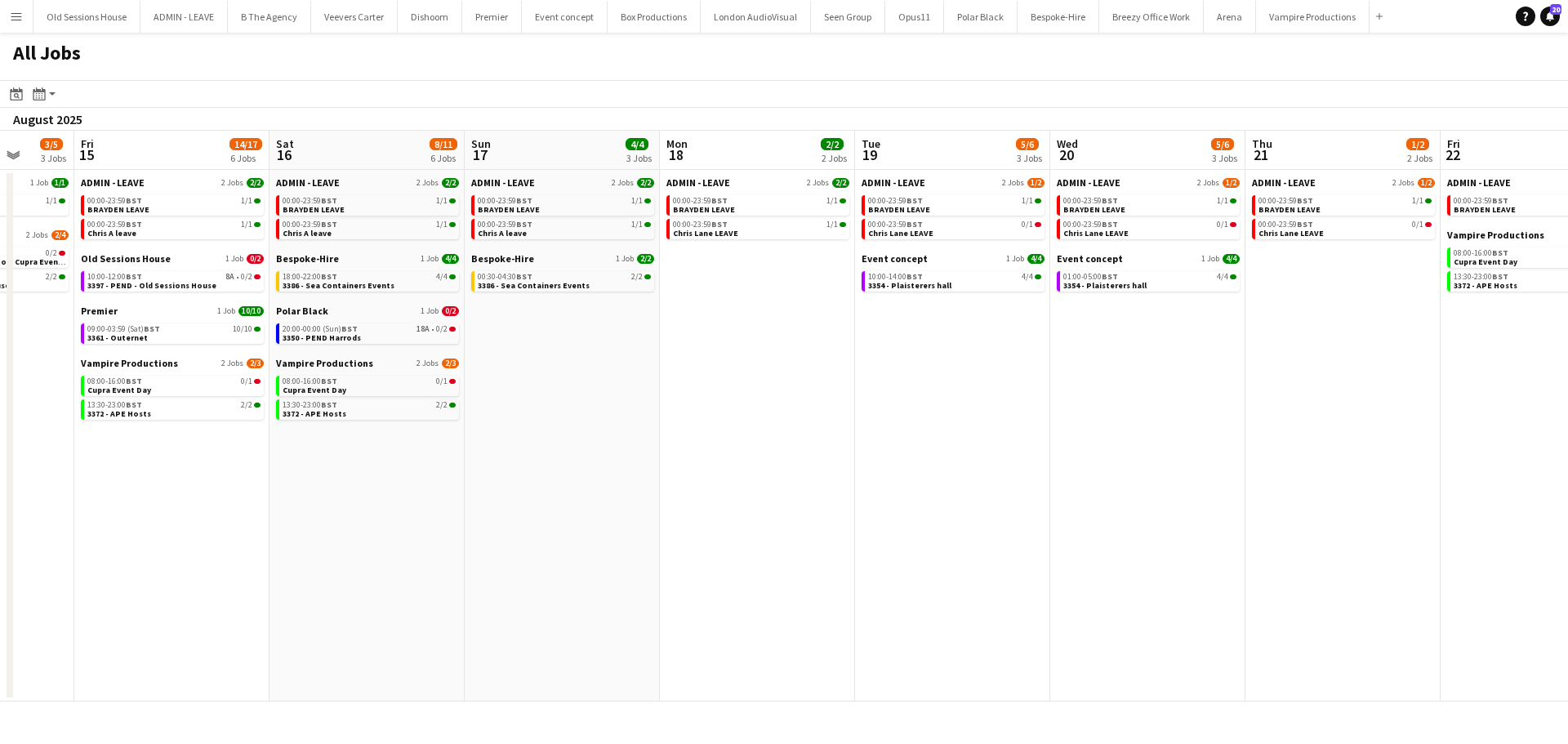 drag, startPoint x: 600, startPoint y: 532, endPoint x: 1437, endPoint y: 584, distance: 838.614 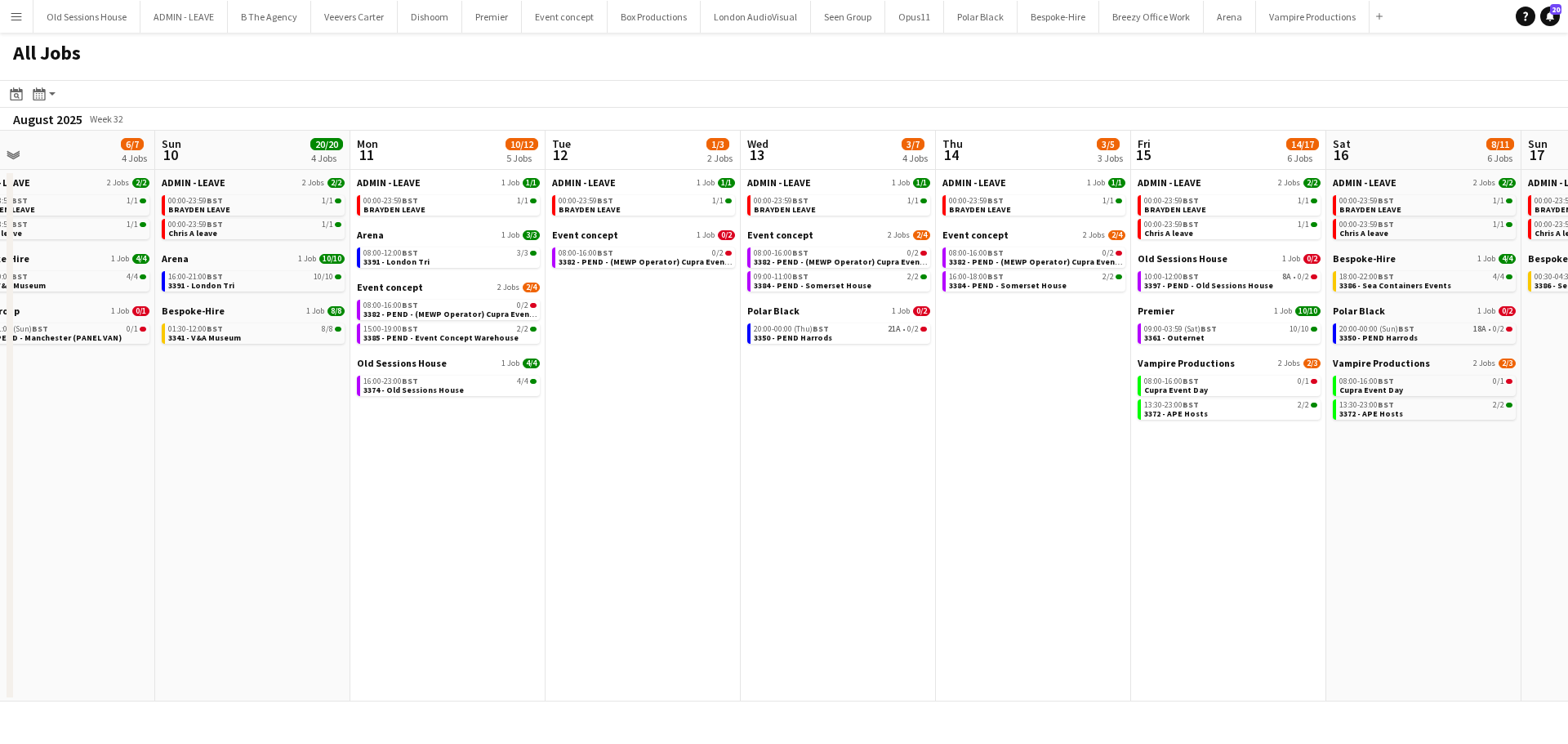 drag, startPoint x: 698, startPoint y: 599, endPoint x: 1567, endPoint y: 544, distance: 870.7388 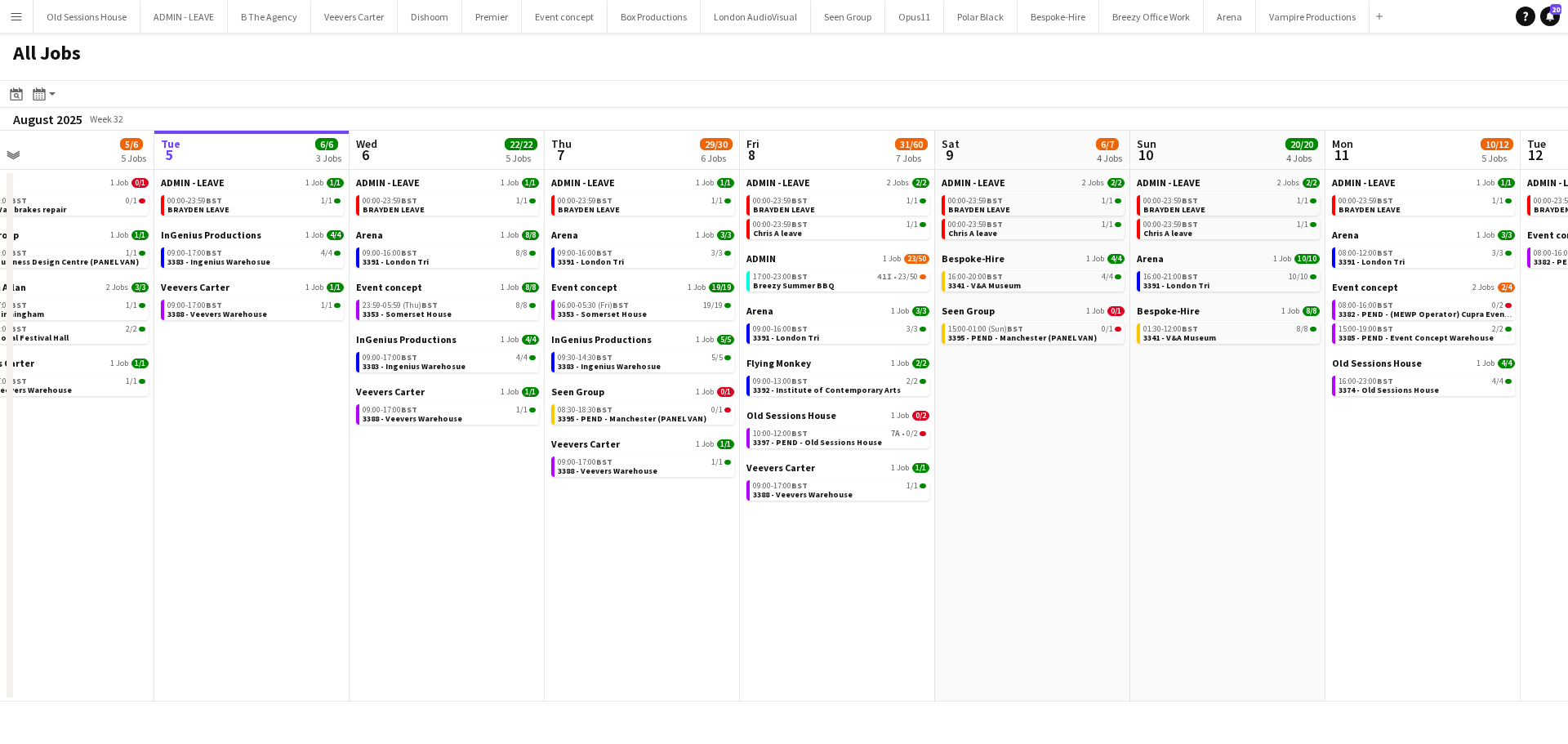 drag, startPoint x: 1123, startPoint y: 490, endPoint x: 819, endPoint y: 140, distance: 463.59034 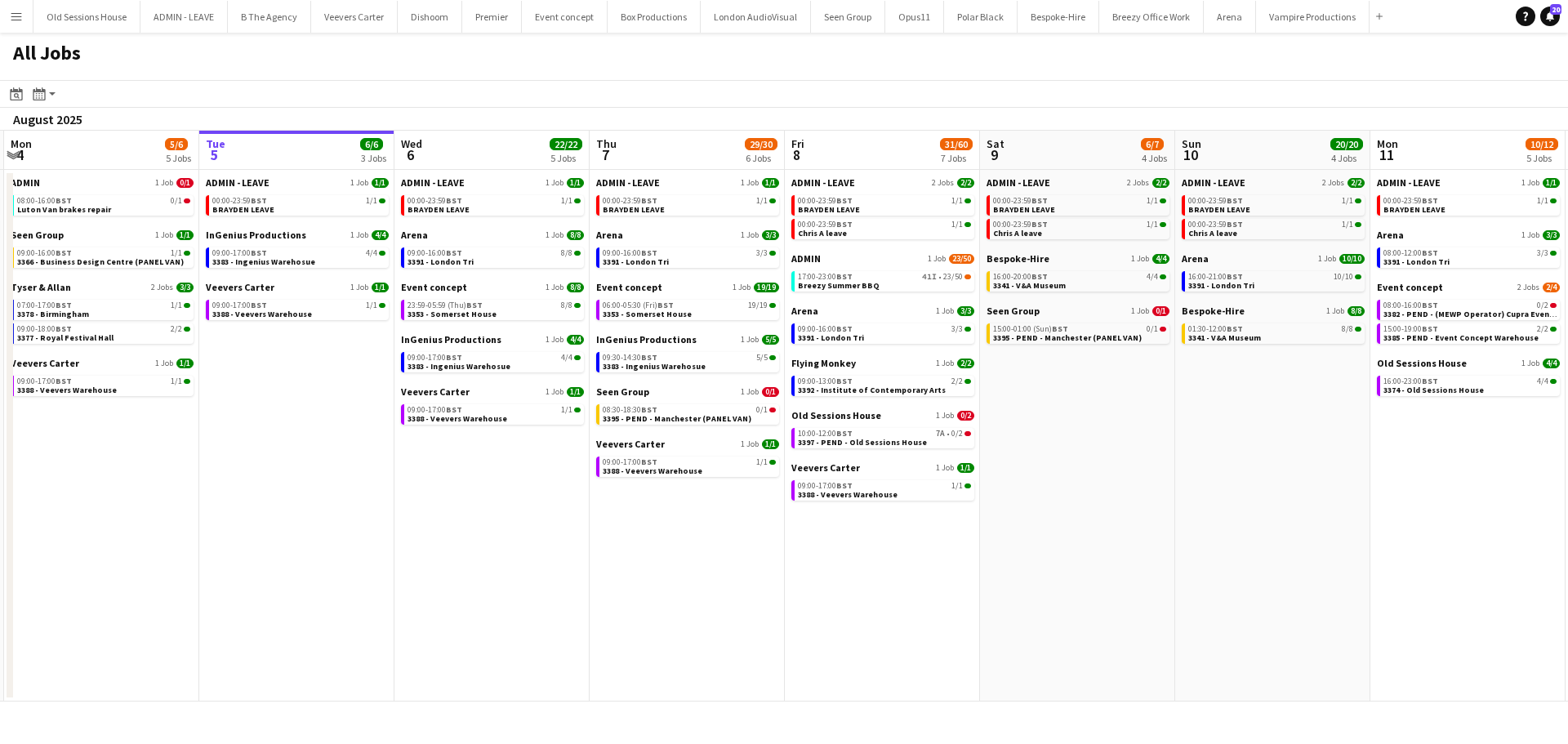 scroll, scrollTop: 0, scrollLeft: 375, axis: horizontal 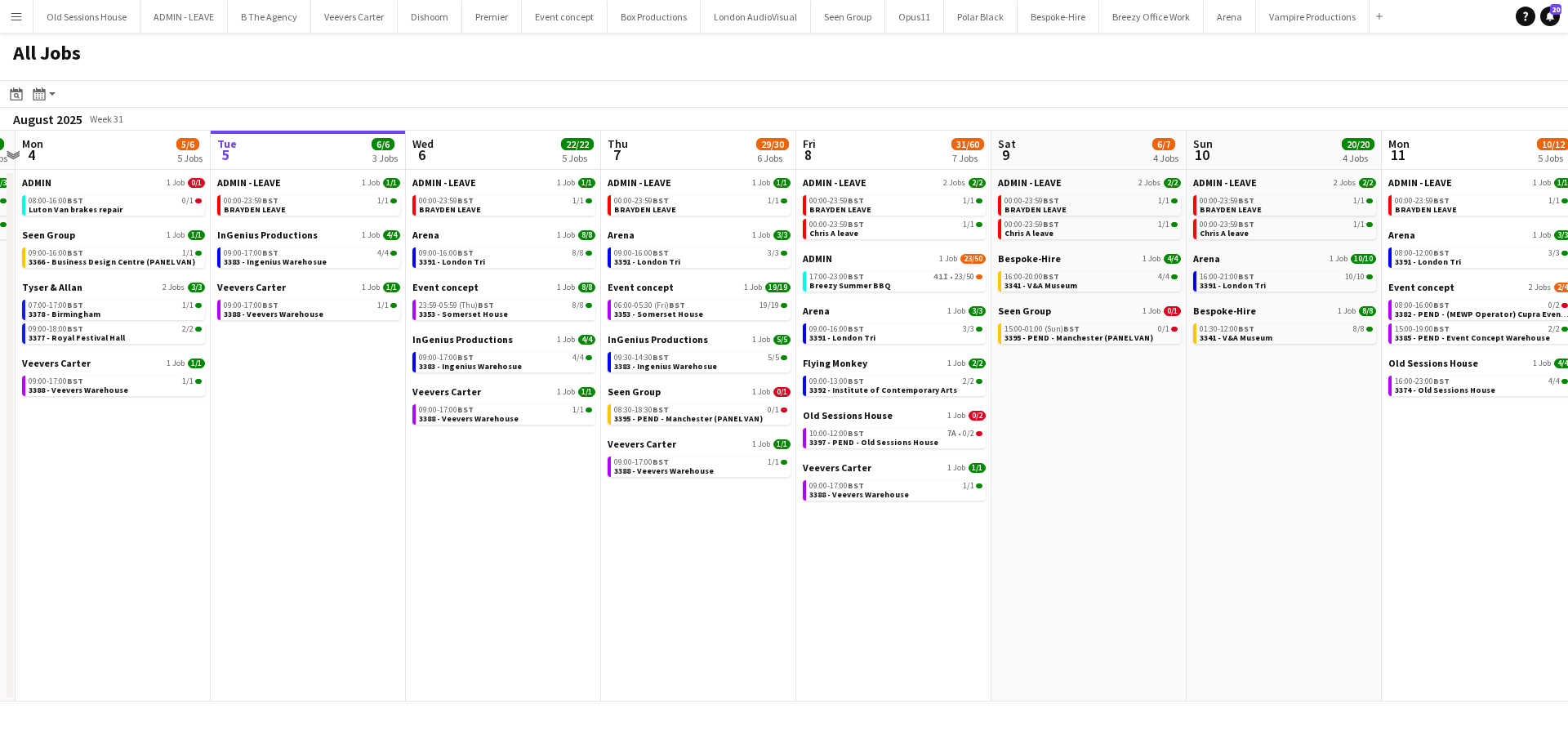 click on "Sat   2   4/4   3 Jobs   Sun   3   3/3   2 Jobs   Mon   4   5/6   5 Jobs   Tue   5   6/6   3 Jobs   Wed   6   22/22   5 Jobs   Thu   7   29/30   6 Jobs   Fri   8   31/60   7 Jobs   Sat   9   6/7   4 Jobs   Sun   10   20/20   4 Jobs   Mon   11   10/12   5 Jobs   Tue   12   1/3   2 Jobs   Wed   13   3/7   4 Jobs   Thu   14   3/5   3 Jobs   Fri   15   14/17   6 Jobs   ADMIN - LEAVE   1 Job   1/1   00:00-23:59    BST   1/1   CHRIS A LEAVE   CODESDE   1 Job   1/1   08:00-10:00    BST   1/1   3387 - Dulwich Park   Seen Group   1 Job   2/2   07:30-09:30    BST   2/2   3351 - The Studio Space   Seen Group   2 Jobs   3/3   08:30-16:30    BST   1/1   3366 - Business Design Centre (PANEL VAN)   17:30-20:30    BST   2/2   3351 - The Studio Space   ADMIN   1 Job   0/1   08:00-16:00    BST   0/1   Luton Van brakes repair    Seen Group   1 Job   1/1   09:00-16:00    BST   1/1   3366 - Business Design Centre (PANEL VAN)   Tyser & Allan   2 Jobs   3/3   07:00-17:00    BST   1/1   3378 - Birmingham   09:00-18:00    BST   2/2" at bounding box center (784, 416) 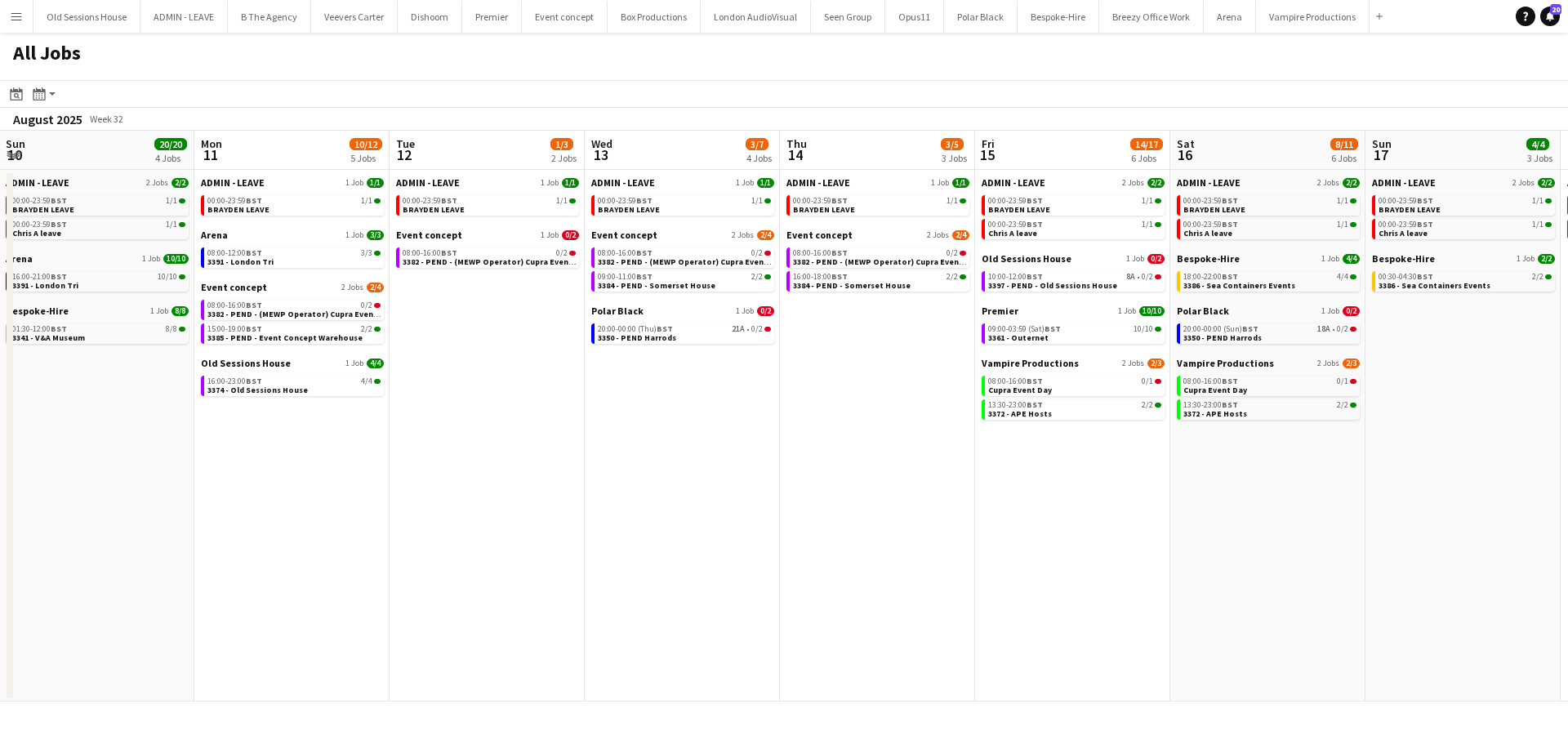 drag, startPoint x: 1437, startPoint y: 543, endPoint x: 247, endPoint y: 522, distance: 1190.1853 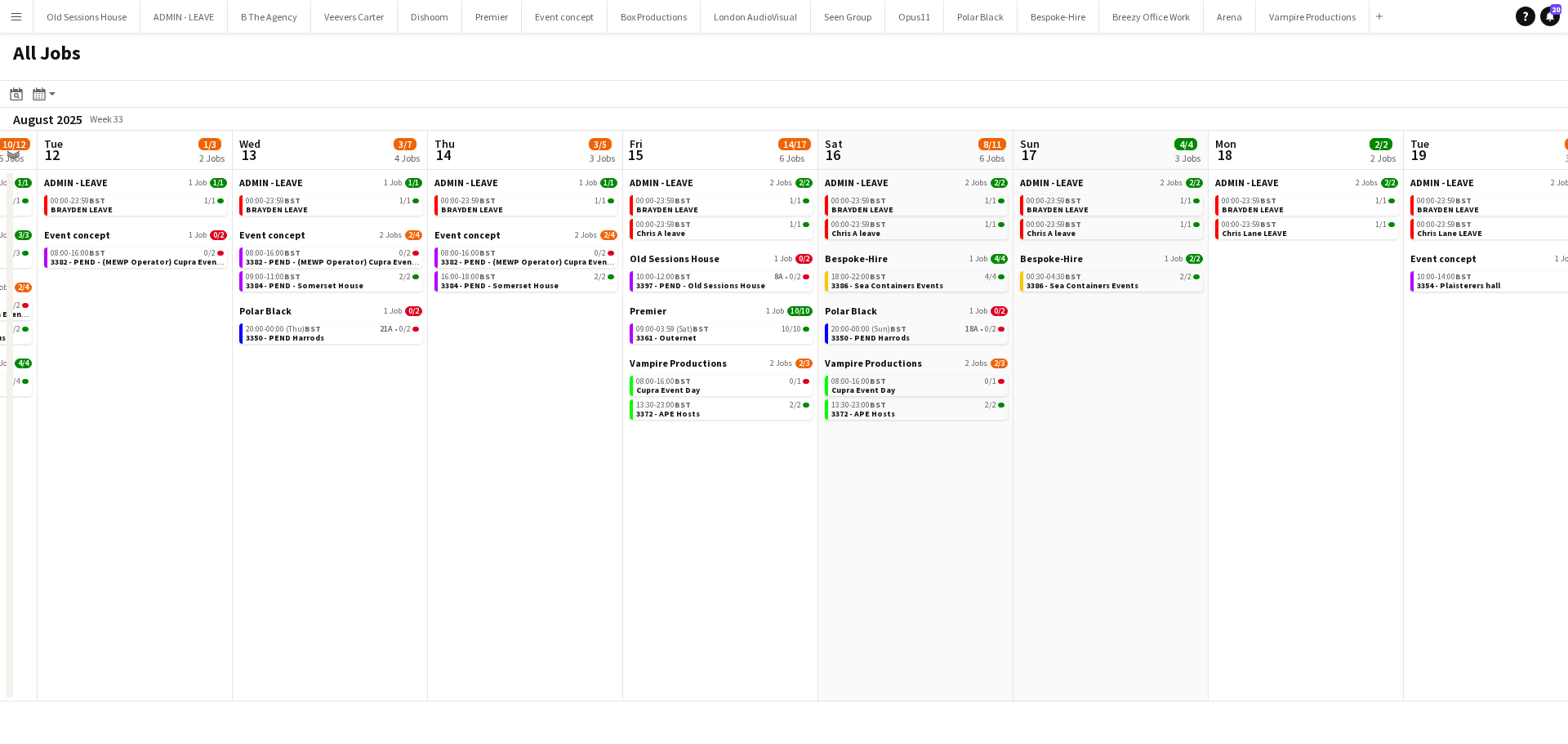 drag, startPoint x: 718, startPoint y: 523, endPoint x: 537, endPoint y: 476, distance: 187.00267 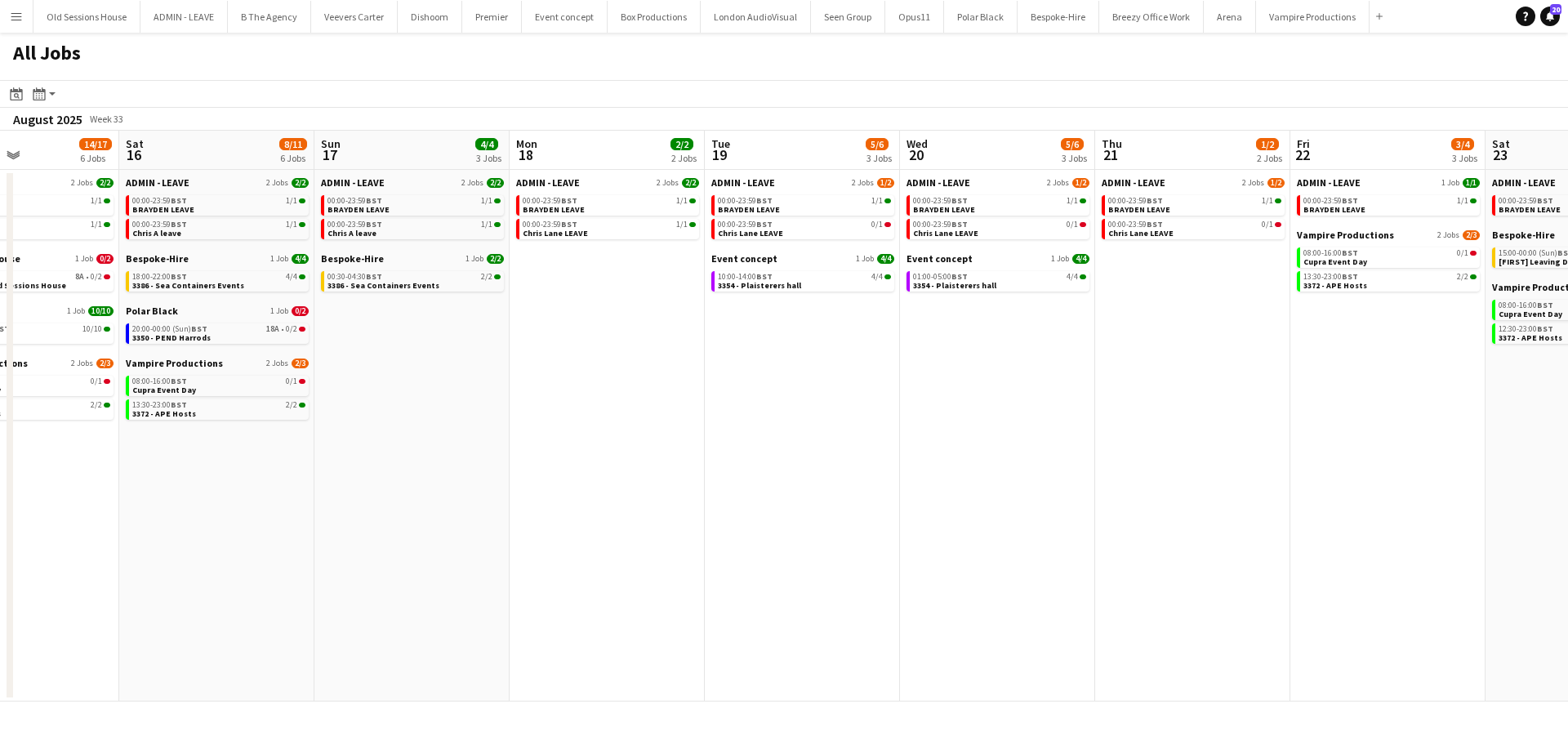 drag, startPoint x: 1055, startPoint y: 444, endPoint x: 457, endPoint y: 452, distance: 598.05351 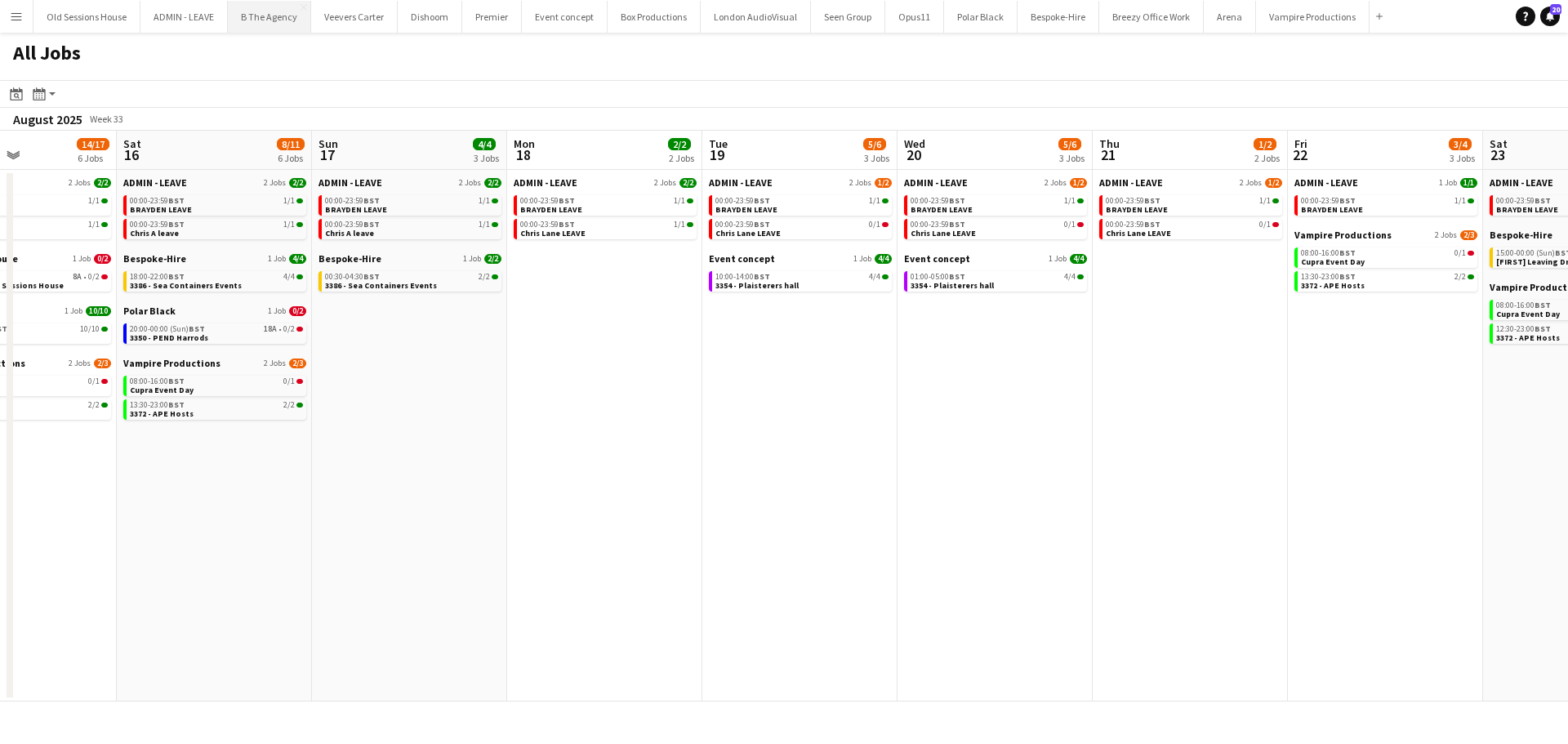 click on "B The Agency
Close" at bounding box center (270, 16) 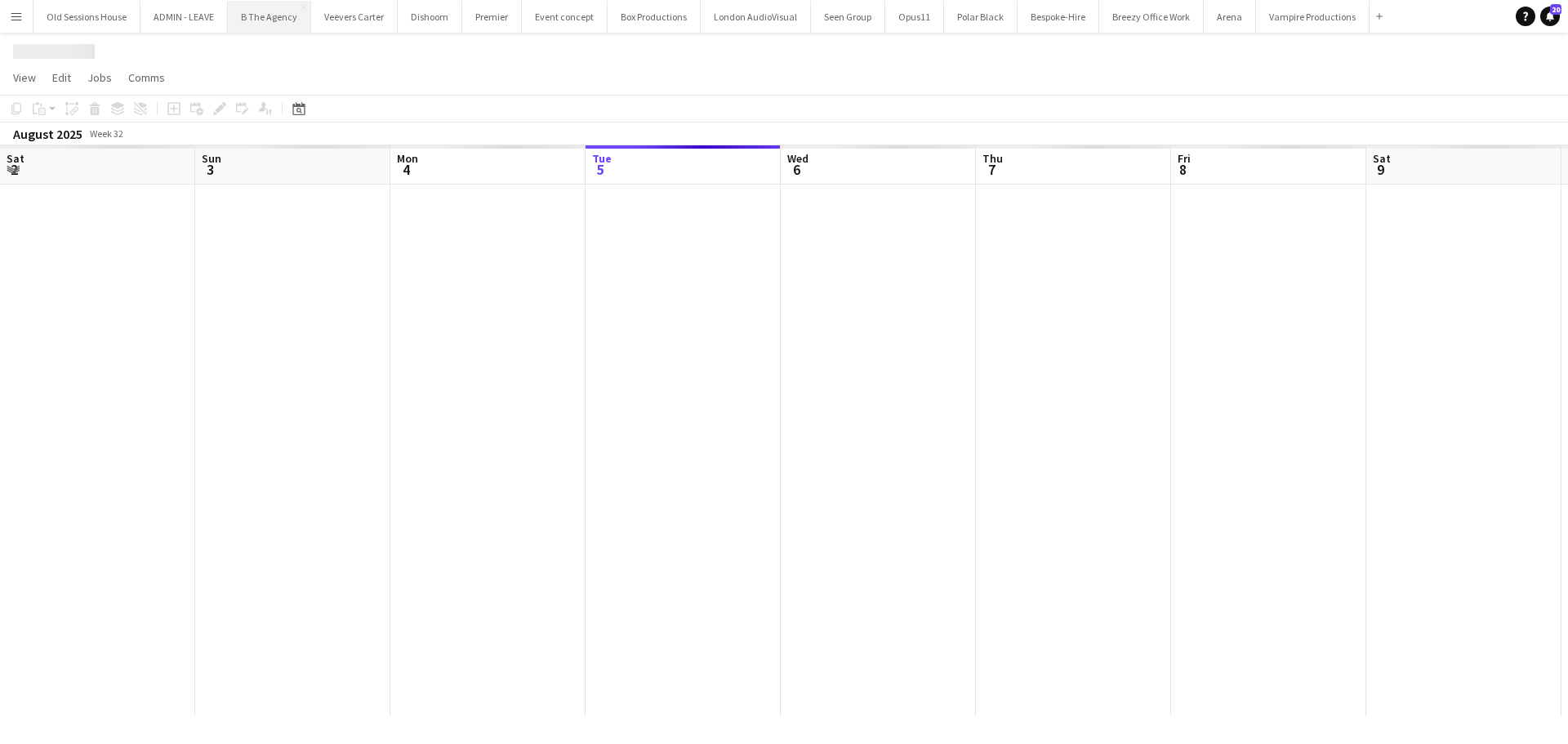 scroll, scrollTop: 0, scrollLeft: 390, axis: horizontal 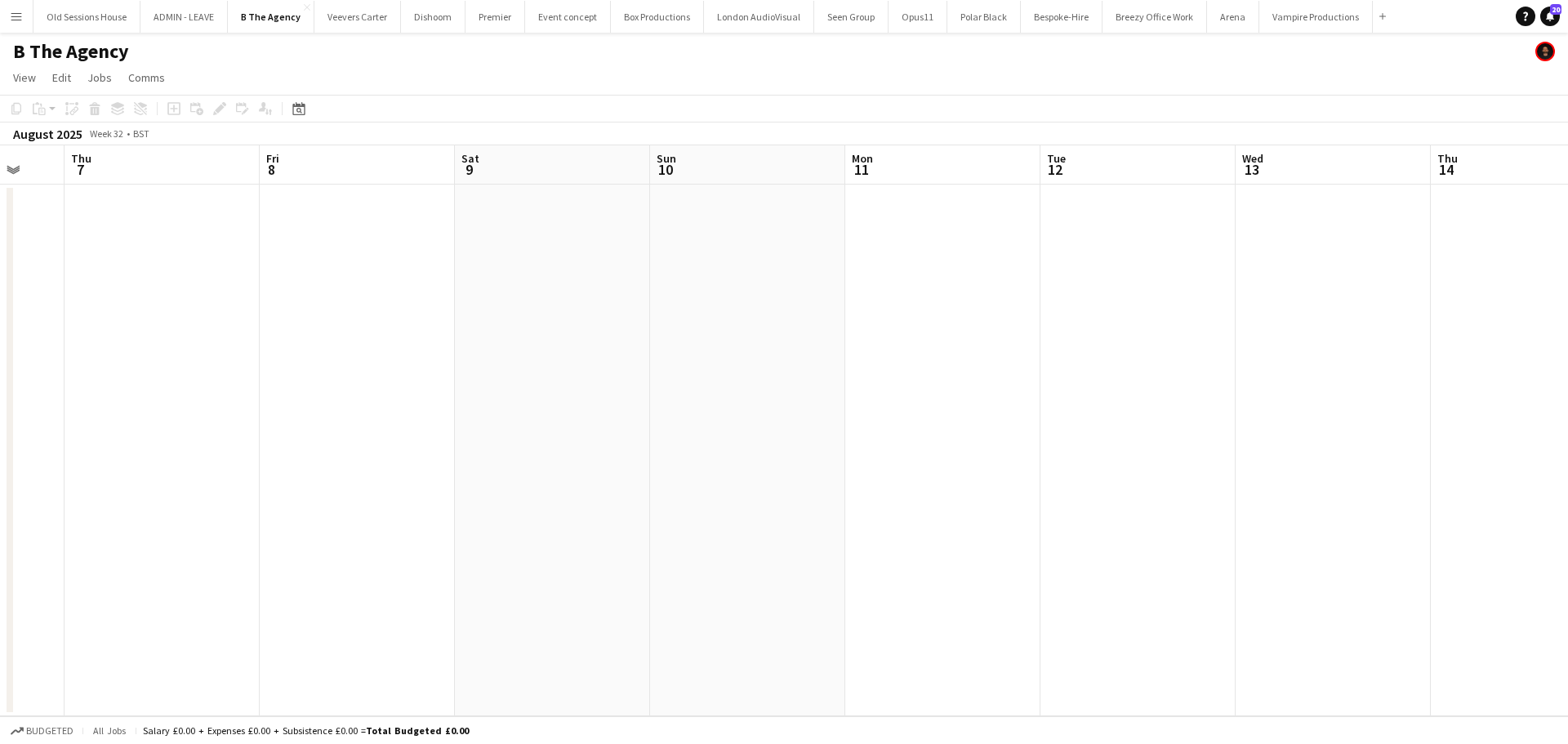 drag, startPoint x: 1100, startPoint y: 386, endPoint x: 1030, endPoint y: 381, distance: 70.17834 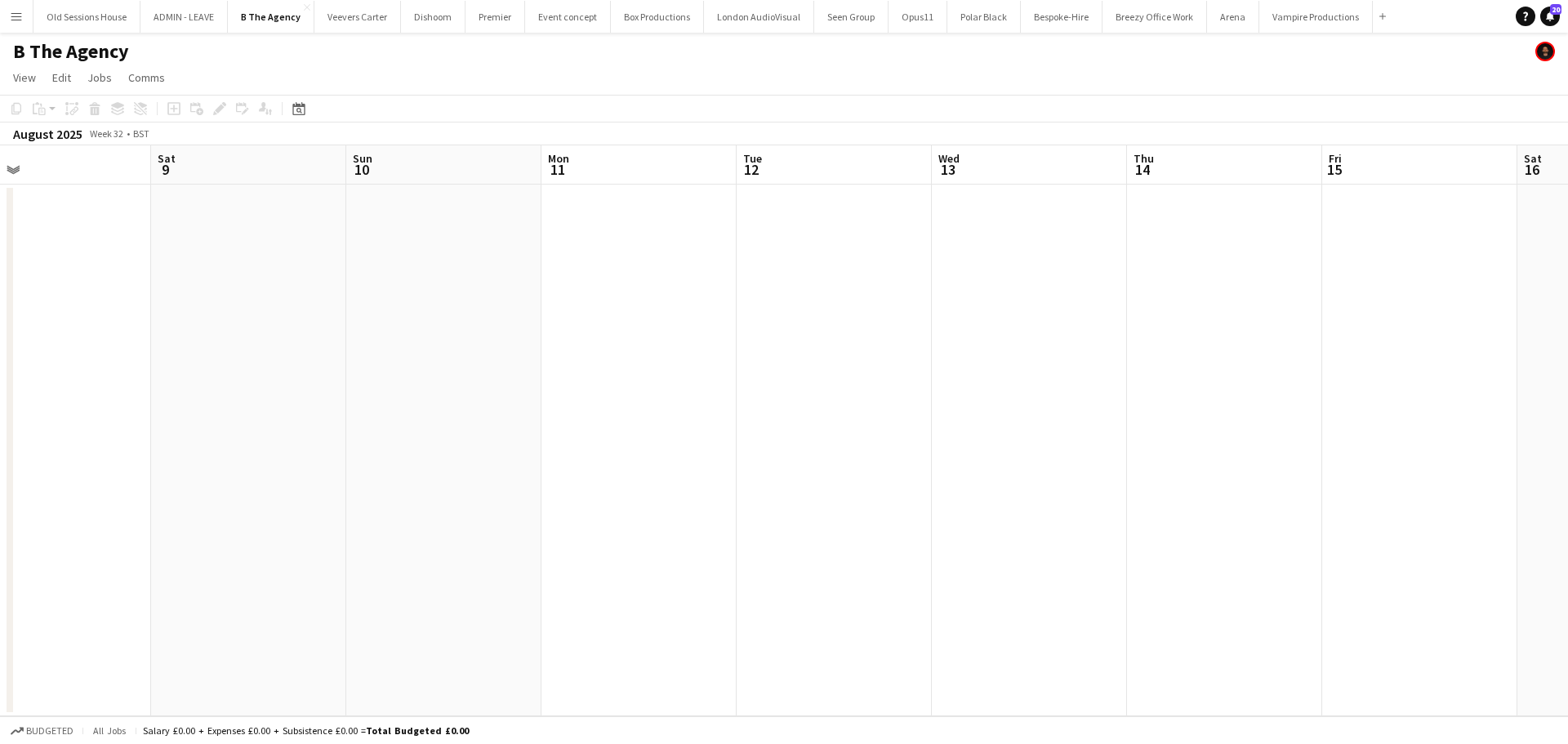 drag, startPoint x: 569, startPoint y: 385, endPoint x: 826, endPoint y: 399, distance: 257.38104 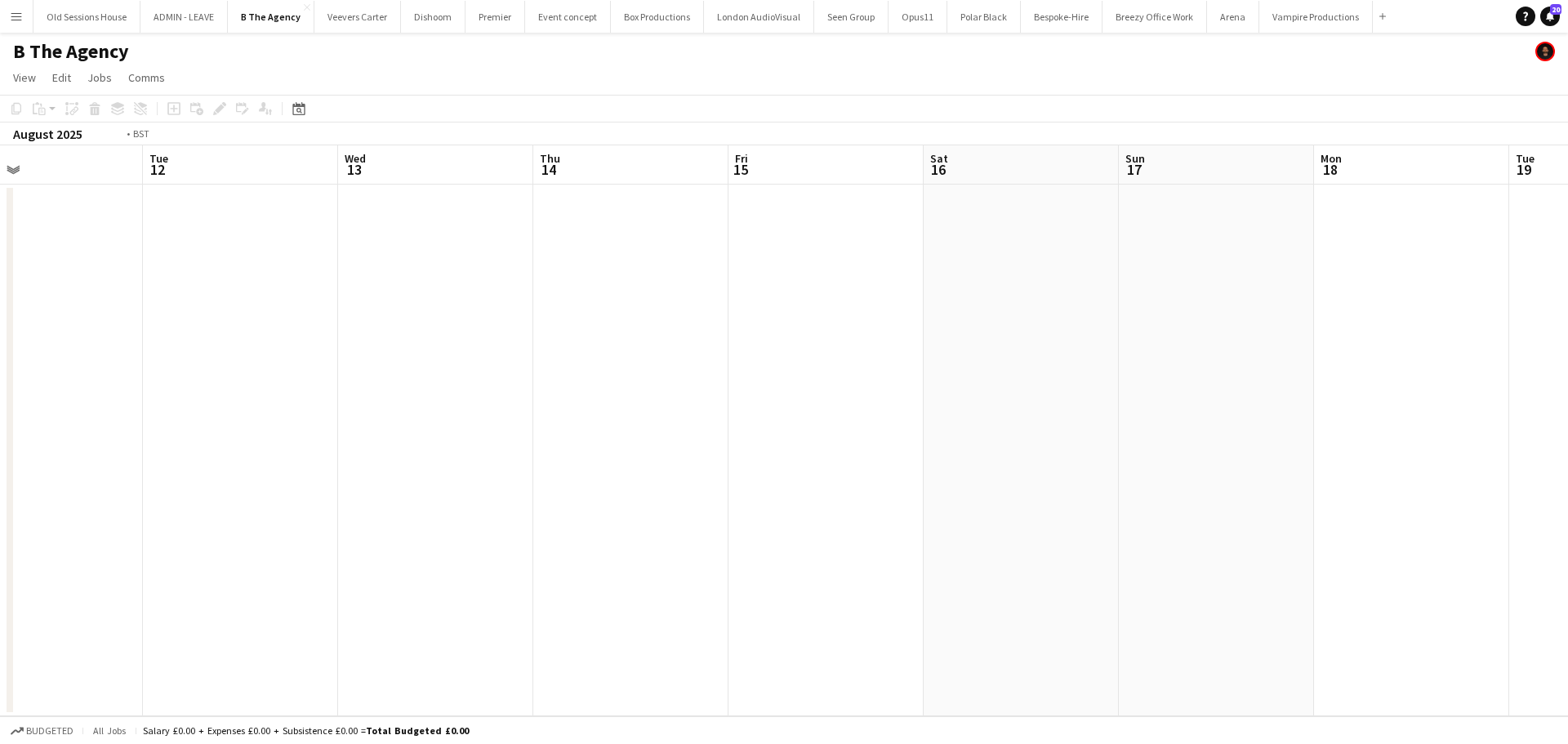 drag, startPoint x: 391, startPoint y: 381, endPoint x: 402, endPoint y: 372, distance: 14.21267 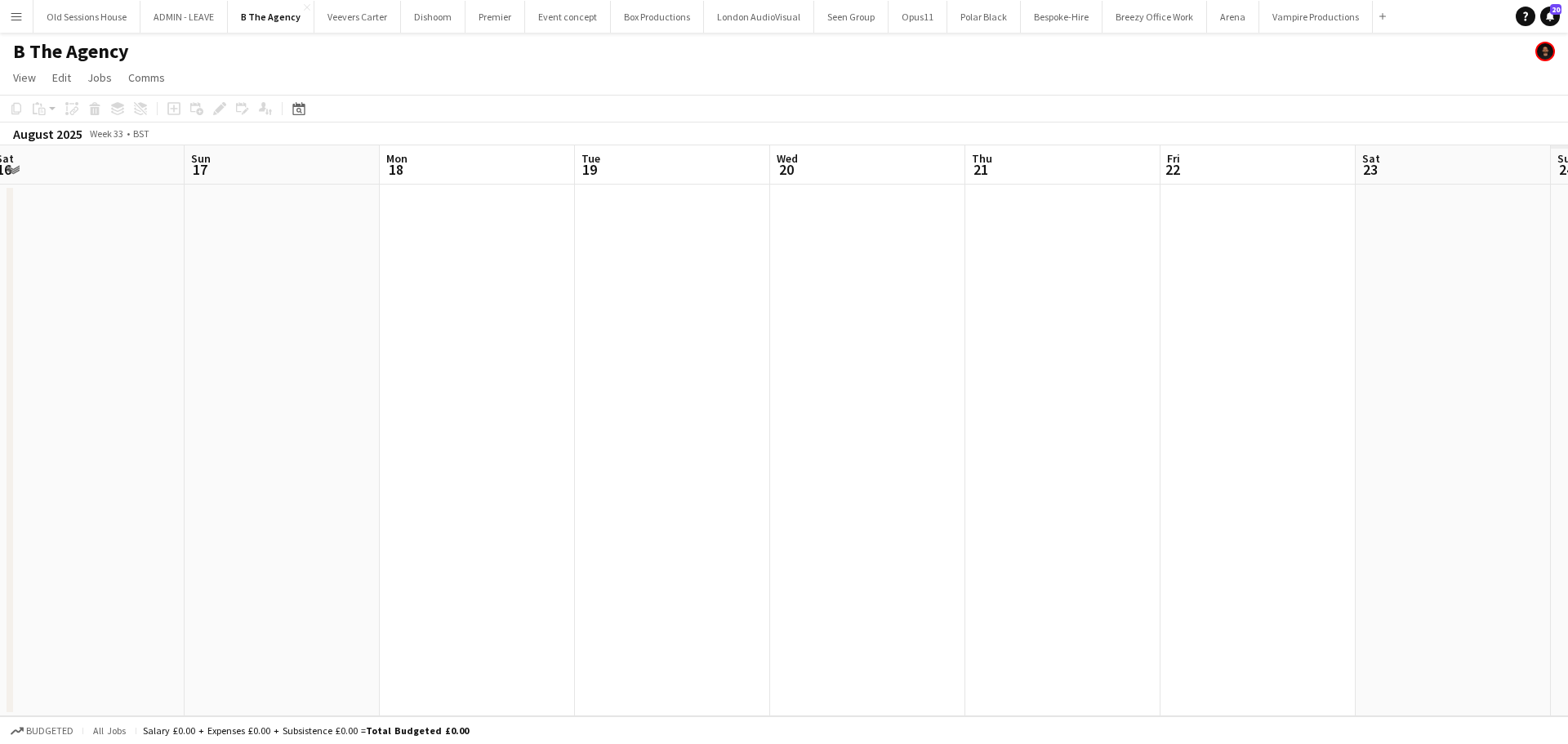 drag, startPoint x: 579, startPoint y: 340, endPoint x: 426, endPoint y: 327, distance: 153.55129 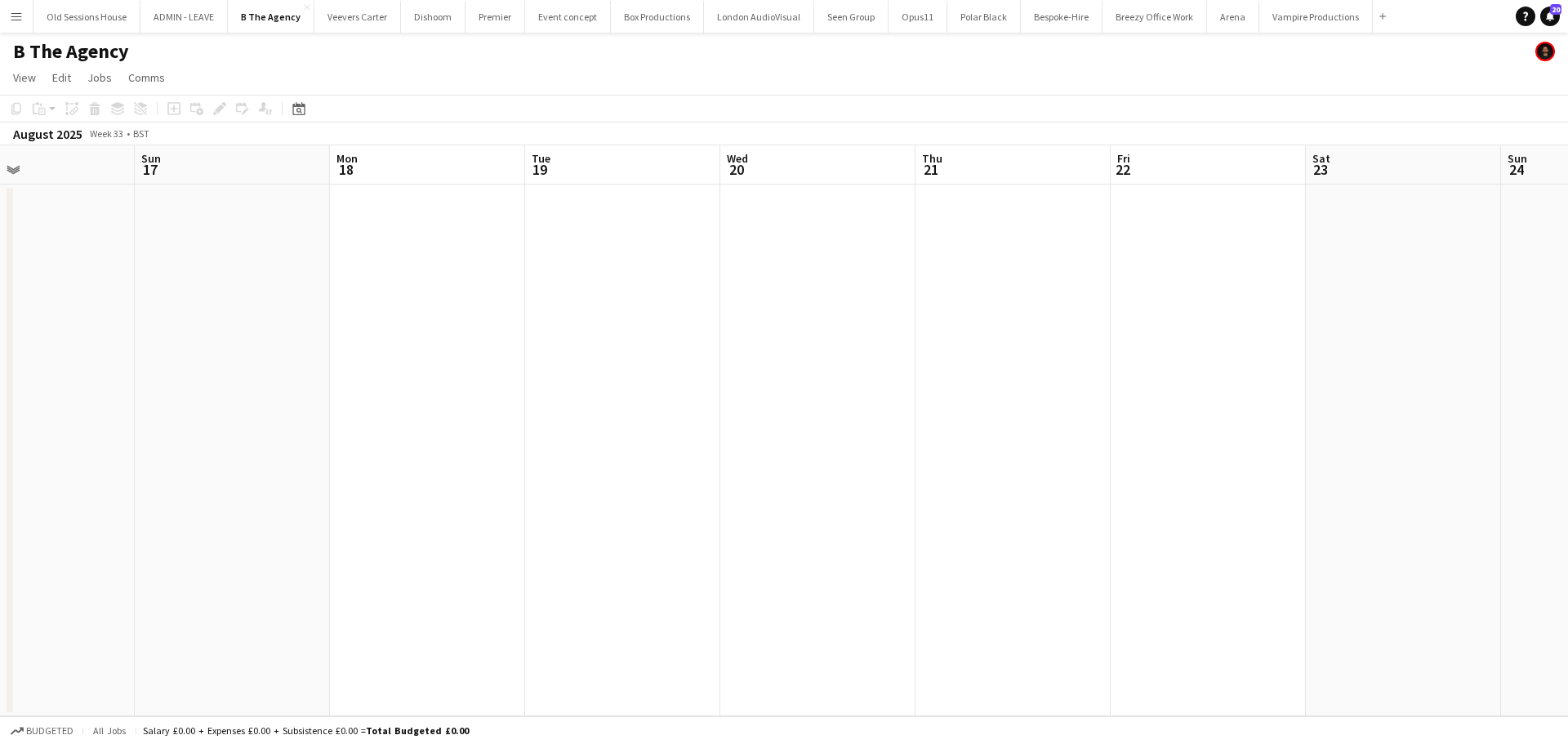 click at bounding box center [427, 450] 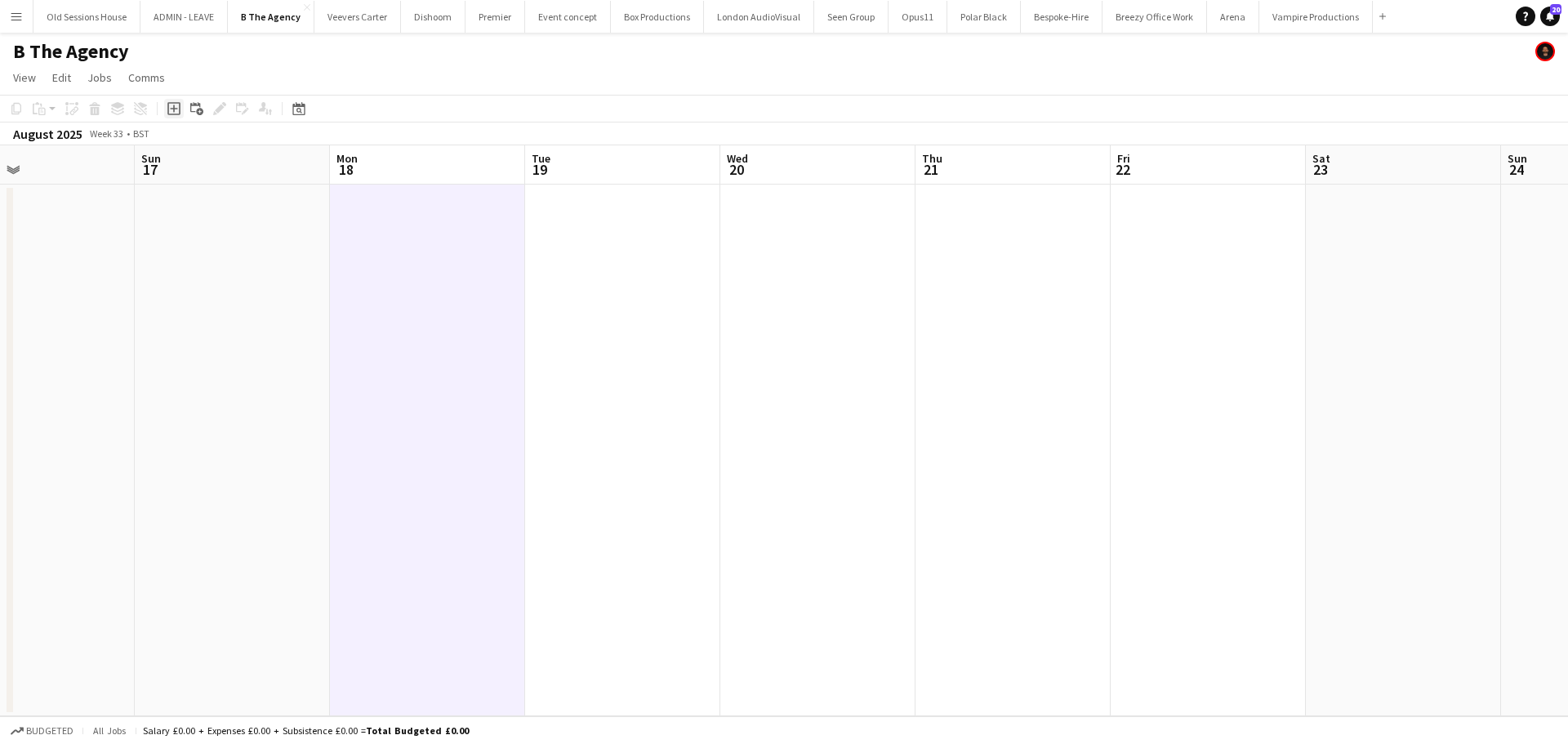 click 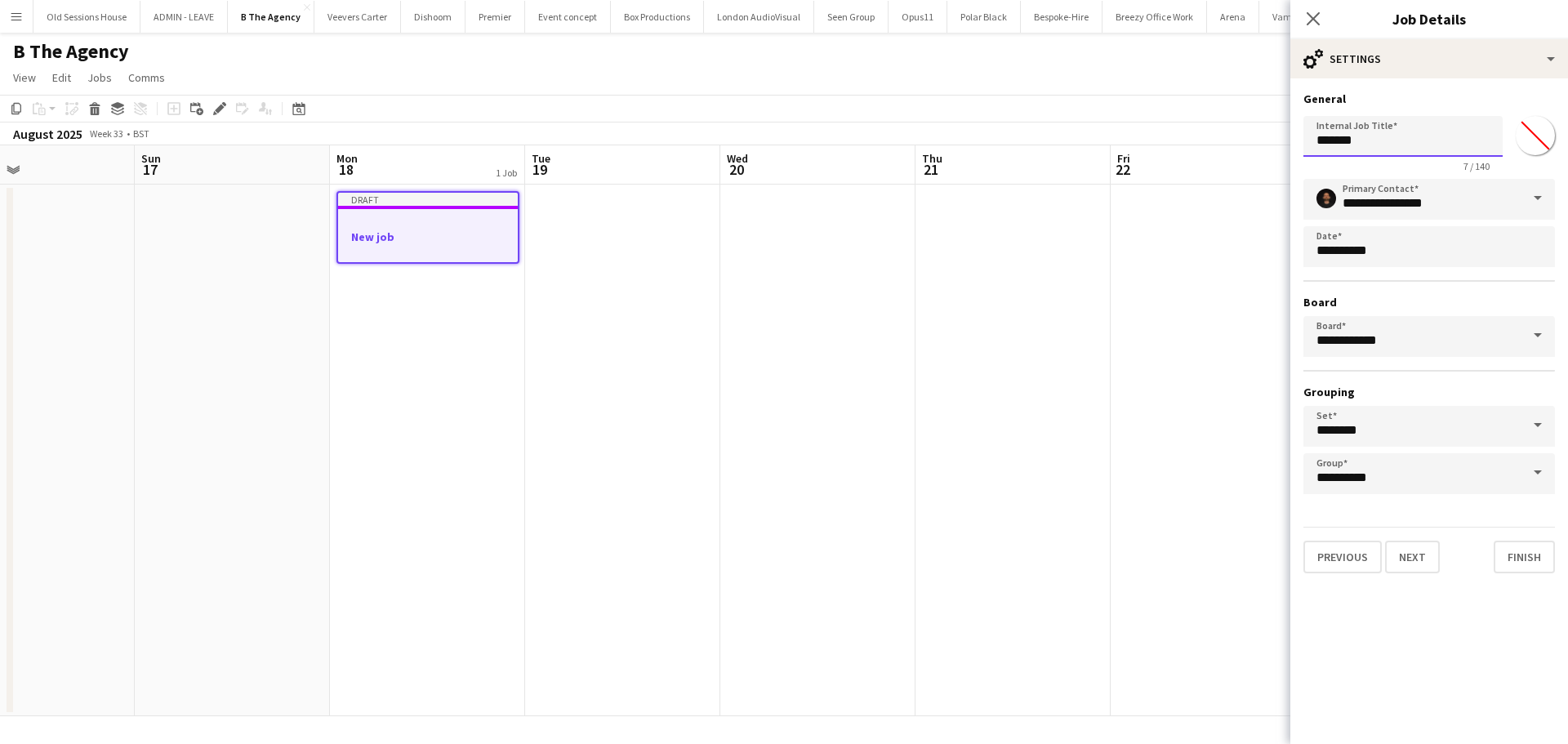 click on "*******" at bounding box center (1403, 136) 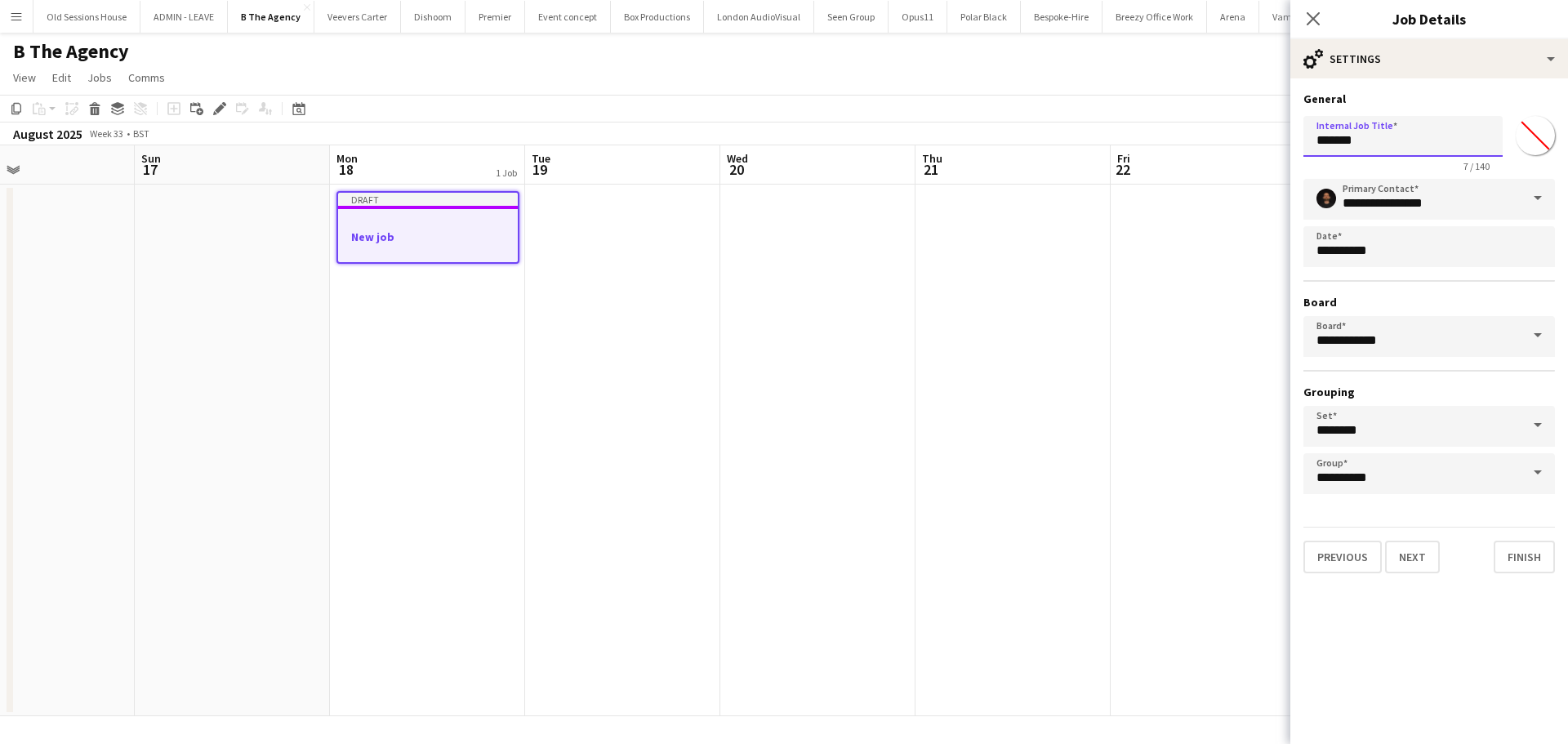 click on "*******" at bounding box center (1403, 136) 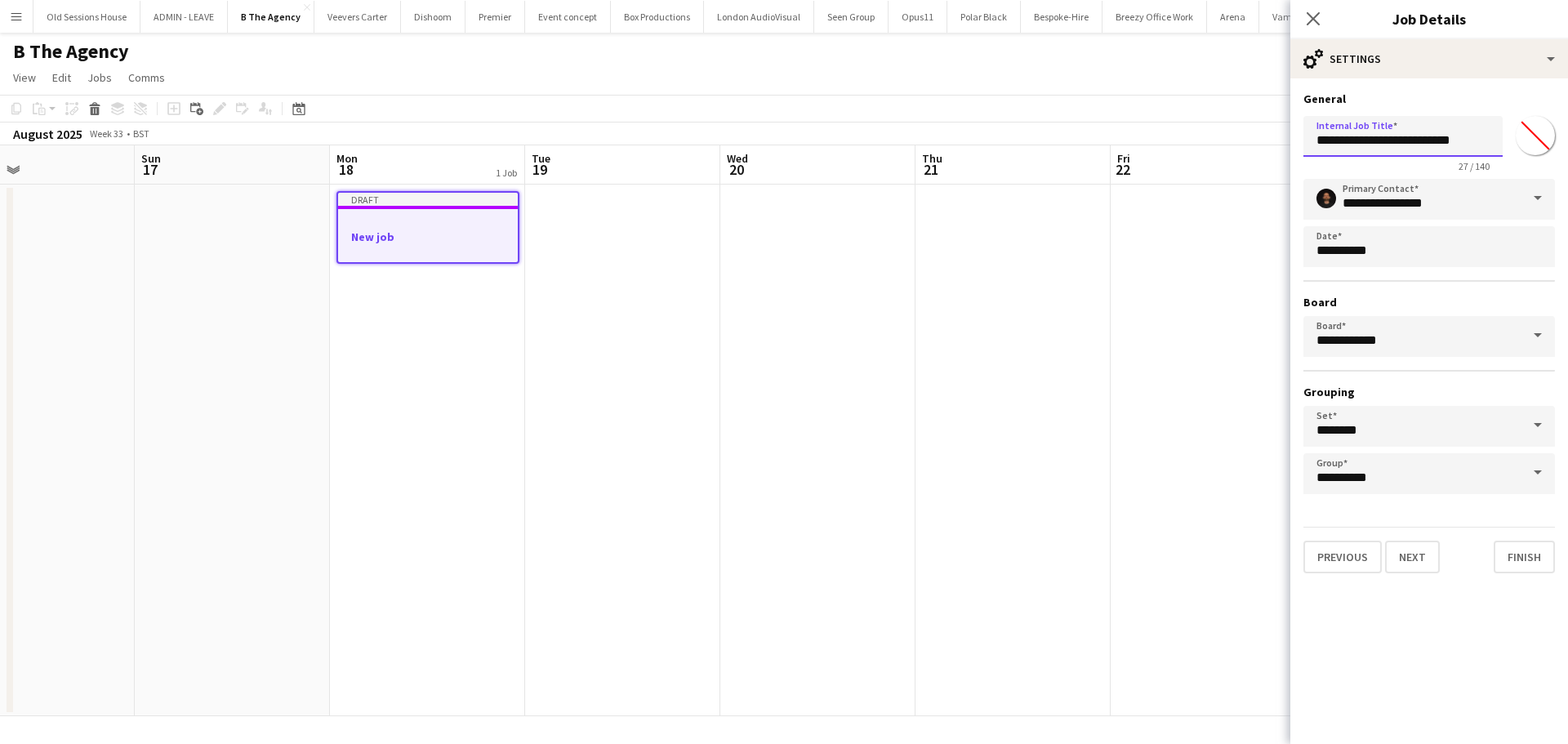 type on "**********" 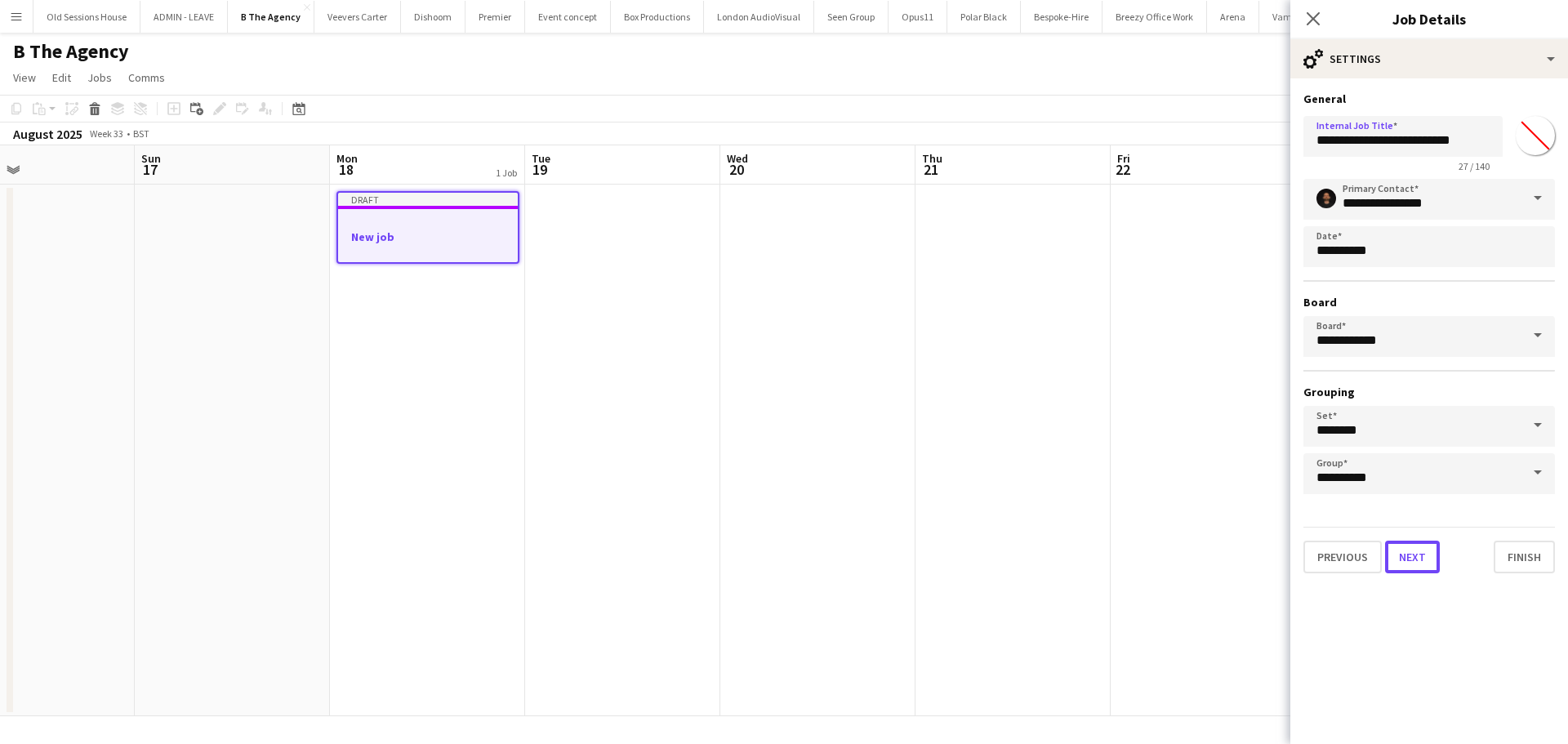 click on "Next" at bounding box center (1412, 557) 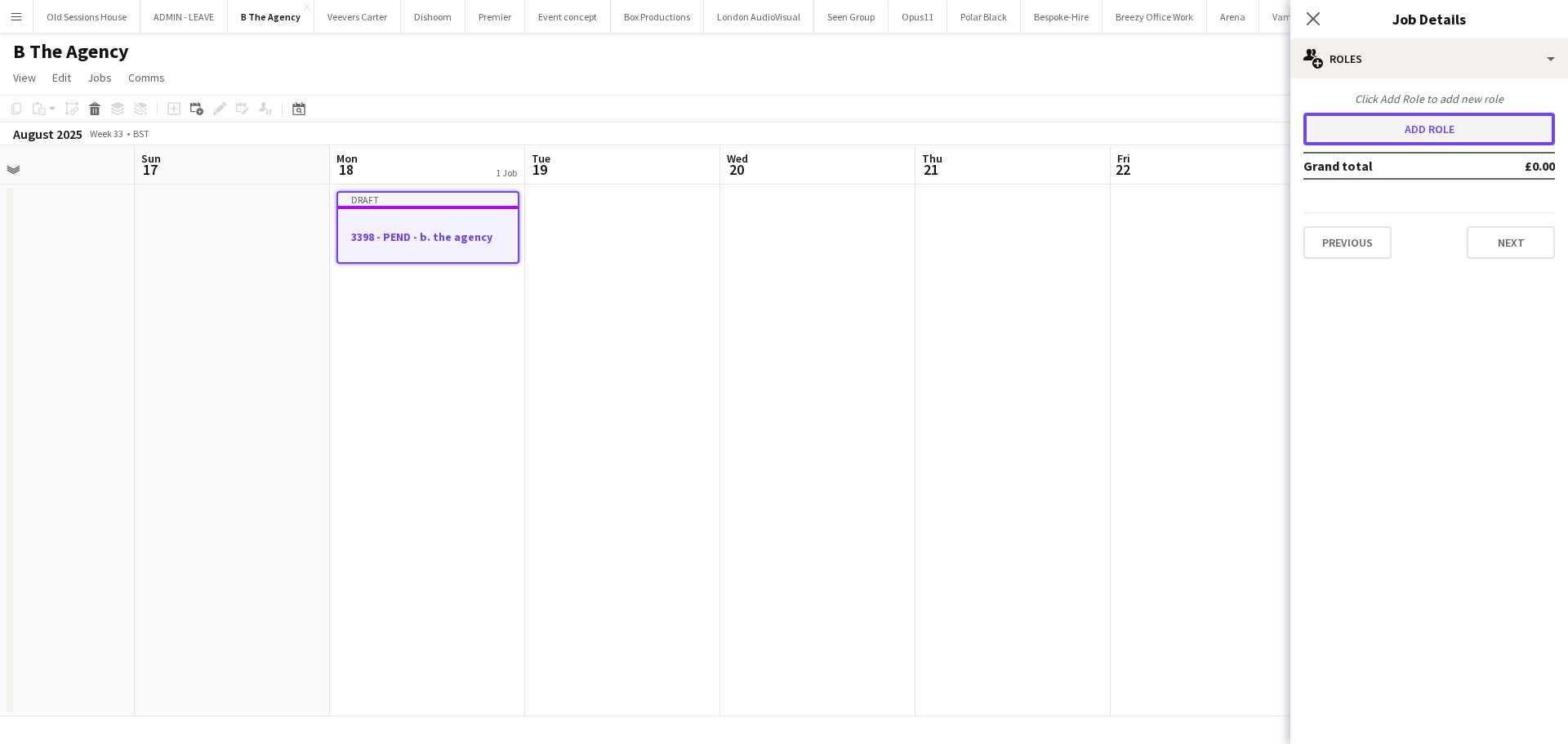 click on "Add role" at bounding box center (1429, 129) 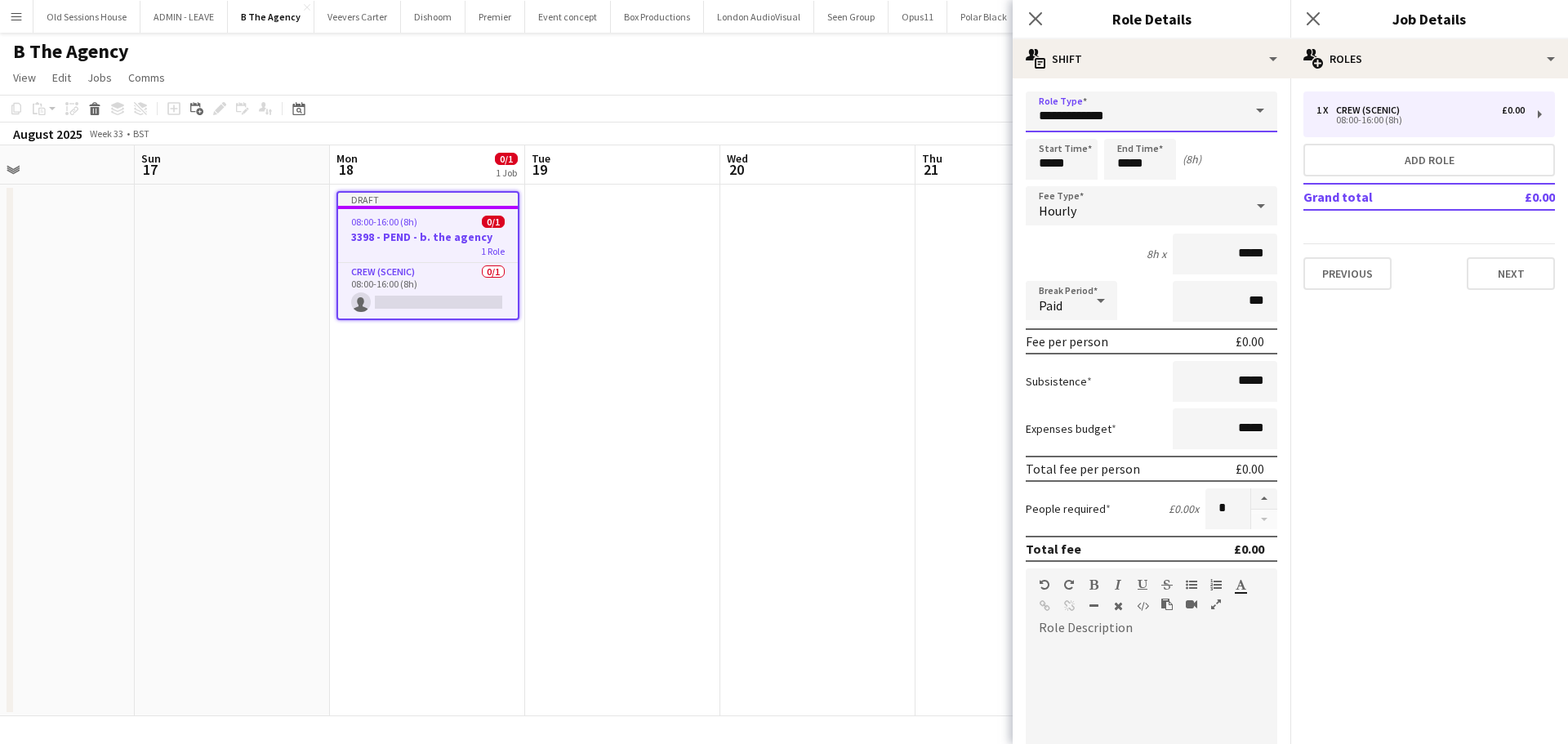 click on "**********" at bounding box center [1152, 112] 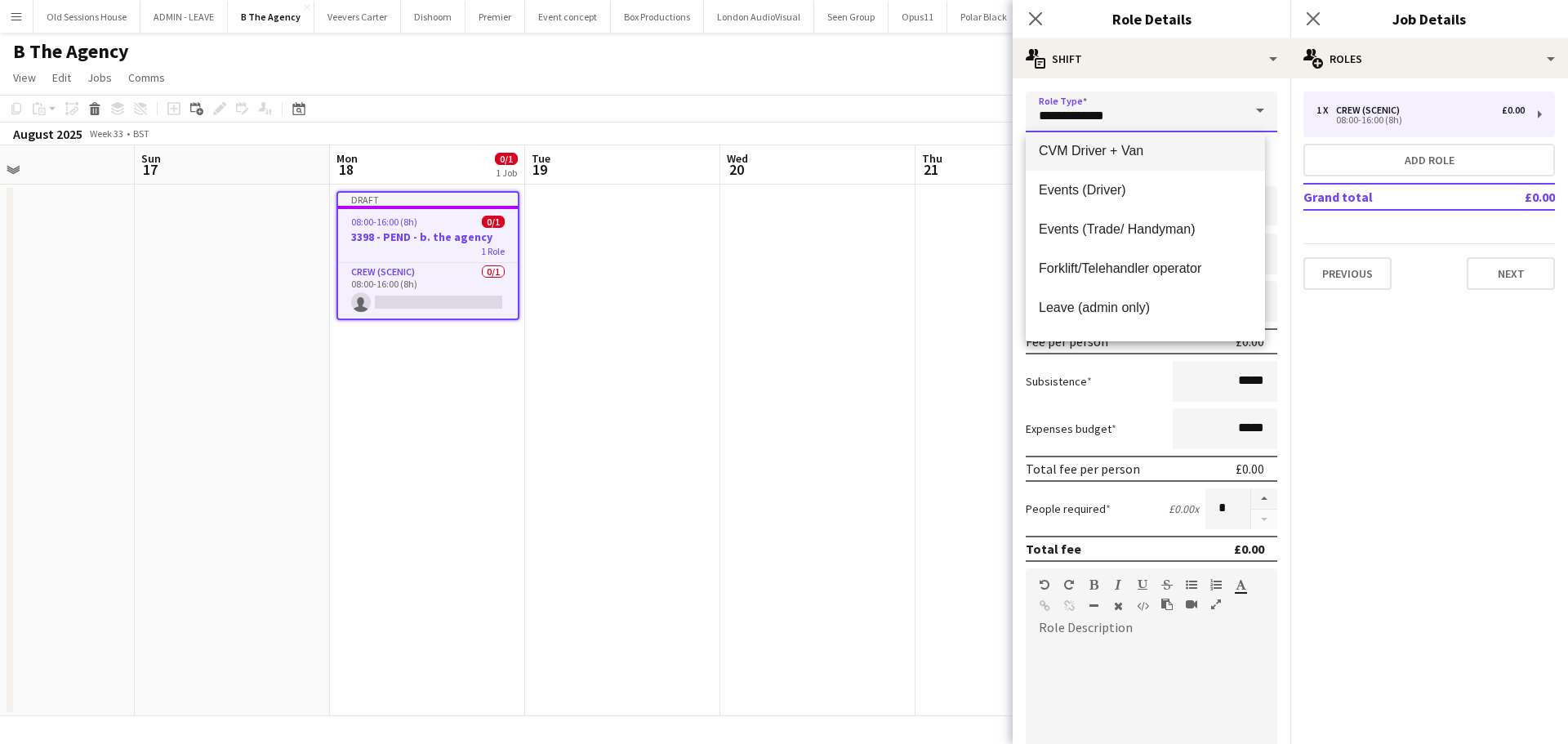 scroll, scrollTop: 327, scrollLeft: 0, axis: vertical 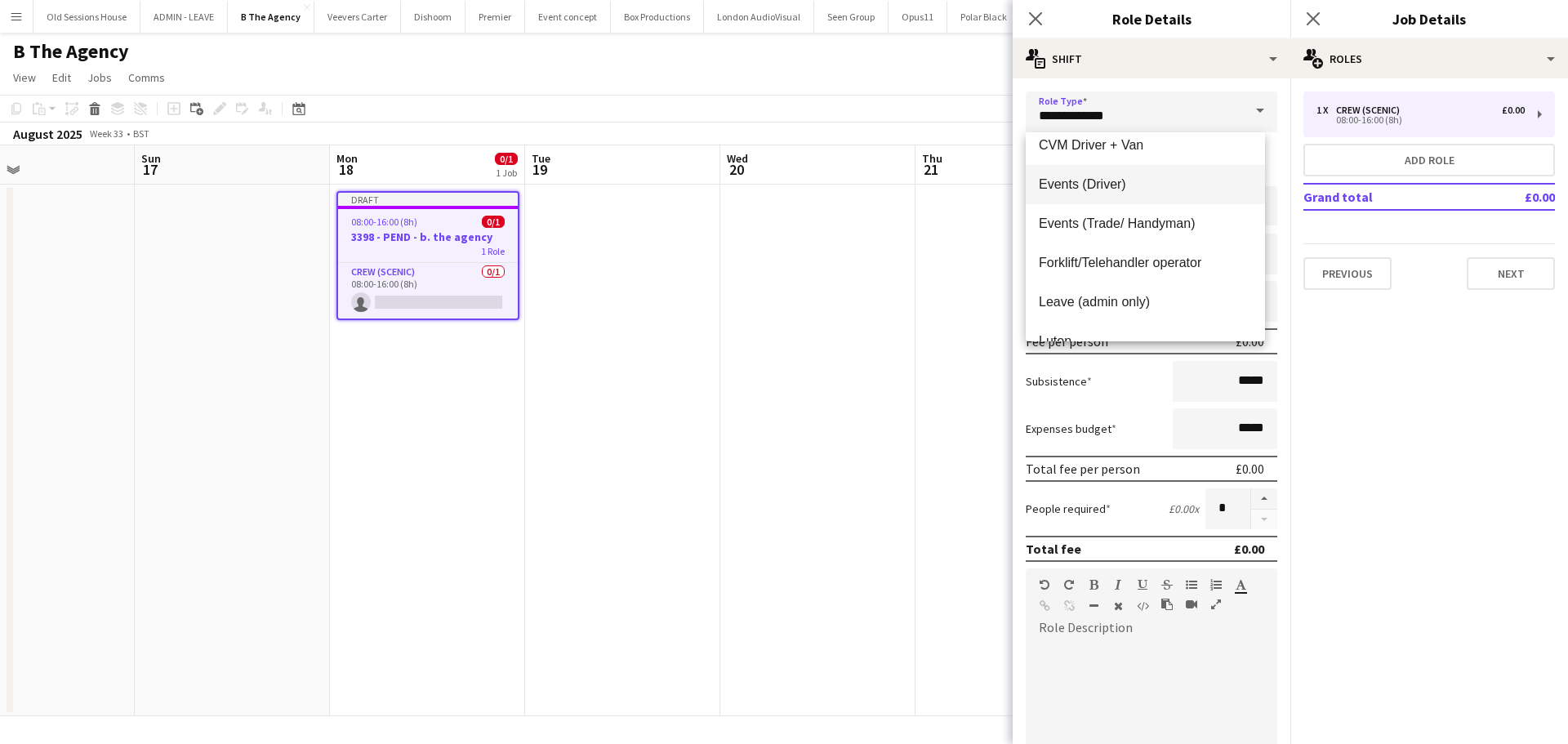 click on "Events (Driver)" at bounding box center [1145, 185] 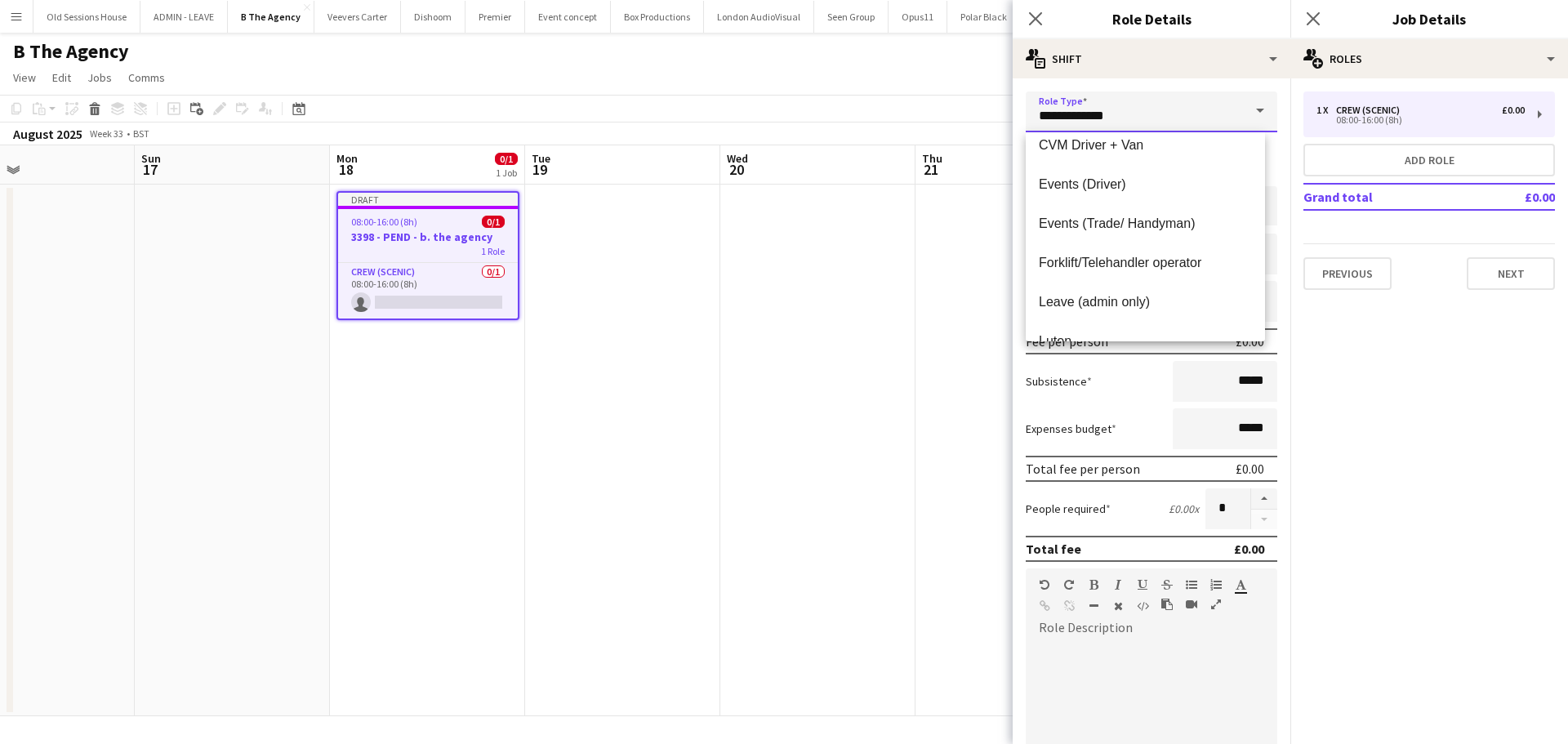 type on "**********" 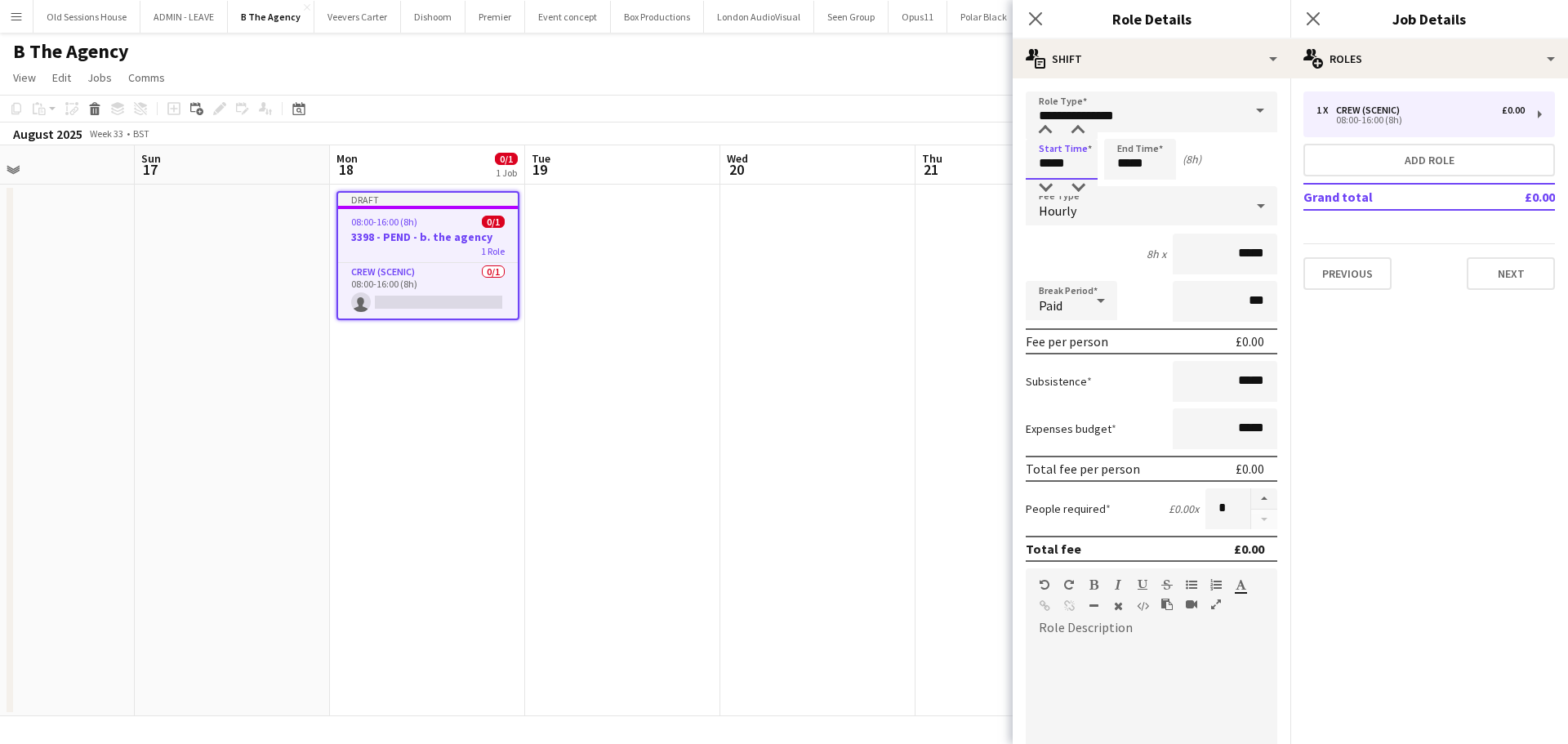 click on "*****" at bounding box center [1062, 159] 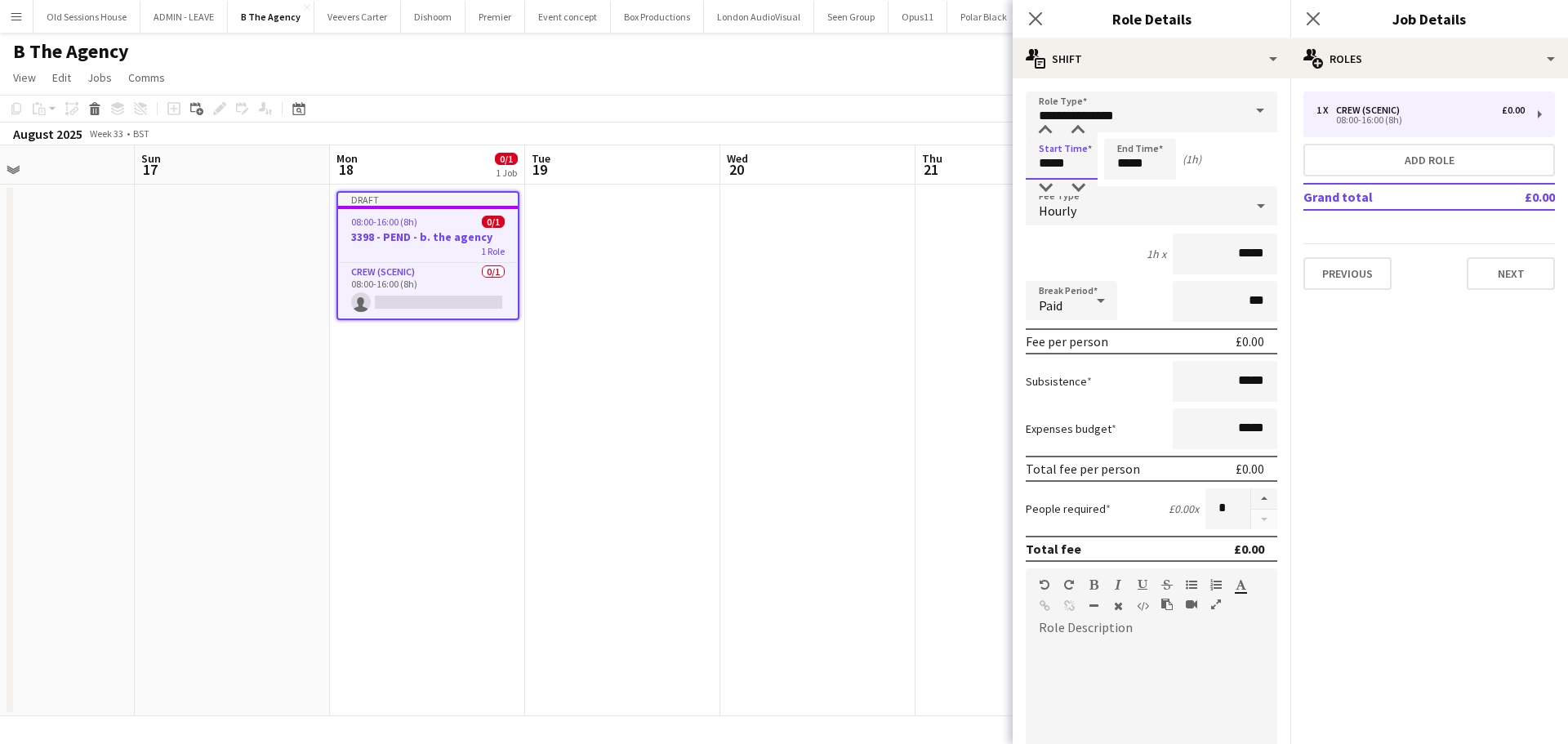 type on "*****" 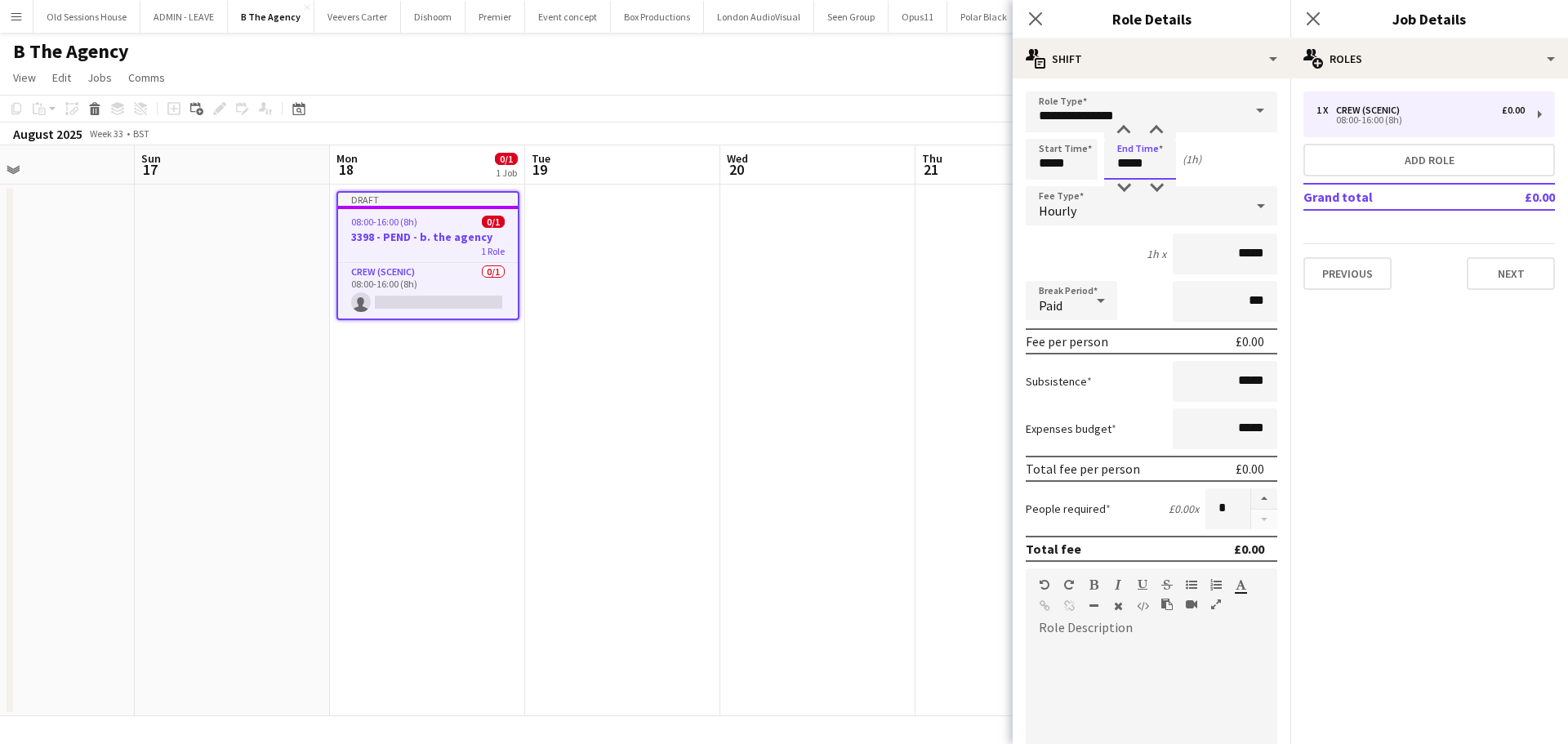 click on "*****" at bounding box center [1140, 159] 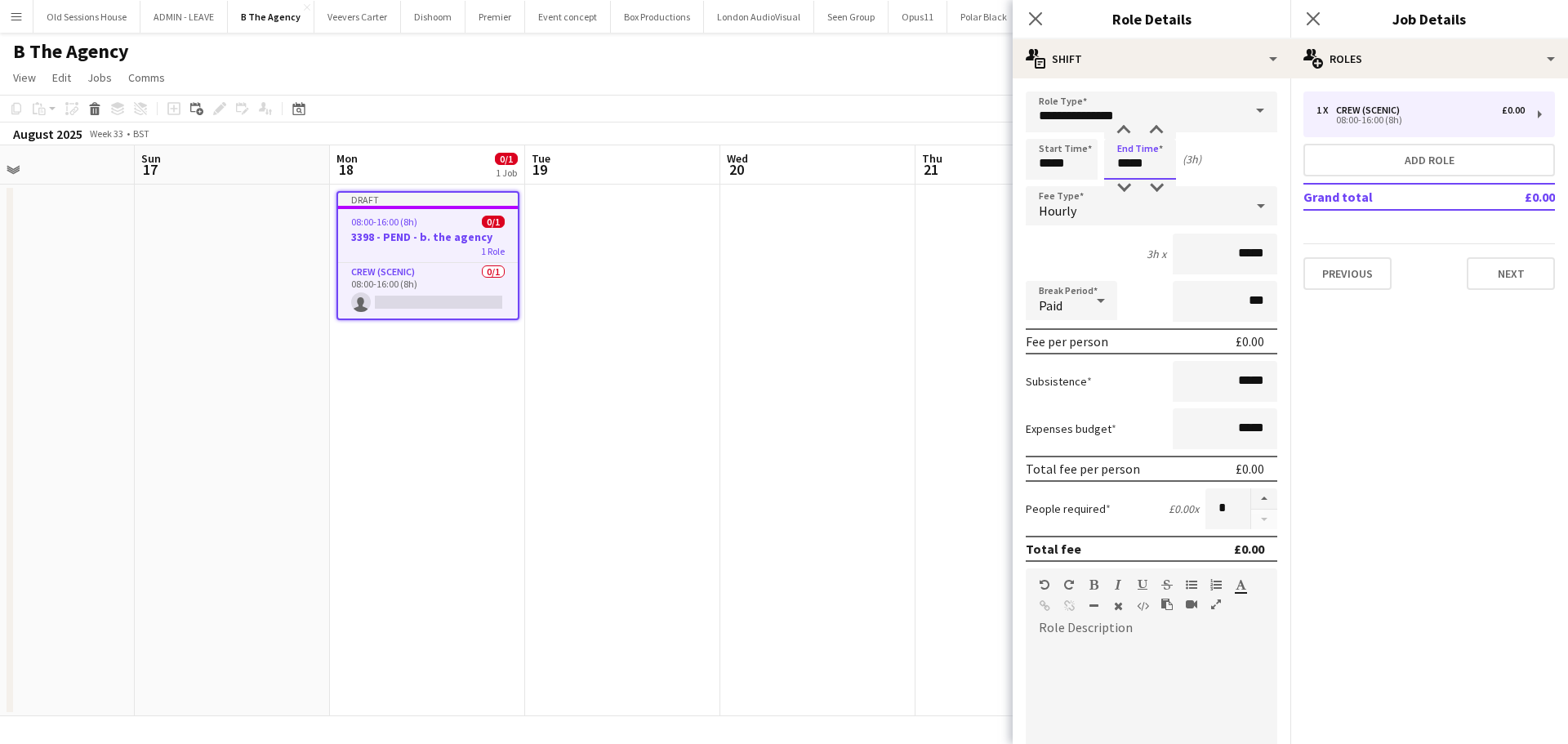type on "*****" 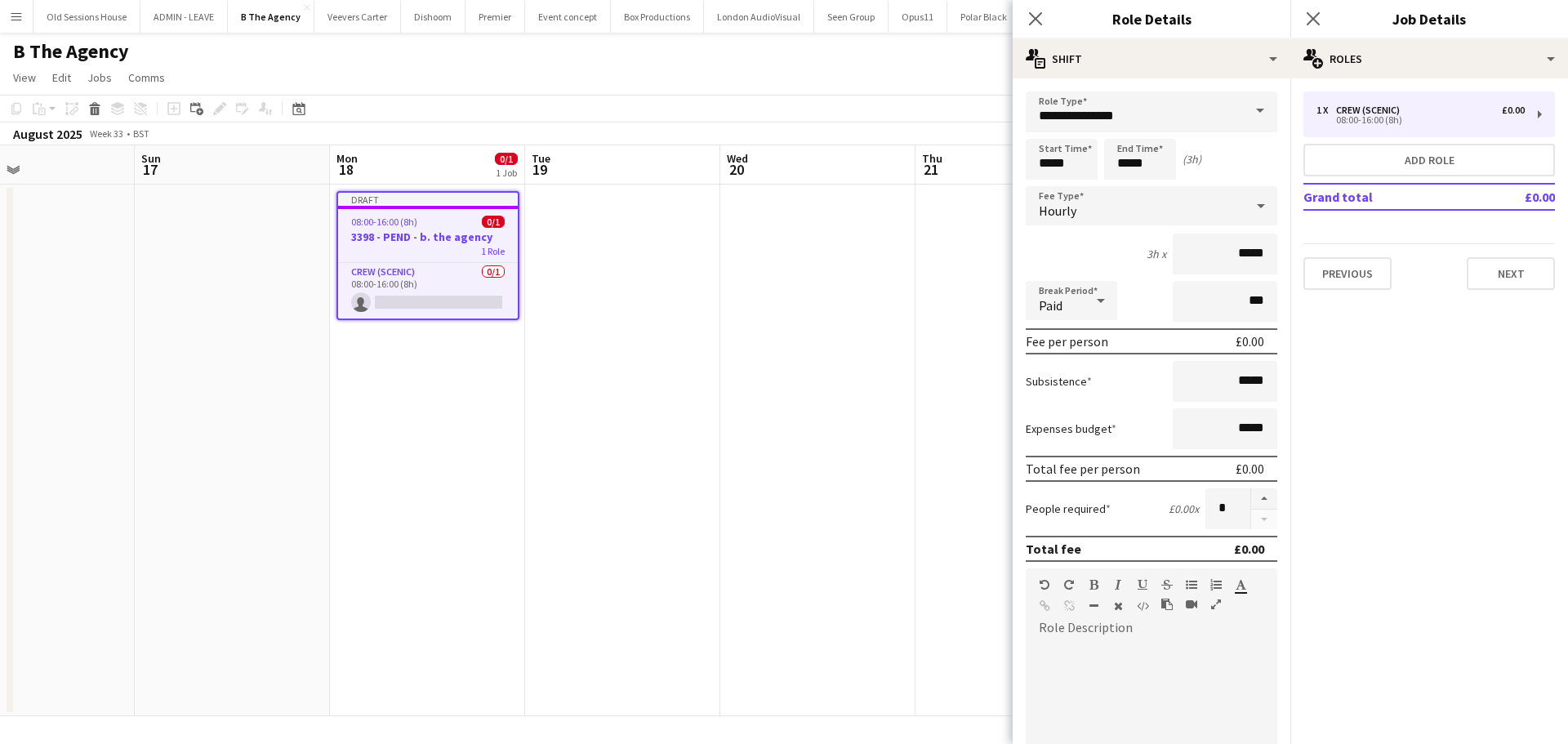drag, startPoint x: 947, startPoint y: 259, endPoint x: 904, endPoint y: 245, distance: 45.221676 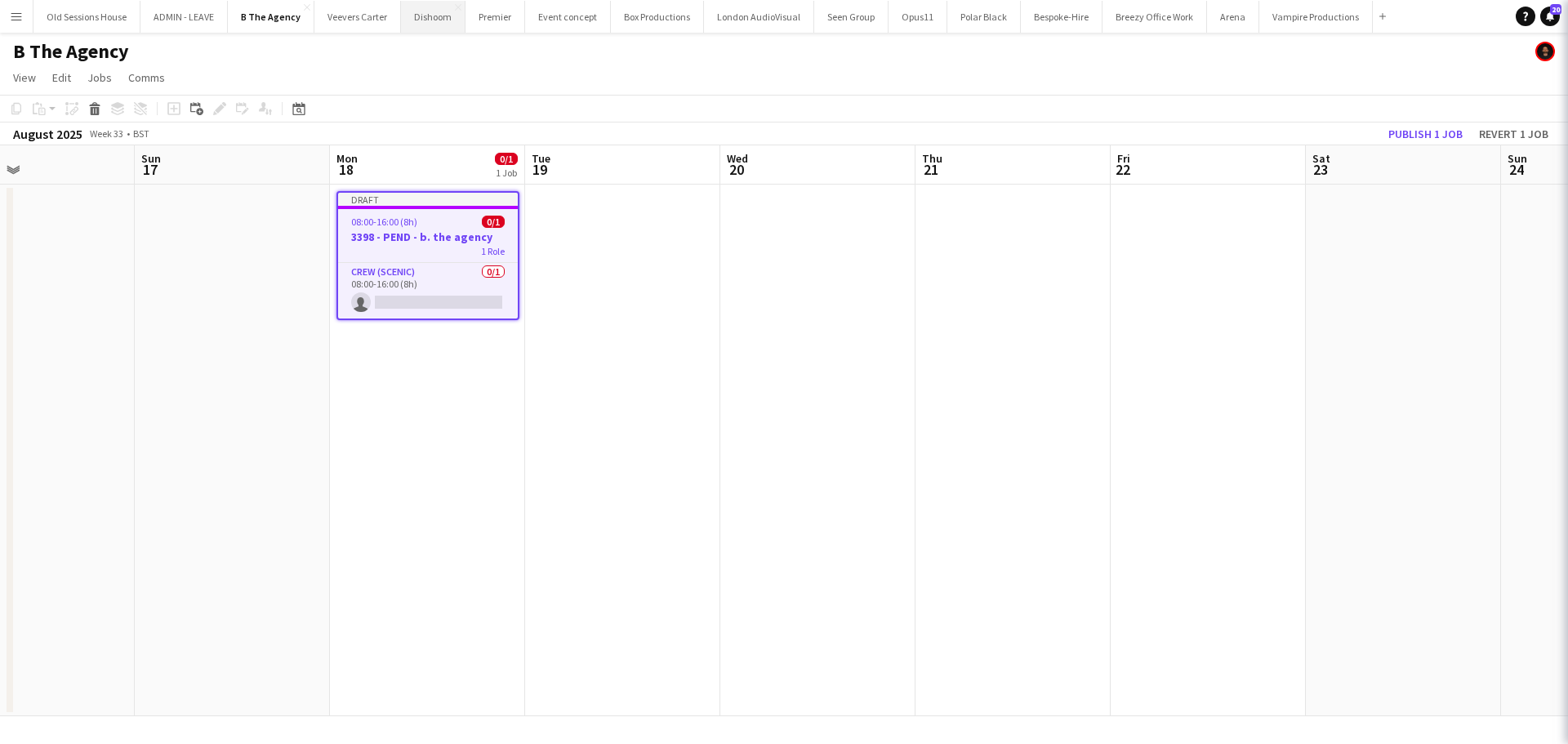 scroll, scrollTop: 0, scrollLeft: 643, axis: horizontal 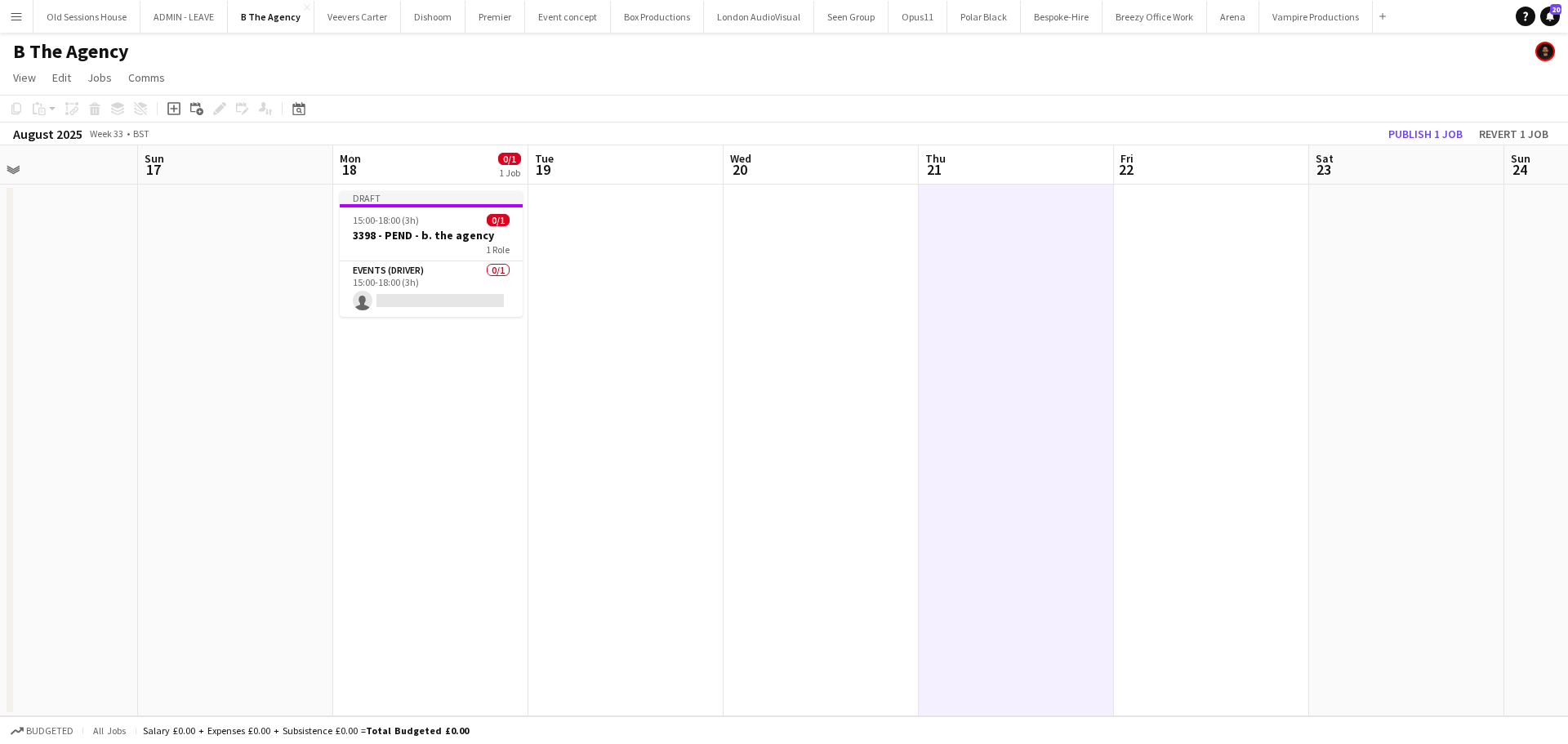 drag, startPoint x: 446, startPoint y: 224, endPoint x: 204, endPoint y: 181, distance: 245.79056 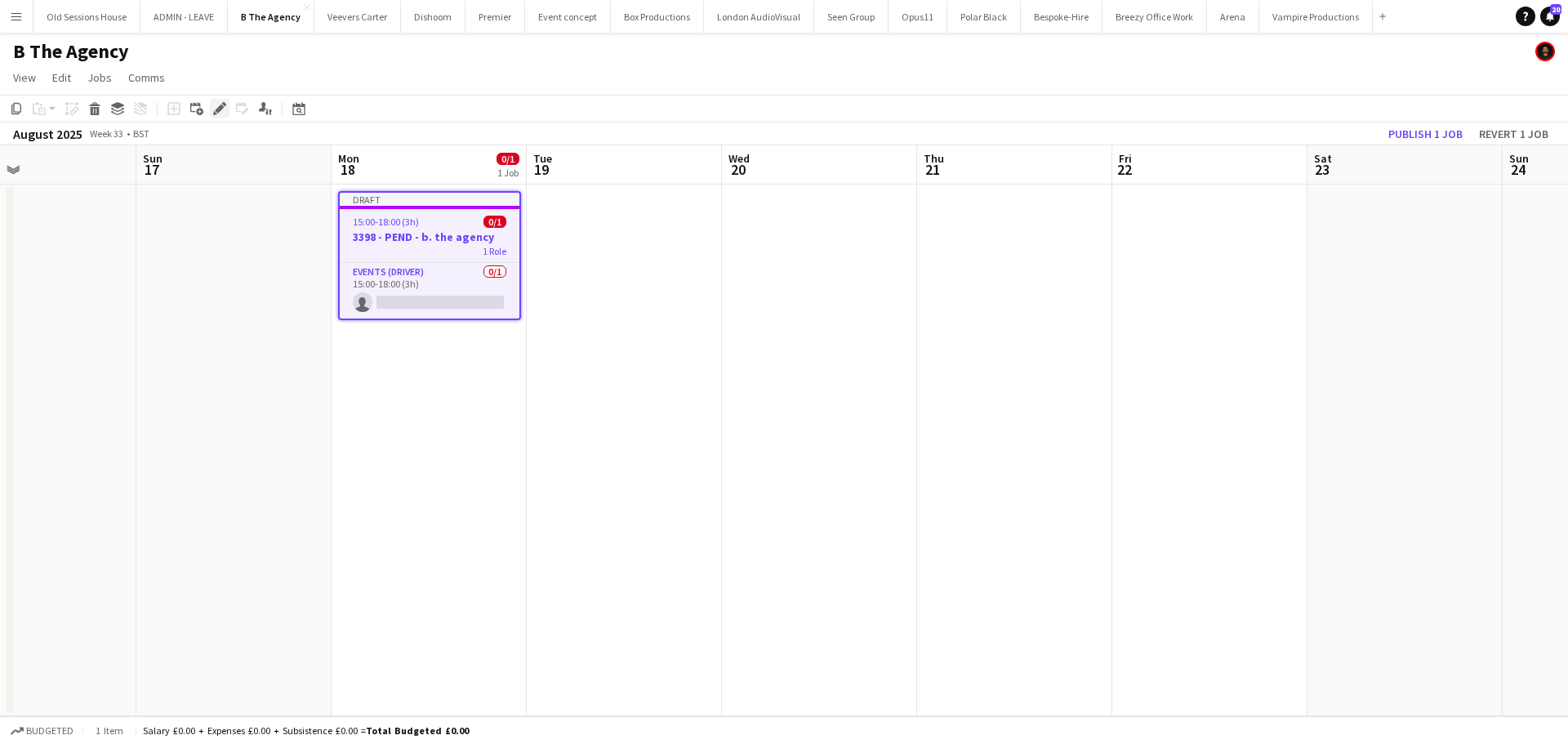 click 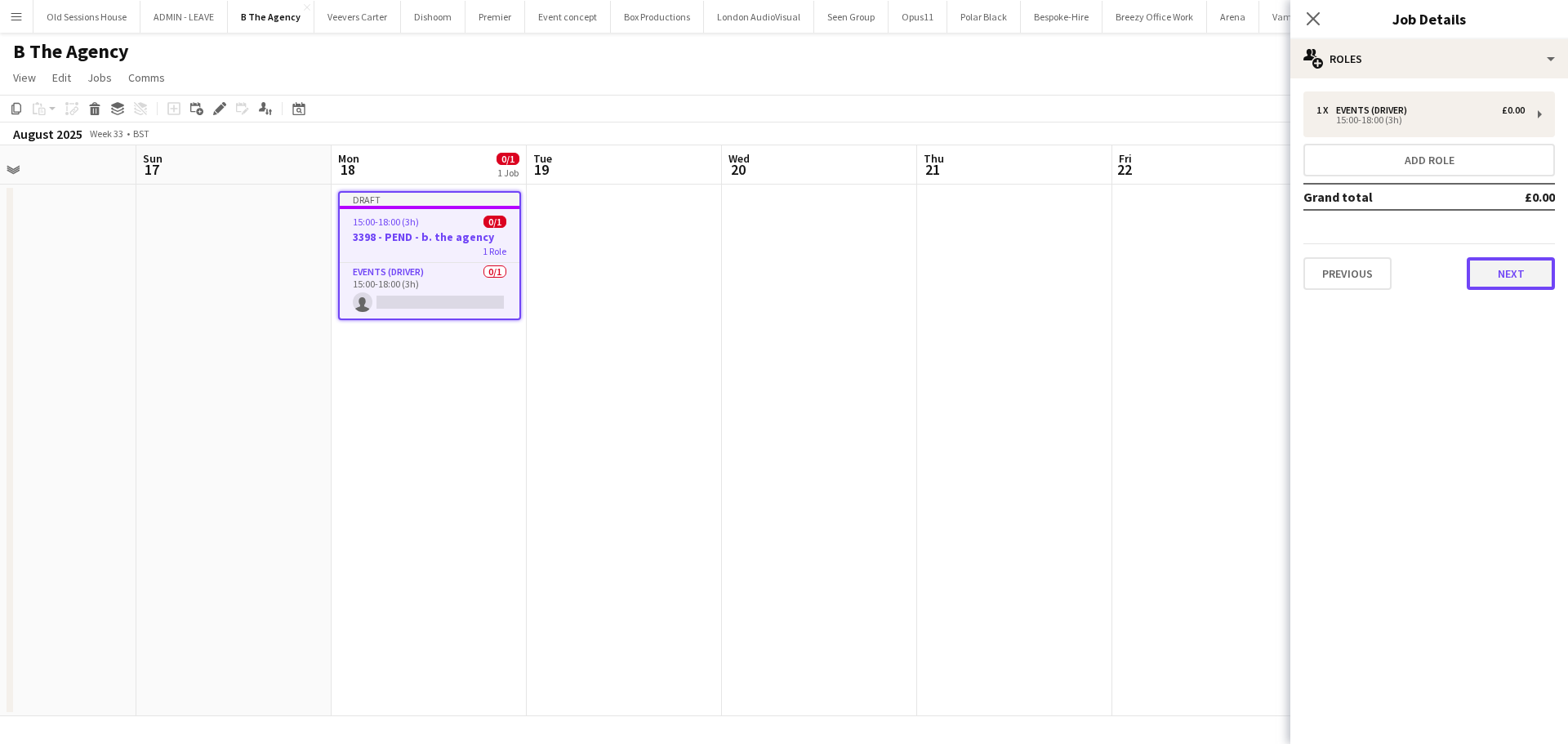 click on "Next" at bounding box center (1511, 274) 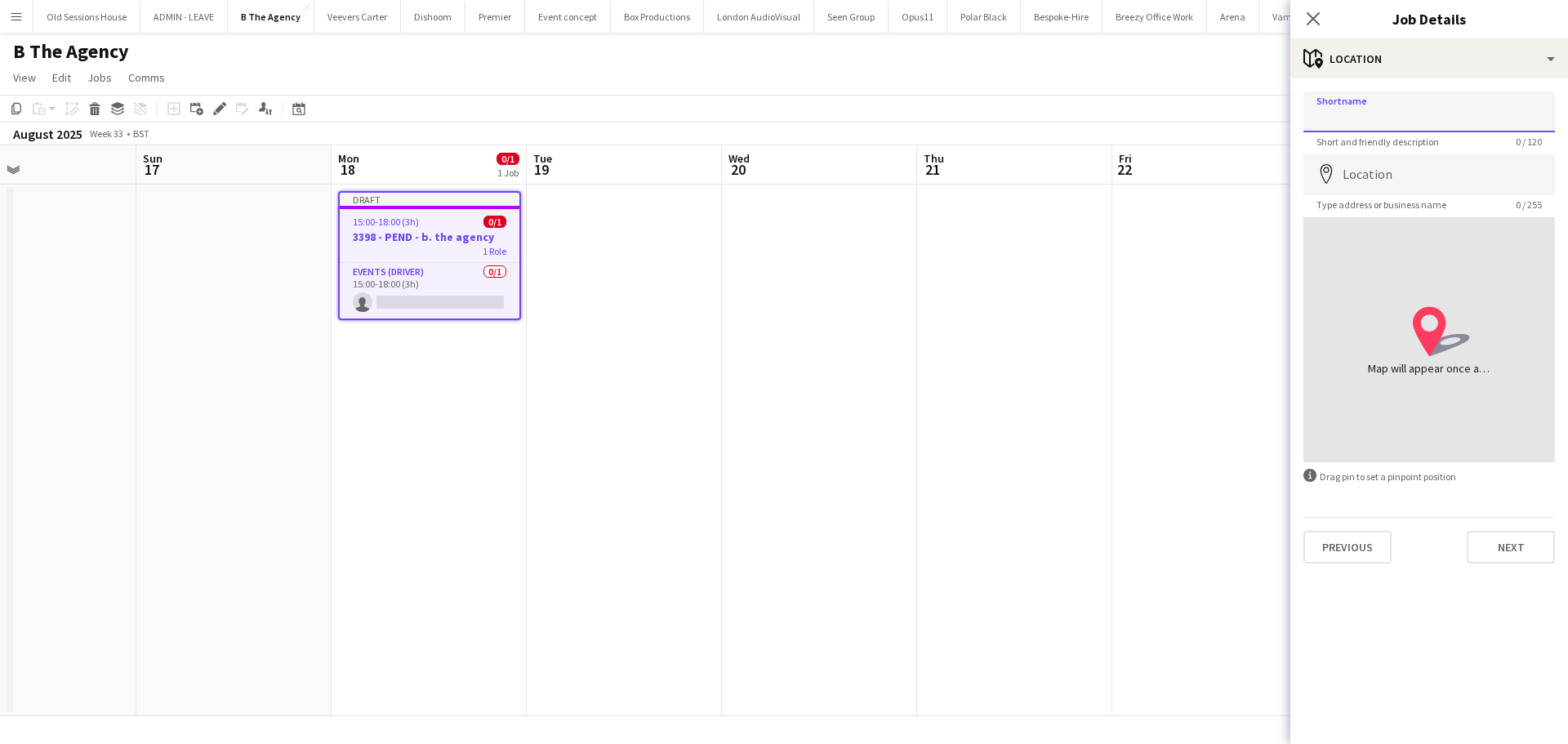 click on "Shortname" at bounding box center [1429, 112] 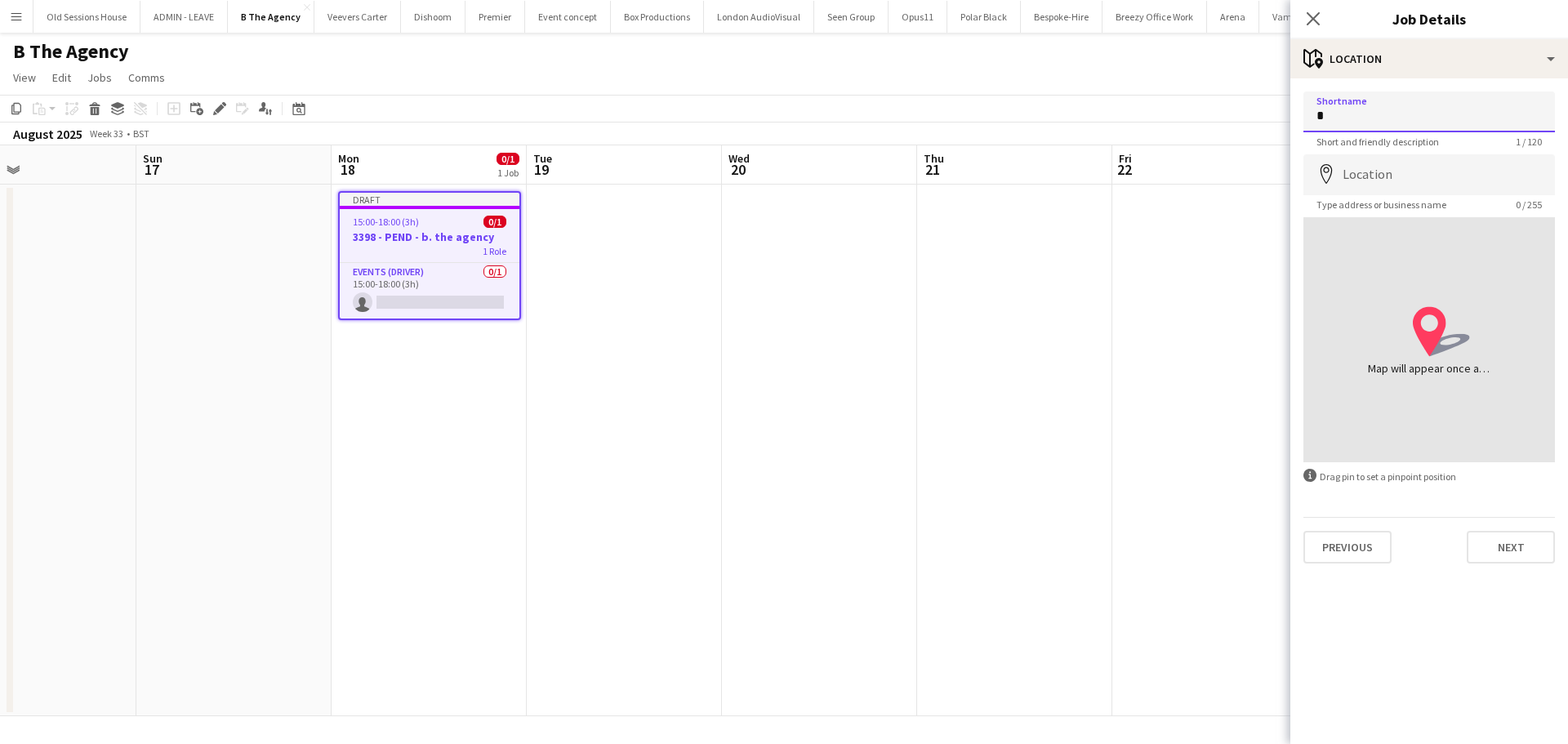 type on "**********" 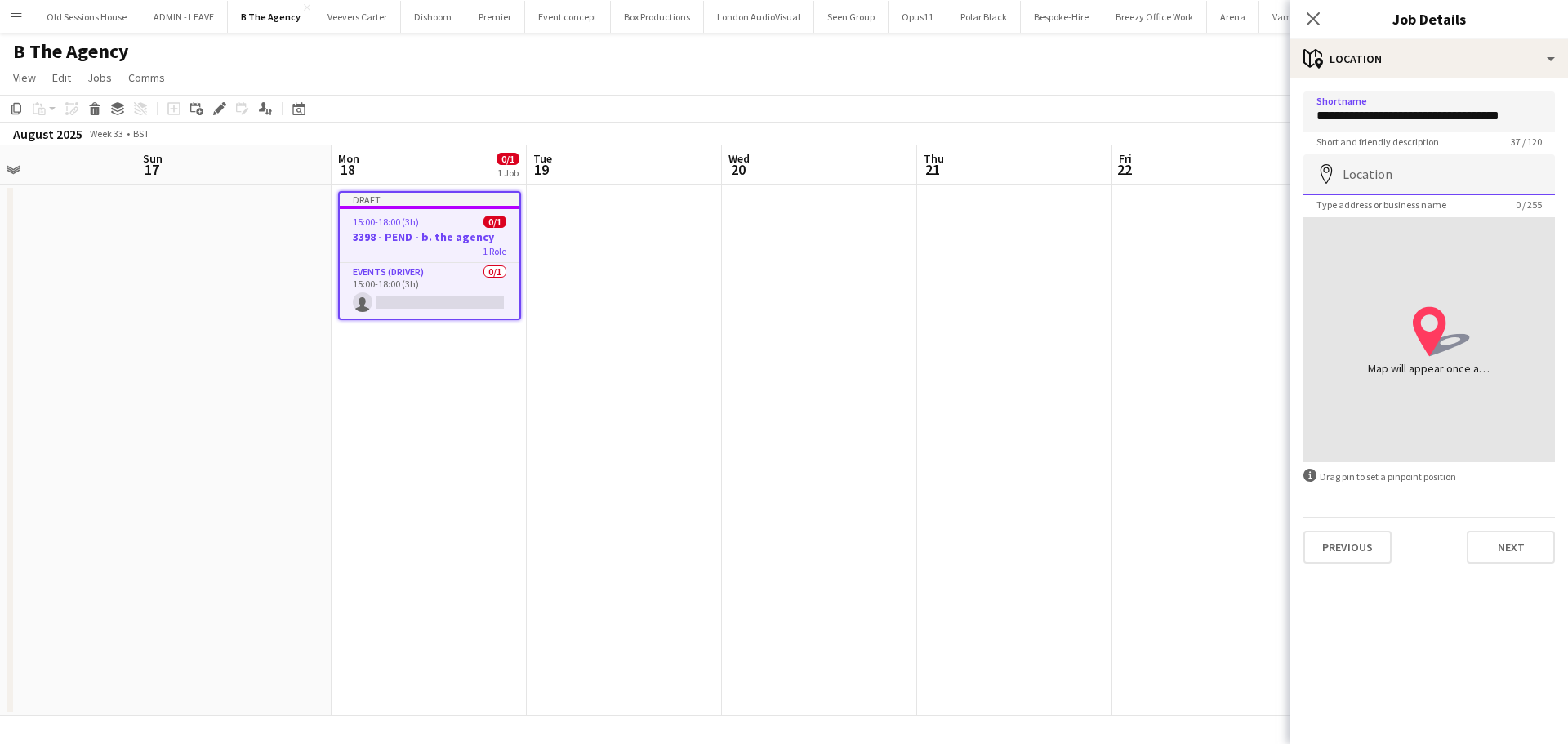 click on "Location" at bounding box center (1429, 175) 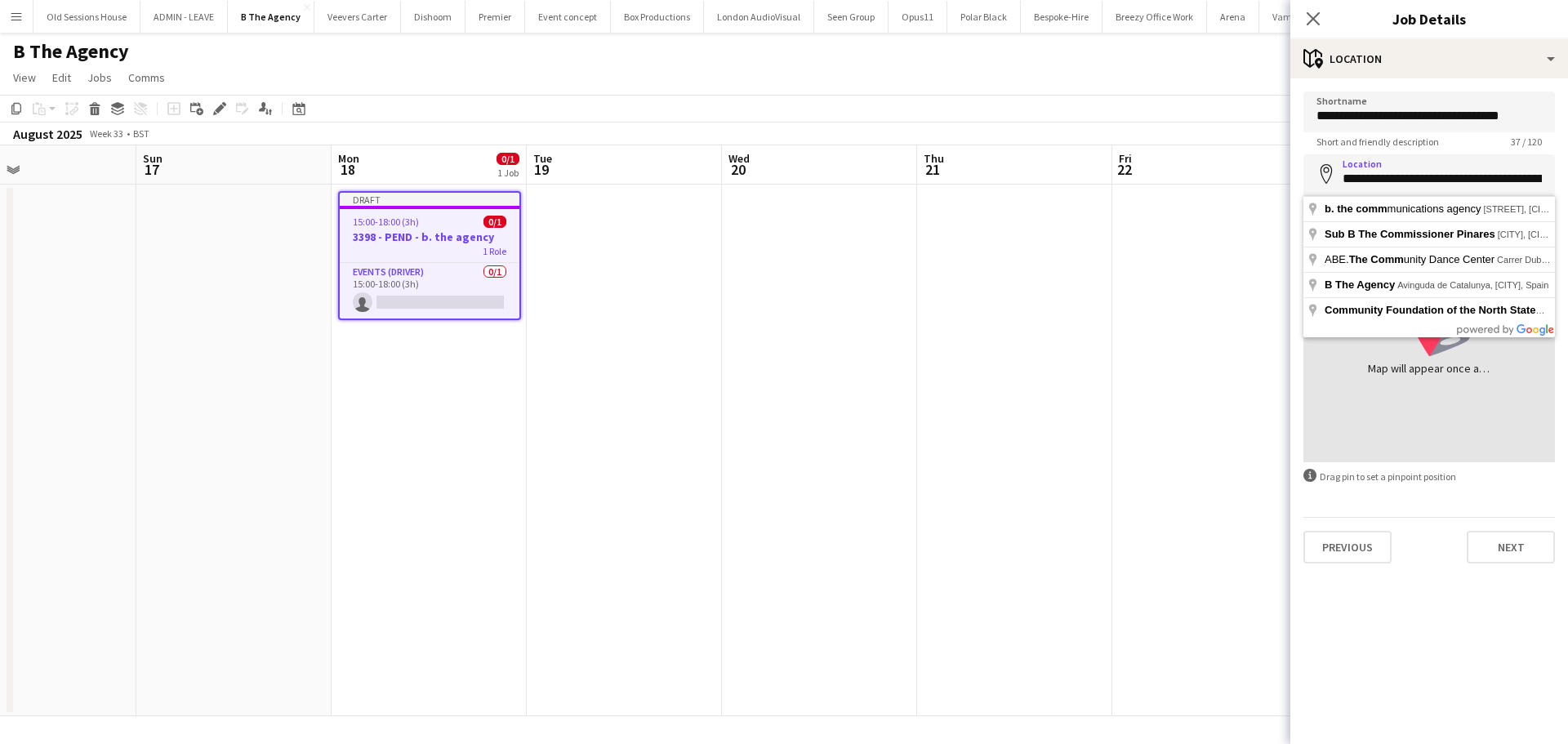 type on "**********" 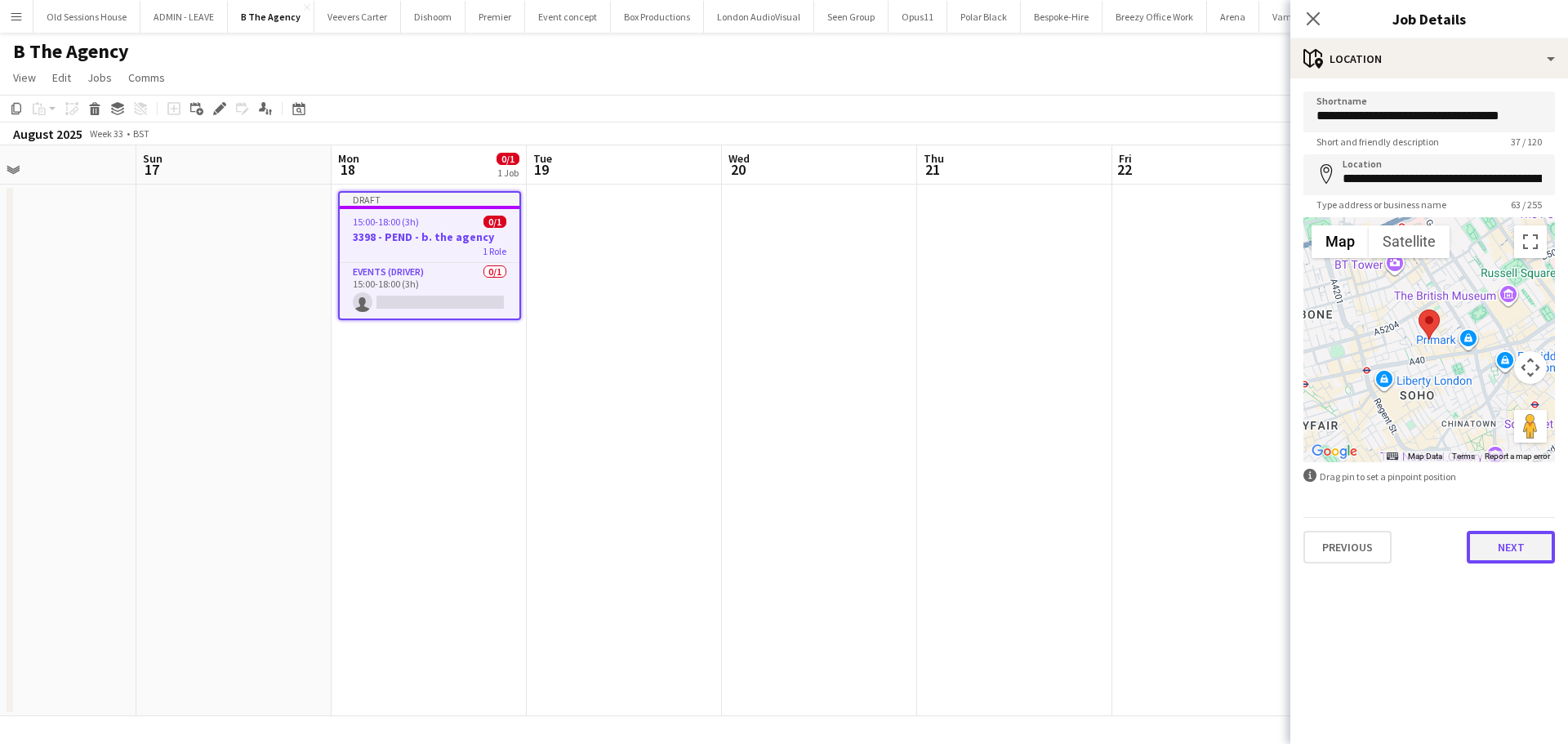 click on "Next" at bounding box center (1511, 547) 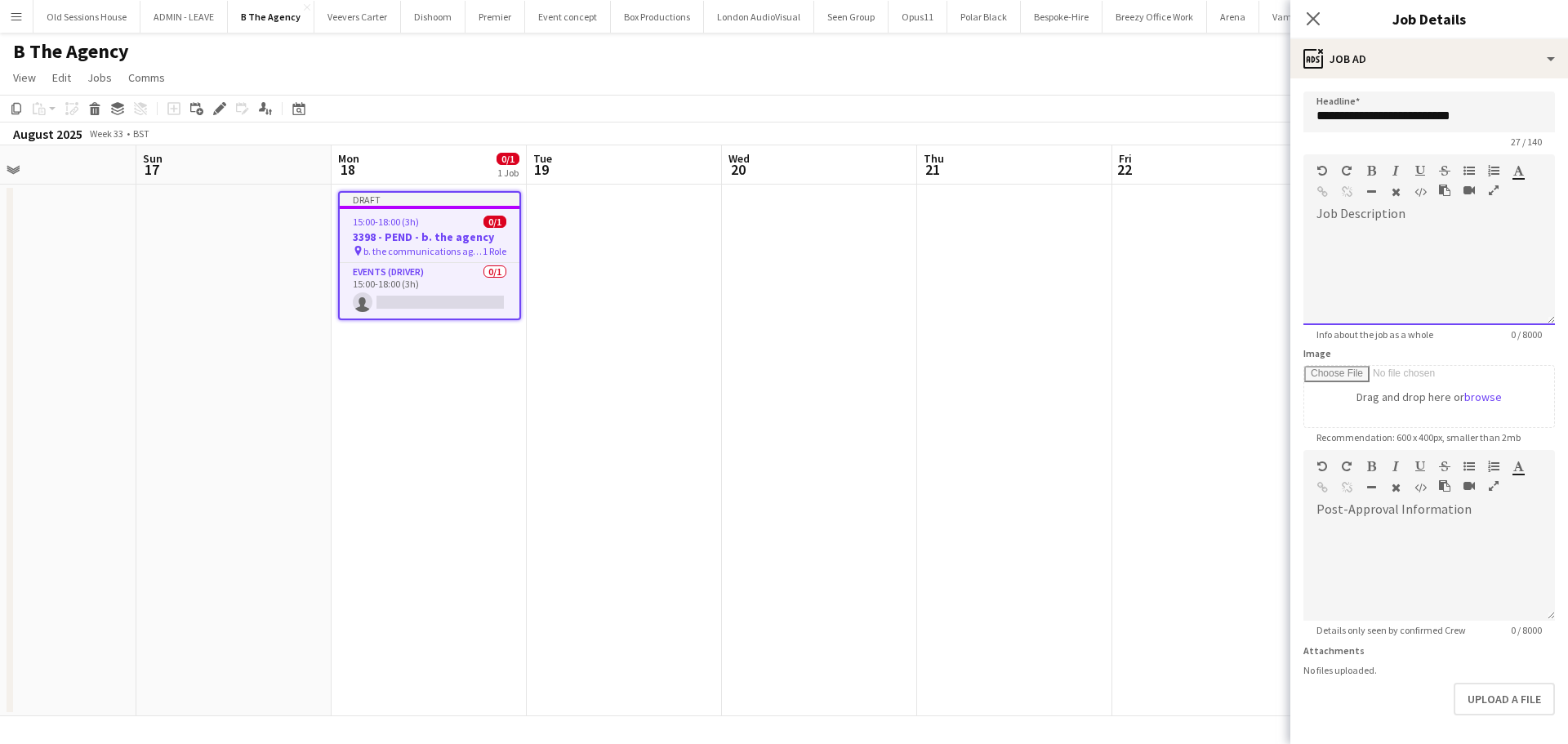 click at bounding box center (1429, 270) 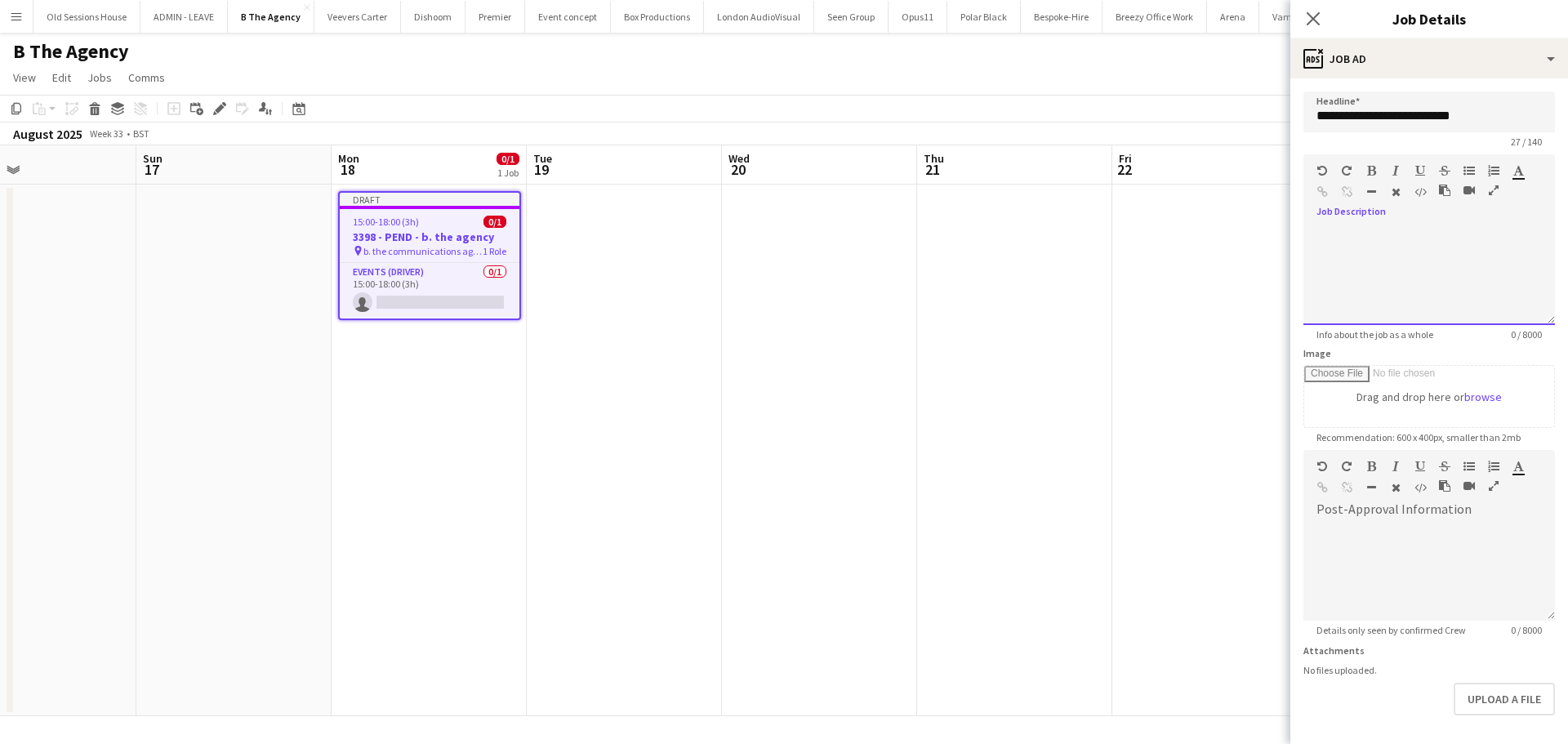 paste 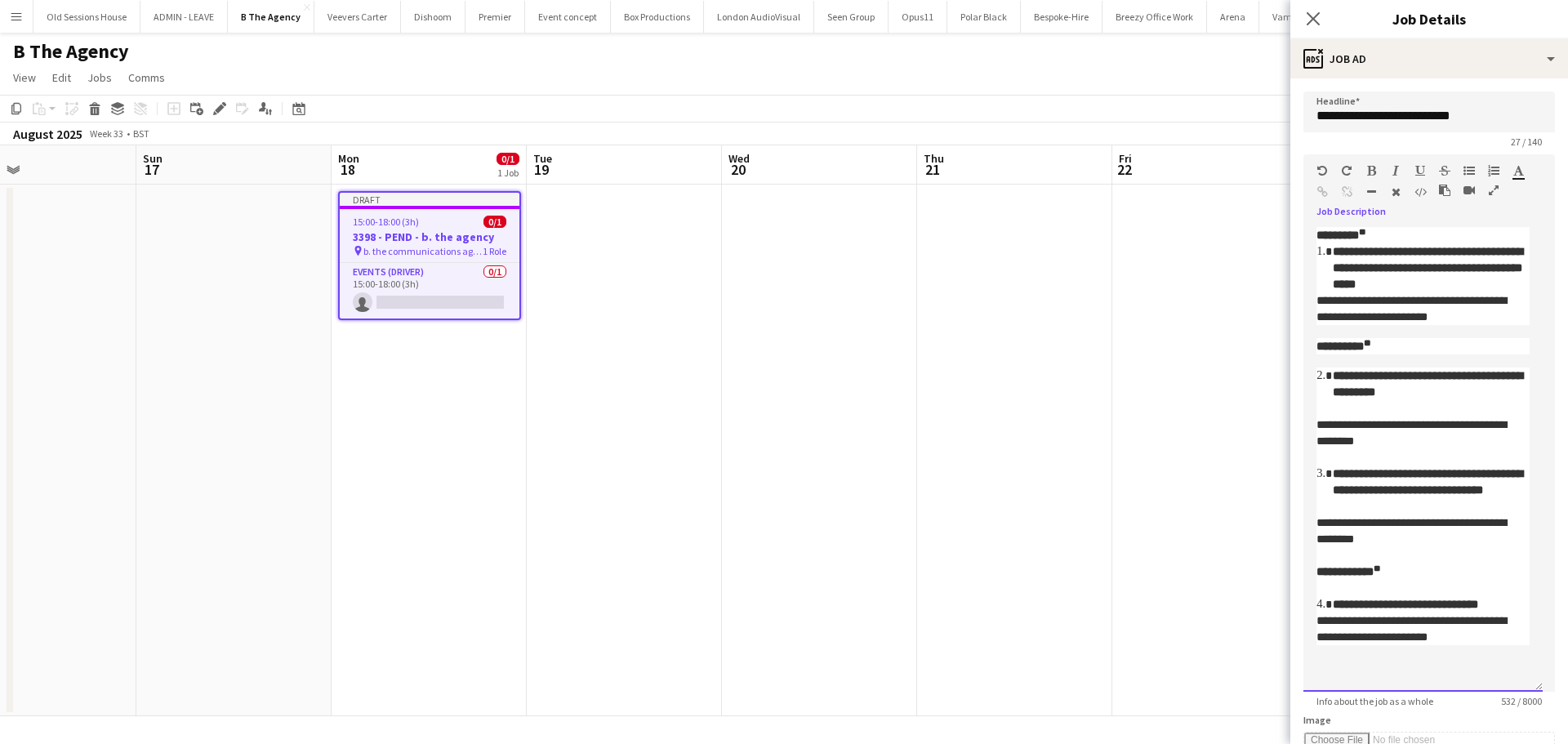 scroll, scrollTop: 8, scrollLeft: 0, axis: vertical 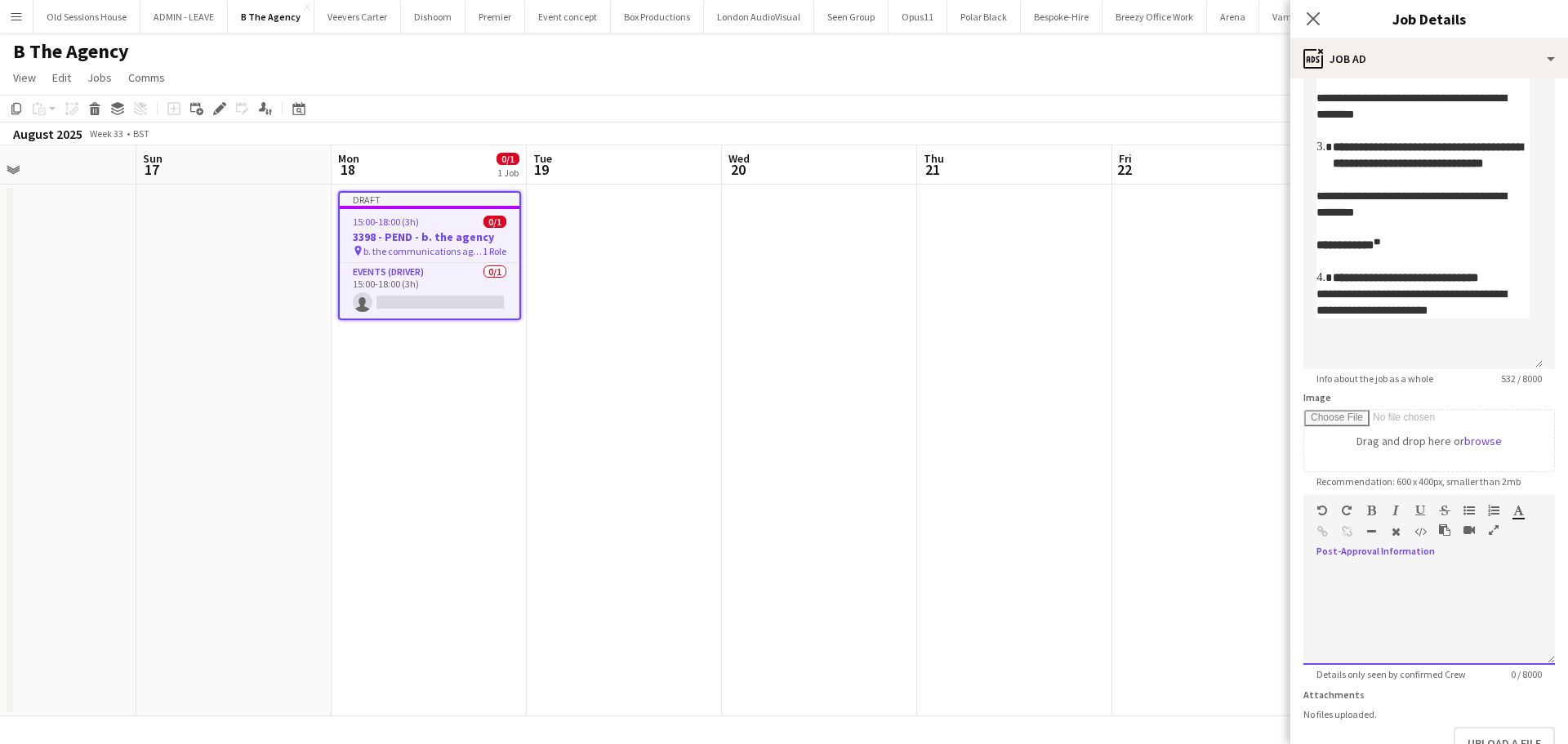 click at bounding box center (1429, 616) 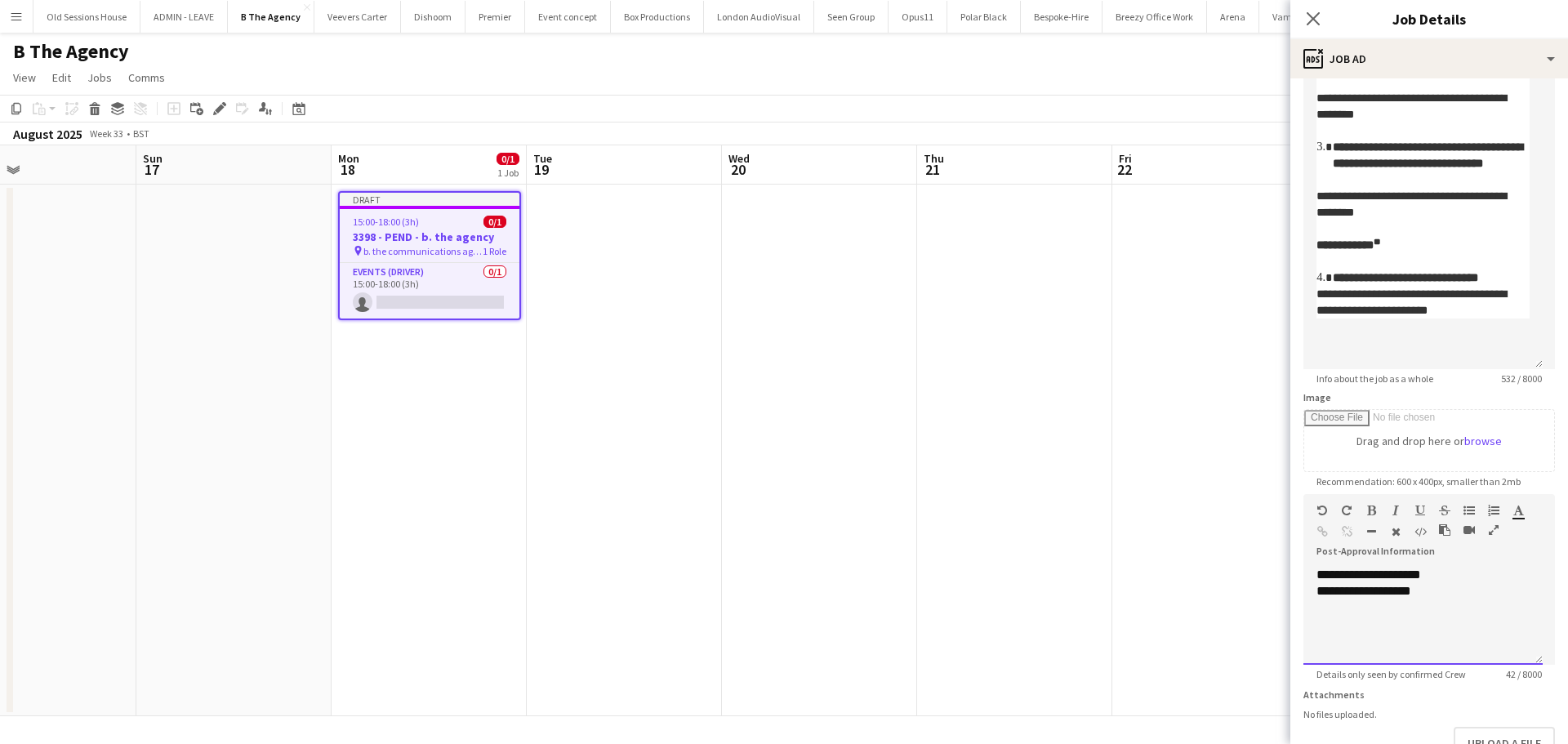 click on "**********" at bounding box center [1423, 591] 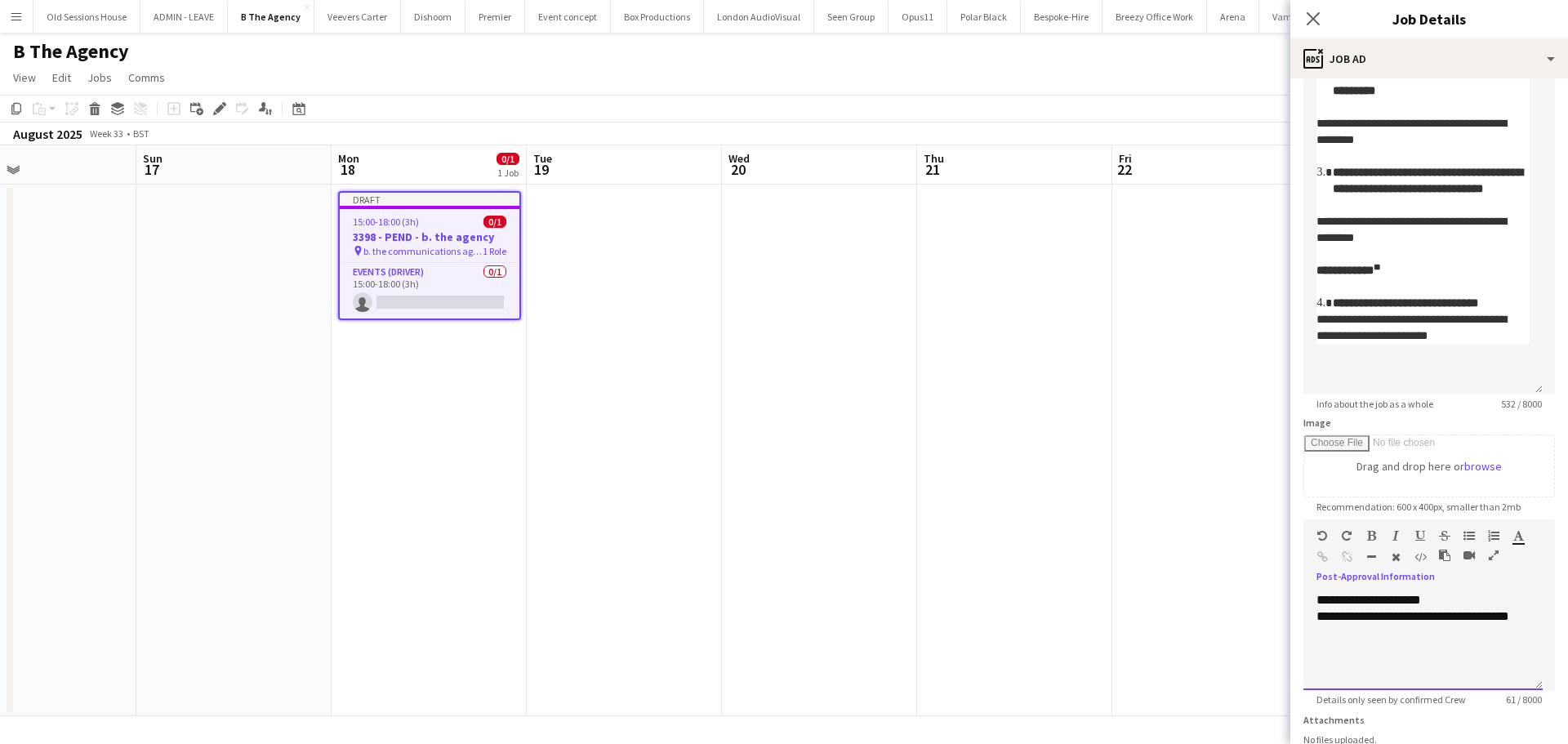scroll, scrollTop: 434, scrollLeft: 0, axis: vertical 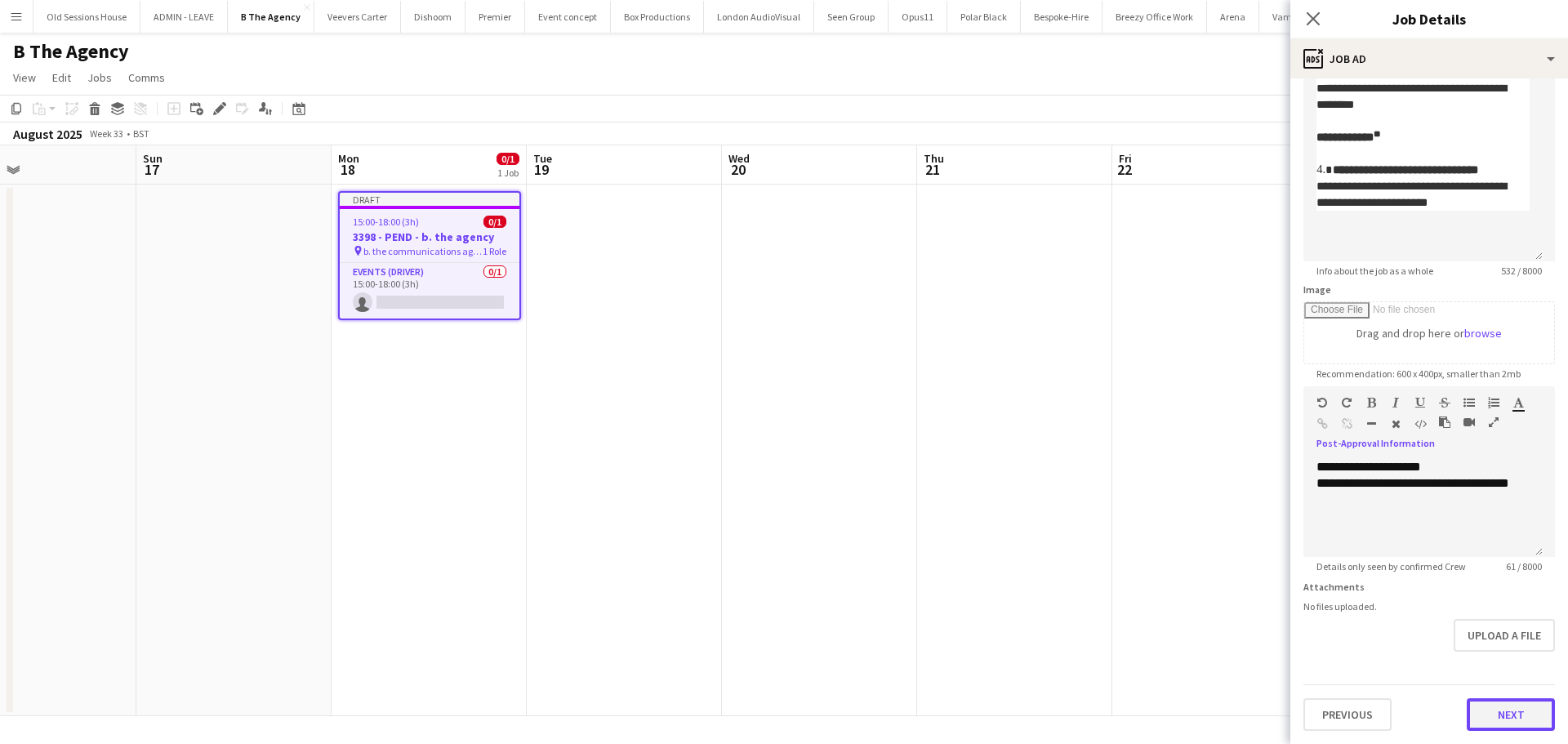click on "Next" at bounding box center [1511, 715] 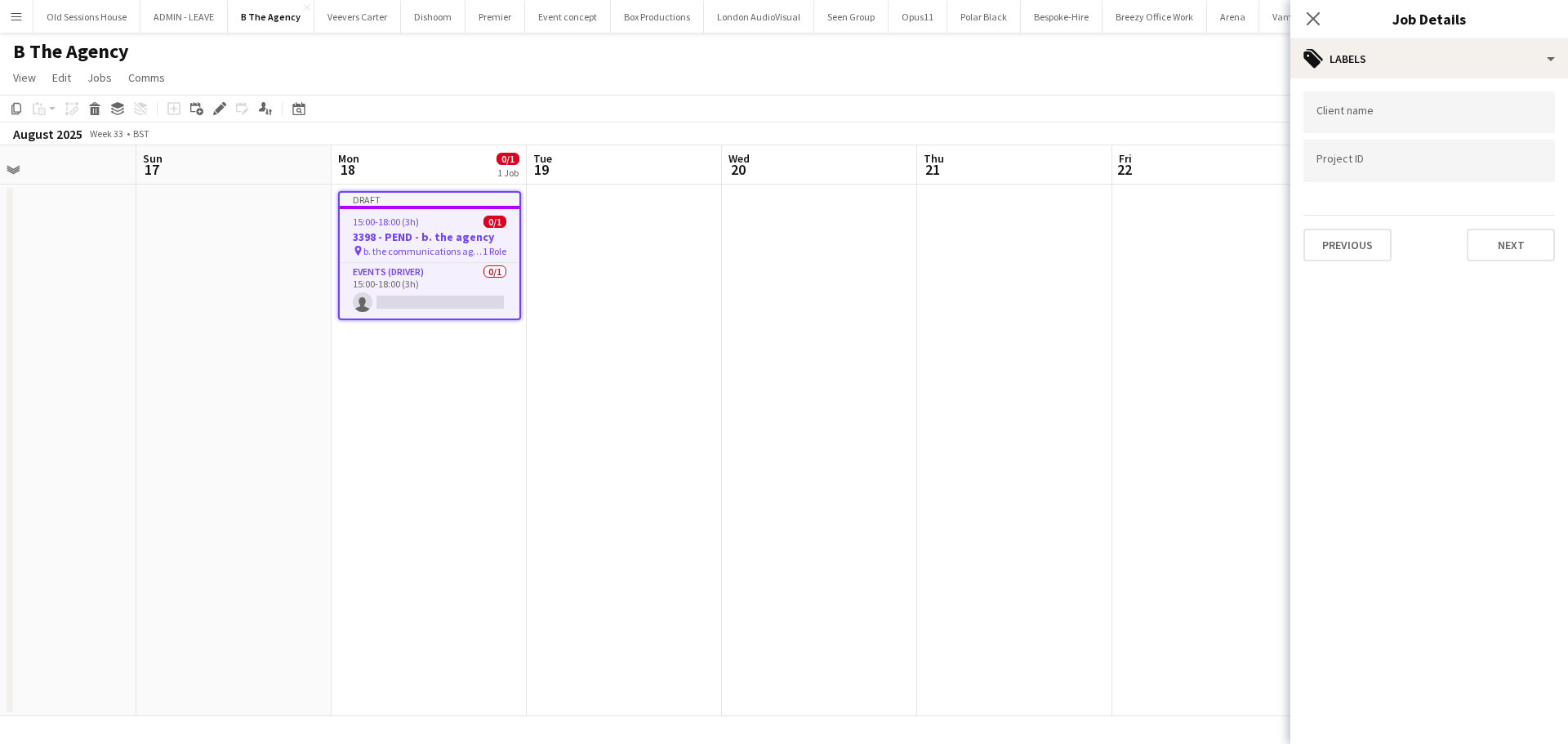 scroll, scrollTop: 0, scrollLeft: 0, axis: both 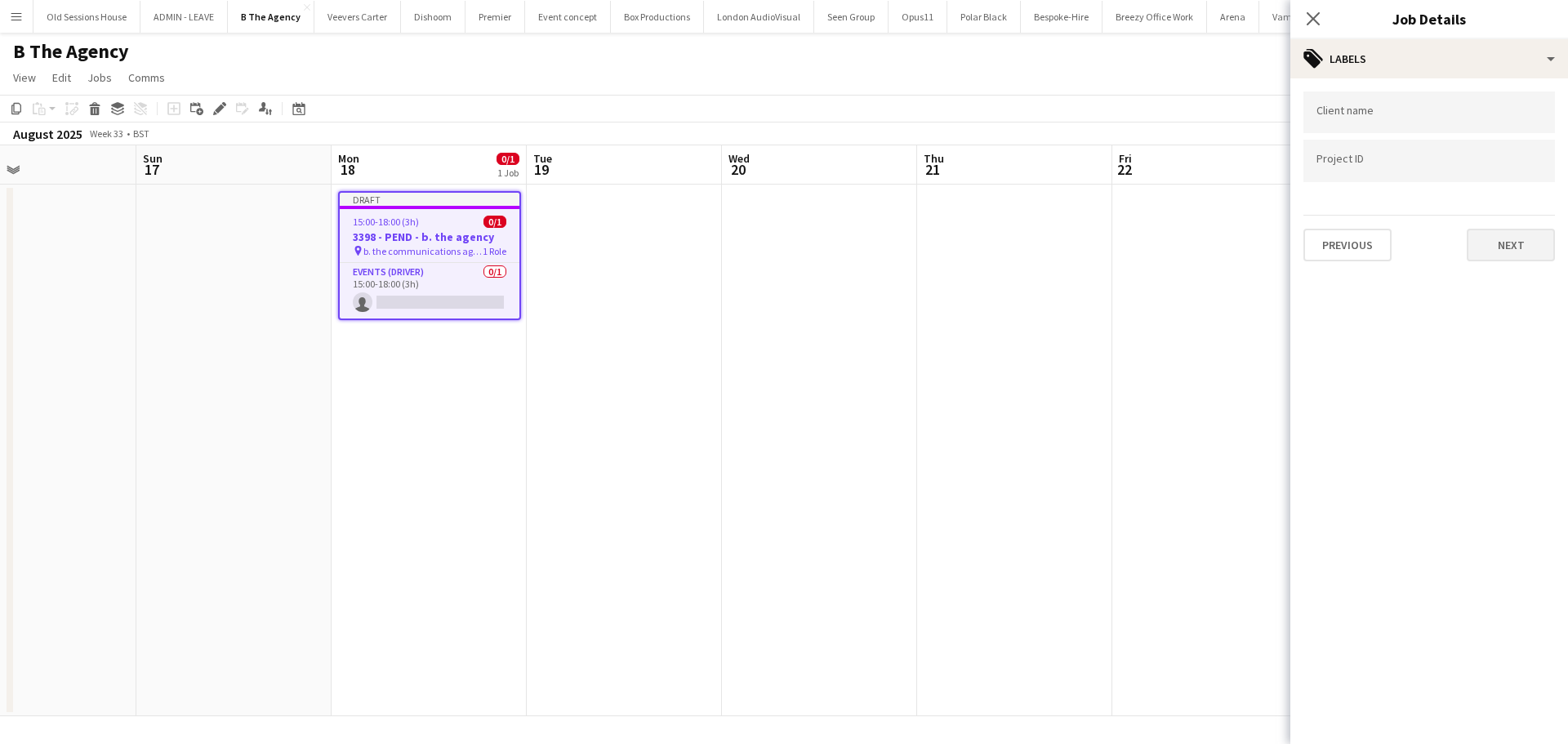 drag, startPoint x: 1506, startPoint y: 222, endPoint x: 1503, endPoint y: 230, distance: 8.544004 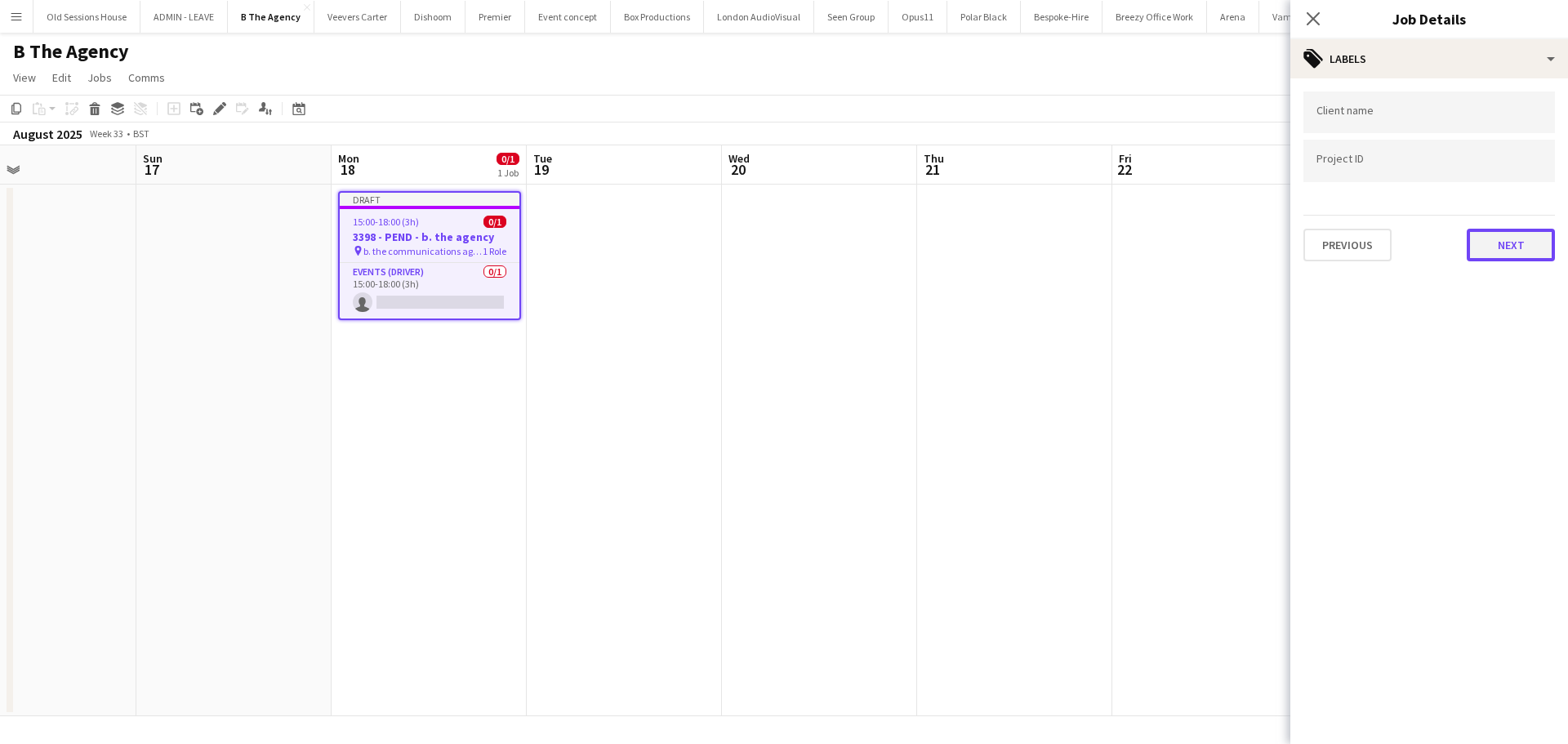 click on "Next" at bounding box center (1511, 245) 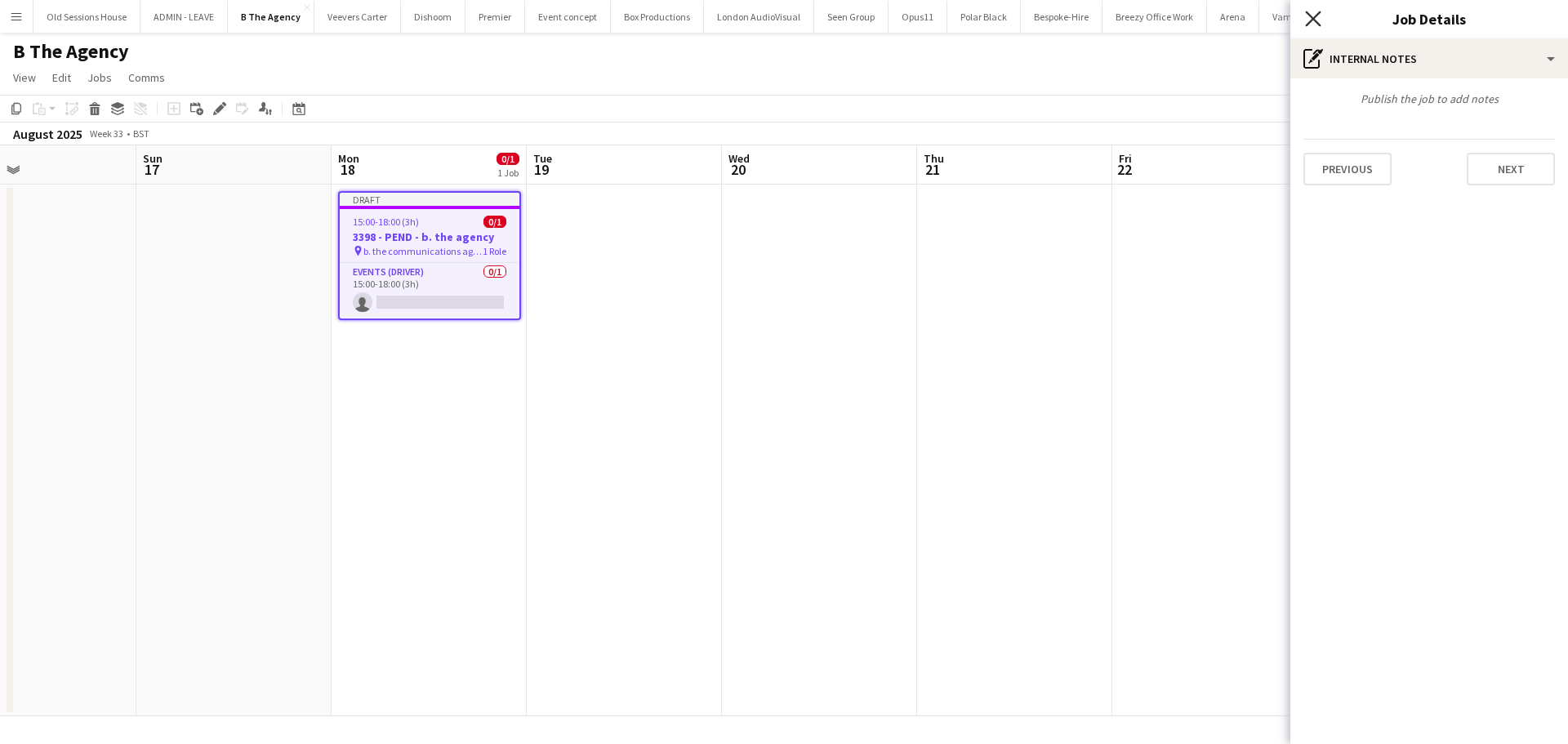 click on "Close pop-in" 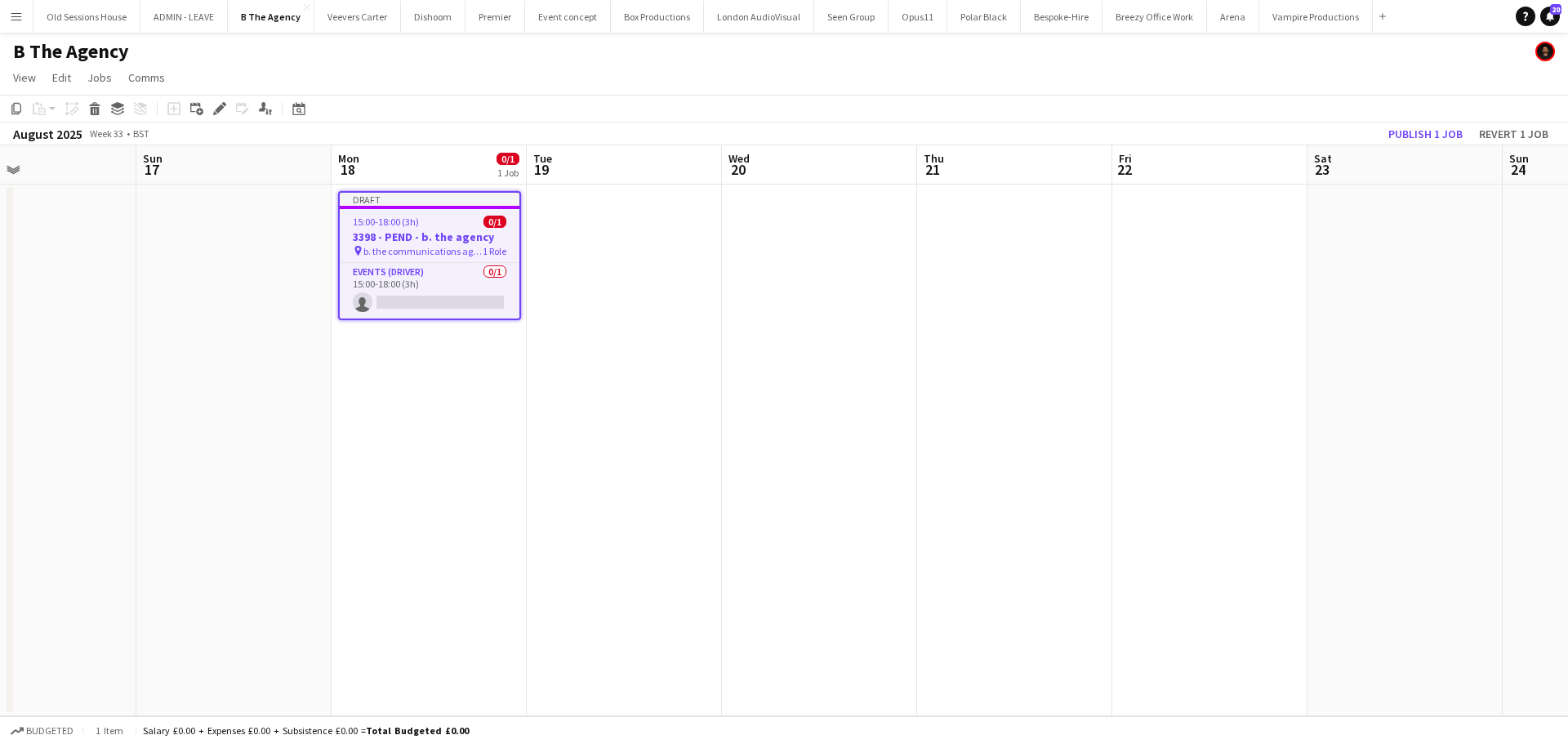 click on "Draft   15:00-18:00 (3h)    0/1   3398 - PEND - b. the agency
pin
b. the communications agency, W1T 1PB   1 Role   Events (Driver)   0/1   15:00-18:00 (3h)
single-neutral-actions" at bounding box center (429, 450) 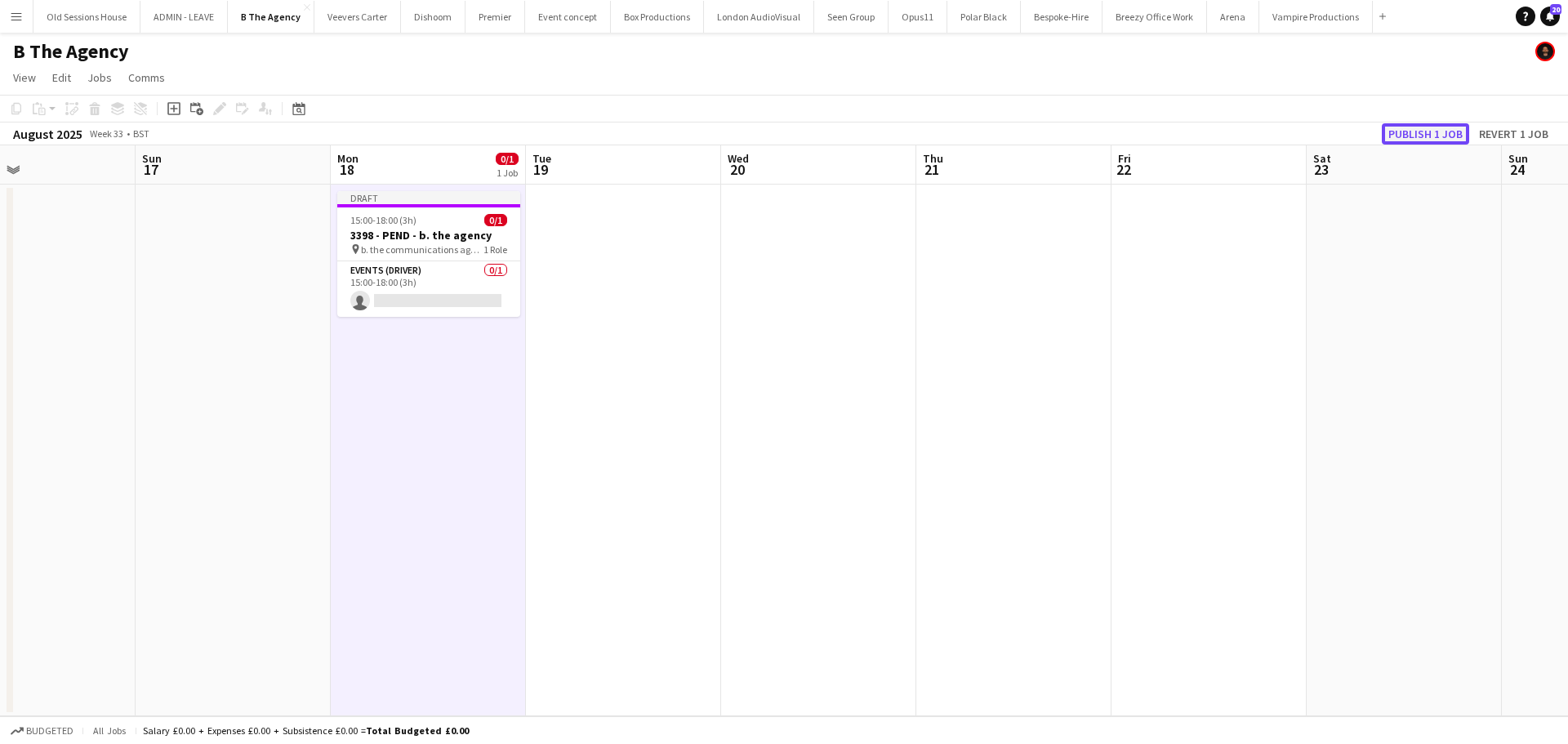 click on "Publish 1 job" 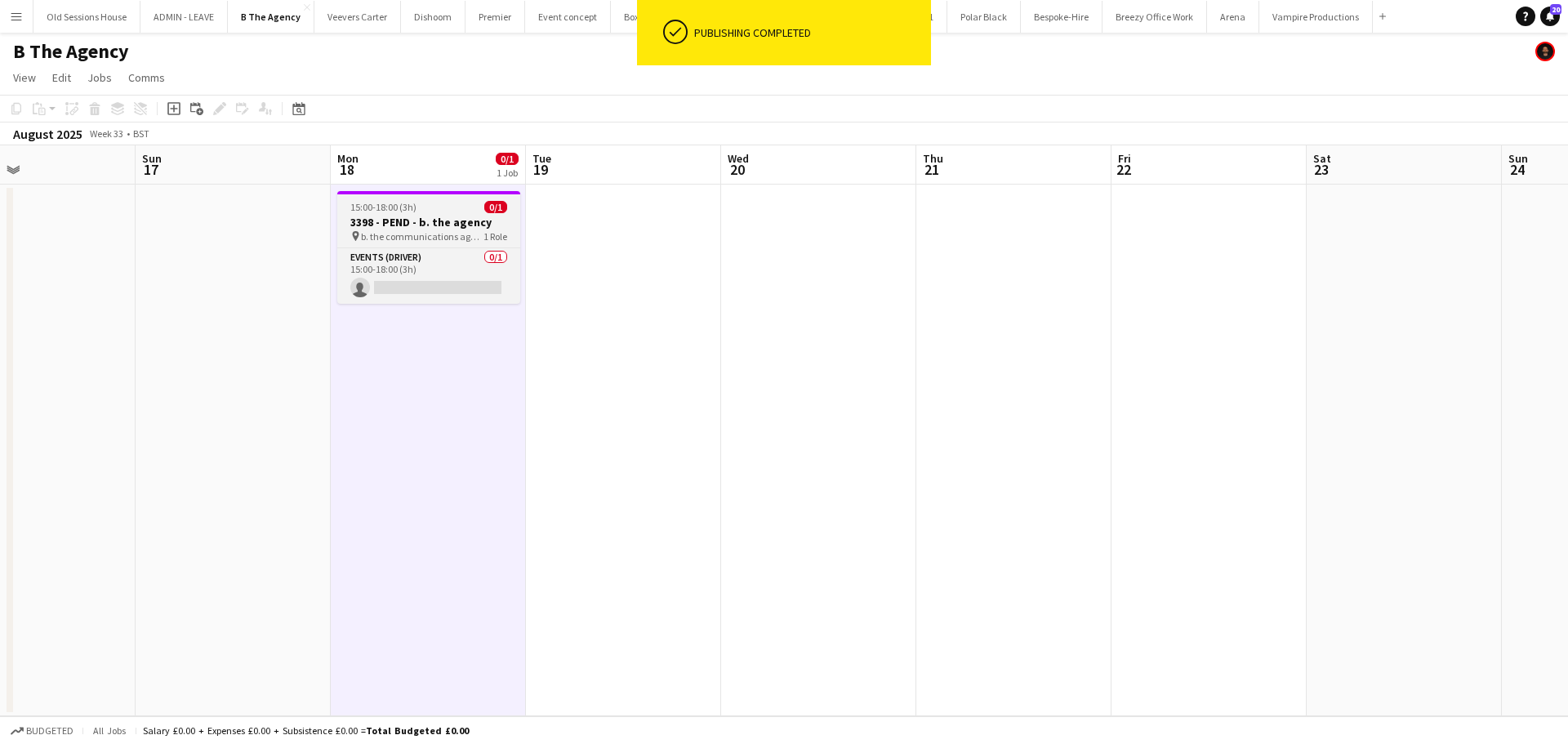click on "15:00-18:00 (3h)" at bounding box center (383, 207) 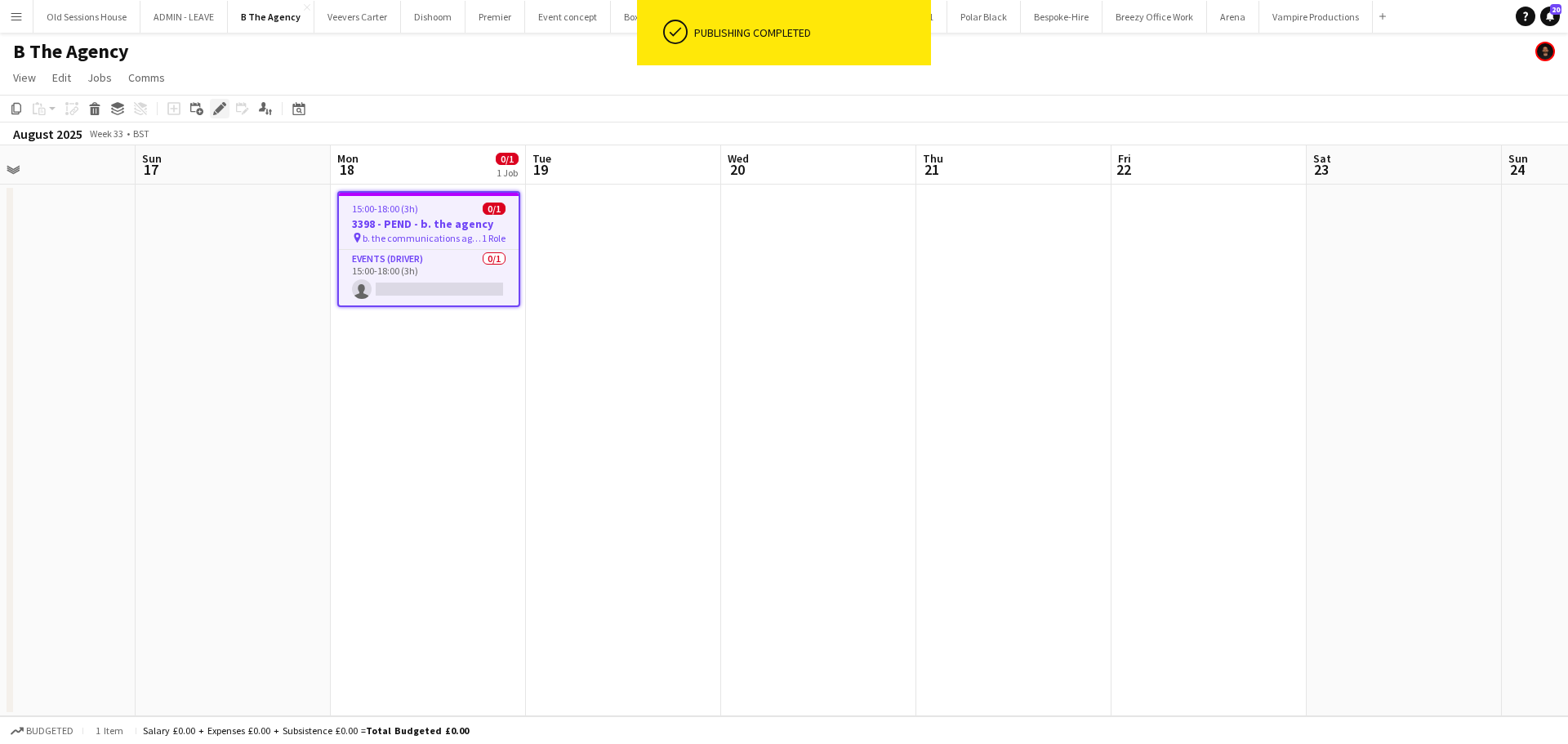 click on "Edit" 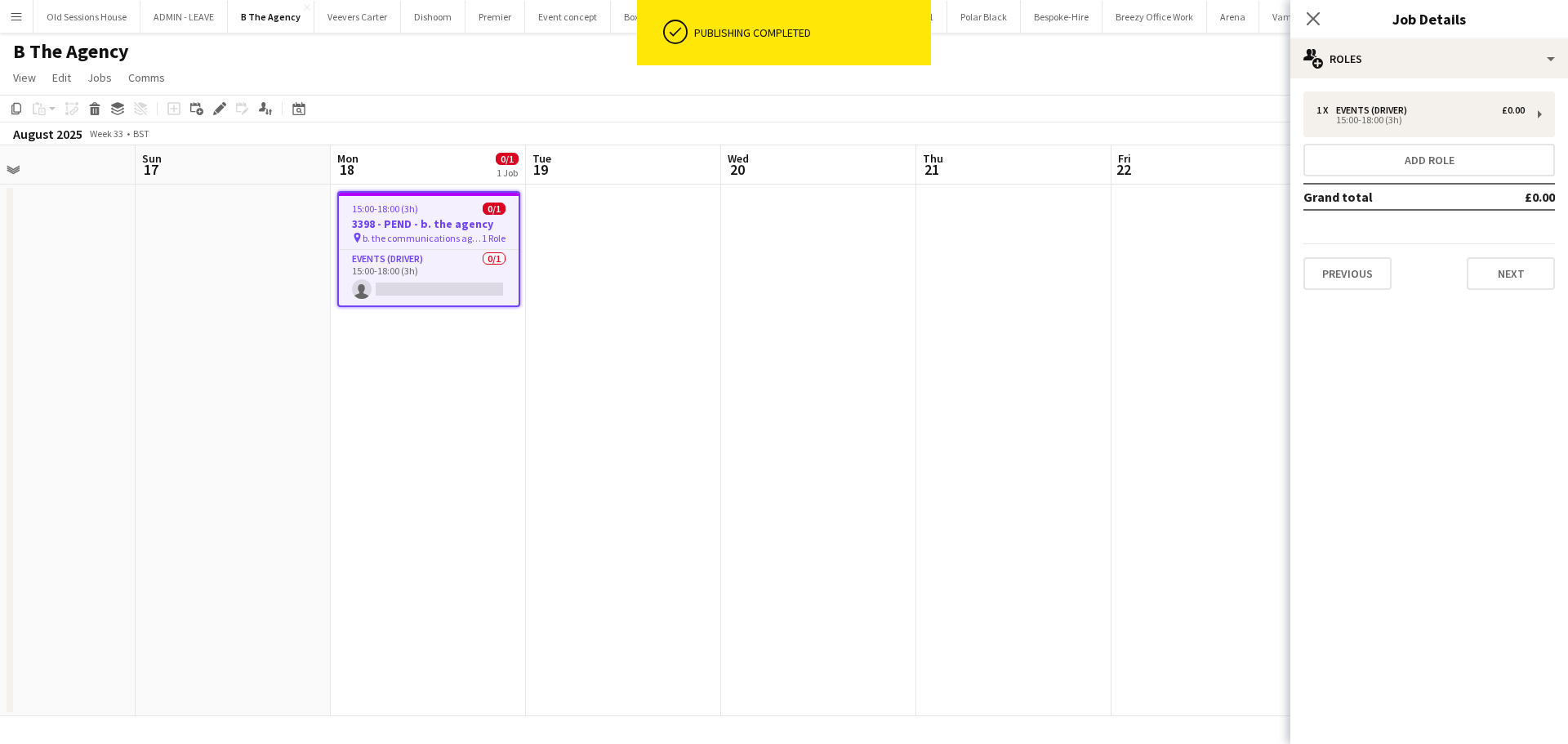 click at bounding box center [623, 450] 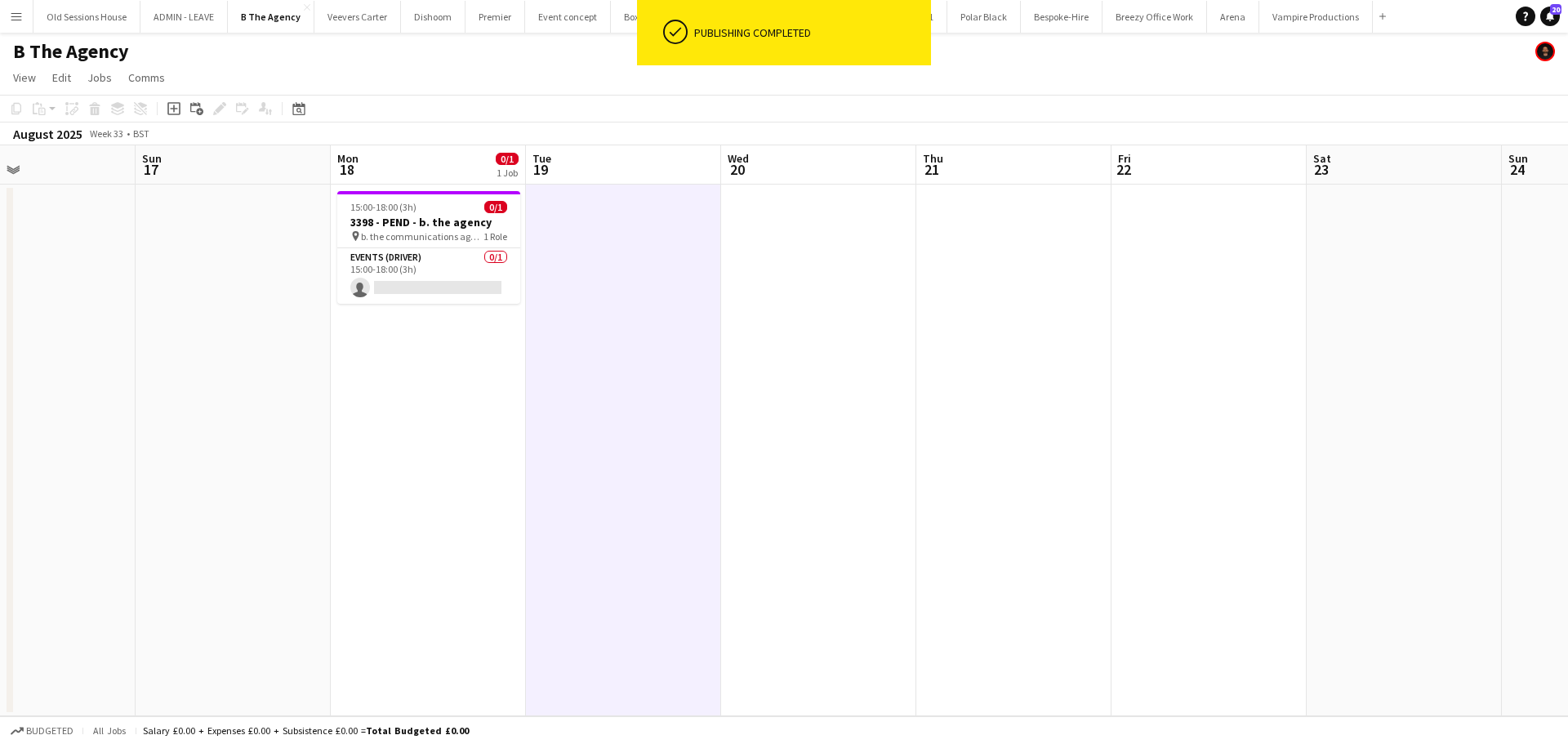 drag, startPoint x: 420, startPoint y: 226, endPoint x: 91, endPoint y: 166, distance: 334.42637 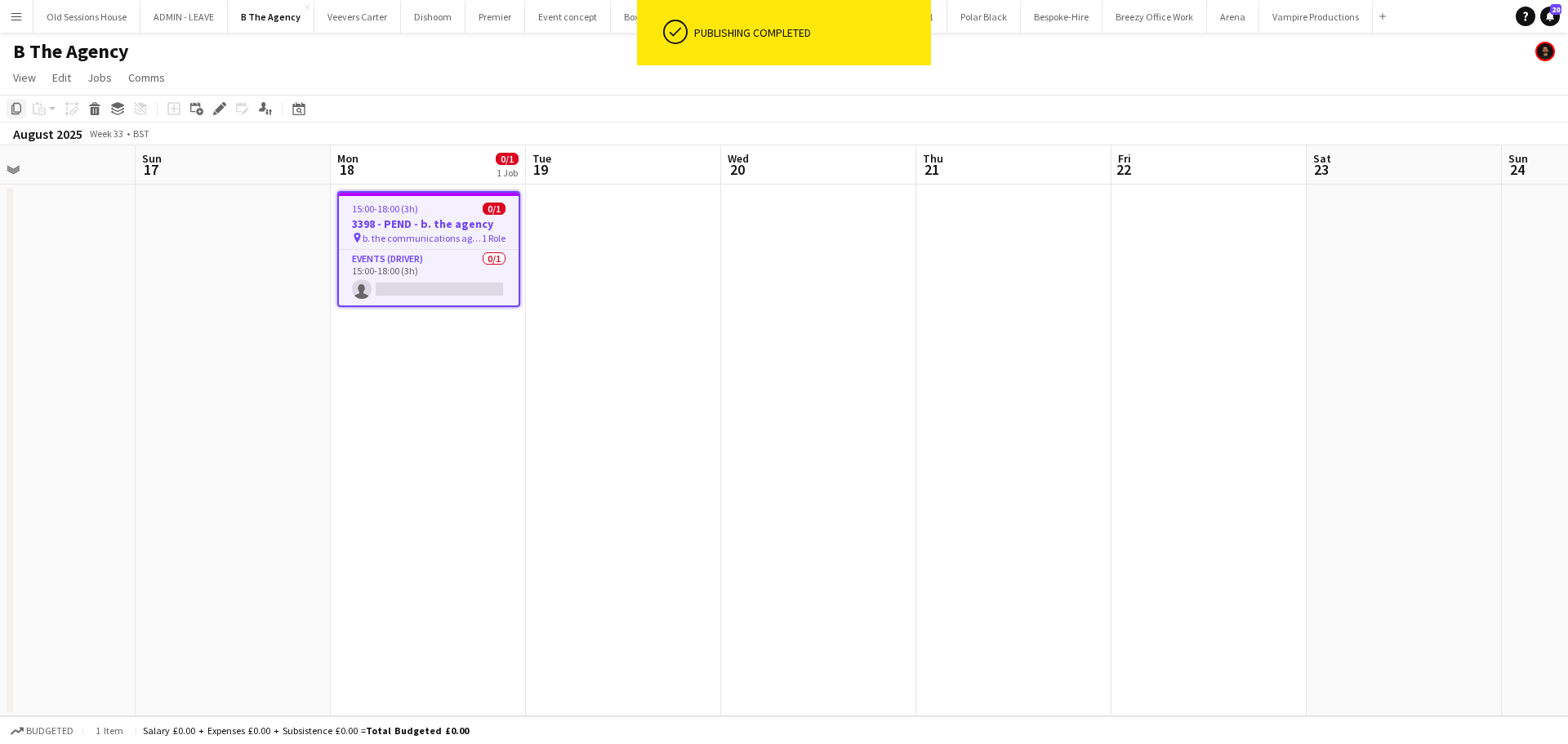 click on "Copy" at bounding box center (16, 109) 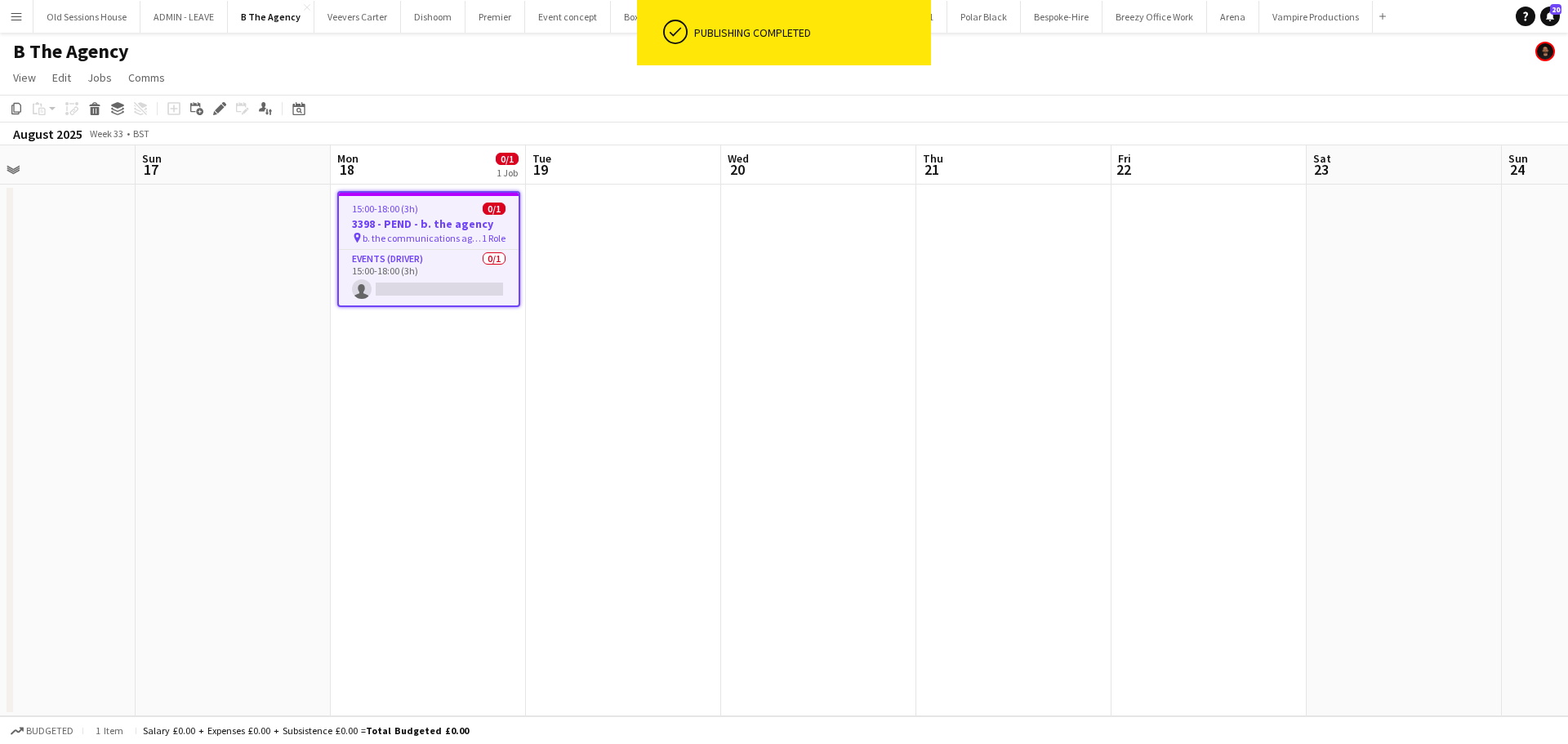 click on "Wed   13   Thu   14   Fri   15   Sat   16   Sun   17   Mon   18   0/1   1 Job   Tue   19   Wed   20   Thu   21   Fri   22   Sat   23   Sun   24   Mon   25      15:00-18:00 (3h)    0/1   3398 - PEND - b. the agency
pin
b. the communications agency, W1T 1PB   1 Role   Events (Driver)   0/1   15:00-18:00 (3h)
single-neutral-actions" at bounding box center [784, 430] 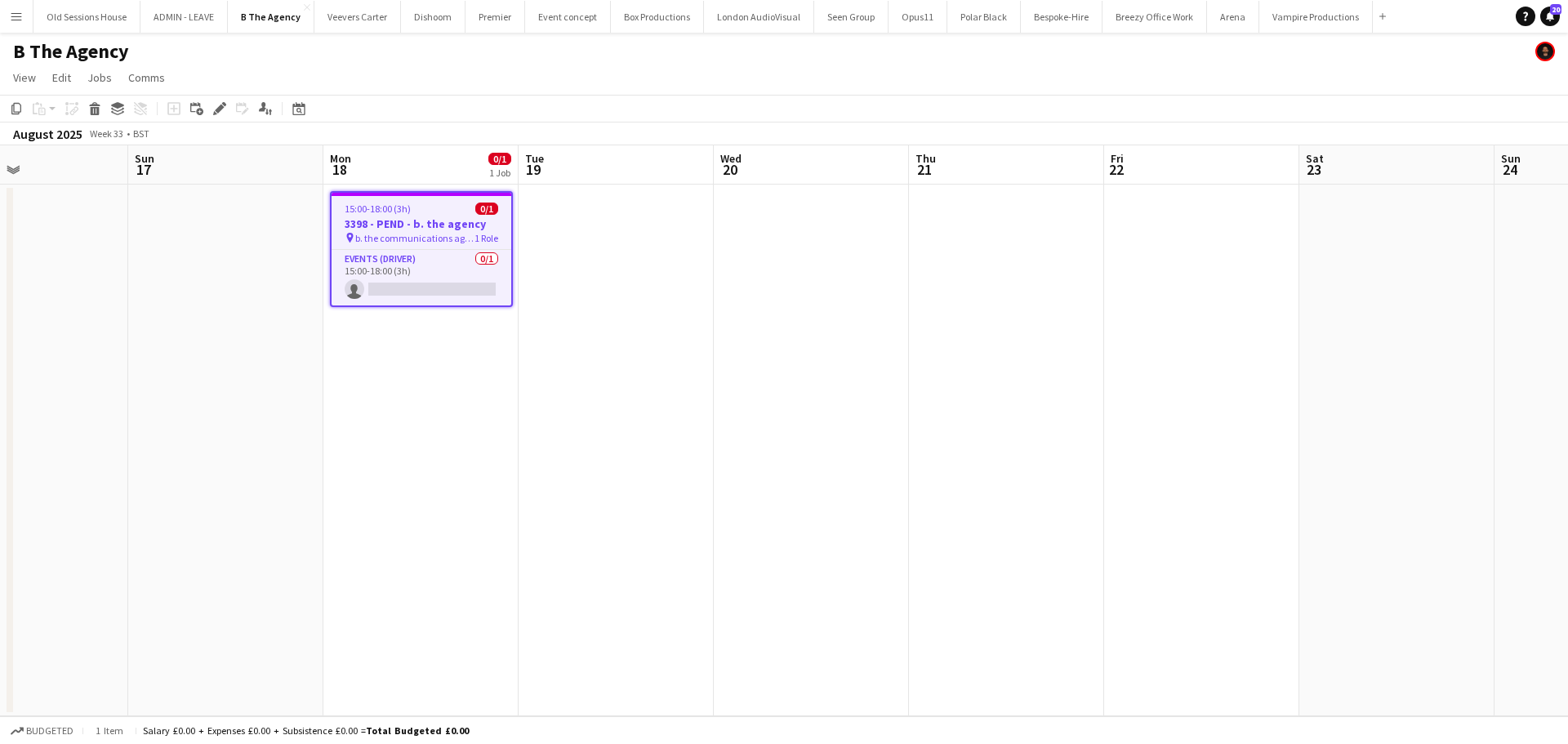 drag, startPoint x: 644, startPoint y: 240, endPoint x: 366, endPoint y: 187, distance: 283.00707 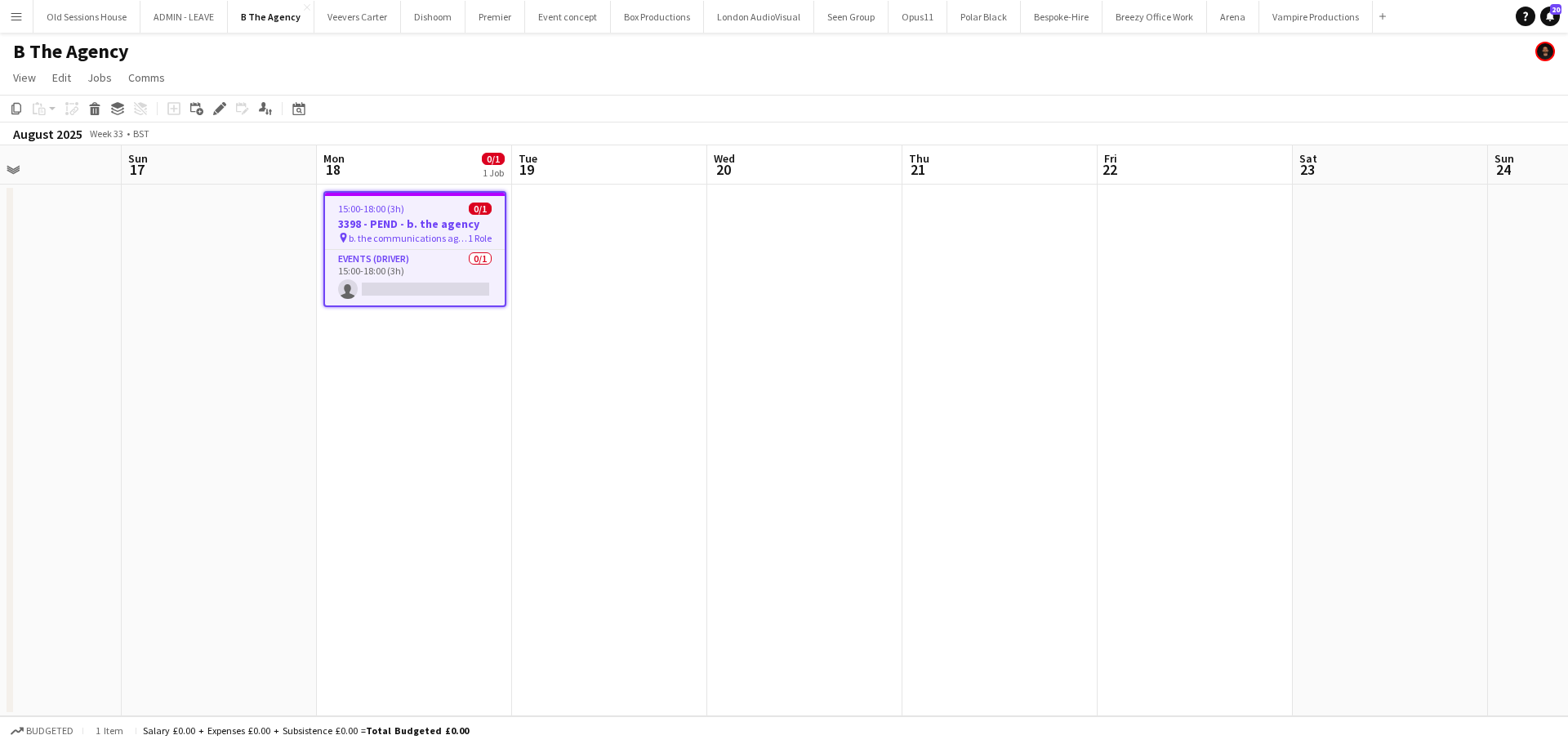 click at bounding box center (609, 450) 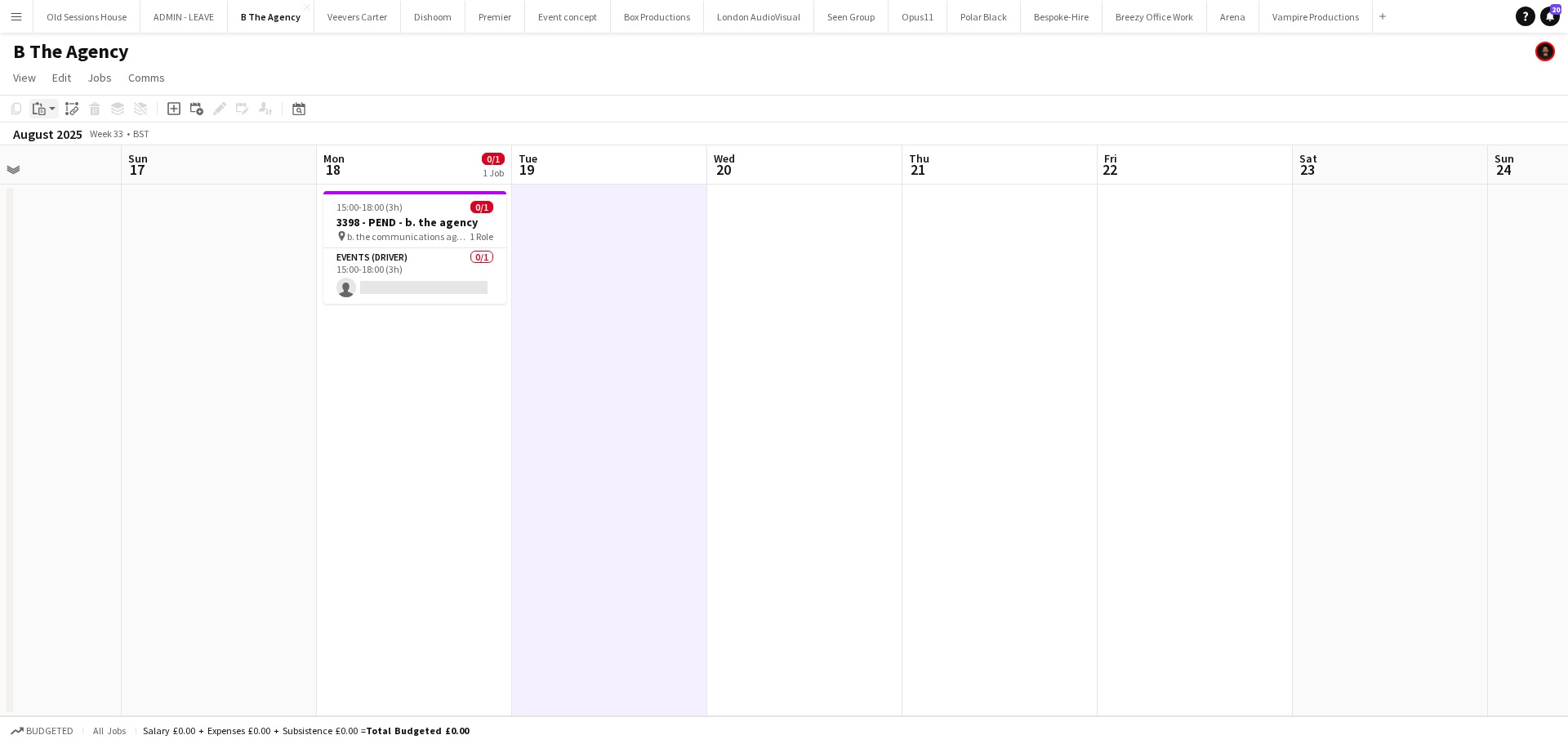 click on "Paste" 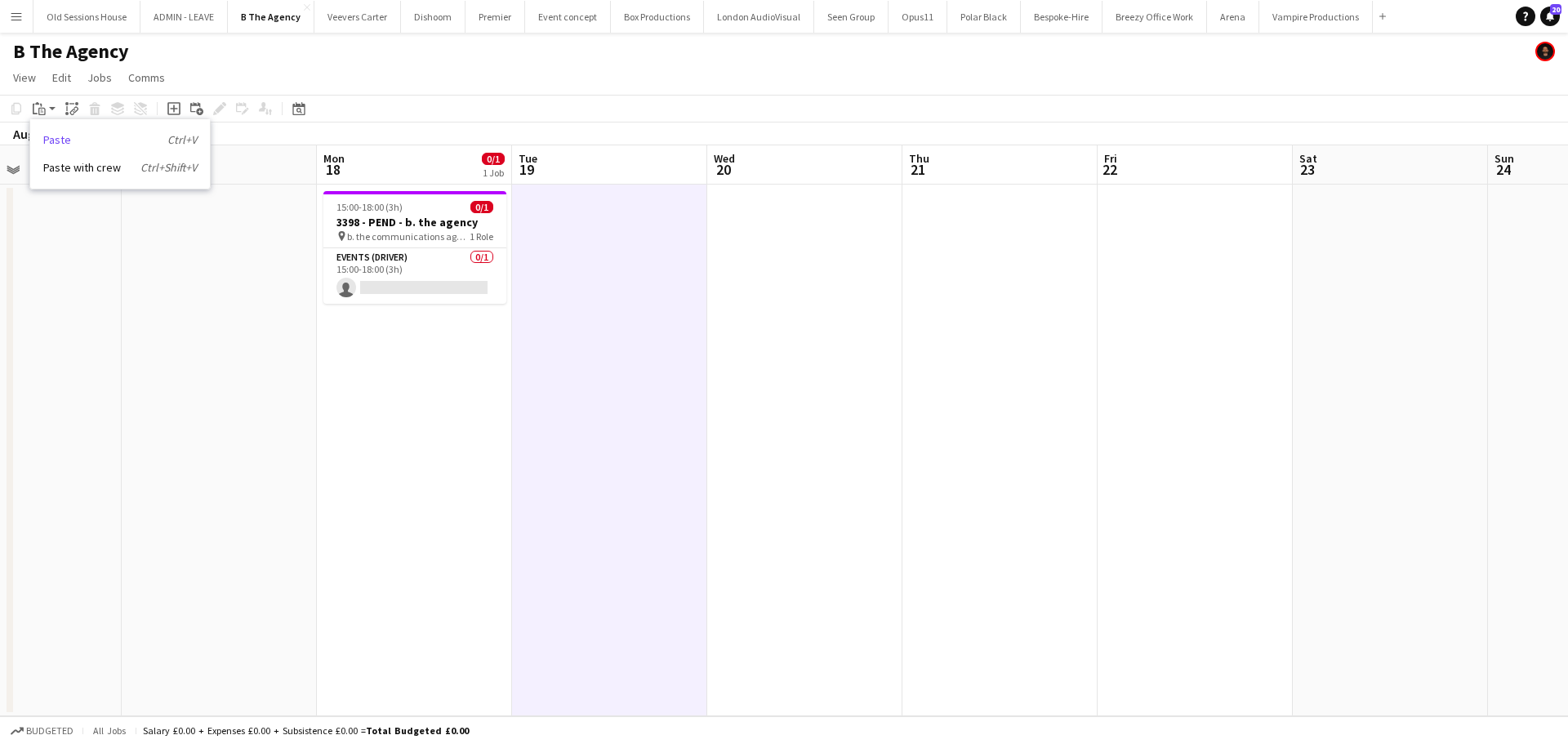 click on "Paste   Ctrl+V" at bounding box center (120, 140) 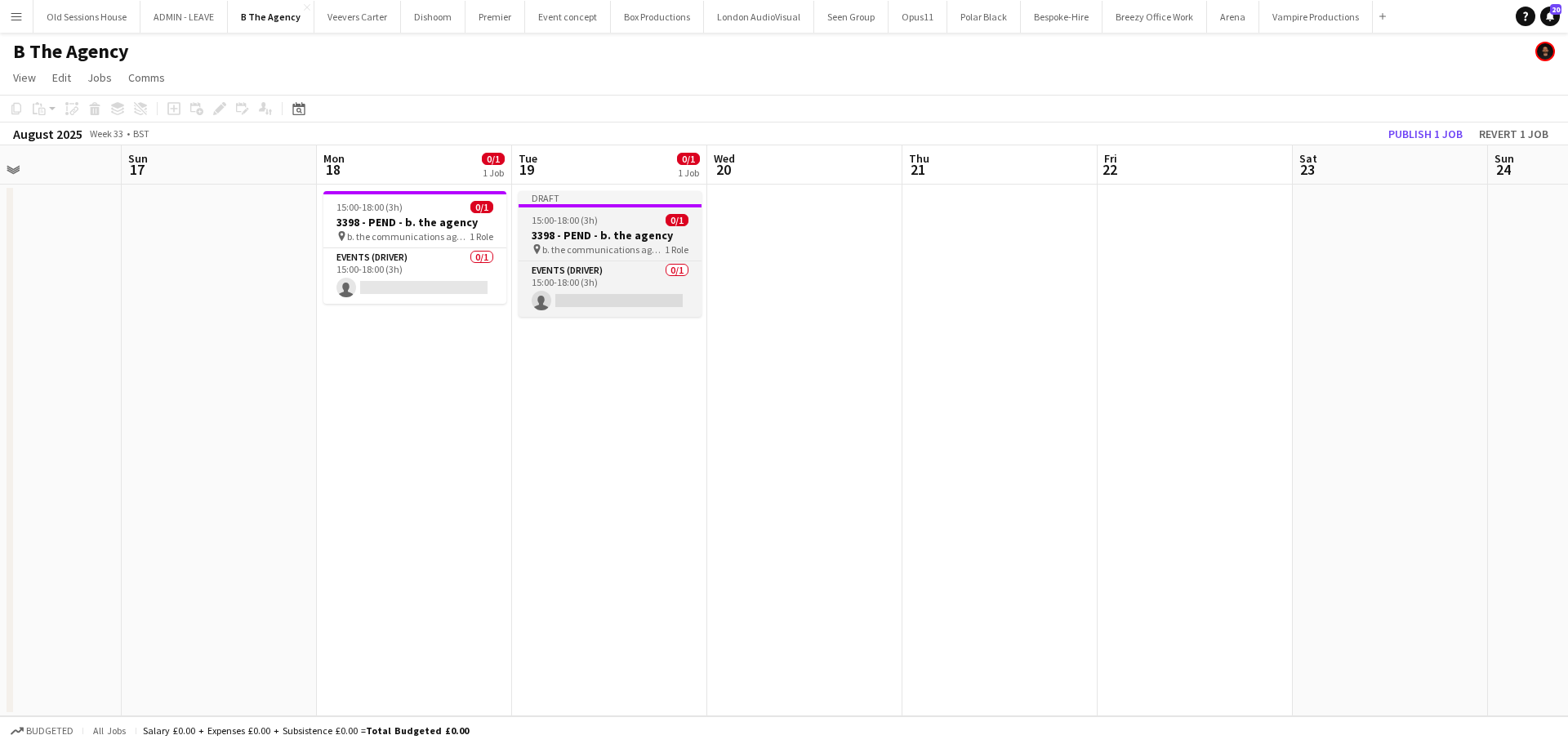 click on "3398 - PEND - b. the agency" at bounding box center (610, 235) 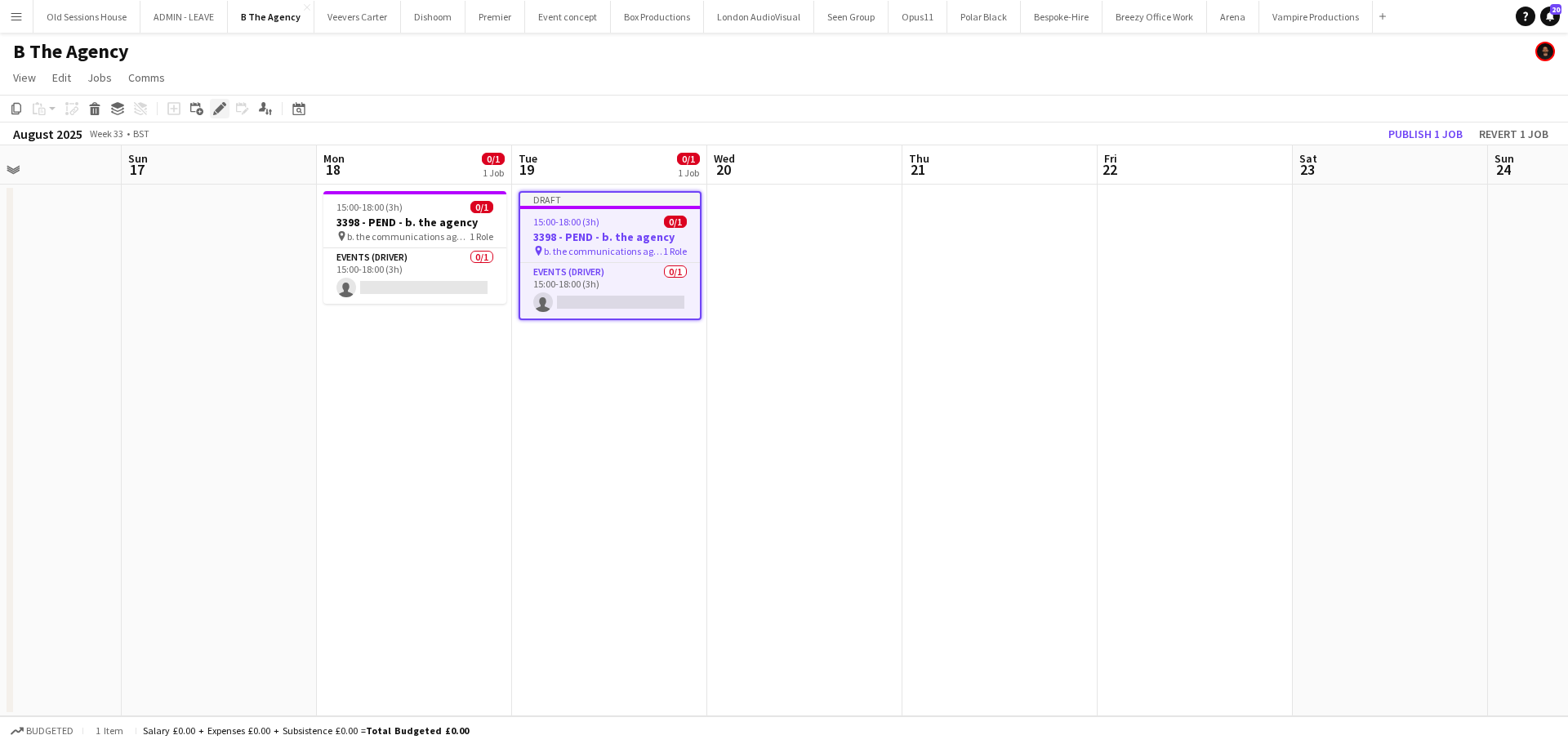 click on "Edit" 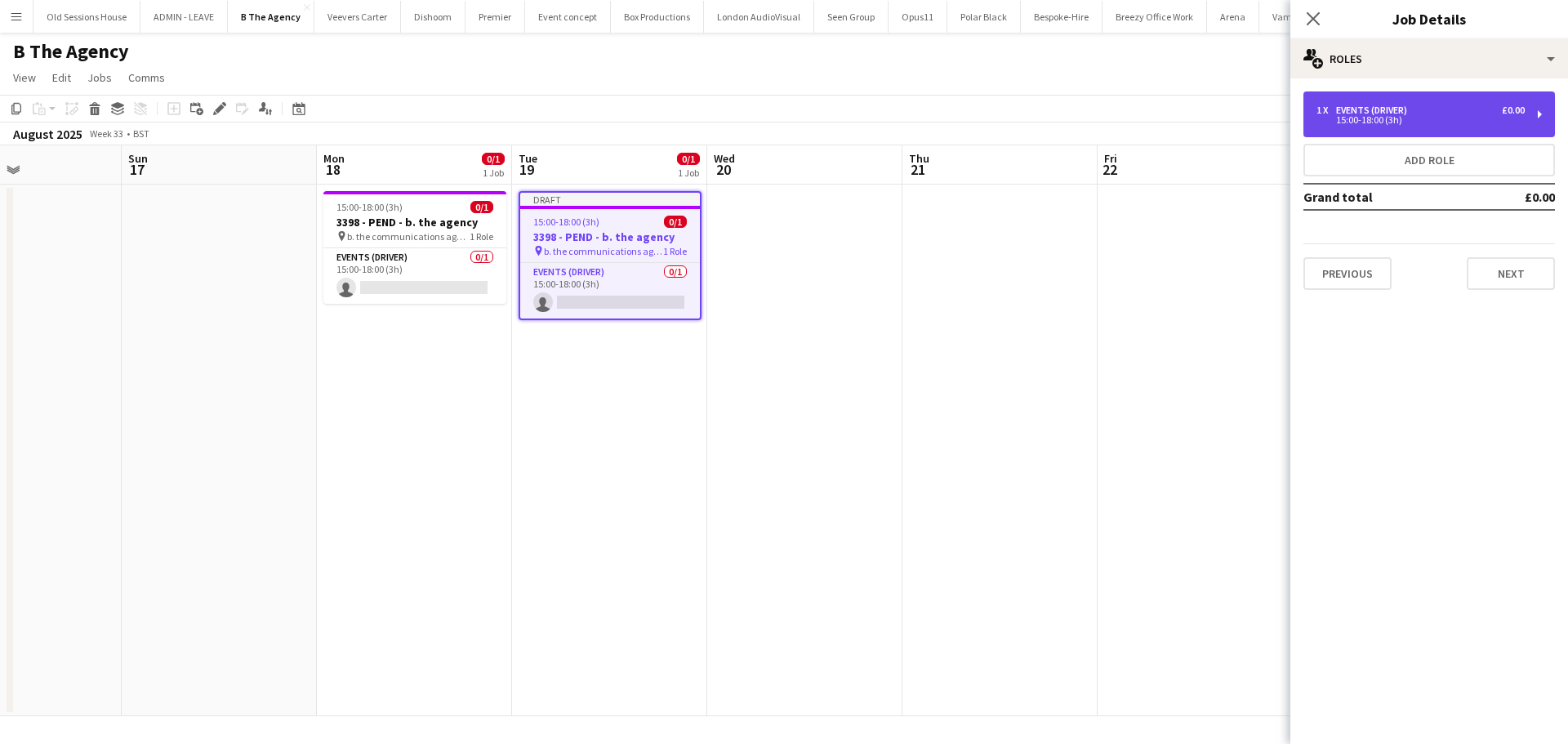 click on "15:00-18:00 (3h)" at bounding box center [1420, 120] 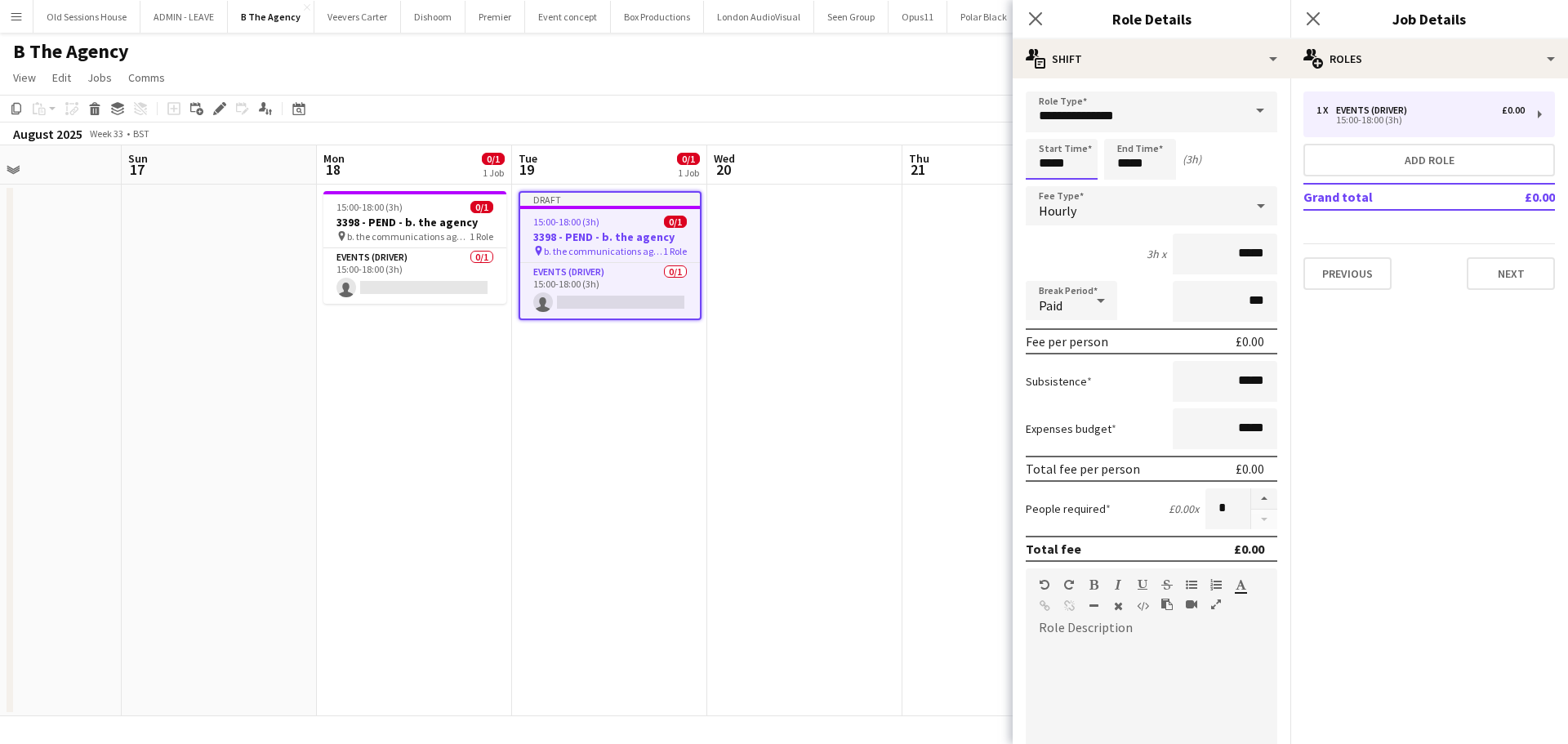click on "*****" at bounding box center (1062, 159) 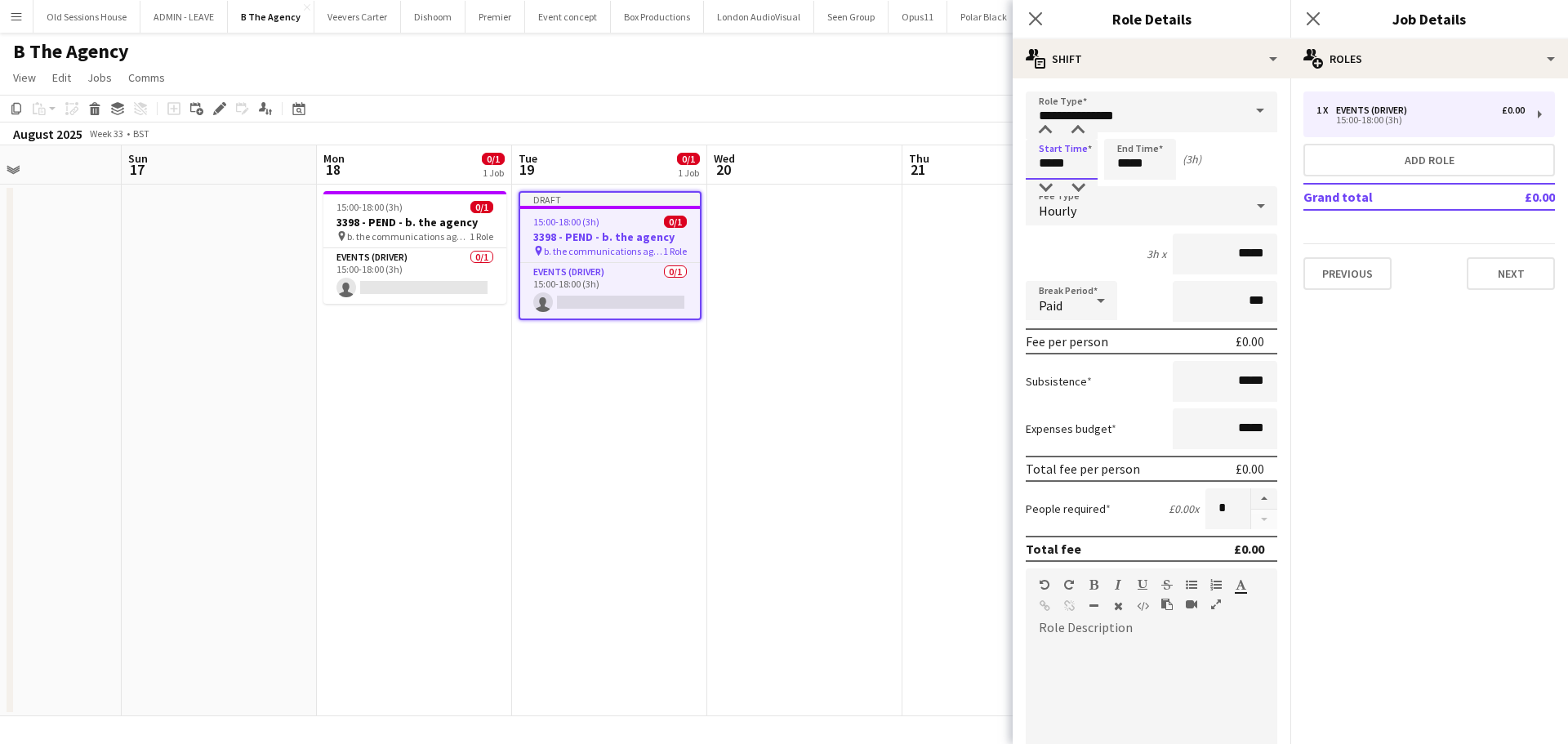 click on "*****" at bounding box center [1062, 159] 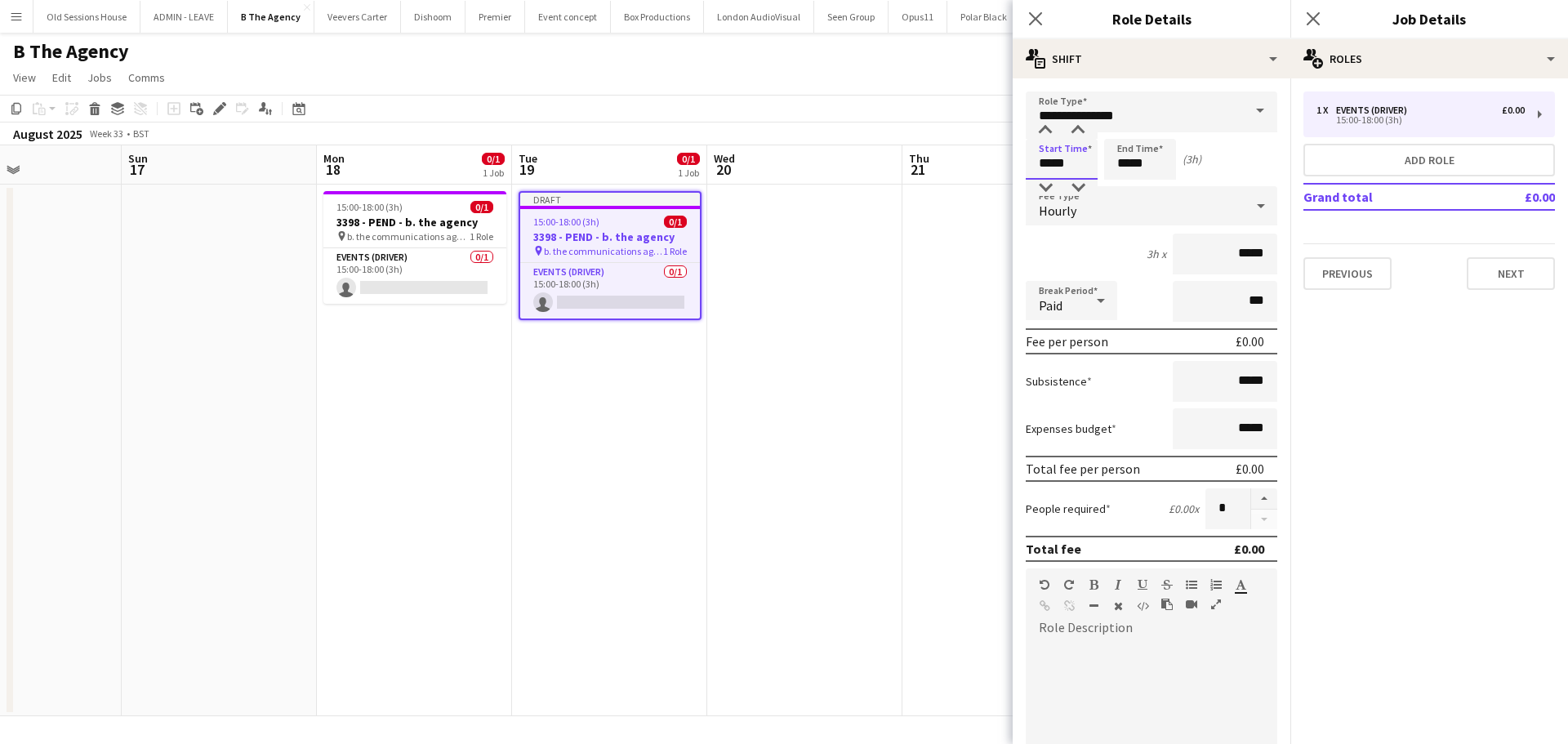 click on "*****" at bounding box center [1062, 159] 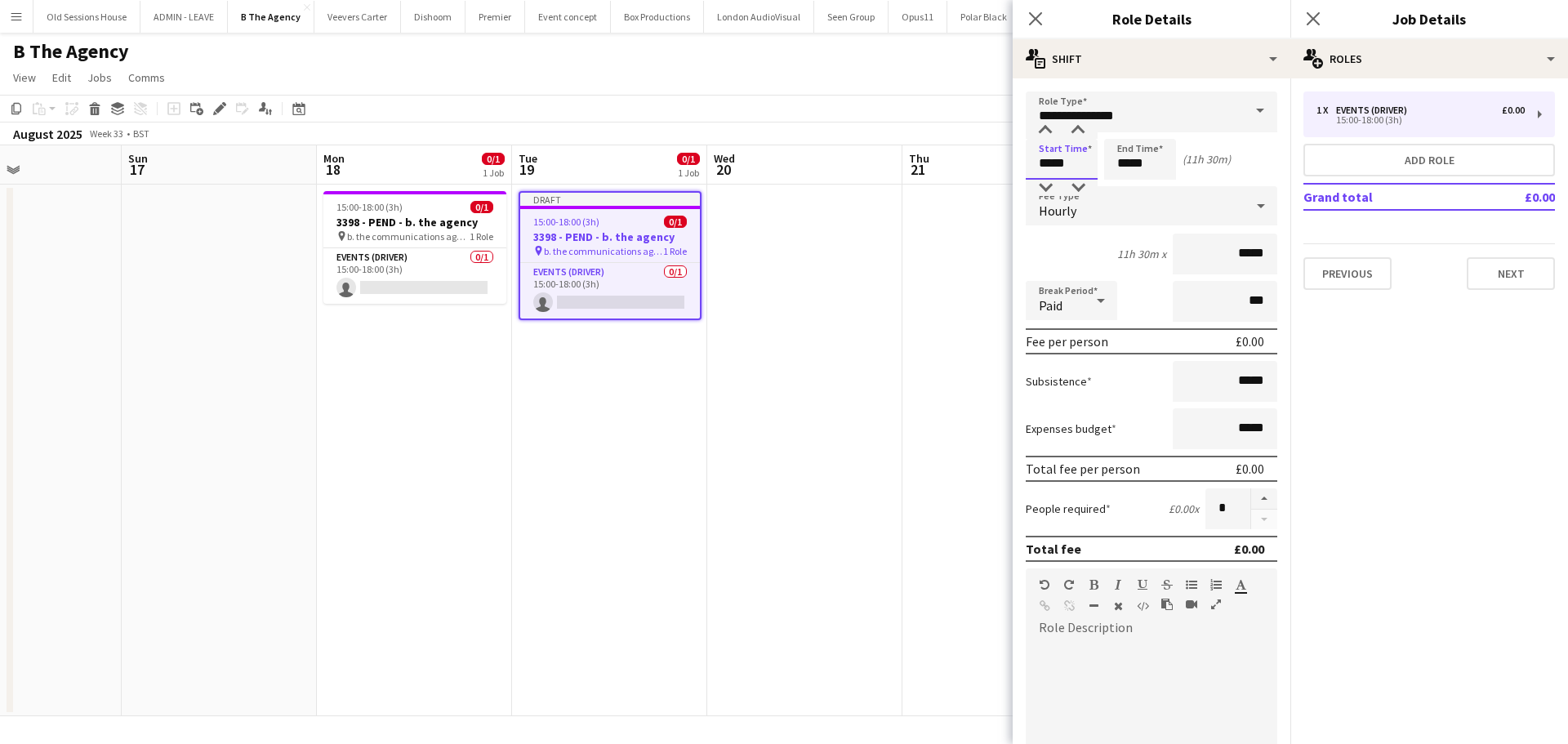 type on "*****" 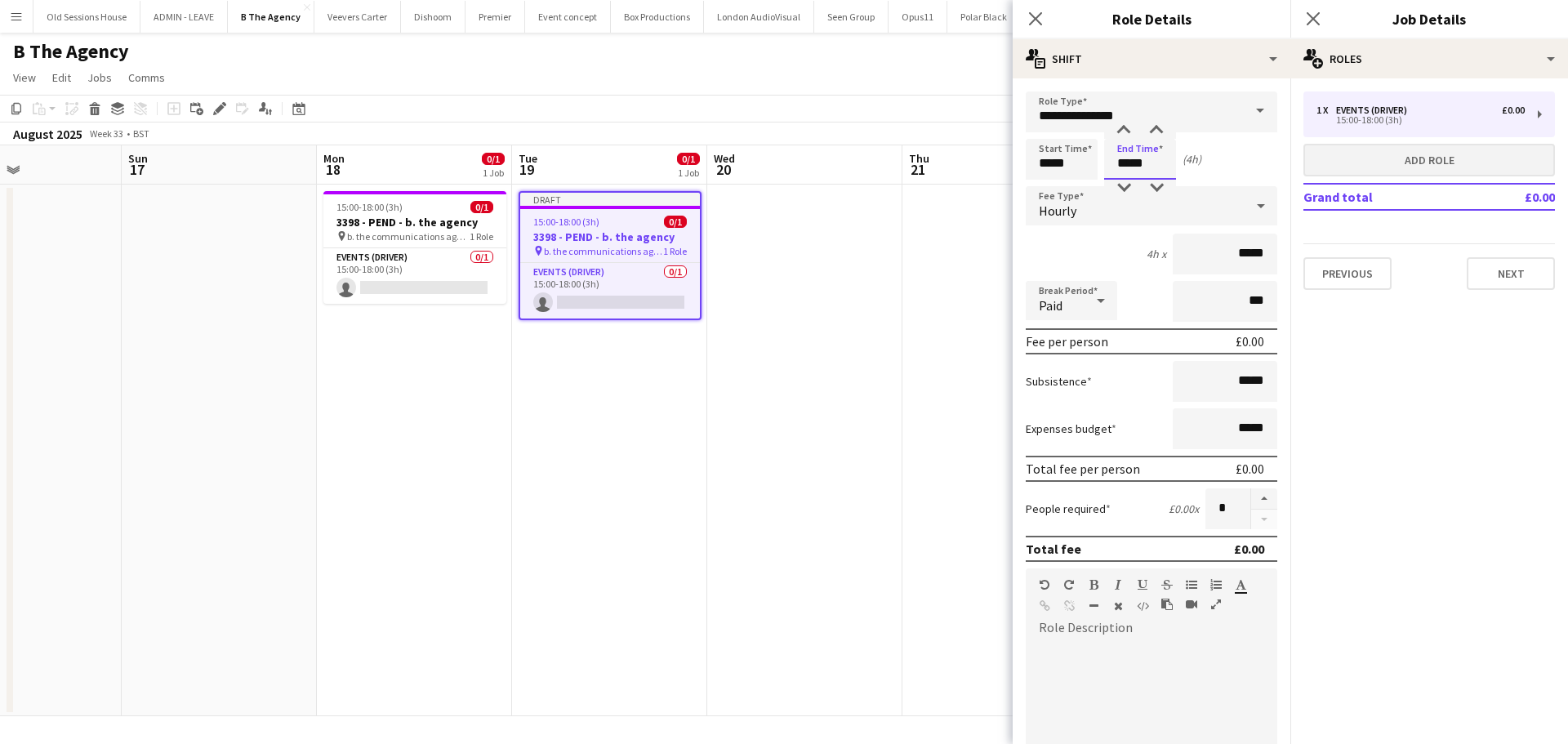 type on "*****" 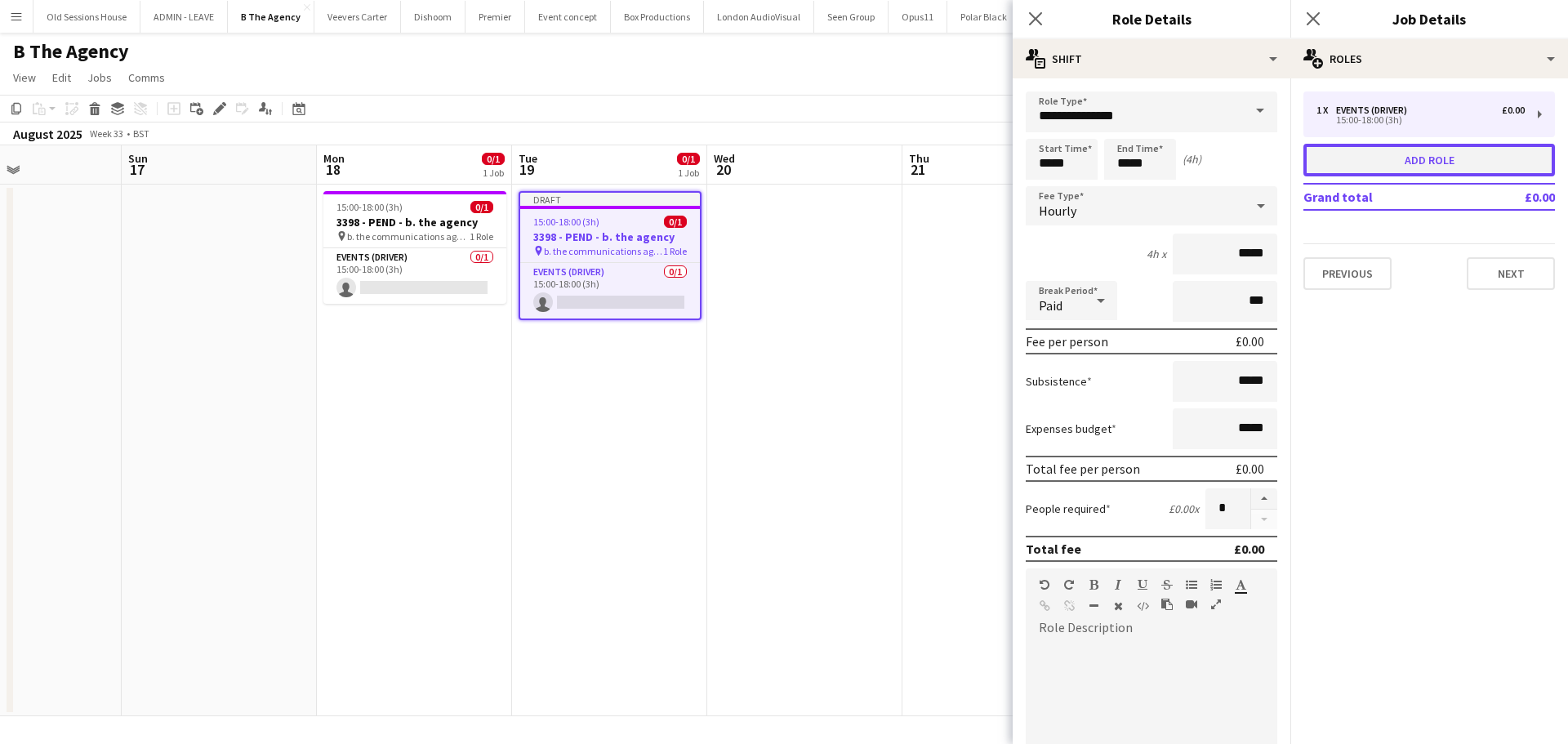 click on "Add role" at bounding box center [1429, 160] 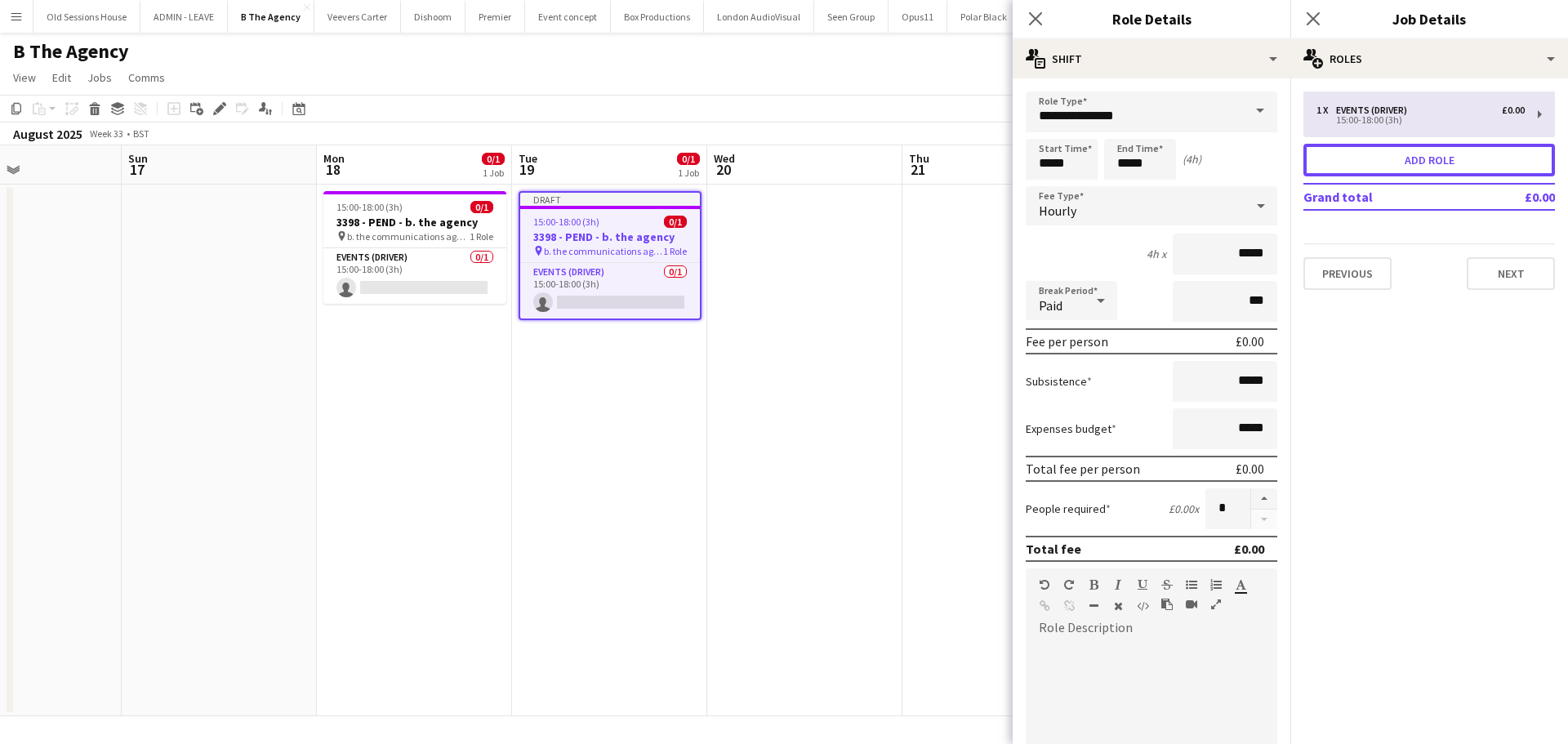 type on "**********" 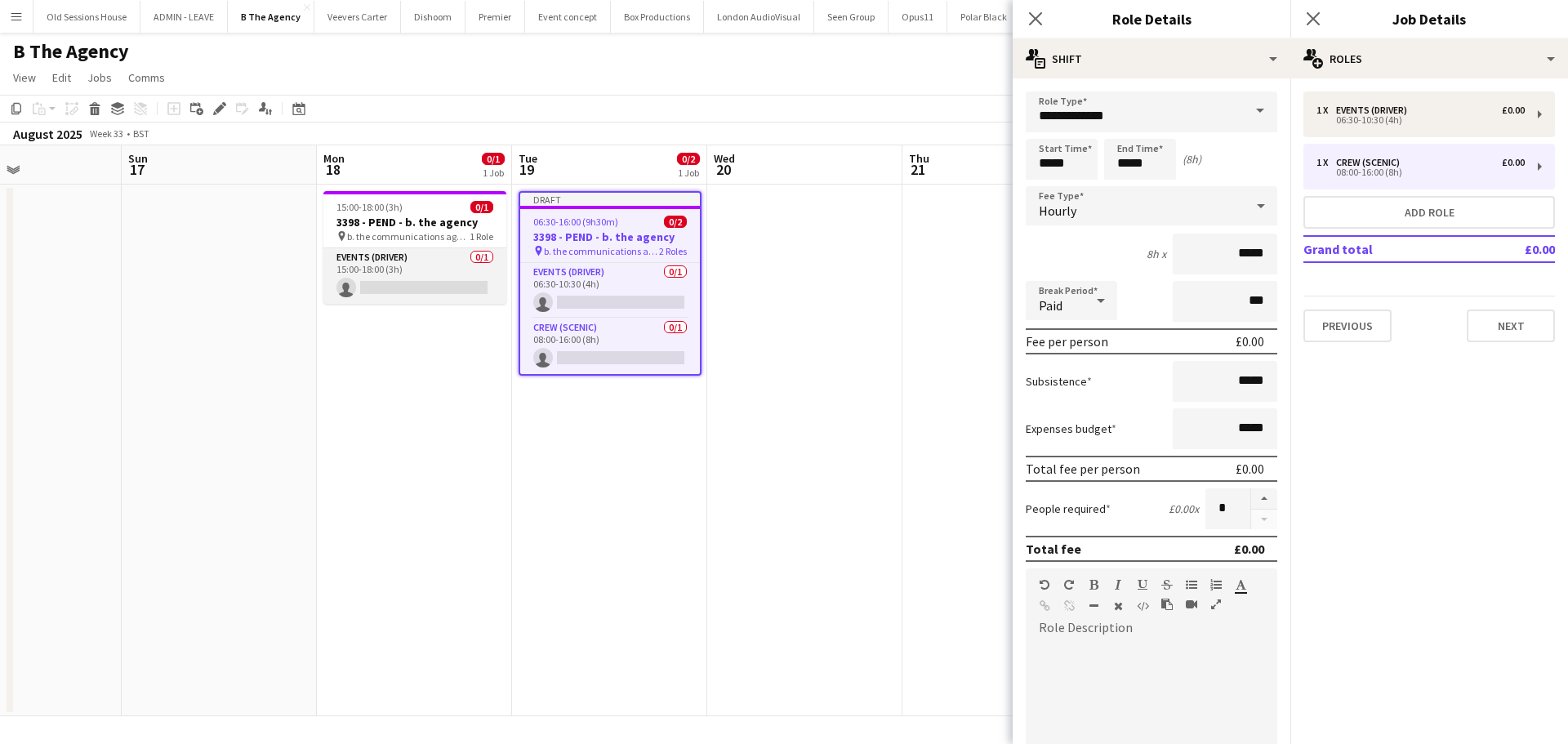 drag, startPoint x: 419, startPoint y: 273, endPoint x: 507, endPoint y: 277, distance: 88.09086 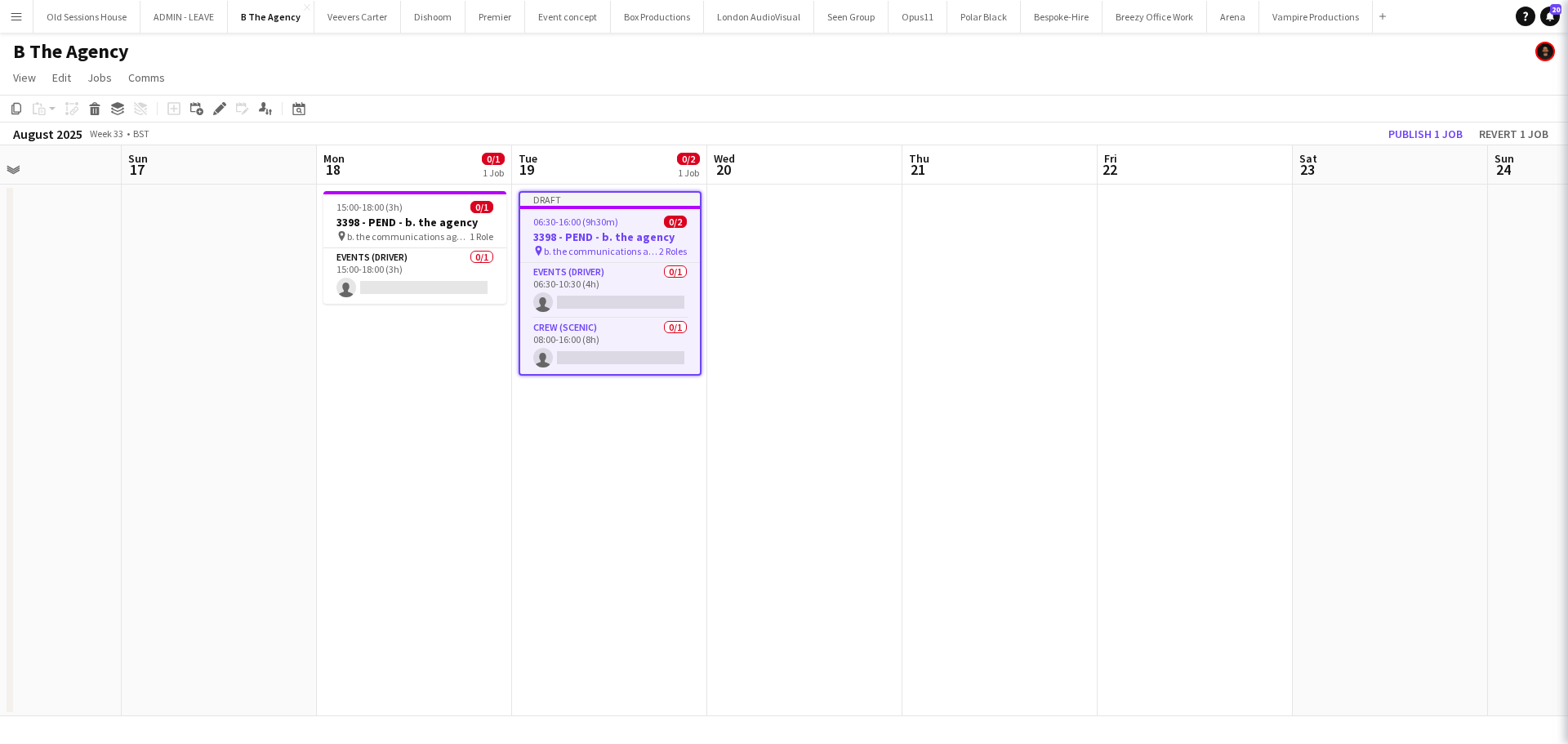 scroll, scrollTop: 0, scrollLeft: 465, axis: horizontal 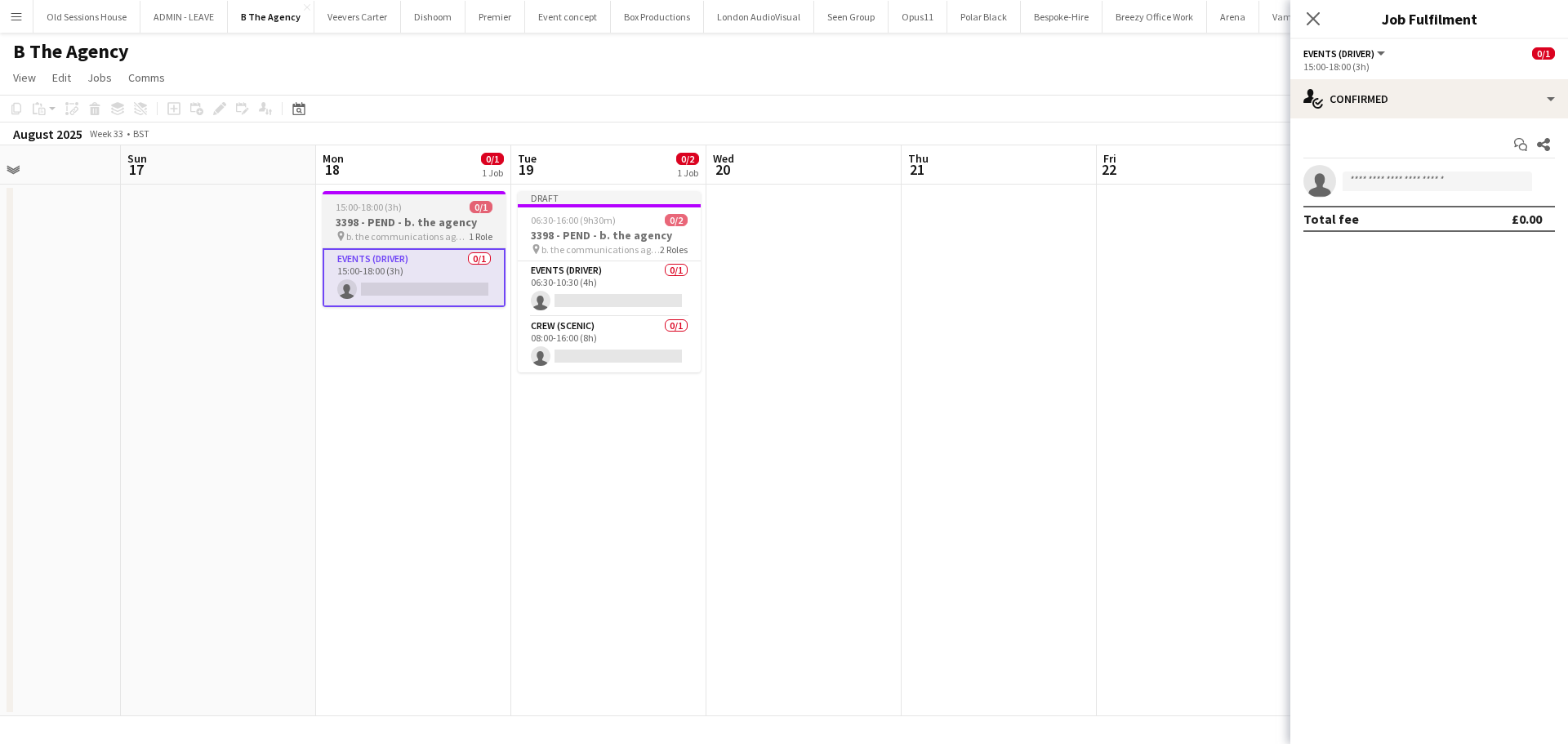 click on "15:00-18:00 (3h)    0/1" at bounding box center [414, 207] 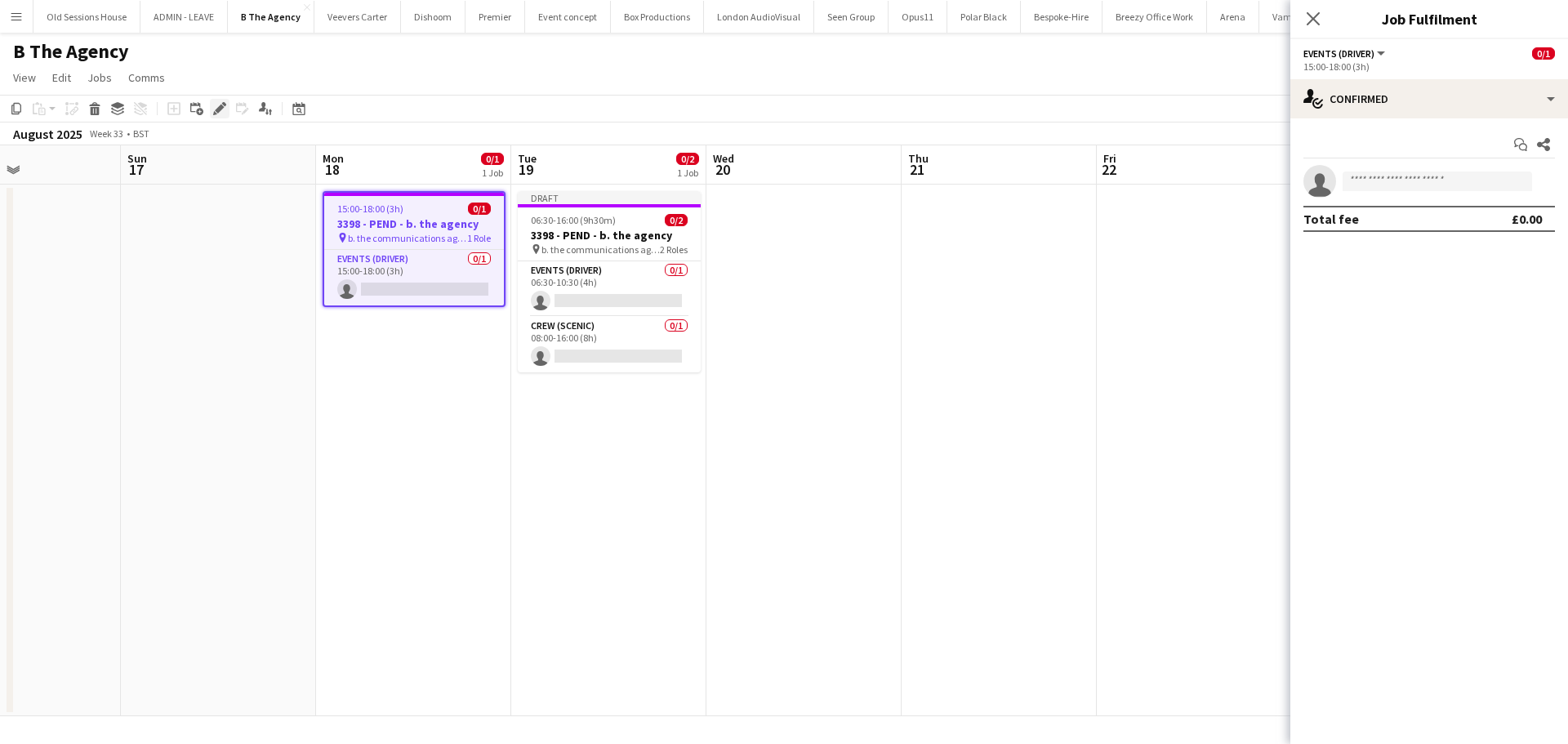 click 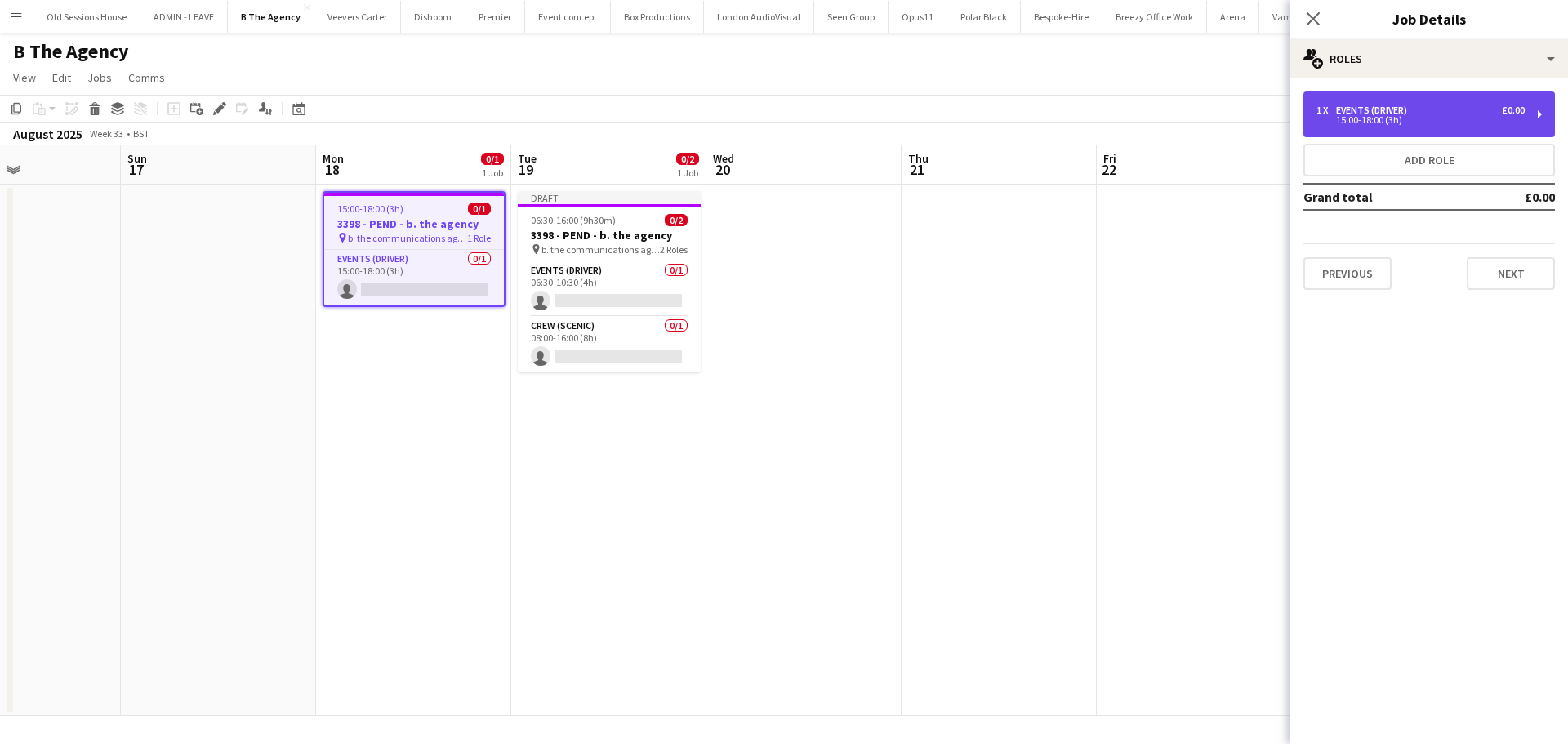 click on "Events (Driver)" at bounding box center (1374, 110) 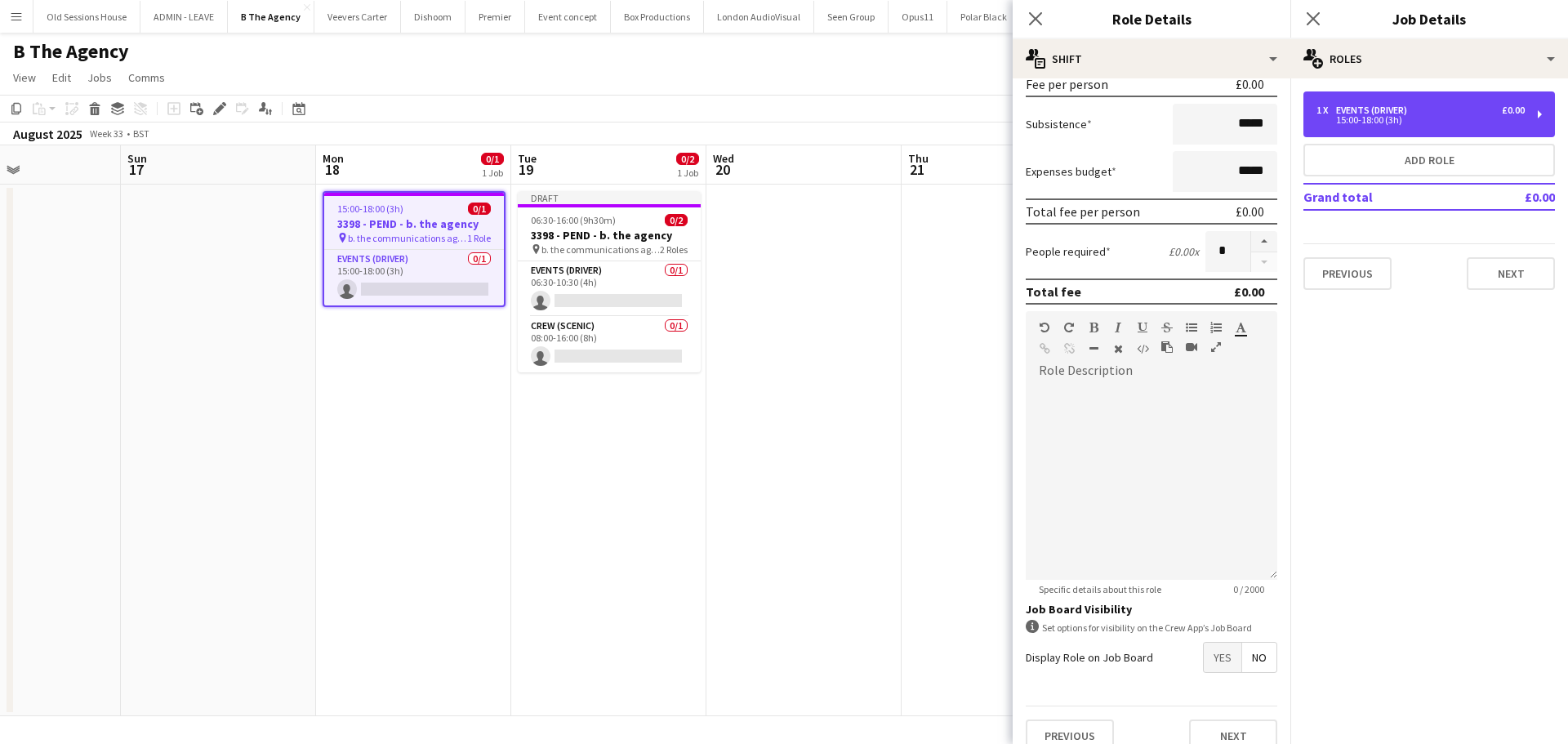 scroll, scrollTop: 278, scrollLeft: 0, axis: vertical 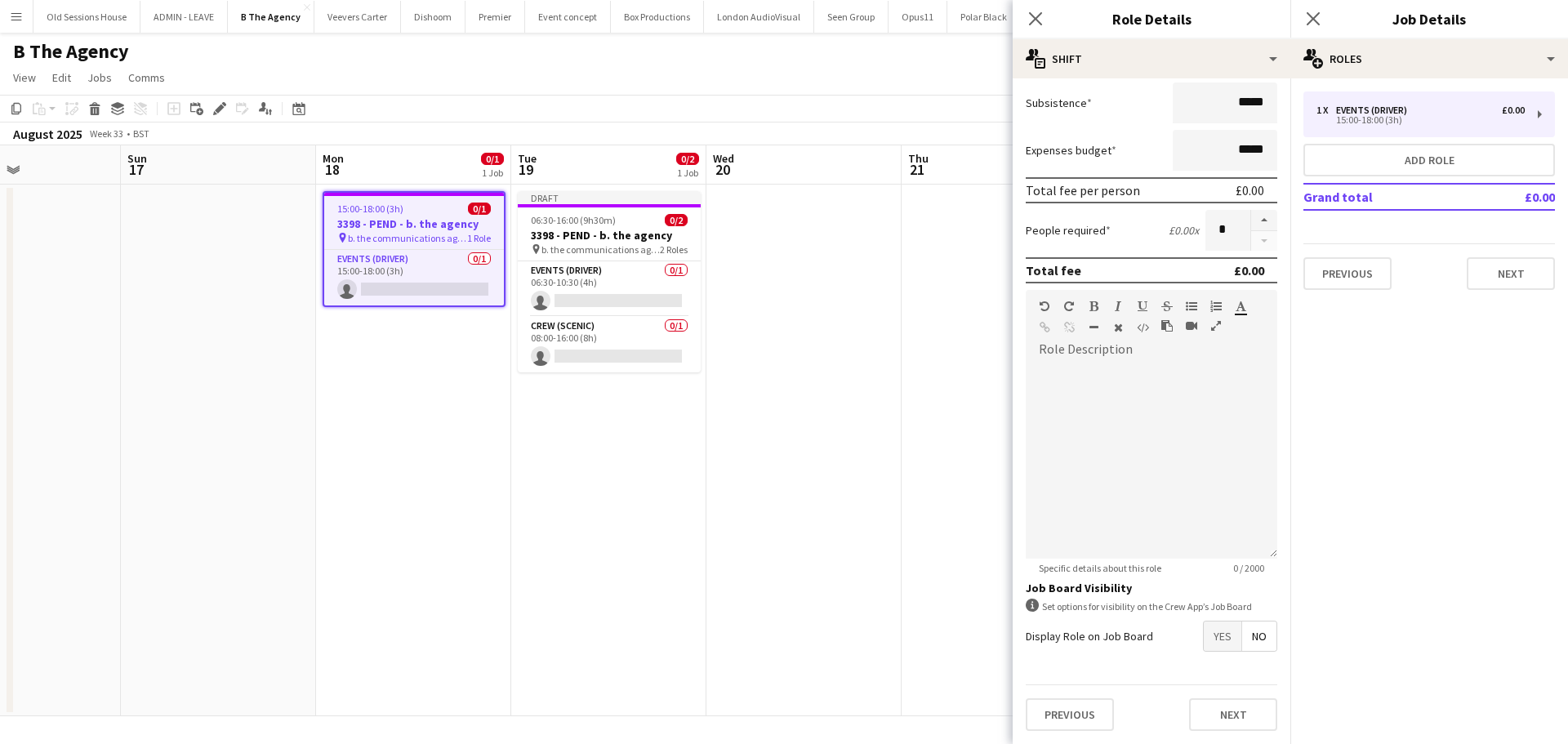 click on "Yes" at bounding box center [1223, 636] 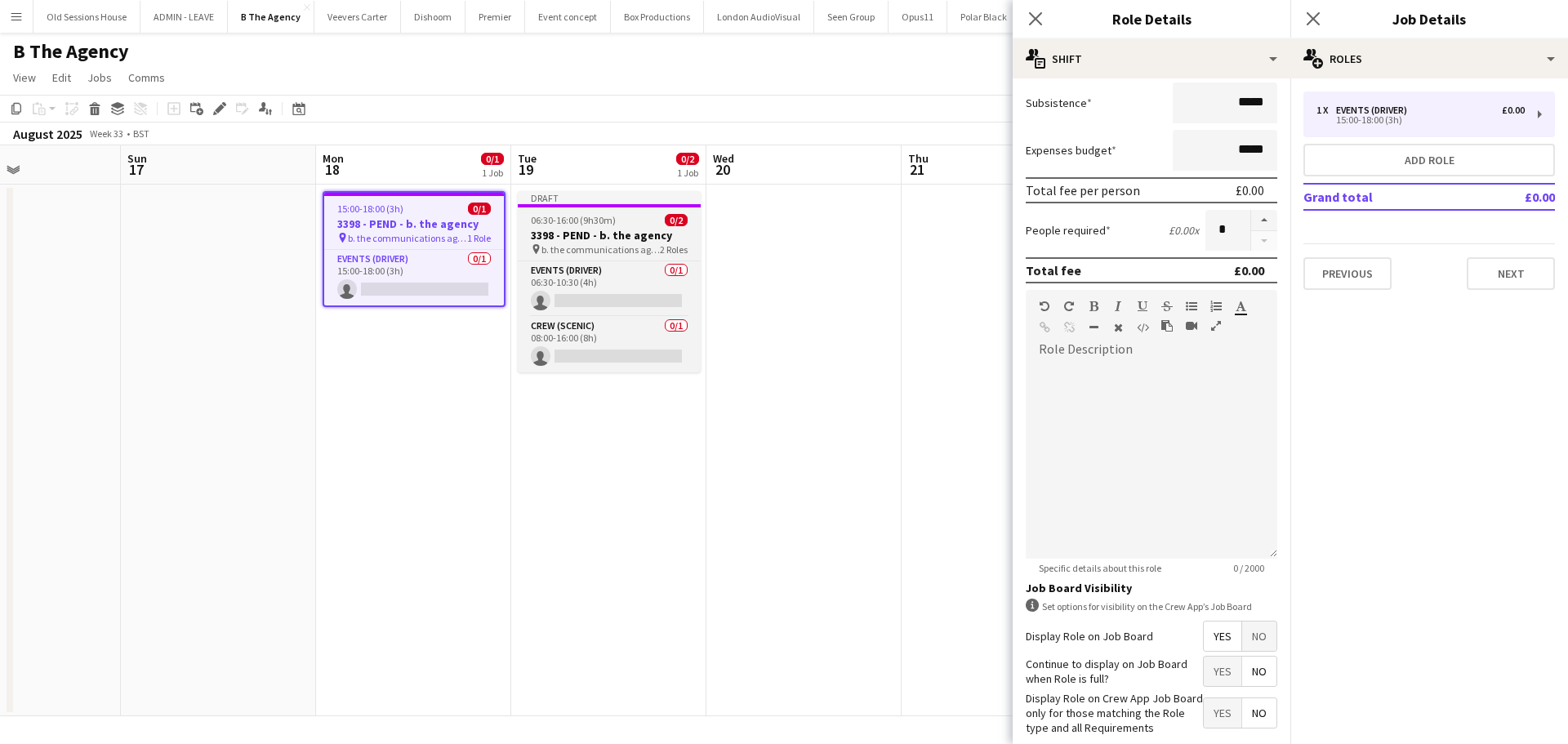 click on "3398 - PEND - b. the agency" at bounding box center [609, 235] 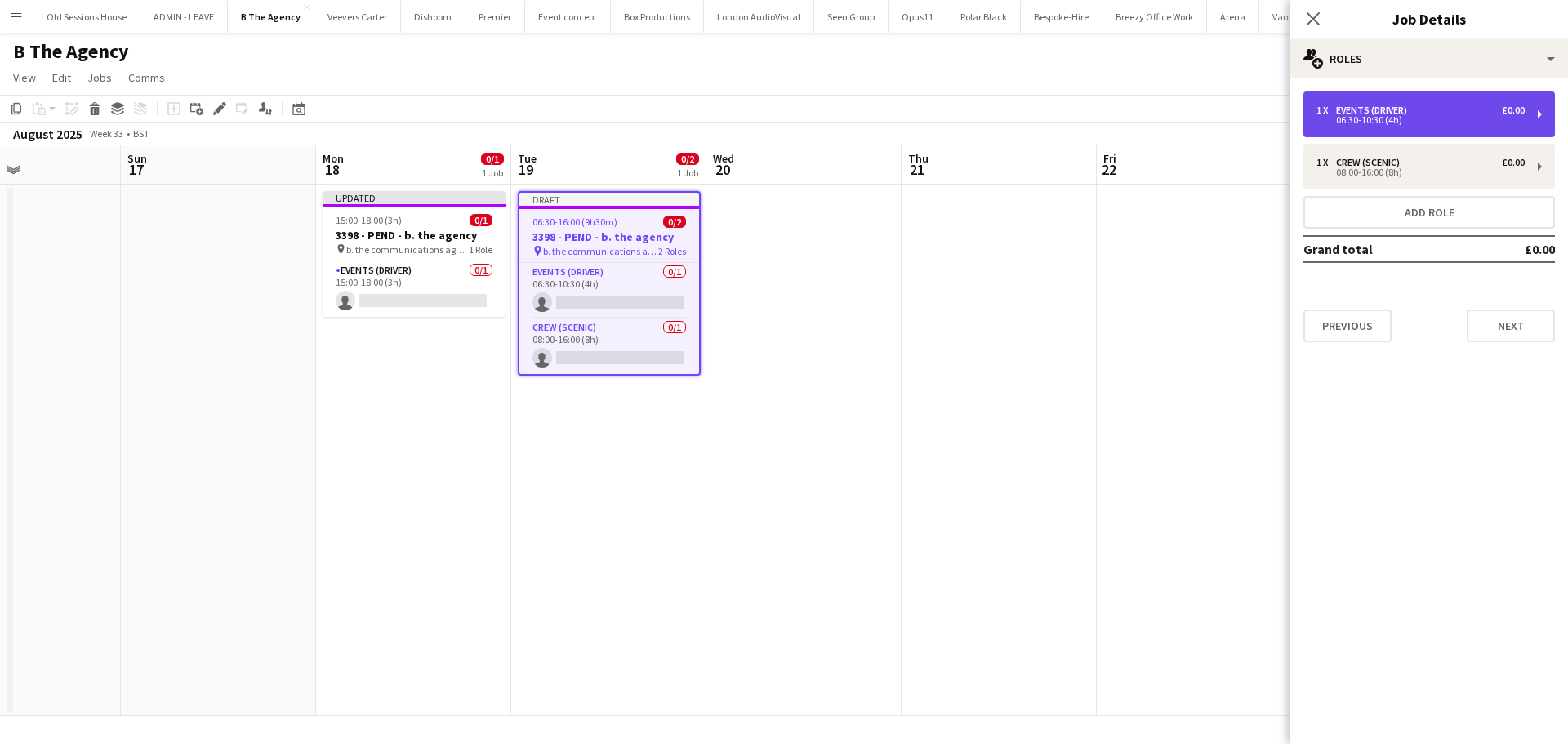 click on "Events (Driver)" at bounding box center (1374, 110) 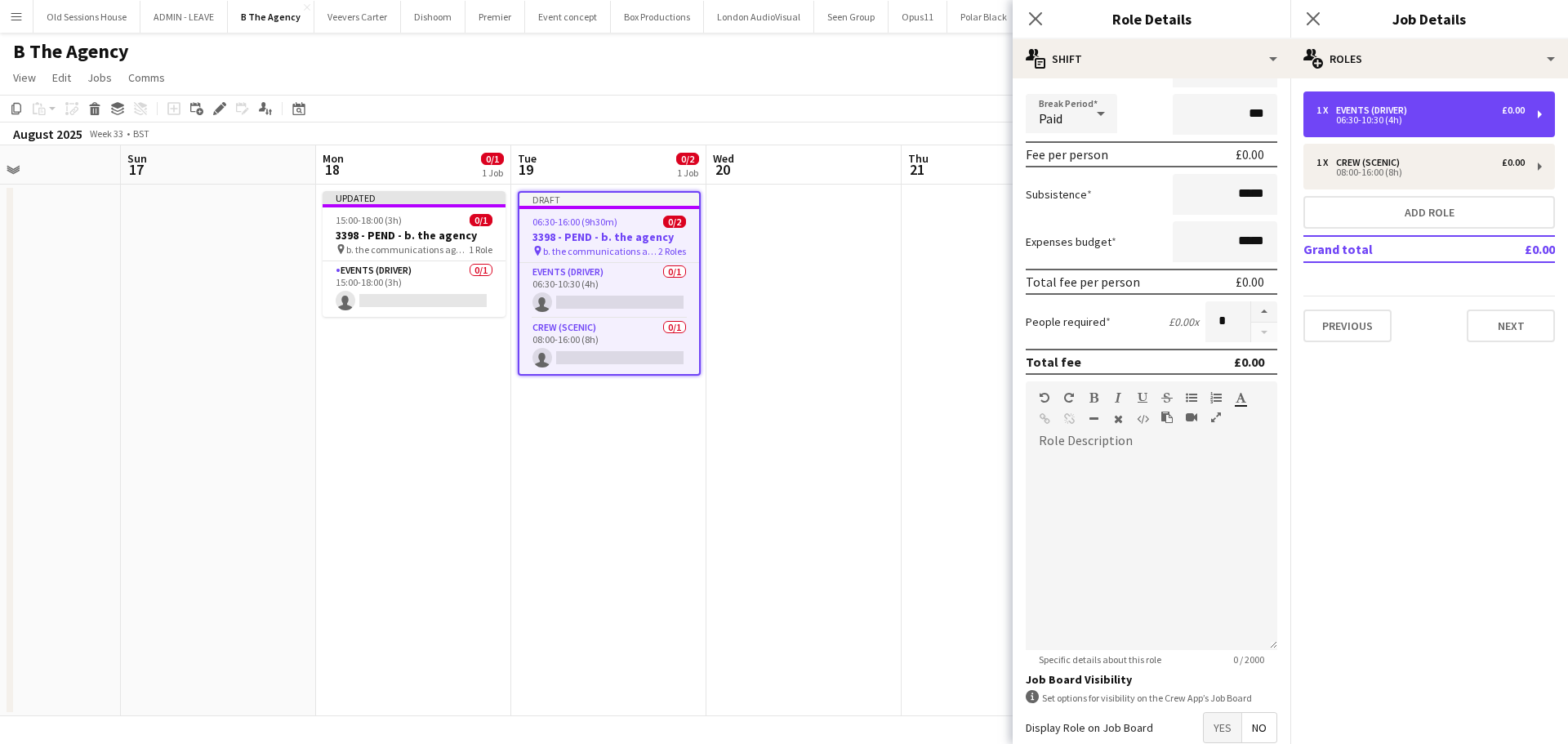 scroll, scrollTop: 278, scrollLeft: 0, axis: vertical 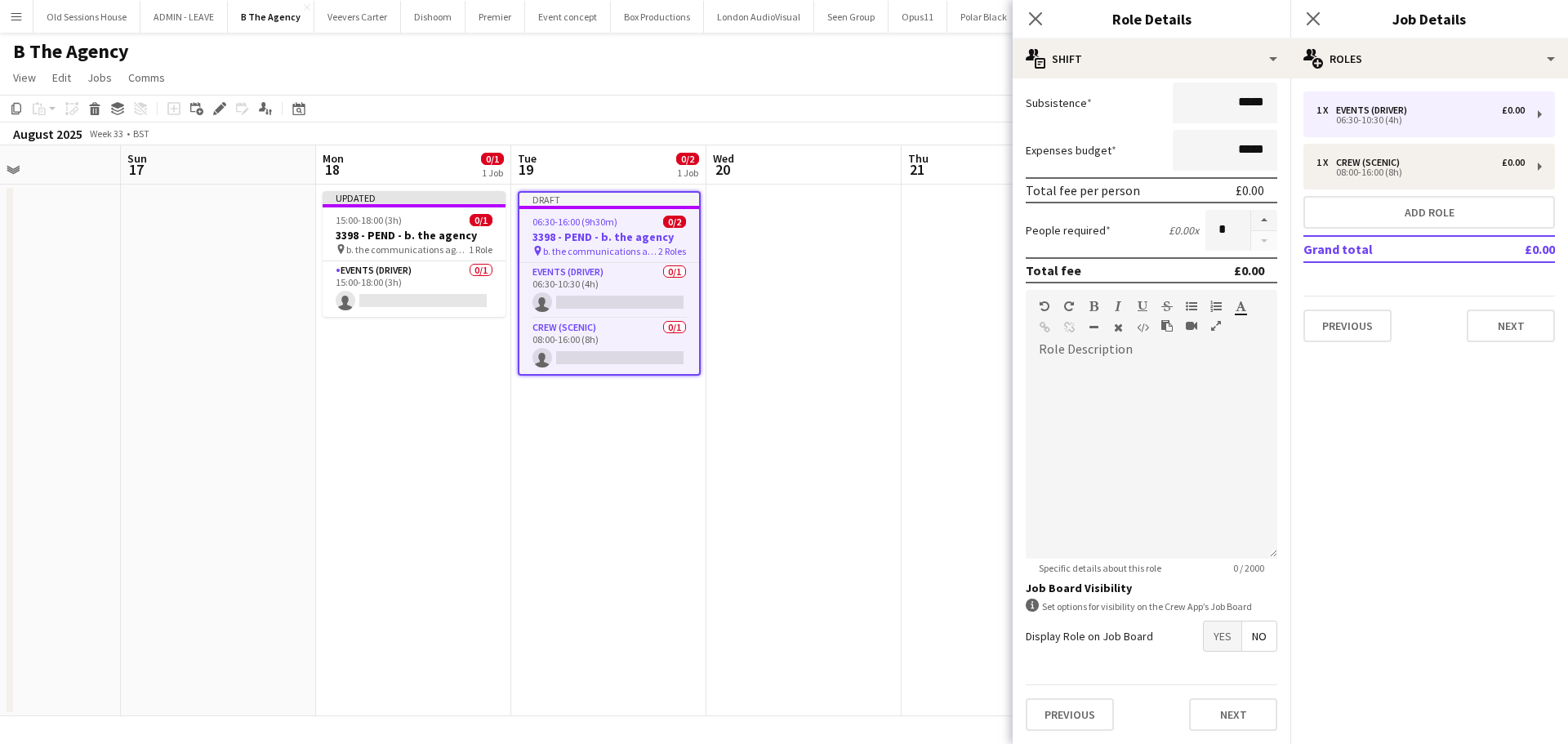 click on "Yes" at bounding box center (1223, 636) 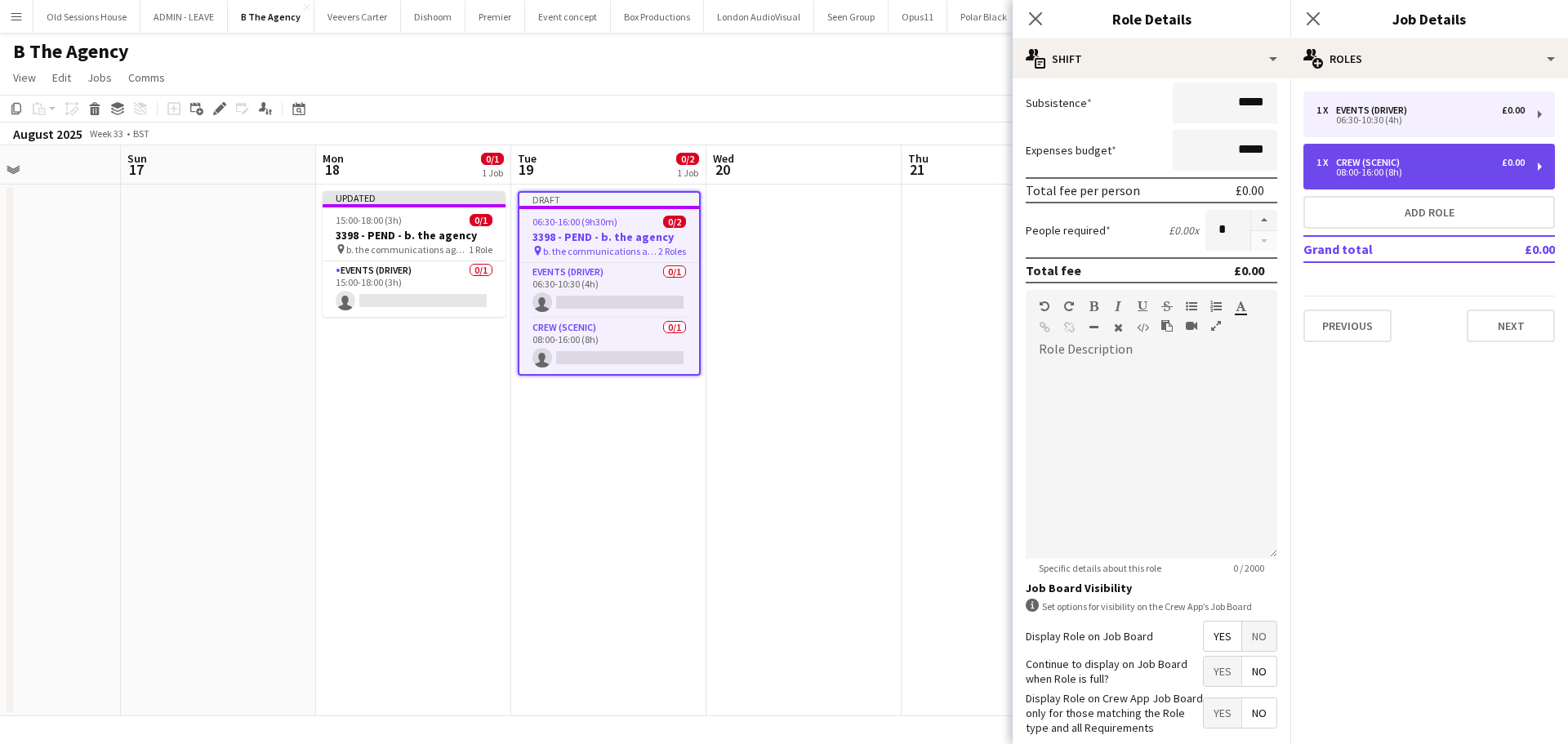 click on "08:00-16:00 (8h)" at bounding box center [1420, 172] 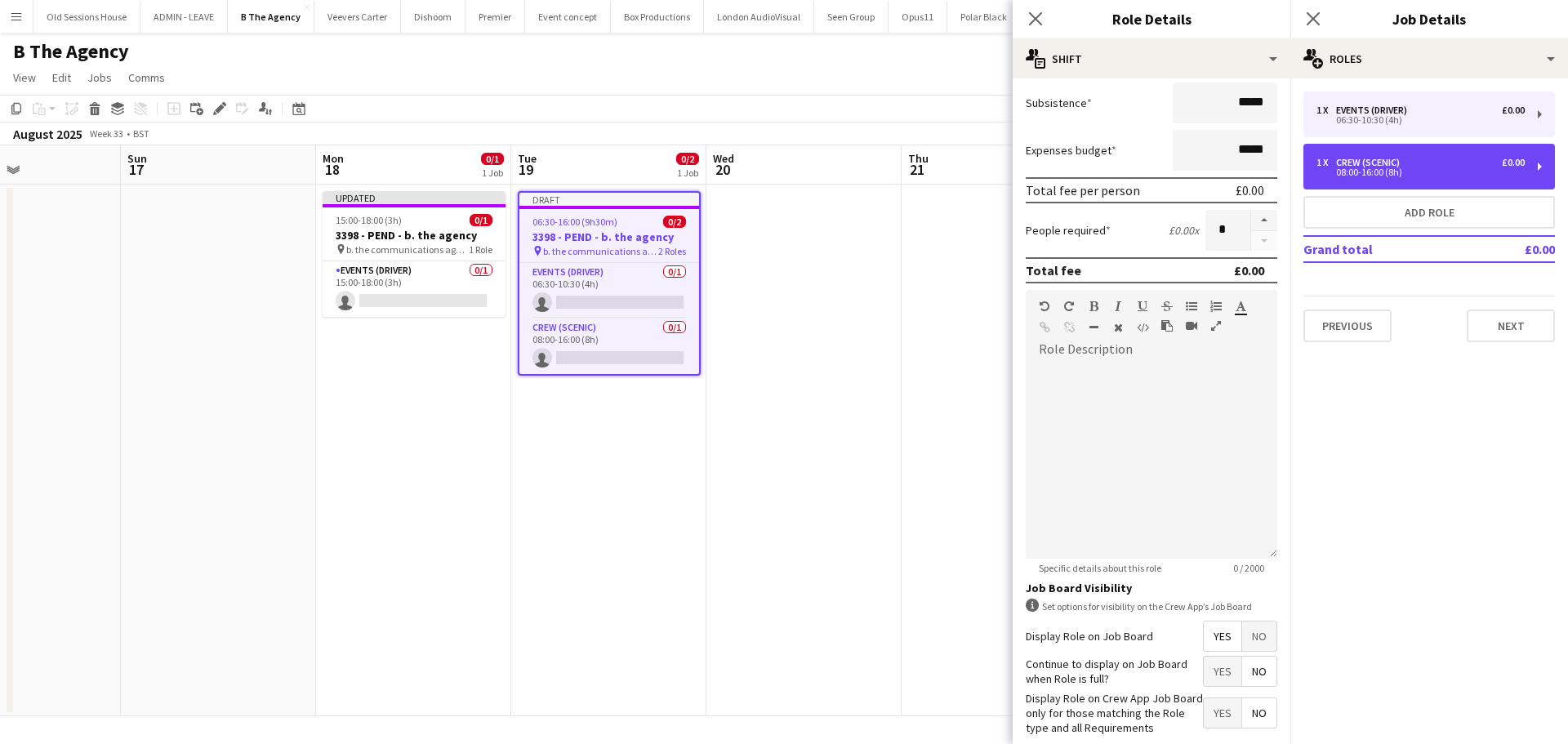 type on "**********" 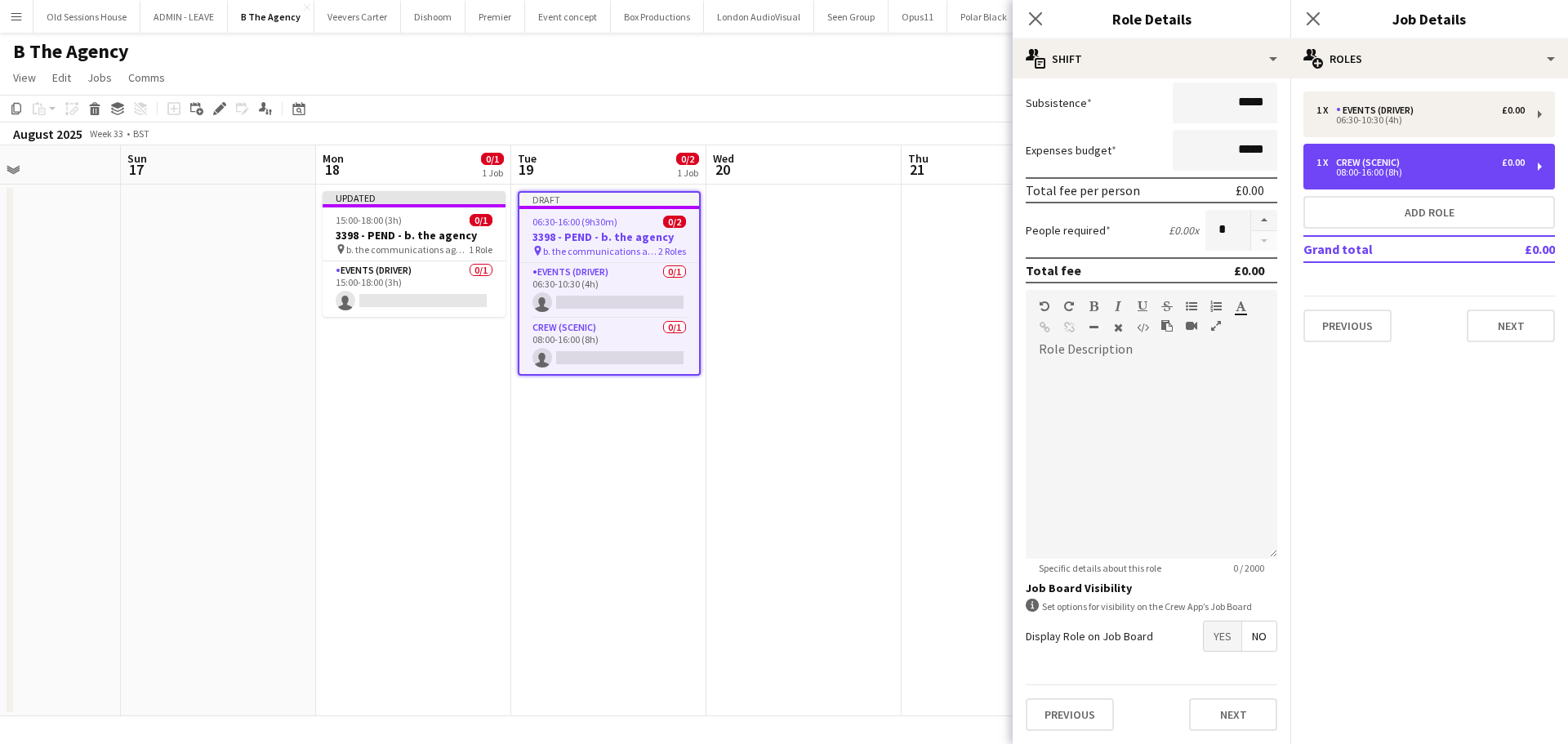 scroll, scrollTop: 0, scrollLeft: 0, axis: both 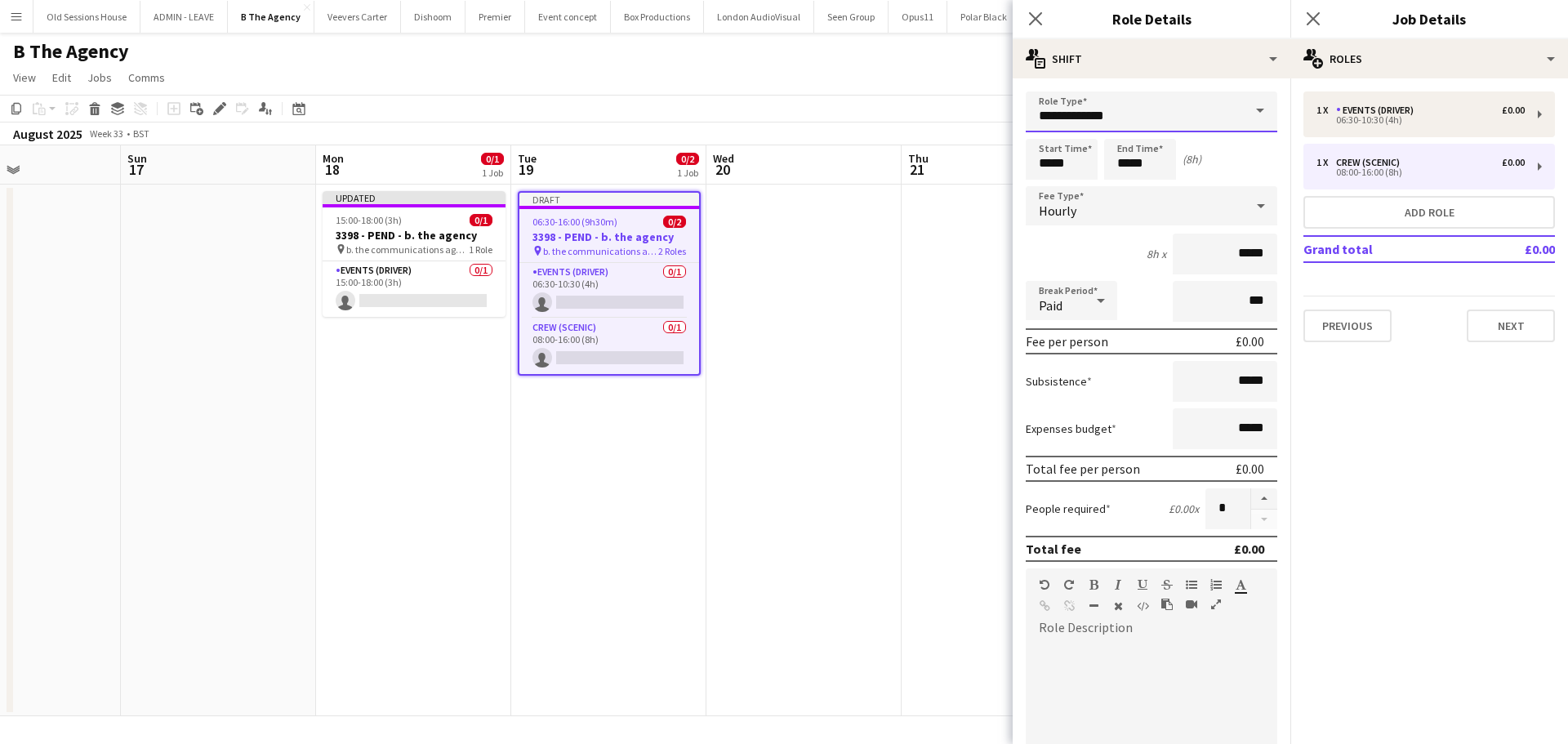 click on "**********" at bounding box center (1152, 112) 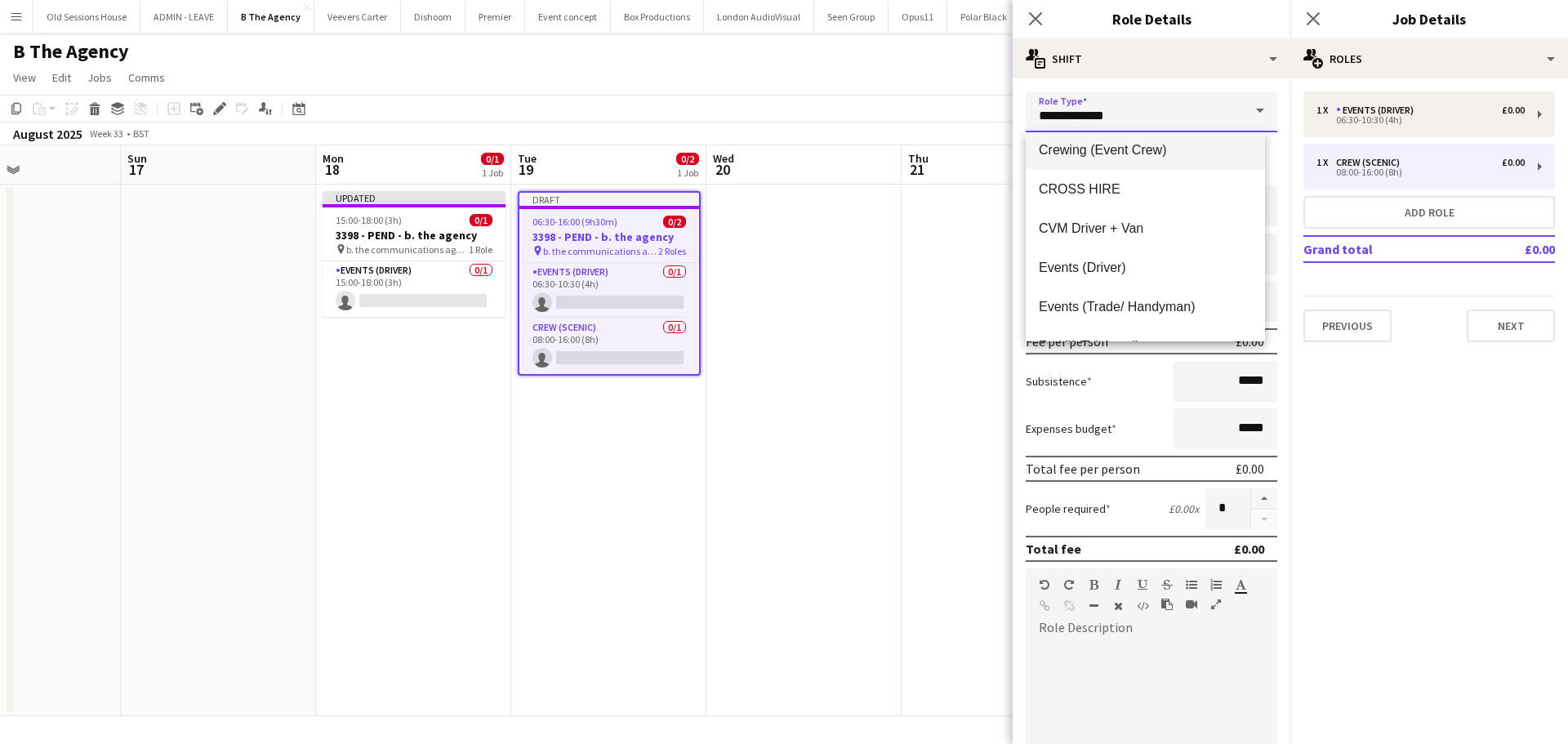 scroll, scrollTop: 245, scrollLeft: 0, axis: vertical 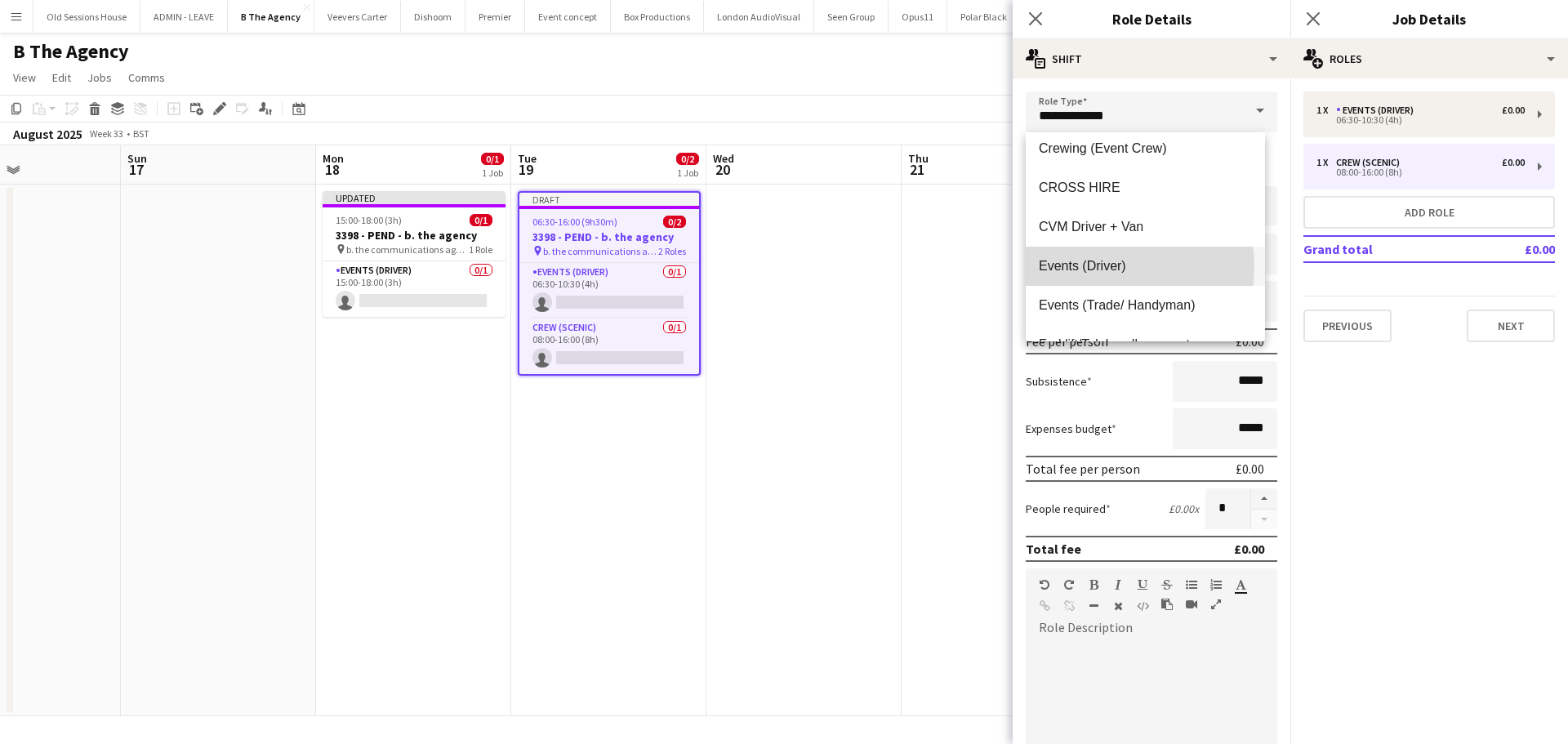 click on "Events (Driver)" at bounding box center (1145, 265) 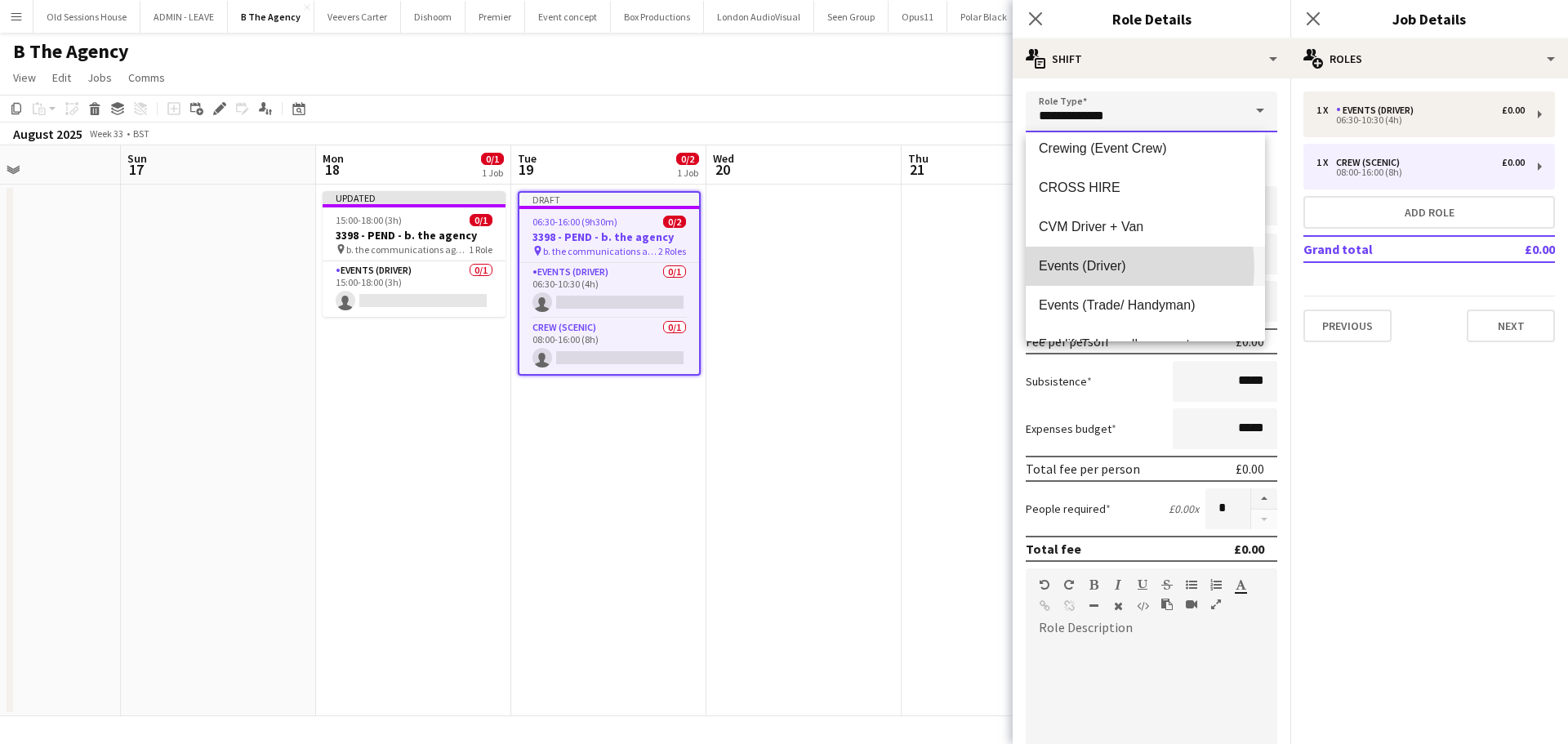 type on "**********" 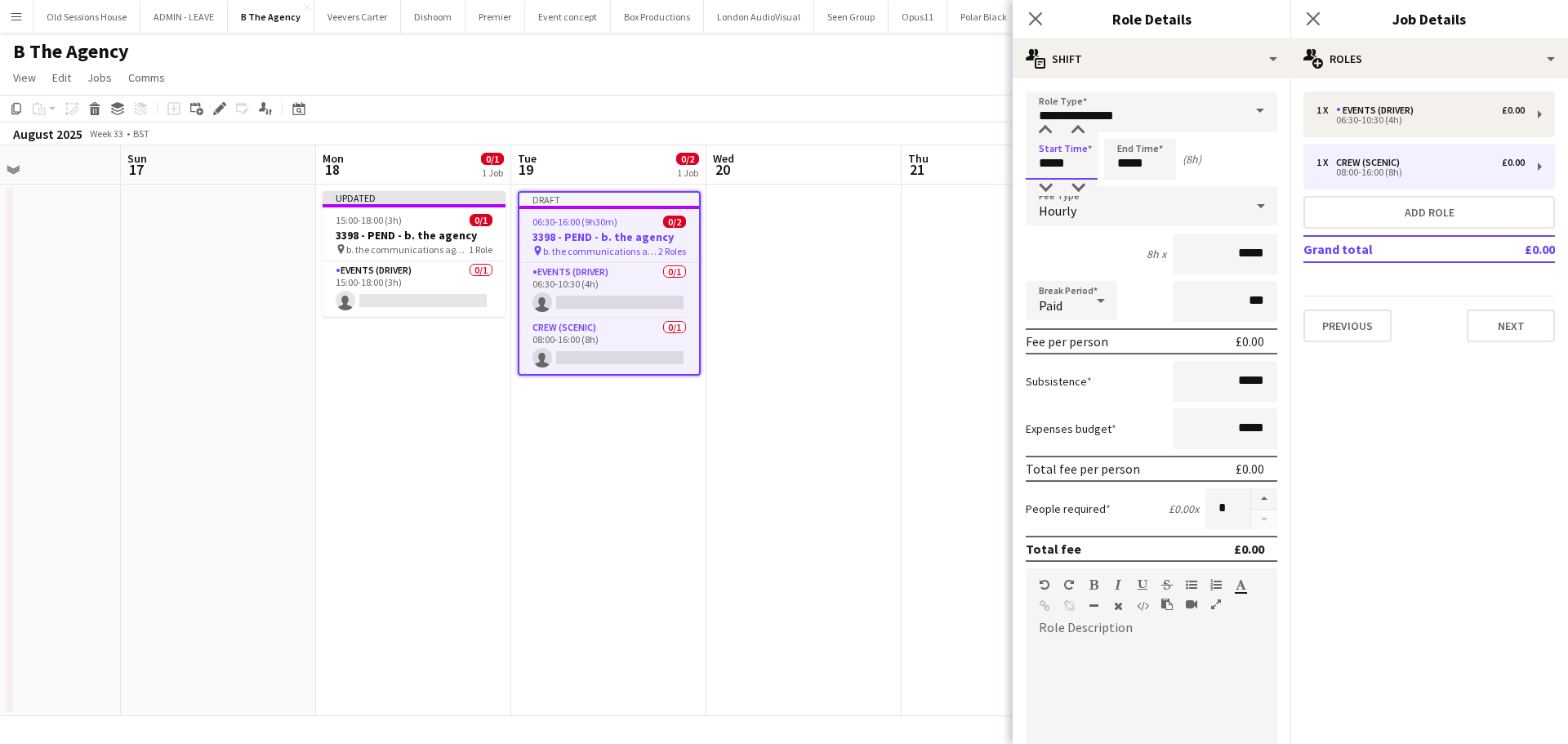 drag, startPoint x: 1071, startPoint y: 165, endPoint x: 994, endPoint y: 165, distance: 77 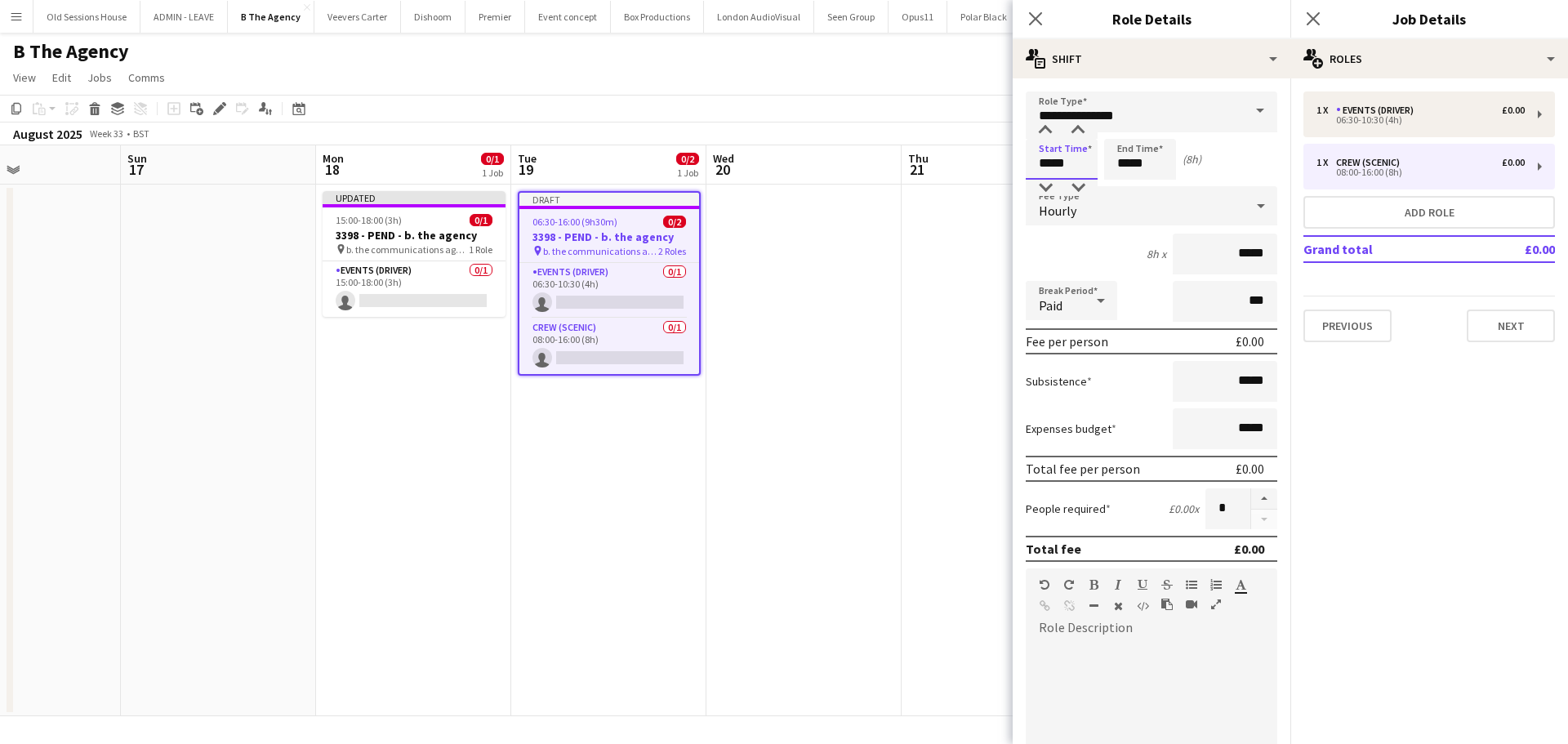 click on "Menu
Boards
Boards   Boards   All jobs   Status
Workforce
Workforce   My Workforce   Recruiting
Comms
Comms
Pay
Pay   Approvals
Platform Settings
Platform Settings   Your settings
Training Academy
Training Academy
Knowledge Base
Knowledge Base
Product Updates
Product Updates   Log Out   Privacy   Old Sessions House
Close
ADMIN - LEAVE
Close
B The Agency
Close
Veevers Carter
Close
Dishoom
Close
Premier
Close
Event concept
Close
Box Productions
Close
London AudioVisual
Close
Seen Group
Close
Opus11
Close" at bounding box center [784, 372] 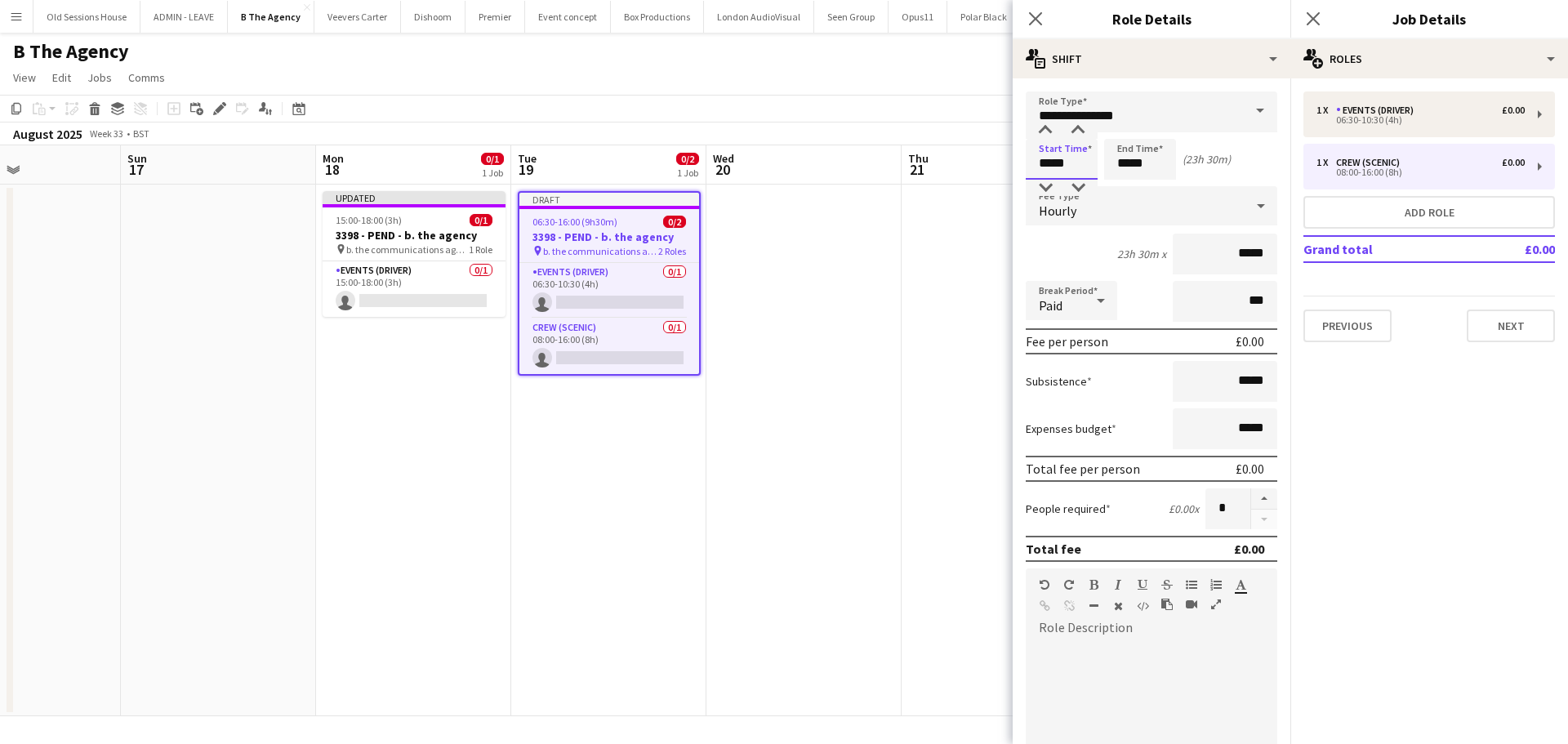 type on "*****" 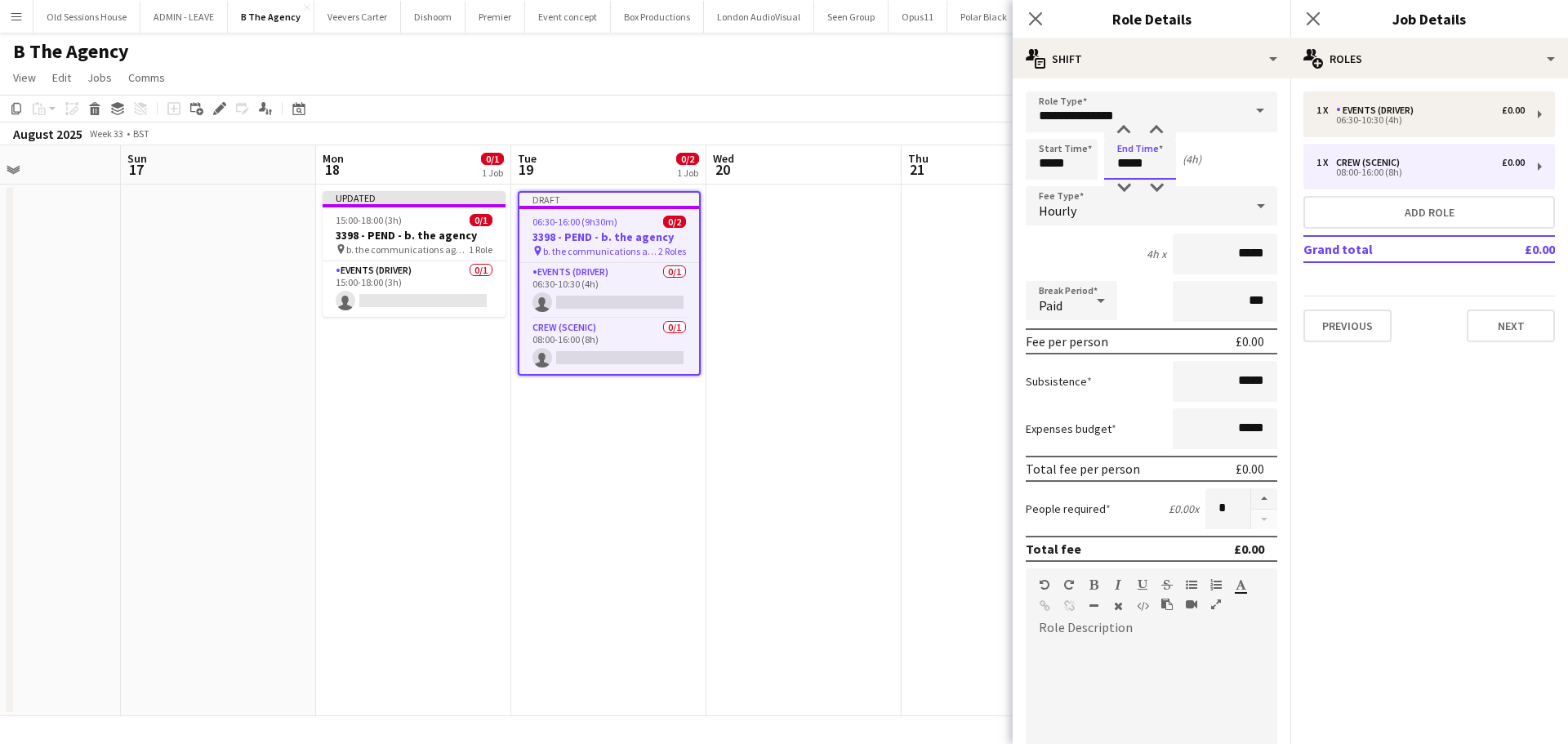 type on "*****" 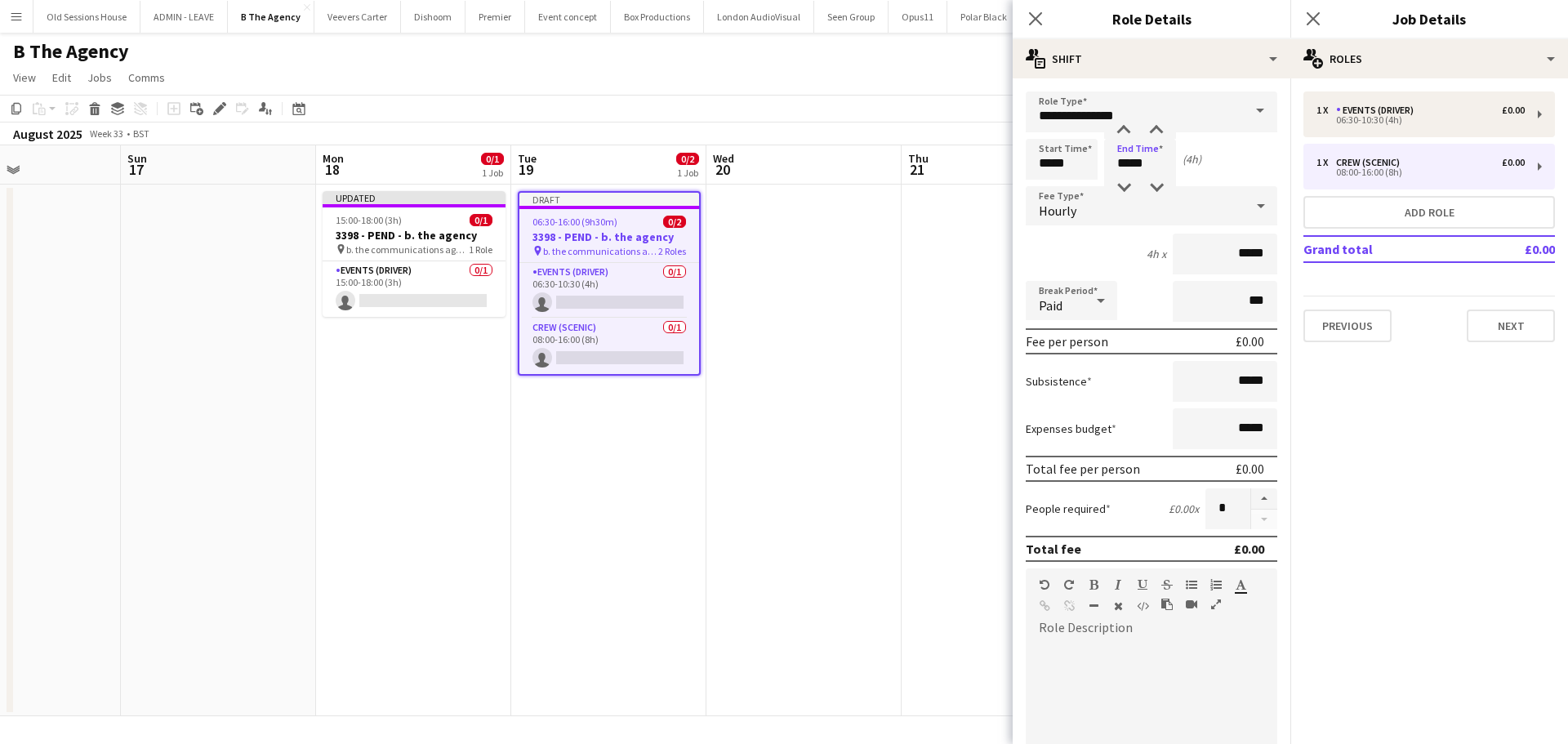 click on "Hourly" at bounding box center (1152, 207) 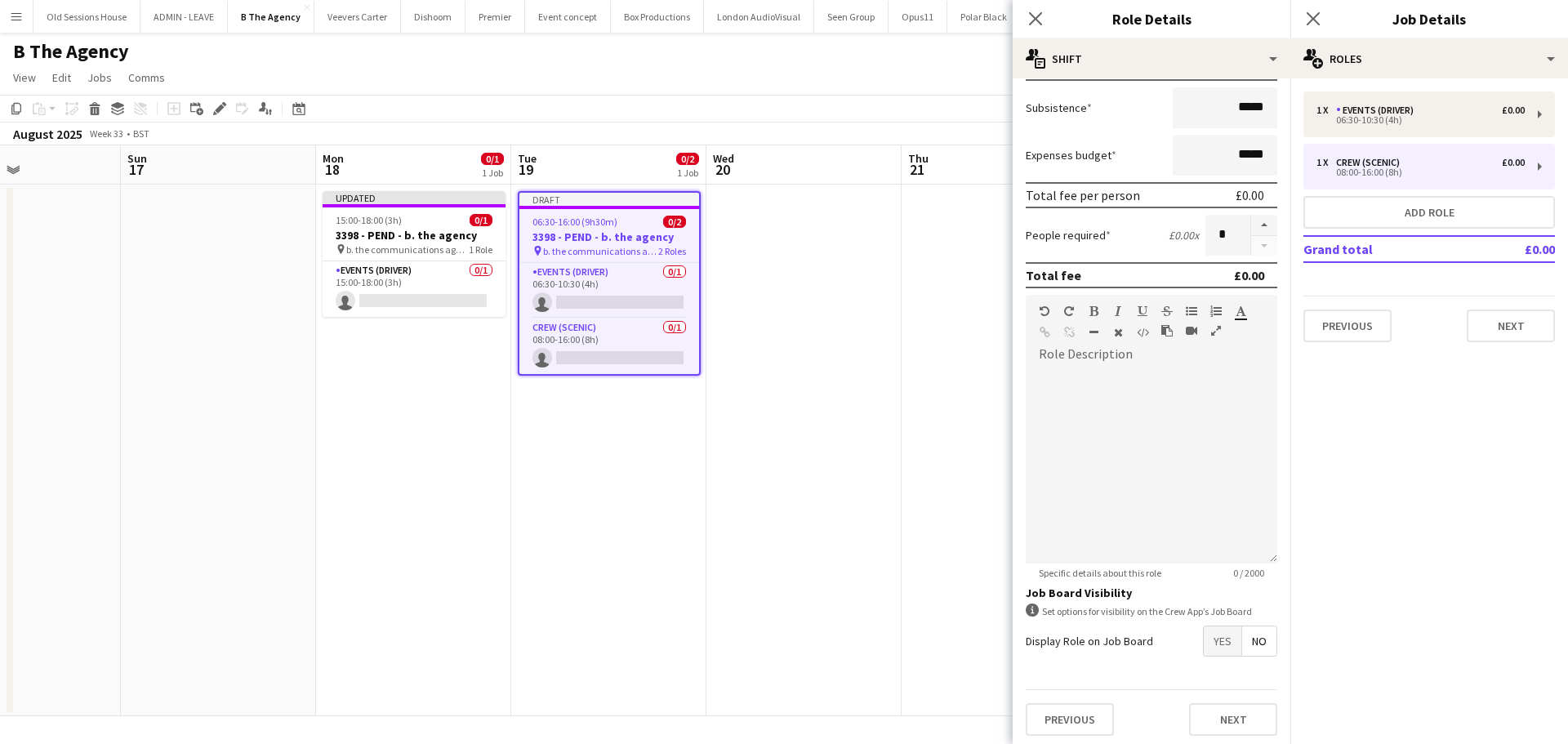 scroll, scrollTop: 278, scrollLeft: 0, axis: vertical 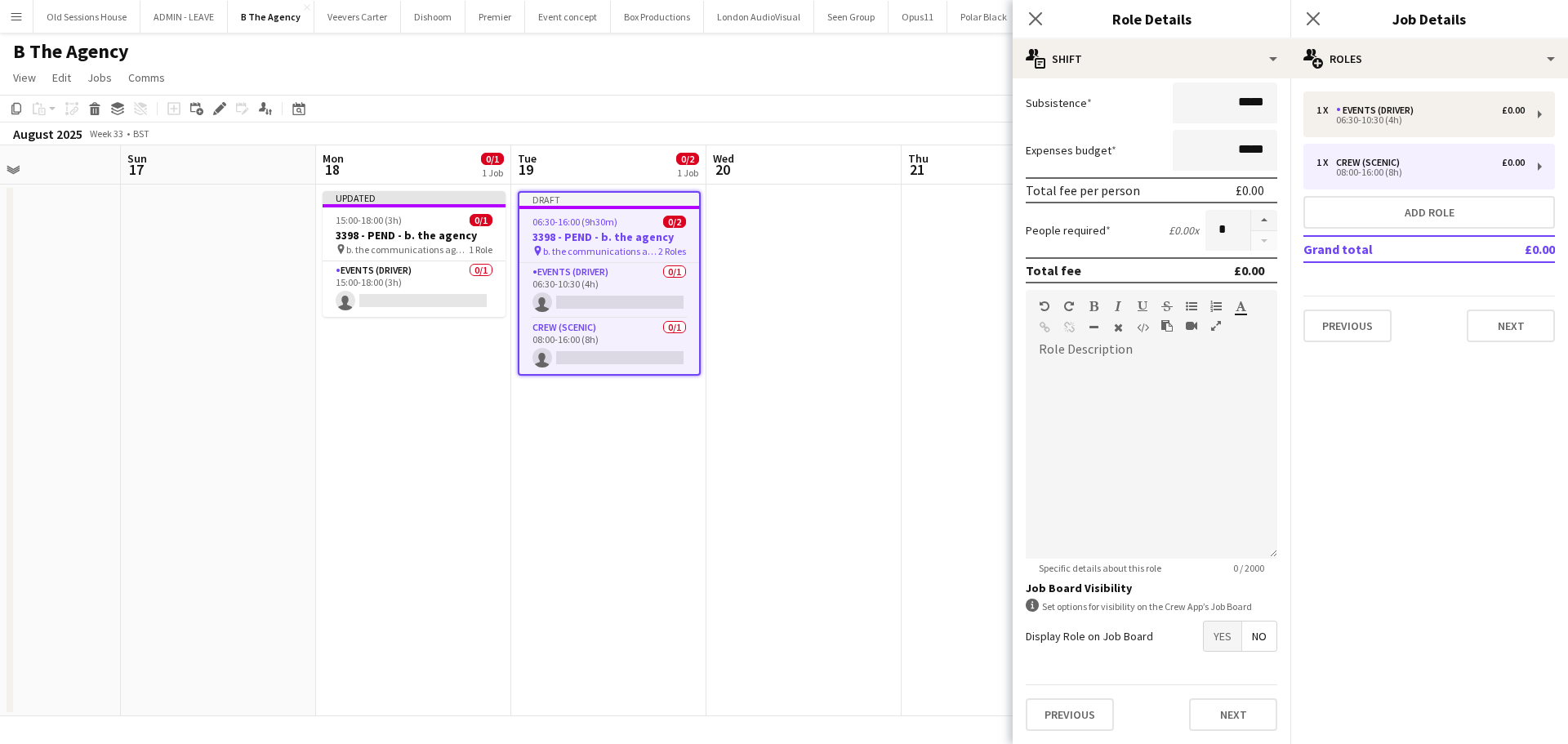 click on "Yes" at bounding box center [1223, 636] 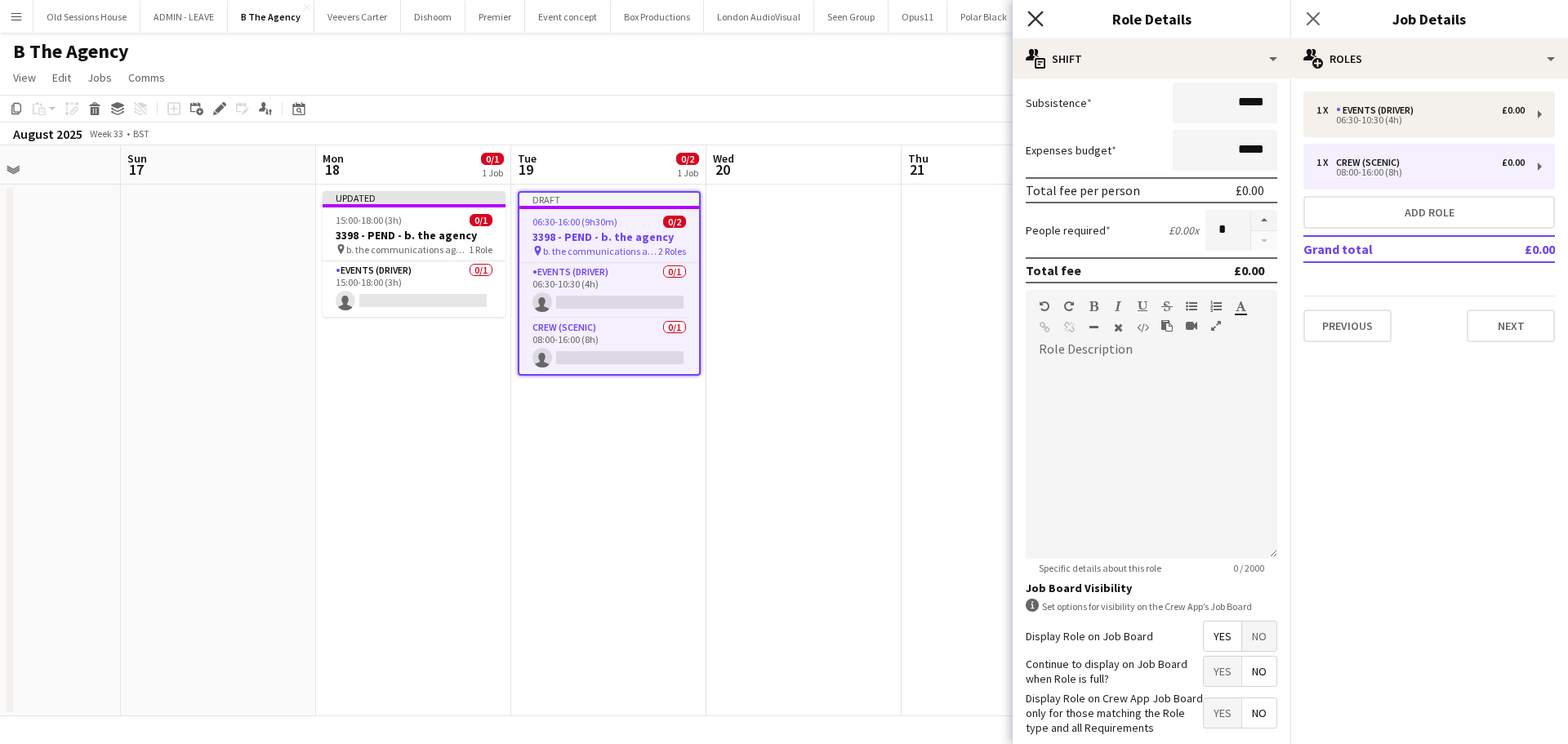 click on "Close pop-in" 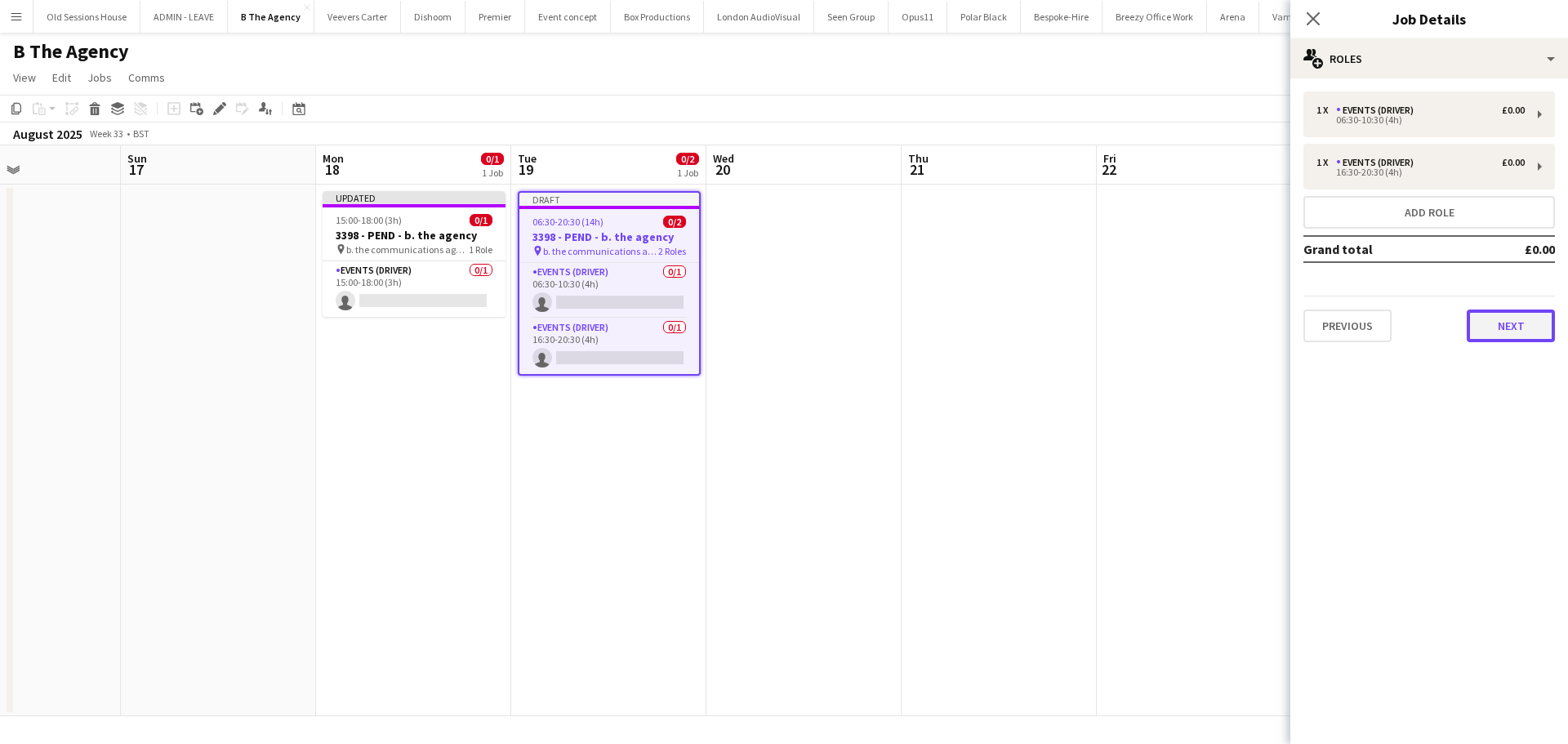 click on "Next" at bounding box center [1511, 326] 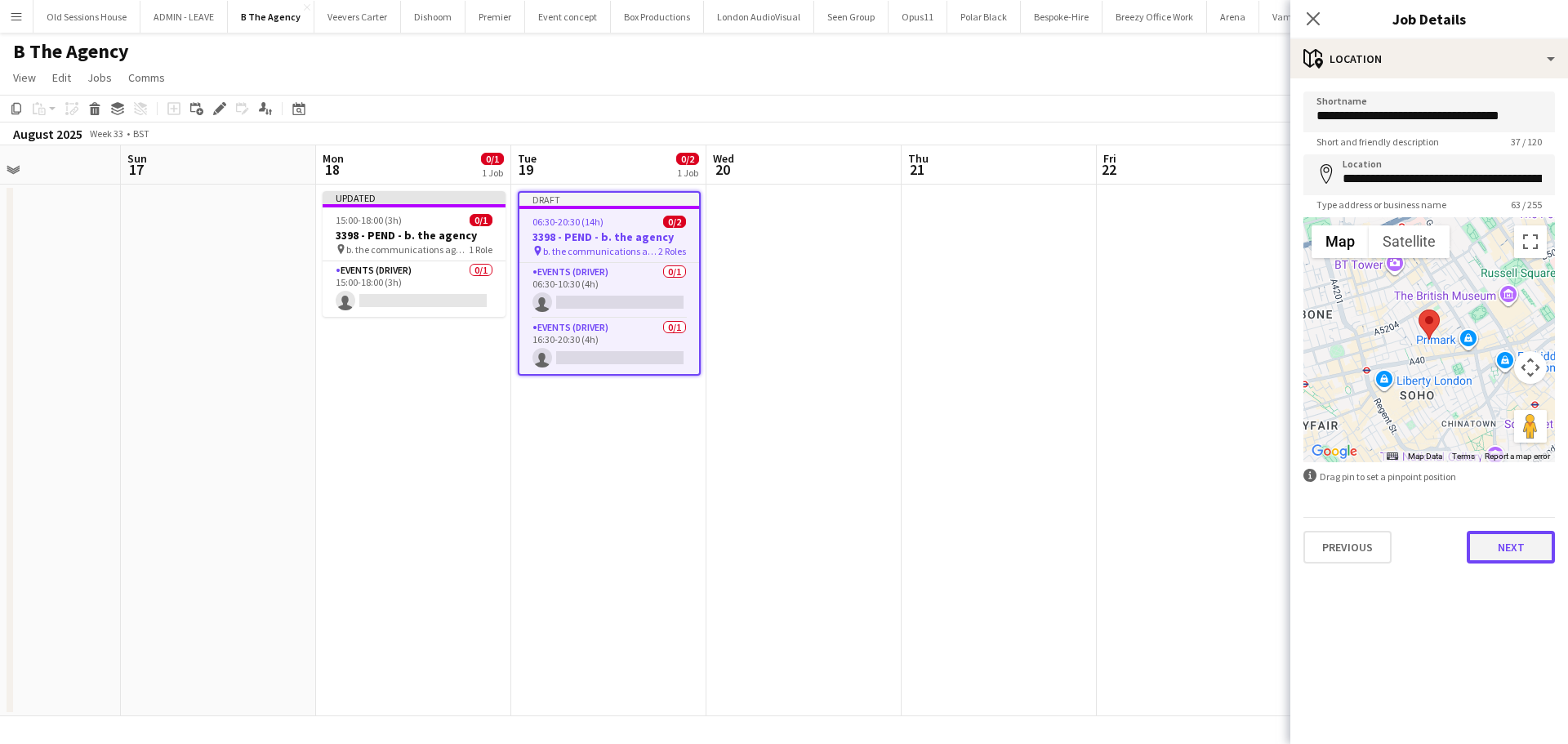 click on "Next" at bounding box center (1511, 547) 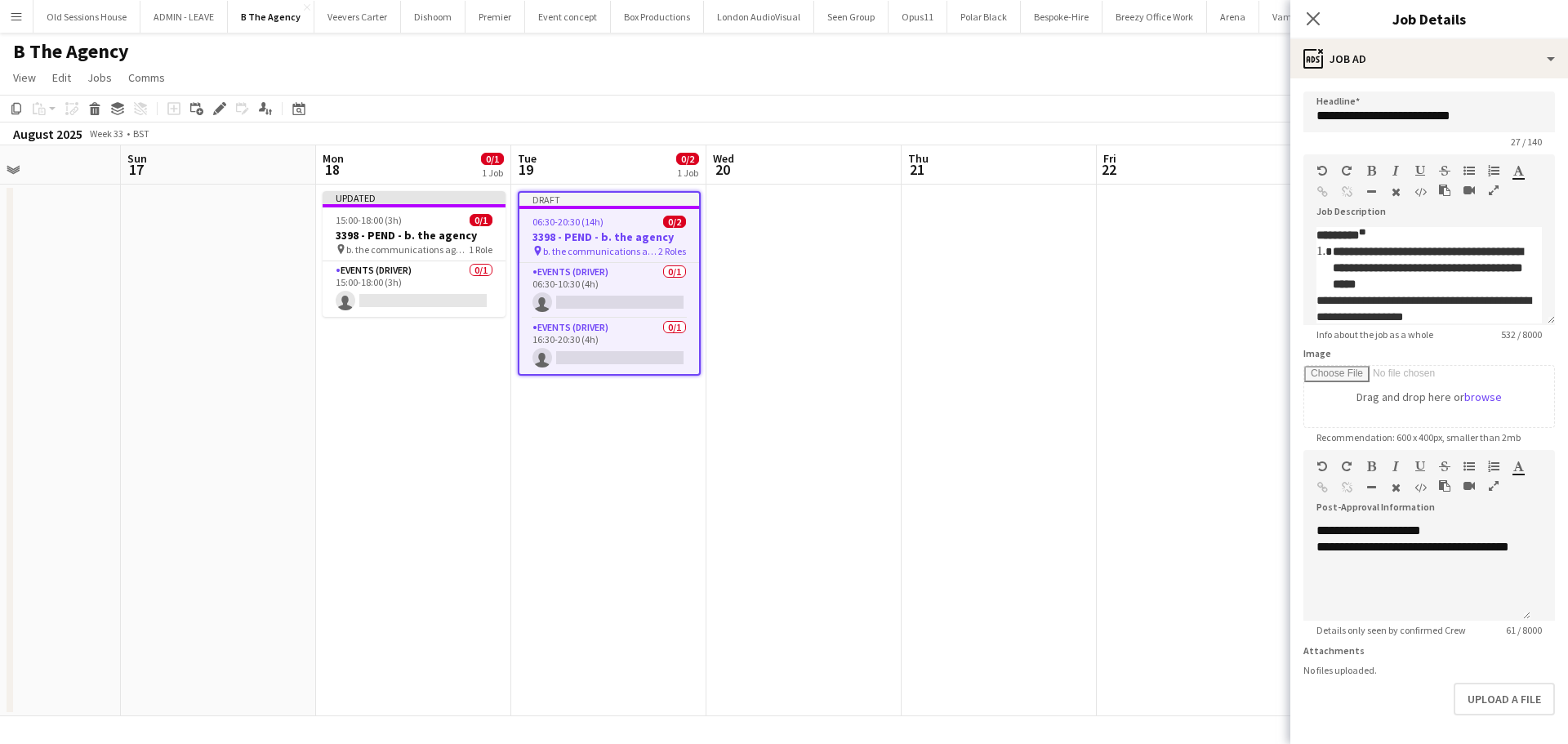 drag, startPoint x: 775, startPoint y: 443, endPoint x: 771, endPoint y: 434, distance: 9.848858 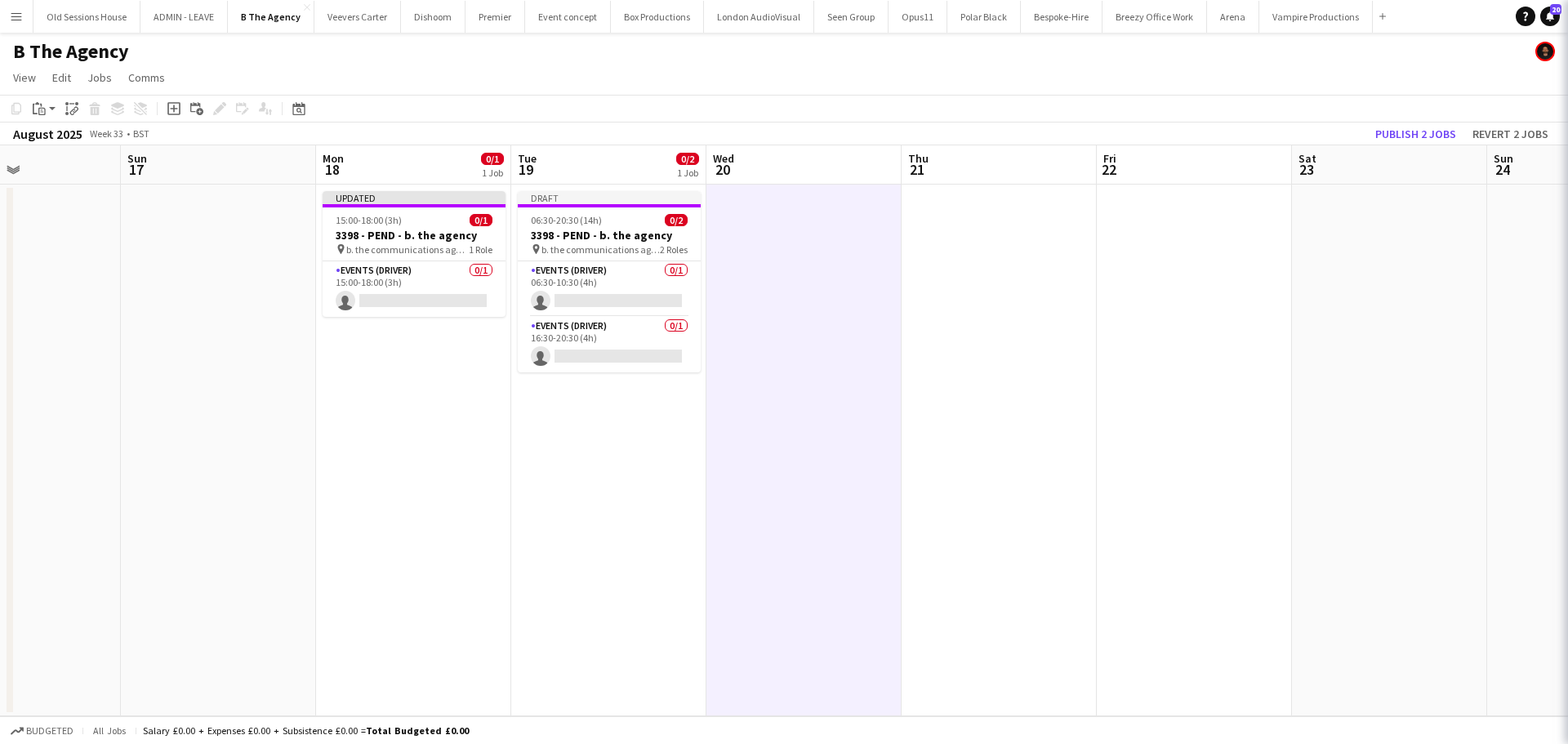 scroll, scrollTop: 0, scrollLeft: 466, axis: horizontal 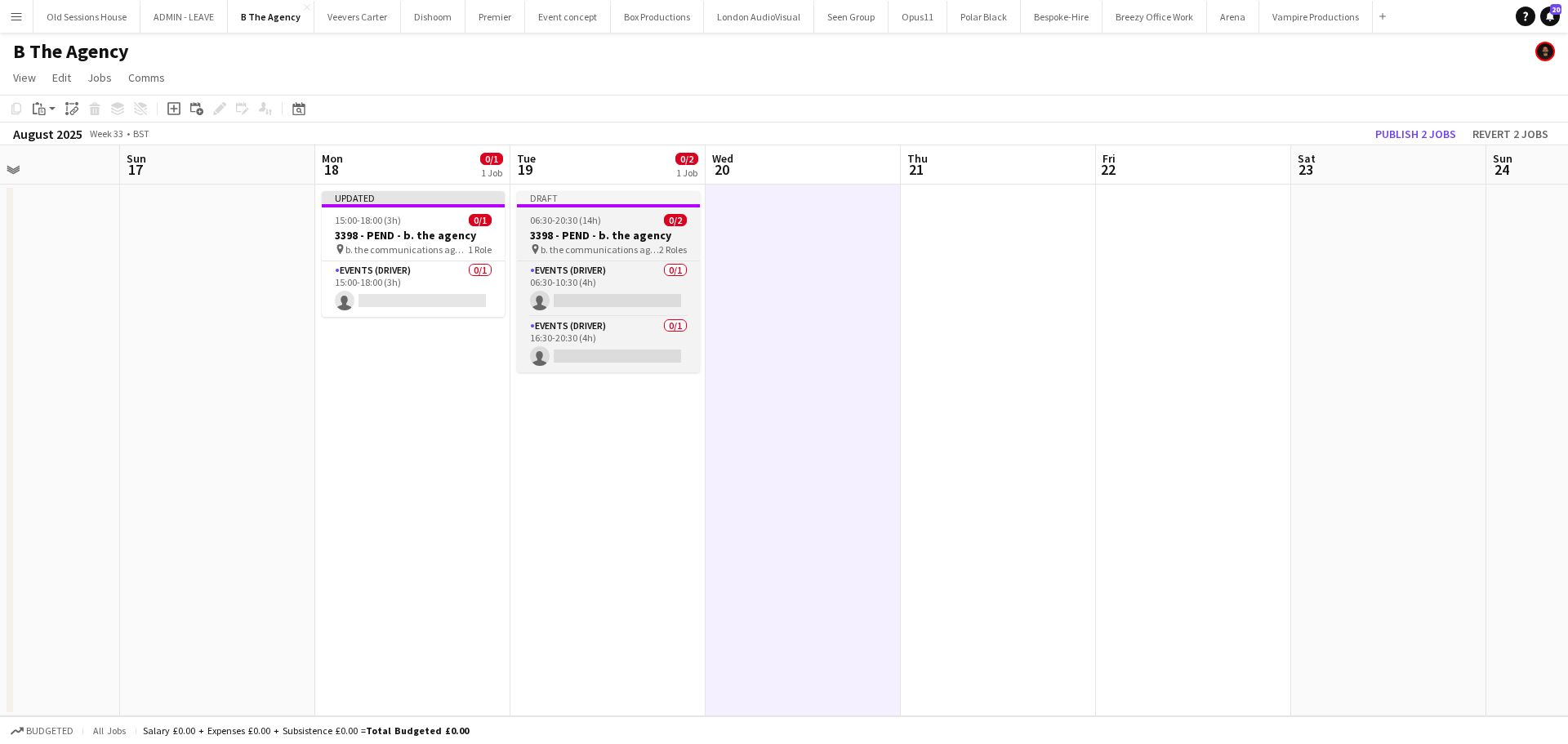 click on "Draft" at bounding box center [608, 198] 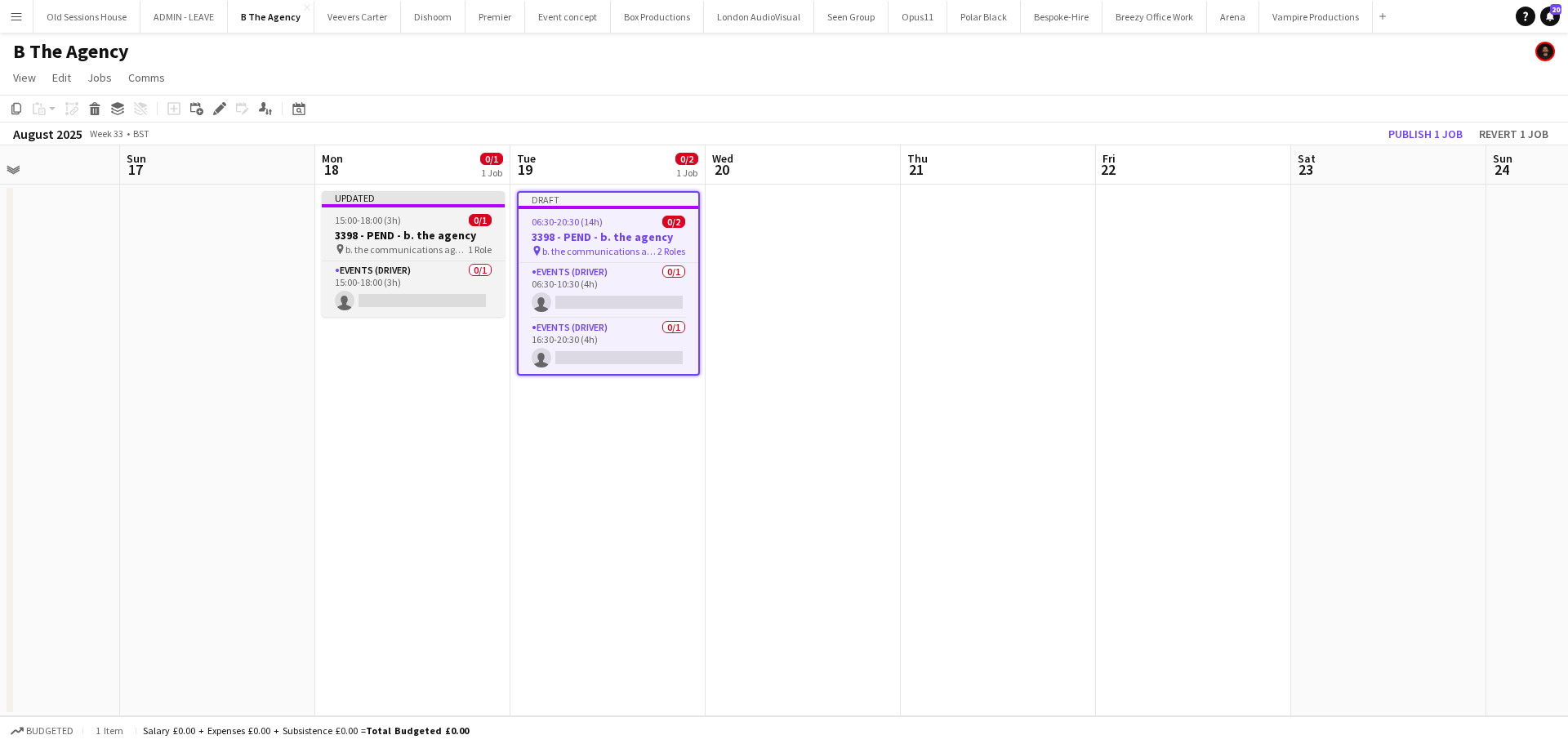 click at bounding box center (413, 206) 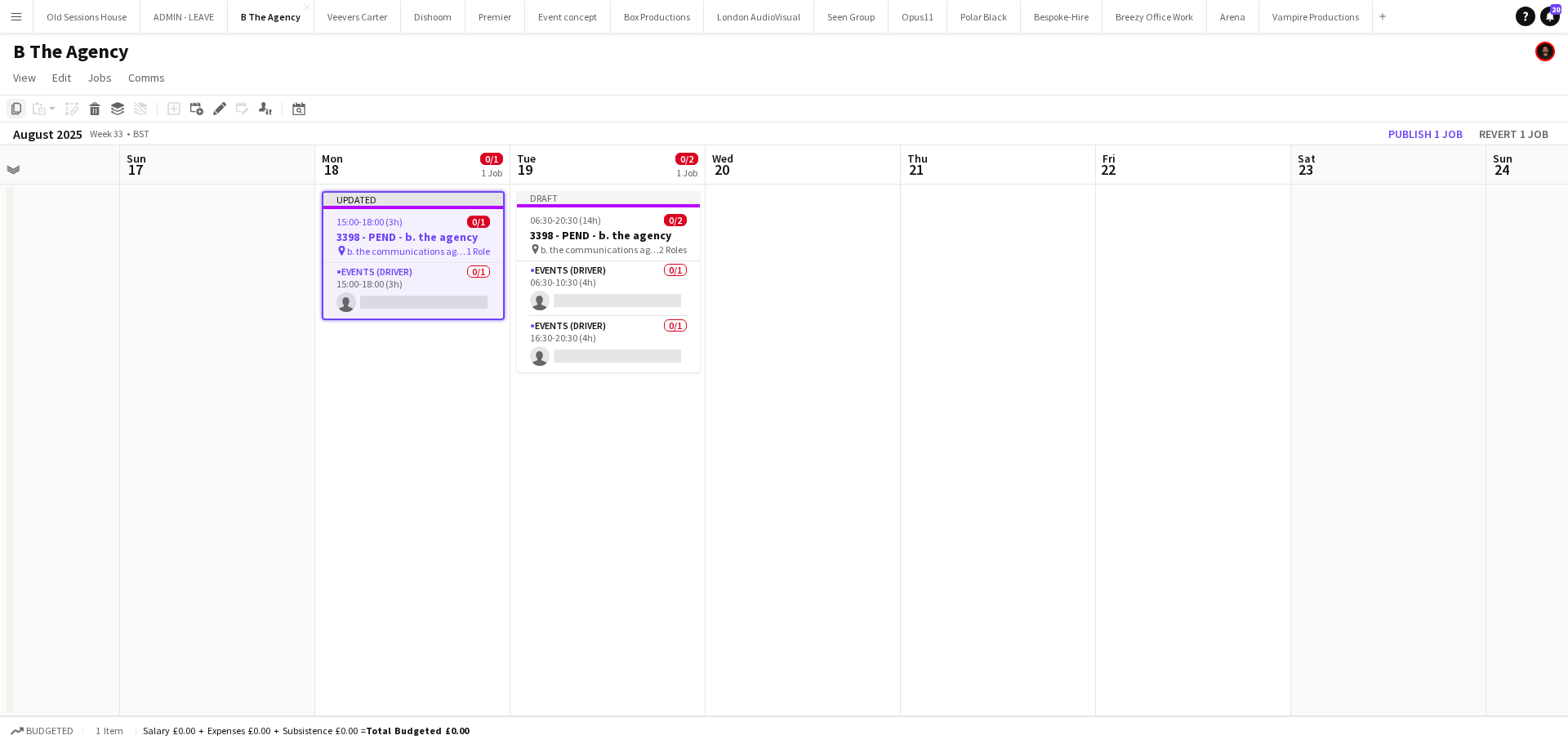 click on "Copy" 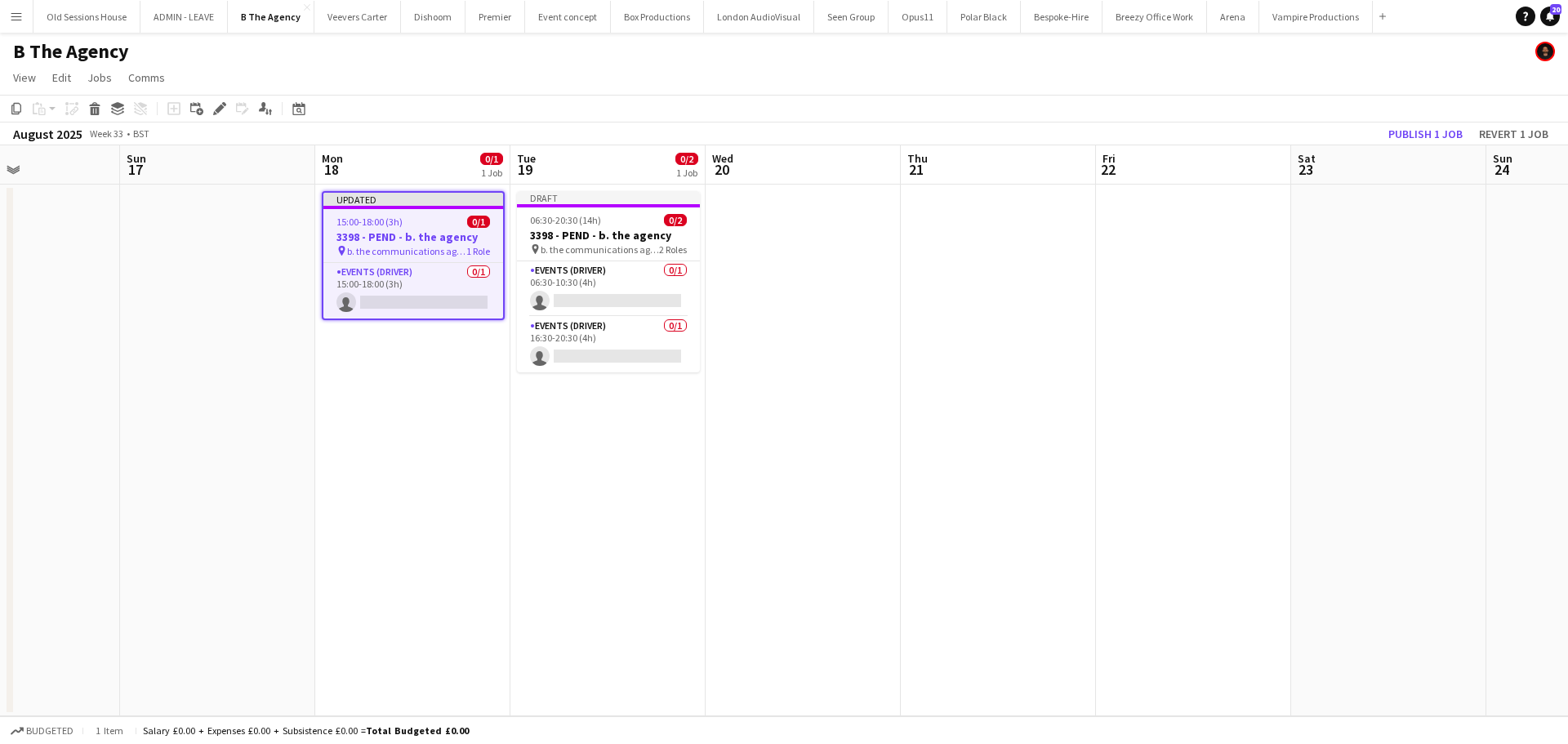 click at bounding box center (803, 450) 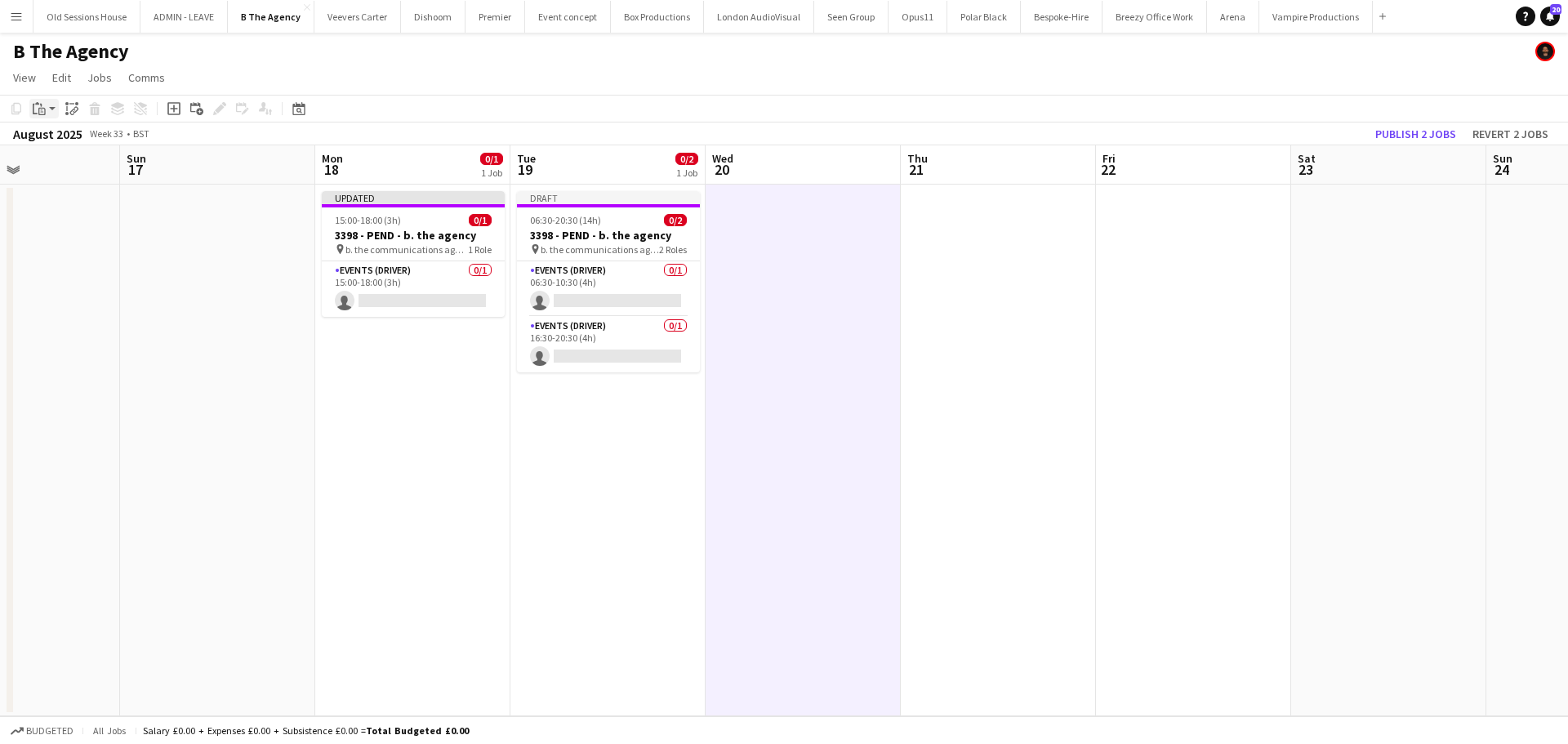click 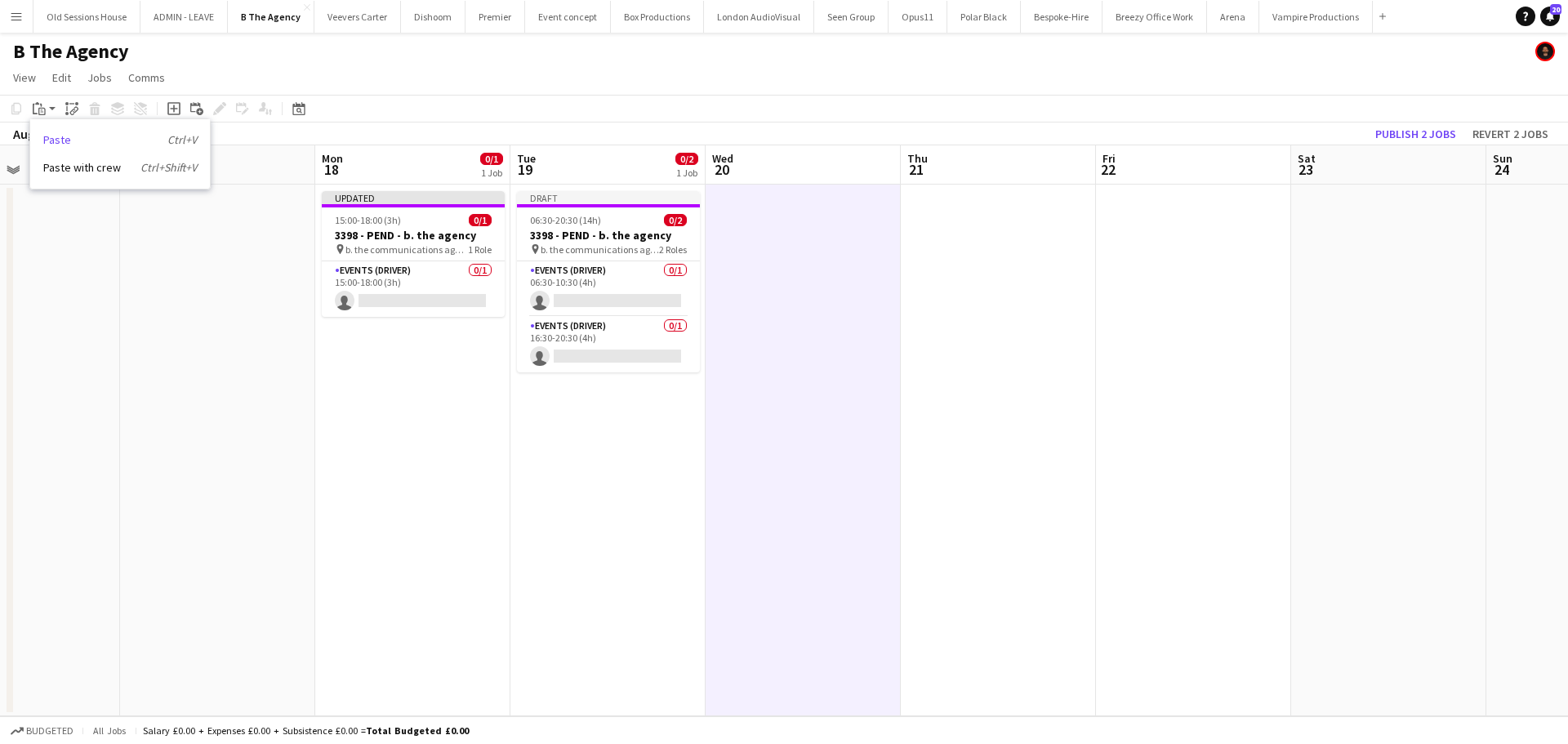 click on "Paste   Ctrl+V" at bounding box center (120, 140) 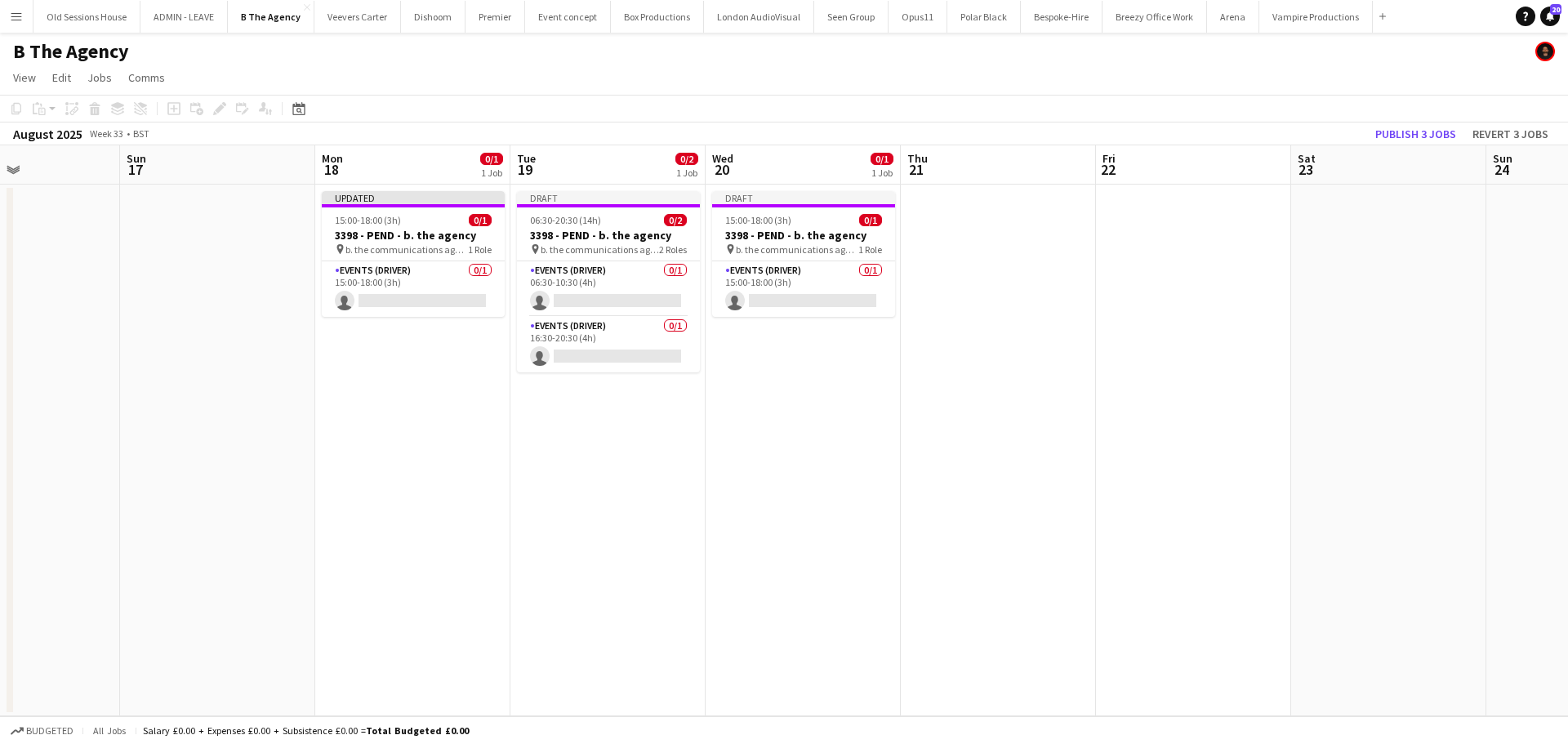 drag, startPoint x: 777, startPoint y: 233, endPoint x: 761, endPoint y: 228, distance: 16.763055 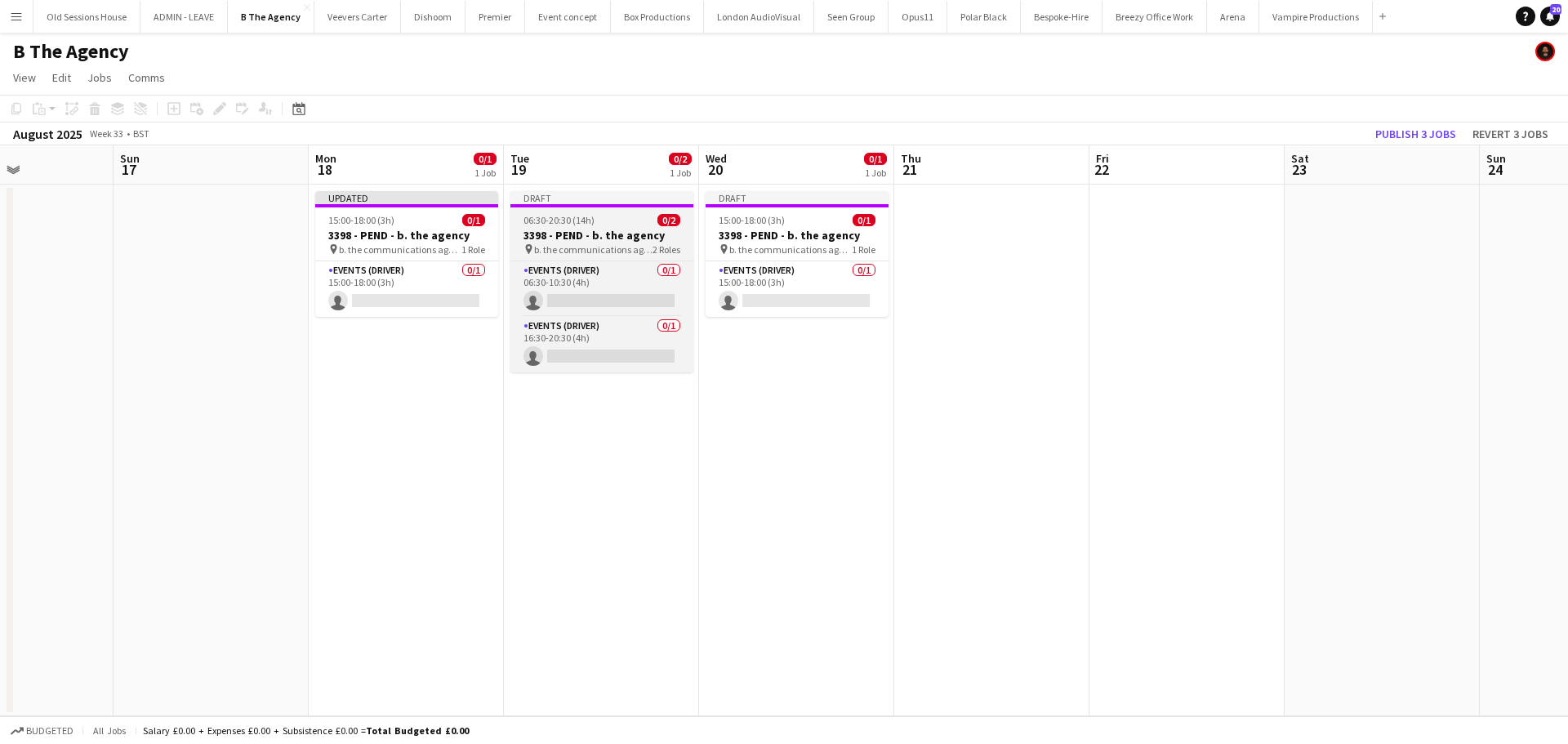 drag, startPoint x: 783, startPoint y: 225, endPoint x: 690, endPoint y: 222, distance: 93.04837 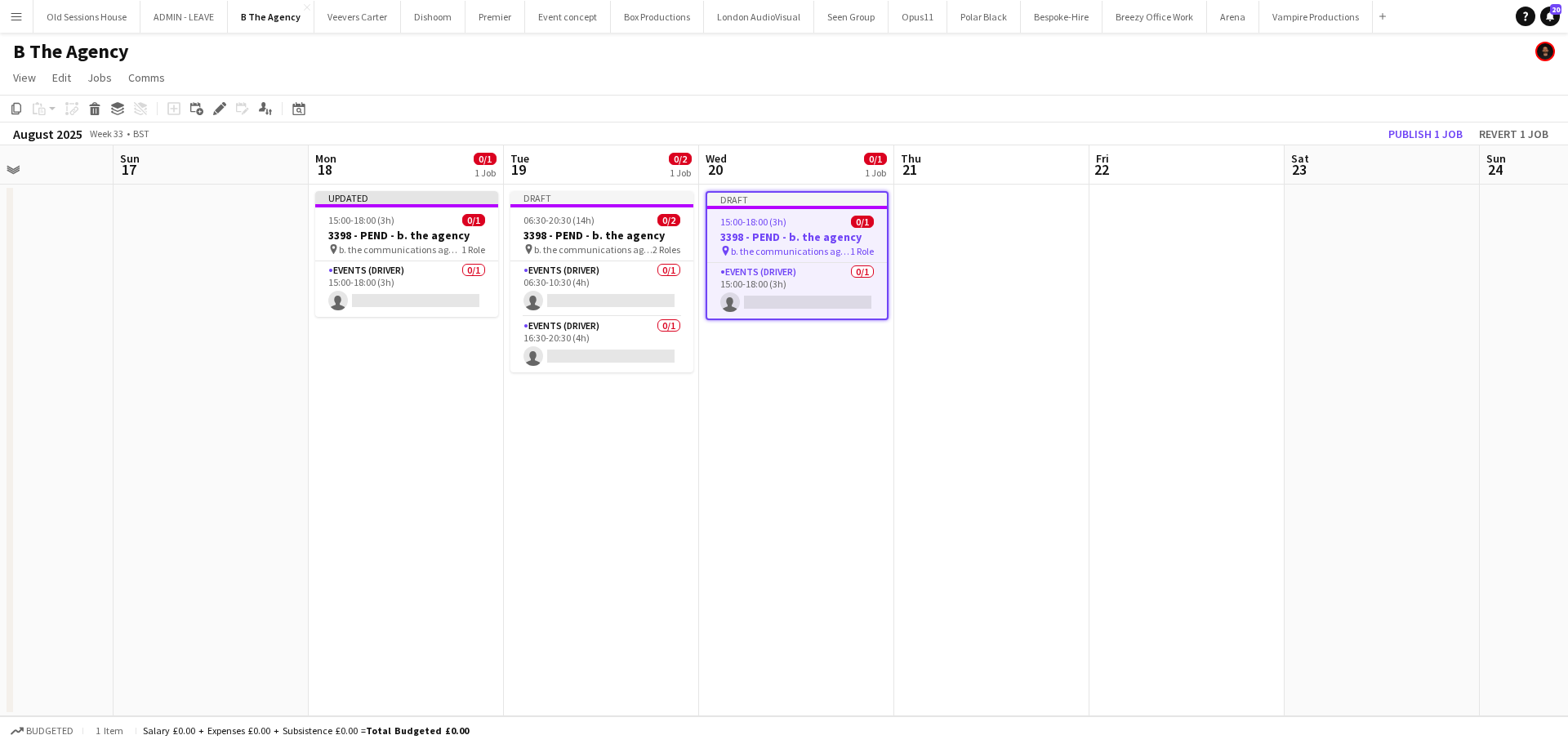 scroll, scrollTop: 0, scrollLeft: 473, axis: horizontal 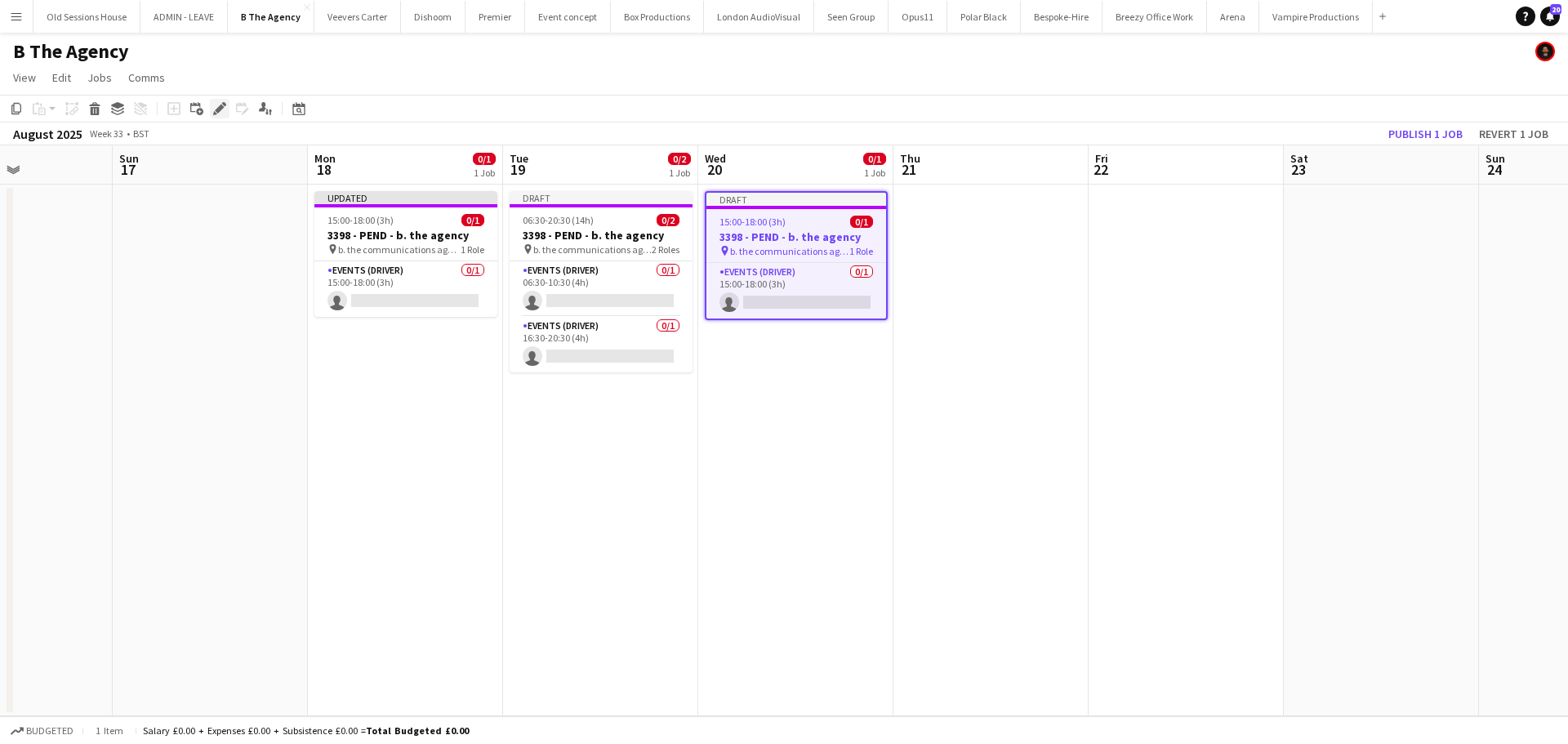click on "Edit" at bounding box center [220, 109] 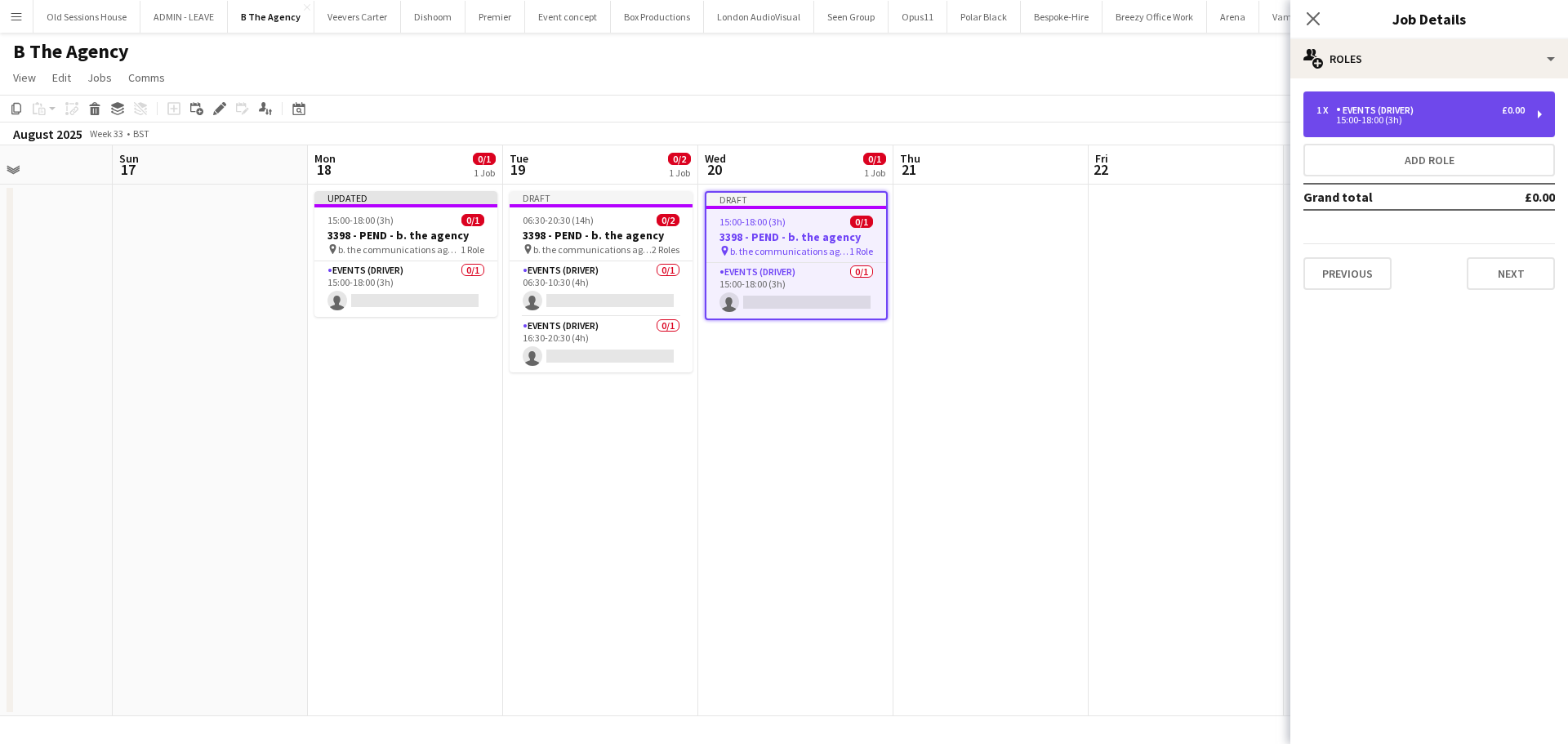 click on "15:00-18:00 (3h)" at bounding box center [1420, 120] 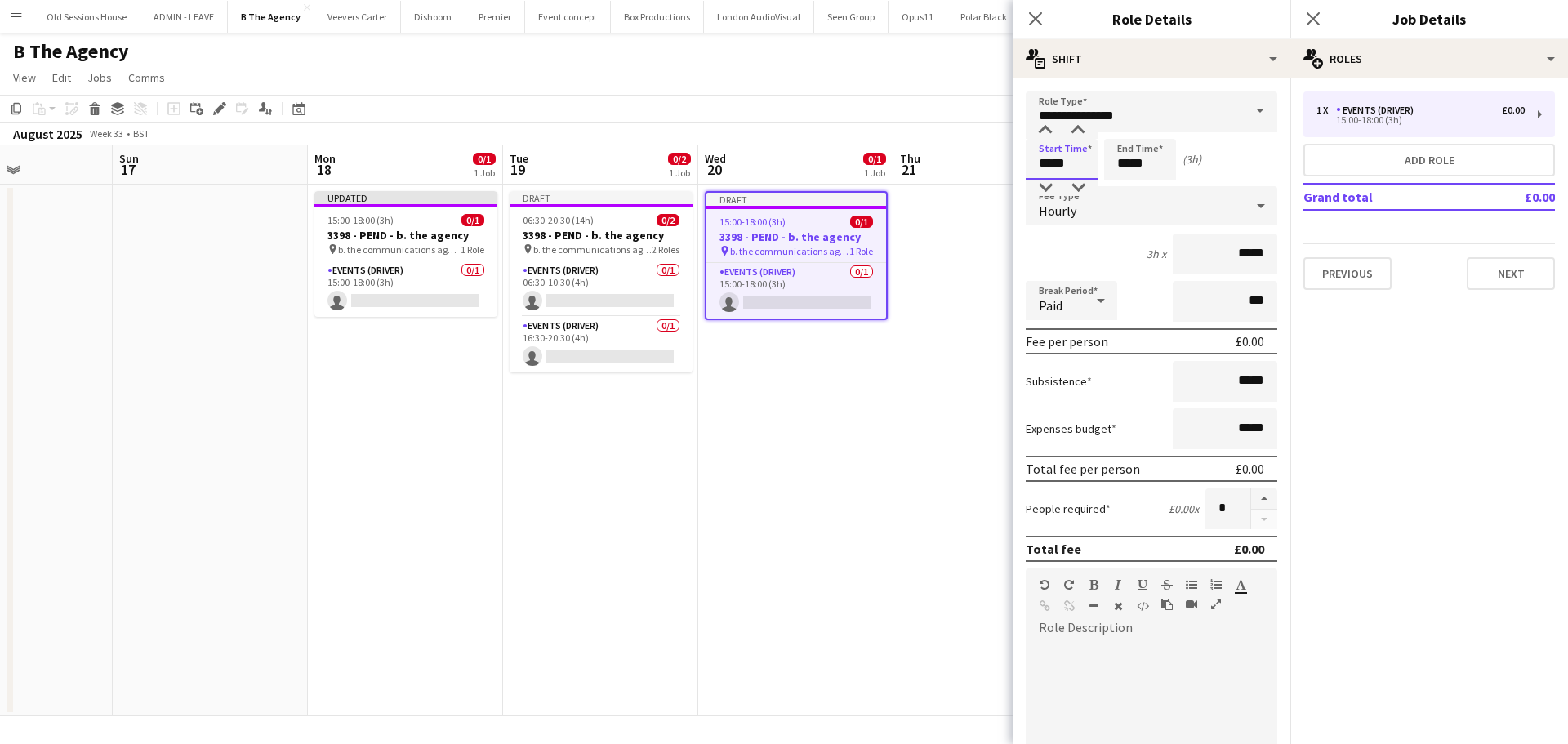 drag, startPoint x: 1073, startPoint y: 163, endPoint x: 938, endPoint y: 158, distance: 135.09256 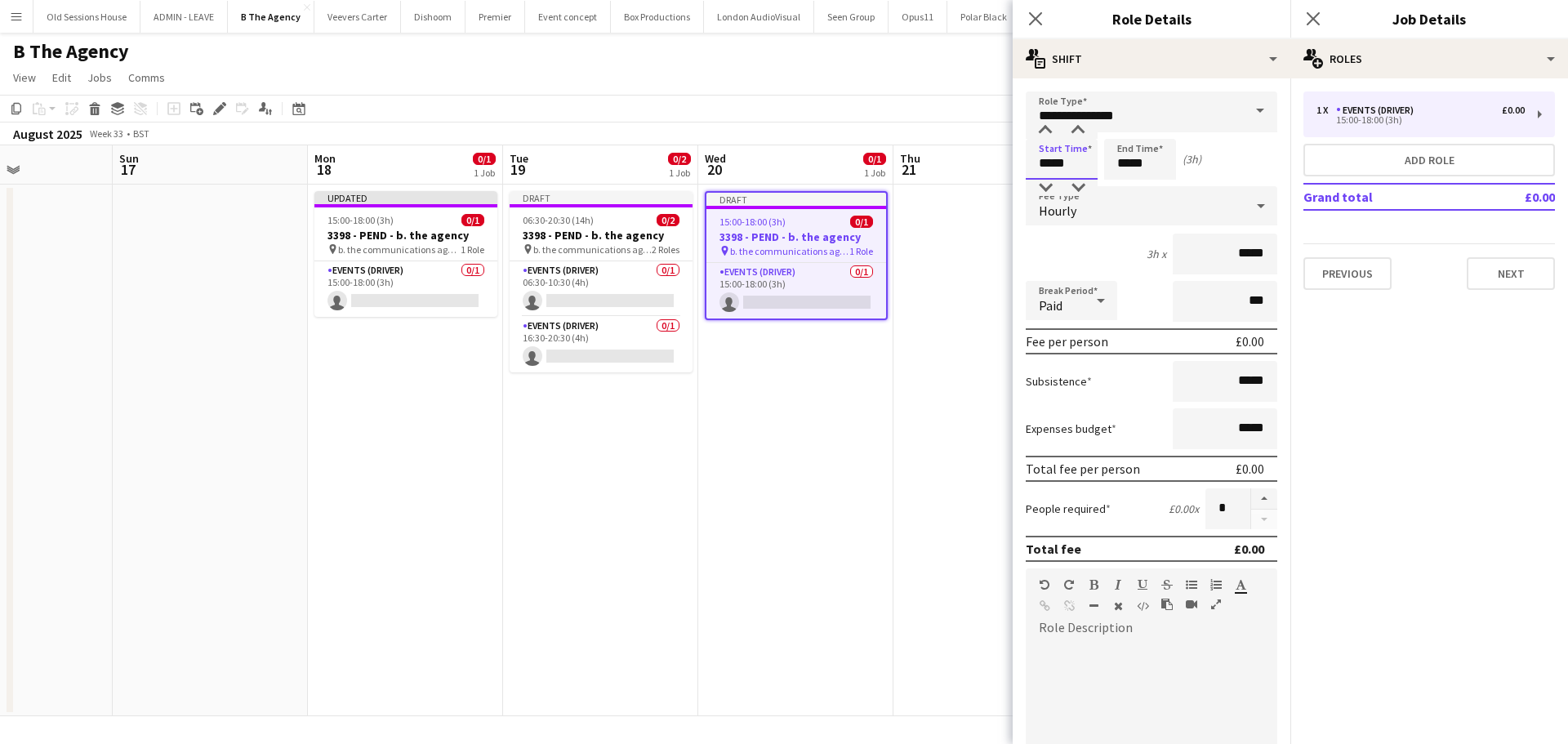 click on "Menu
Boards
Boards   Boards   All jobs   Status
Workforce
Workforce   My Workforce   Recruiting
Comms
Comms
Pay
Pay   Approvals
Platform Settings
Platform Settings   Your settings
Training Academy
Training Academy
Knowledge Base
Knowledge Base
Product Updates
Product Updates   Log Out   Privacy   Old Sessions House
Close
ADMIN - LEAVE
Close
B The Agency
Close
Veevers Carter
Close
Dishoom
Close
Premier
Close
Event concept
Close
Box Productions
Close
London AudioVisual
Close
Seen Group
Close
Opus11
Close" at bounding box center (784, 372) 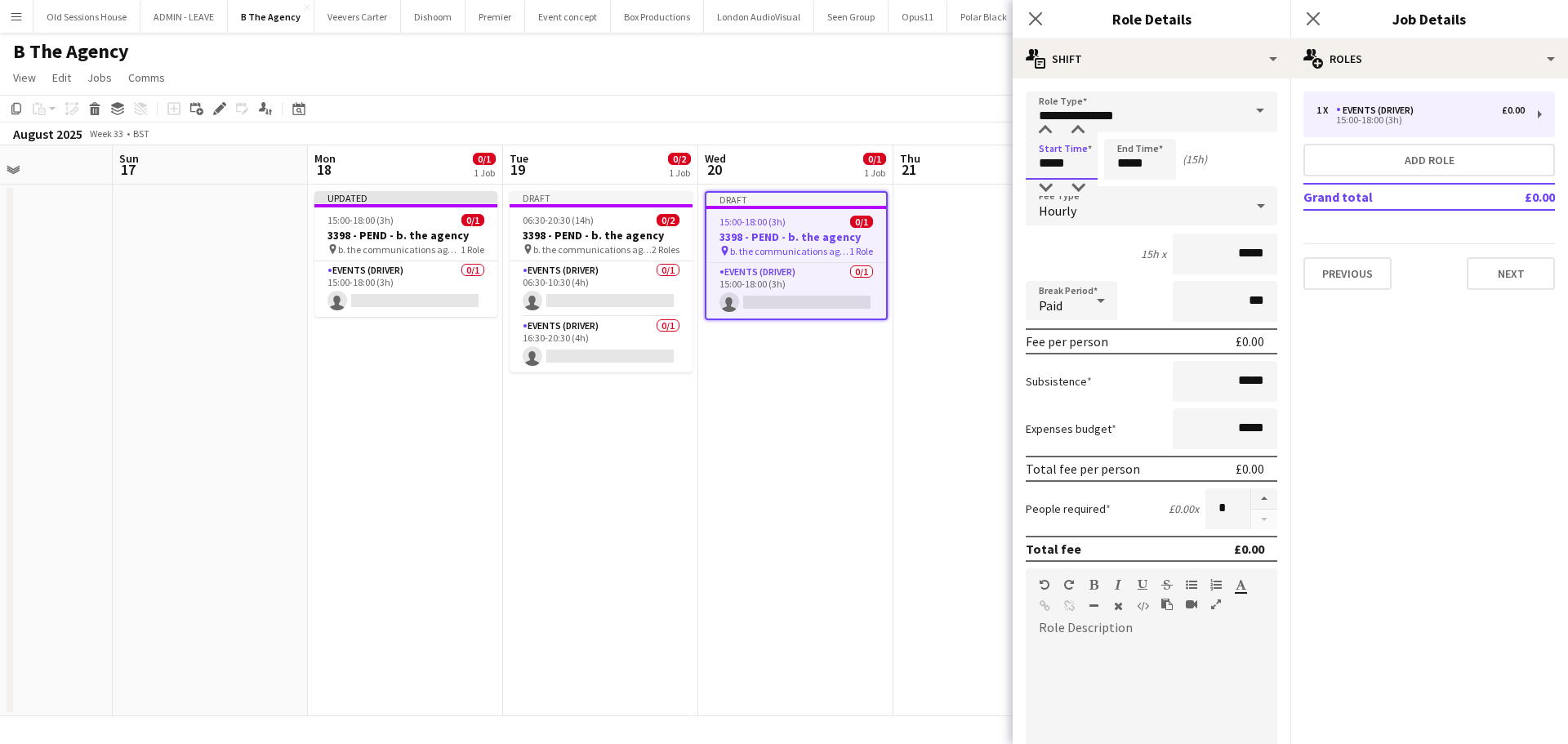 type on "*****" 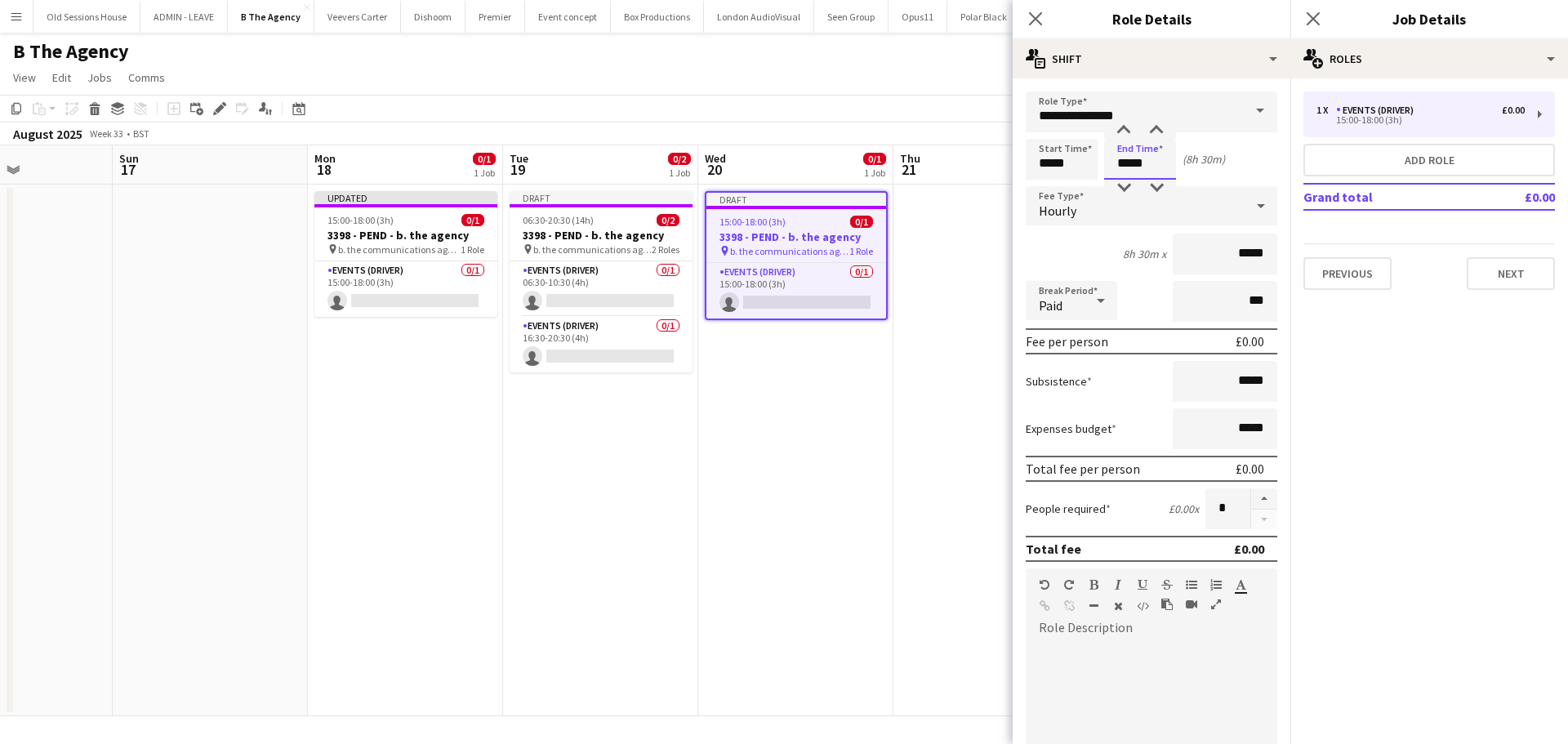 type on "*****" 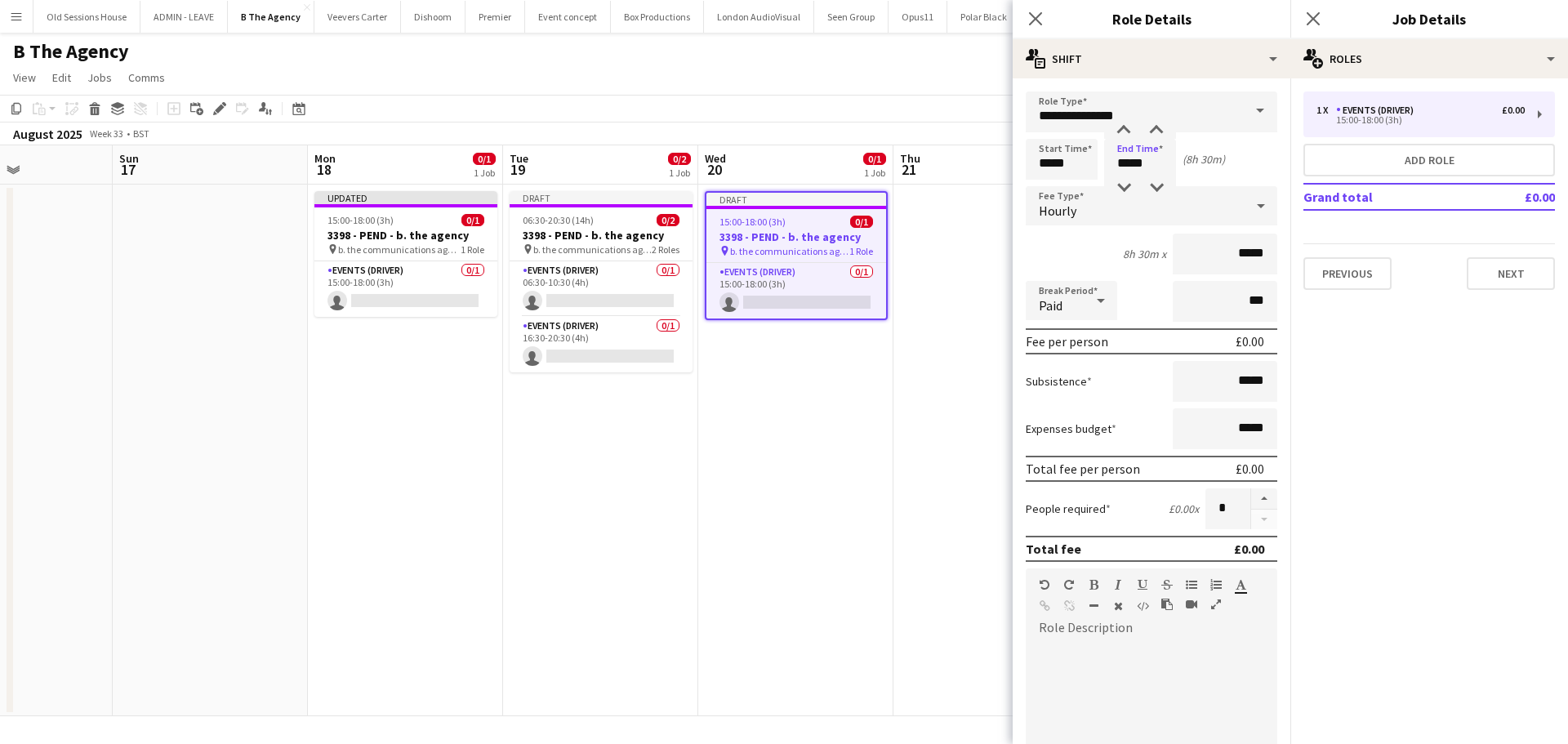 click on "Draft   15:00-18:00 (3h)    0/1   3398 - PEND - b. the agency
pin
b. the communications agency, W1T 1PB   1 Role   Events (Driver)   0/1   15:00-18:00 (3h)
single-neutral-actions" at bounding box center [795, 450] 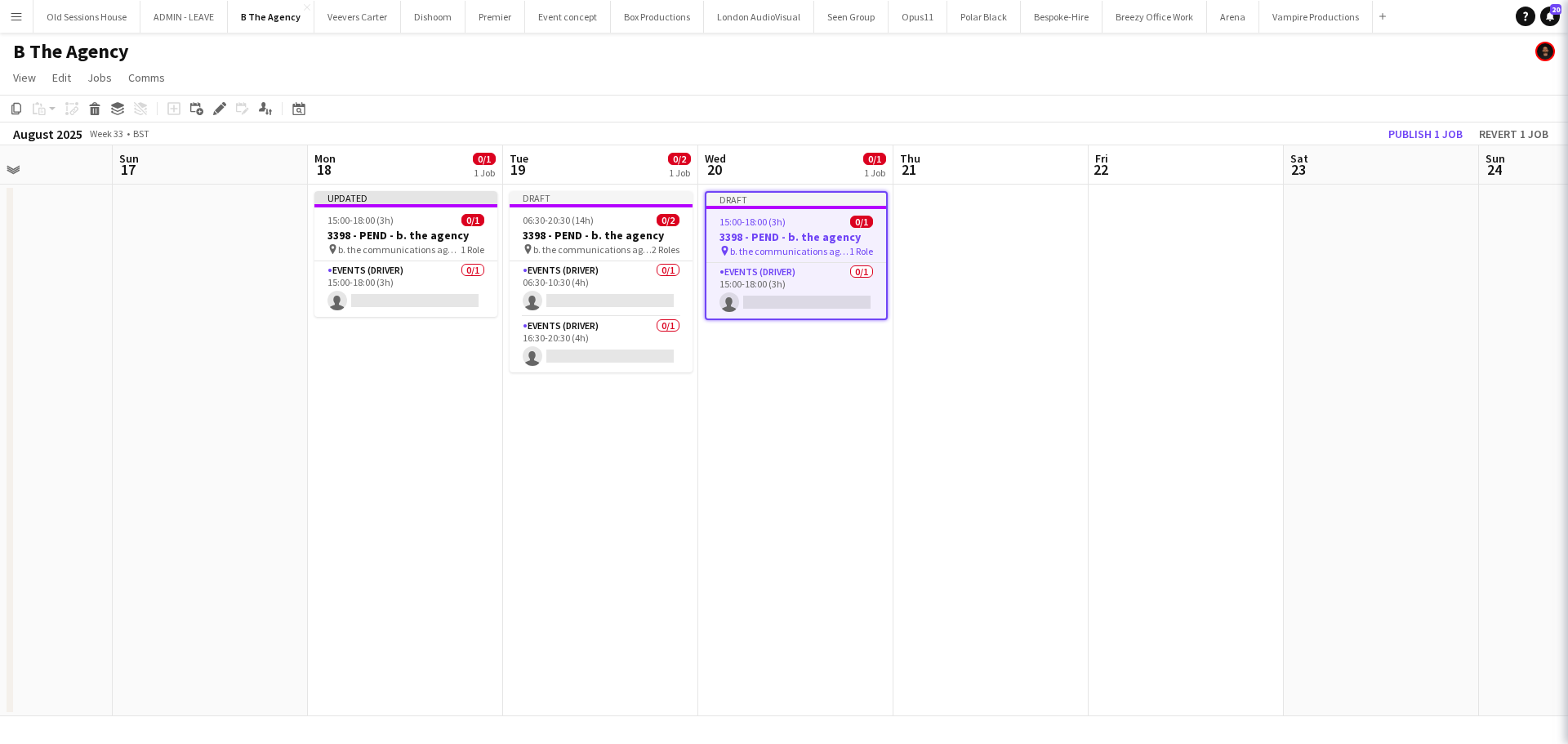 scroll, scrollTop: 0, scrollLeft: 474, axis: horizontal 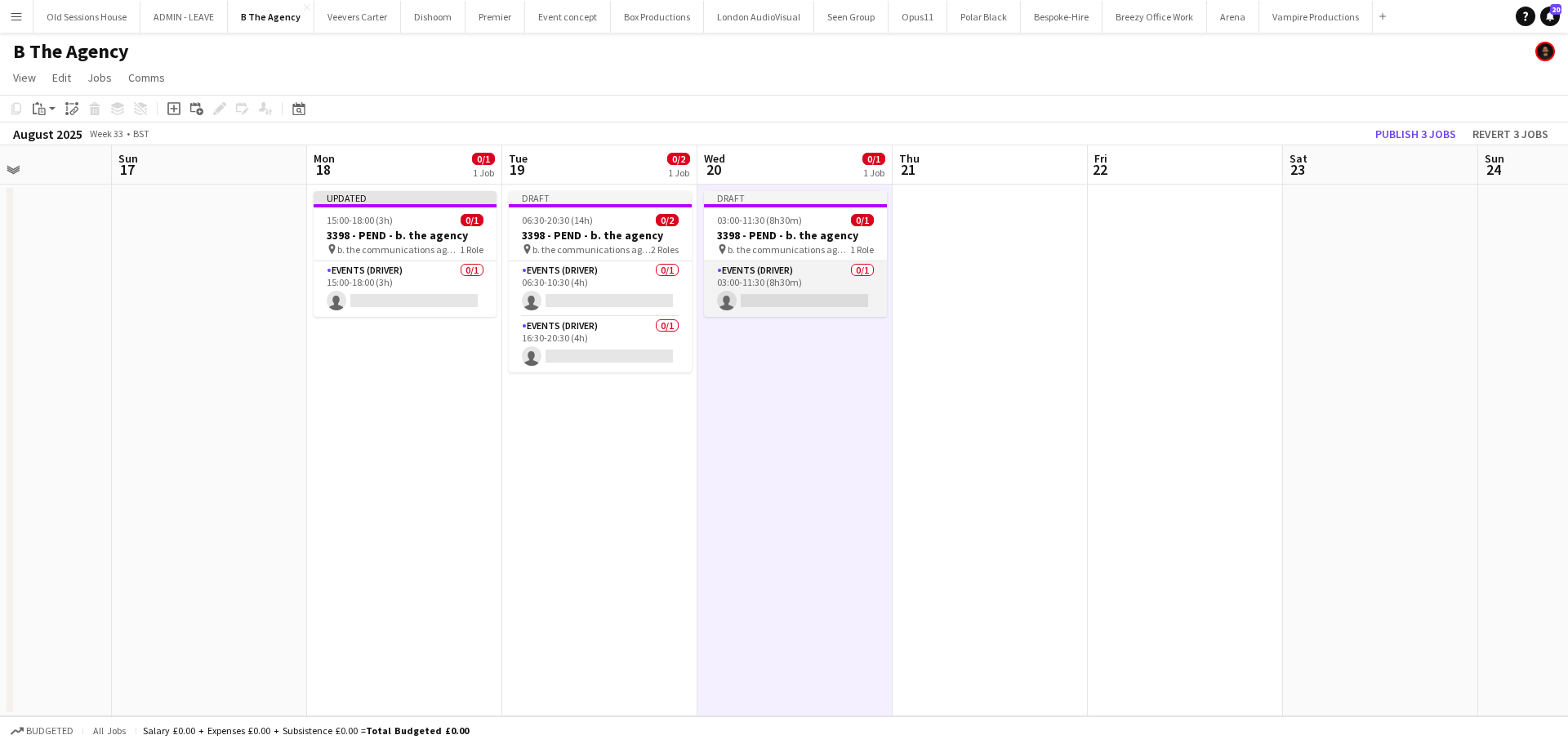 click on "Events (Driver)   0/1   03:00-11:30 (8h30m)
single-neutral-actions" at bounding box center [795, 289] 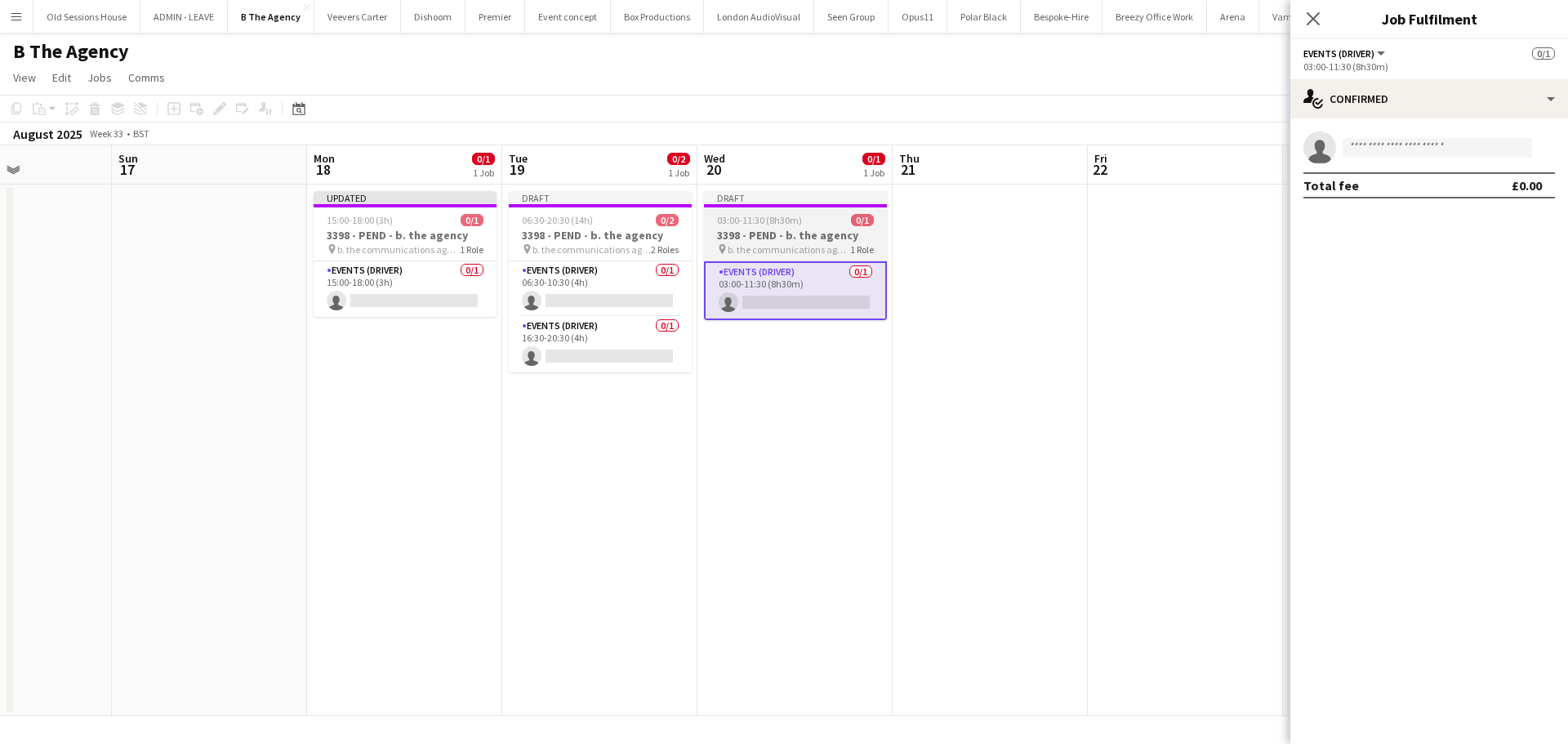 click on "3398 - PEND - b. the agency" at bounding box center [795, 235] 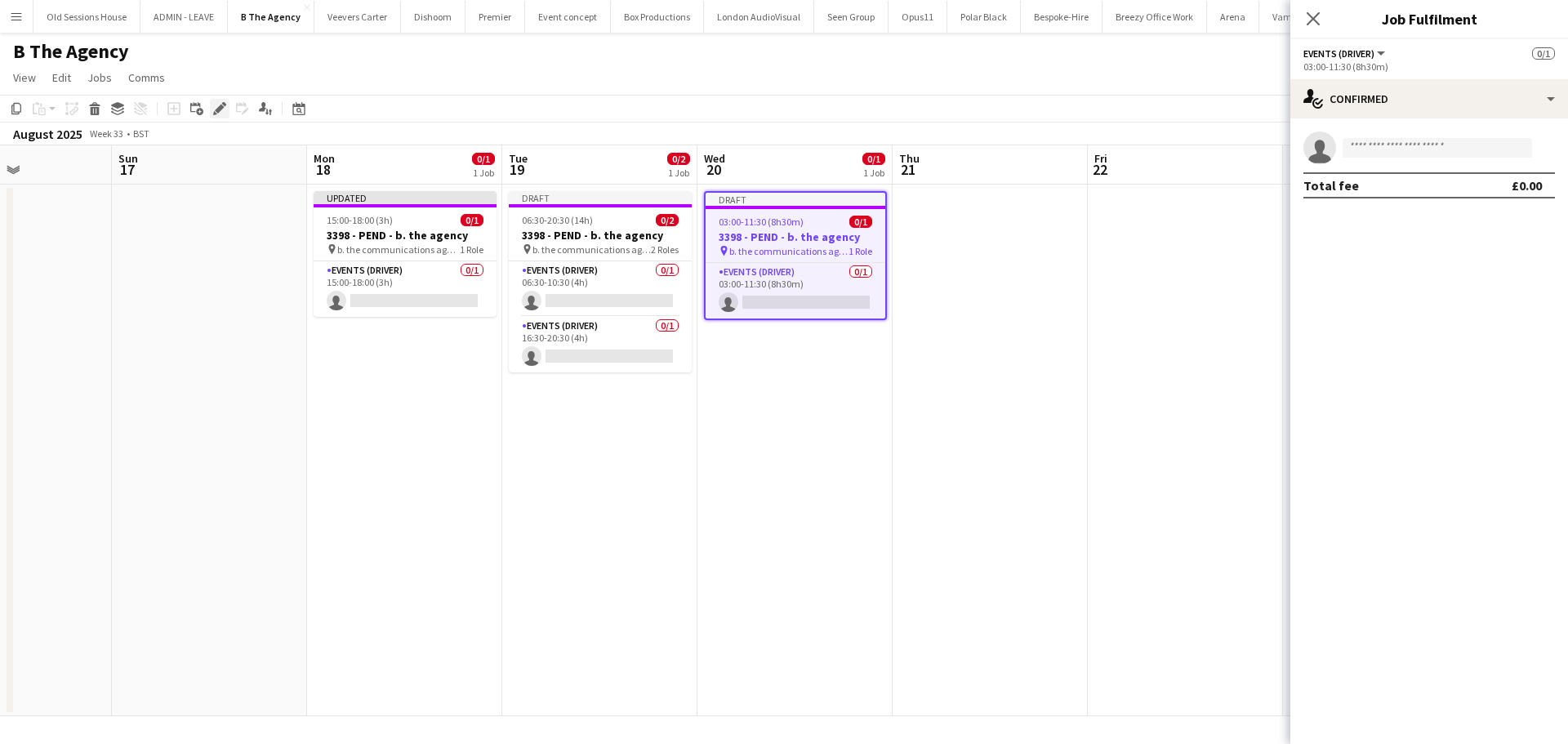click on "Edit" 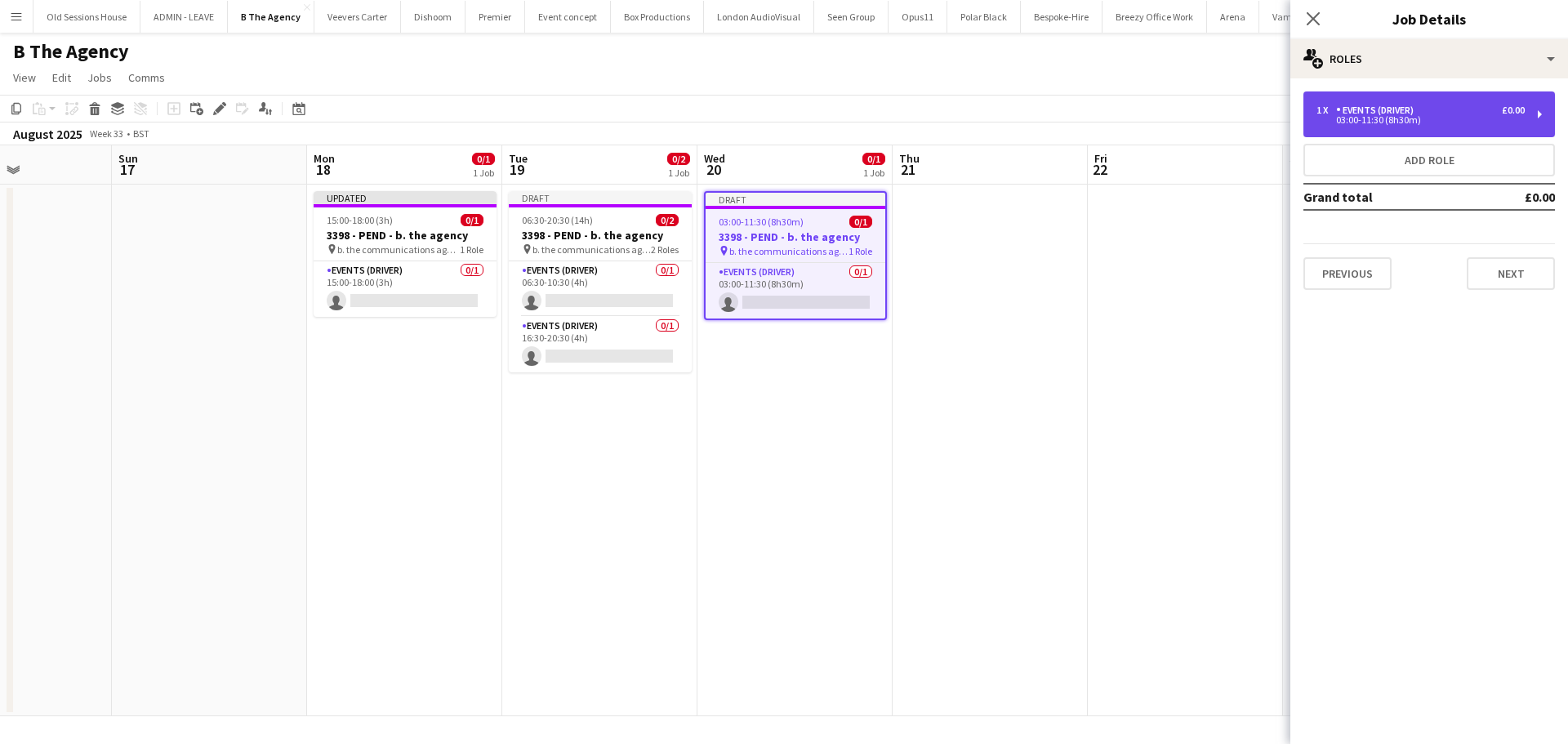 click on "03:00-11:30 (8h30m)" at bounding box center [1420, 120] 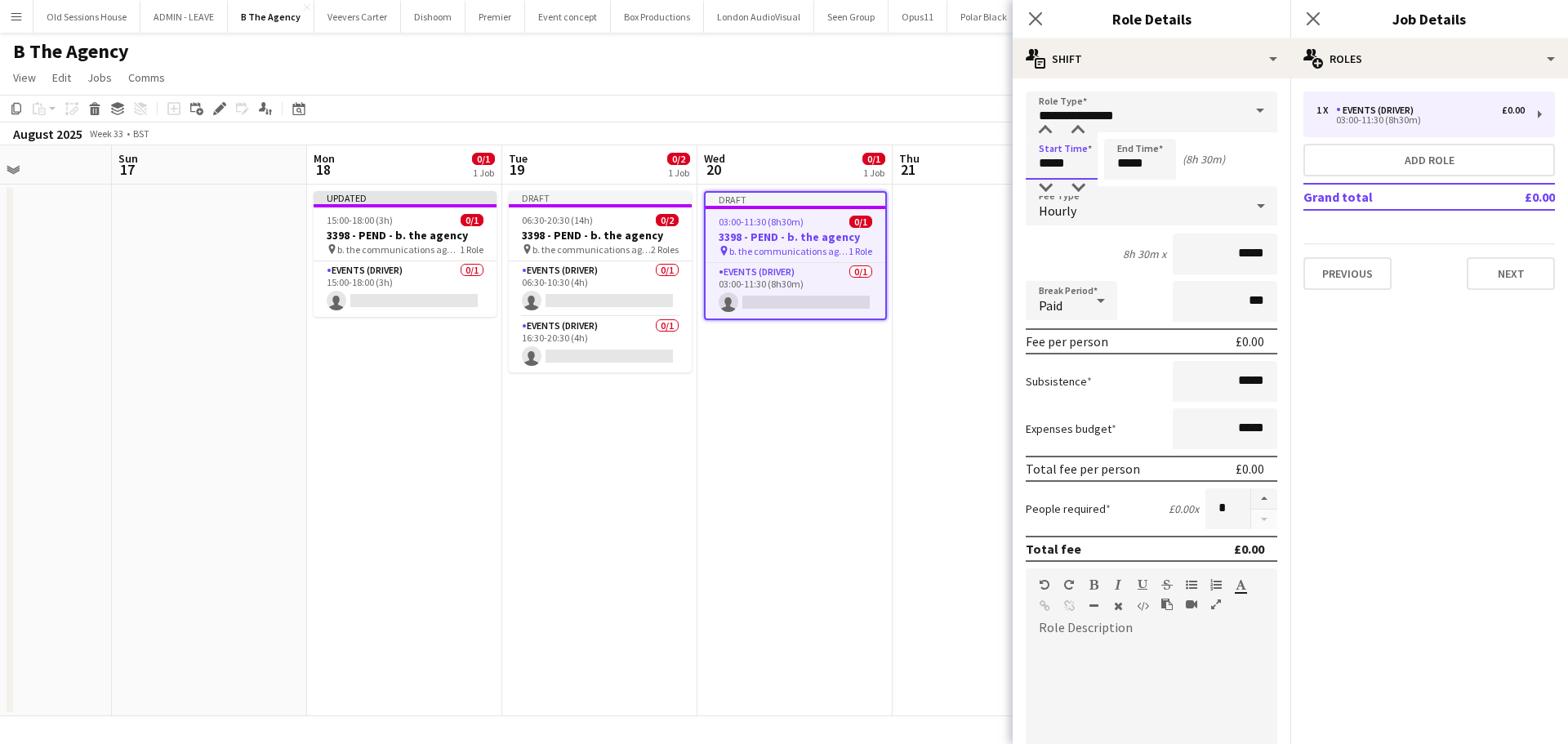click on "*****" at bounding box center [1062, 159] 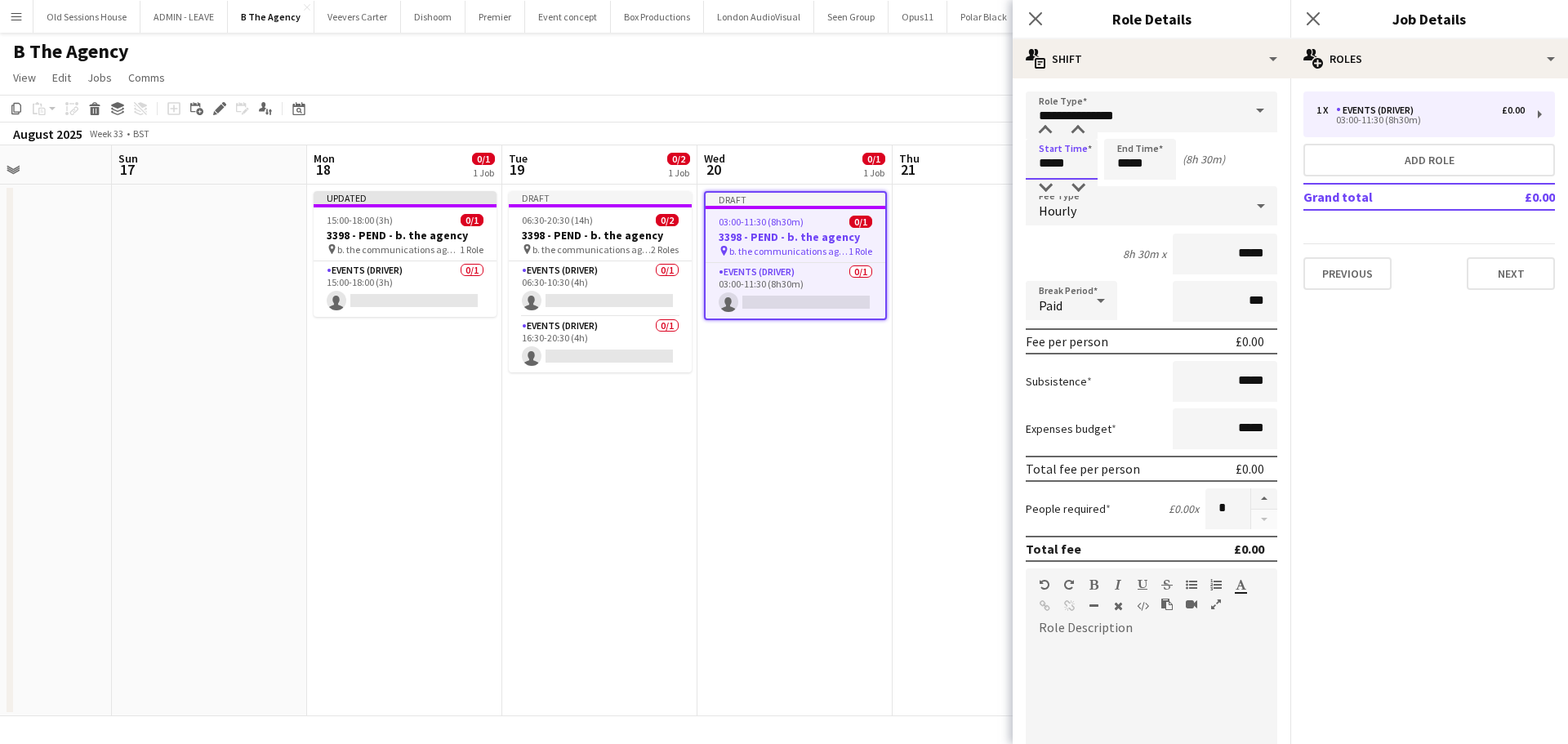 drag, startPoint x: 1070, startPoint y: 161, endPoint x: 972, endPoint y: 176, distance: 99.14131 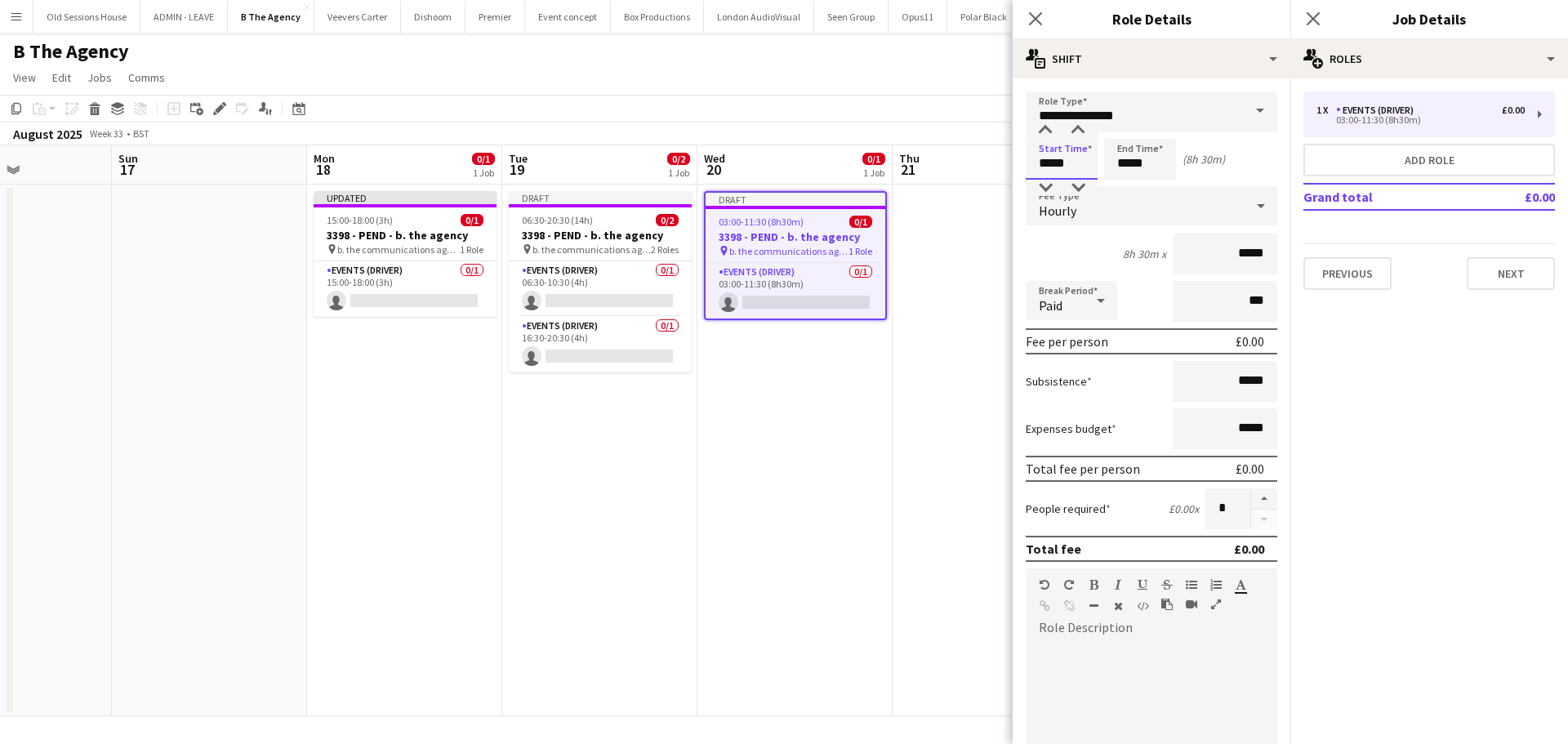 click on "Menu
Boards
Boards   Boards   All jobs   Status
Workforce
Workforce   My Workforce   Recruiting
Comms
Comms
Pay
Pay   Approvals
Platform Settings
Platform Settings   Your settings
Training Academy
Training Academy
Knowledge Base
Knowledge Base
Product Updates
Product Updates   Log Out   Privacy   Old Sessions House
Close
ADMIN - LEAVE
Close
B The Agency
Close
Veevers Carter
Close
Dishoom
Close
Premier
Close
Event concept
Close
Box Productions
Close
London AudioVisual
Close
Seen Group
Close
Opus11
Close" at bounding box center [784, 372] 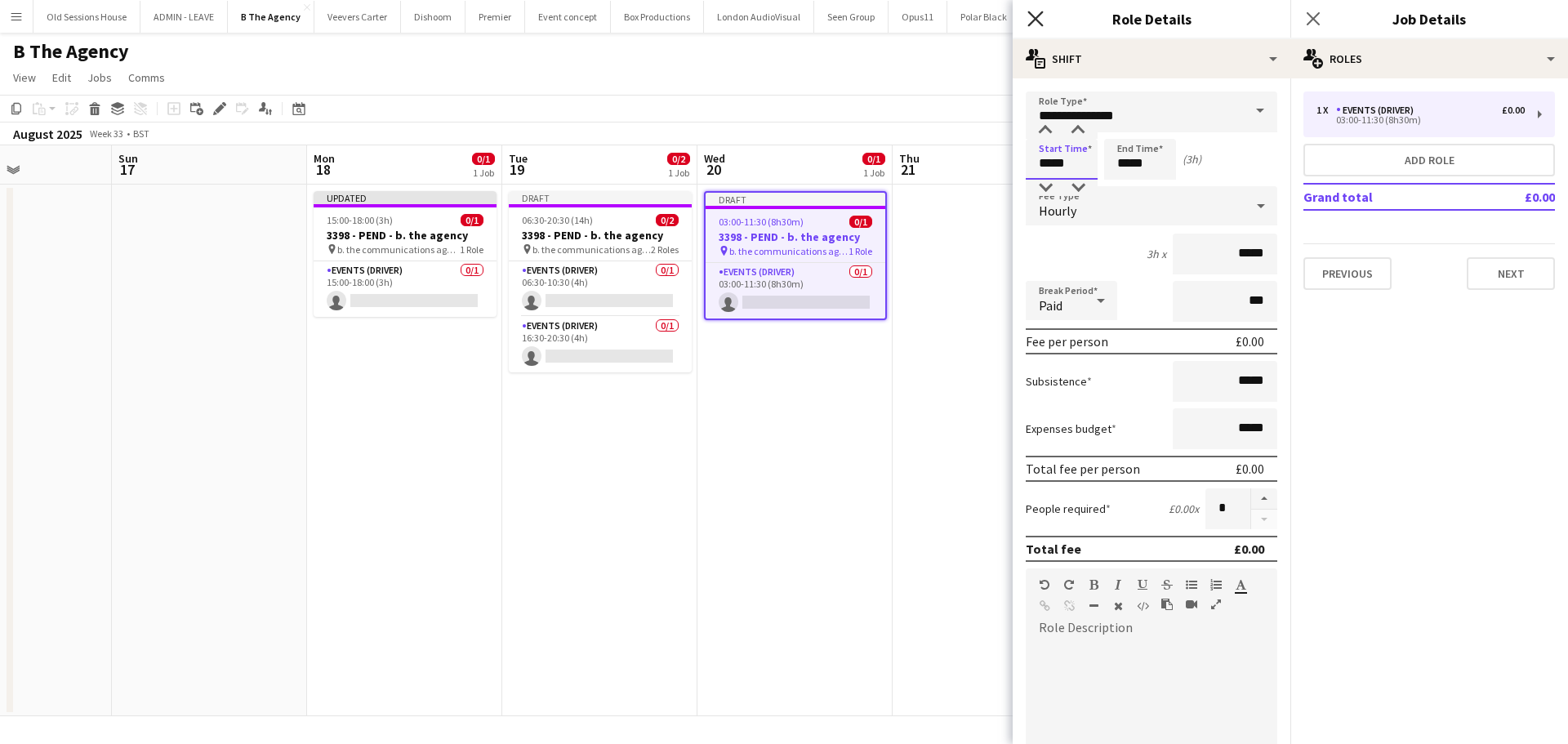 type on "*****" 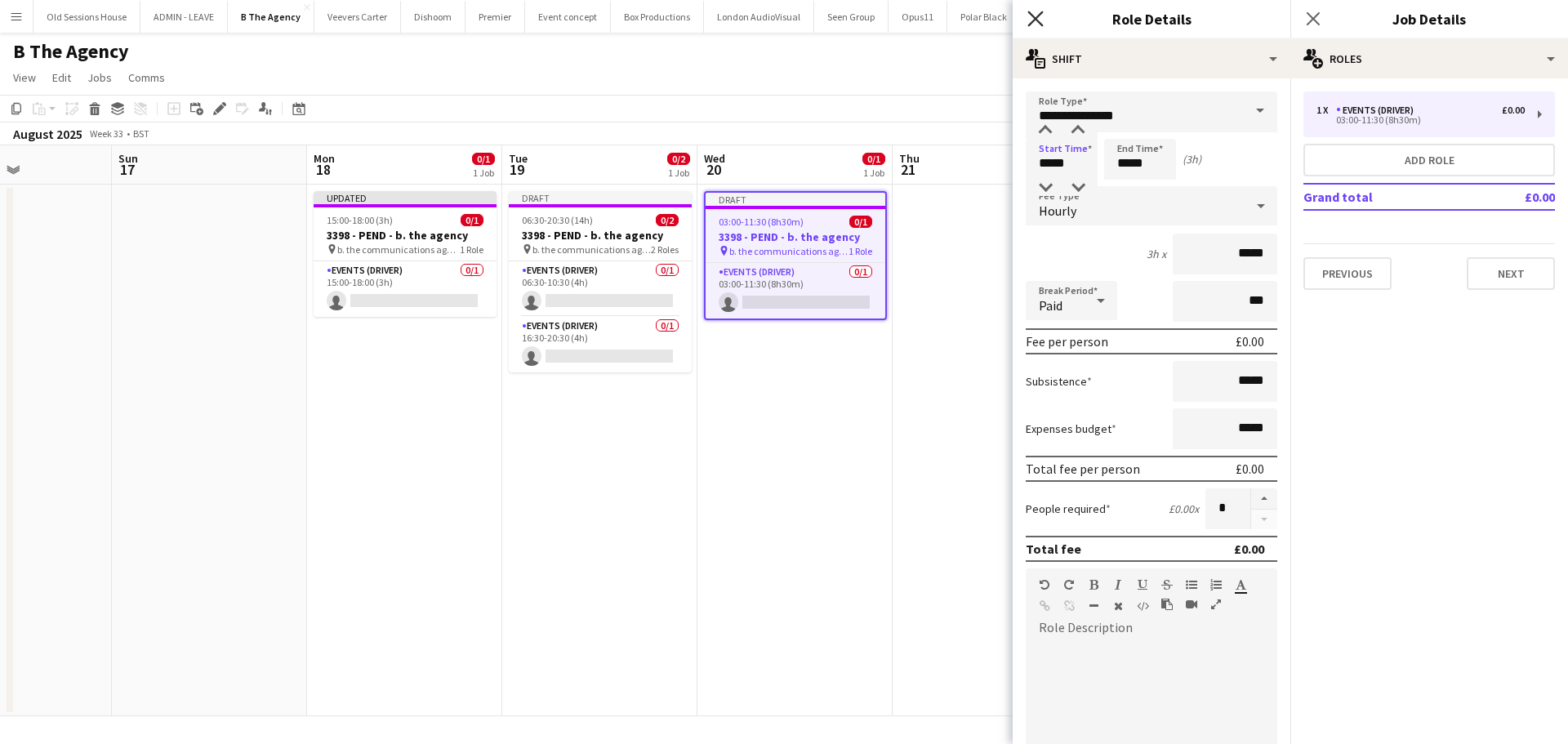 click 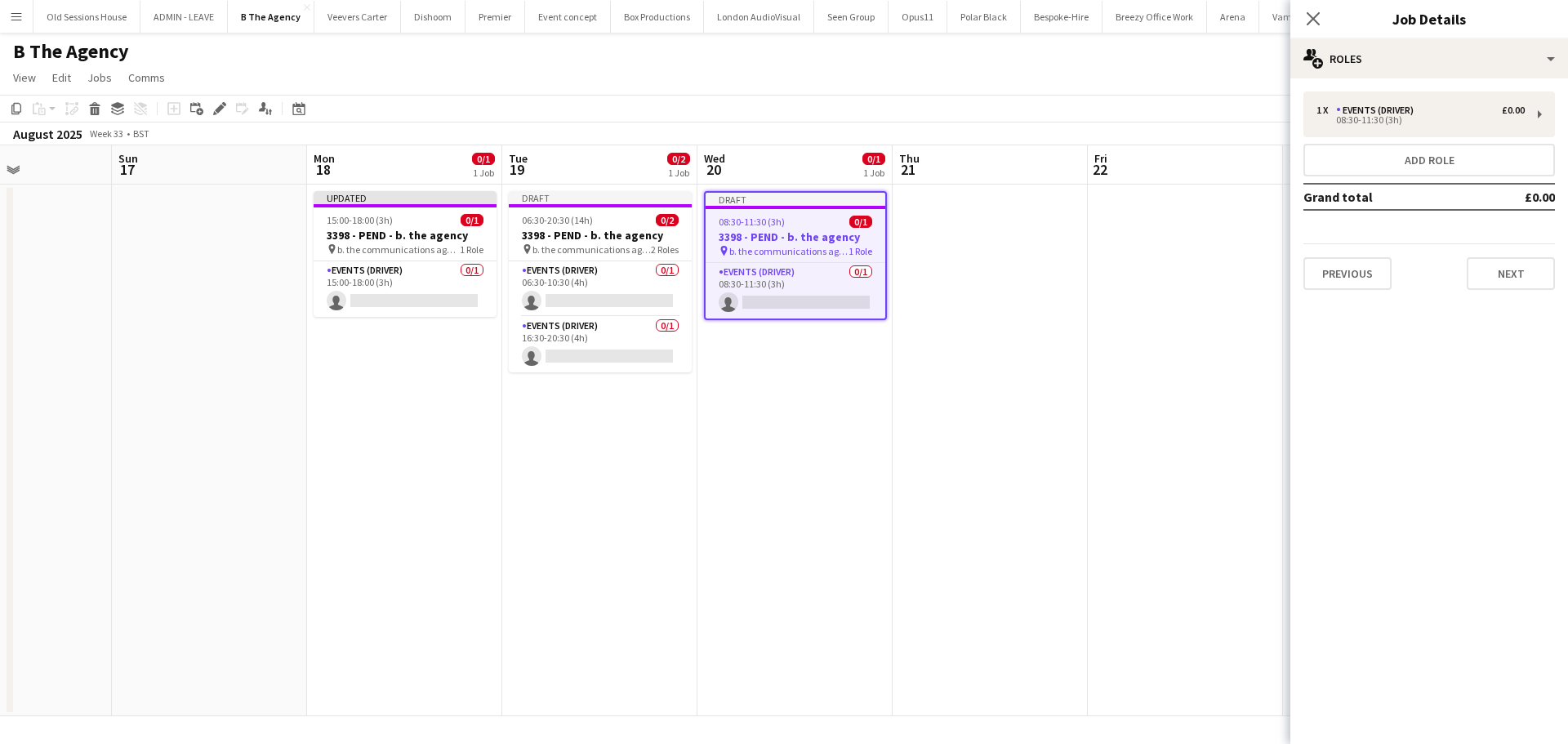 click on "Draft   08:30-11:30 (3h)    0/1   3398 - PEND - b. the agency
pin
b. the communications agency, W1T 1PB   1 Role   Events (Driver)   0/1   08:30-11:30 (3h)
single-neutral-actions" at bounding box center (795, 450) 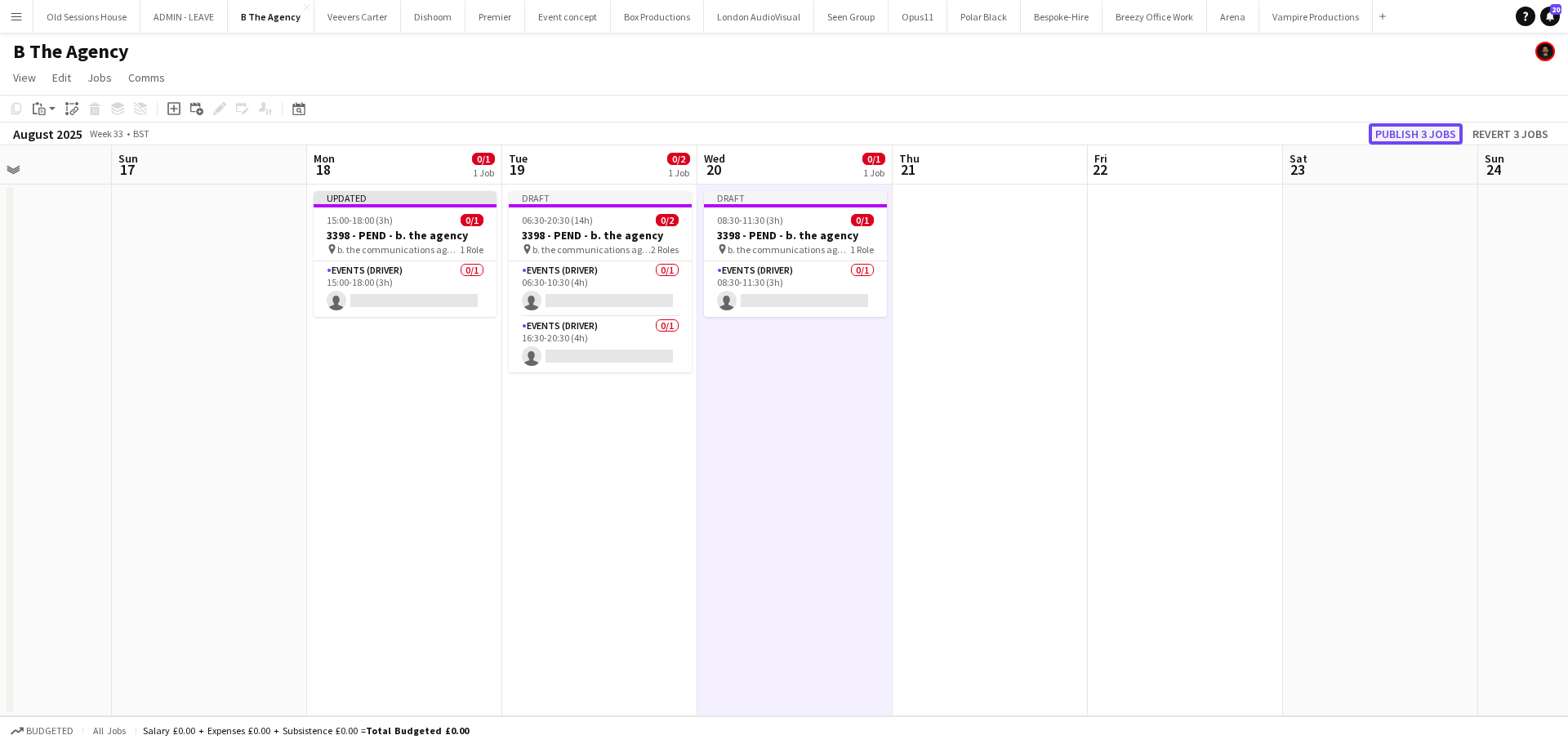 click on "Publish 3 jobs" 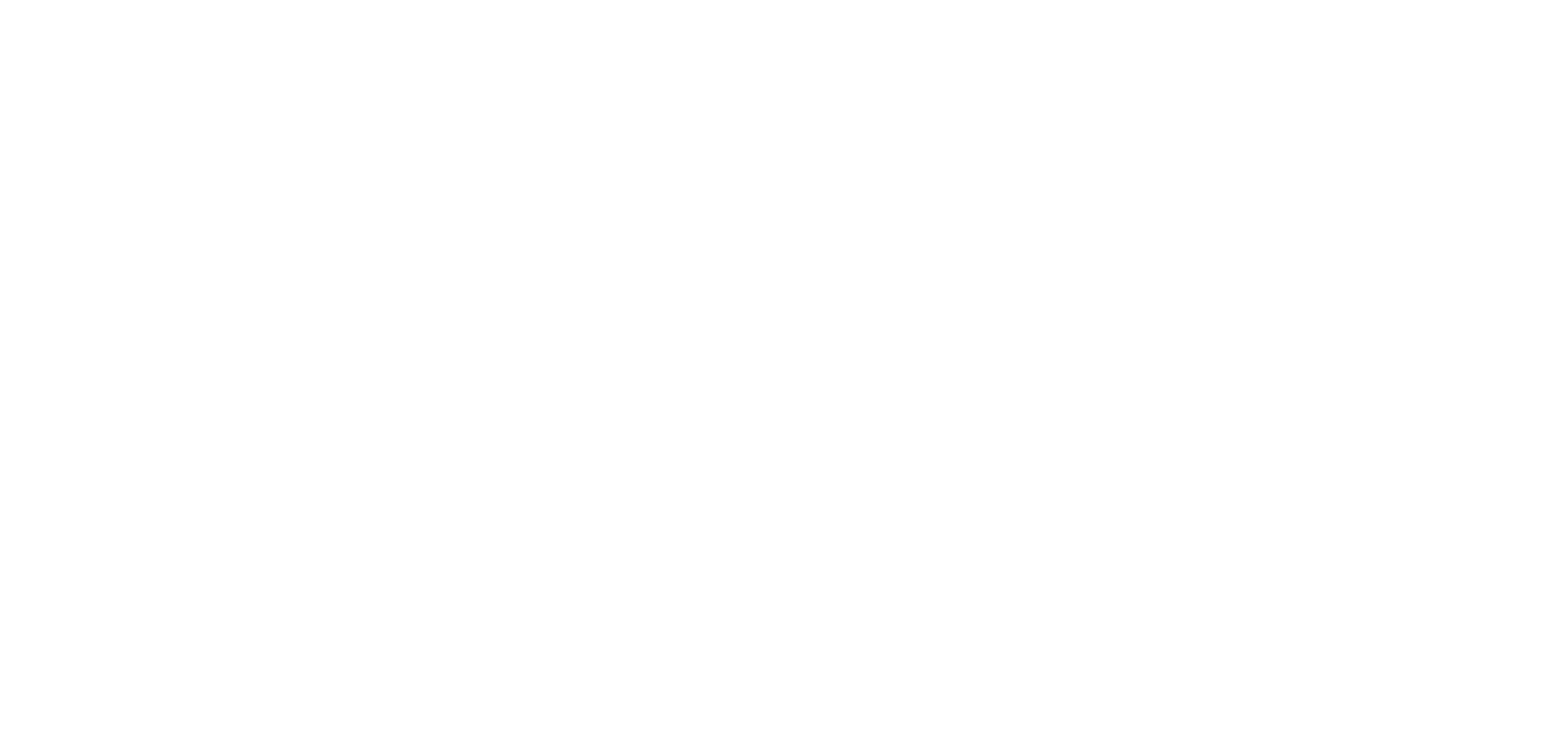 scroll, scrollTop: 0, scrollLeft: 0, axis: both 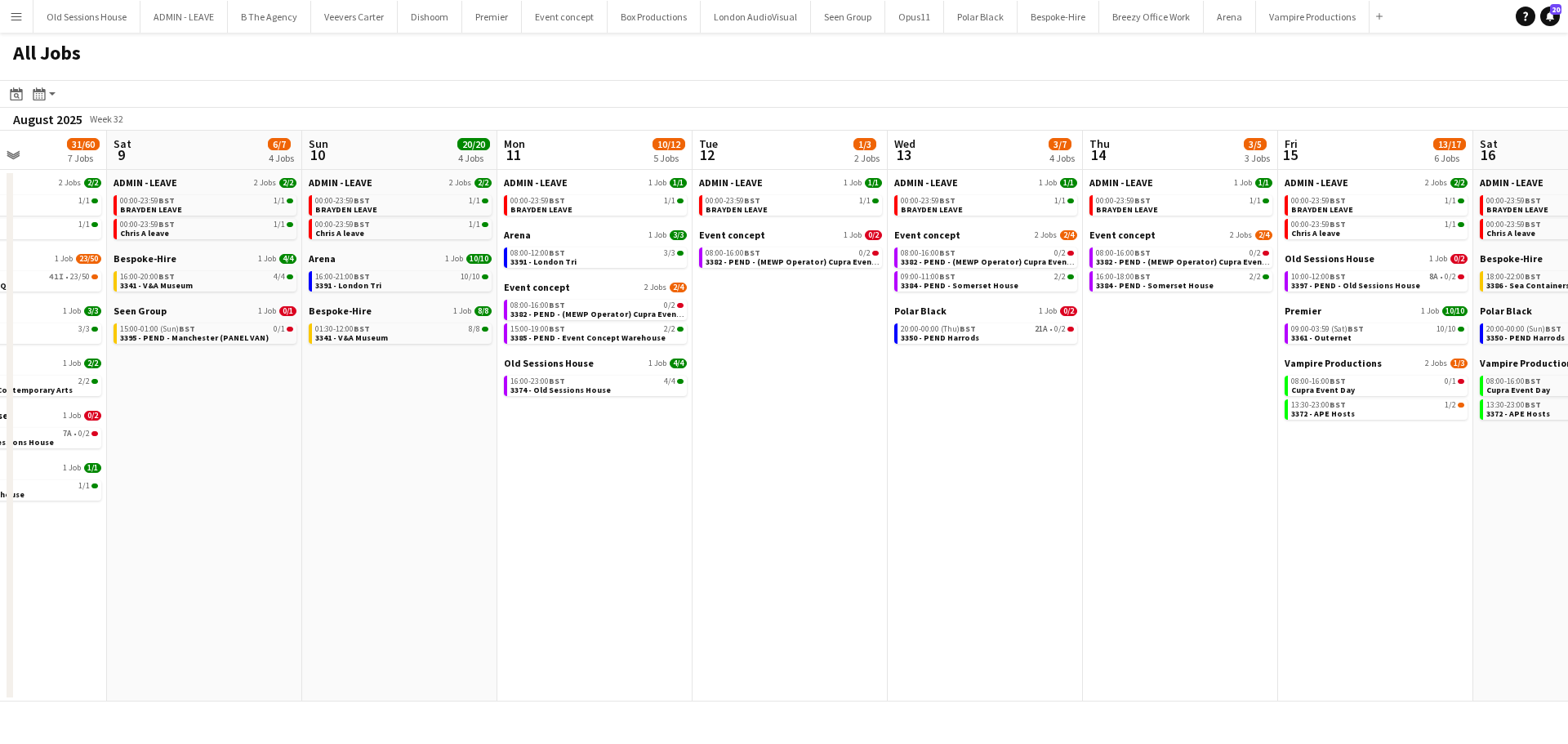 drag, startPoint x: 1000, startPoint y: 517, endPoint x: 120, endPoint y: 506, distance: 880.0687 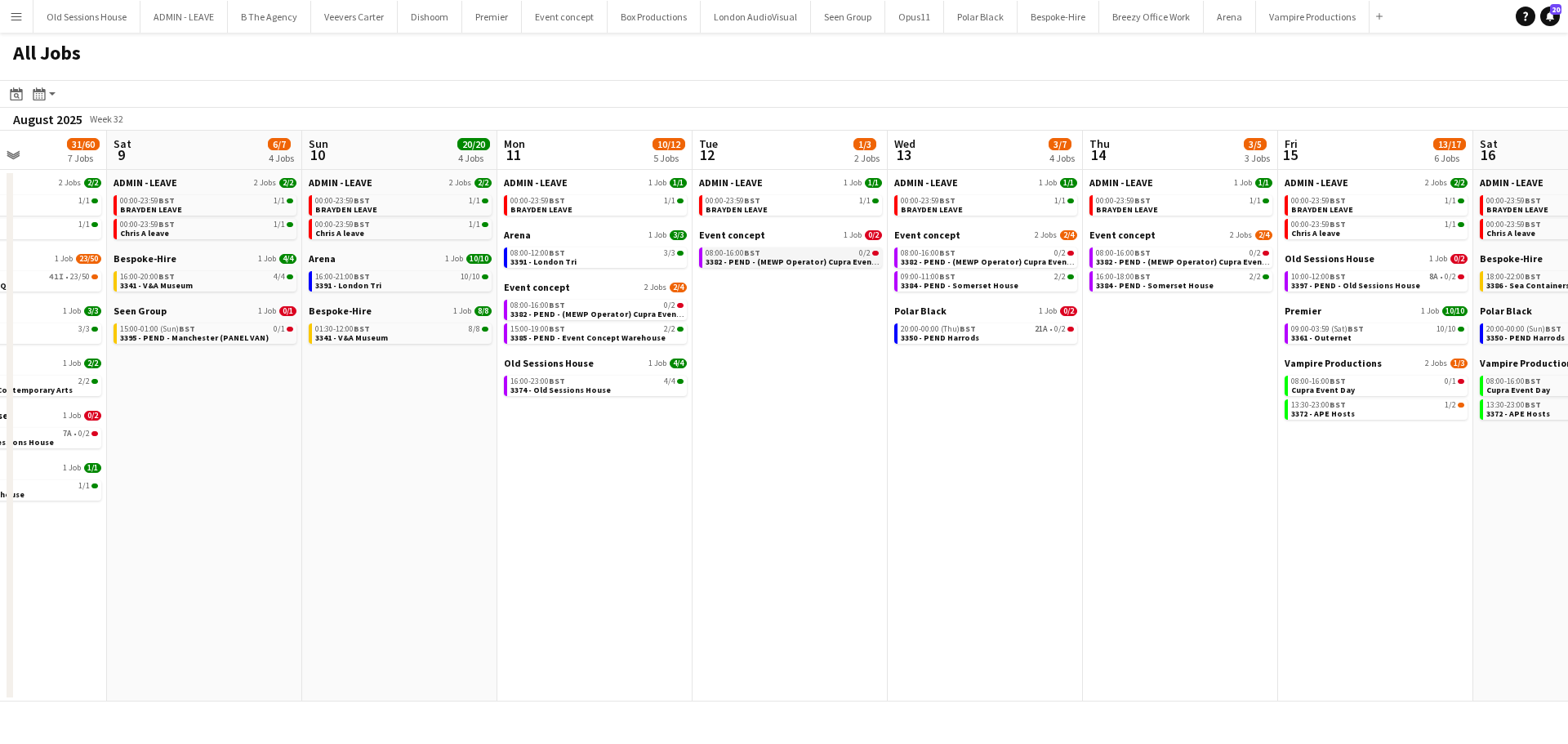 click on "BST" at bounding box center (752, 252) 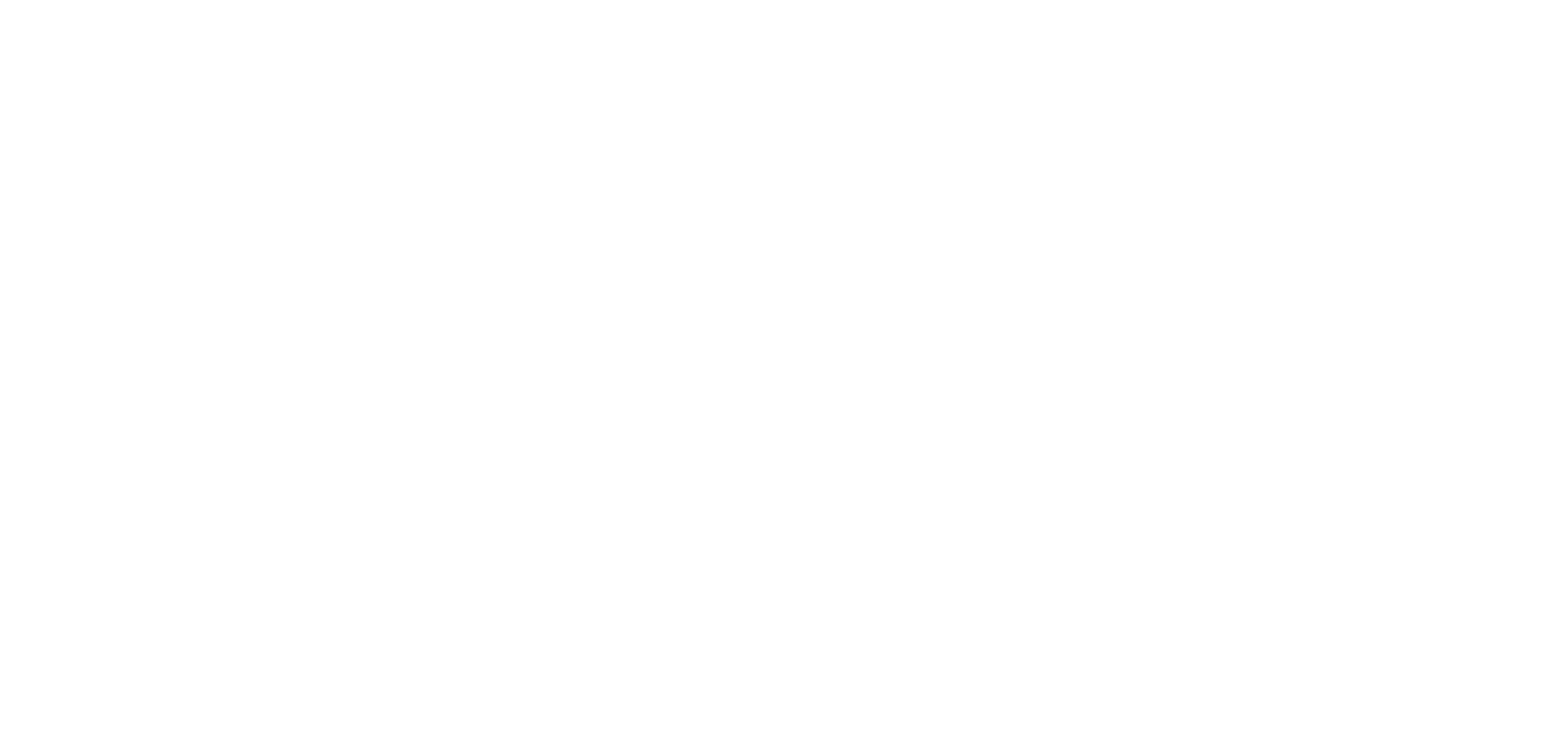 scroll, scrollTop: 0, scrollLeft: 0, axis: both 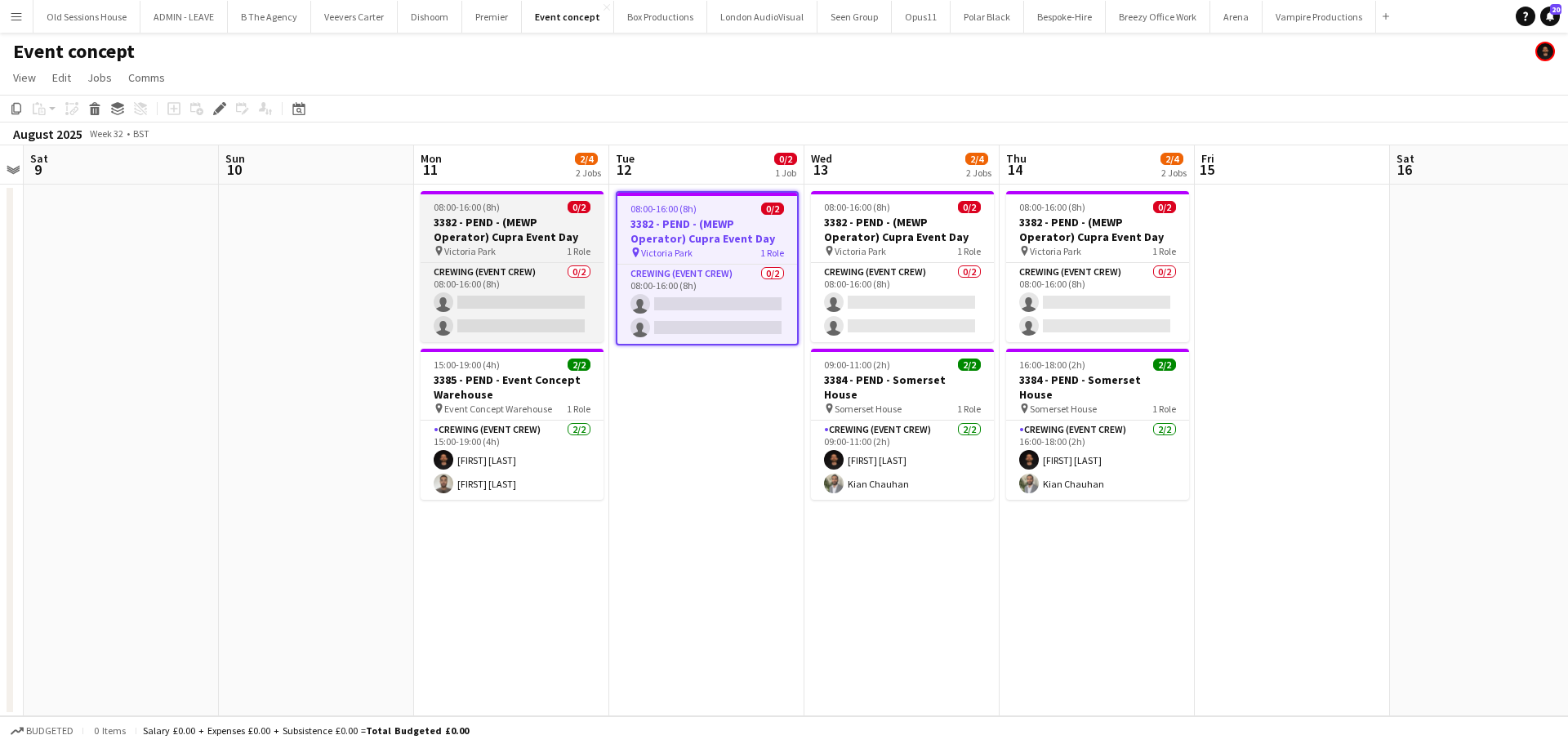 click on "3382 - PEND - (MEWP Operator) Cupra Event Day" at bounding box center [512, 229] 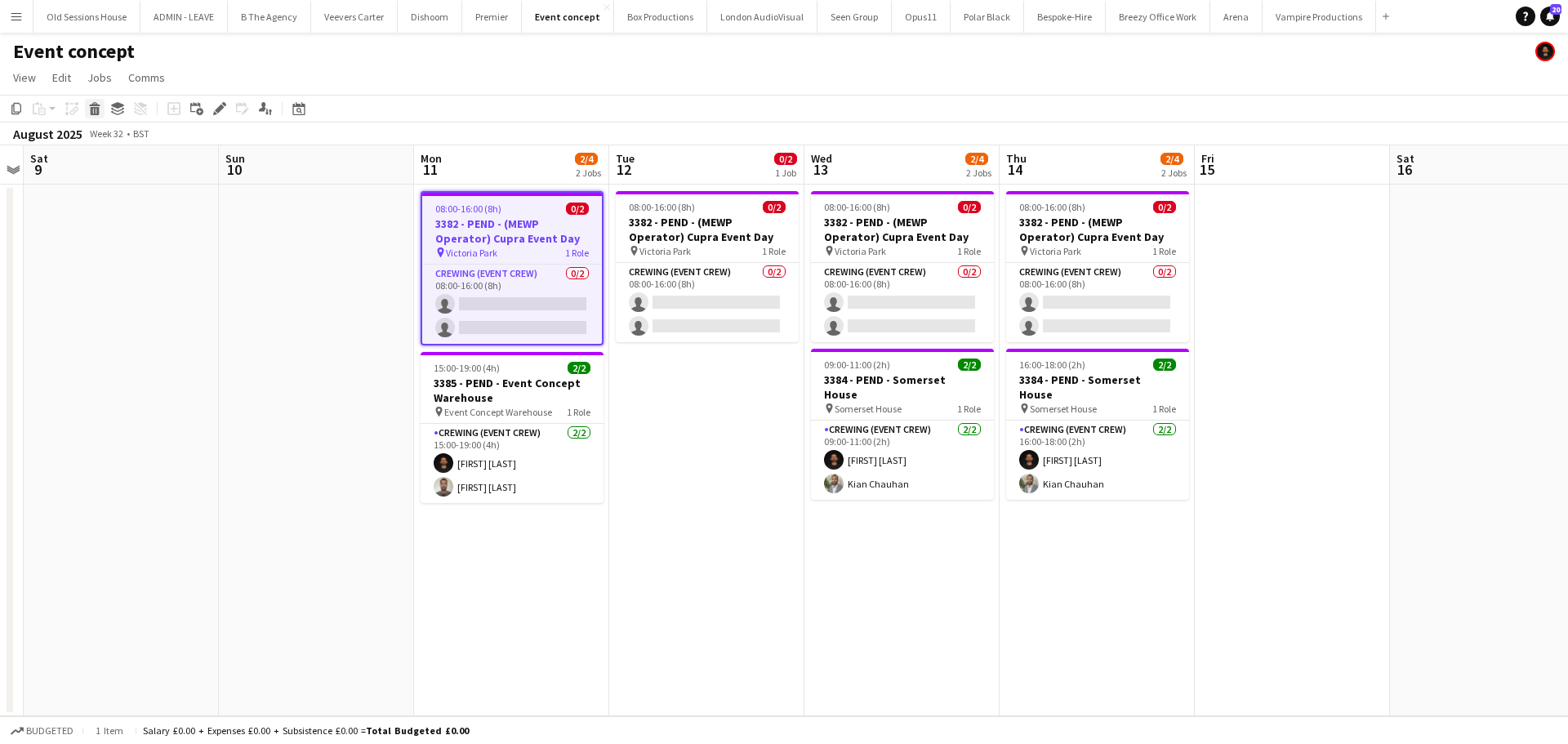 click on "Delete" 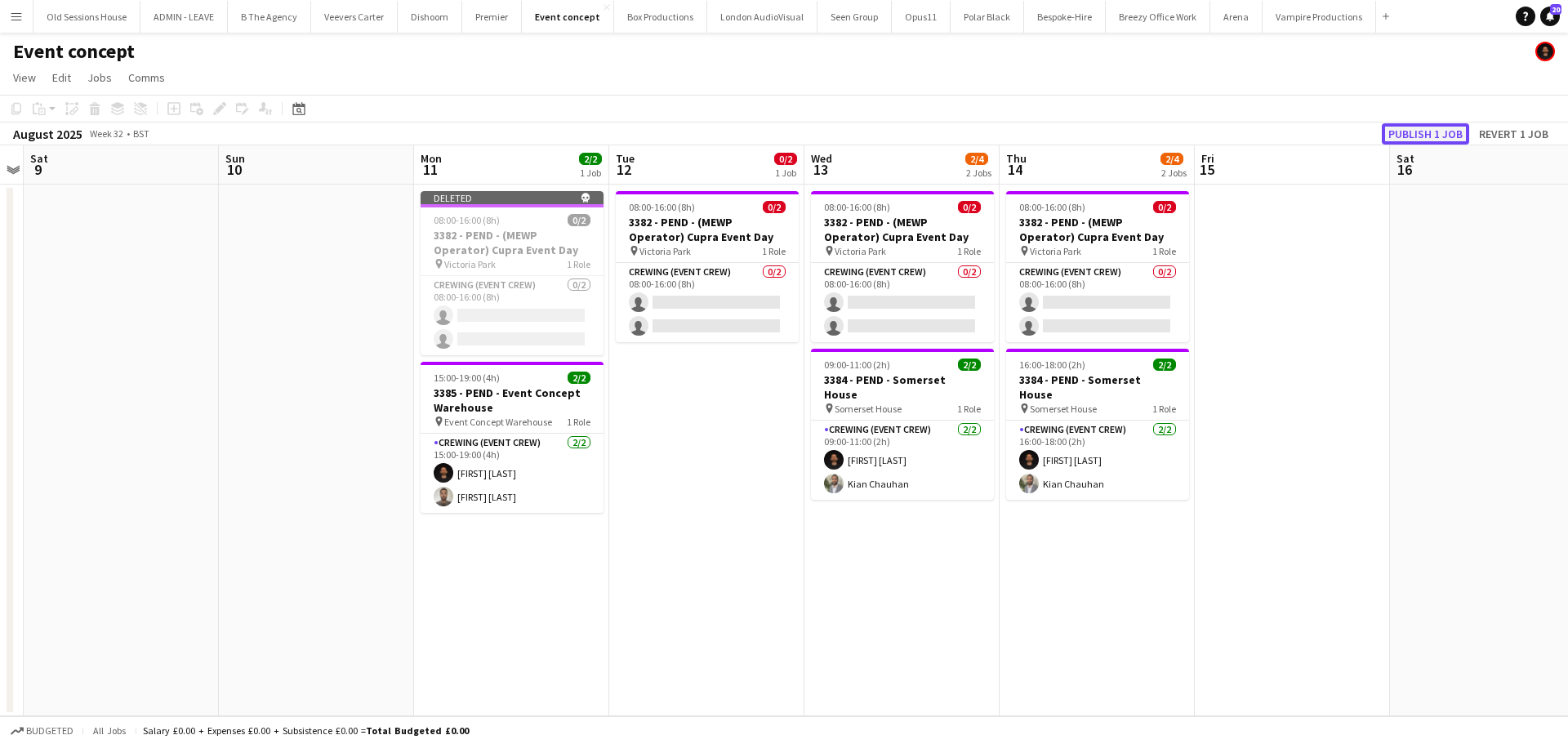 click on "Publish 1 job" 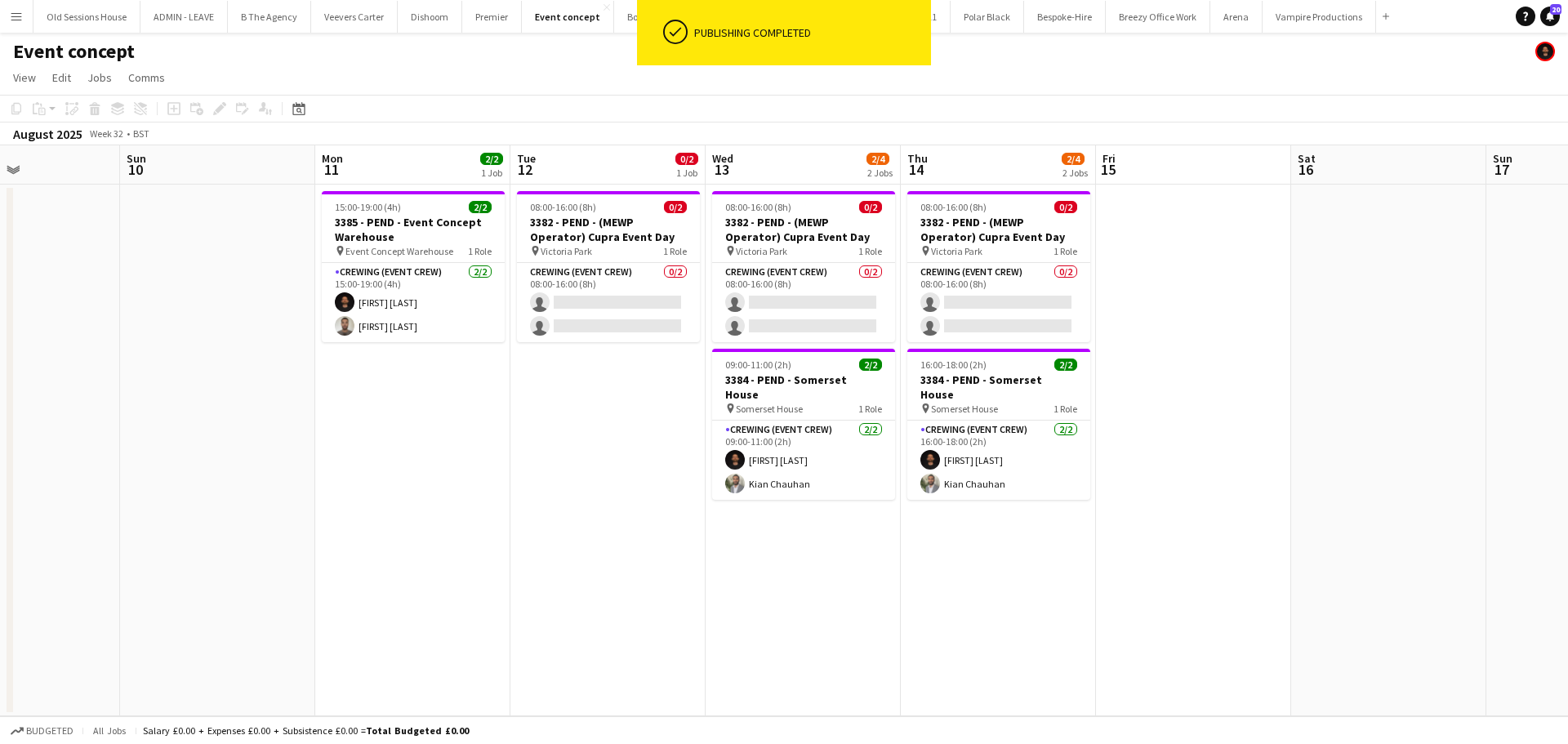 scroll, scrollTop: 0, scrollLeft: 682, axis: horizontal 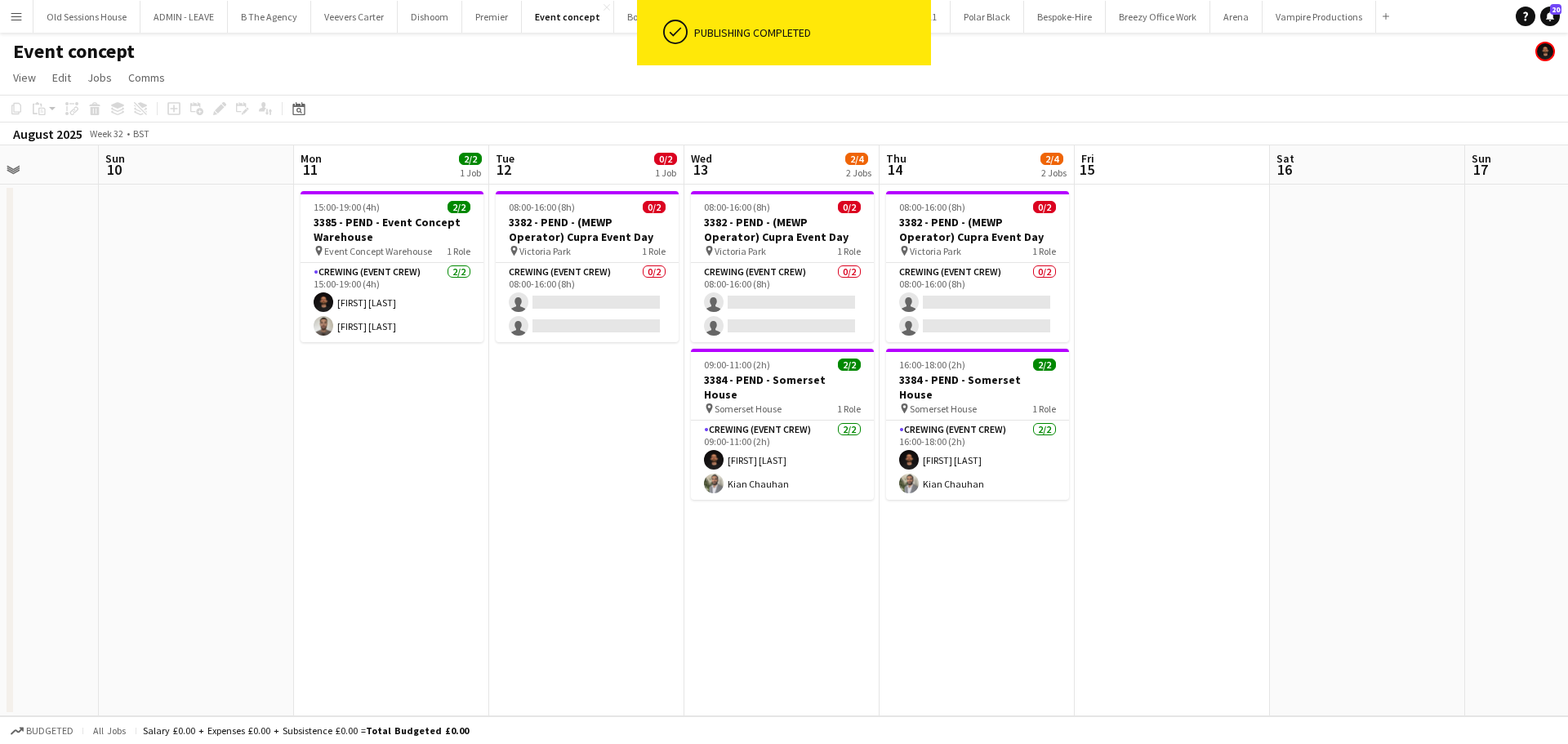 drag, startPoint x: 635, startPoint y: 399, endPoint x: 603, endPoint y: 394, distance: 32.388269 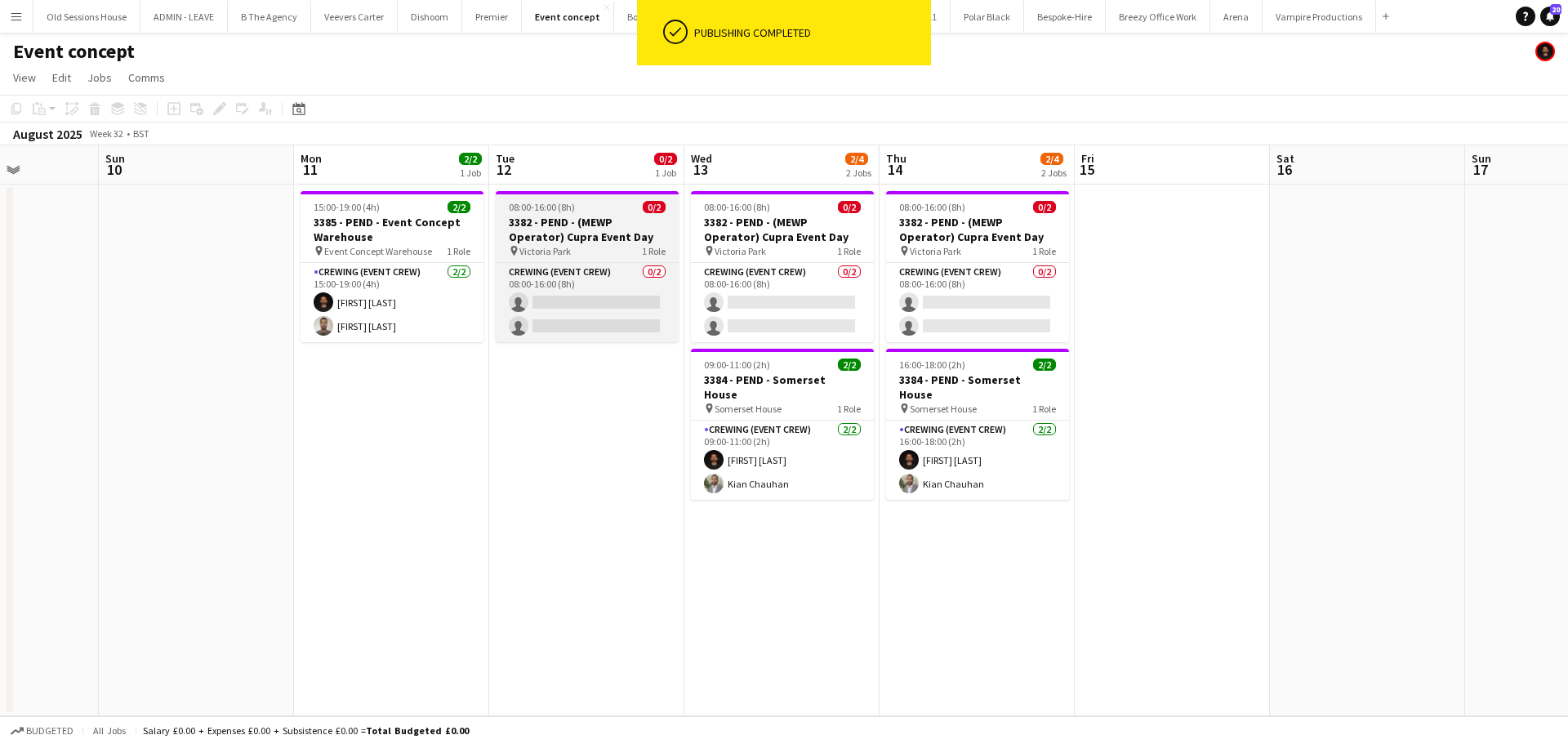 click on "3382 - PEND -  (MEWP Operator) Cupra Event Day" at bounding box center [587, 229] 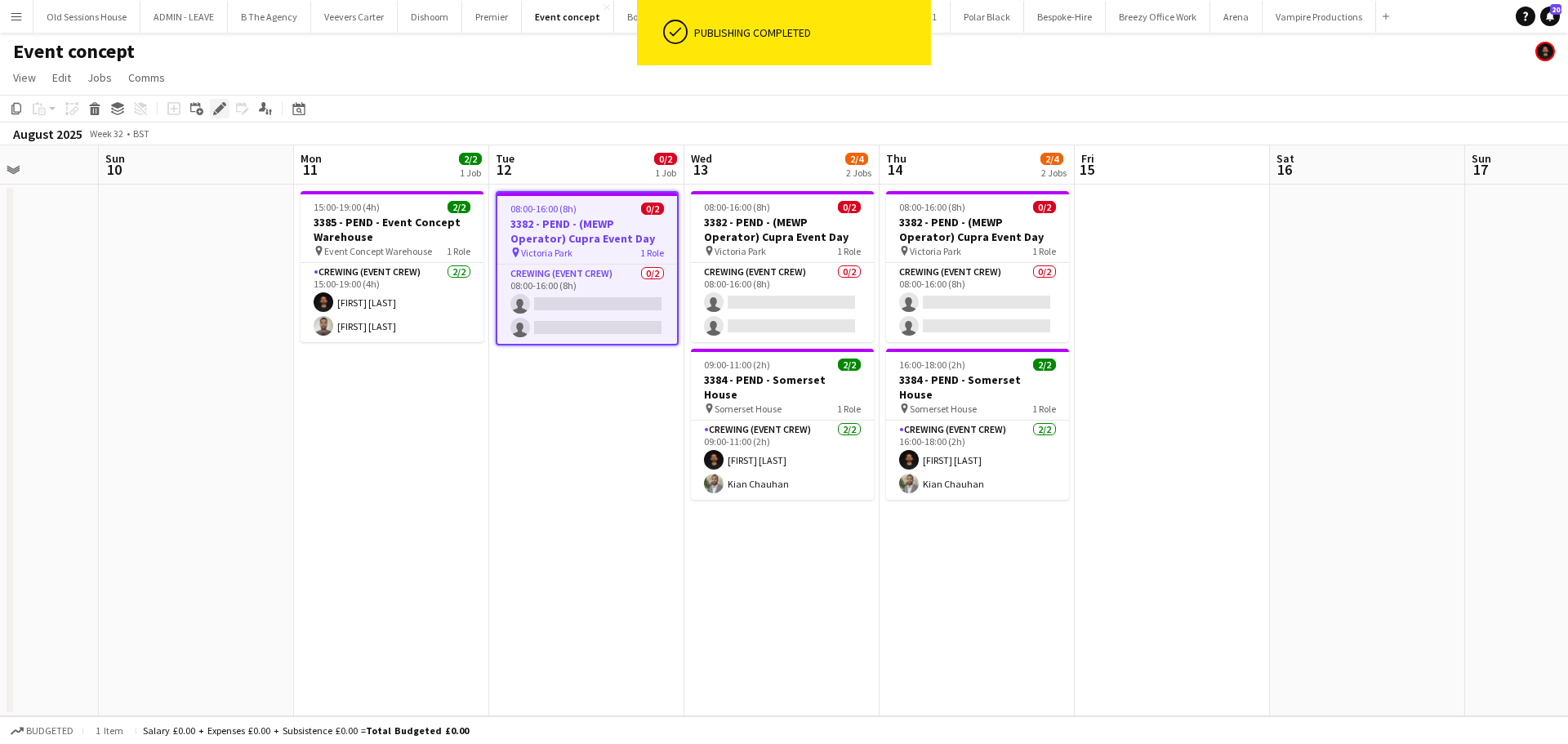 click on "Edit" 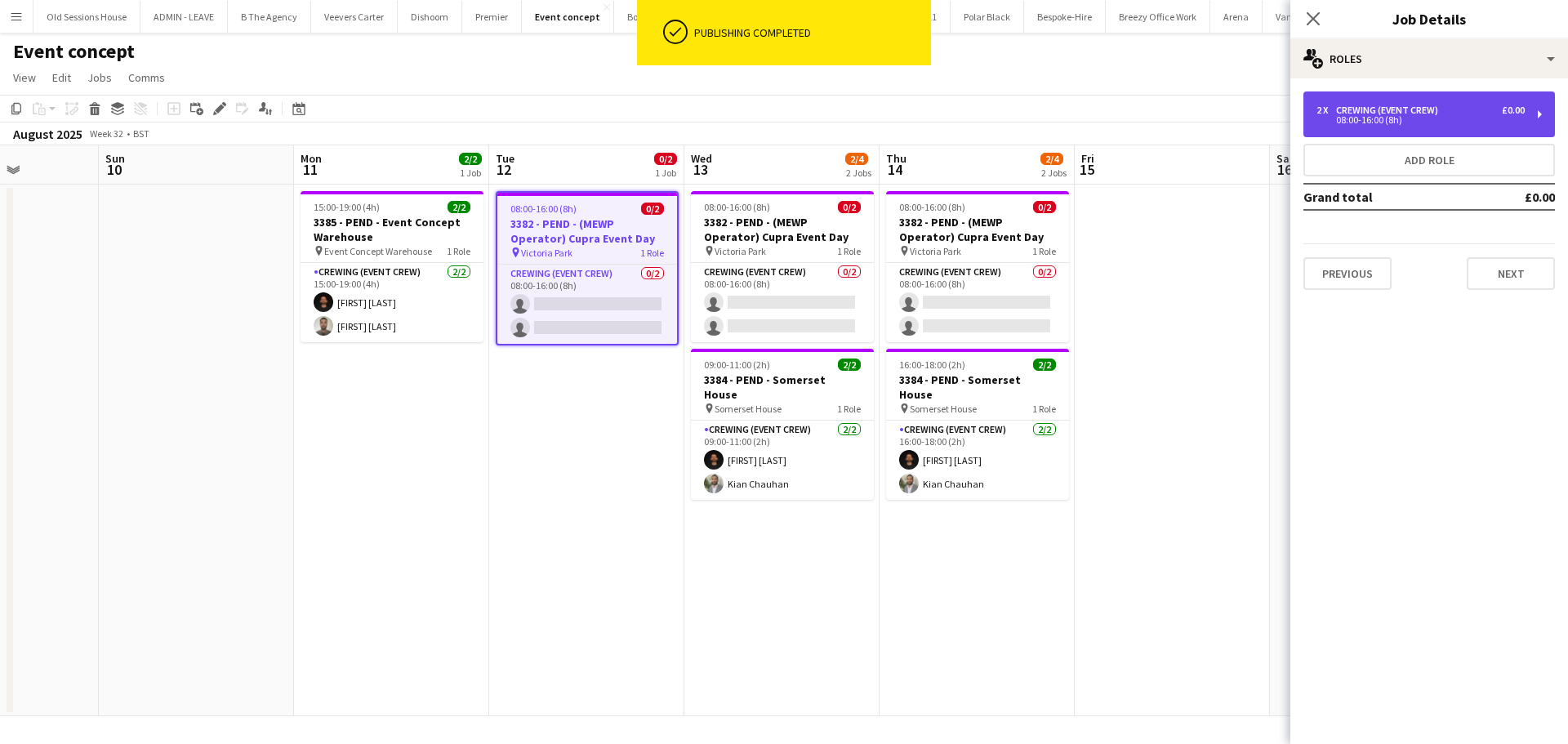 click on "08:00-16:00 (8h)" at bounding box center [1420, 120] 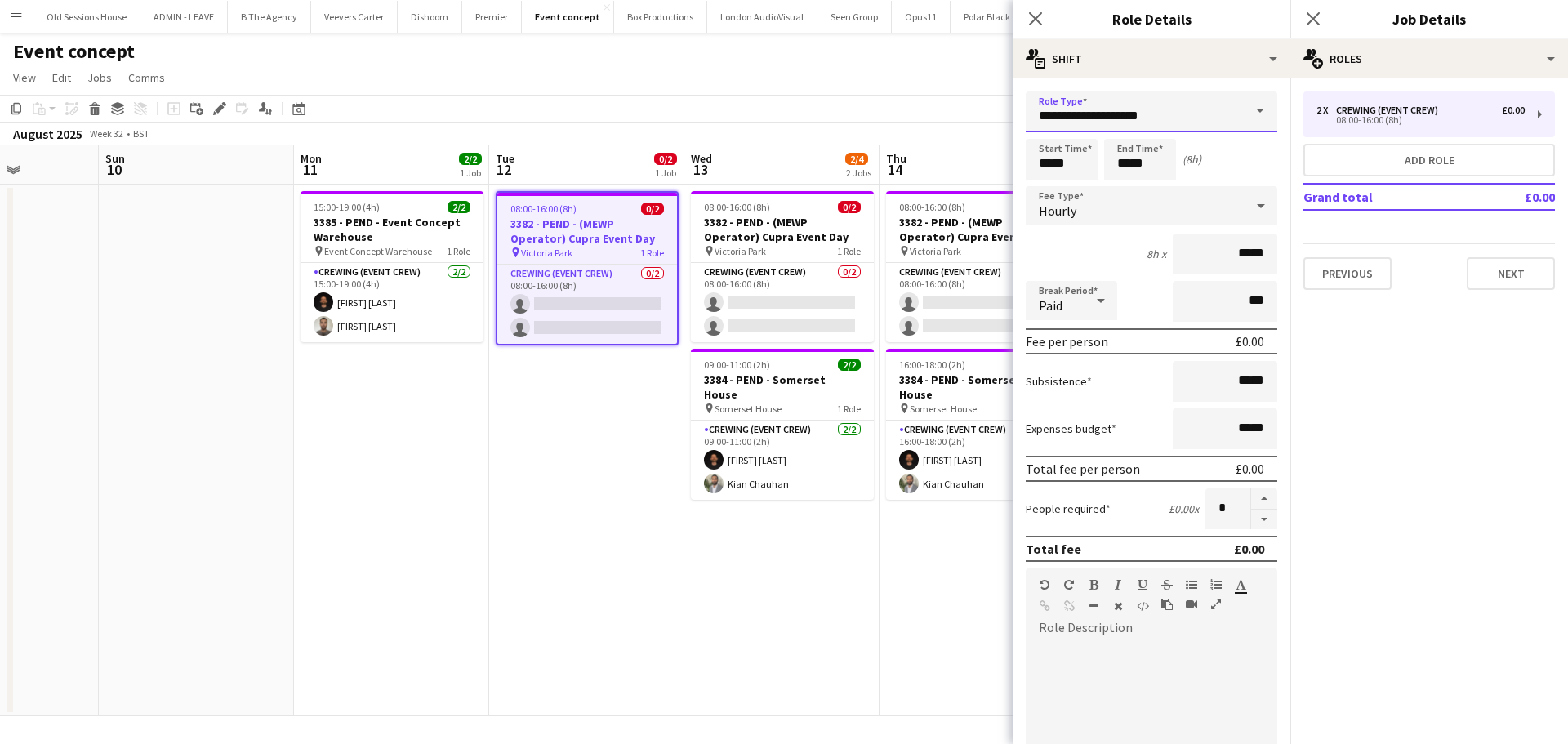 click on "**********" at bounding box center (1152, 112) 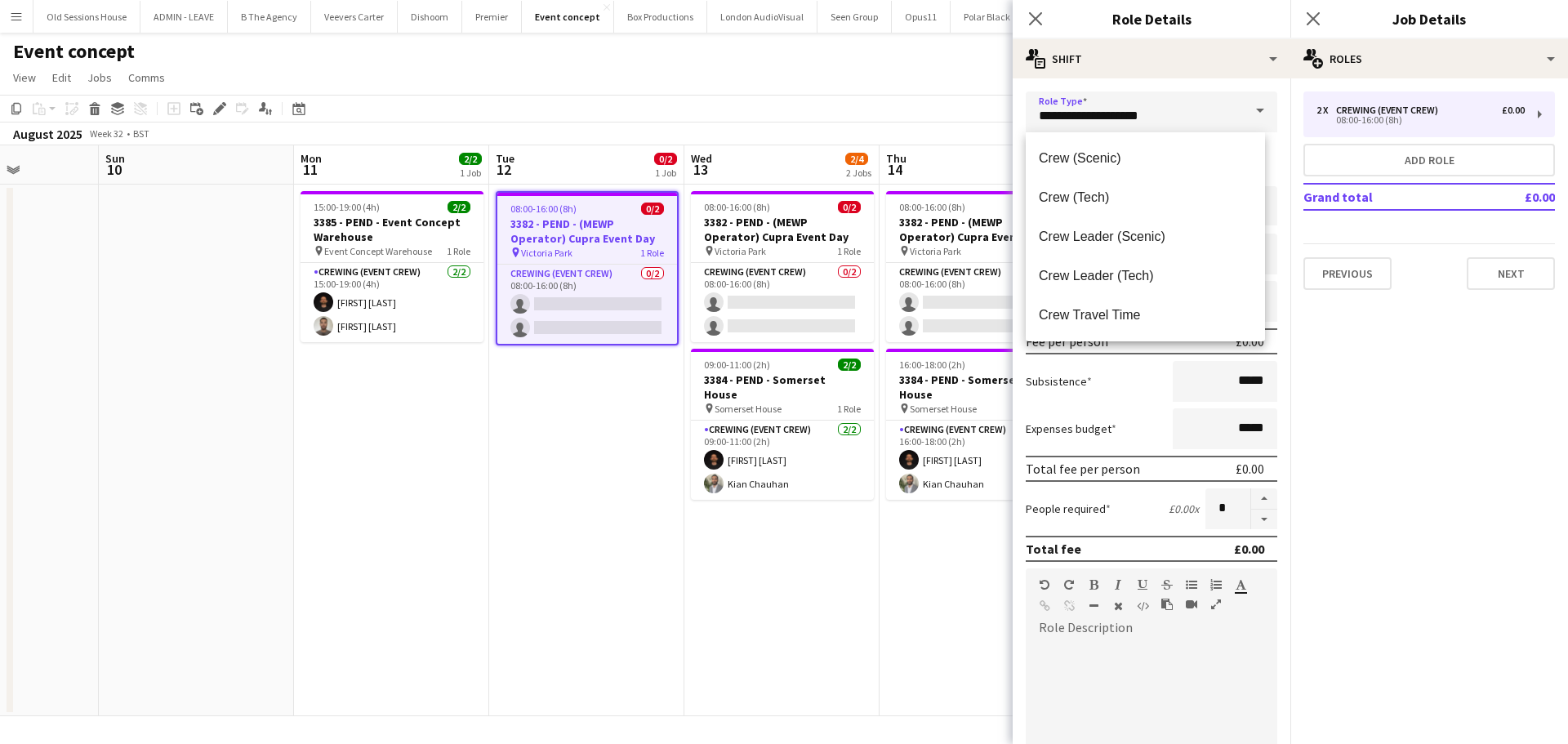 click on "**********" at bounding box center [1152, 557] 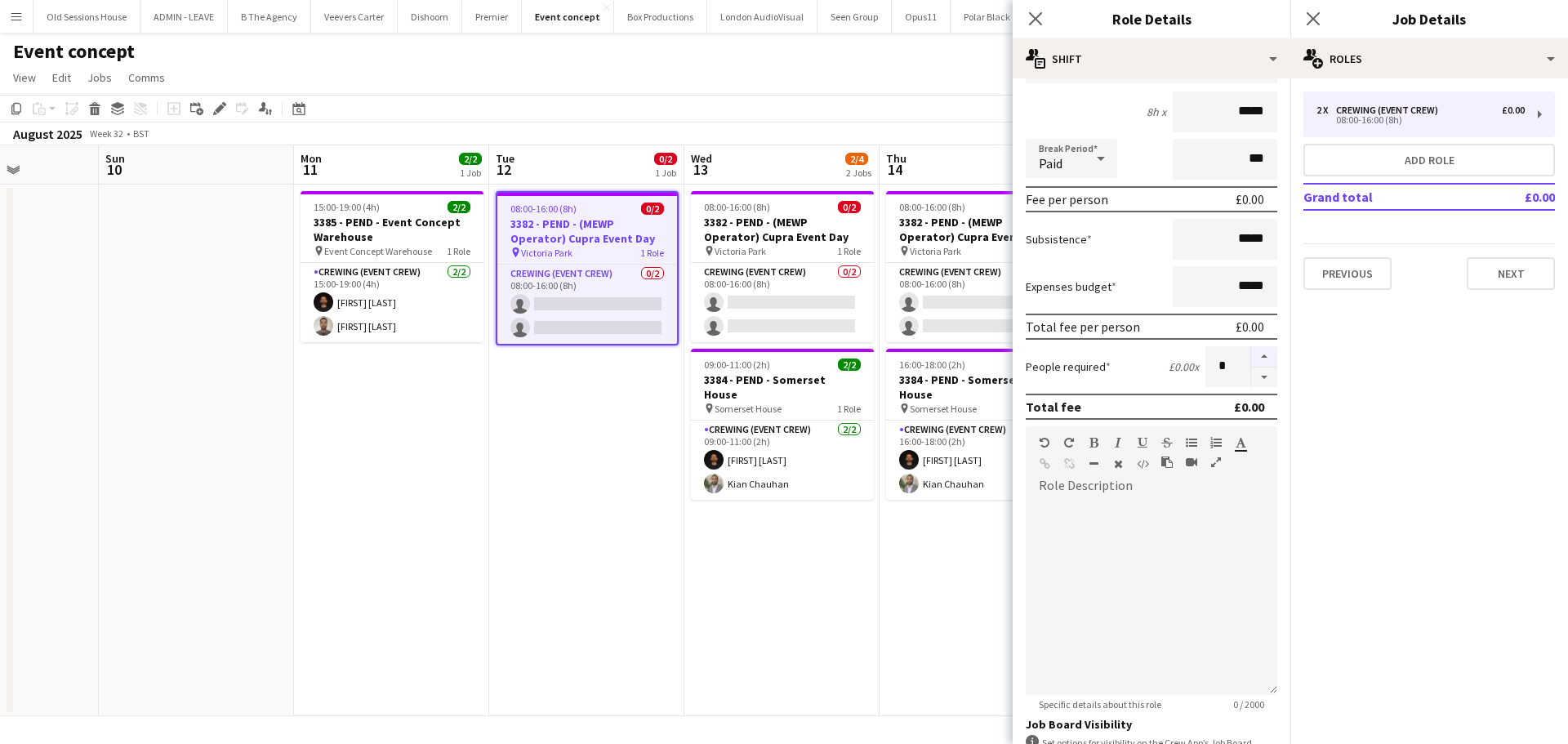 scroll, scrollTop: 115, scrollLeft: 0, axis: vertical 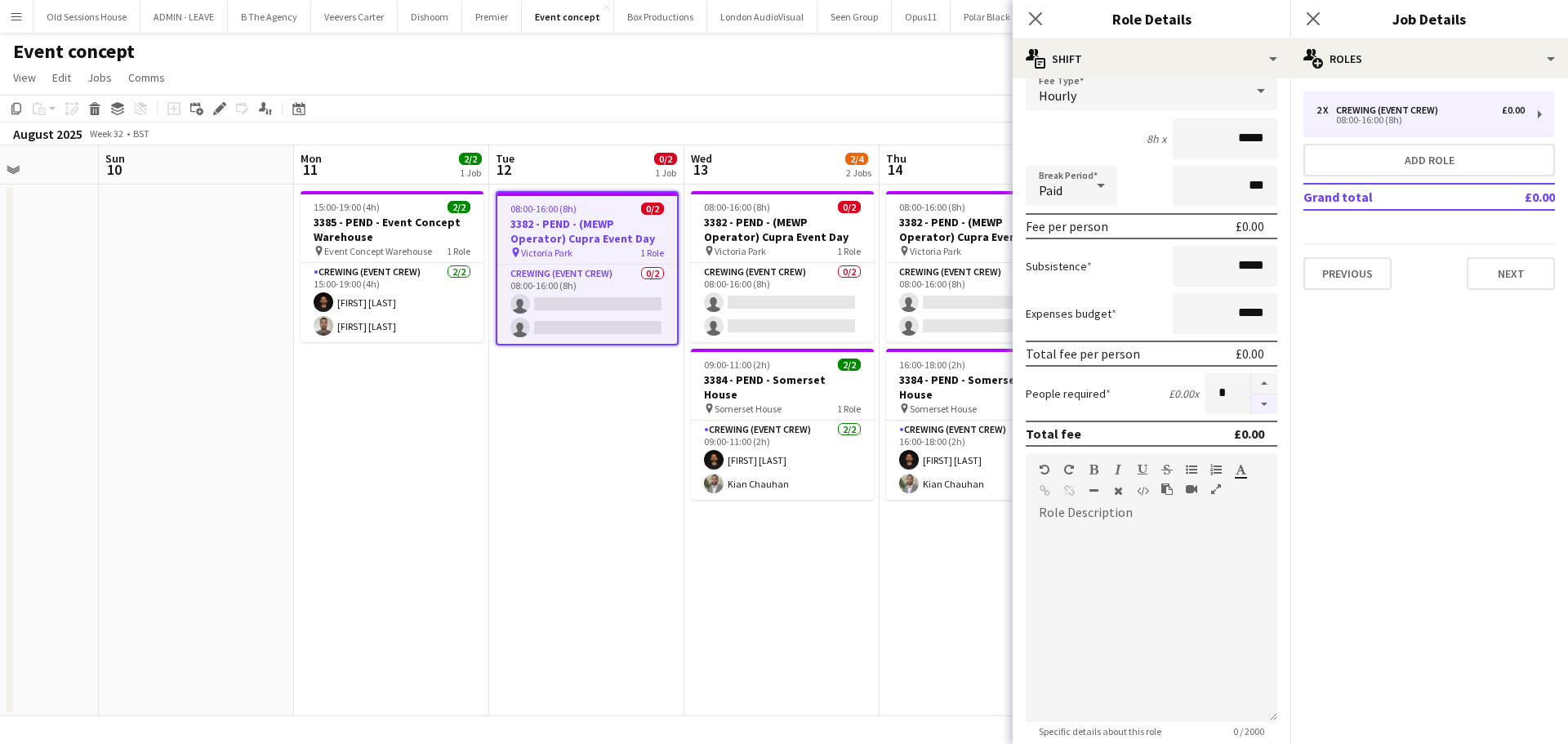 click at bounding box center [1264, 404] 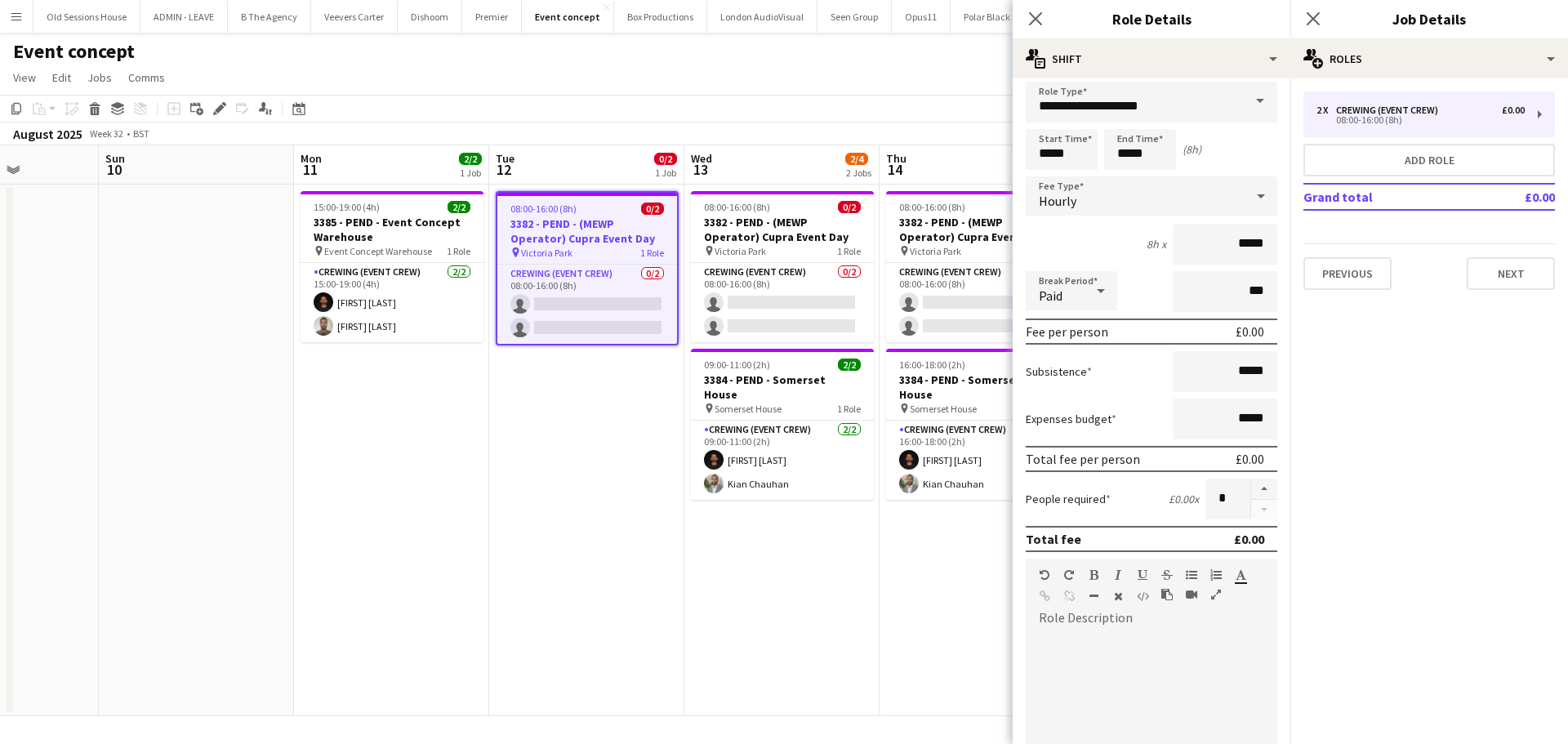 scroll, scrollTop: 0, scrollLeft: 0, axis: both 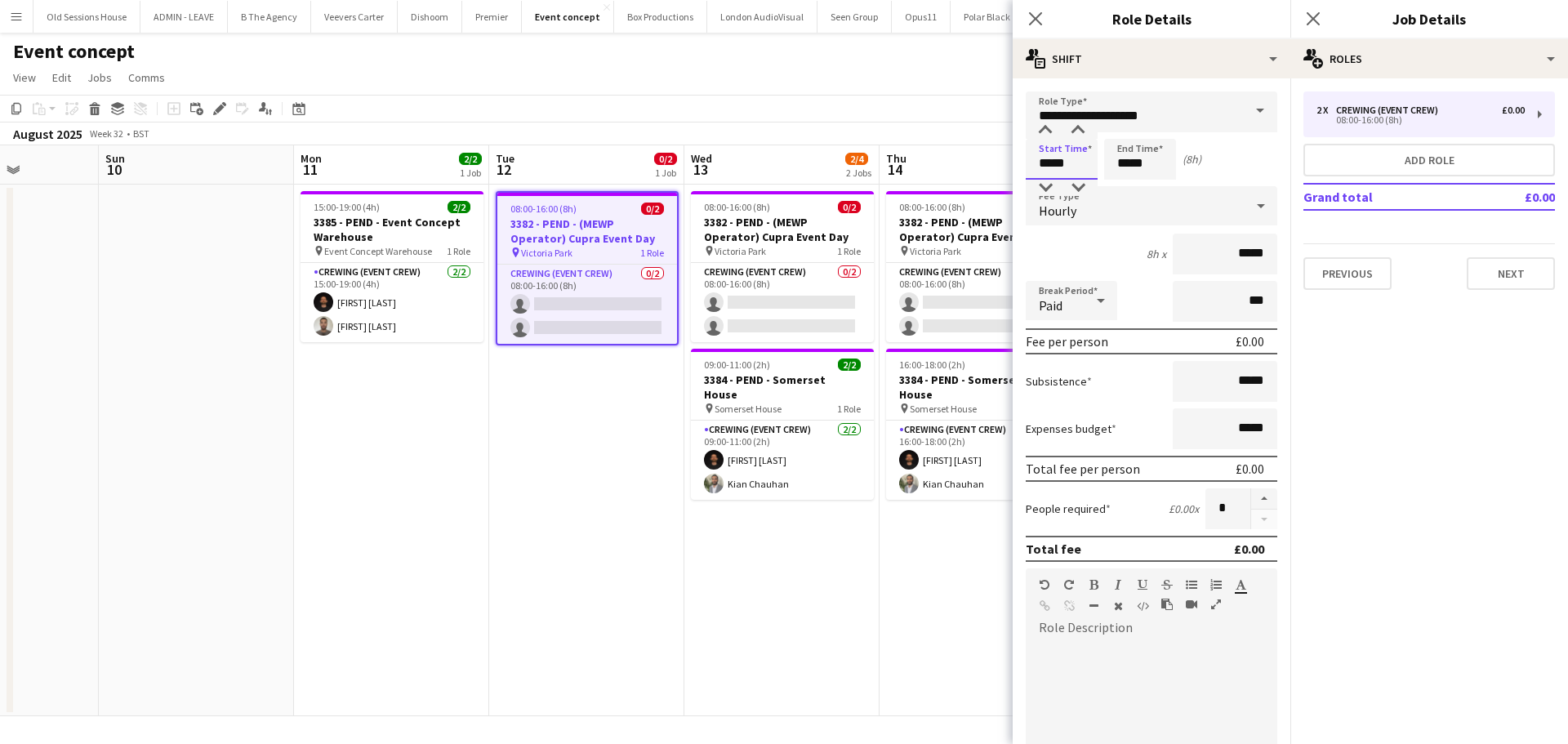 drag, startPoint x: 1065, startPoint y: 167, endPoint x: 969, endPoint y: 170, distance: 96.04686 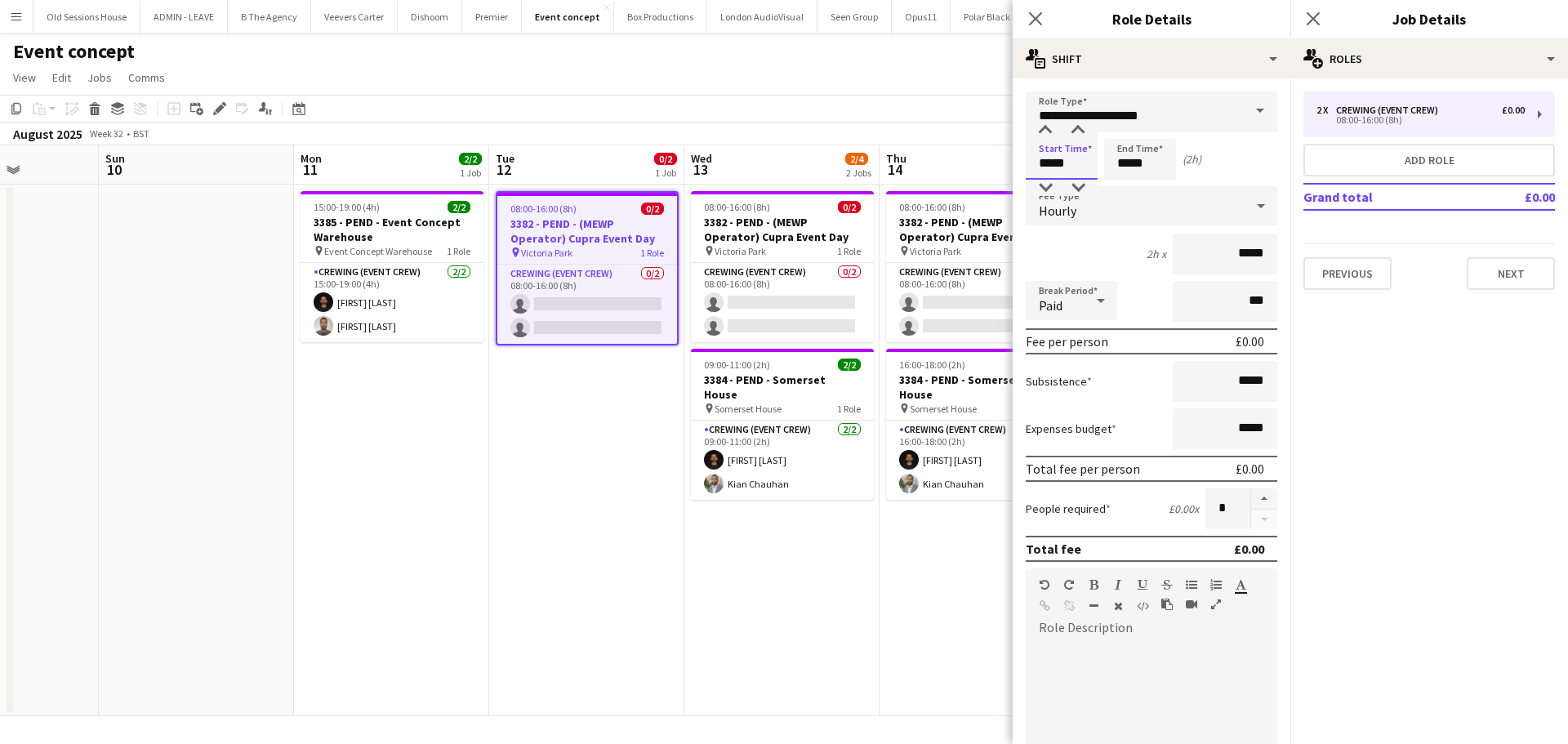 type on "*****" 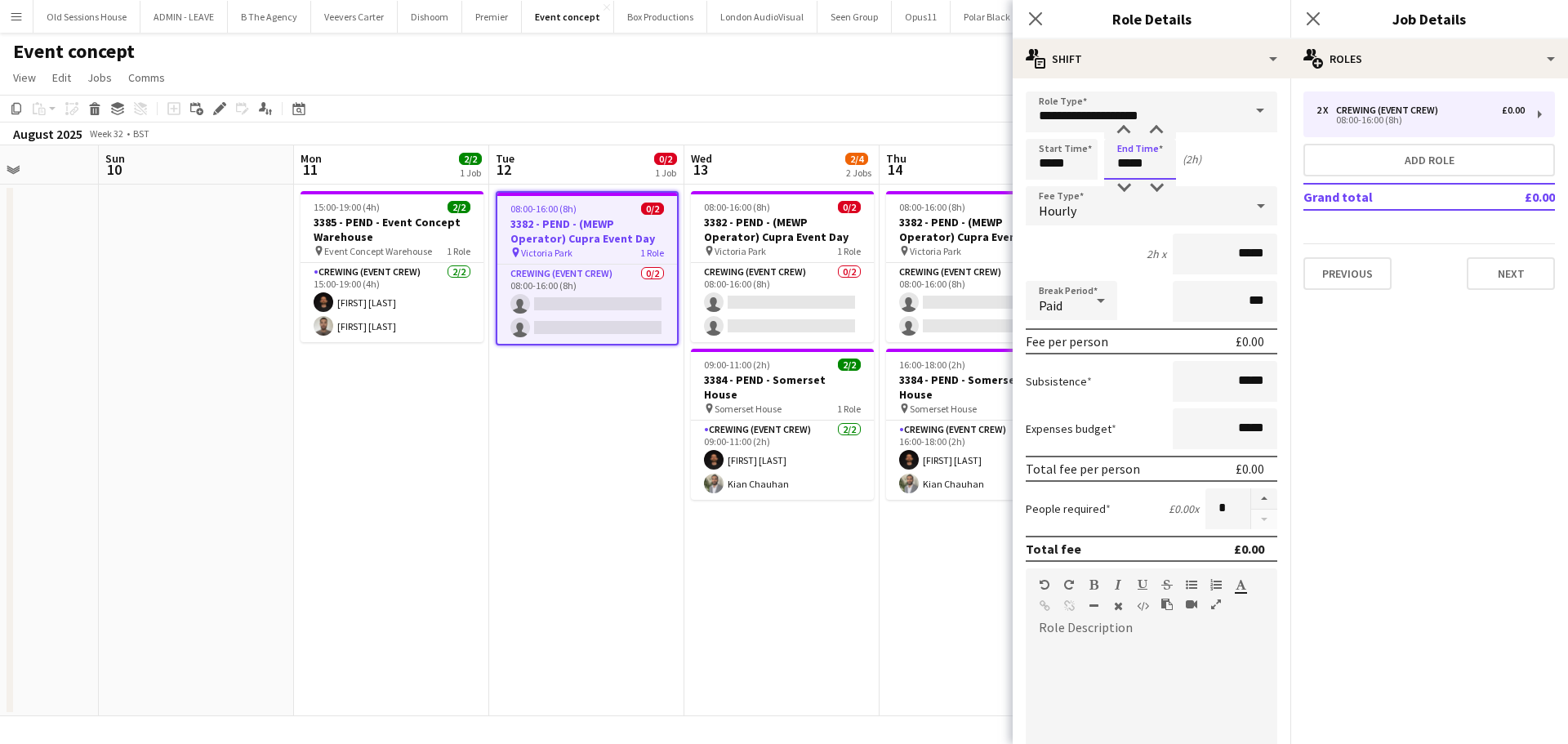 drag, startPoint x: 1155, startPoint y: 166, endPoint x: 1013, endPoint y: 167, distance: 142.00352 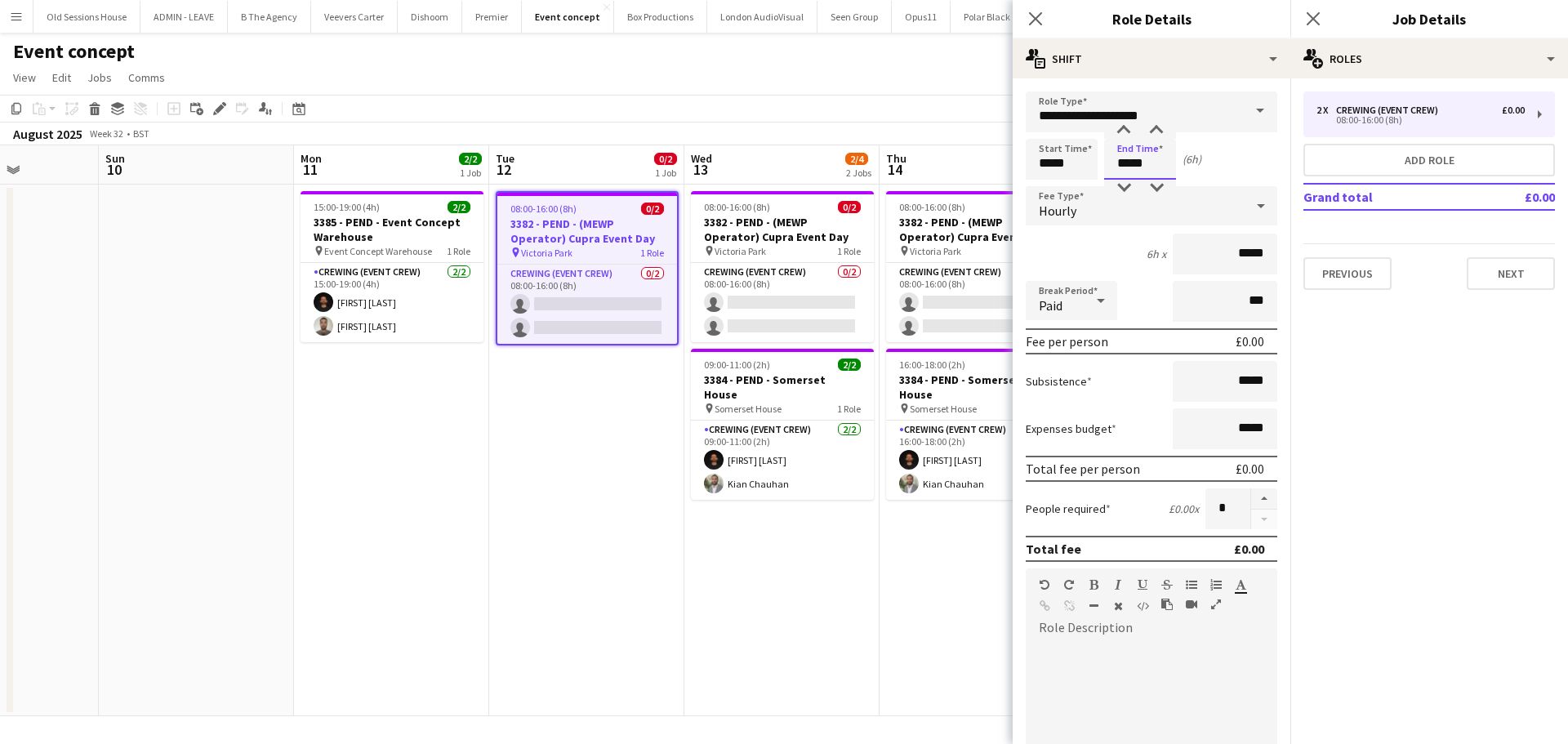 type on "*****" 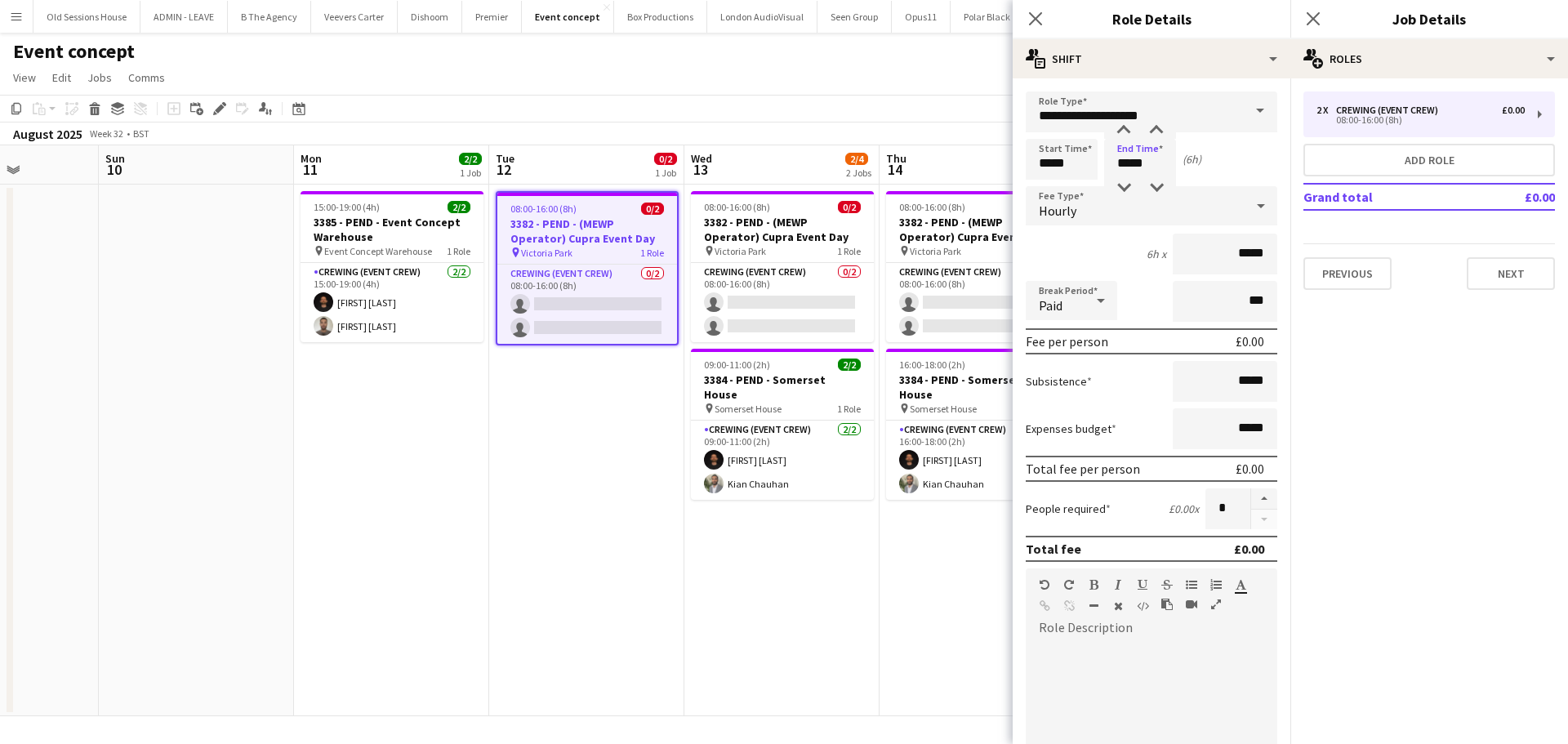 click on "6h x  *****" at bounding box center (1152, 254) 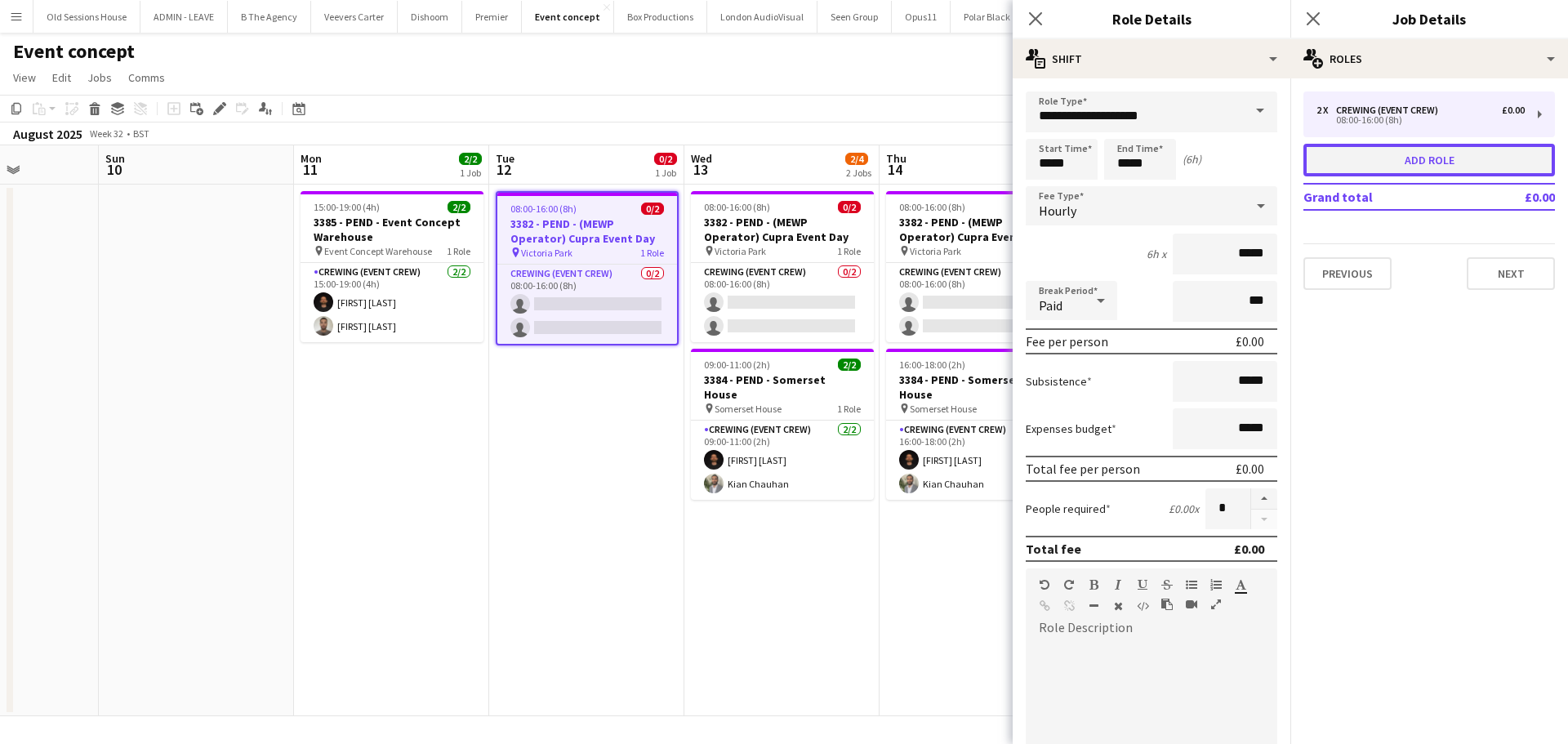click on "Add role" at bounding box center [1429, 160] 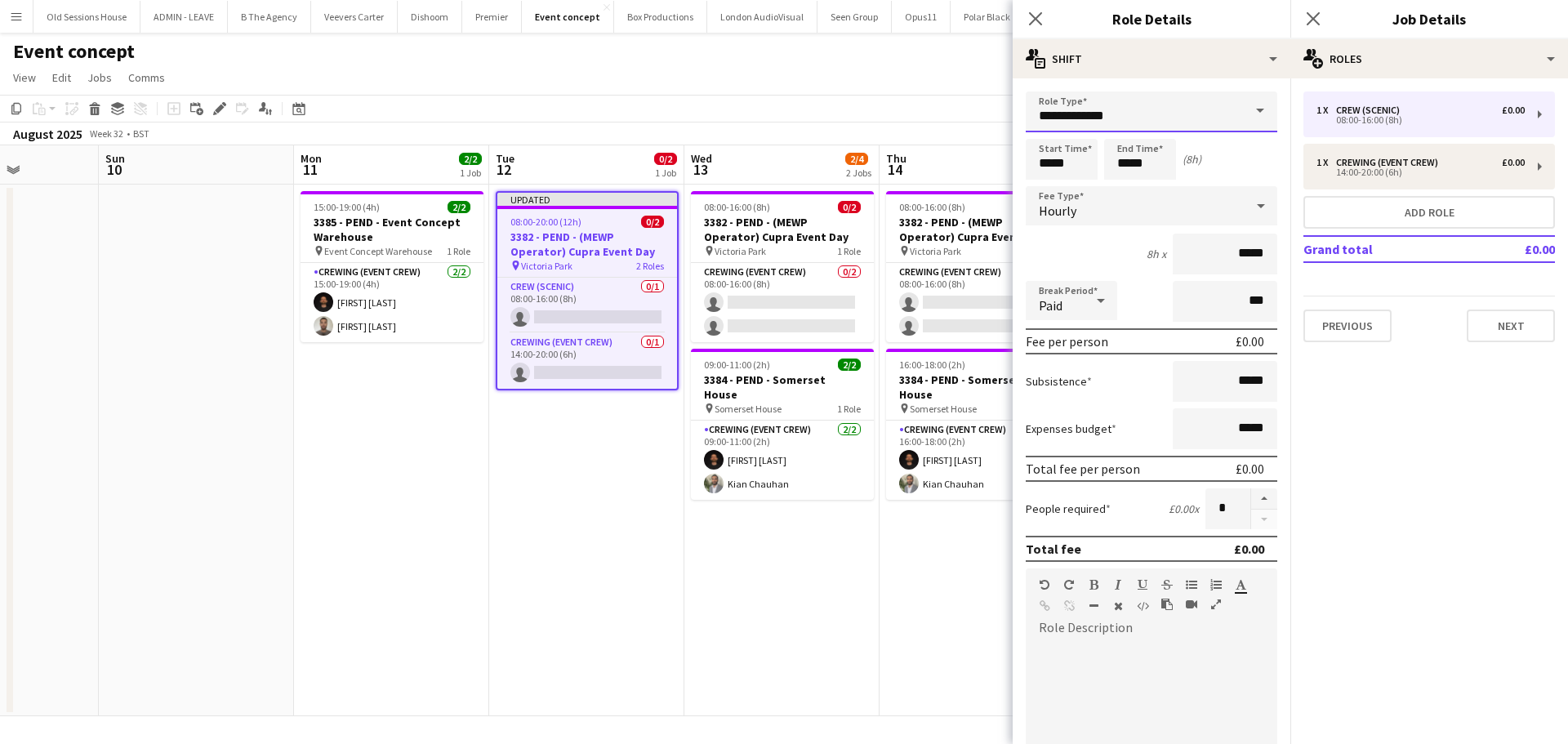 click on "**********" at bounding box center [1152, 112] 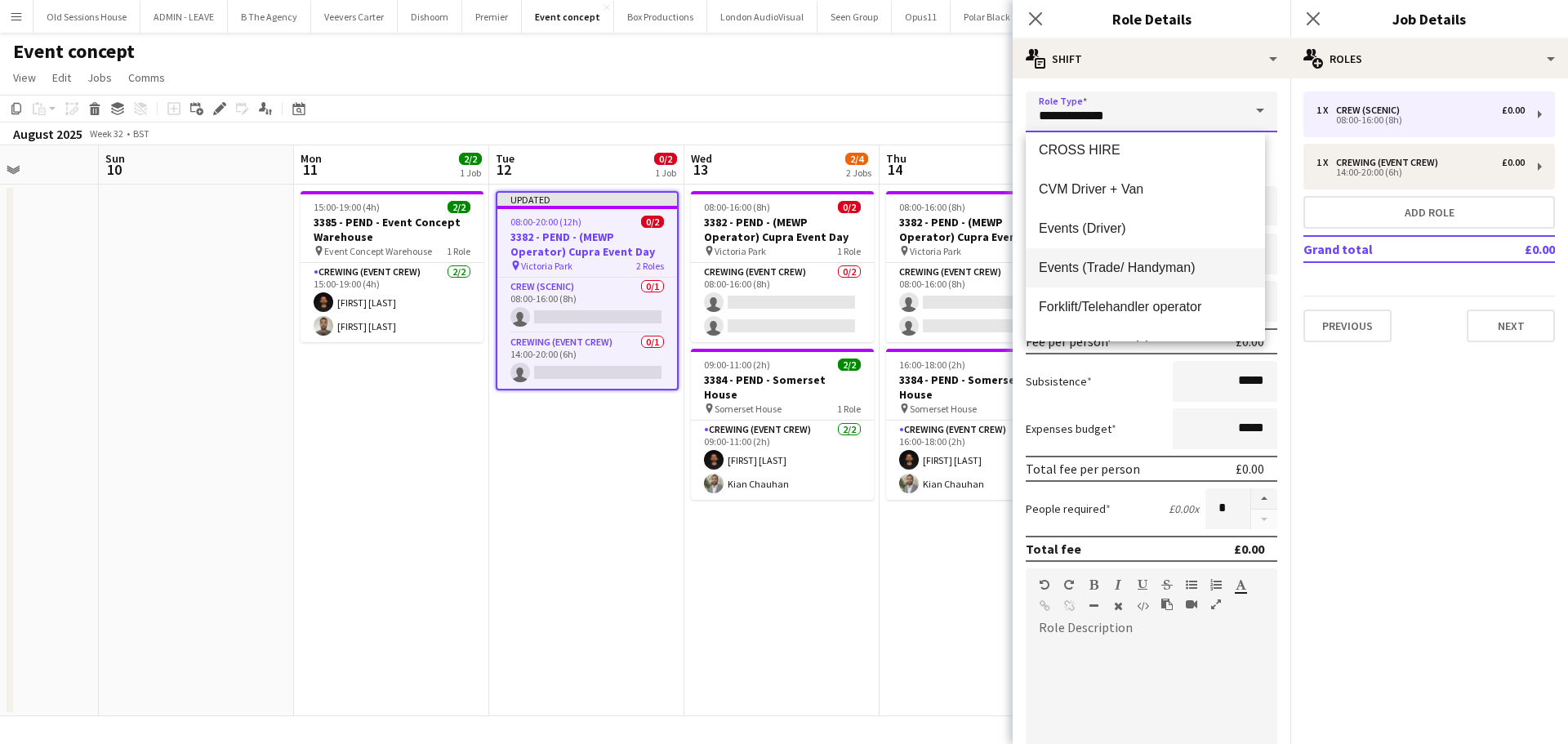scroll, scrollTop: 327, scrollLeft: 0, axis: vertical 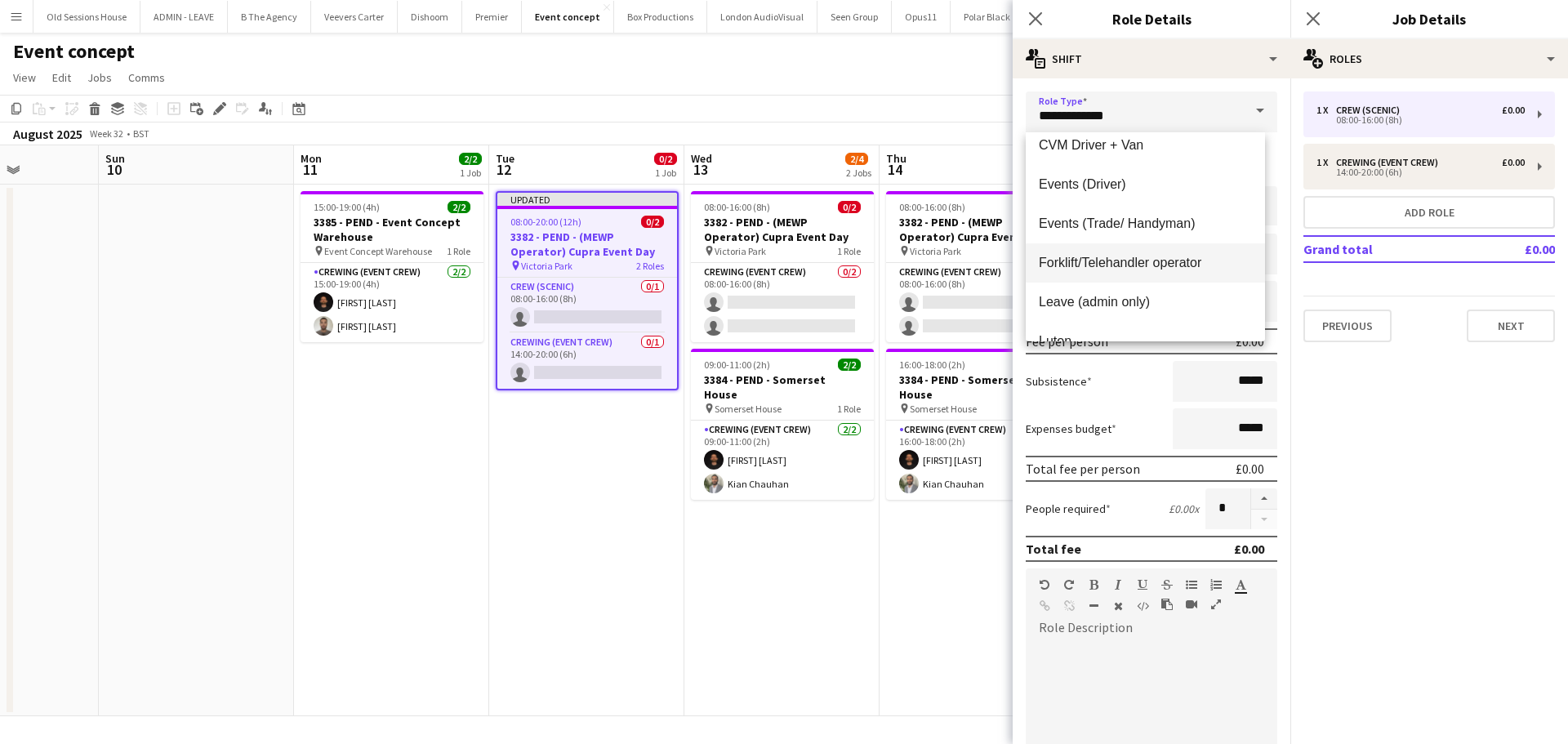 click on "Forklift/Telehandler operator" at bounding box center [1145, 262] 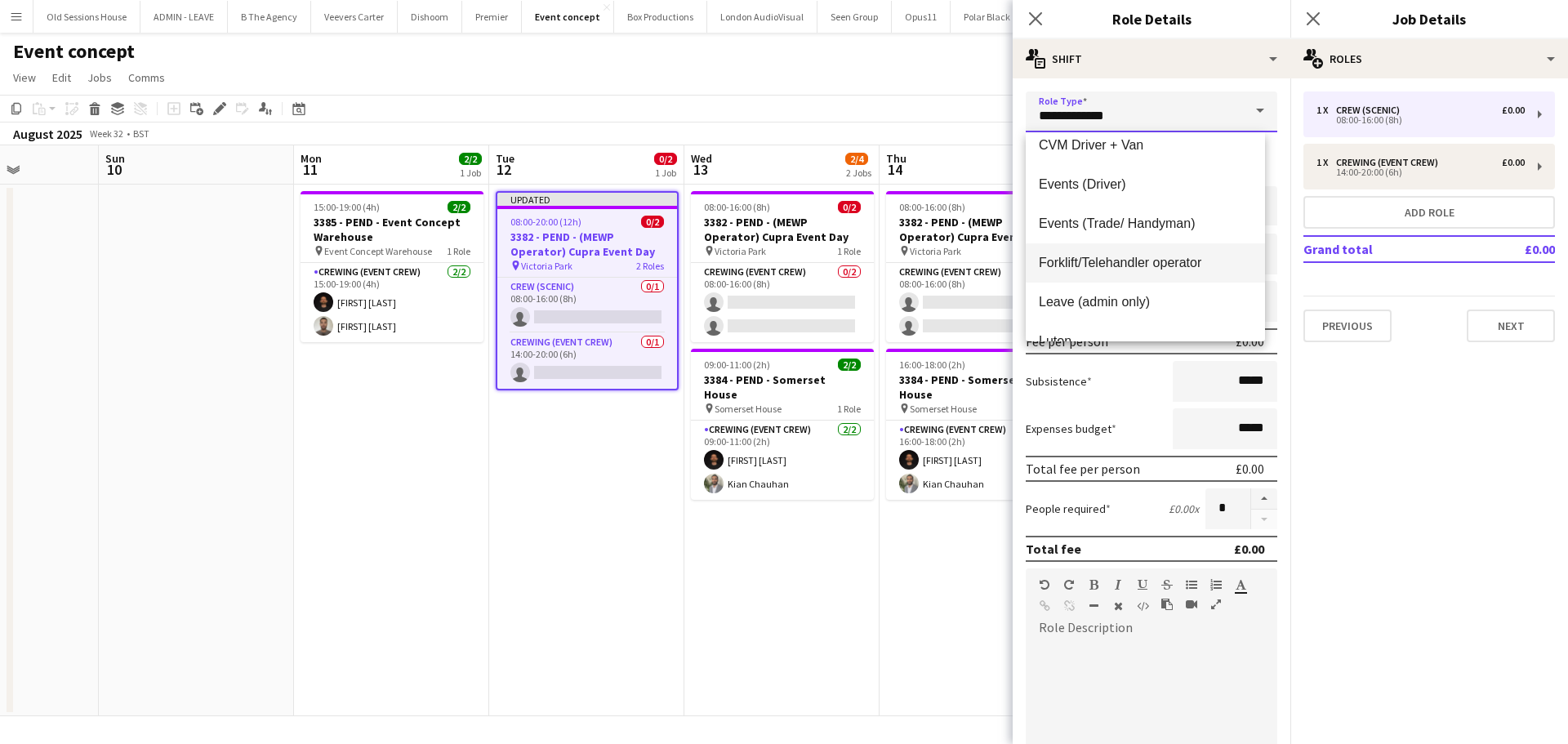 type on "**********" 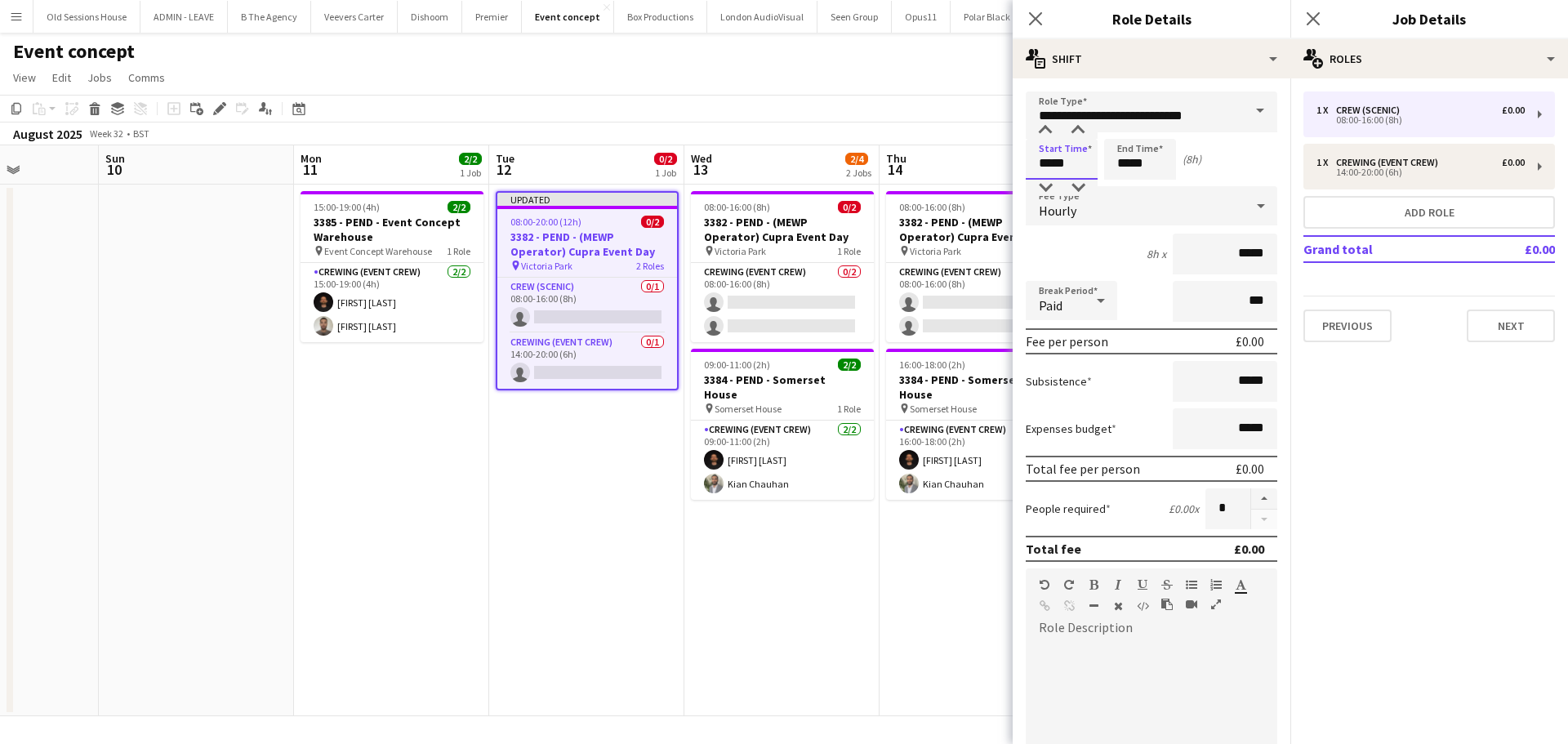 drag, startPoint x: 1007, startPoint y: 162, endPoint x: 1000, endPoint y: 158, distance: 8.06226 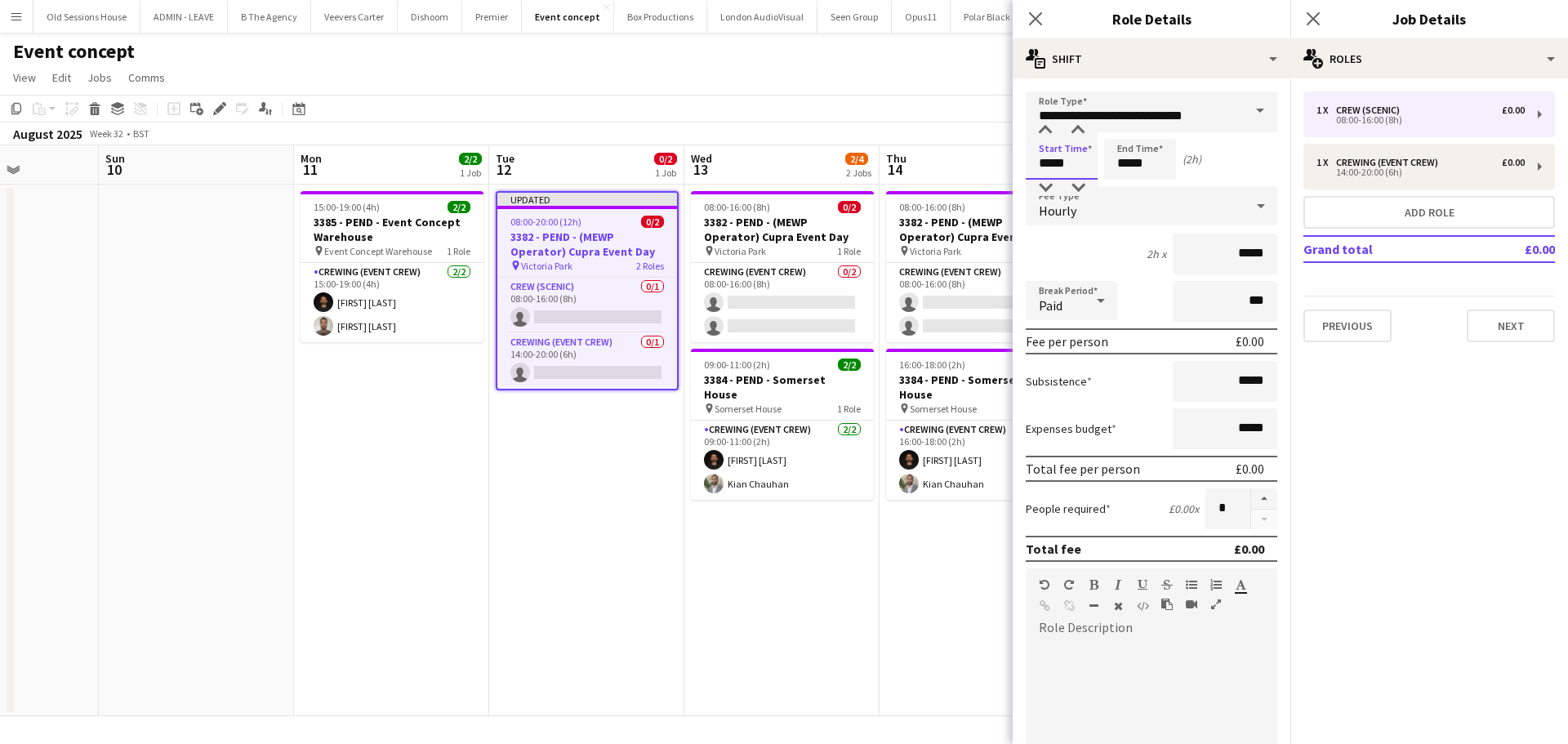 type on "*****" 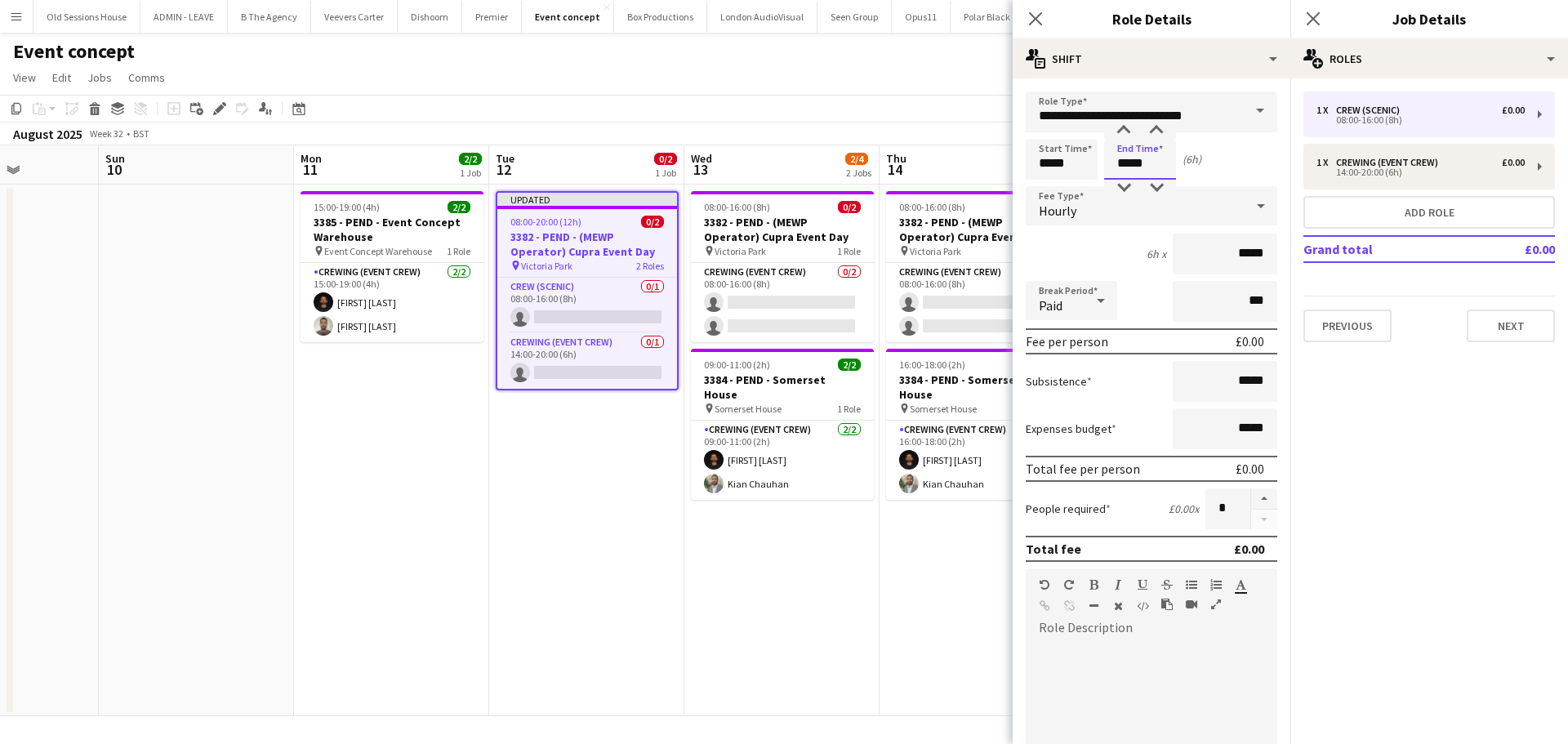 type on "*****" 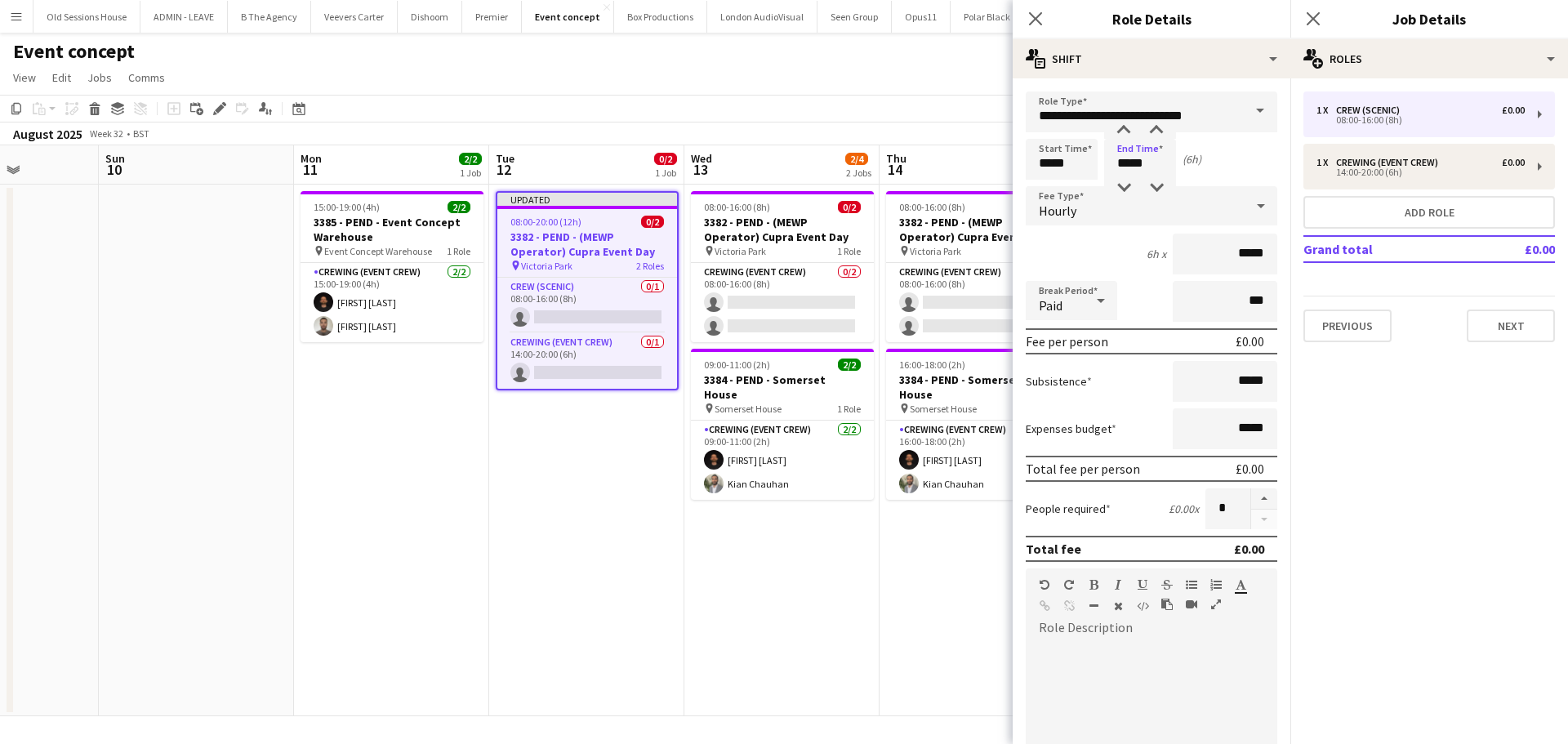 click on "6h x  *****" at bounding box center [1152, 254] 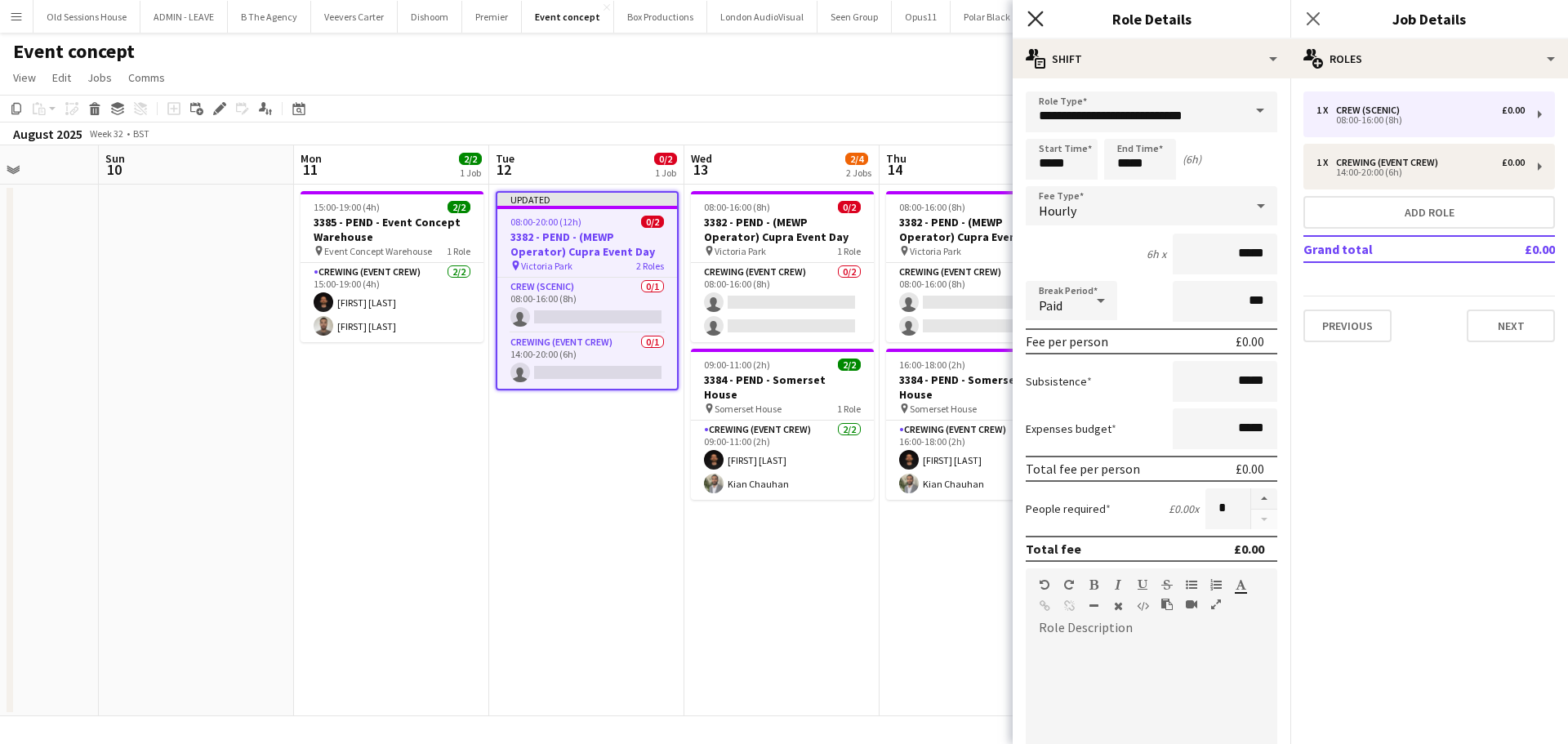 click 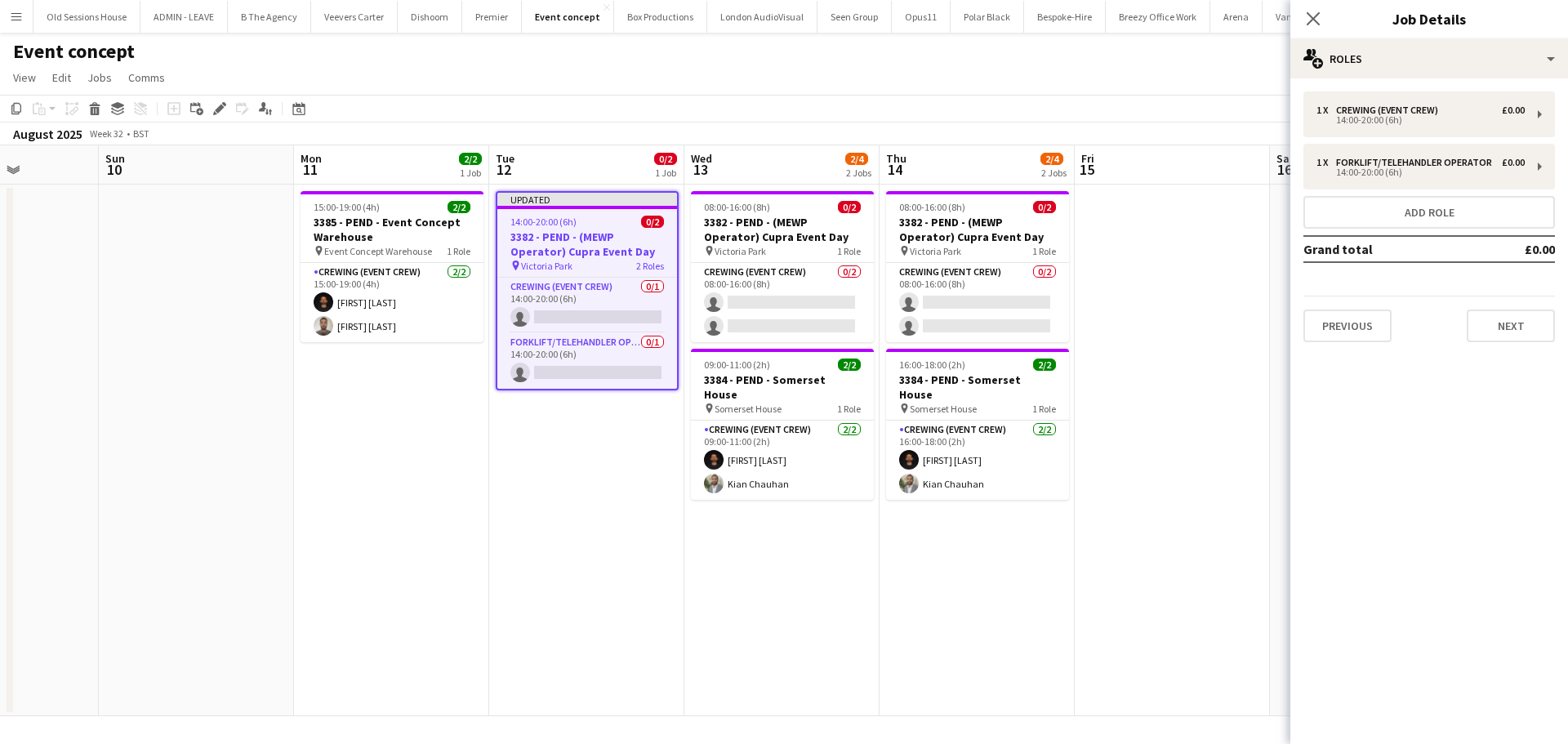 click on "Updated   14:00-20:00 (6h)    0/2   3382 - PEND -  (MEWP Operator) Cupra Event Day
pin
Victoria Park   2 Roles   Crewing (Event Crew)   0/1   14:00-20:00 (6h)
single-neutral-actions
Forklift/Telehandler operator   0/1   14:00-20:00 (6h)
single-neutral-actions" at bounding box center [586, 450] 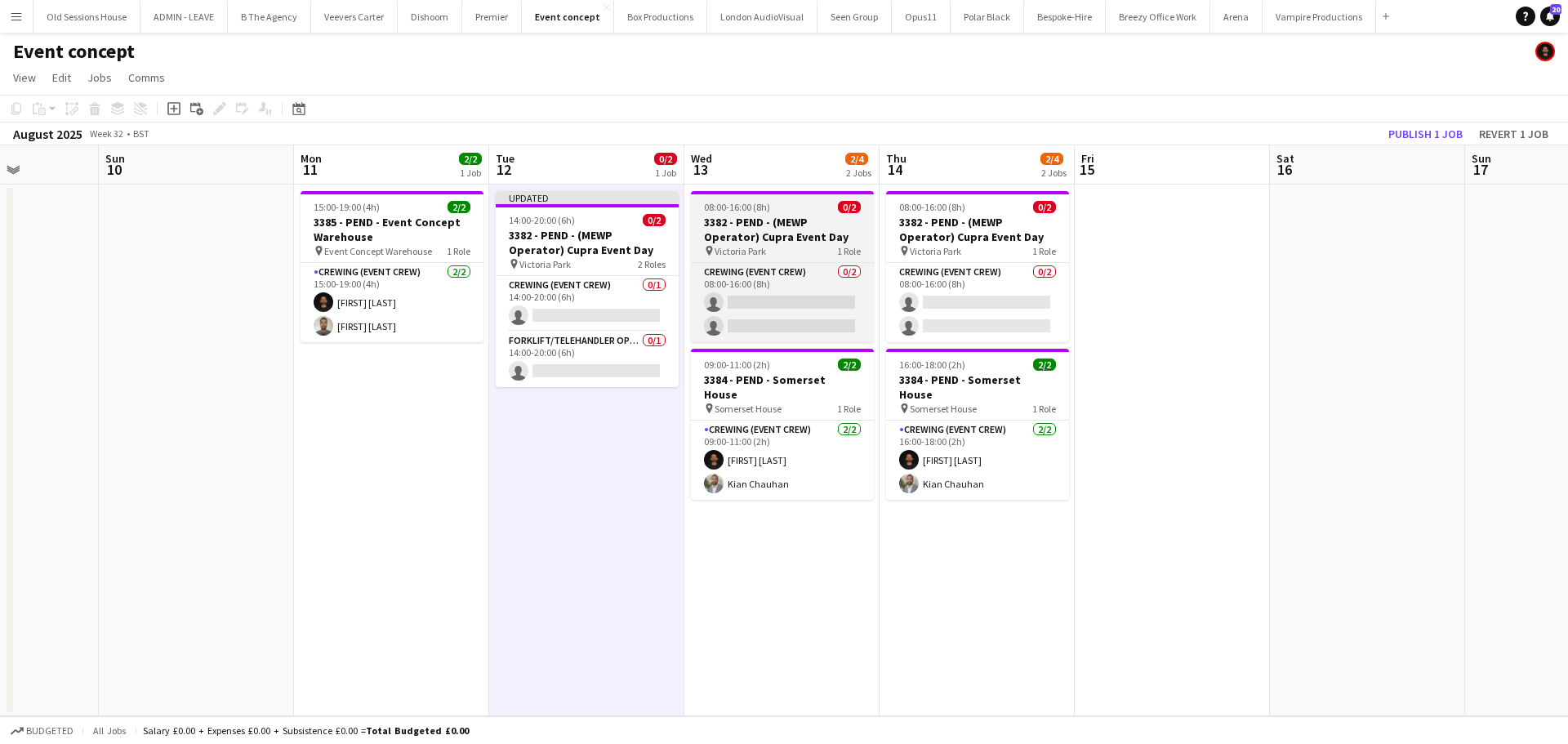 click on "3382 - PEND -  (MEWP Operator) Cupra Event Day" at bounding box center (782, 229) 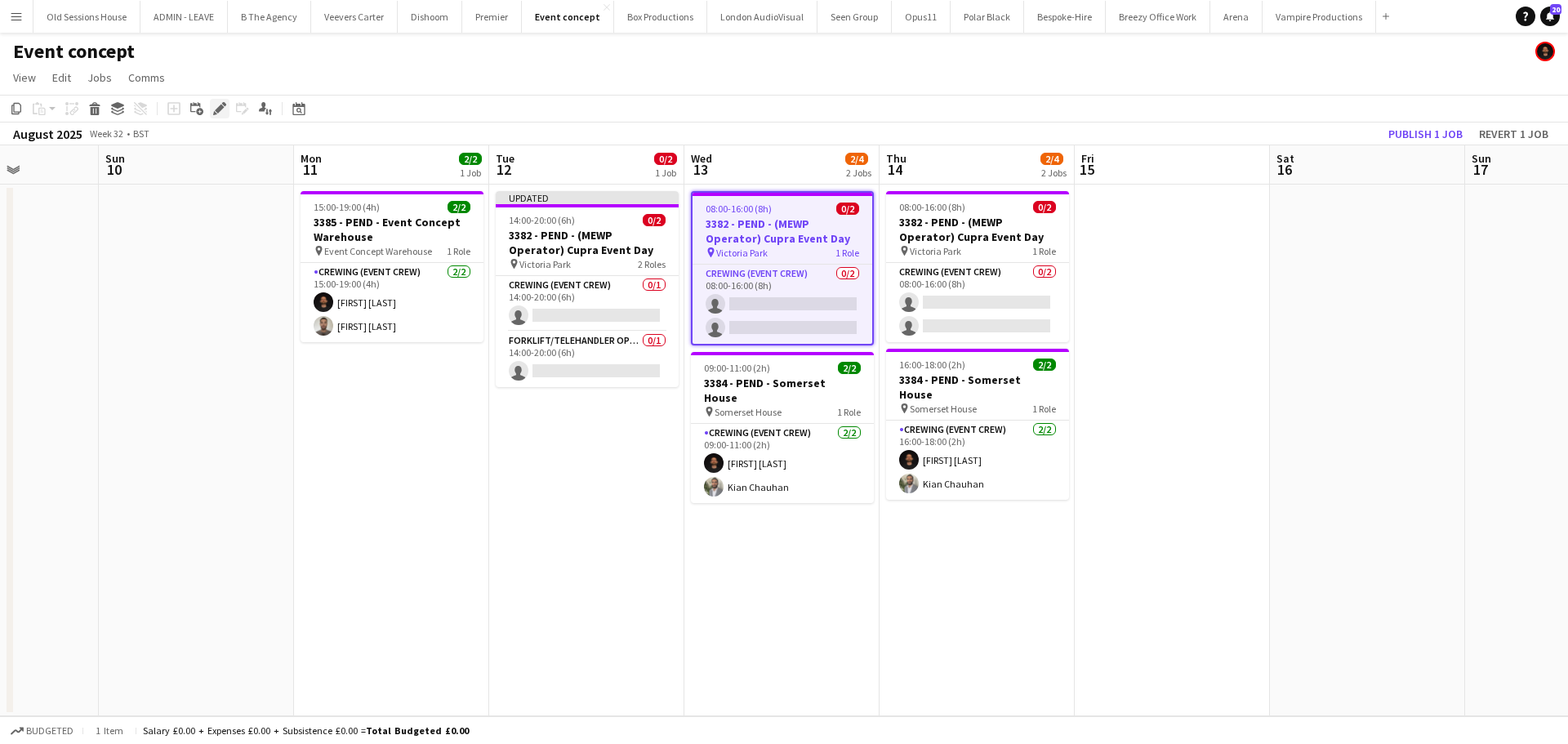 click on "Edit" 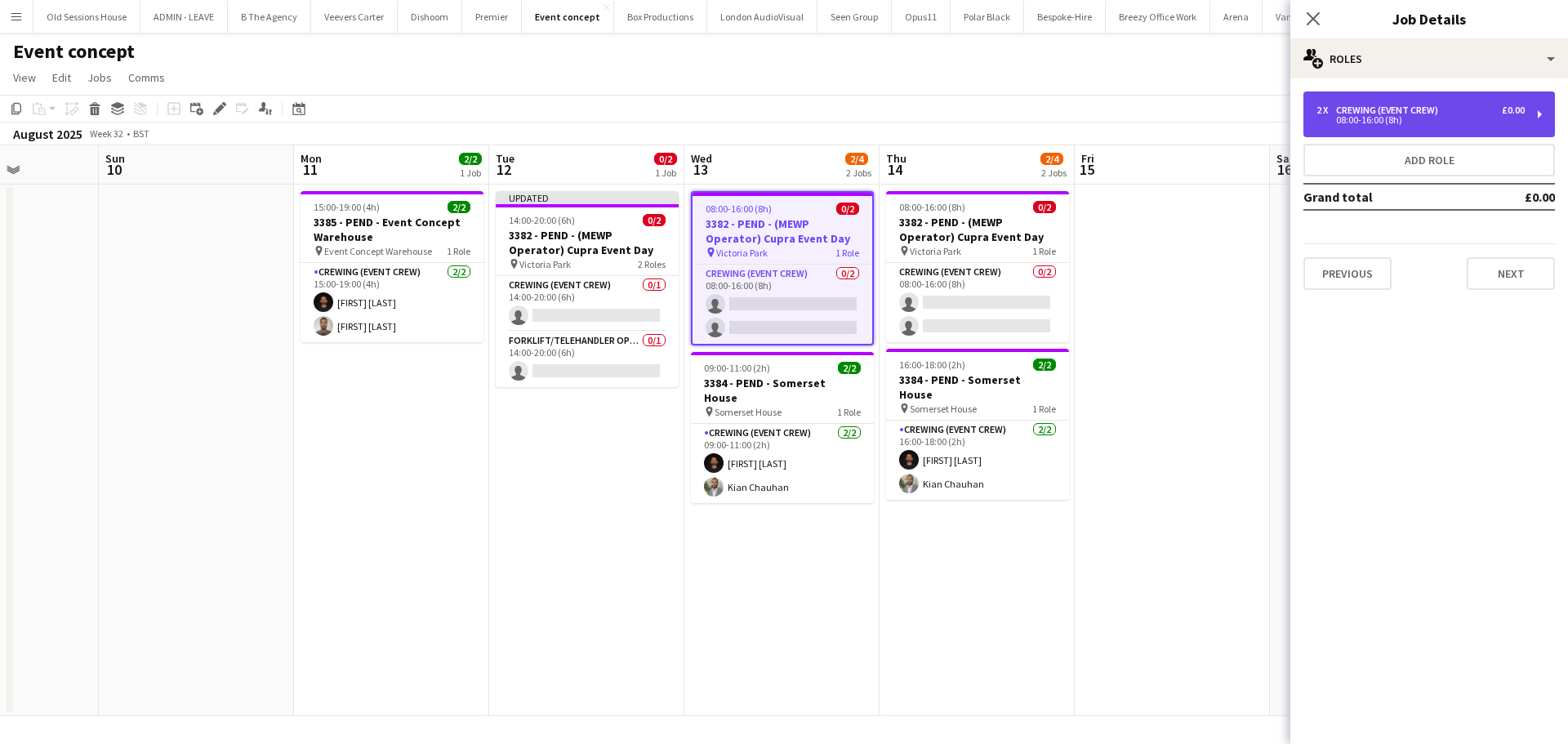 click on "08:00-16:00 (8h)" at bounding box center (1420, 120) 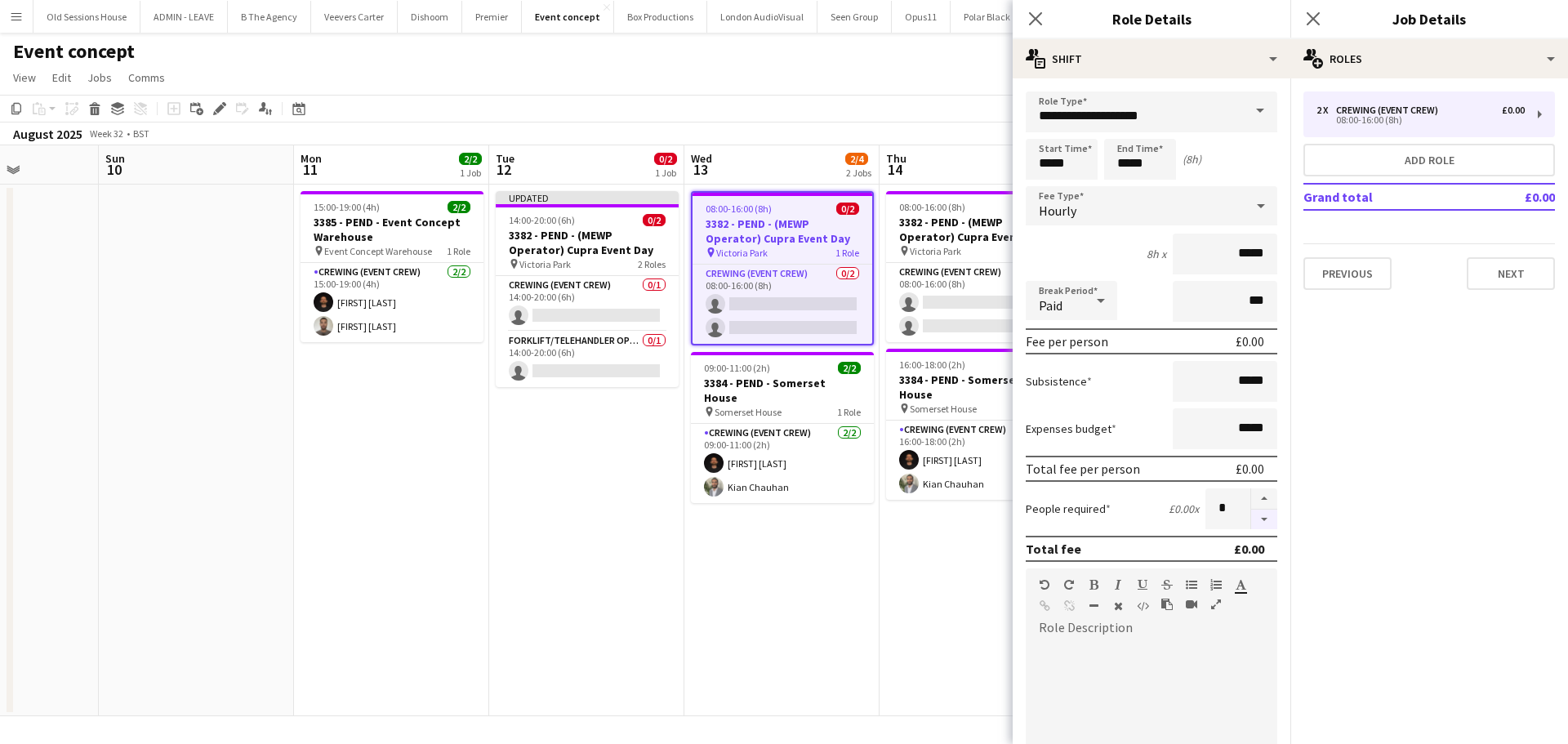 click at bounding box center (1264, 519) 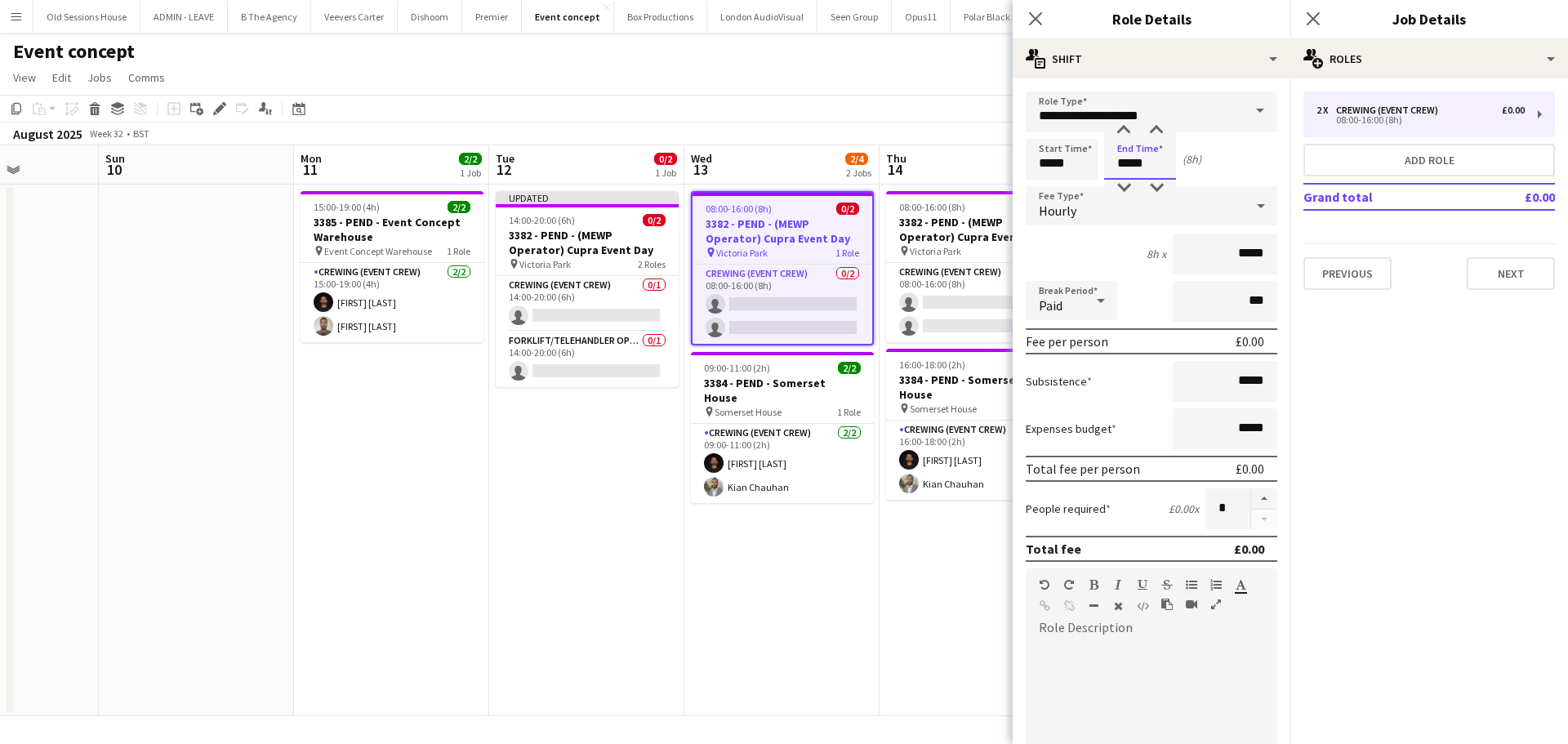 drag, startPoint x: 1155, startPoint y: 168, endPoint x: 1014, endPoint y: 167, distance: 141.00355 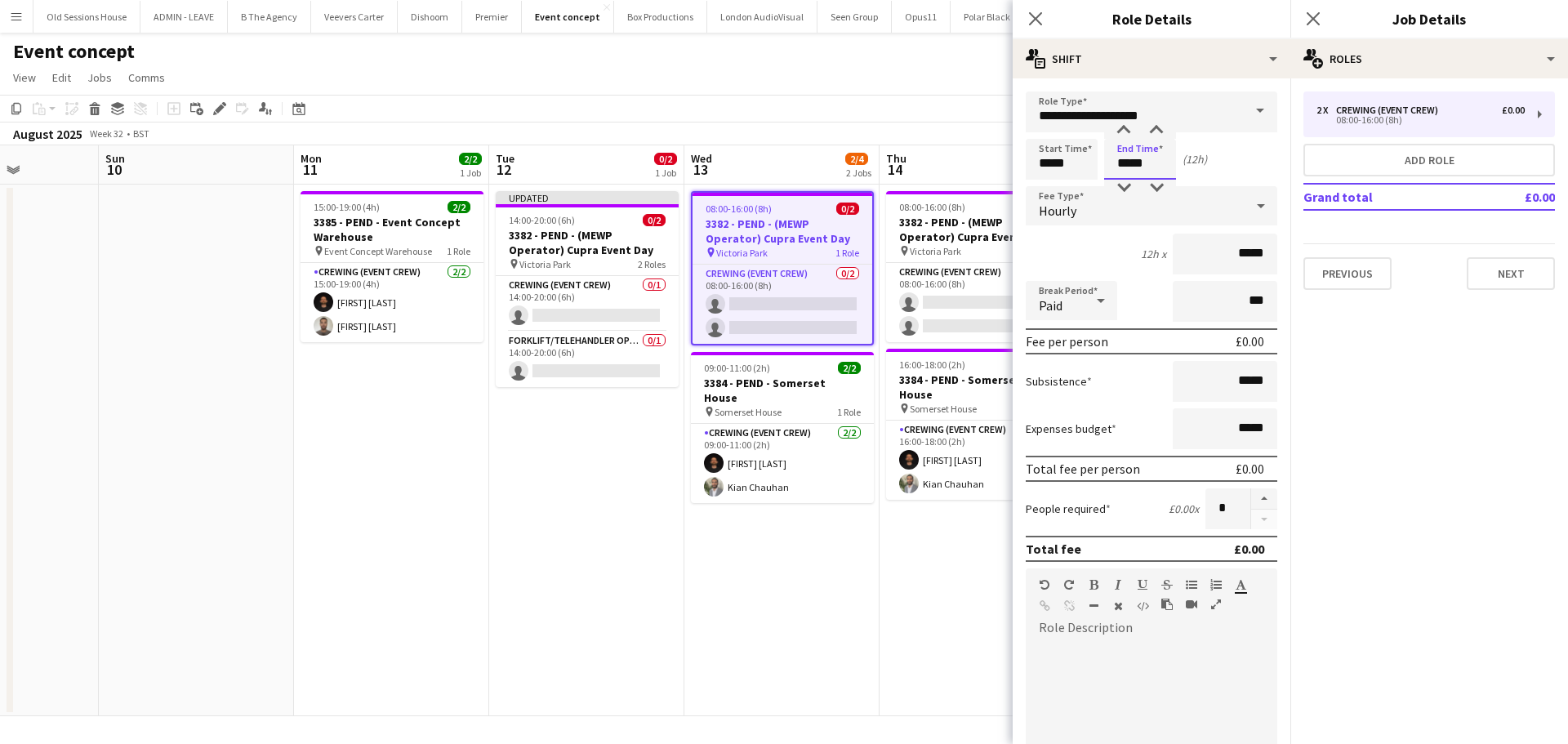 type on "*****" 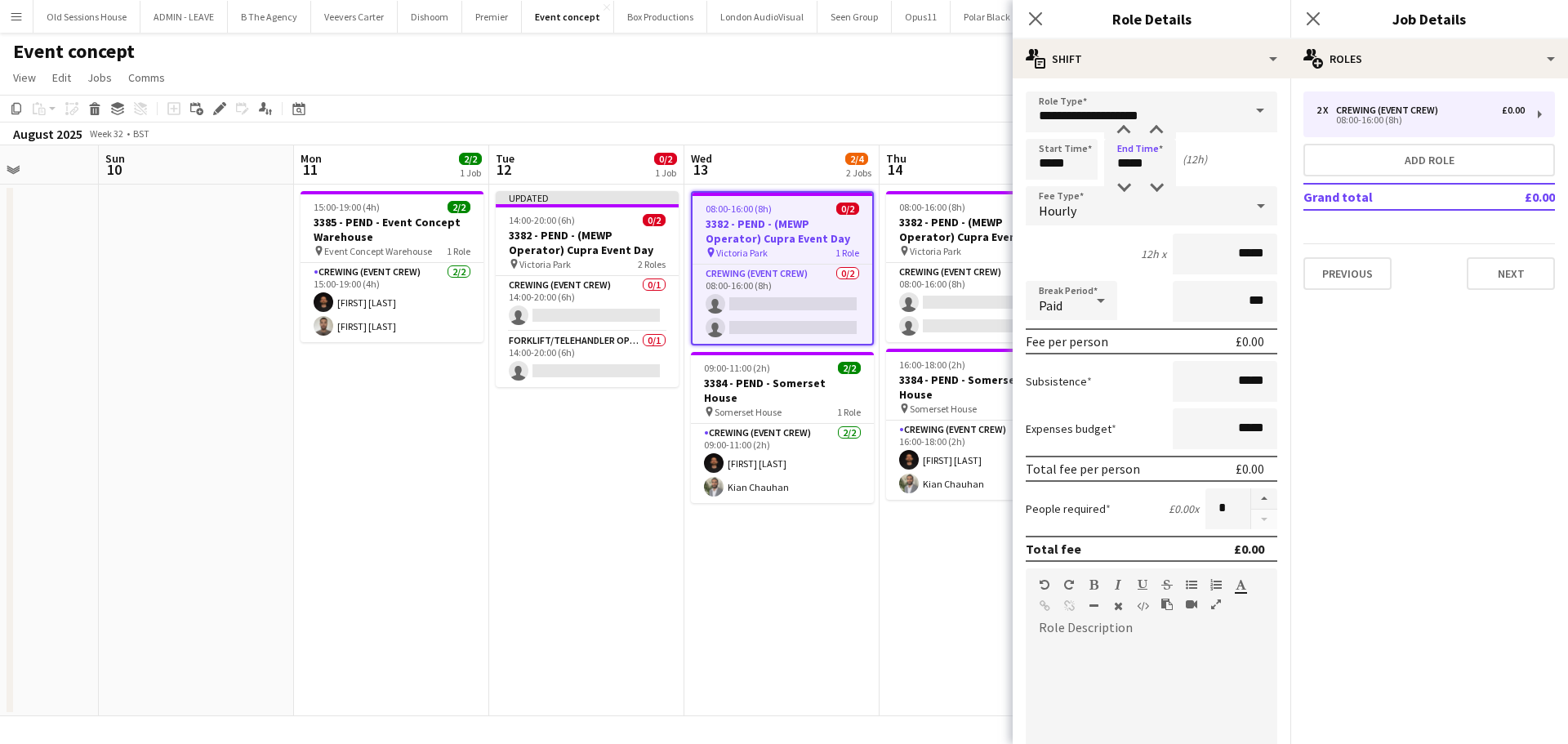 click on "12h x  *****" at bounding box center [1152, 254] 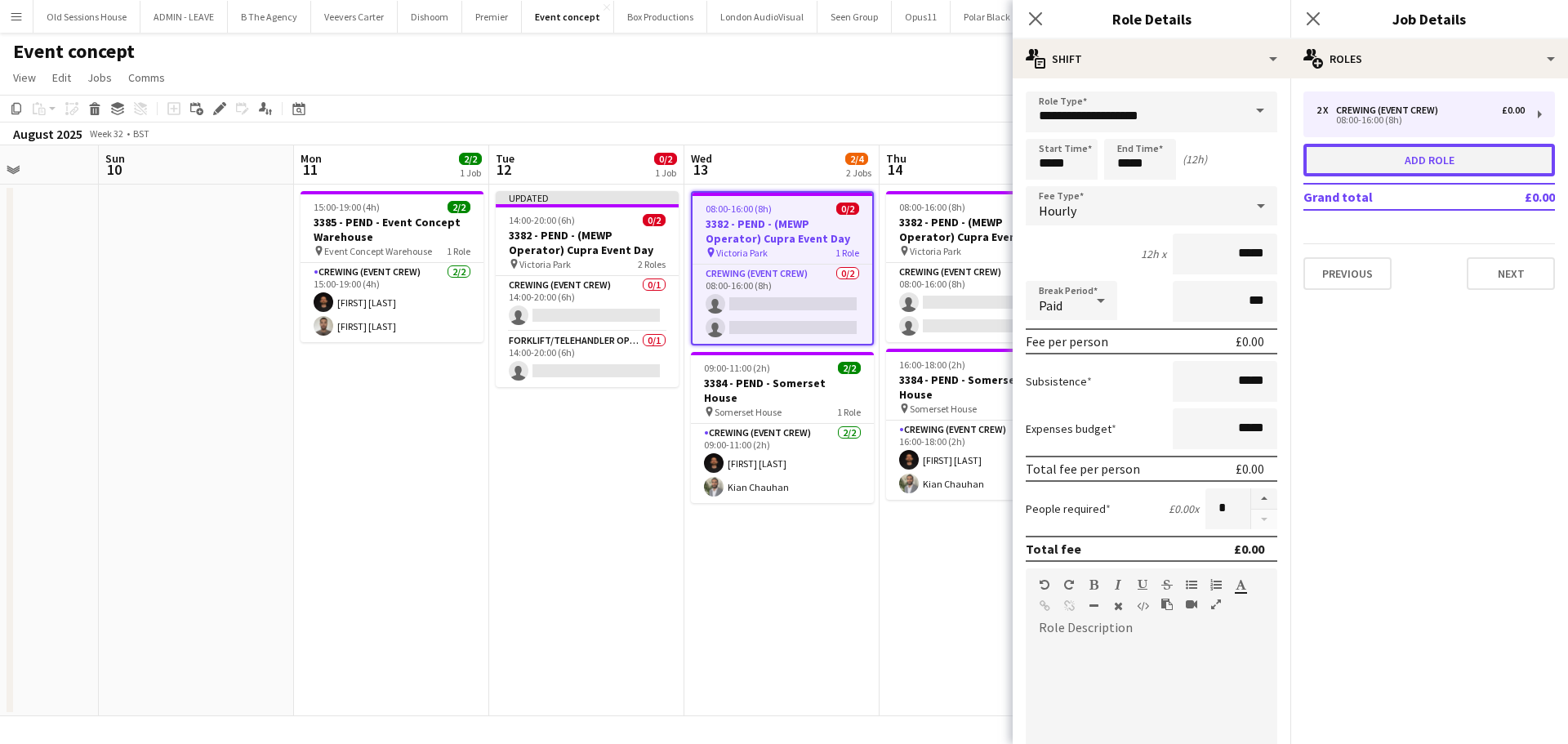 click on "Add role" at bounding box center [1429, 160] 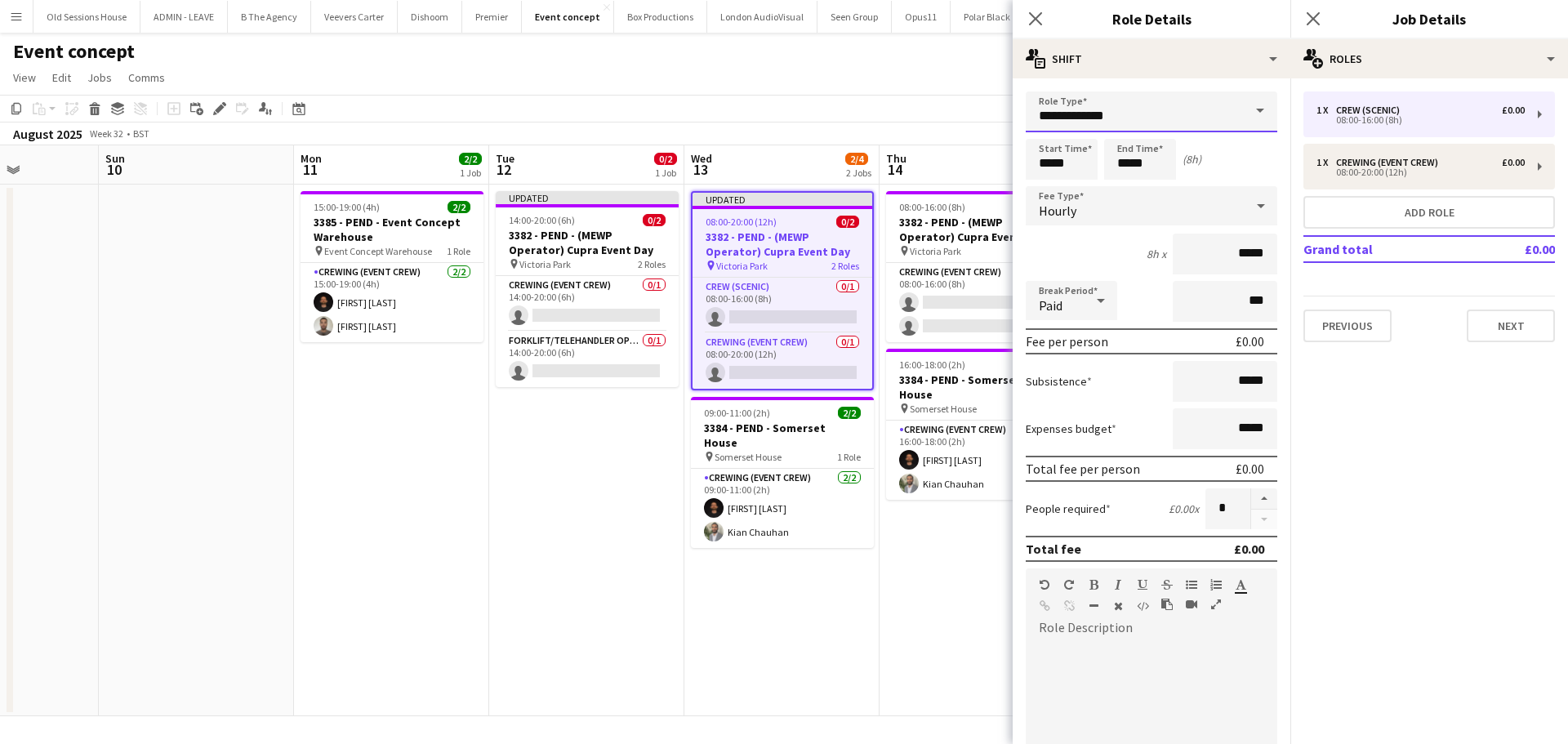 click on "**********" at bounding box center [1152, 112] 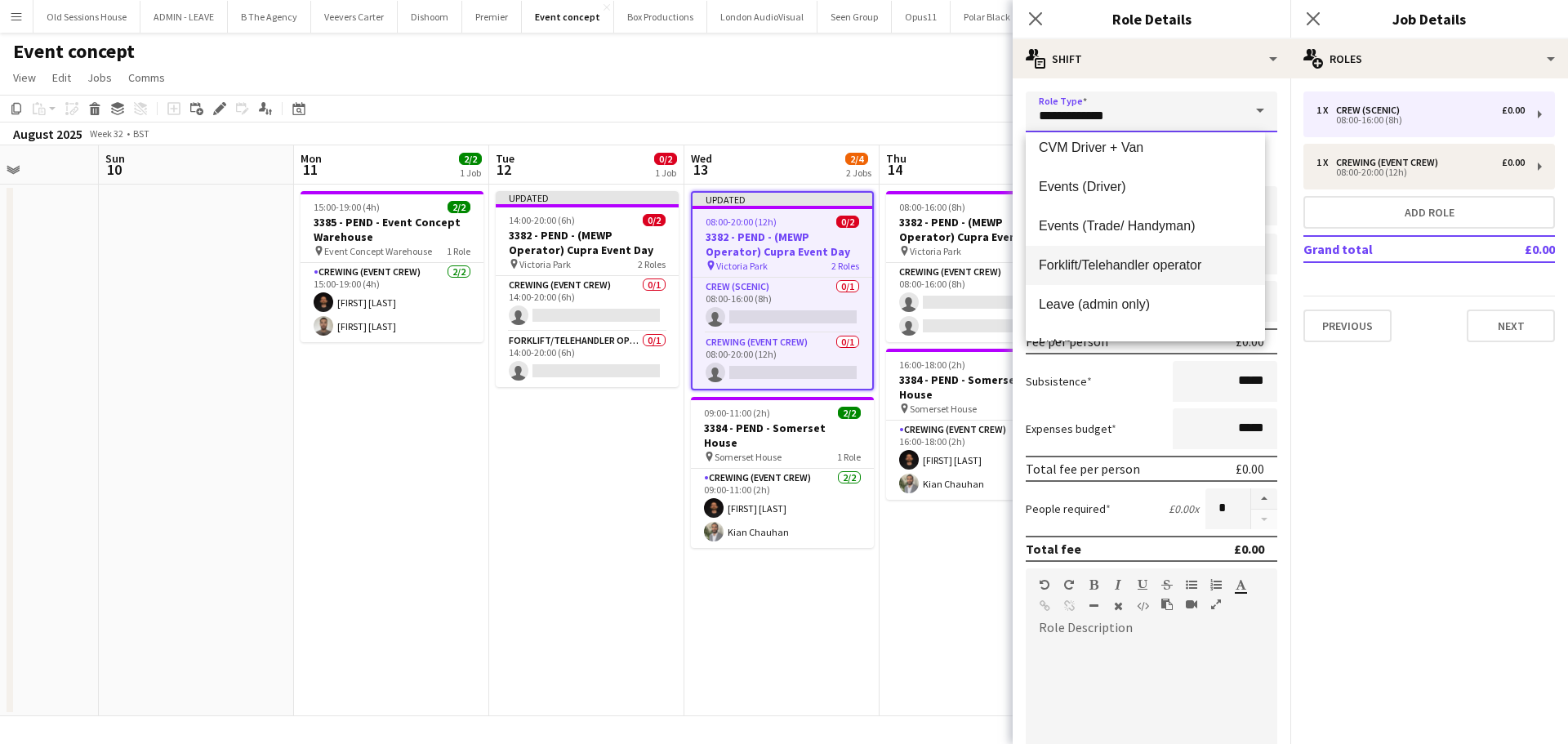 scroll, scrollTop: 327, scrollLeft: 0, axis: vertical 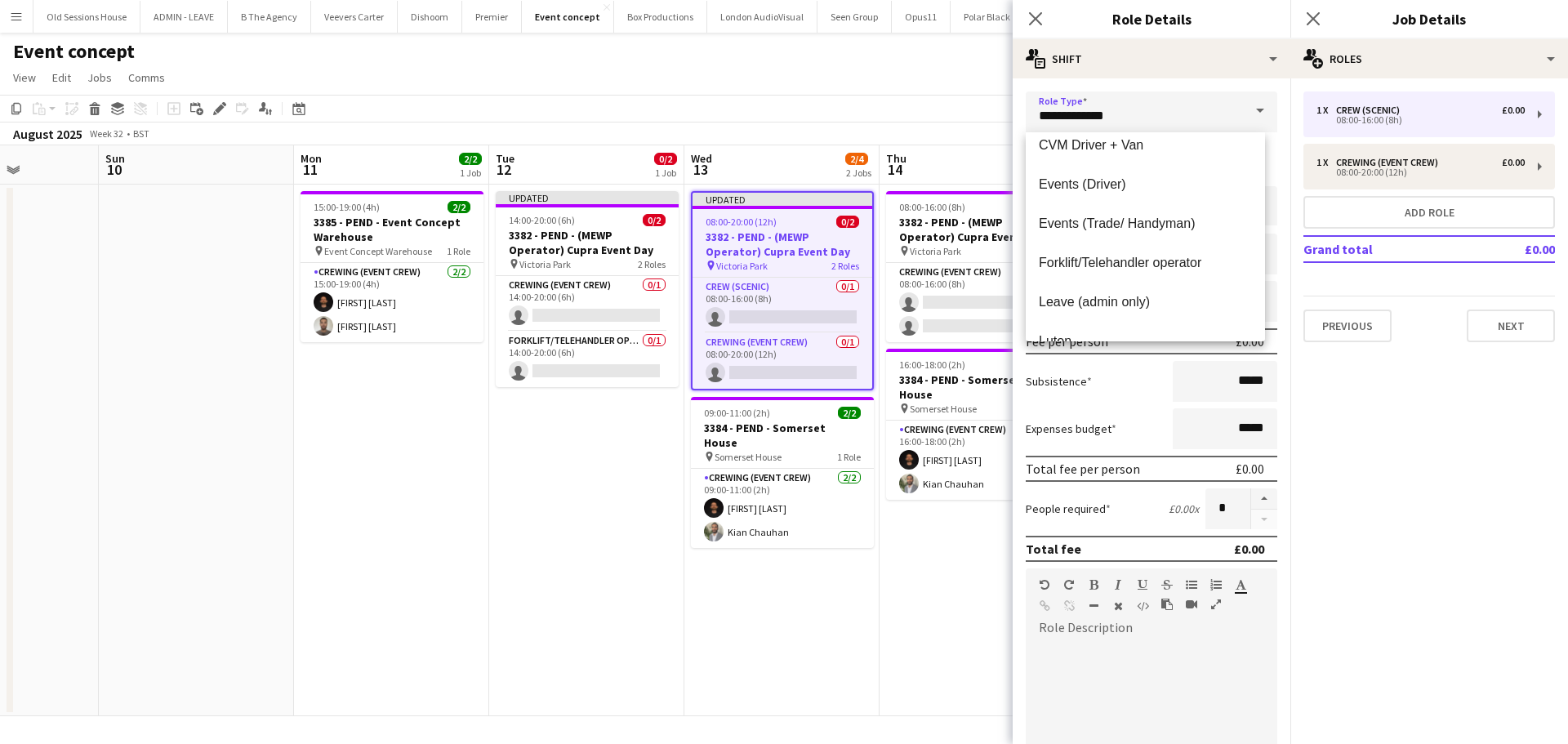 click on "Forklift/Telehandler operator" at bounding box center [1145, 263] 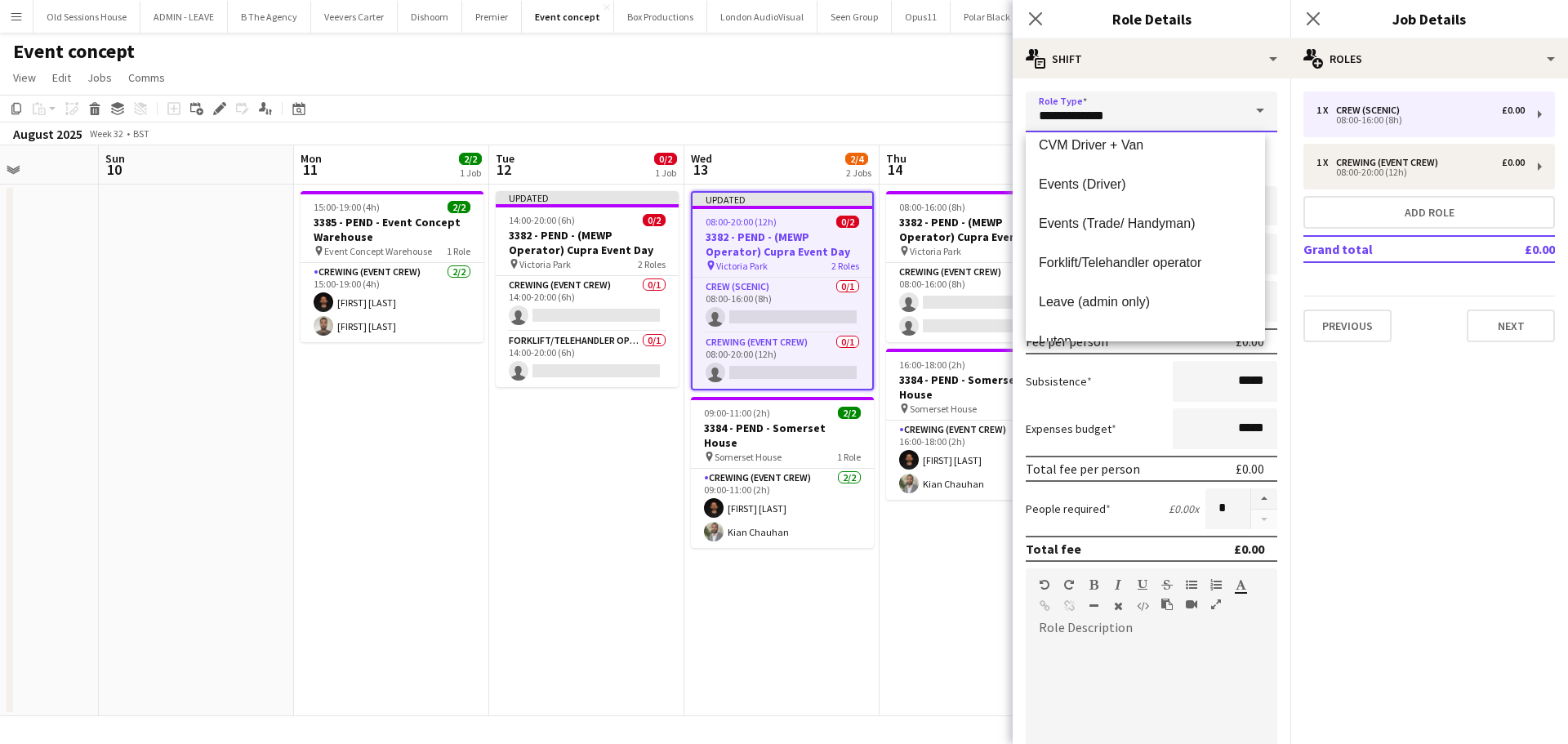 type on "**********" 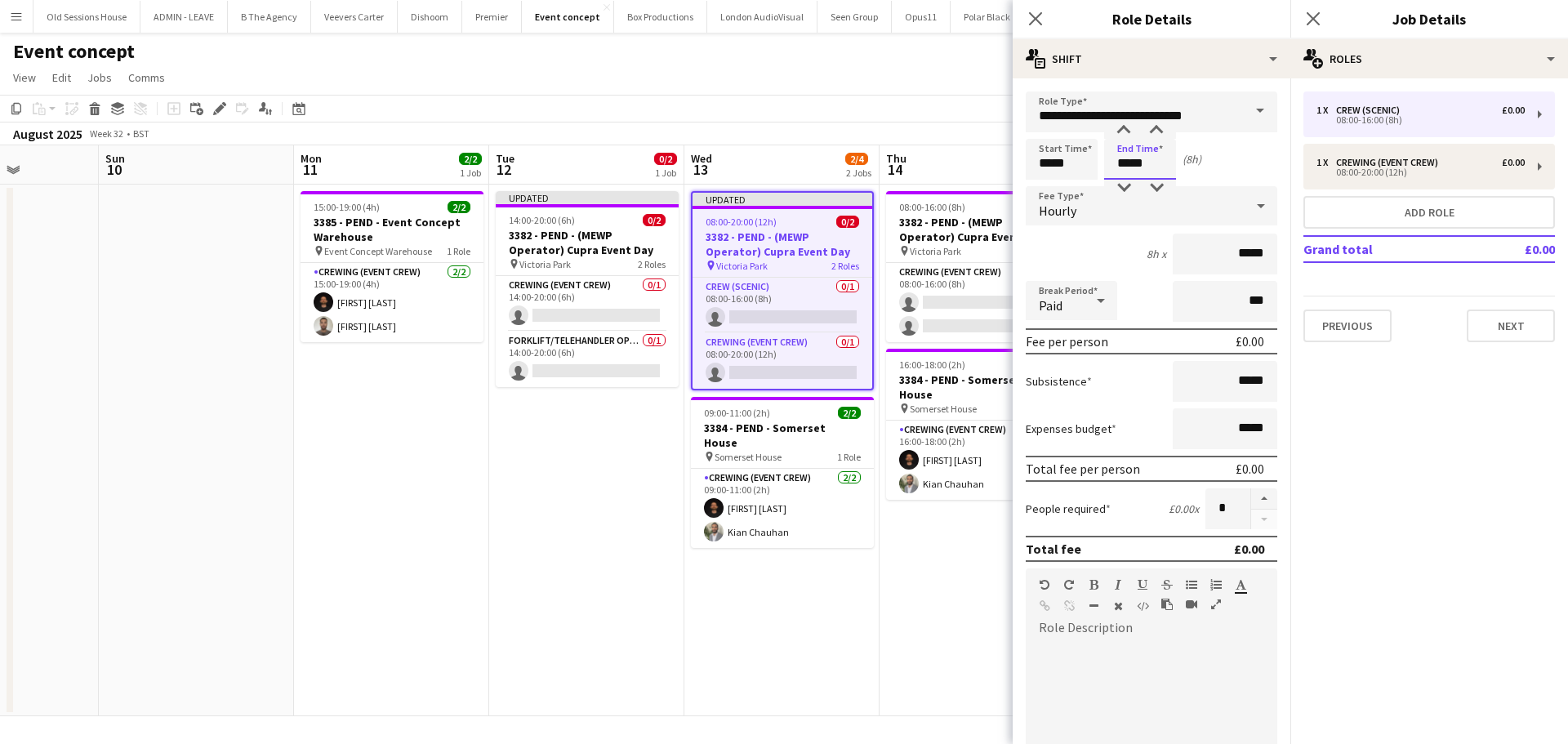 drag, startPoint x: 1146, startPoint y: 163, endPoint x: 1077, endPoint y: 165, distance: 69.029 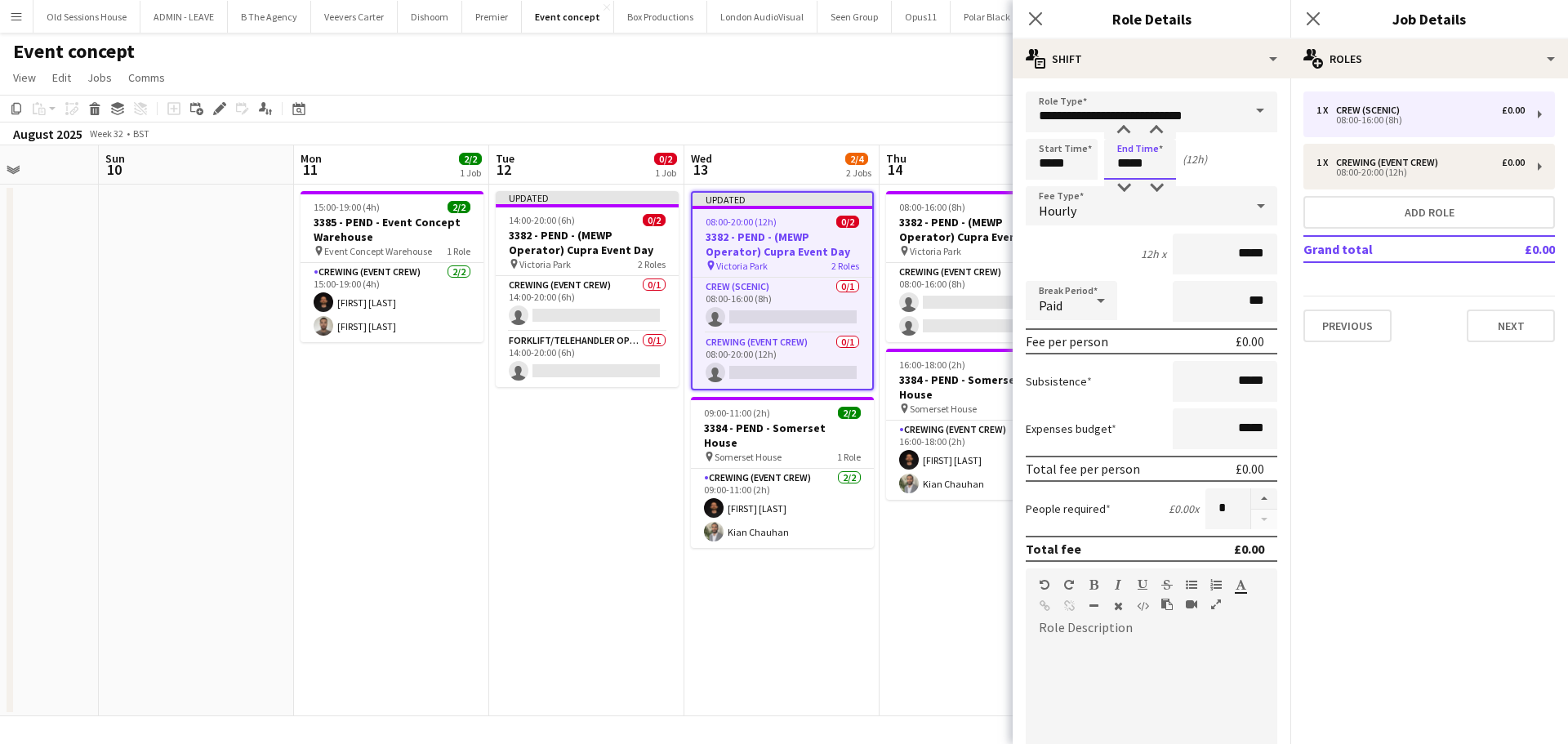 type on "*****" 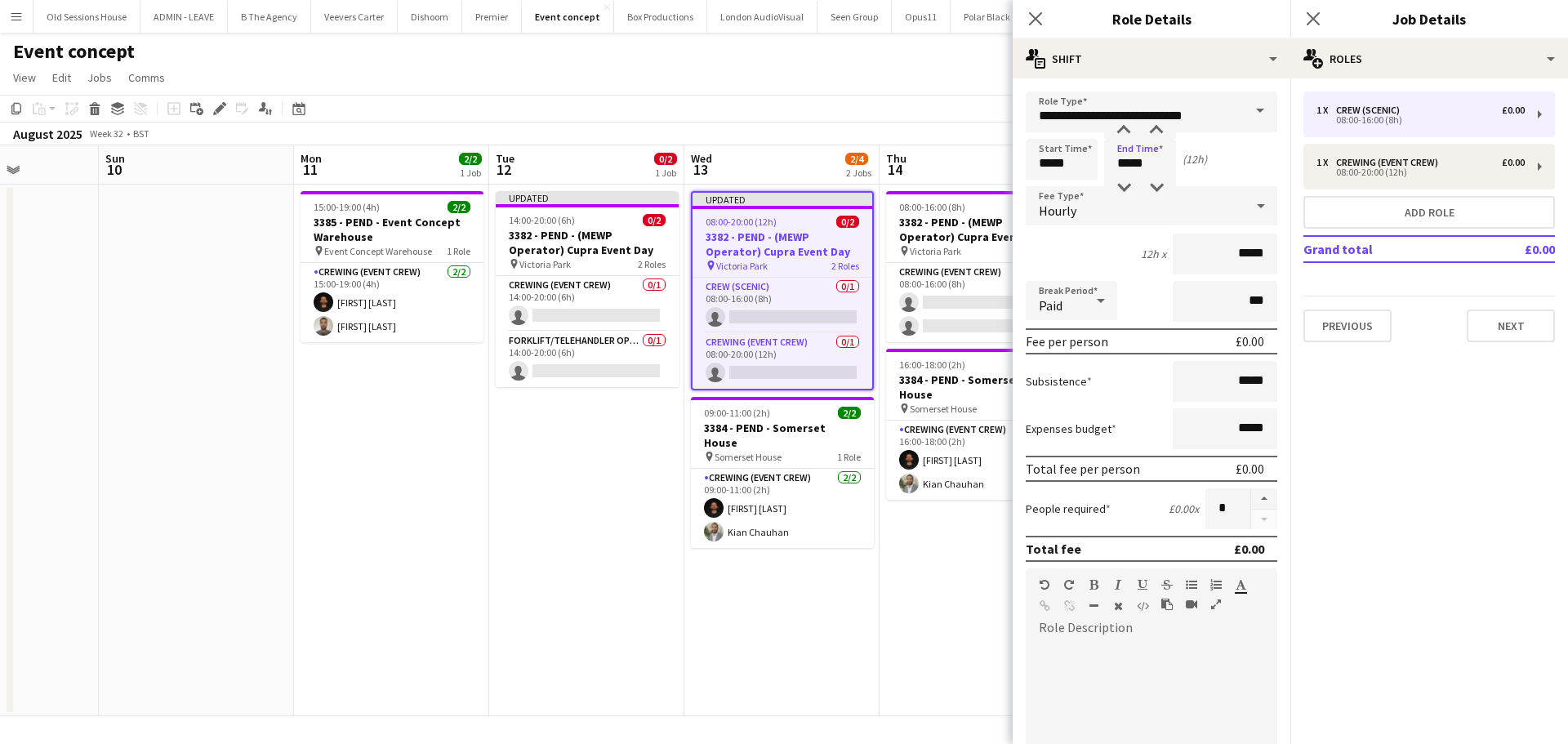 click on "12h x  *****" at bounding box center [1152, 254] 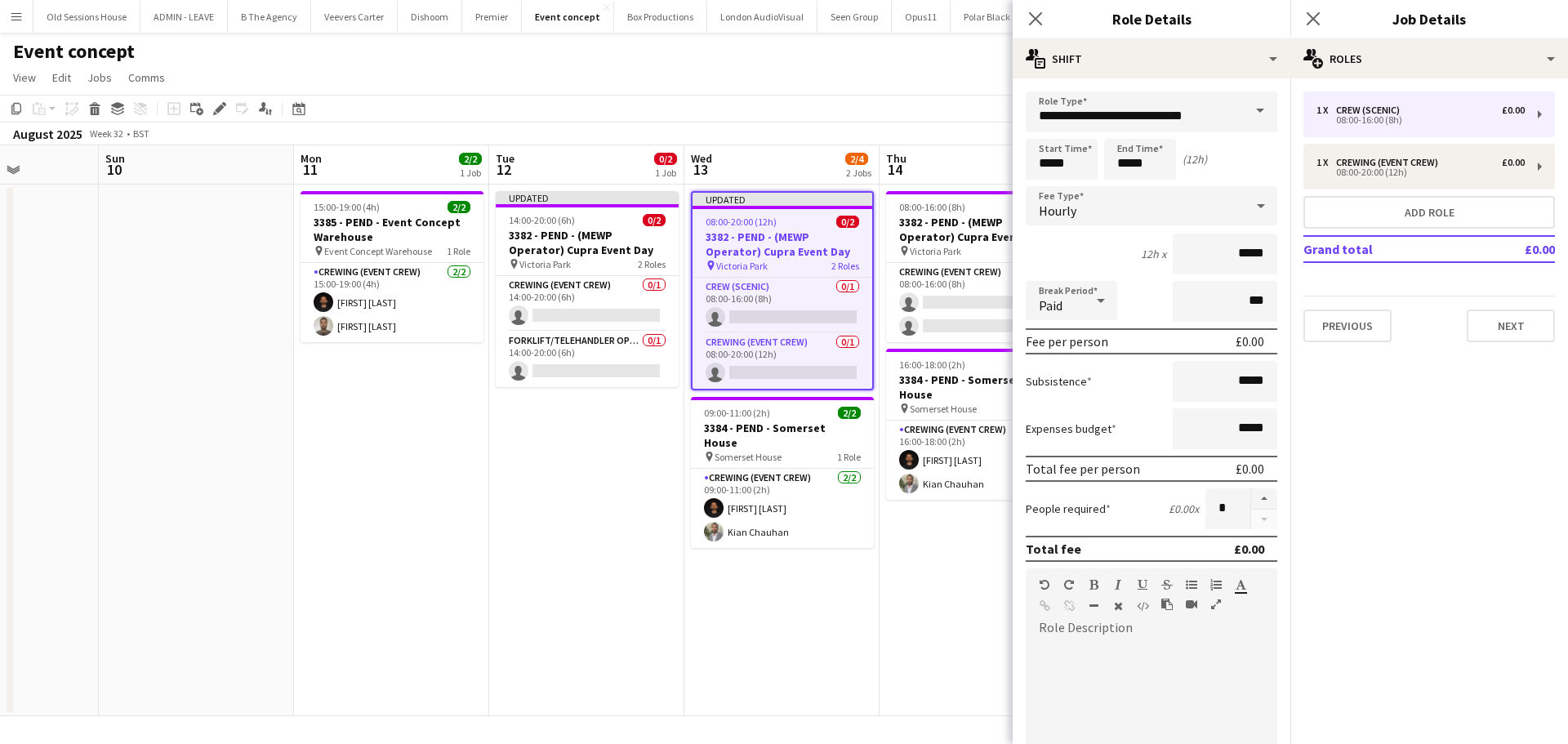 click 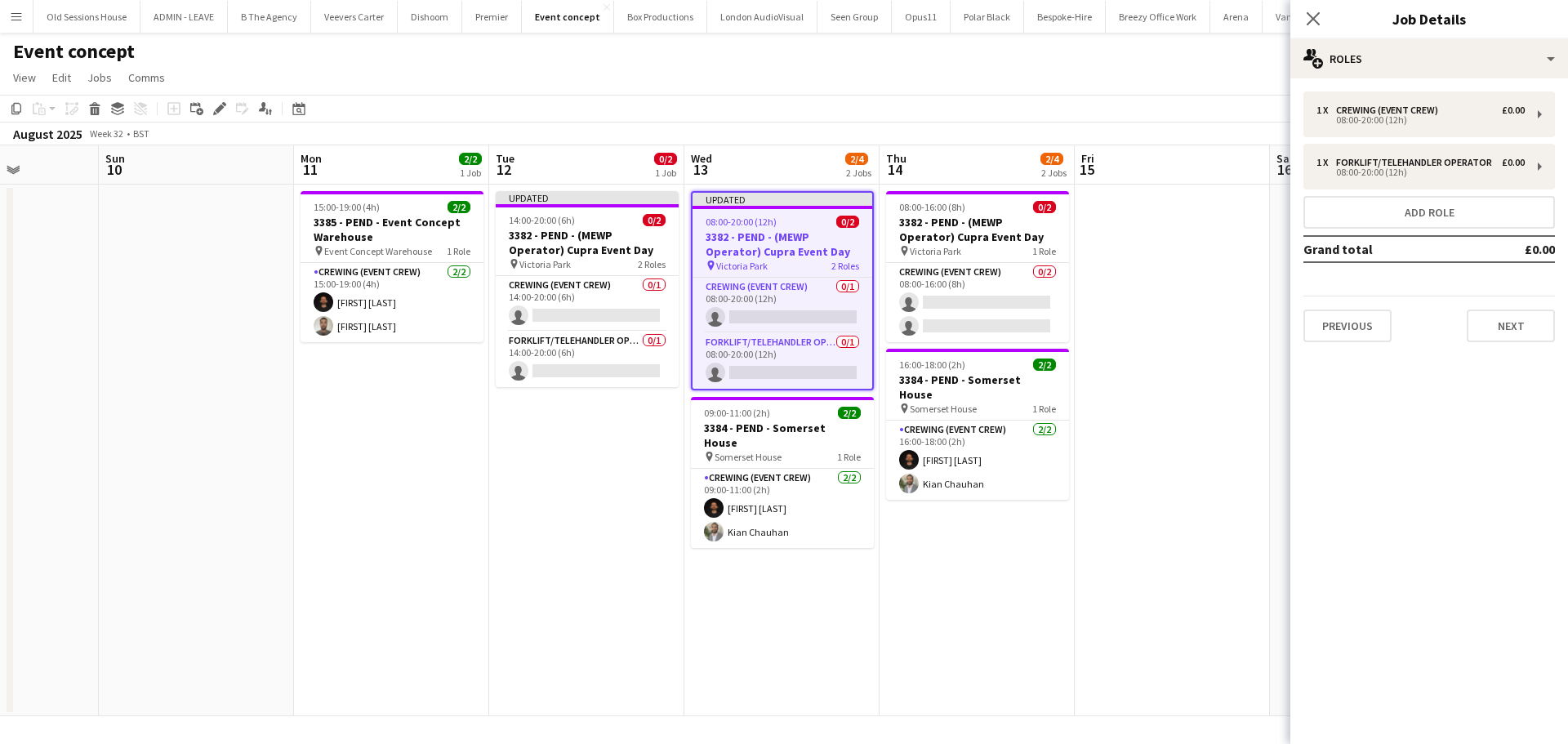 click on "Updated   08:00-20:00 (12h)    0/2   3382 - PEND -  (MEWP Operator) Cupra Event Day
pin
Victoria Park   2 Roles   Crewing (Event Crew)   0/1   08:00-20:00 (12h)
single-neutral-actions
Forklift/Telehandler operator   0/1   08:00-20:00 (12h)
single-neutral-actions
09:00-11:00 (2h)    2/2   3384 - PEND - Somerset House
pin
Somerset House   1 Role   Crewing (Event Crew)   2/2   09:00-11:00 (2h)
Christopher Ames Kian Chauhan" at bounding box center (782, 450) 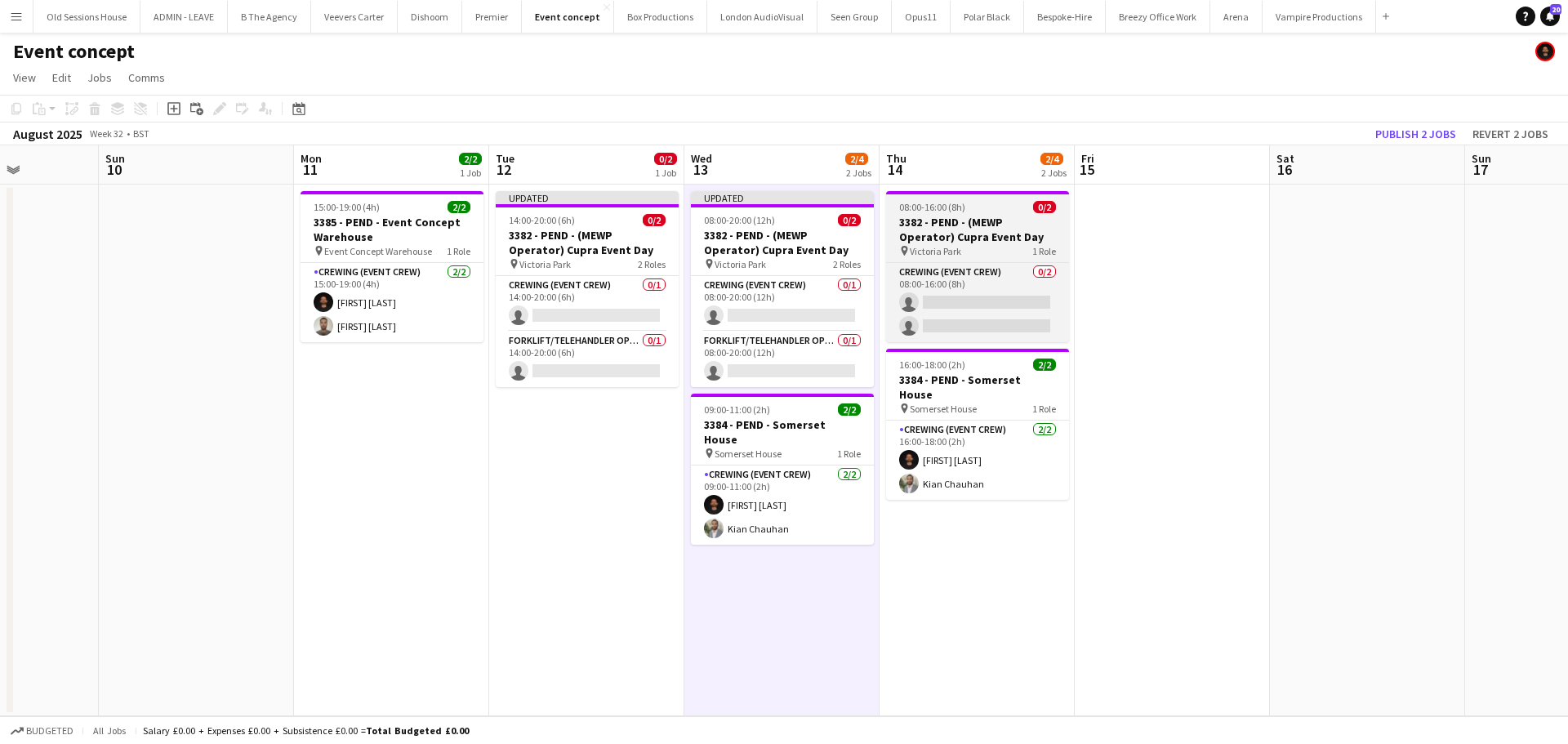 click on "3382 - PEND -  (MEWP Operator) Cupra Event Day" at bounding box center [978, 229] 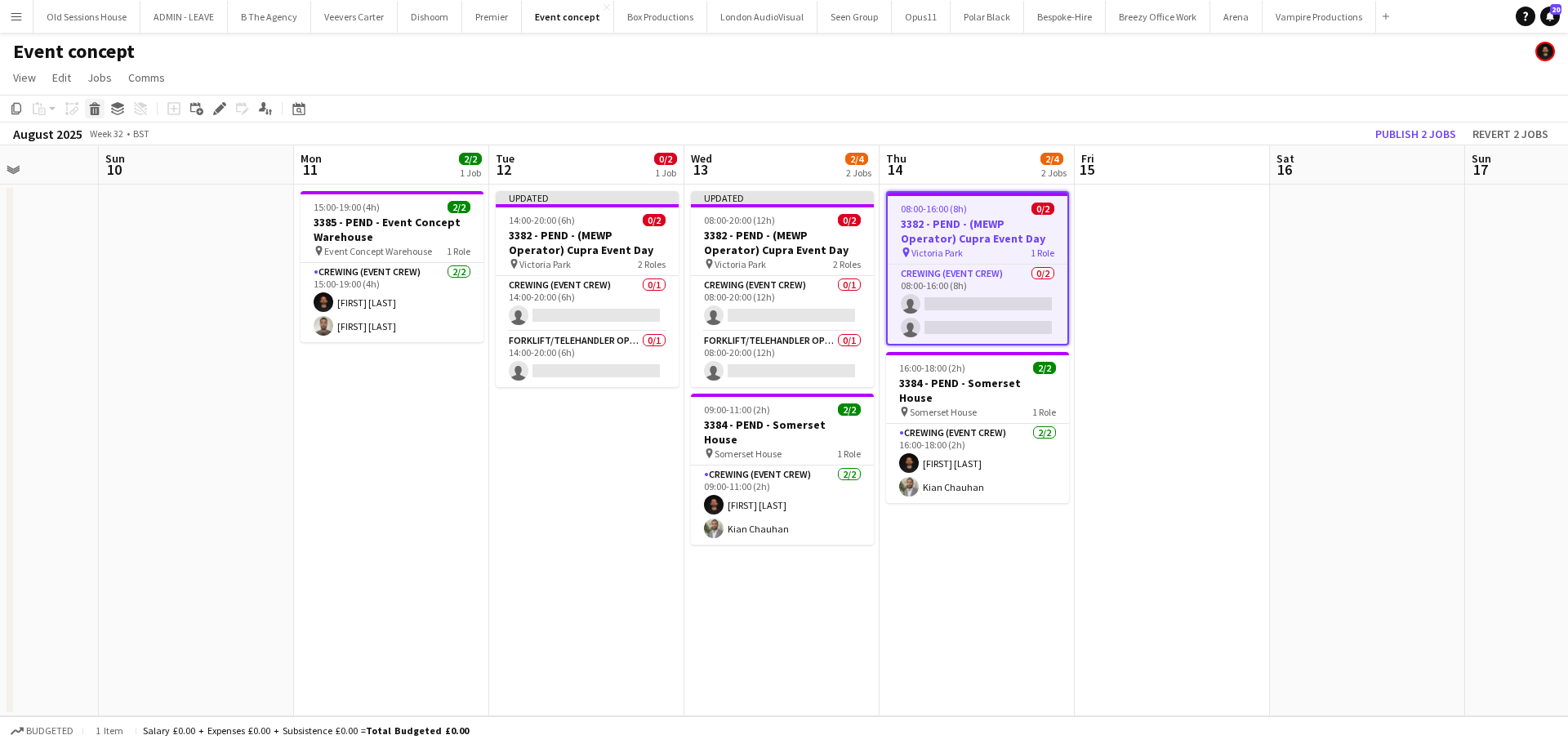 click 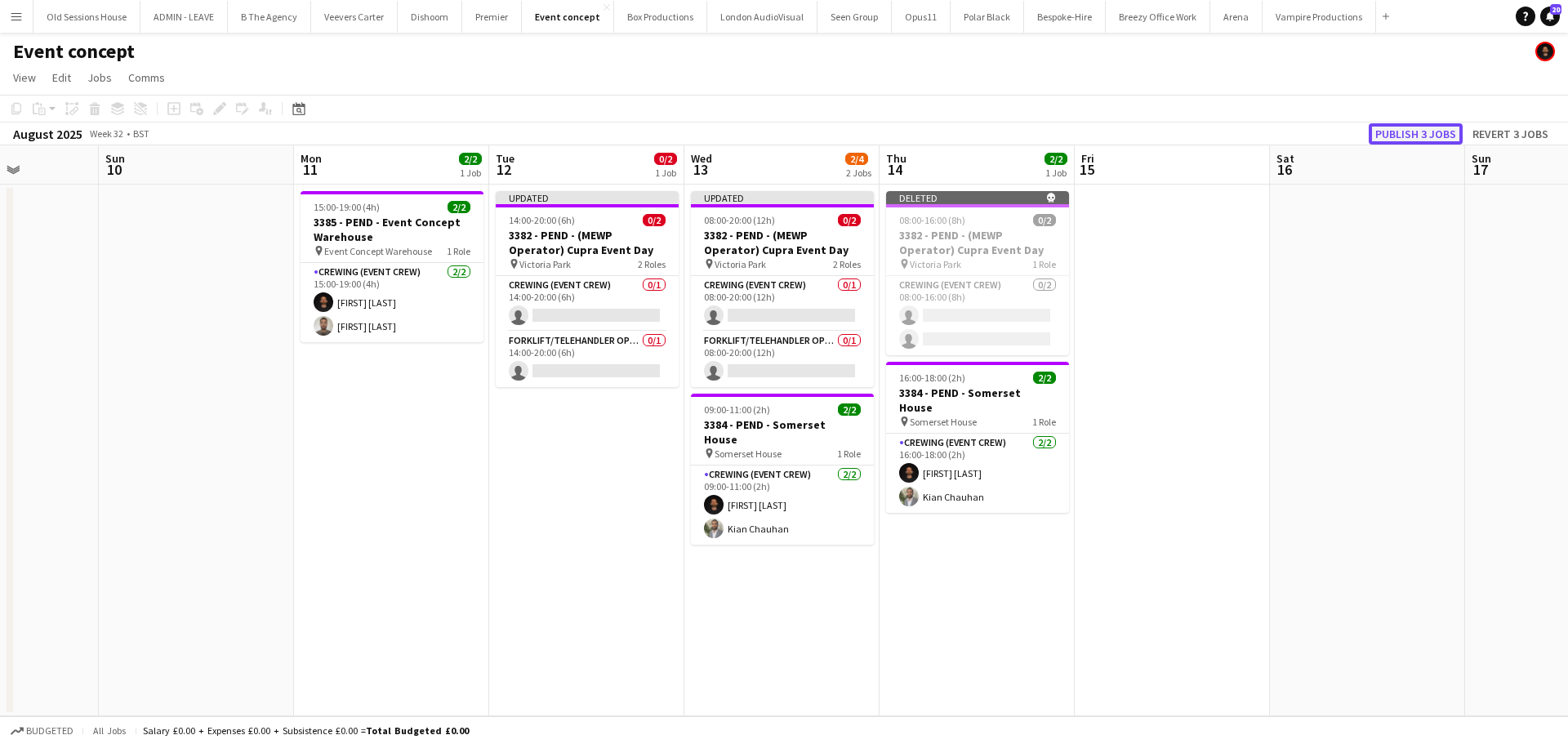 click on "Publish 3 jobs" 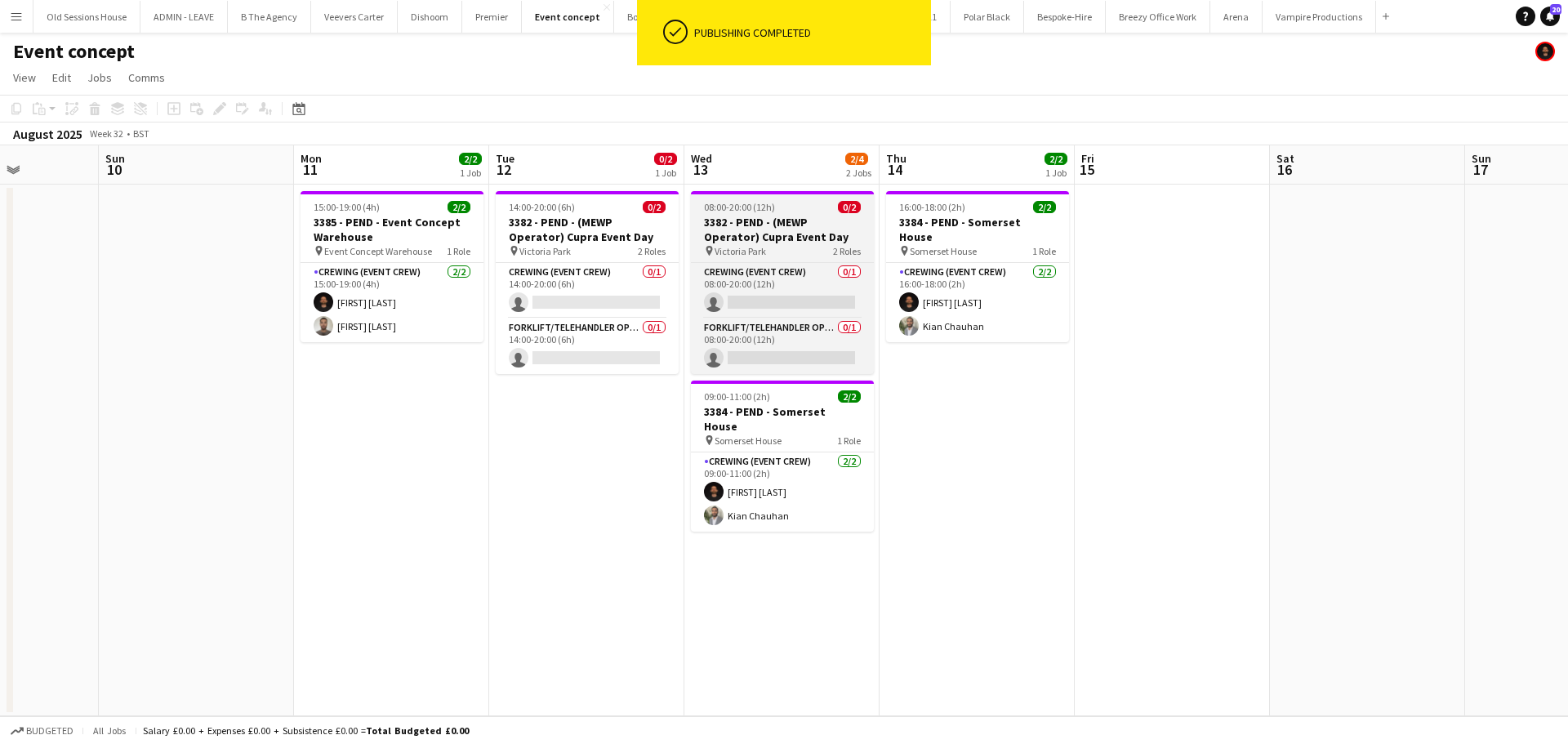 click on "3382 - PEND -  (MEWP Operator) Cupra Event Day" at bounding box center (782, 229) 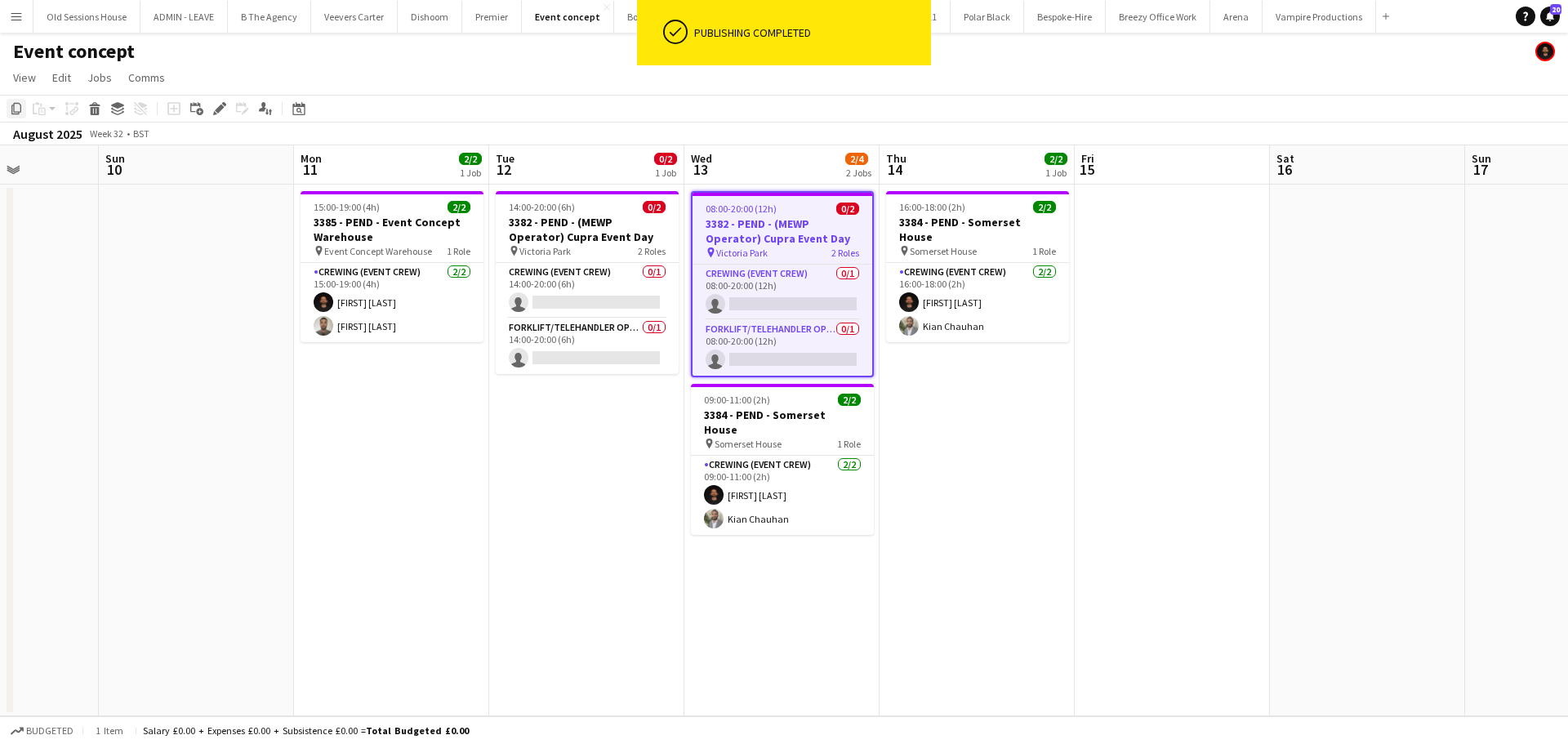 click 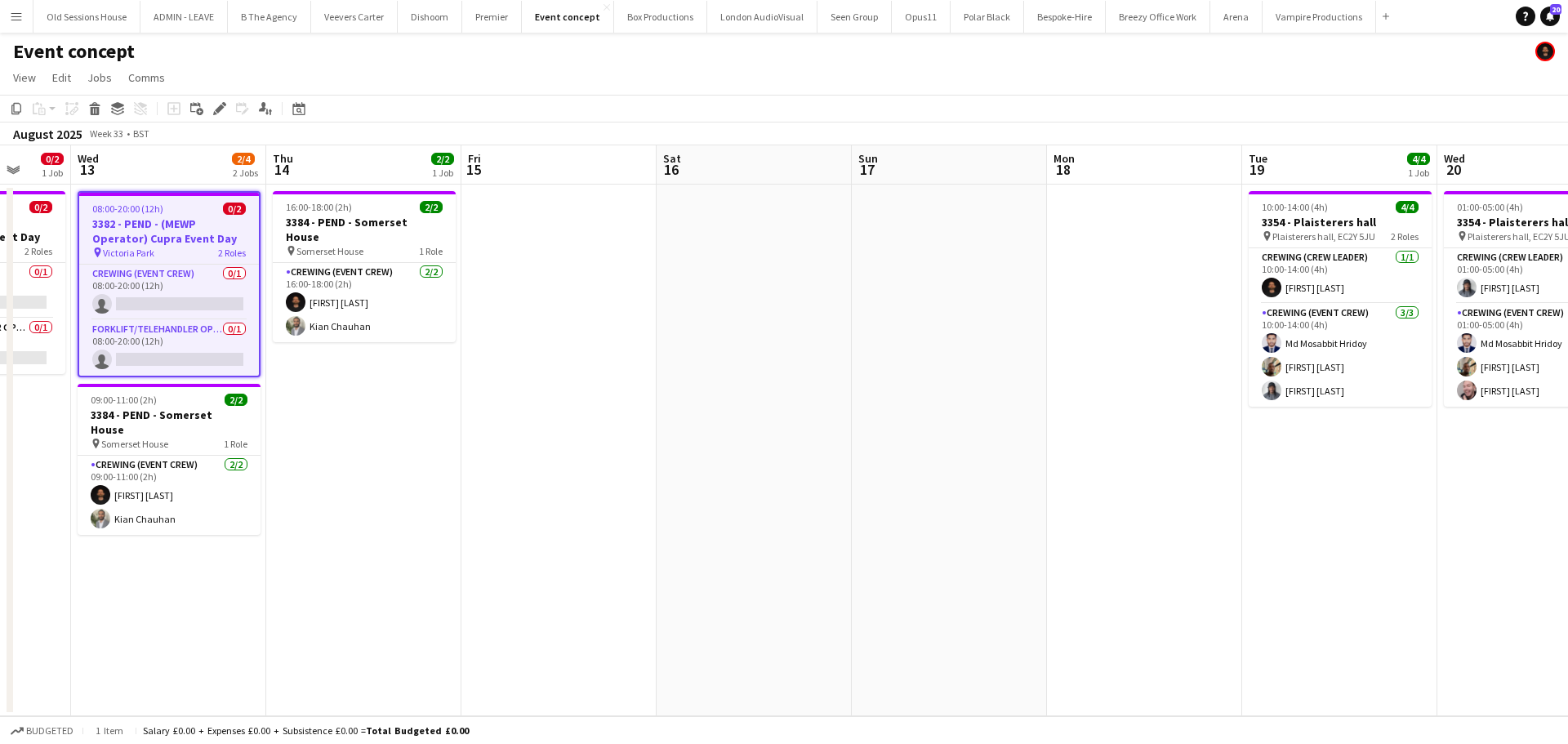 drag, startPoint x: 1243, startPoint y: 378, endPoint x: 862, endPoint y: 401, distance: 381.69359 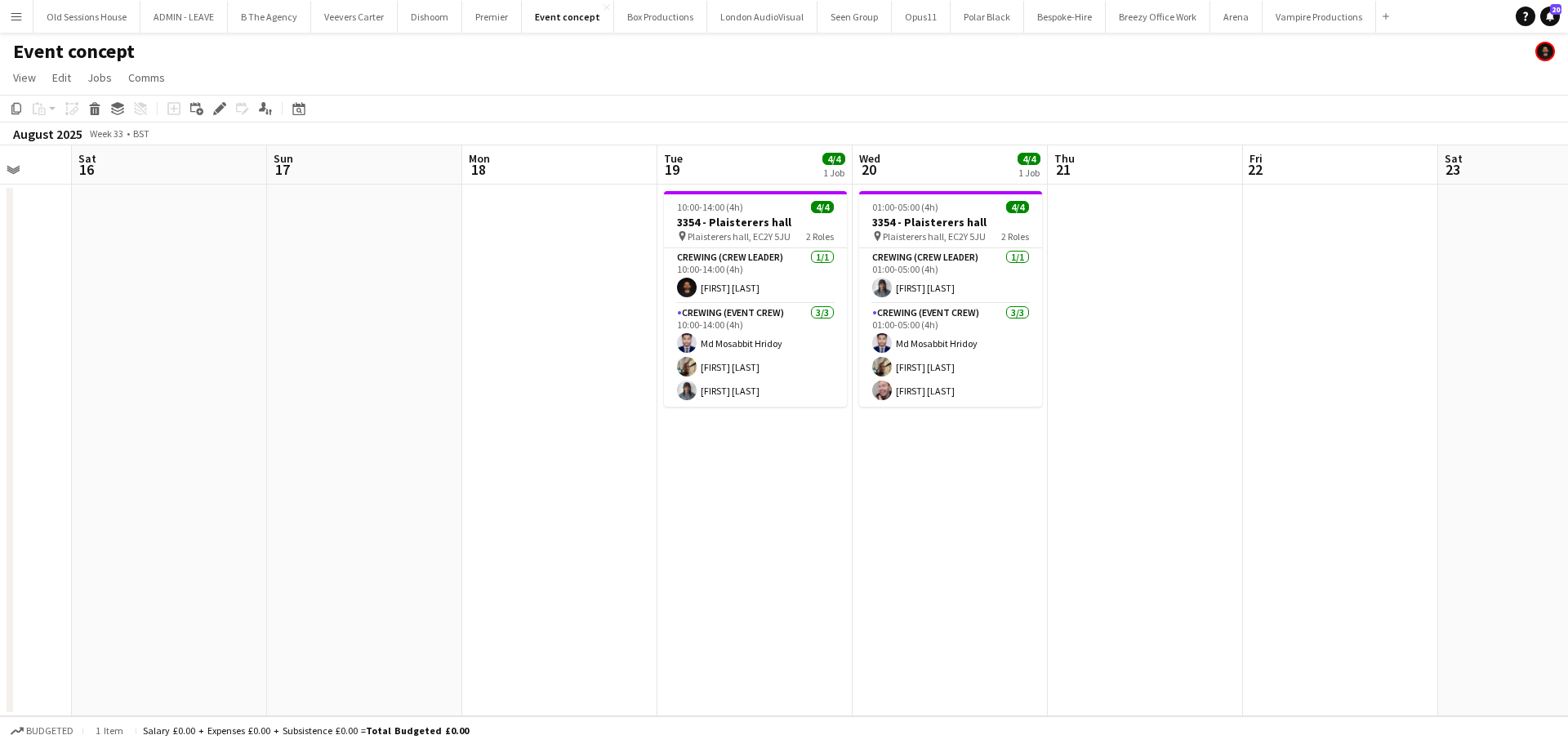 drag, startPoint x: 911, startPoint y: 381, endPoint x: 793, endPoint y: 386, distance: 118.10588 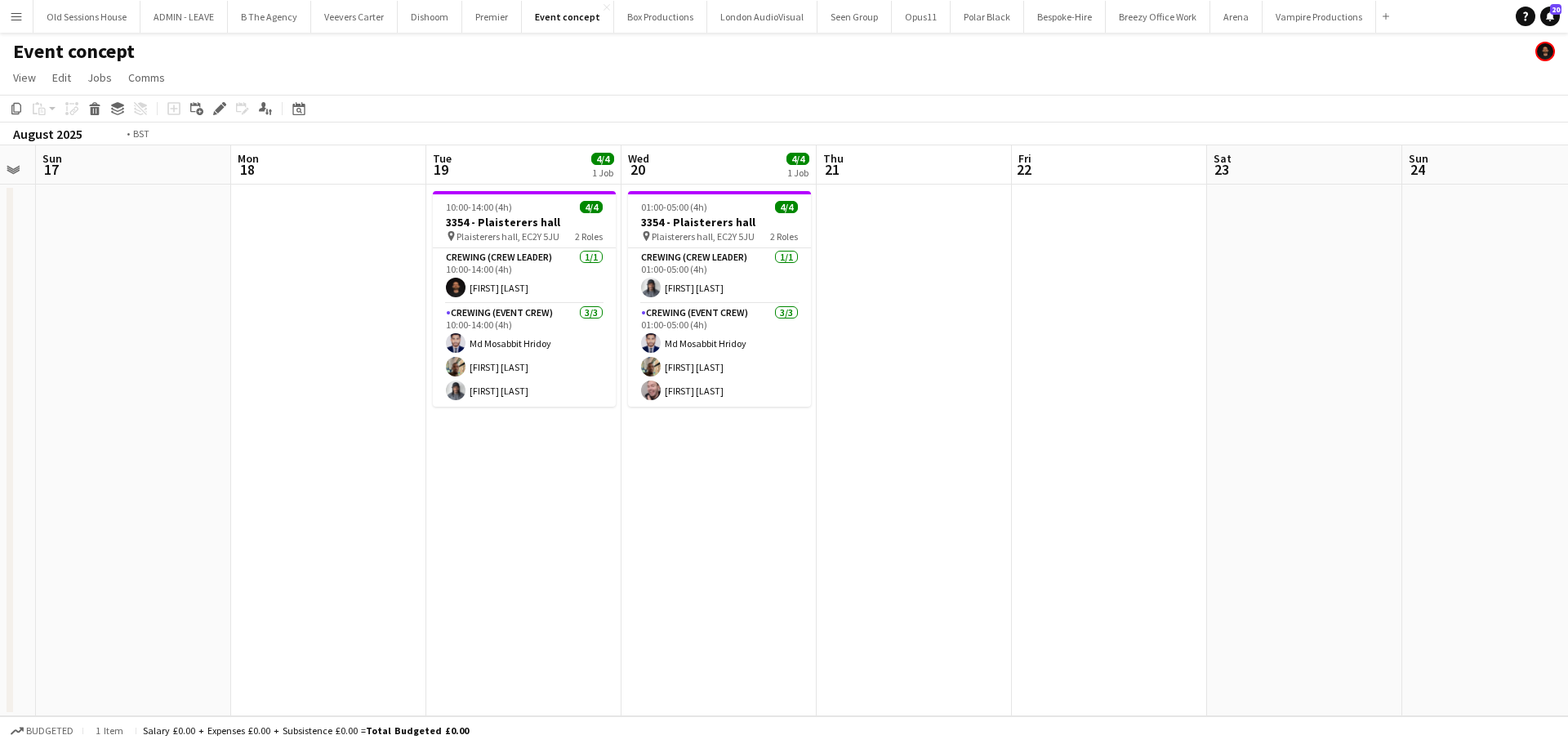drag, startPoint x: 1064, startPoint y: 416, endPoint x: 780, endPoint y: 403, distance: 284.29738 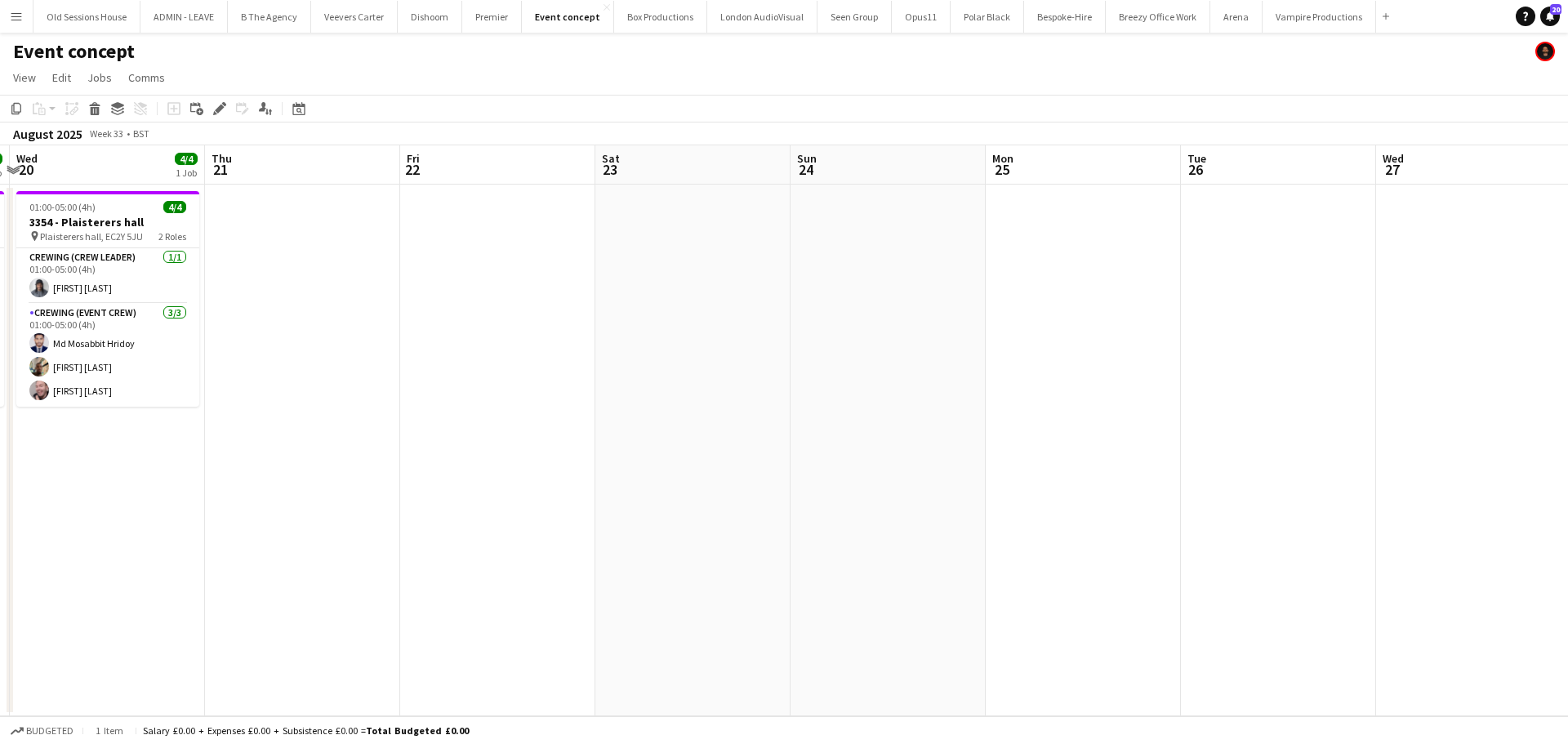 drag, startPoint x: 1199, startPoint y: 403, endPoint x: 890, endPoint y: 405, distance: 309.00647 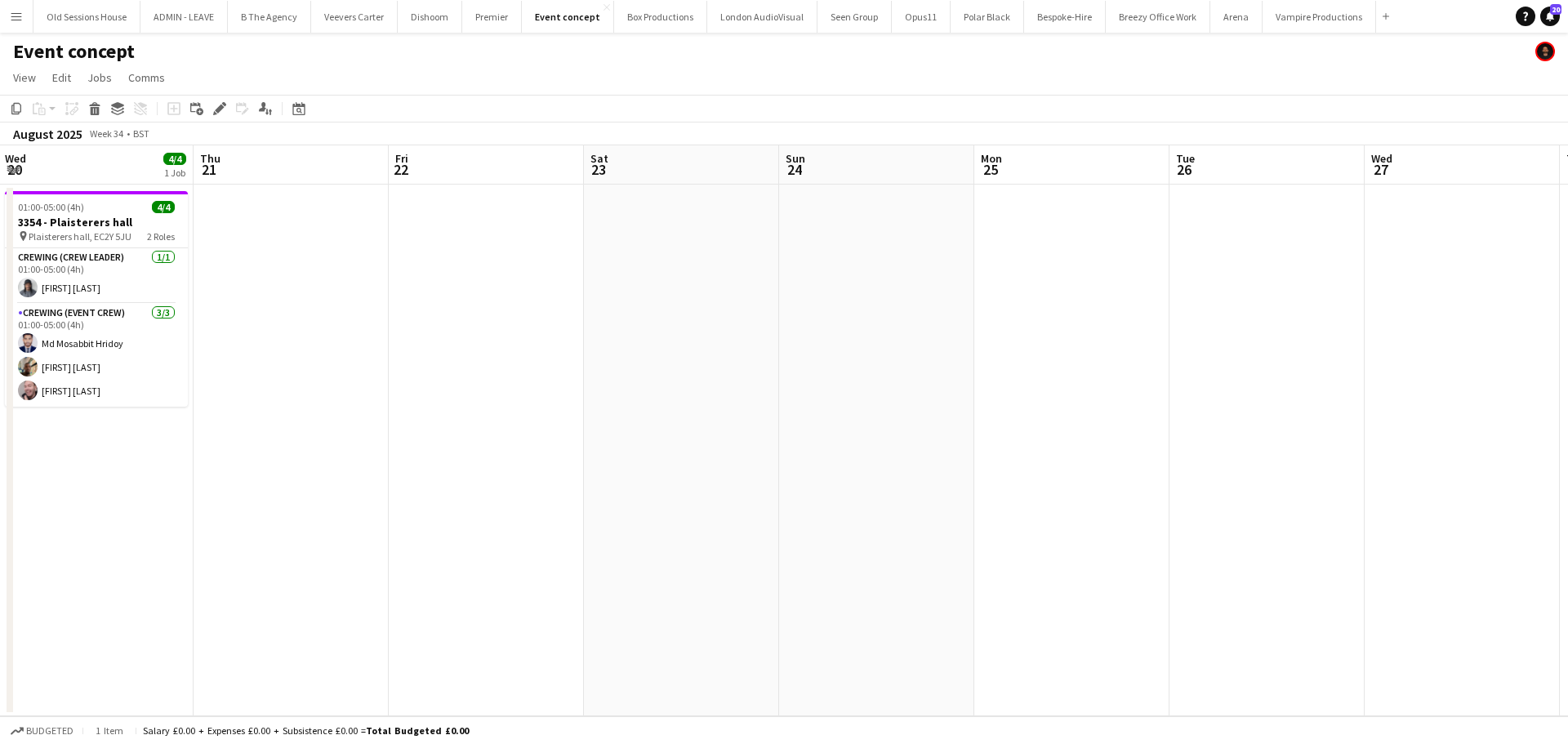 click at bounding box center [1267, 450] 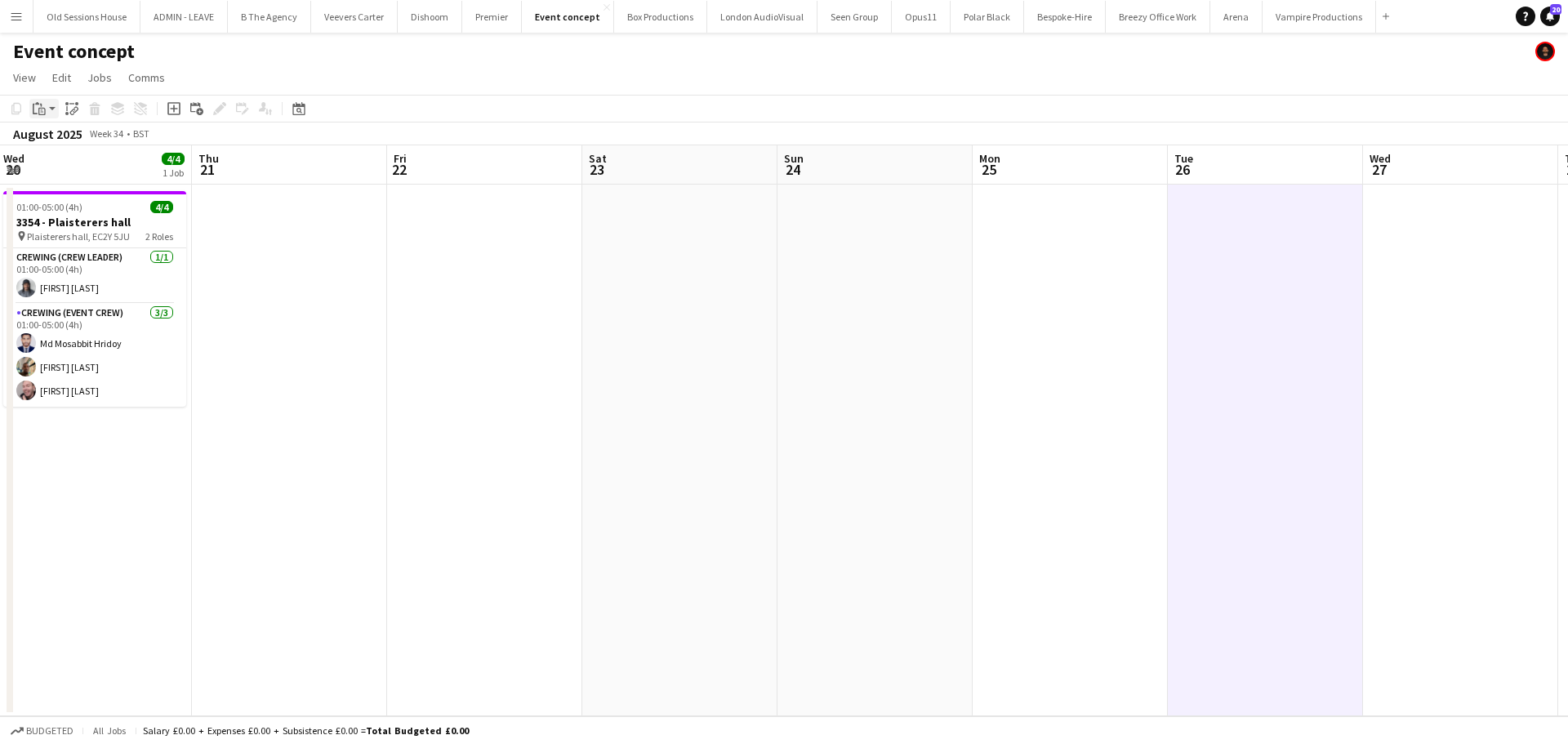 click on "Copy
Paste
Paste   Ctrl+V Paste with crew  Ctrl+Shift+V
Paste linked Job
Delete
Group
Ungroup" 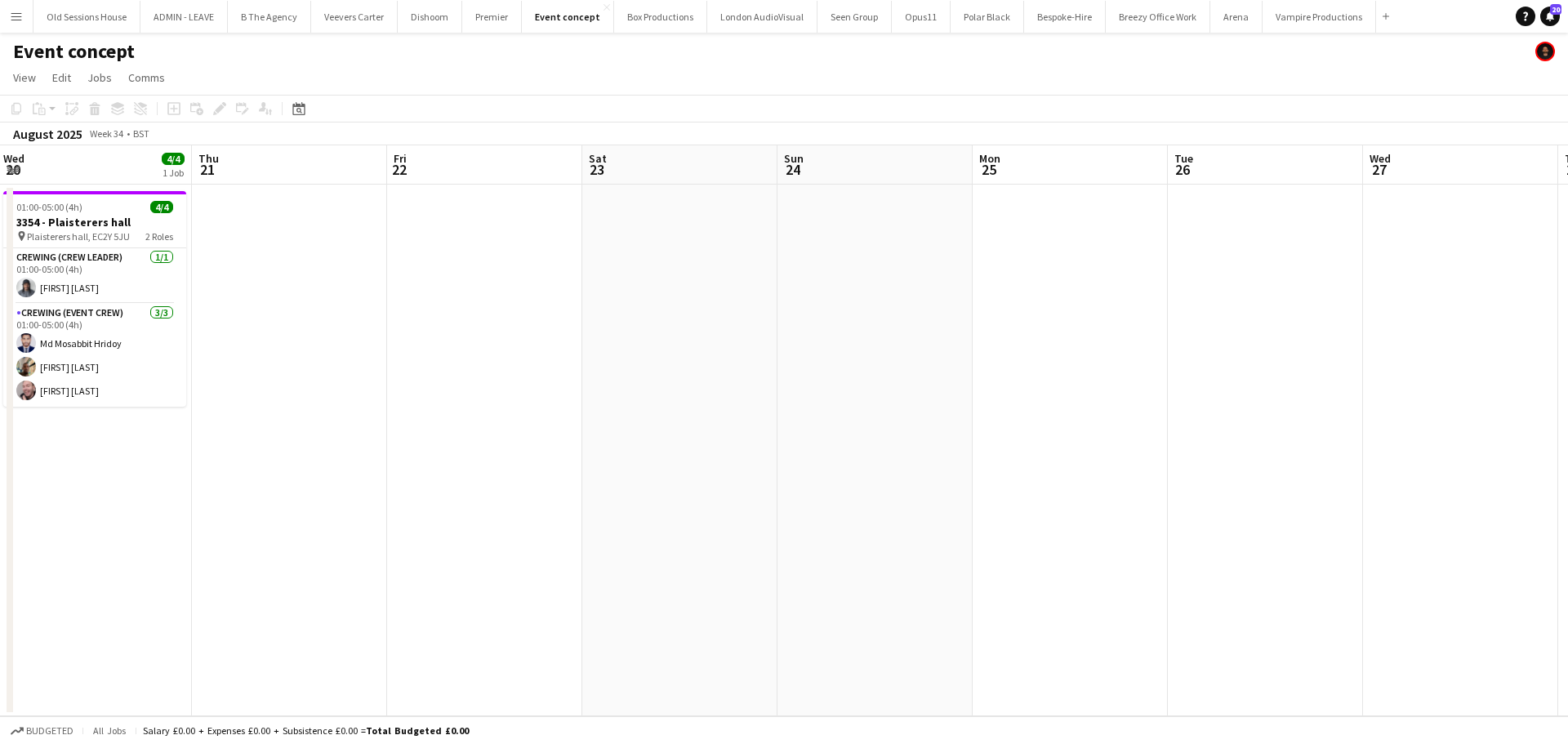 drag, startPoint x: 1209, startPoint y: 223, endPoint x: 1104, endPoint y: 216, distance: 105.23307 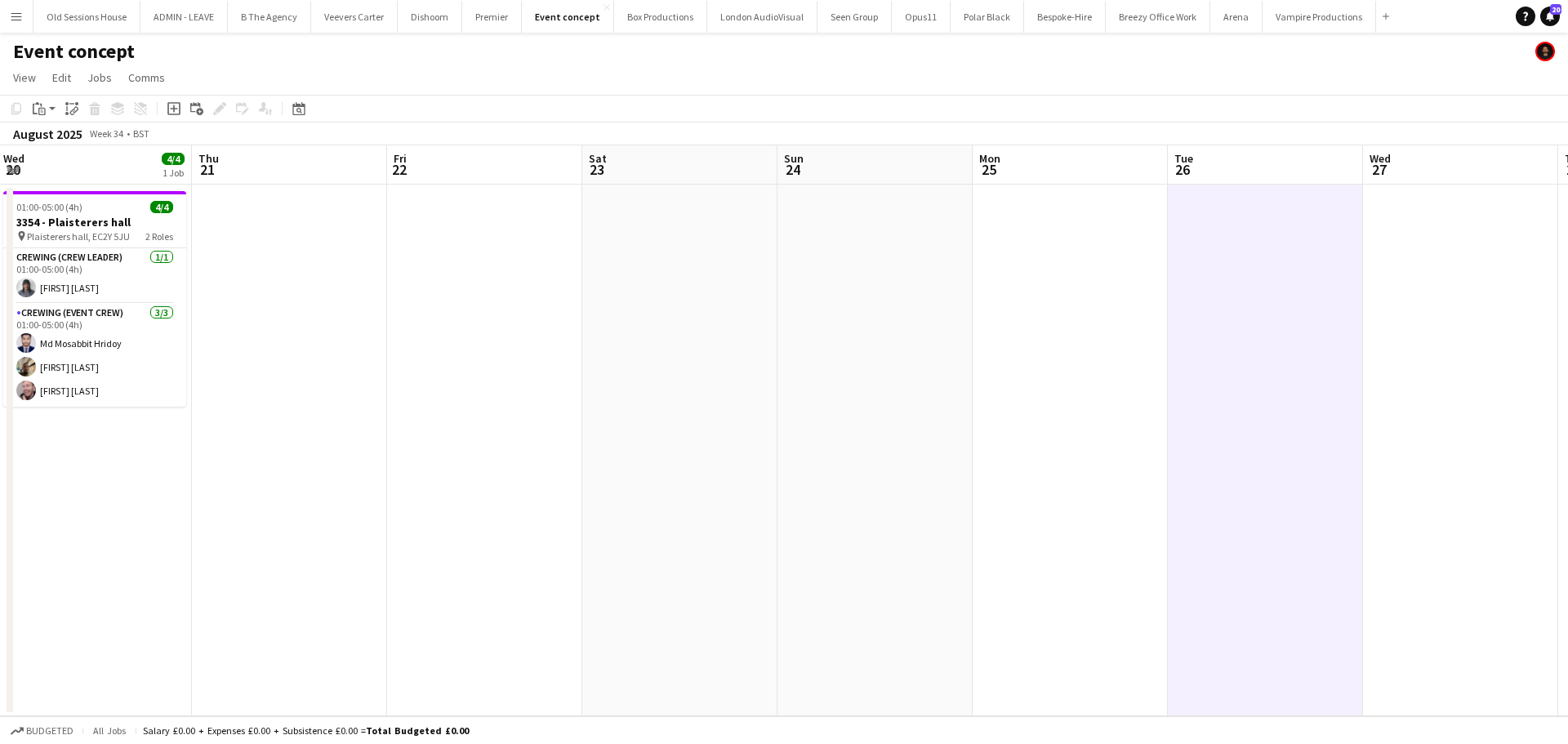 scroll, scrollTop: 0, scrollLeft: 788, axis: horizontal 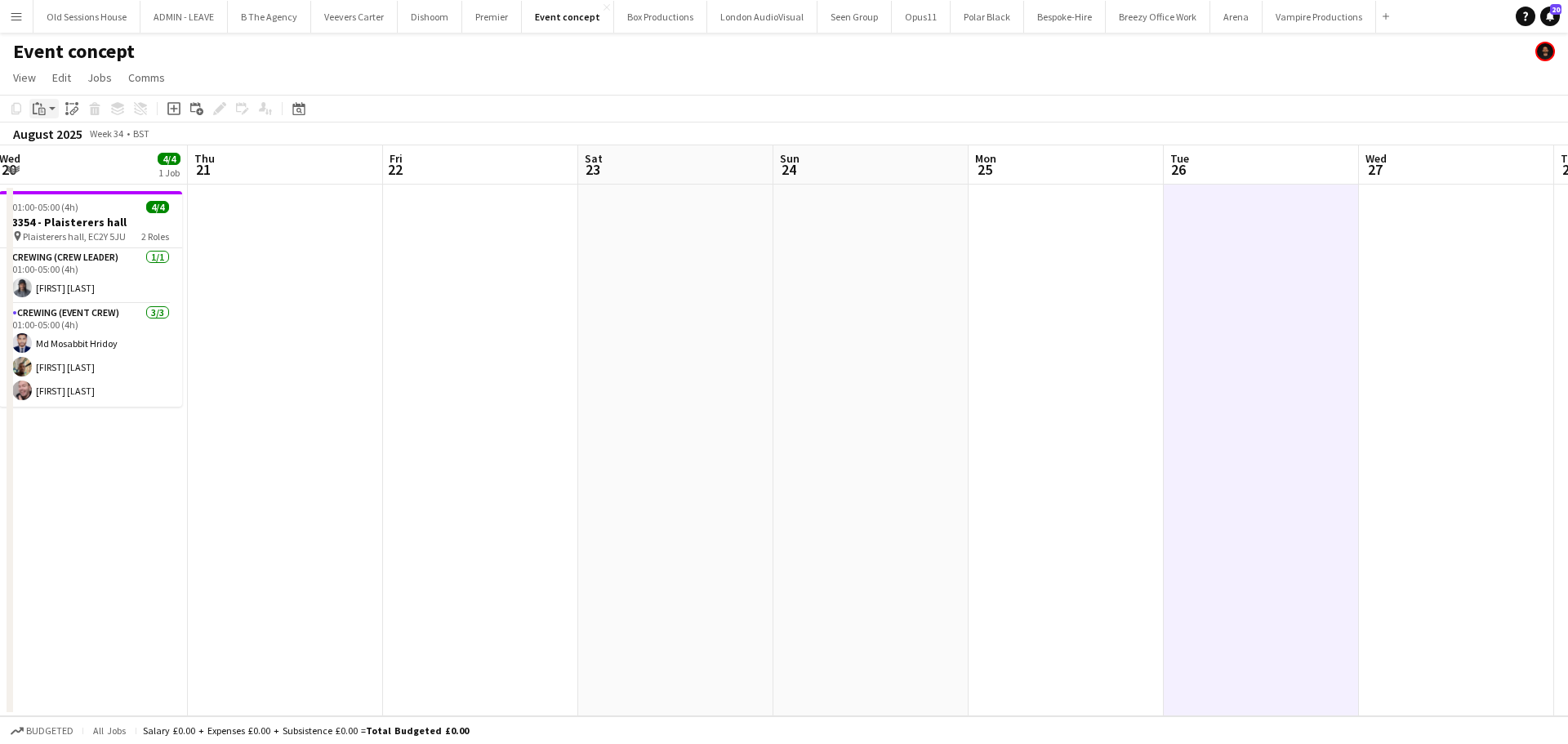 click on "Paste" 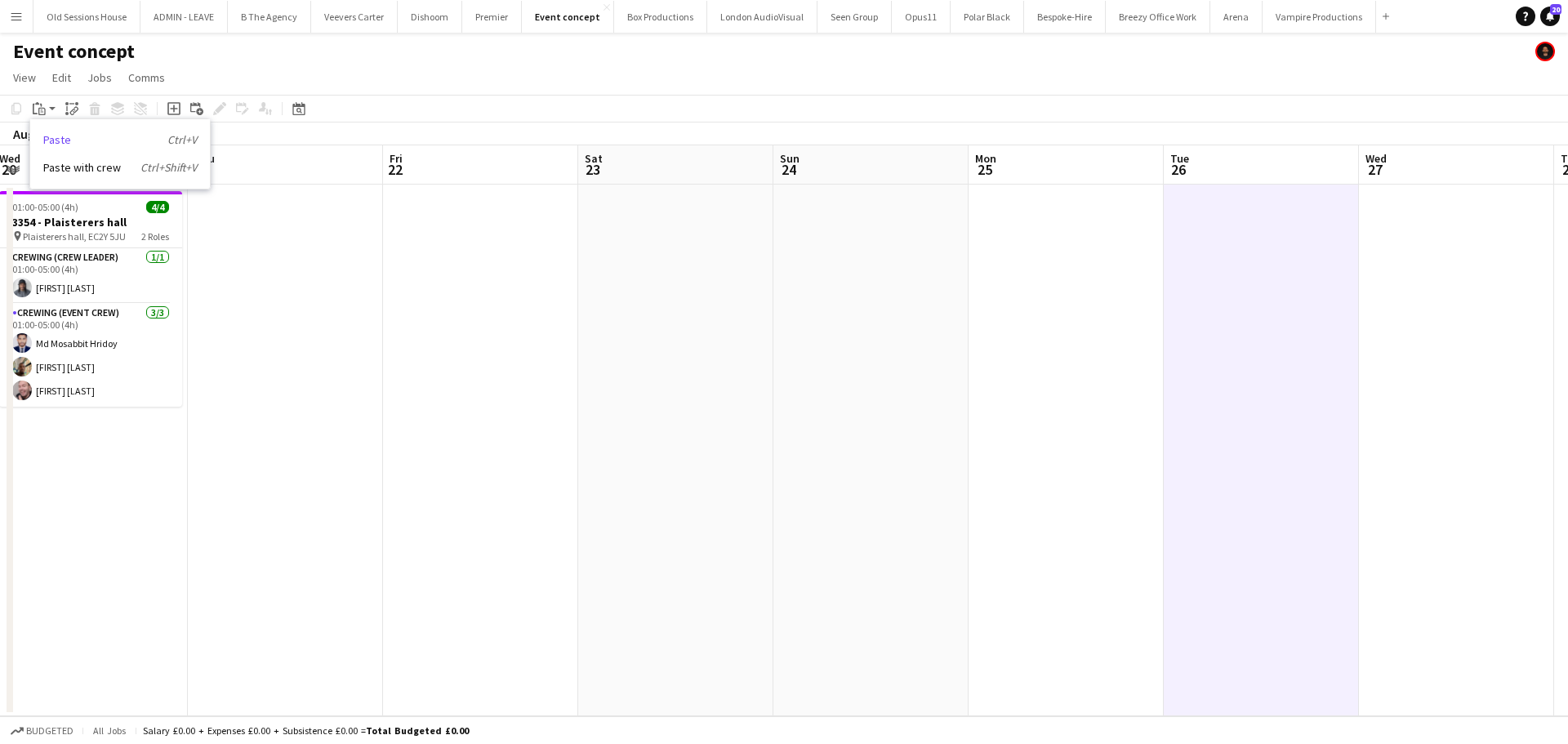 click on "Paste   Ctrl+V" at bounding box center [120, 140] 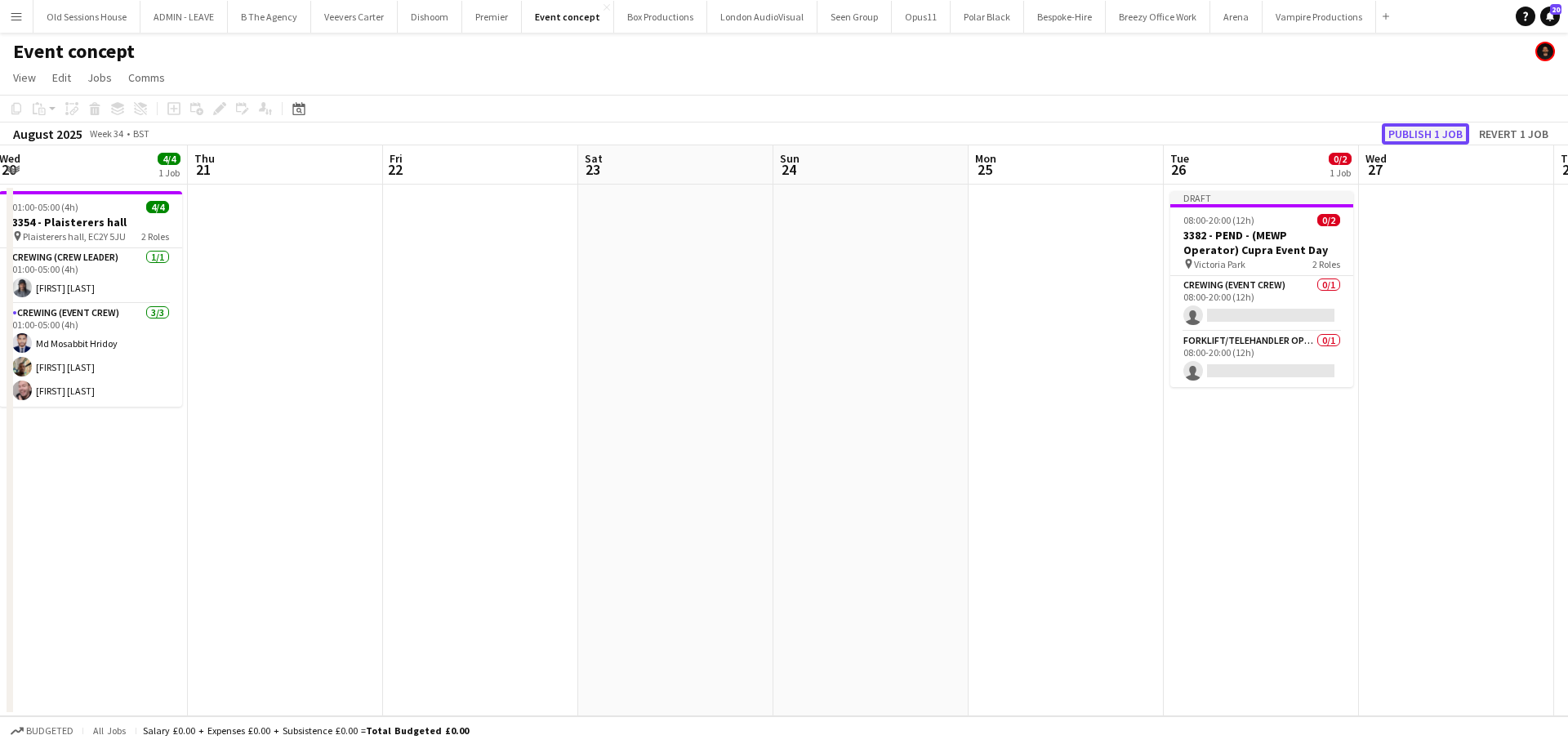 click on "Publish 1 job" 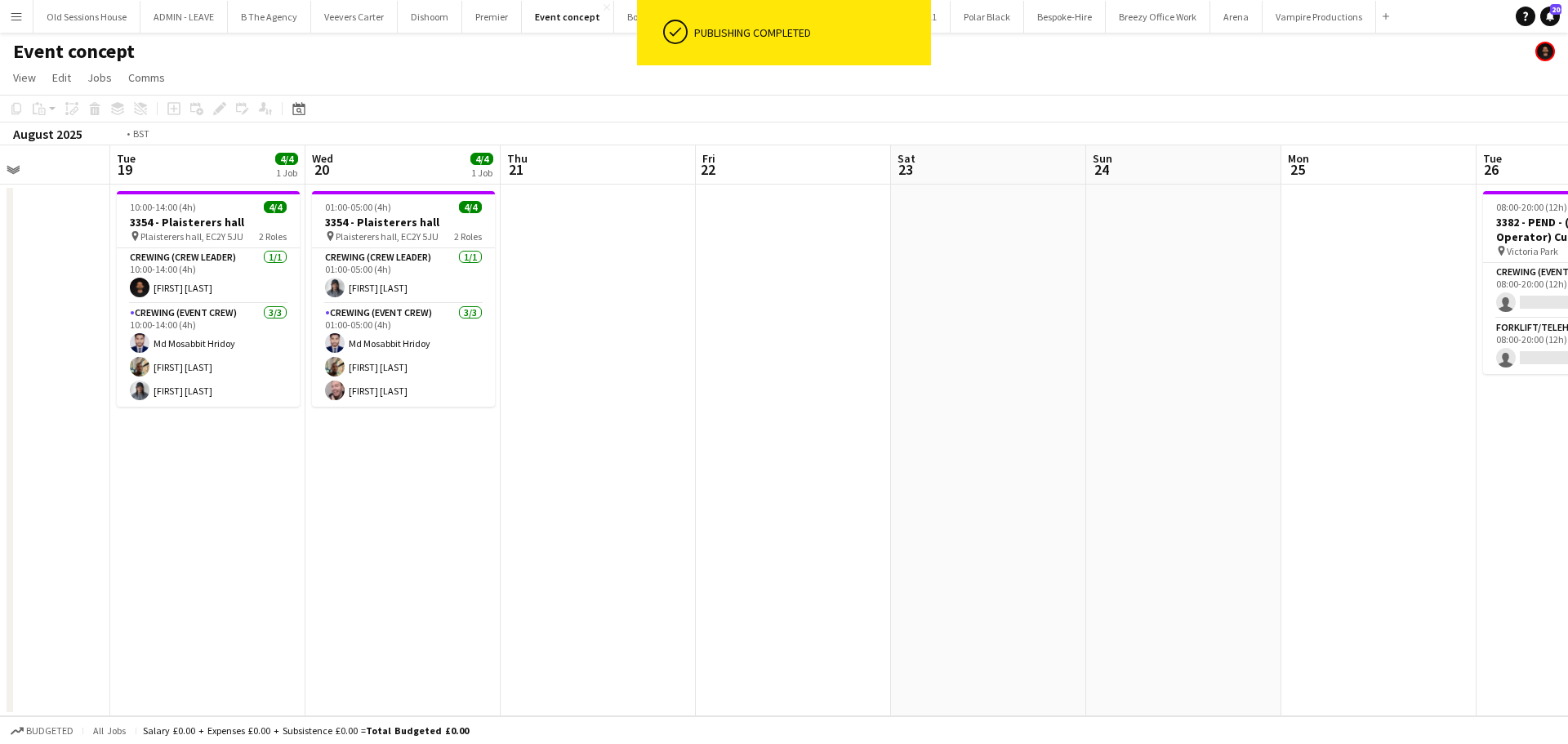 drag, startPoint x: 662, startPoint y: 494, endPoint x: 1365, endPoint y: 440, distance: 705.07092 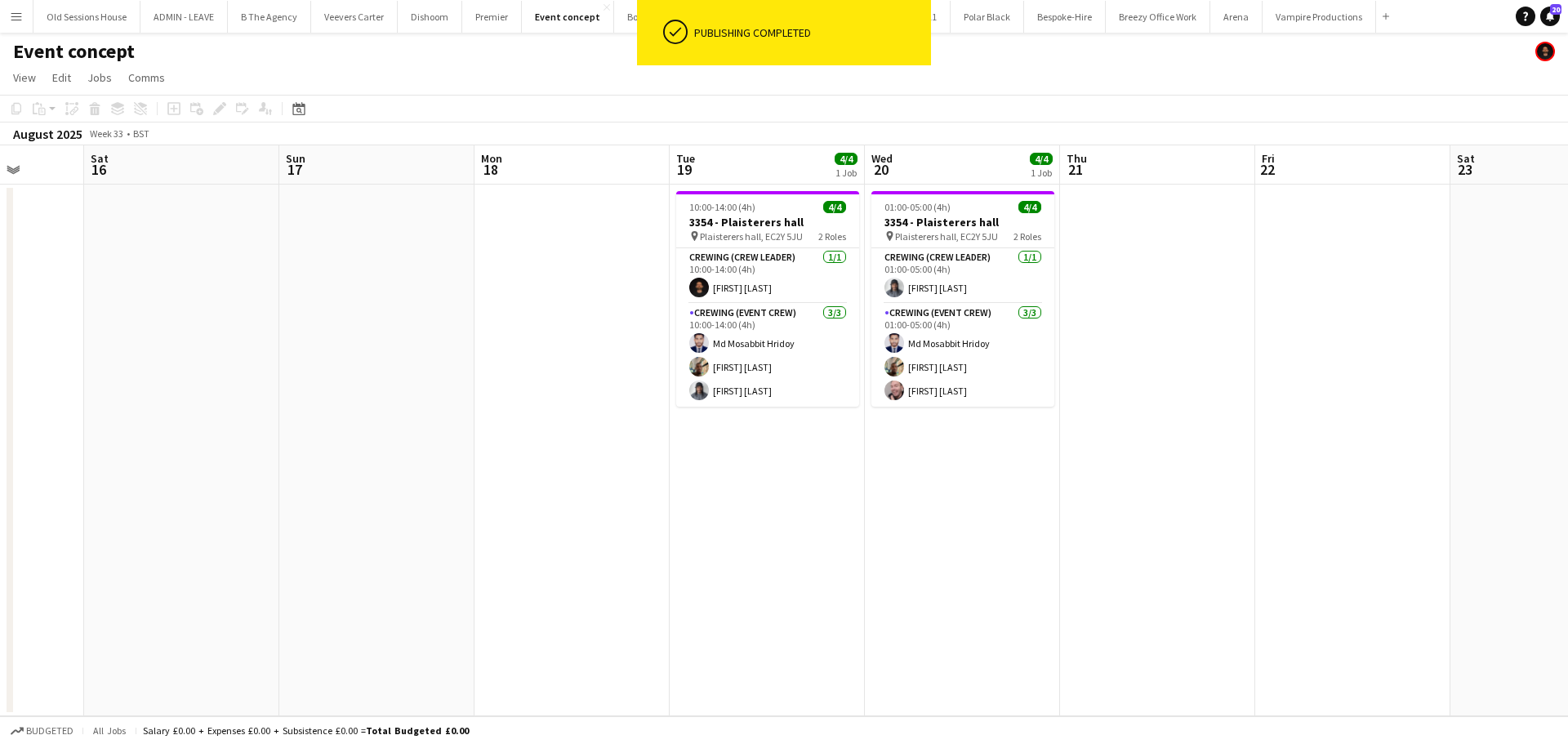 drag, startPoint x: 779, startPoint y: 497, endPoint x: 1567, endPoint y: 428, distance: 791.01517 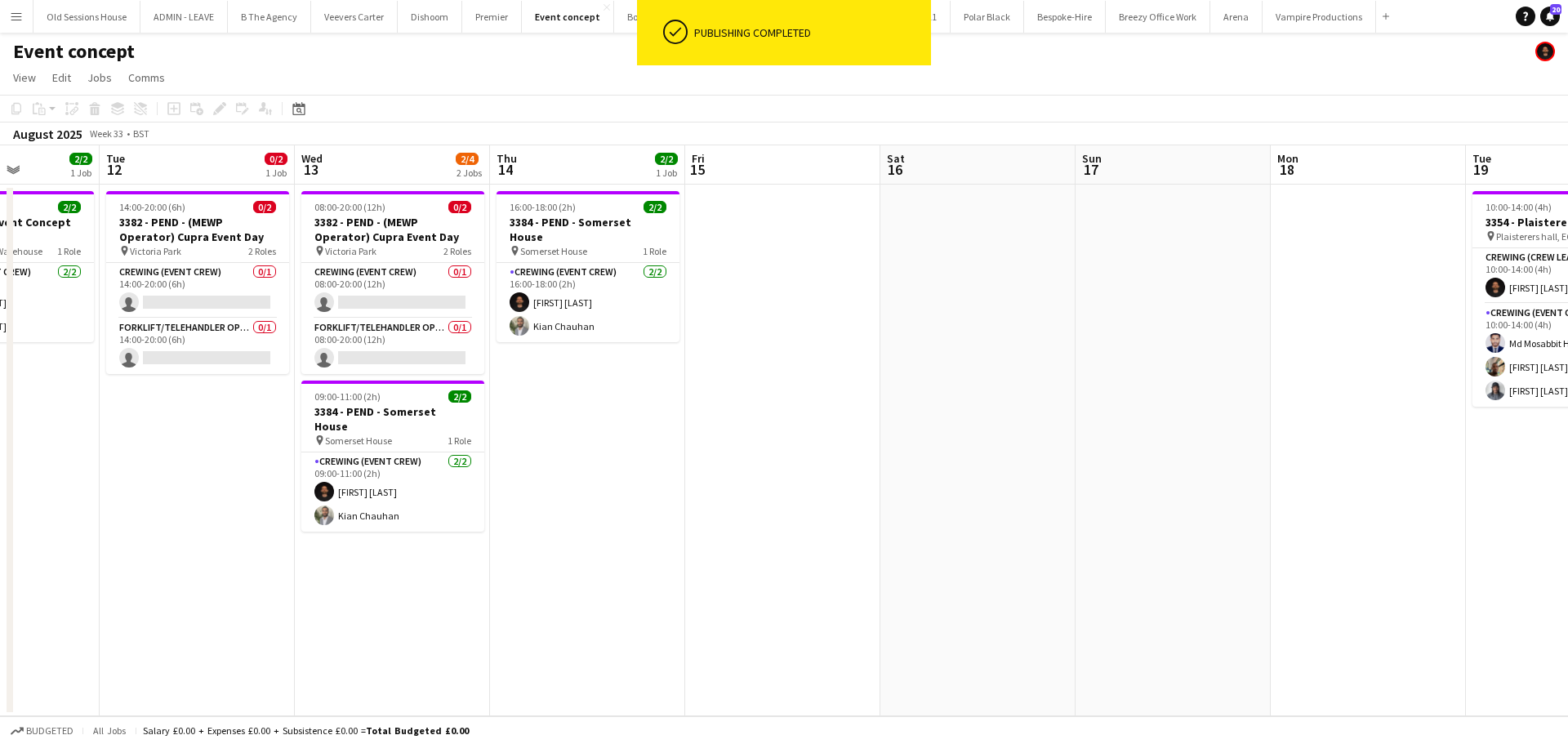 scroll, scrollTop: 0, scrollLeft: 486, axis: horizontal 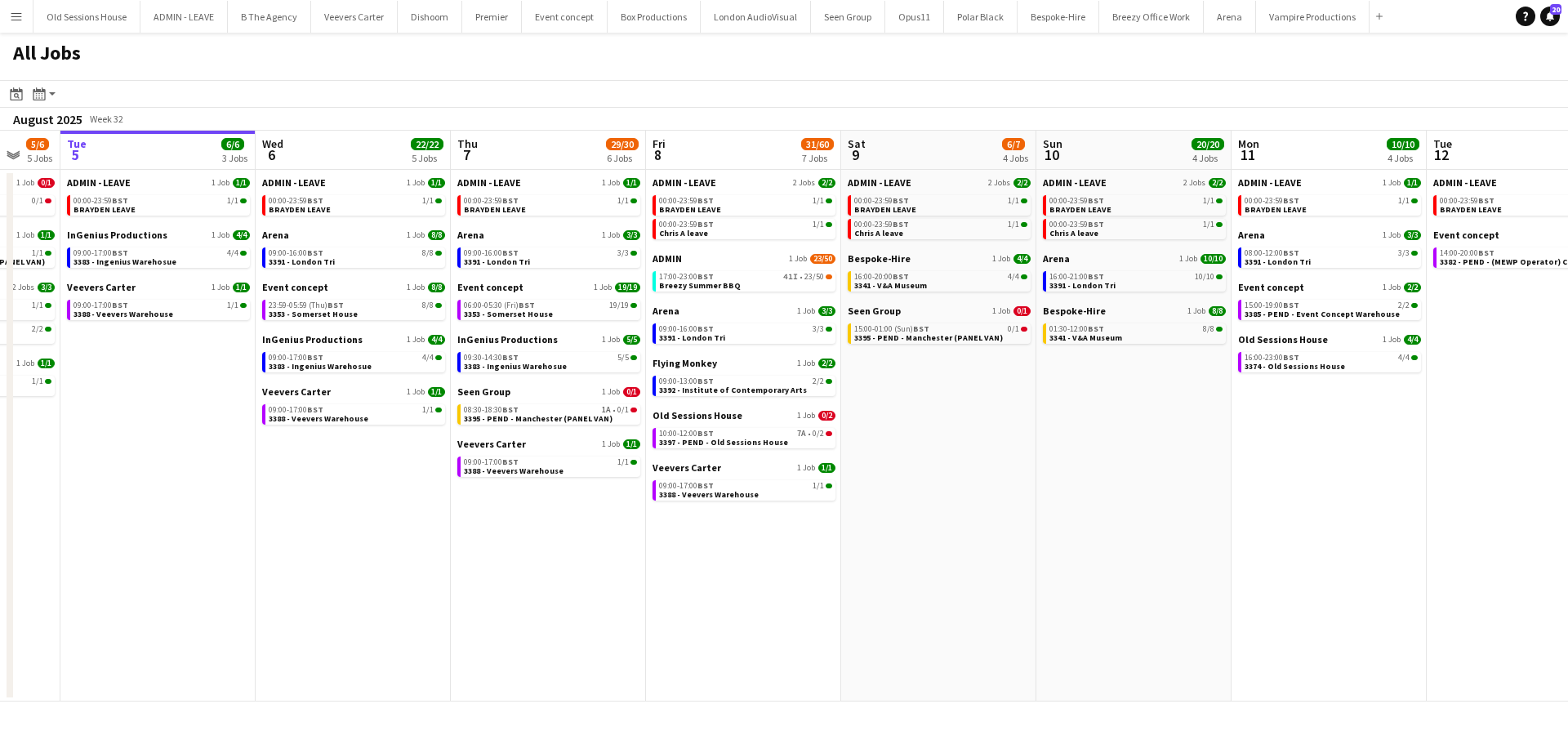 drag, startPoint x: 709, startPoint y: 523, endPoint x: 576, endPoint y: 528, distance: 133.094 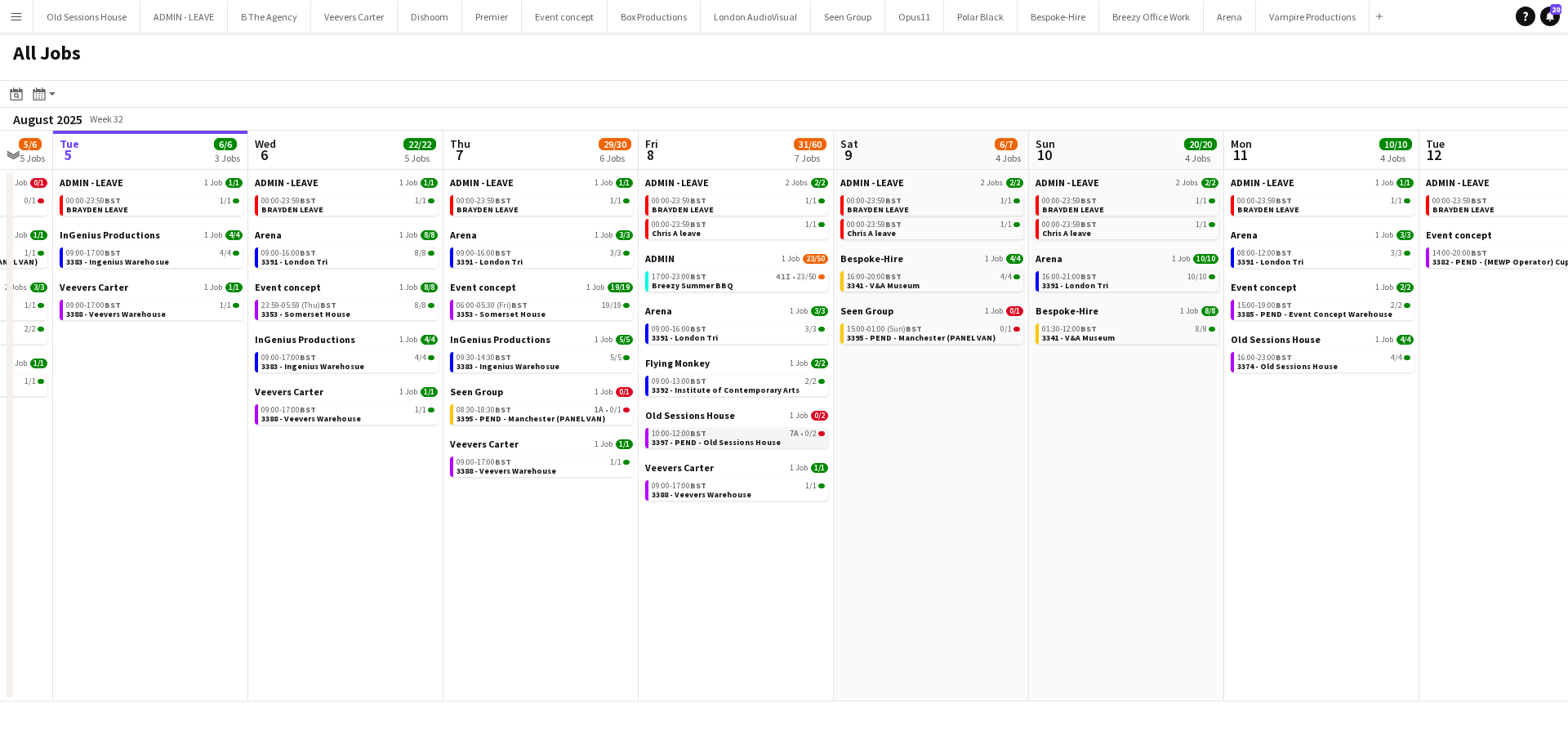 click on "3397 - PEND - Old Sessions House" at bounding box center (716, 442) 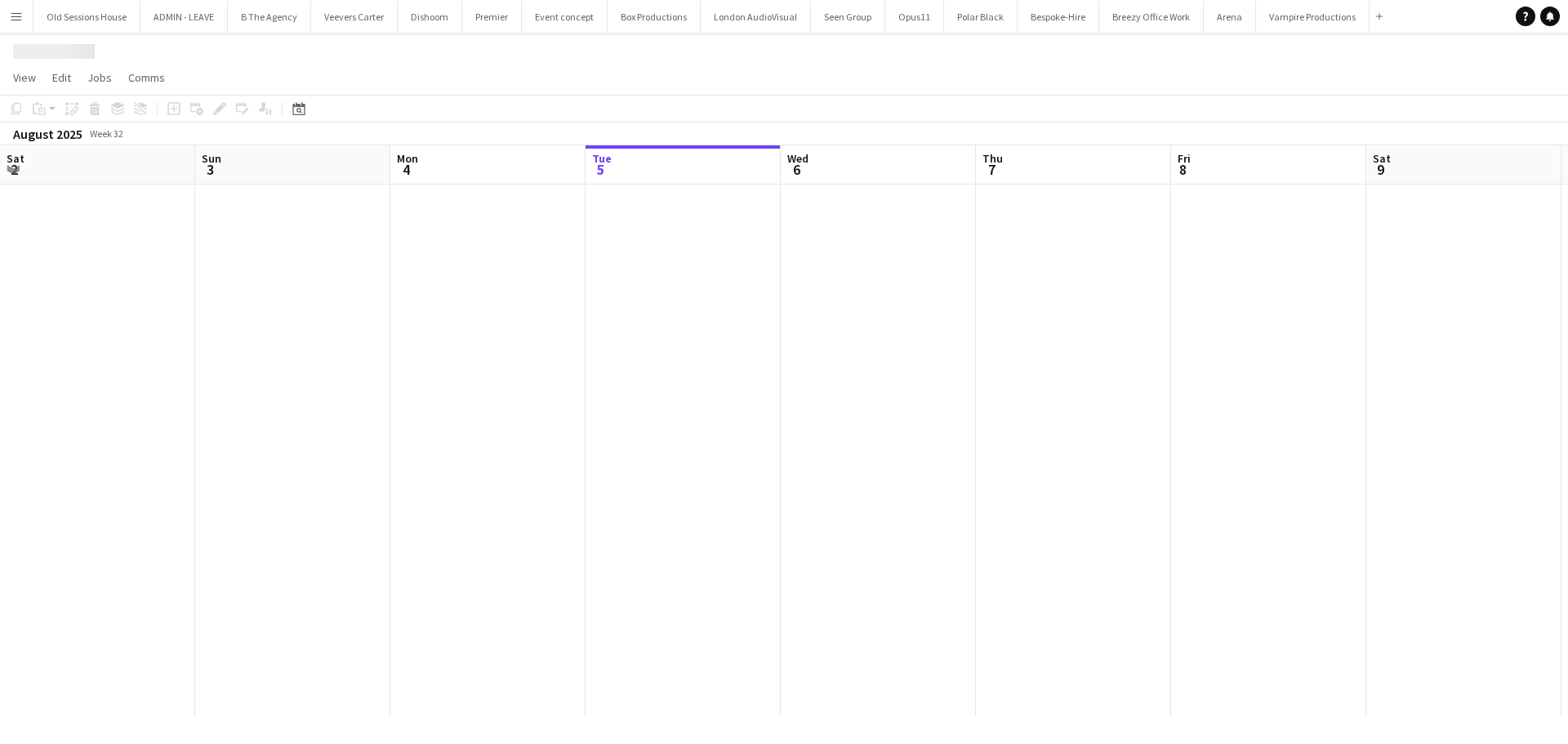 scroll, scrollTop: 0, scrollLeft: 0, axis: both 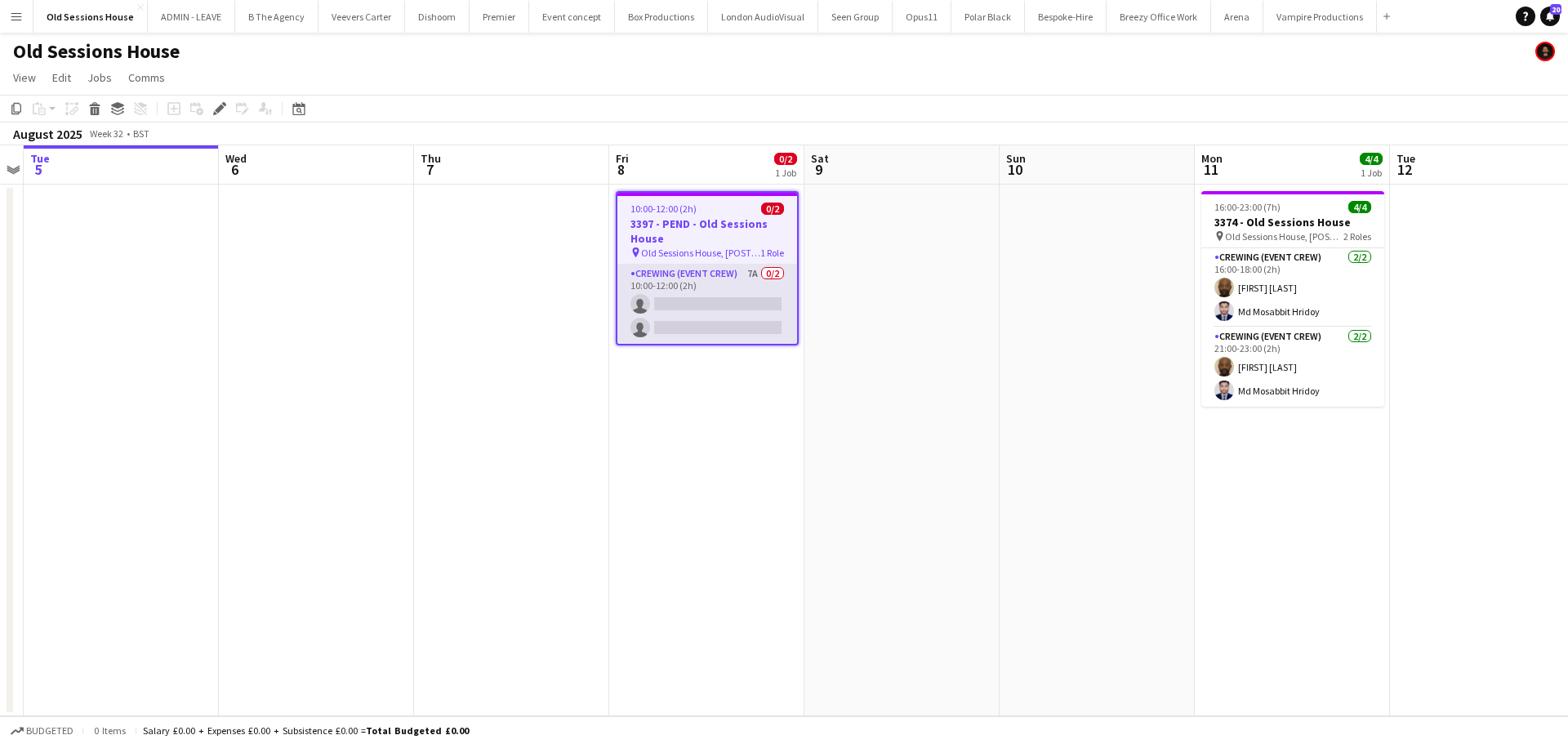 click on "Crewing (Event Crew)   7A   0/2   10:00-12:00 (2h)
single-neutral-actions
single-neutral-actions" at bounding box center (707, 304) 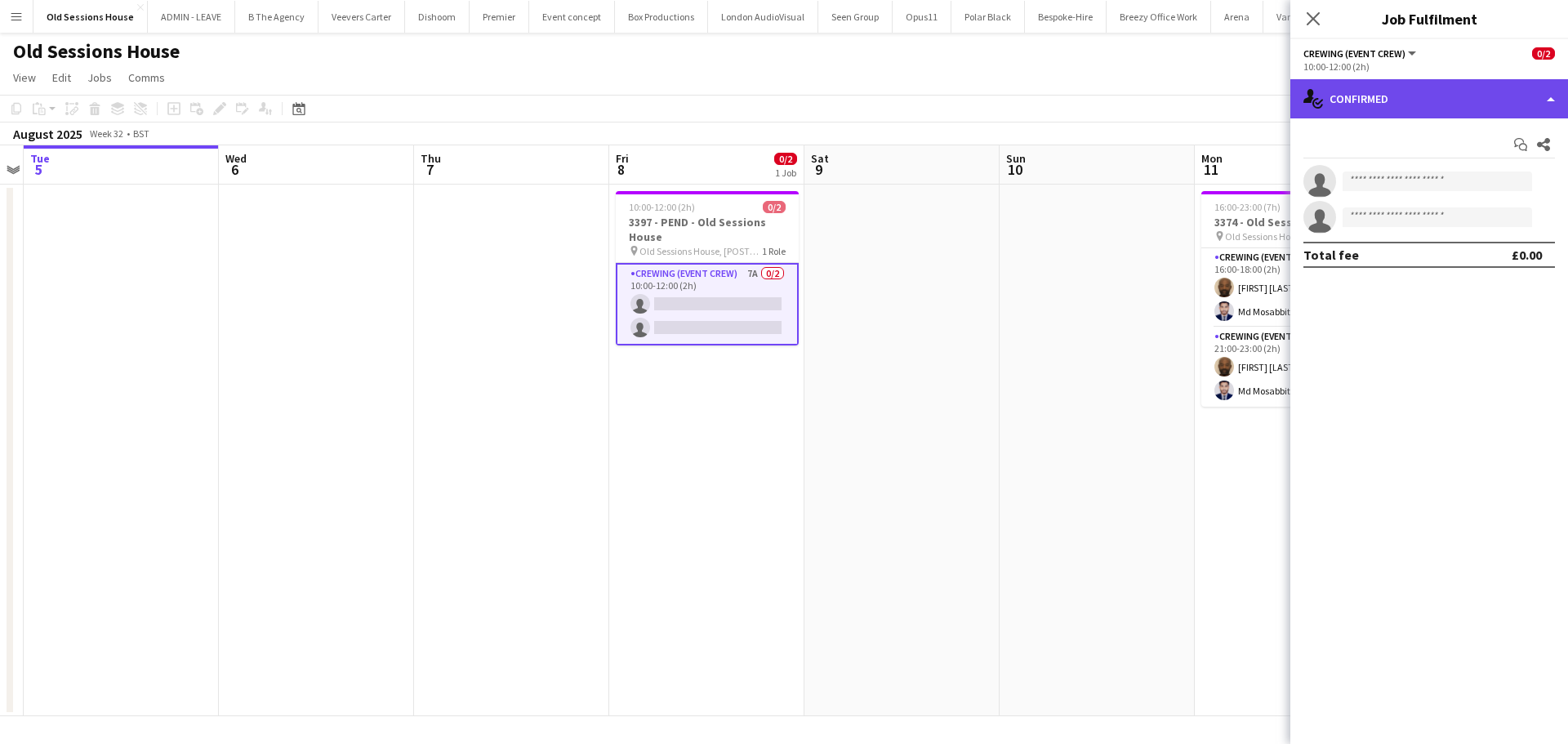 click on "single-neutral-actions-check-2
Confirmed" 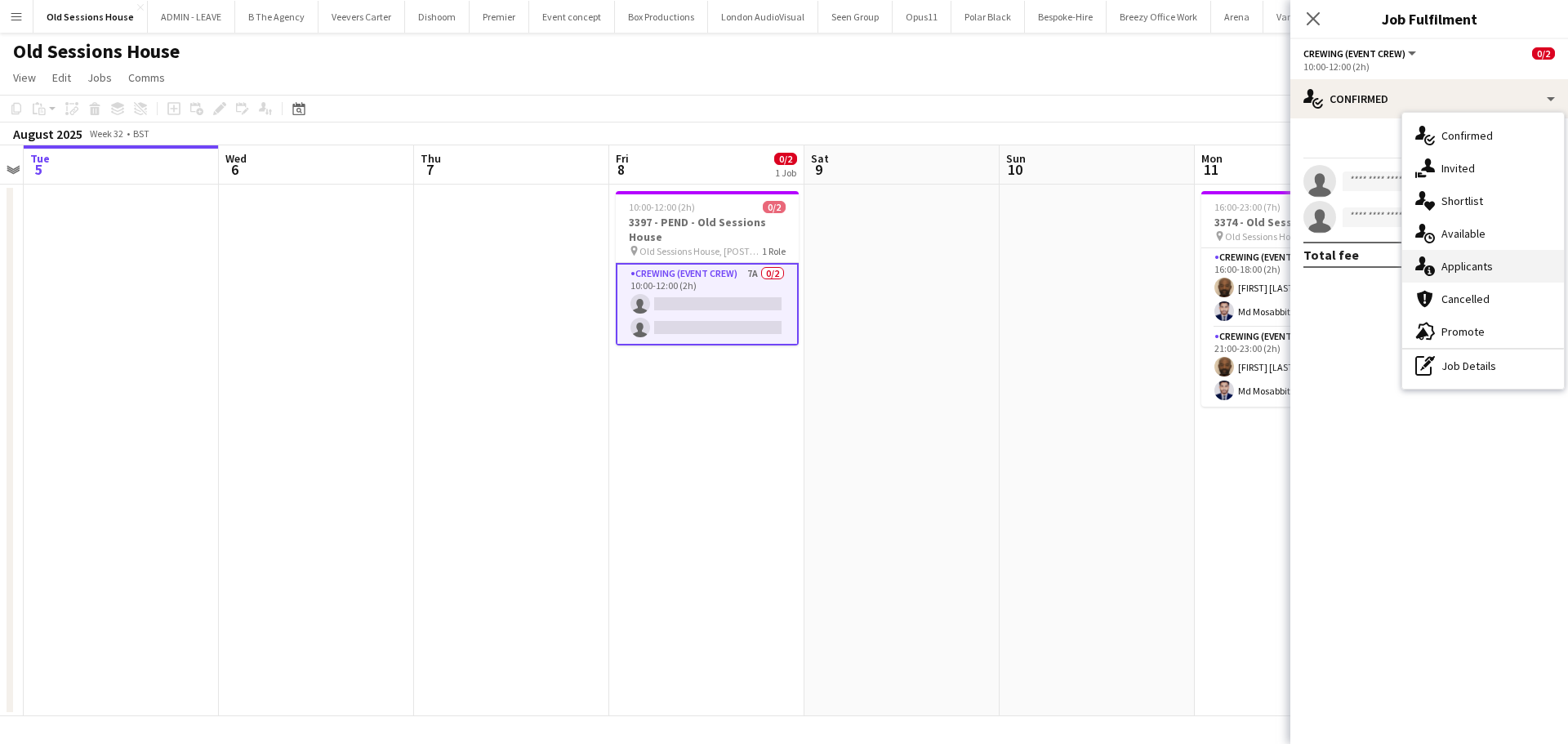 click on "single-neutral-actions-information
Applicants" at bounding box center [1483, 266] 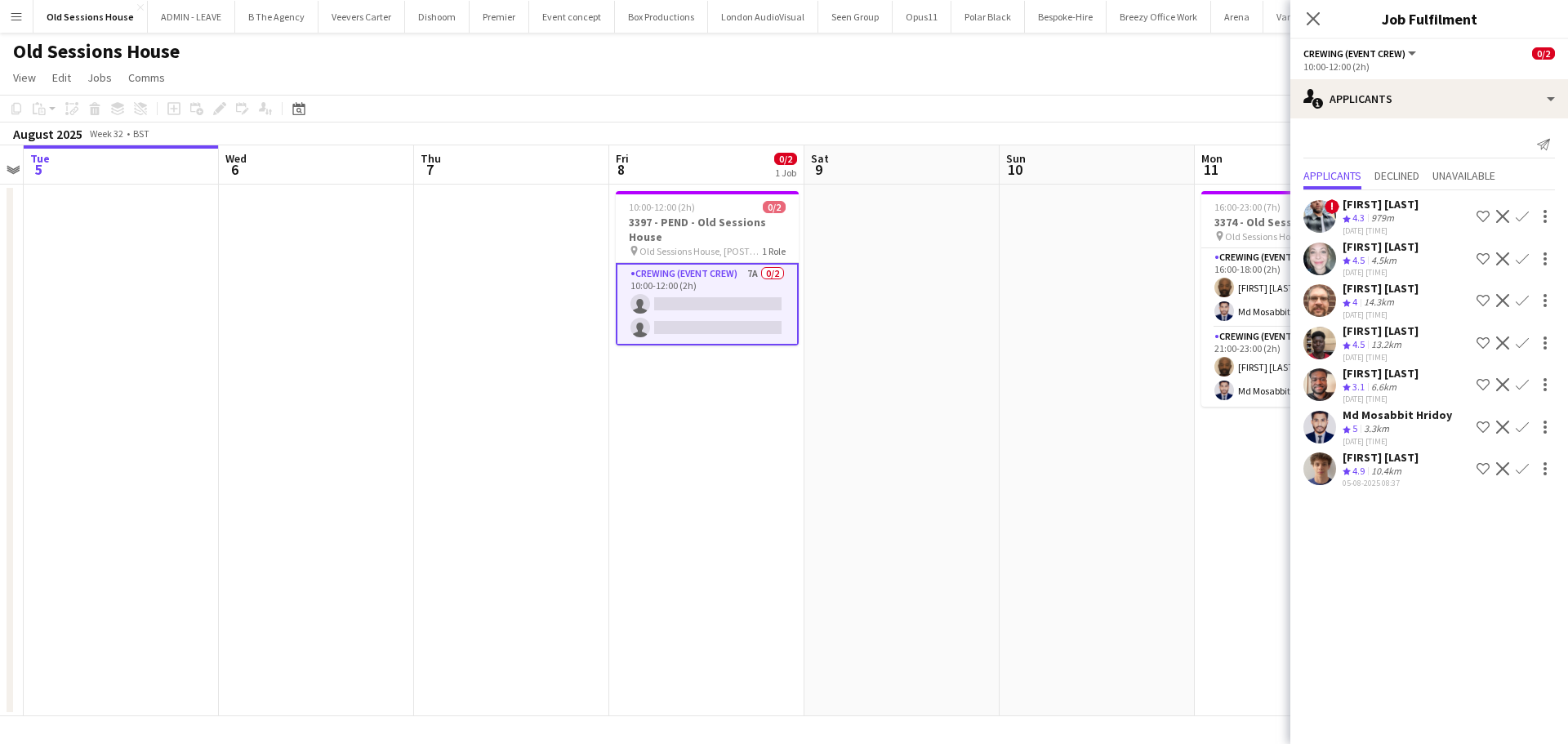 click on "Confirm" at bounding box center (1522, 427) 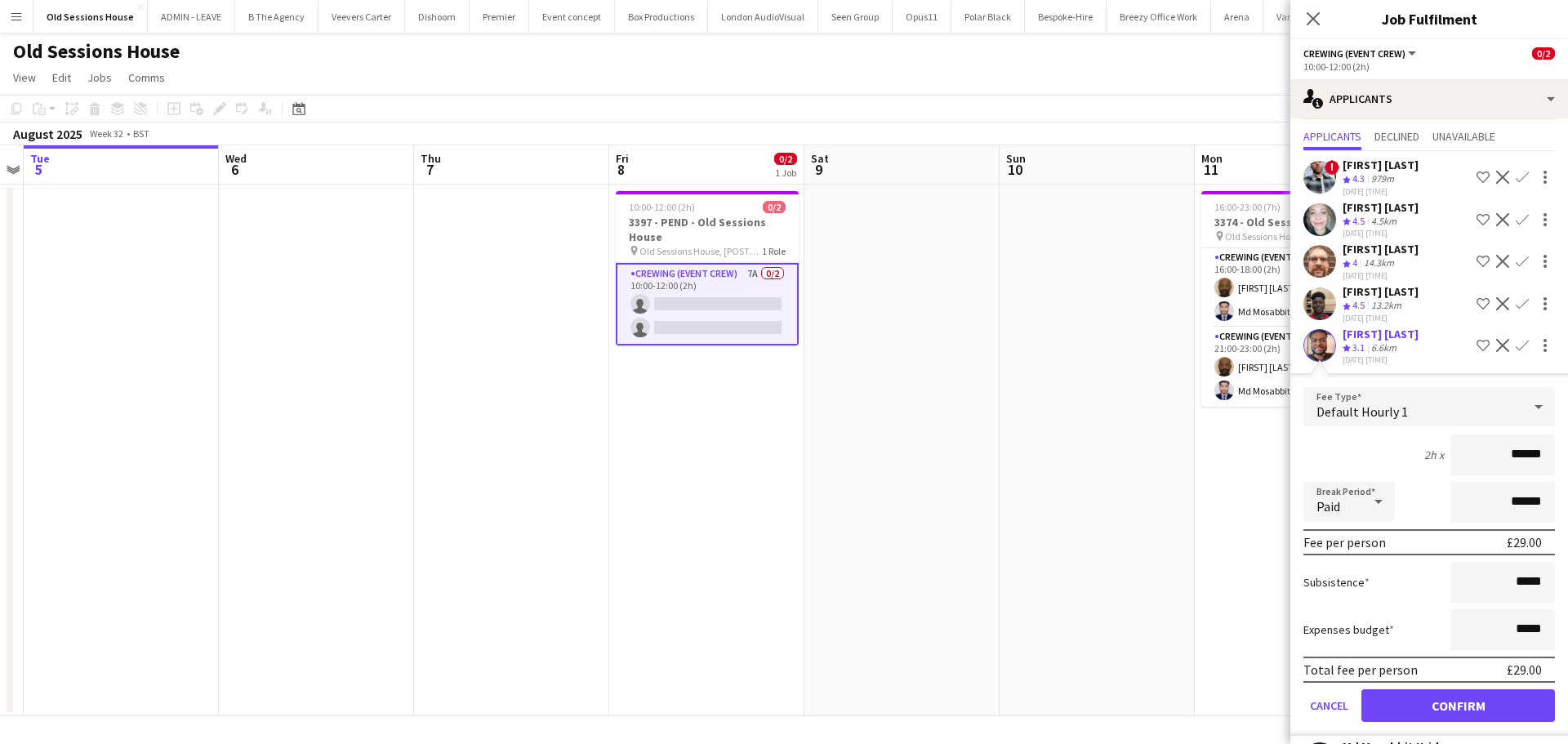 scroll, scrollTop: 82, scrollLeft: 0, axis: vertical 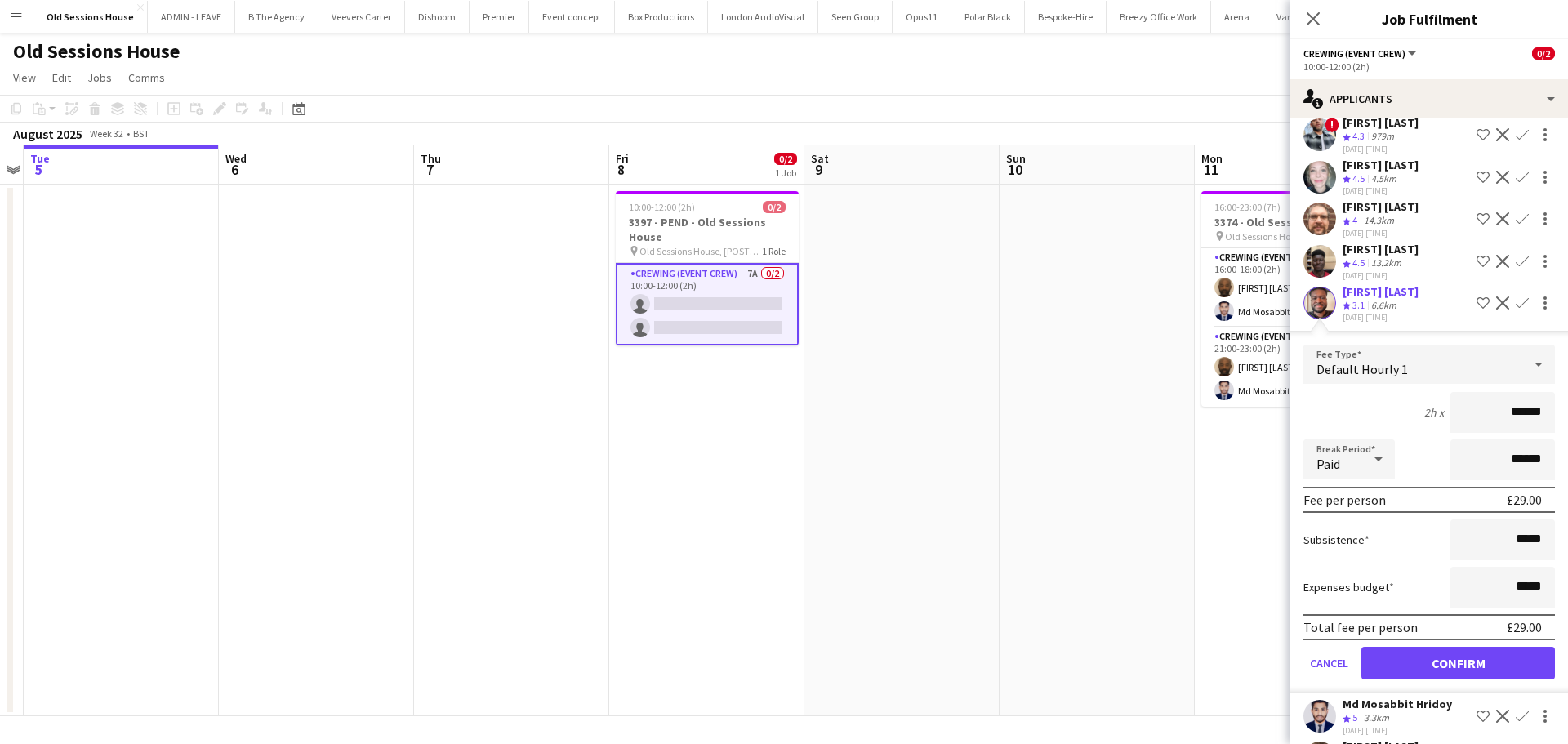 drag, startPoint x: 1535, startPoint y: 421, endPoint x: 1398, endPoint y: 419, distance: 137.0146 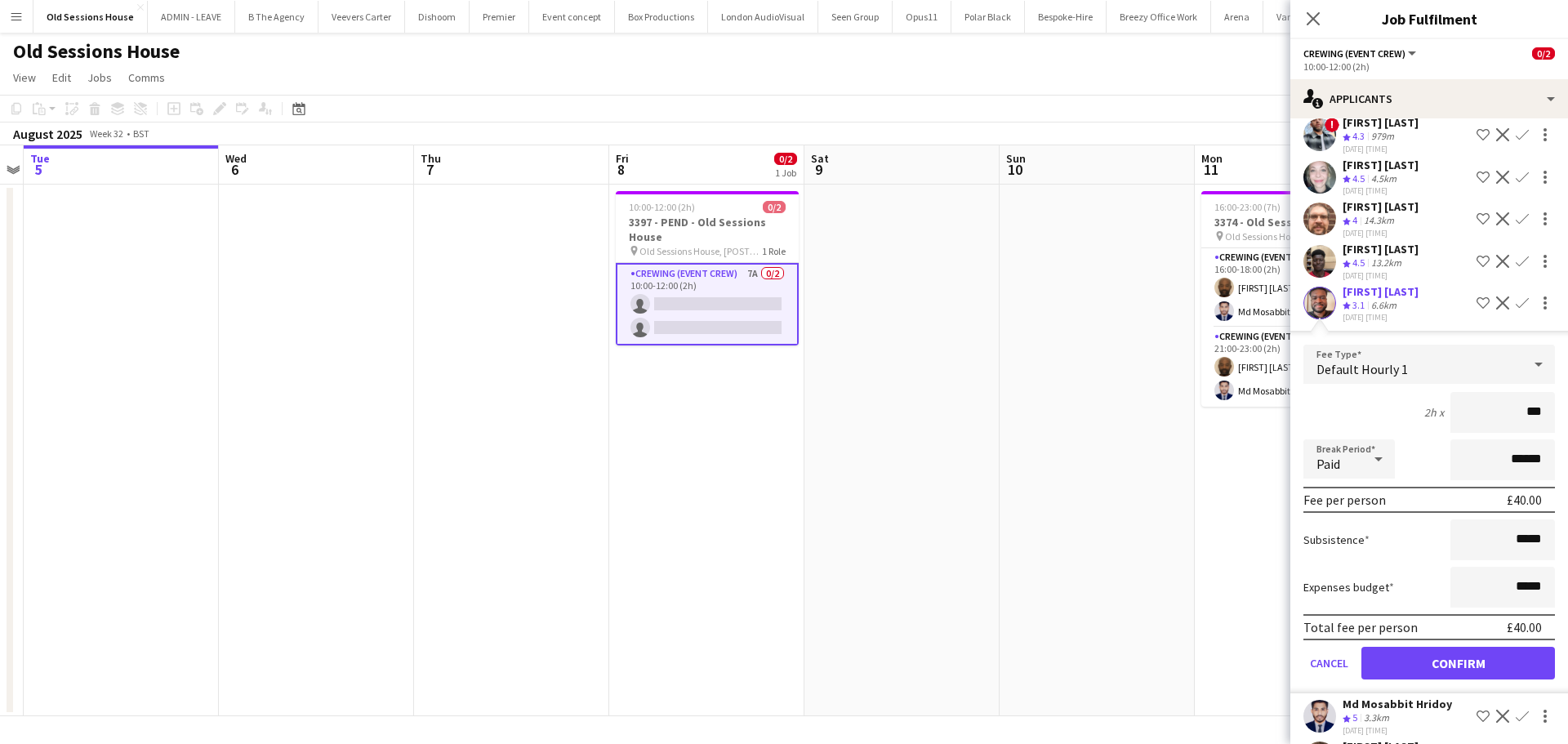 type on "***" 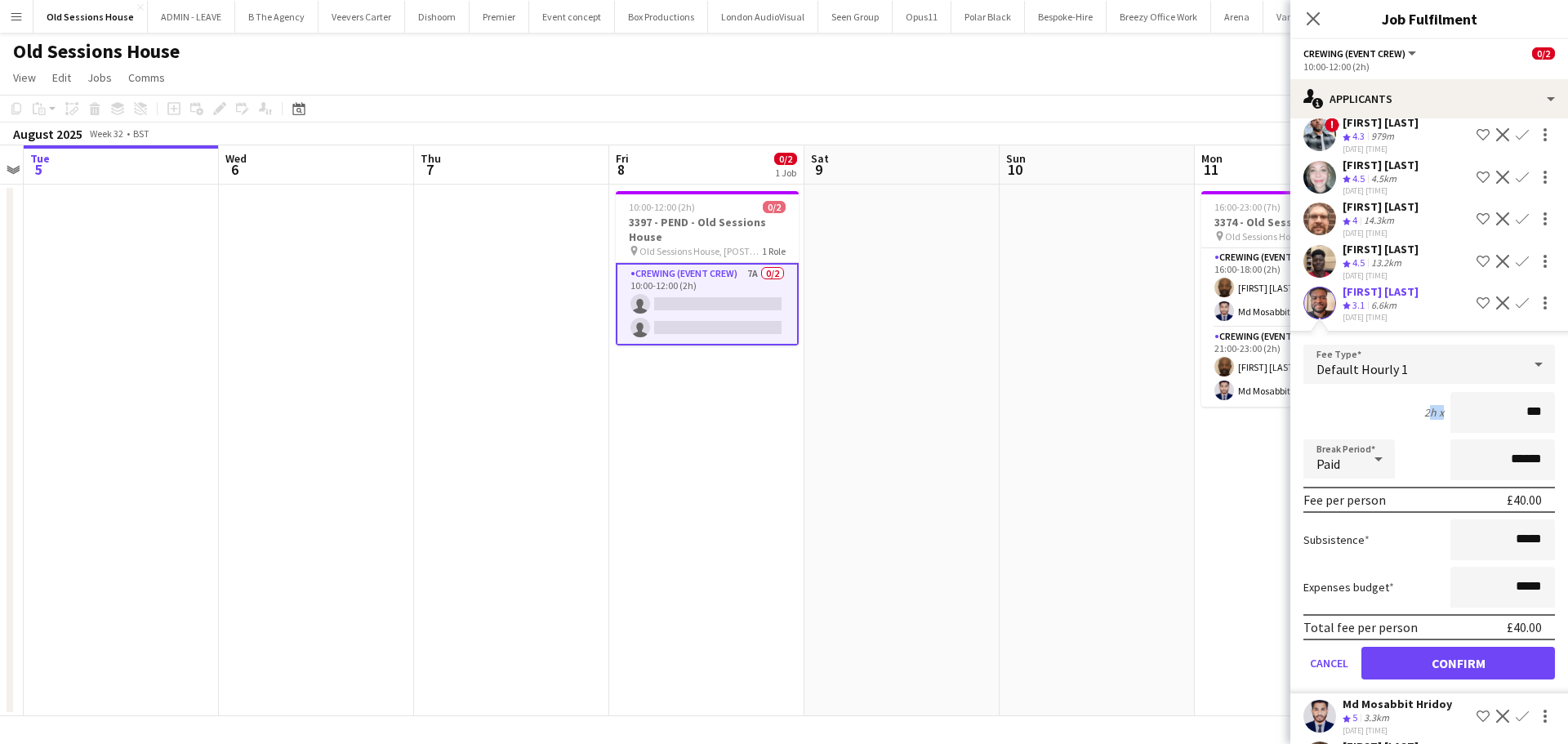 drag, startPoint x: 1406, startPoint y: 422, endPoint x: 1425, endPoint y: 400, distance: 29.068884 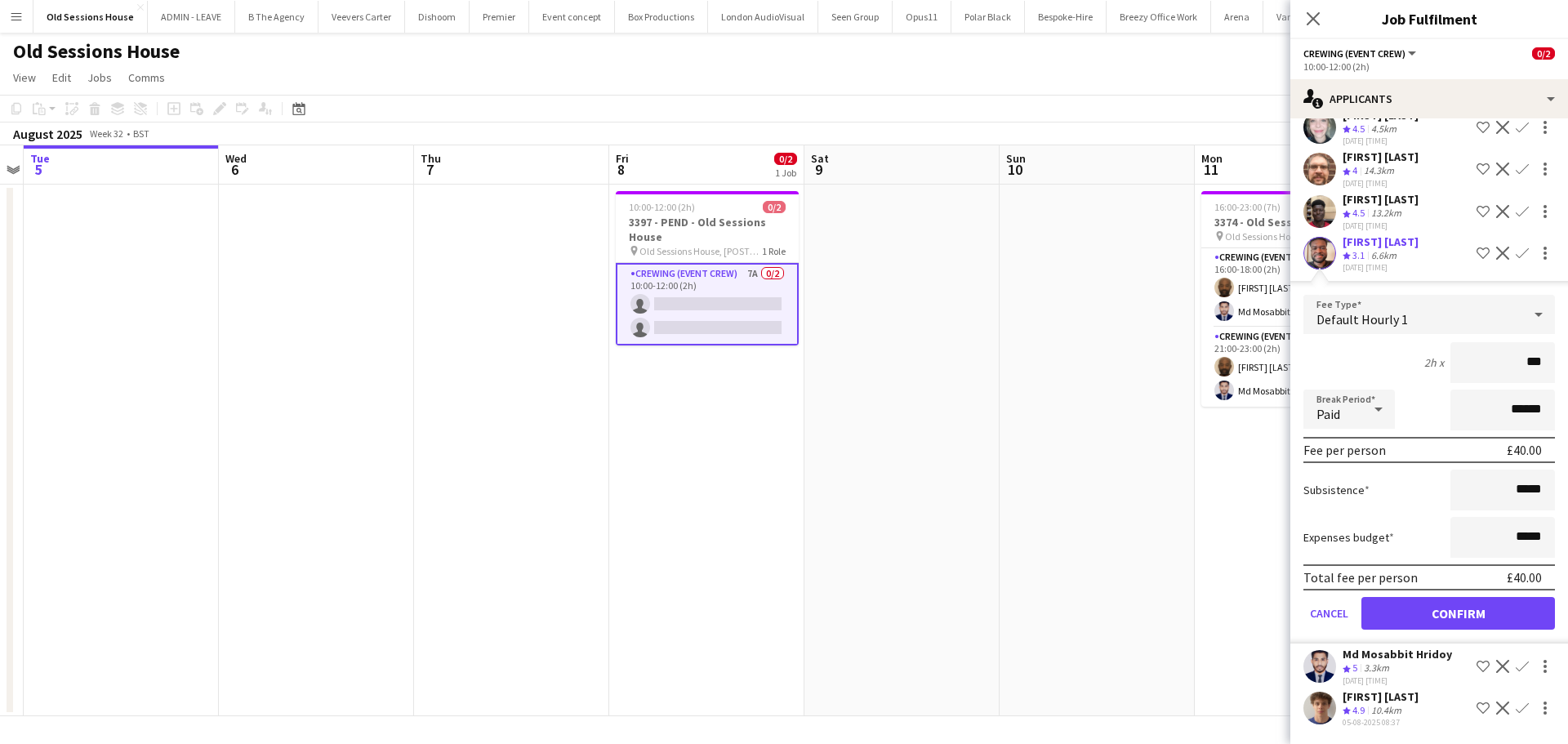 scroll, scrollTop: 146, scrollLeft: 0, axis: vertical 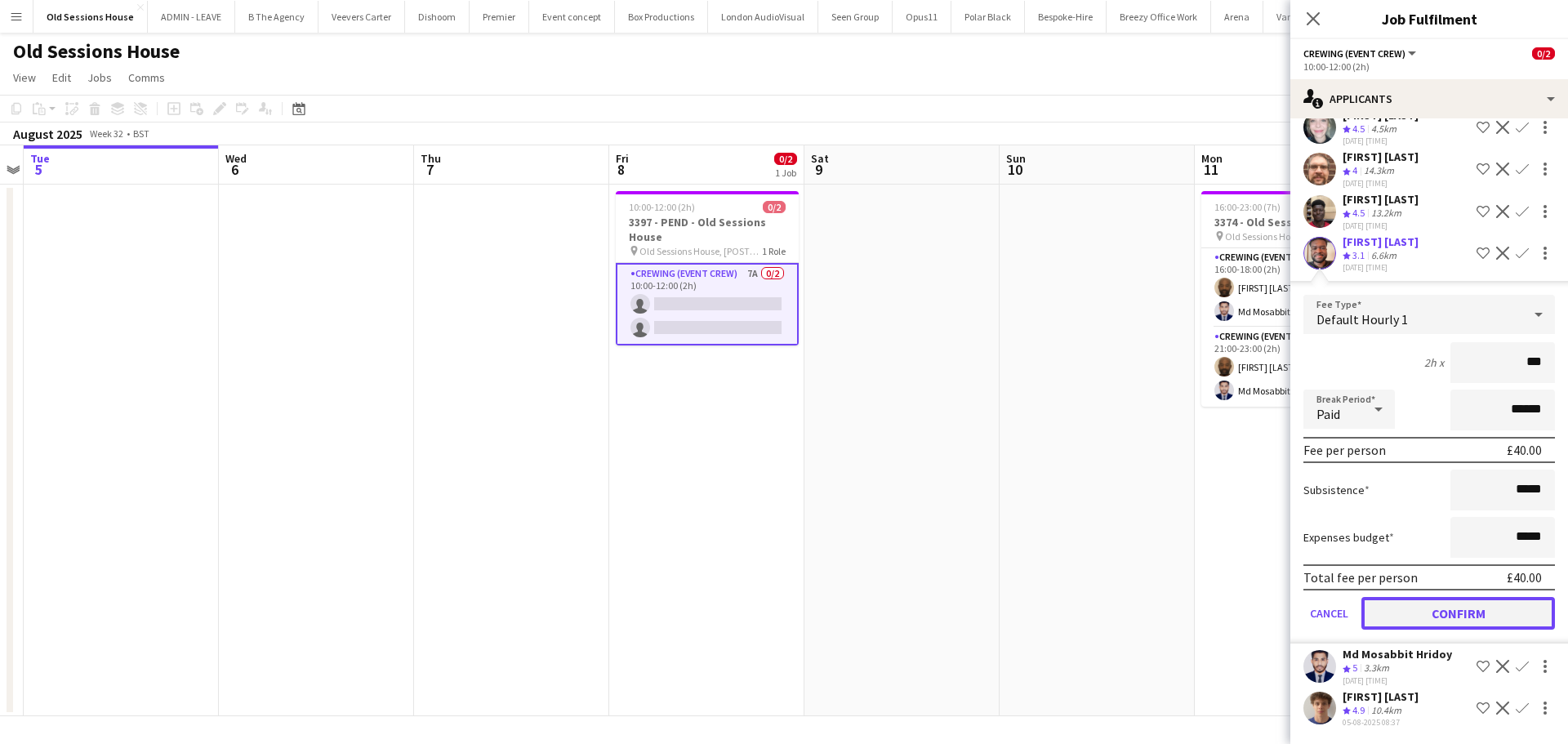 click on "Confirm" 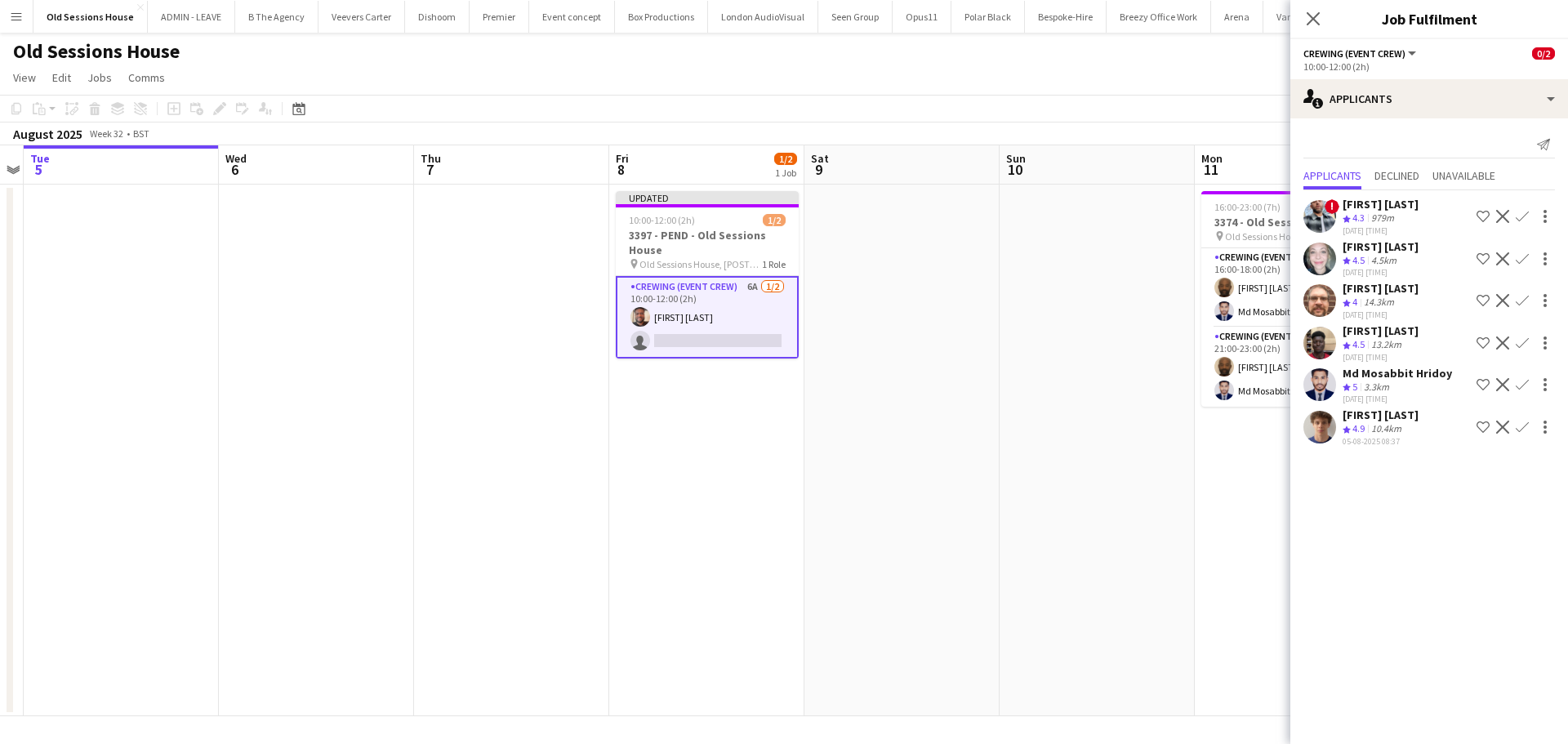 scroll, scrollTop: 0, scrollLeft: 0, axis: both 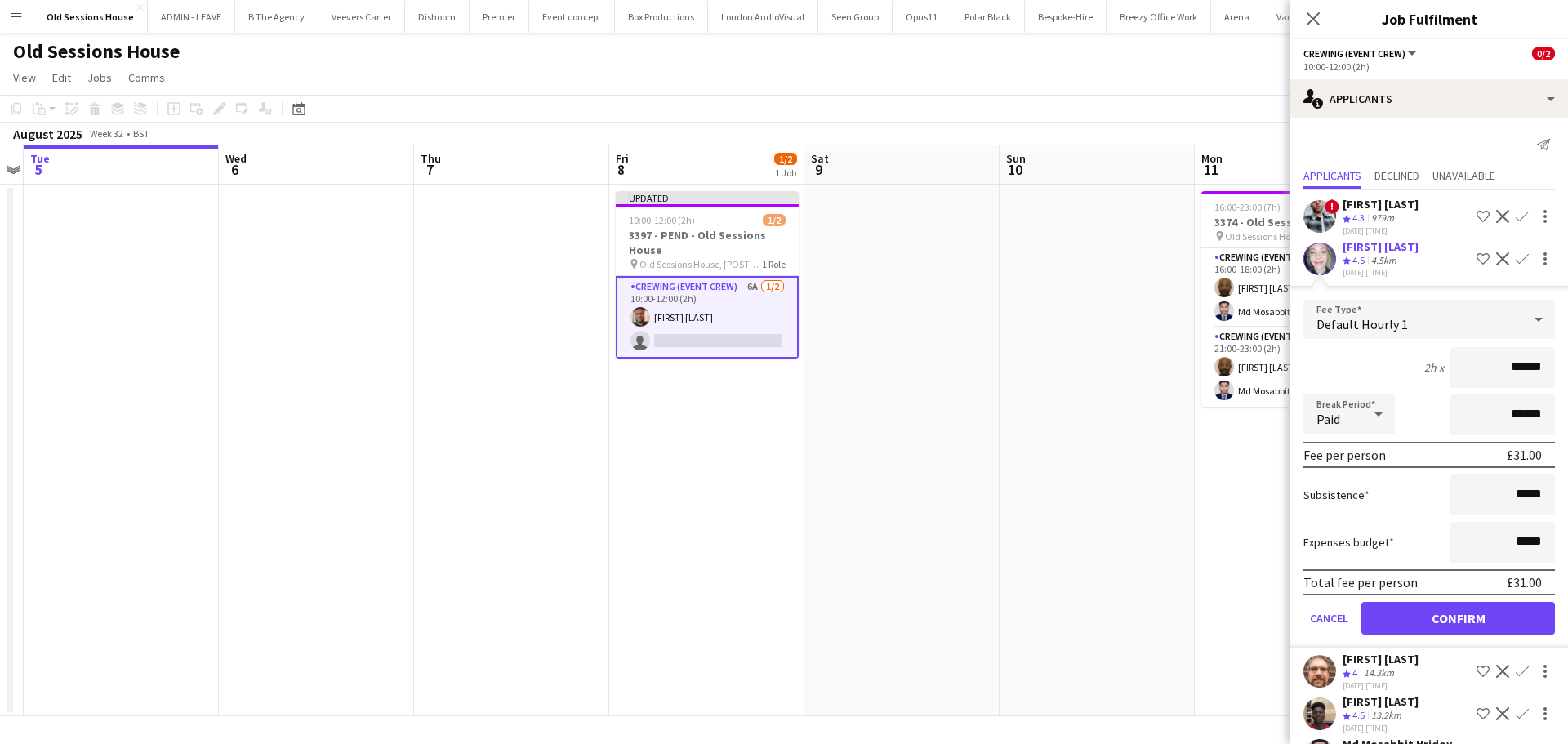 drag, startPoint x: 1533, startPoint y: 388, endPoint x: 1422, endPoint y: 389, distance: 111.0045 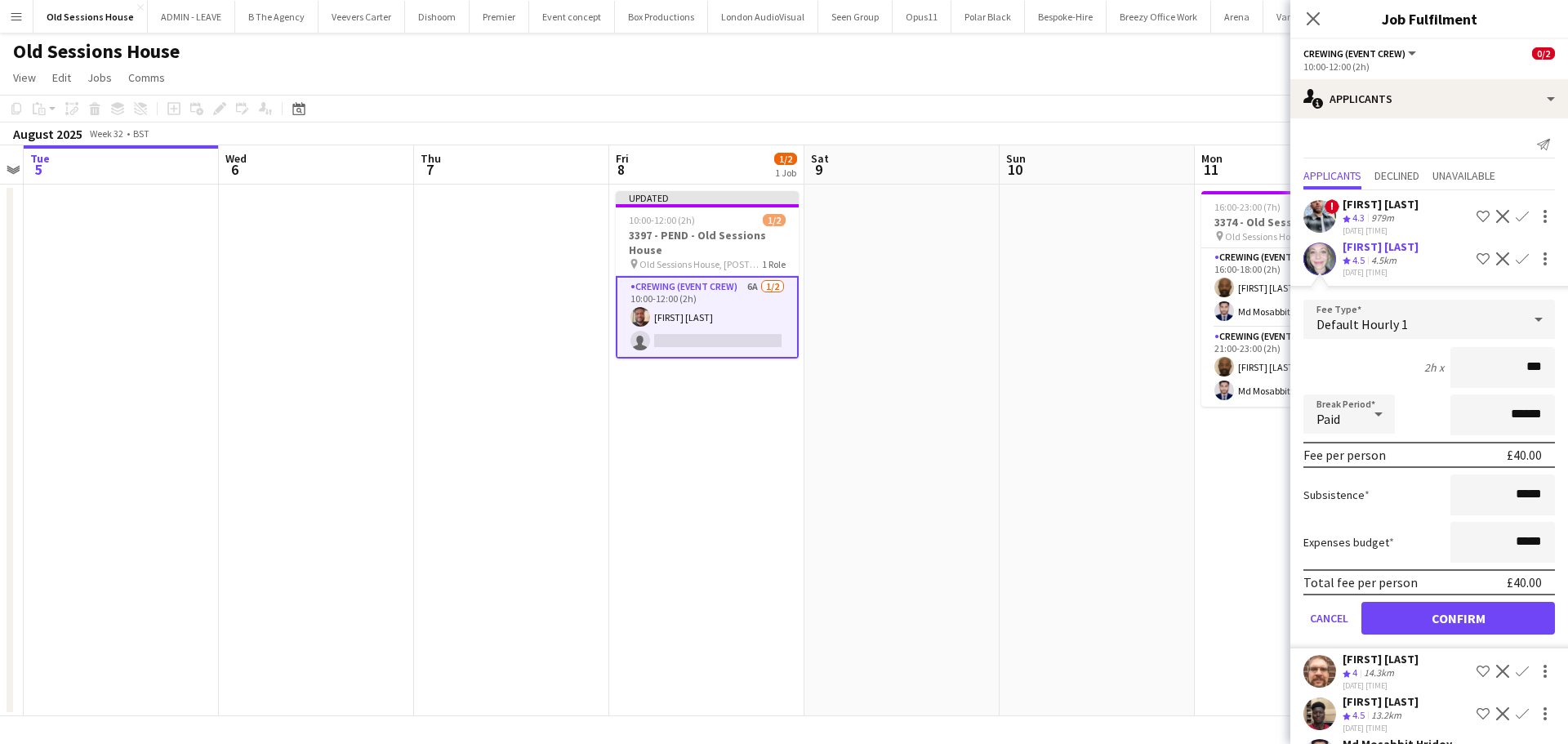 type on "***" 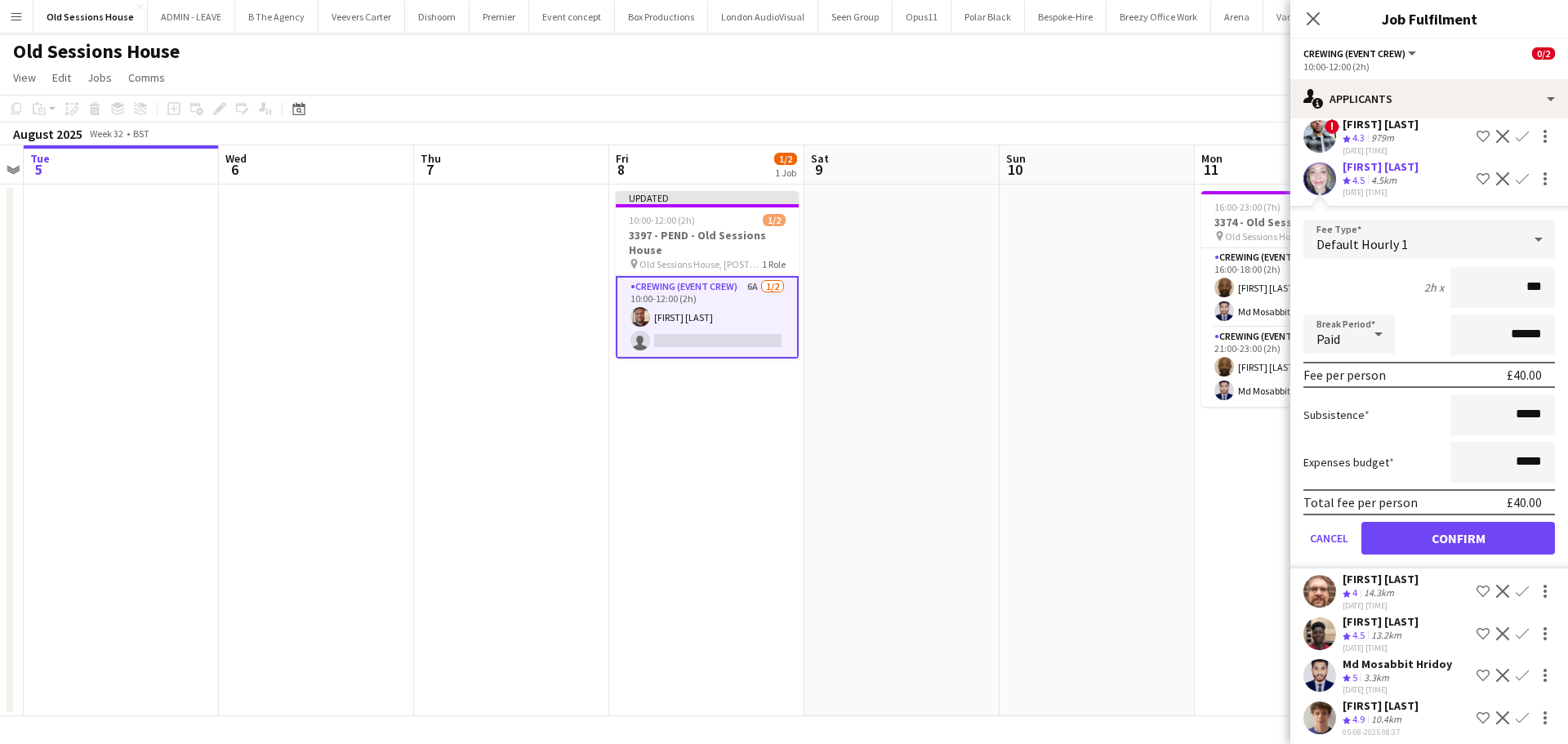 scroll, scrollTop: 82, scrollLeft: 0, axis: vertical 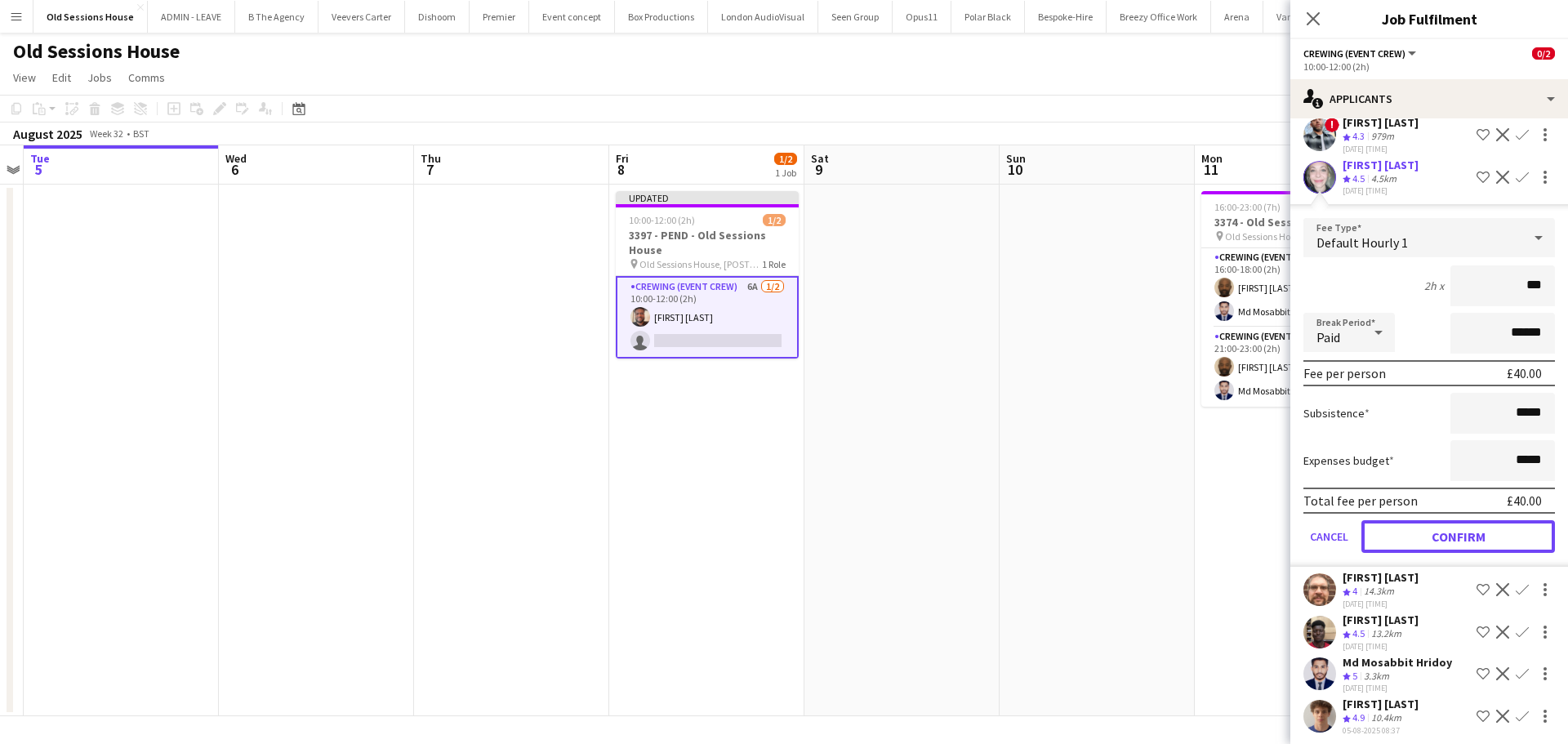click on "Confirm" 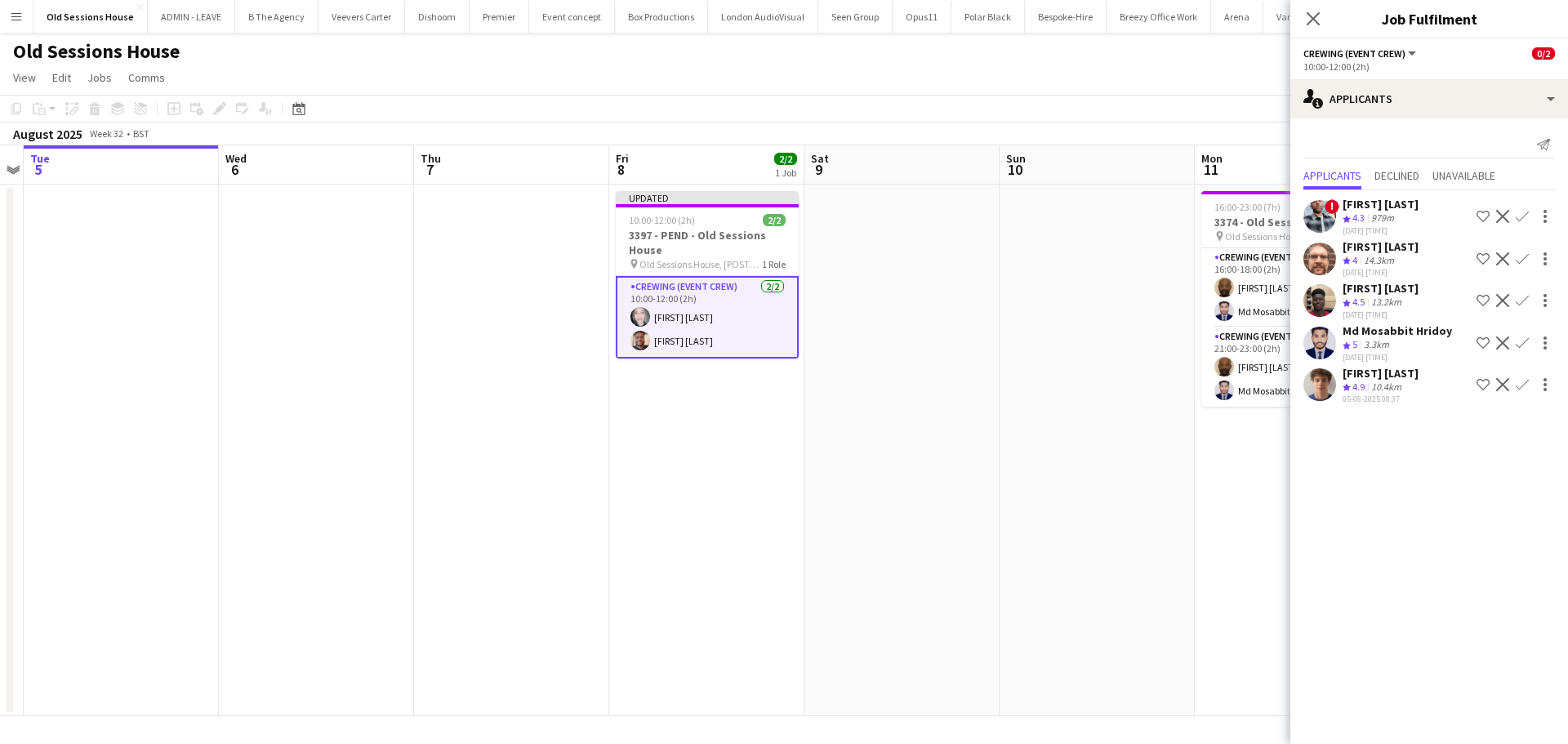 scroll, scrollTop: 0, scrollLeft: 0, axis: both 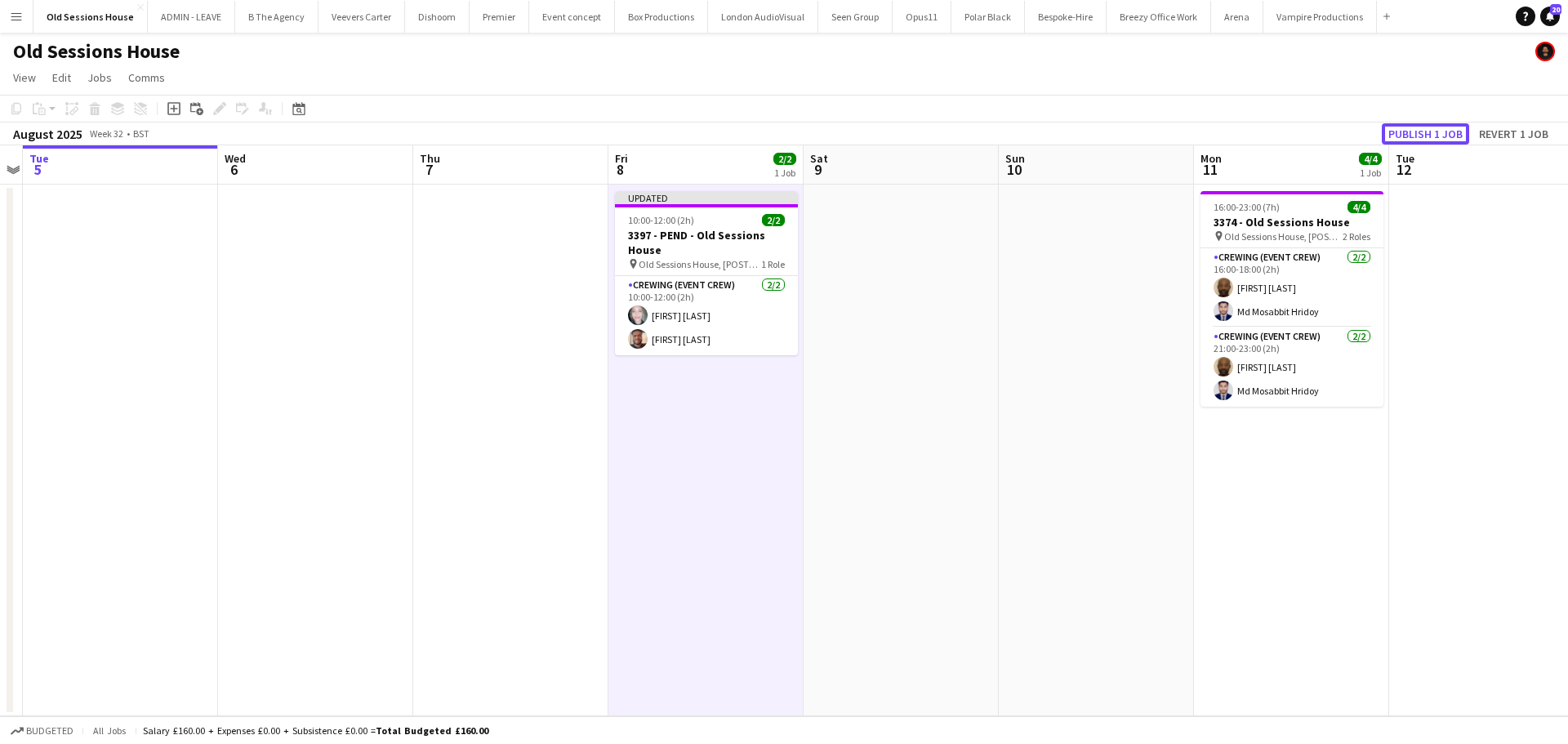 drag, startPoint x: 1419, startPoint y: 132, endPoint x: 1311, endPoint y: 144, distance: 108.66462 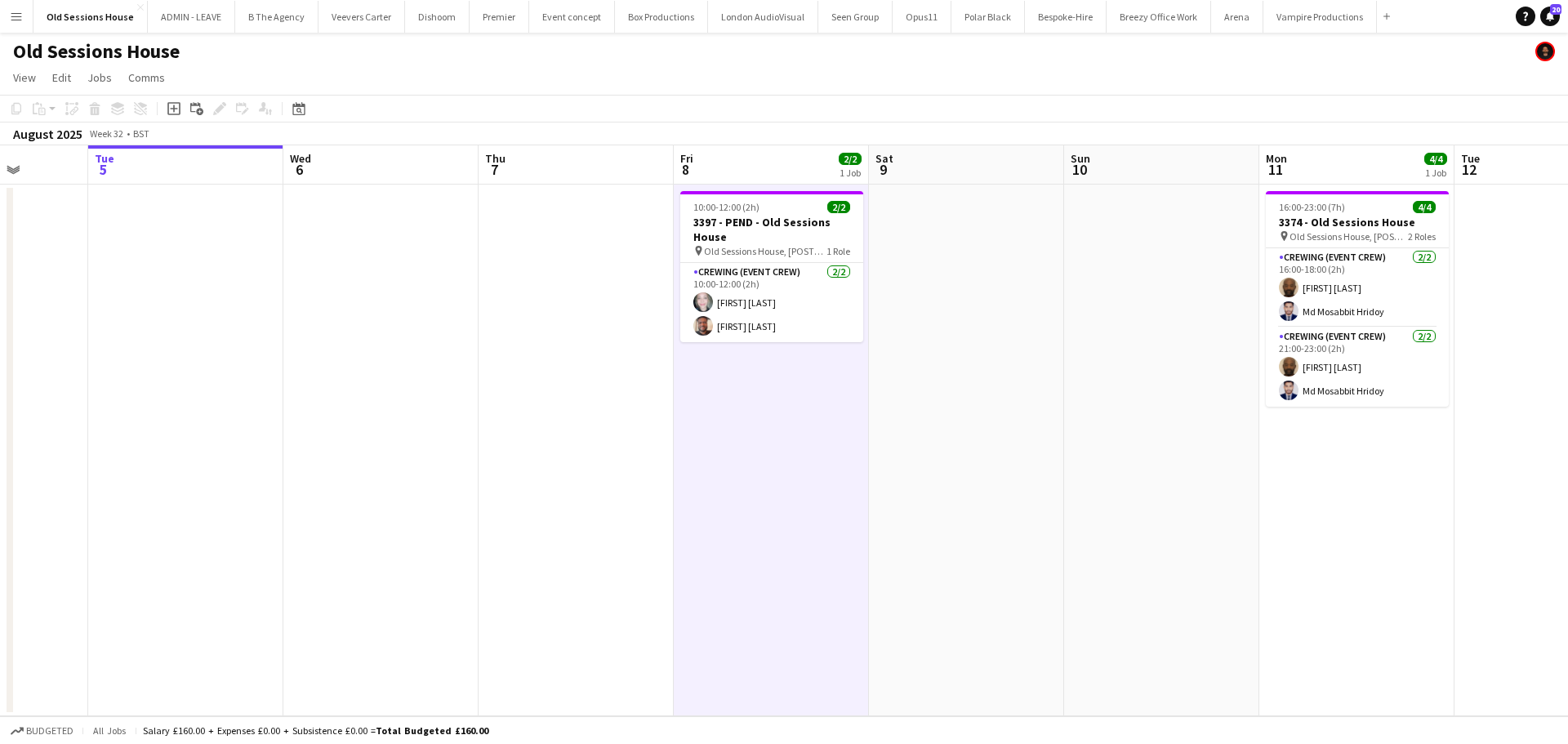 drag, startPoint x: 979, startPoint y: 553, endPoint x: 865, endPoint y: 535, distance: 115.4123 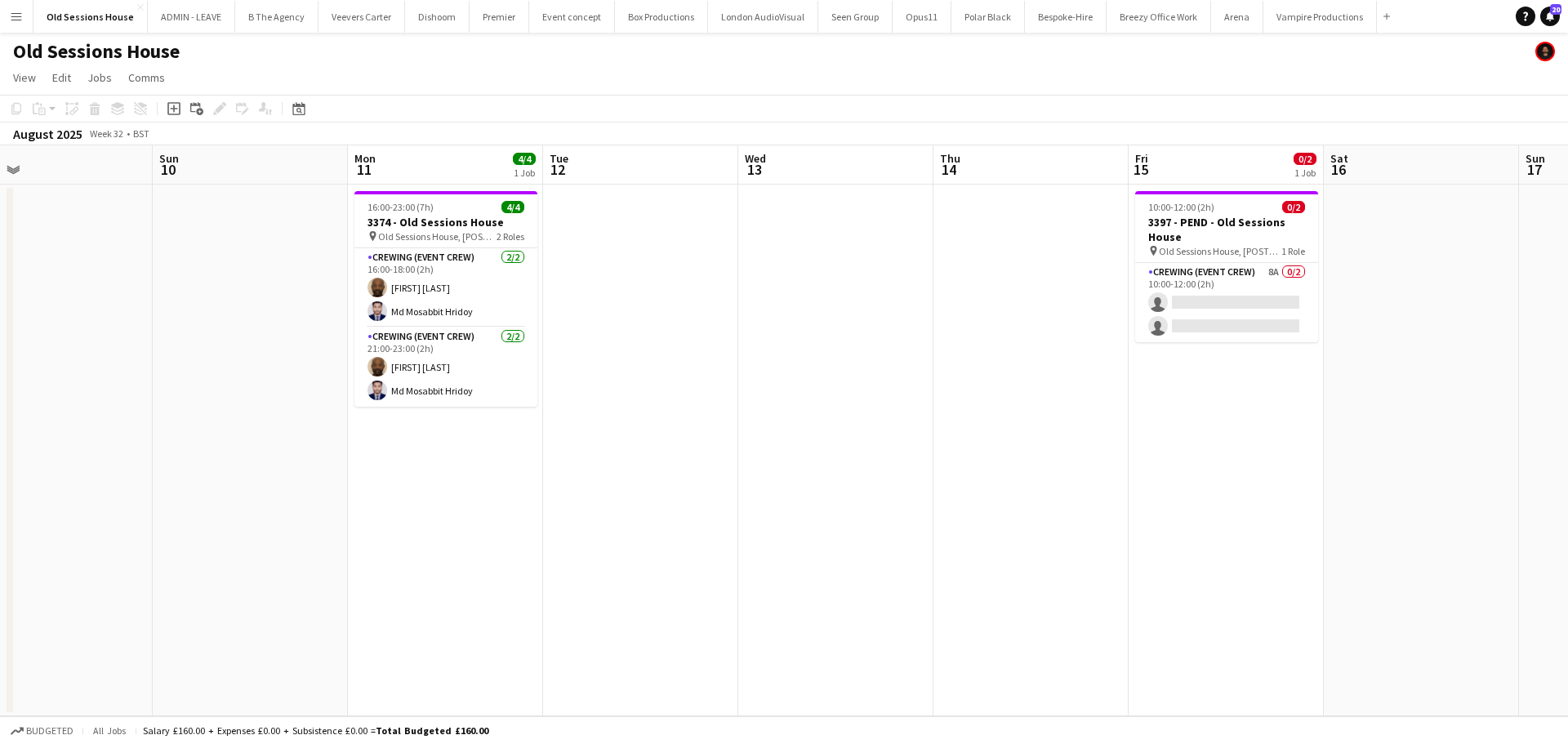 drag, startPoint x: 951, startPoint y: 519, endPoint x: 764, endPoint y: 504, distance: 187.60064 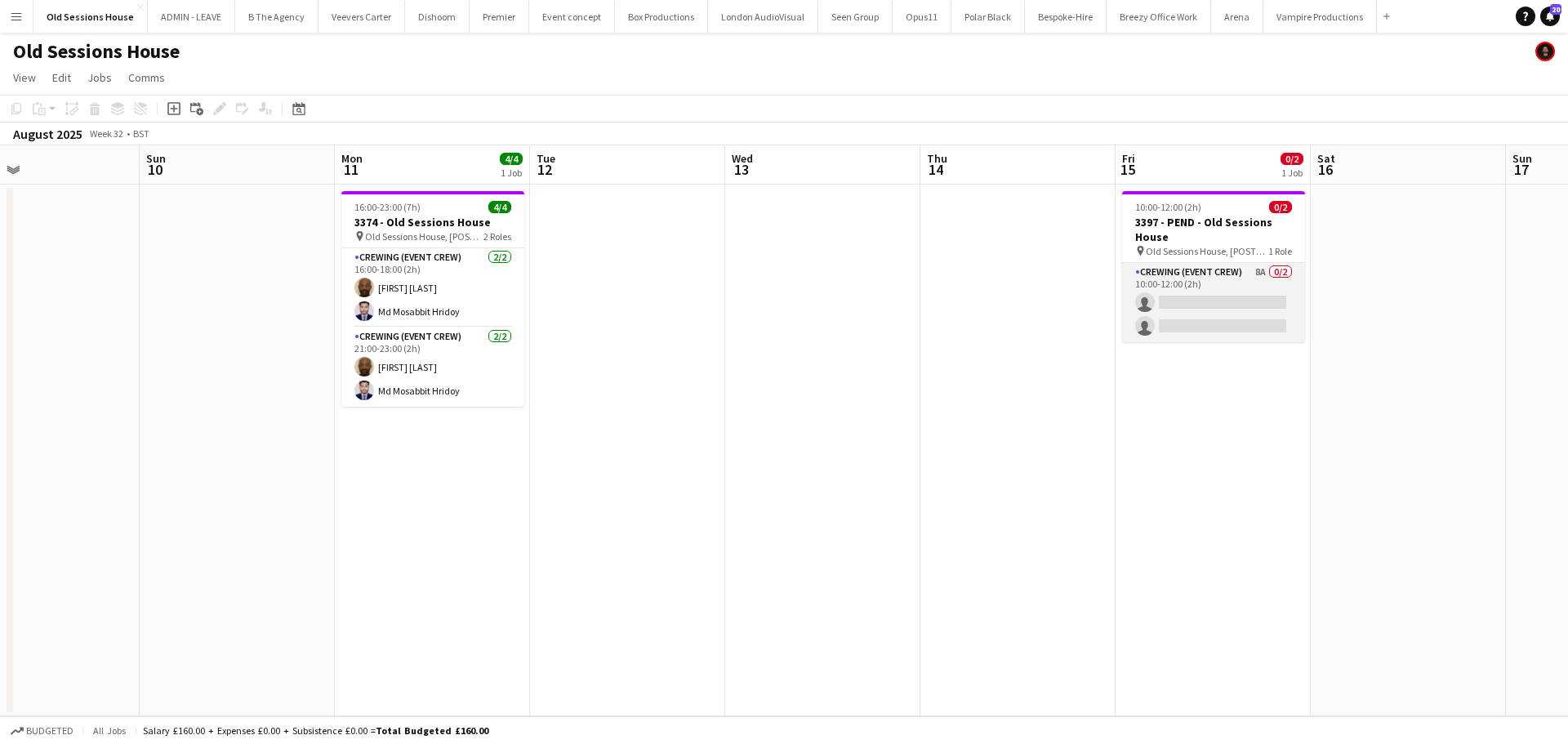 click on "Crewing (Event Crew)   8A   0/2   10:00-12:00 (2h)
single-neutral-actions
single-neutral-actions" at bounding box center (1214, 302) 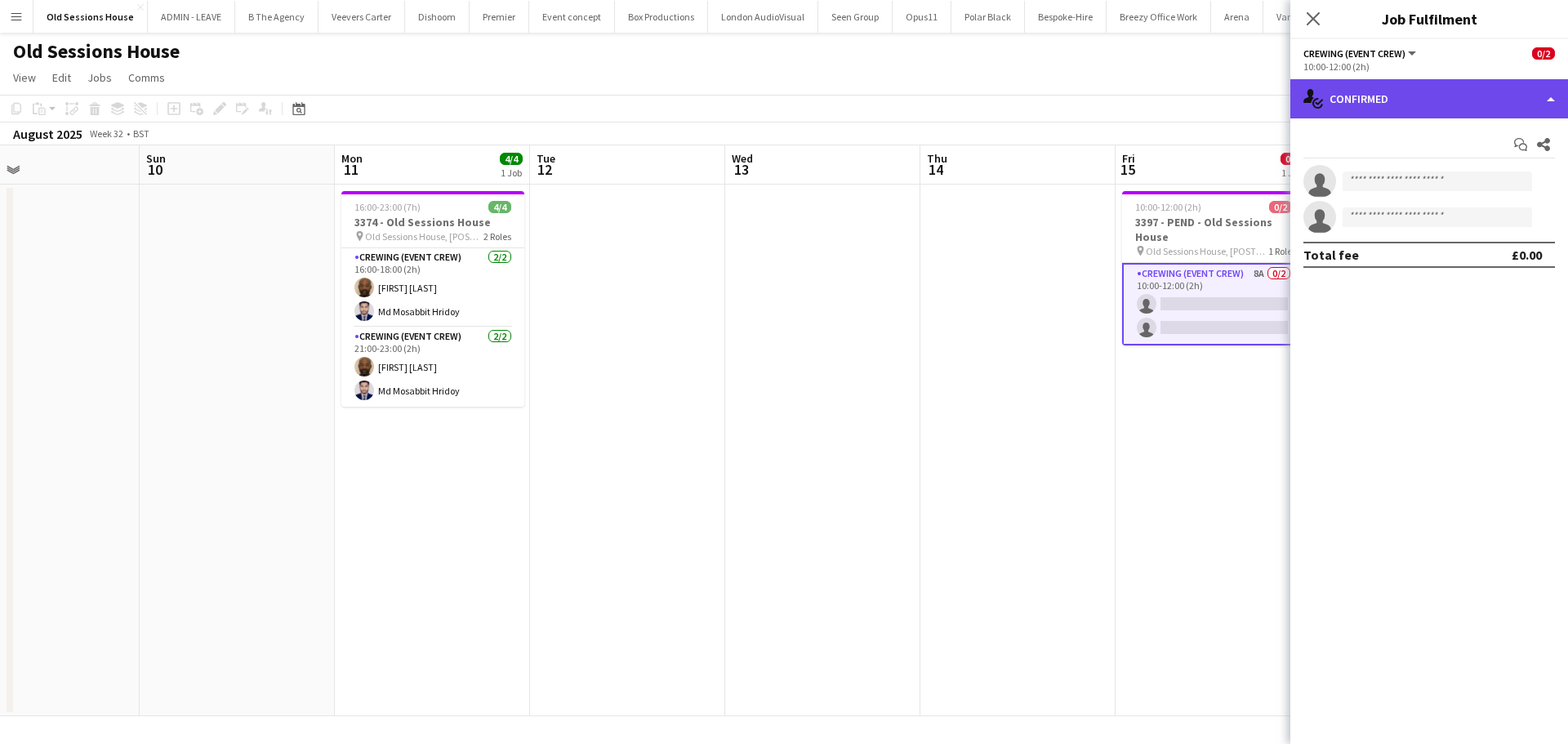 click on "single-neutral-actions-check-2
Confirmed" 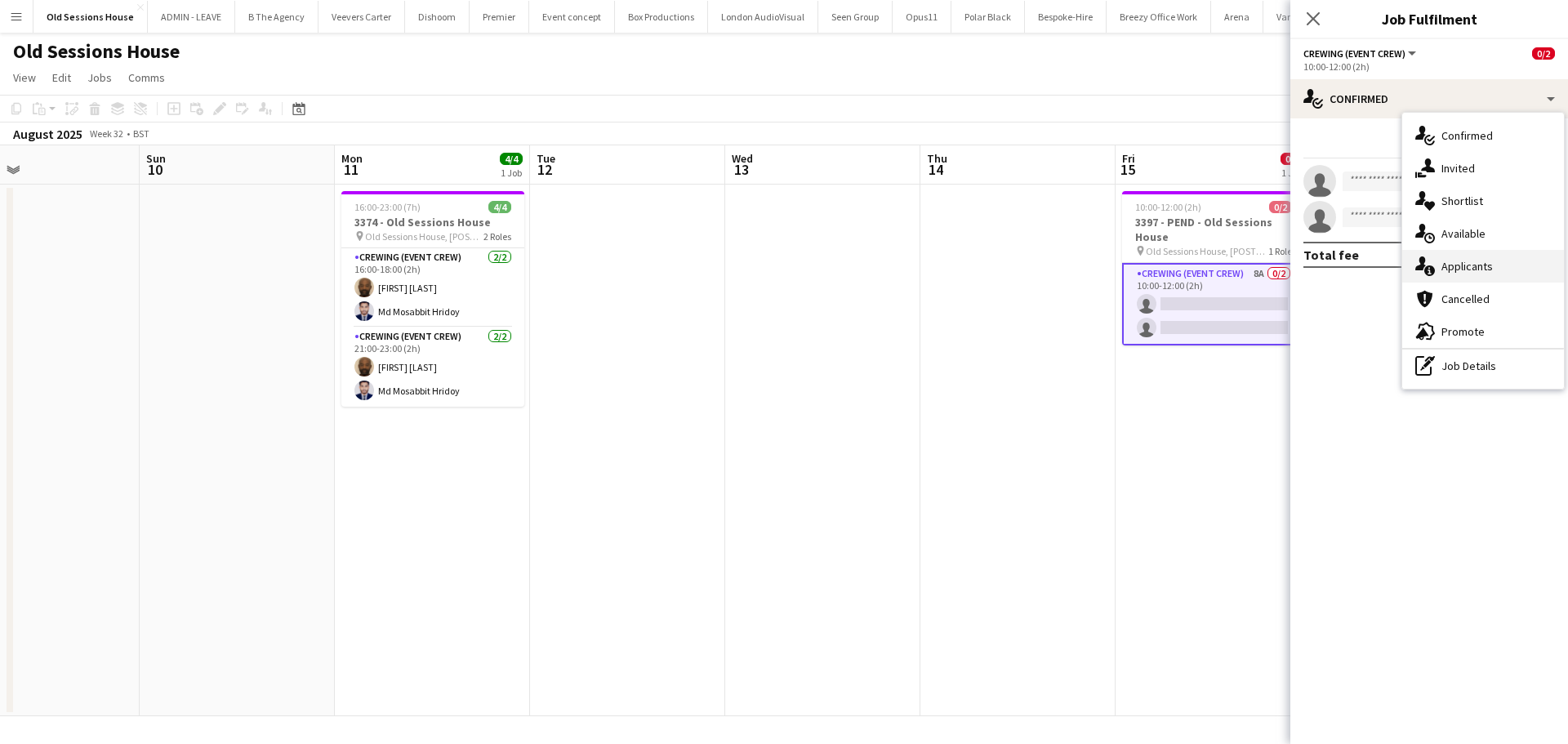 click on "single-neutral-actions-information
Applicants" at bounding box center [1483, 266] 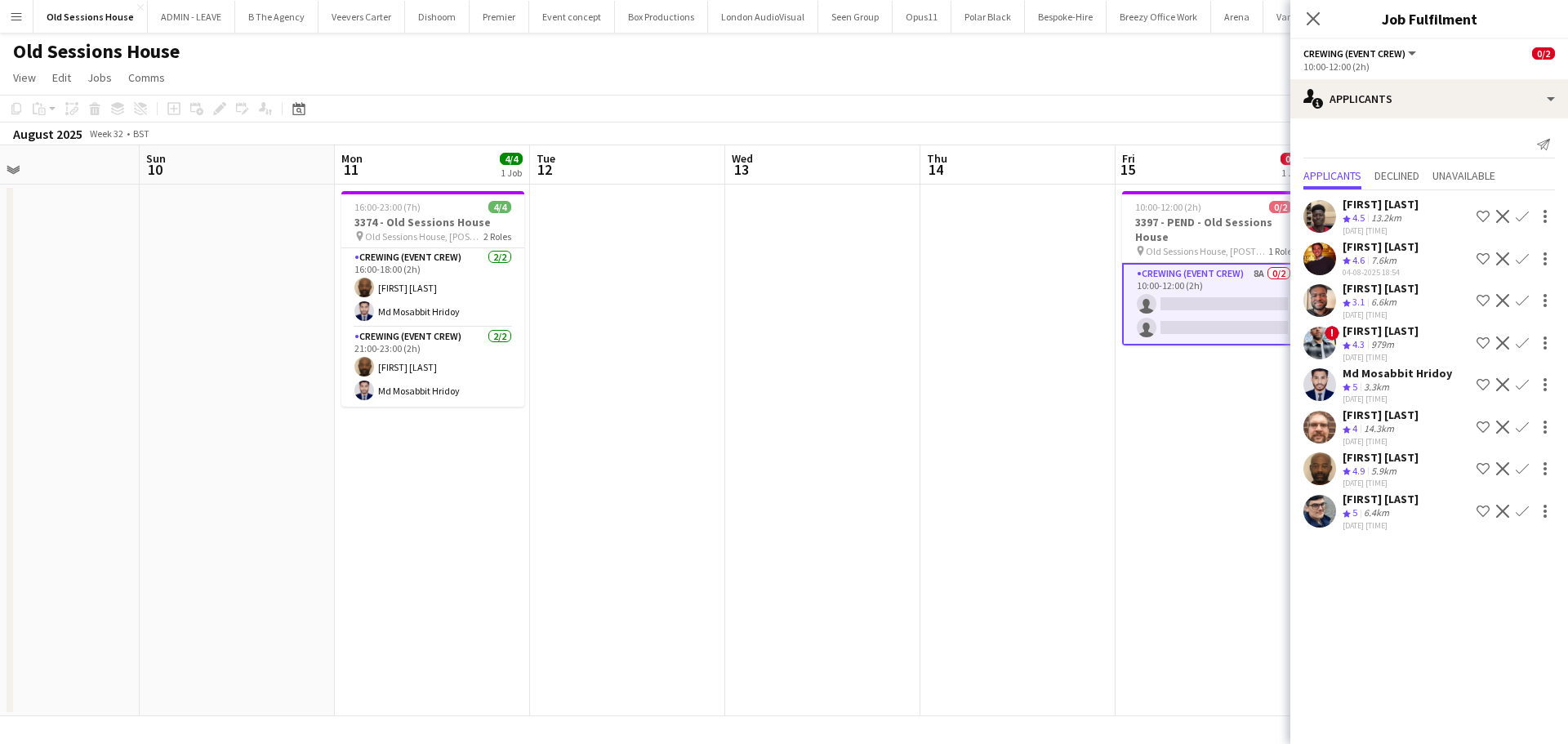 click on "Confirm" at bounding box center (1522, 343) 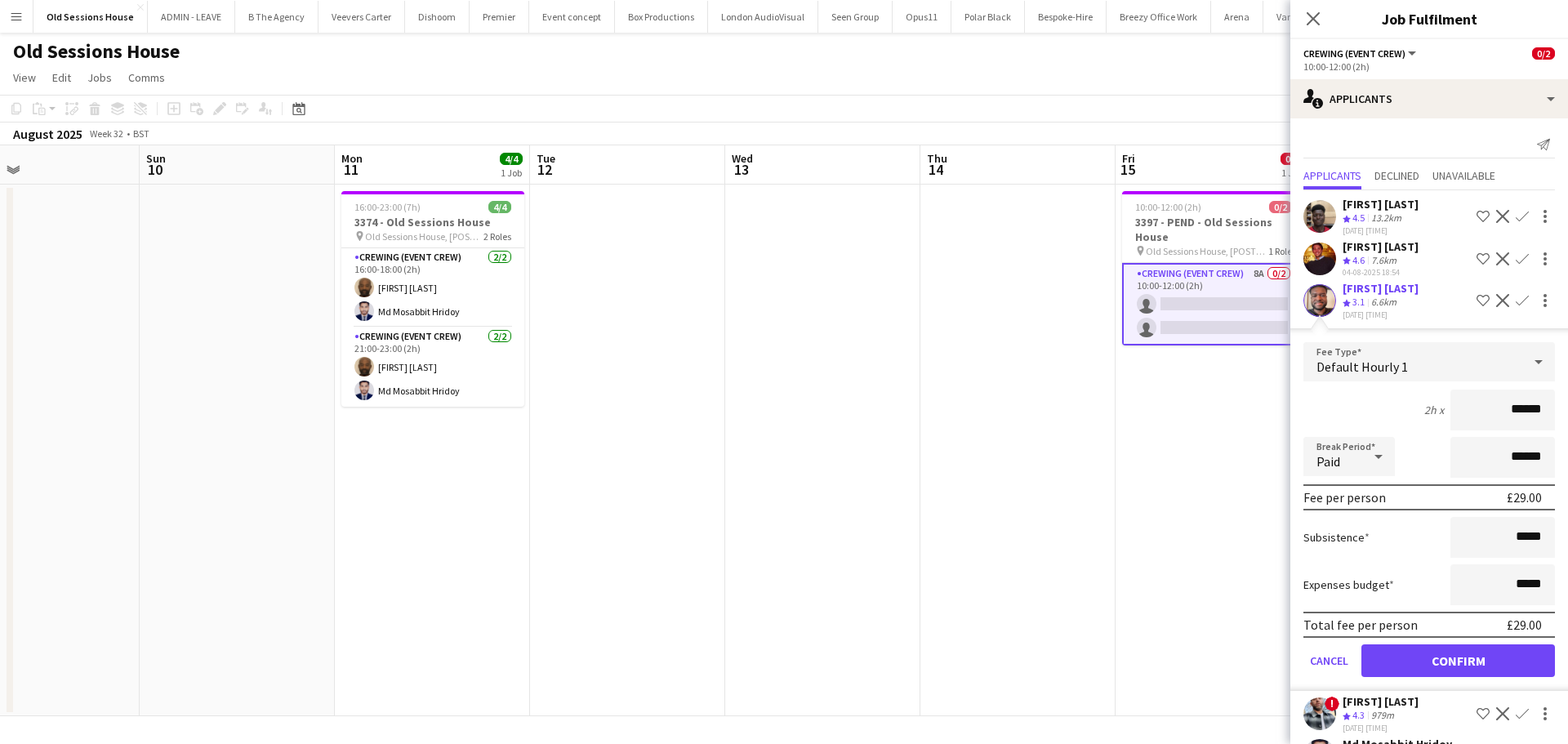 drag, startPoint x: 1534, startPoint y: 412, endPoint x: 1356, endPoint y: 414, distance: 178.01124 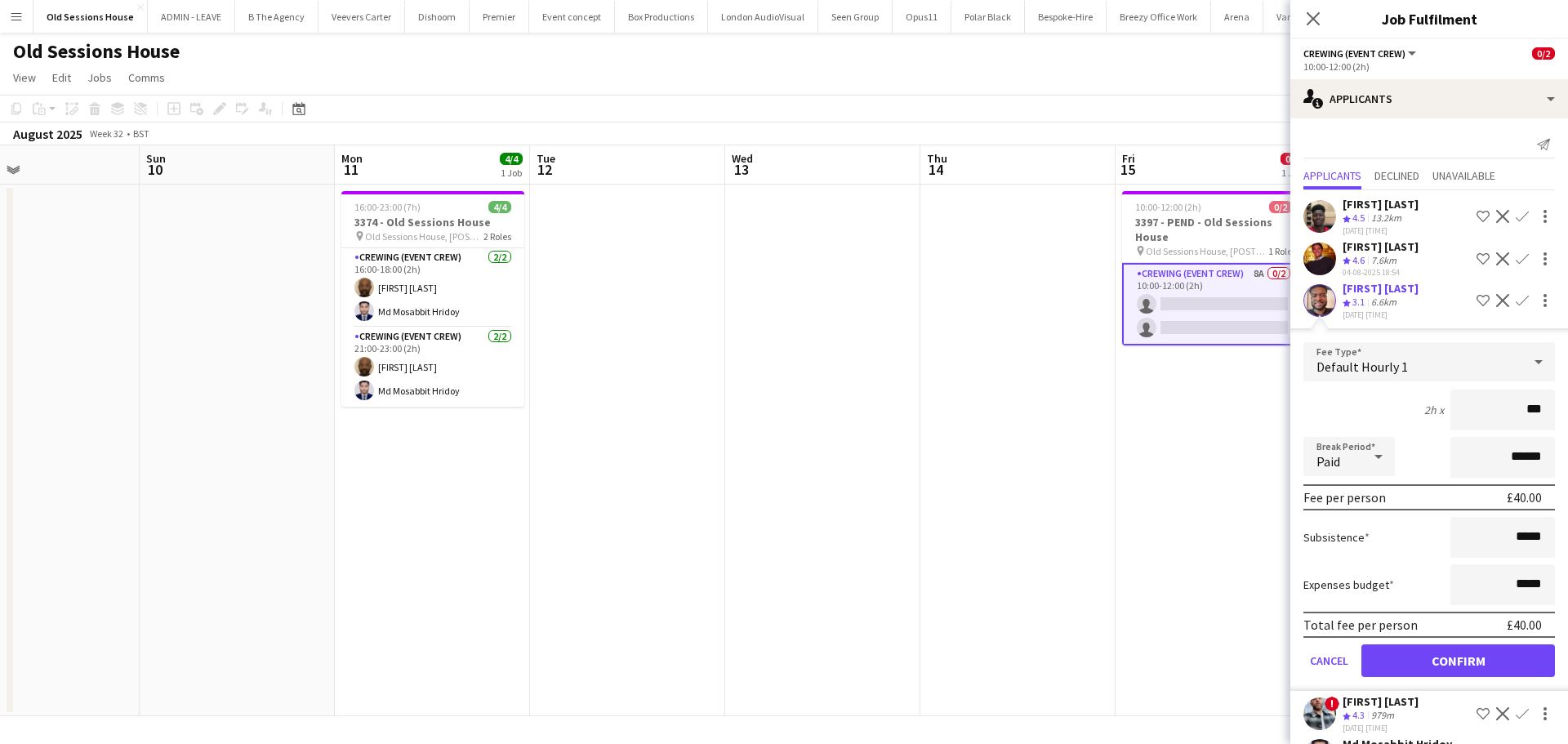 type on "***" 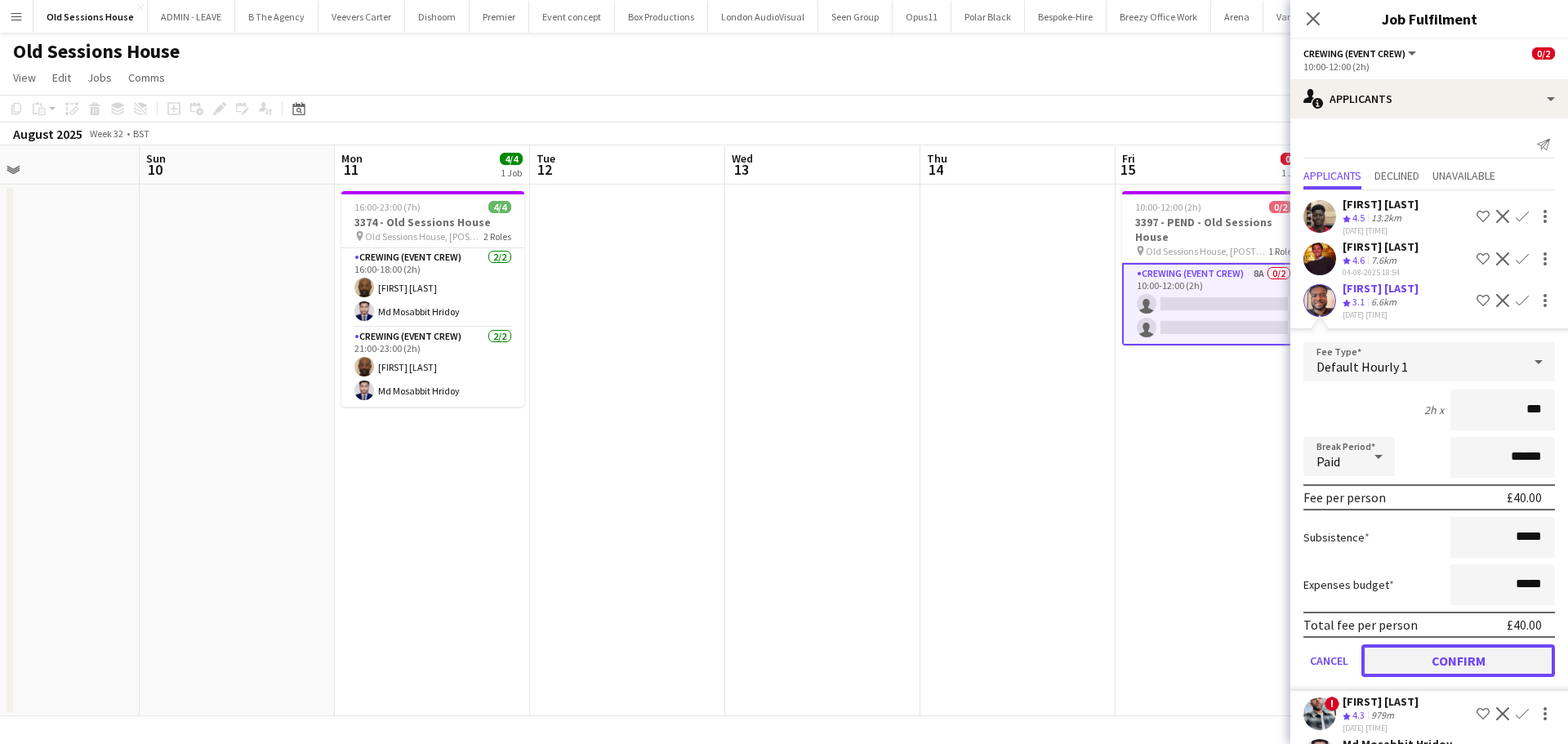 click on "Confirm" 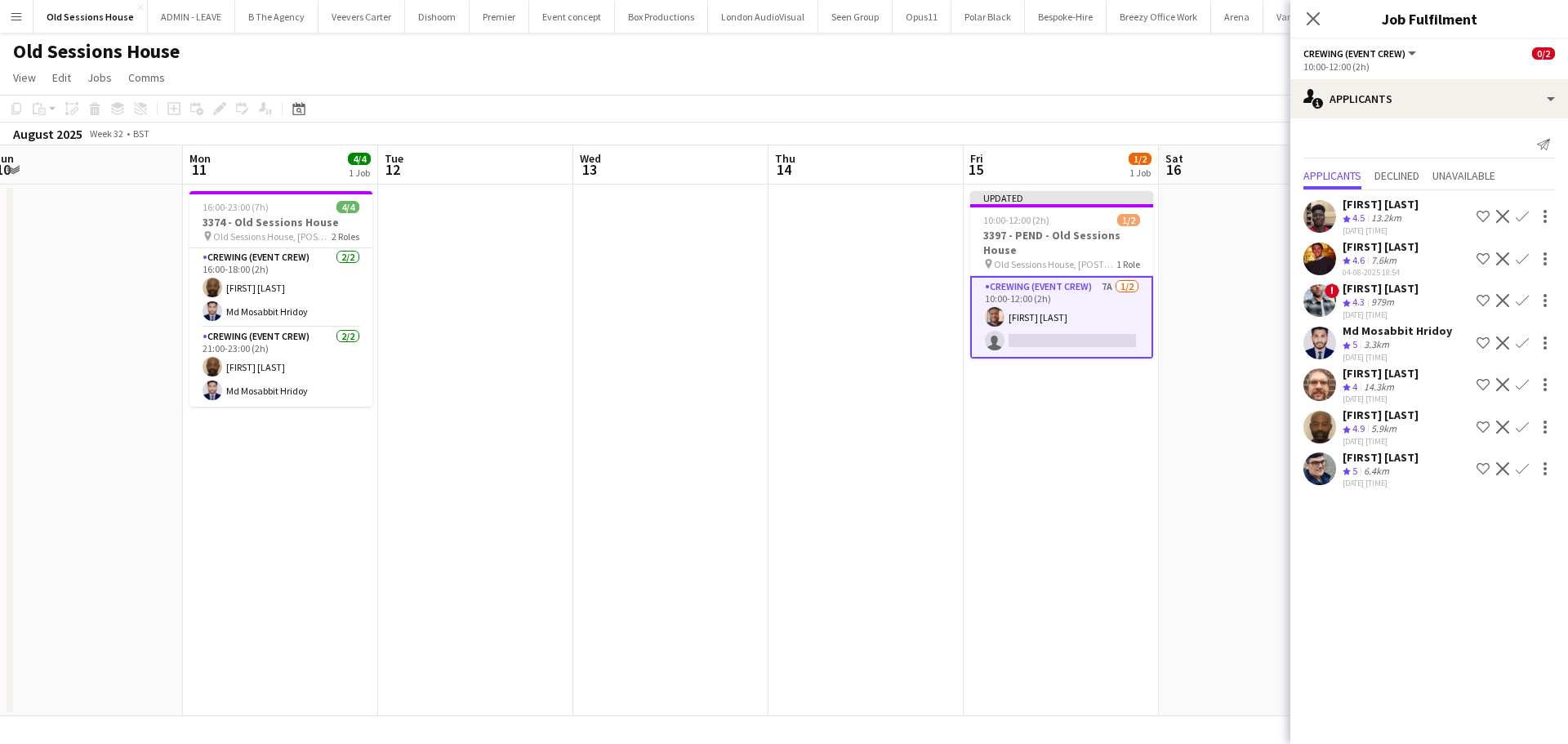 drag, startPoint x: 1209, startPoint y: 430, endPoint x: 1054, endPoint y: 434, distance: 155.0516 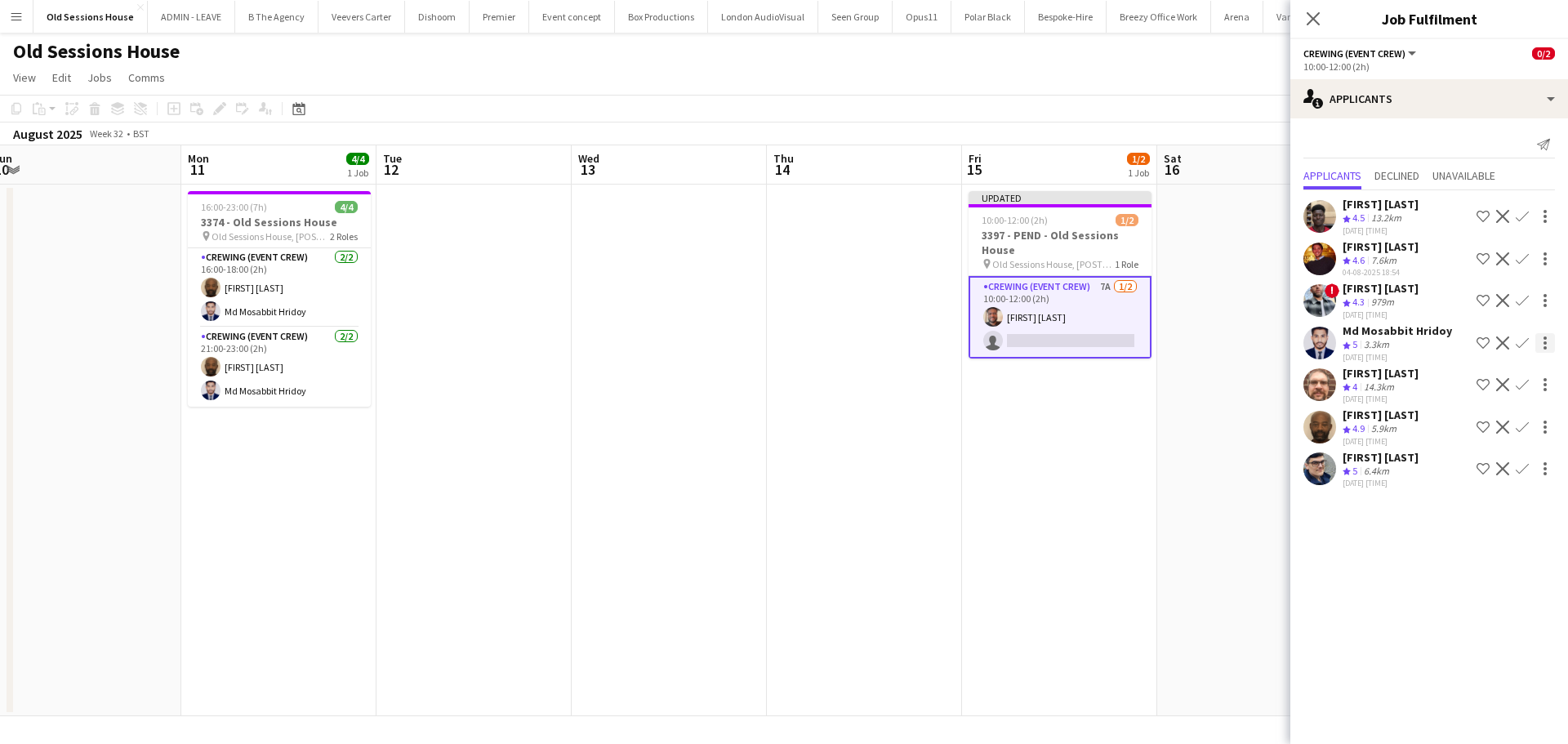click on "Confirm" at bounding box center [1522, 385] 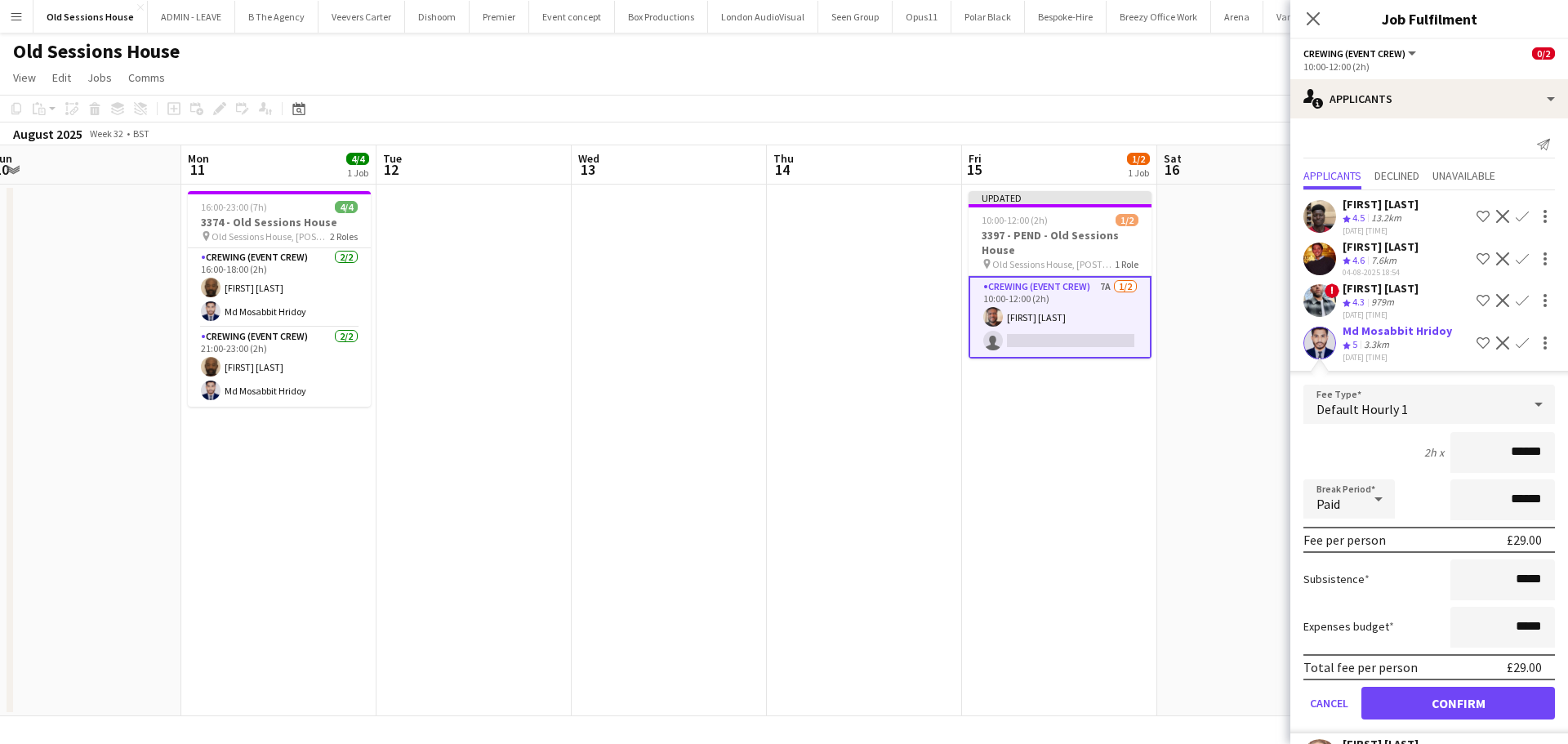 drag, startPoint x: 1535, startPoint y: 448, endPoint x: 1412, endPoint y: 445, distance: 123.03658 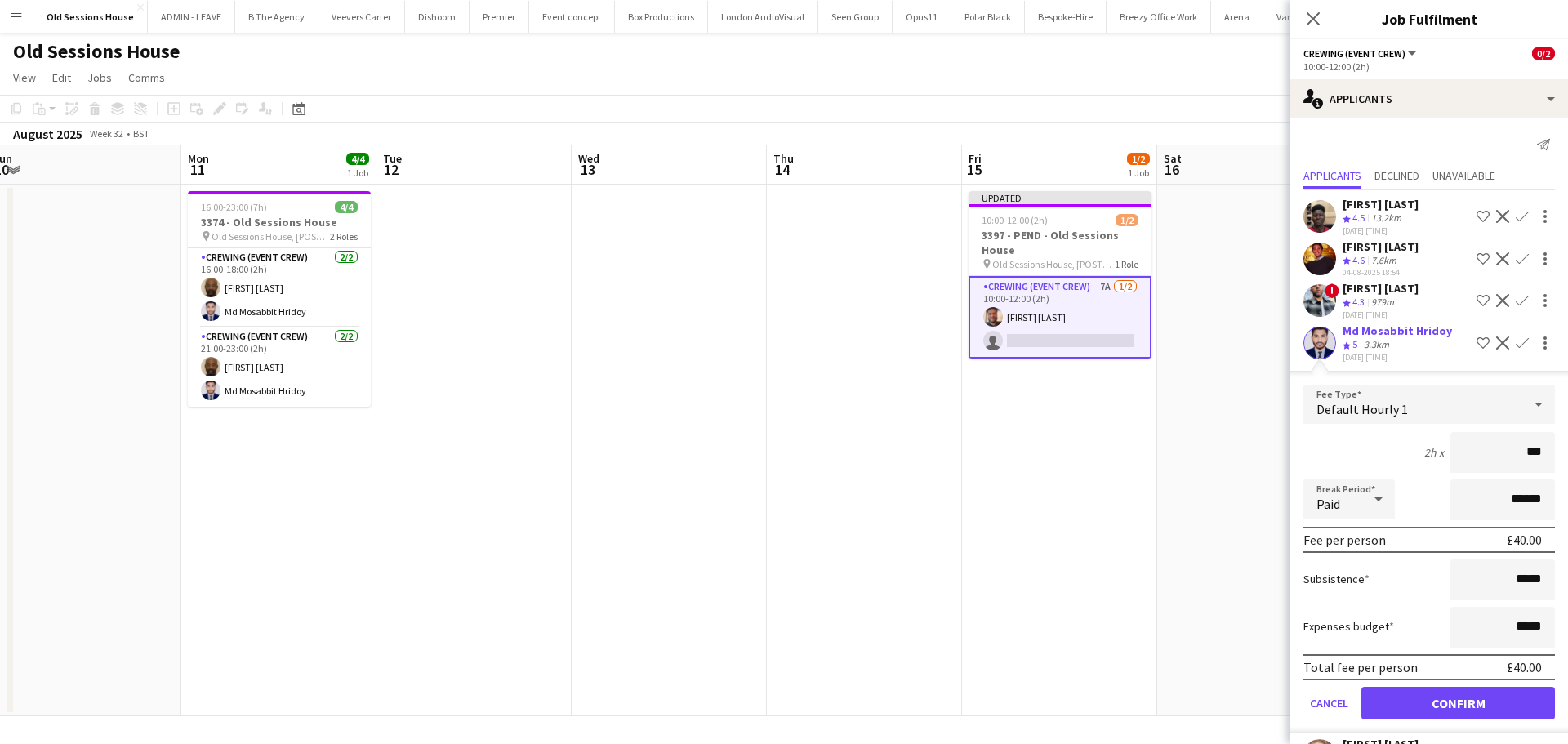 type on "***" 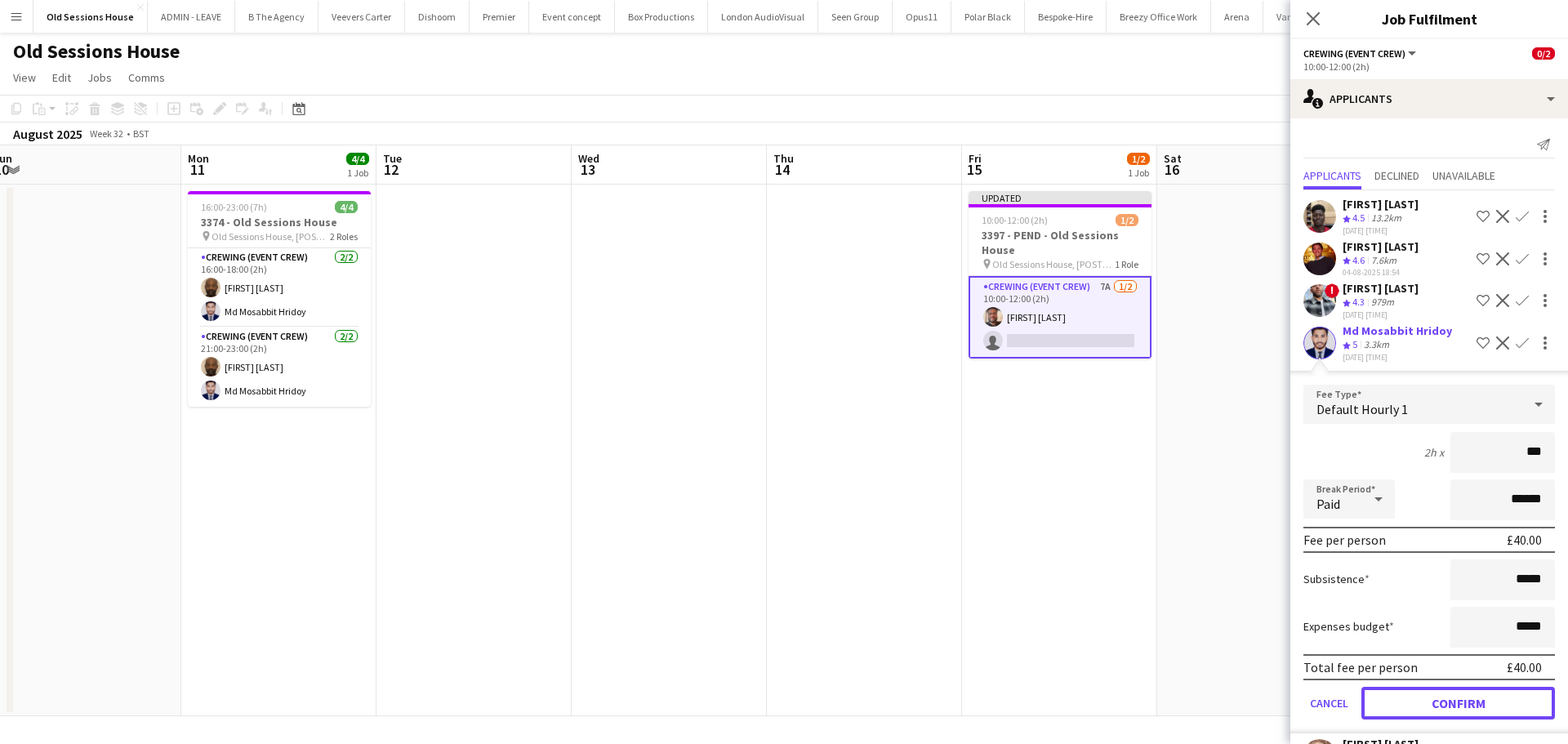 click on "Confirm" 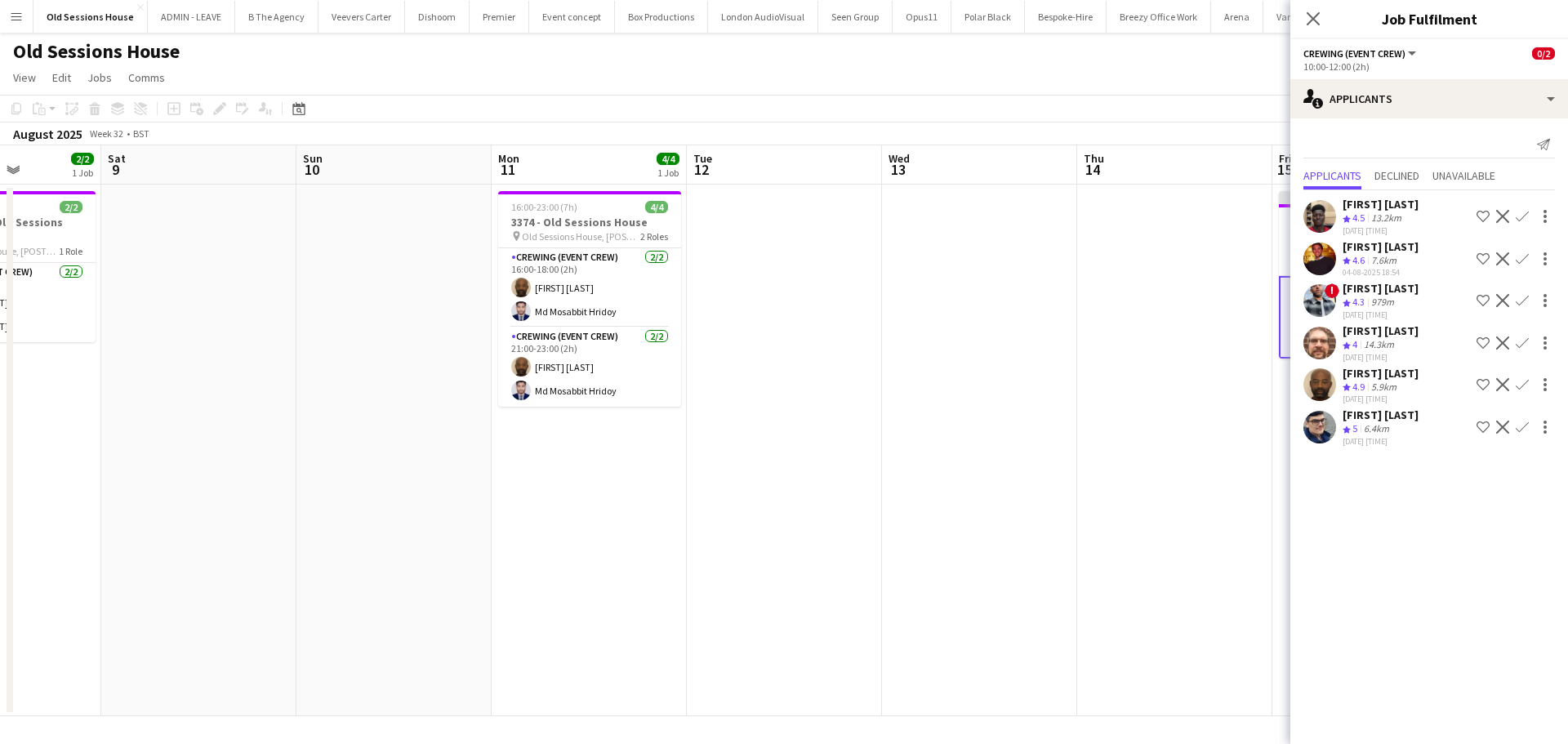 click on "Wed   6   Thu   7   Fri   8   2/2   1 Job   Sat   9   Sun   10   Mon   11   4/4   1 Job   Tue   12   Wed   13   Thu   14   Fri   15   2/2   1 Job   Sat   16   Sun   17   Mon   18   Tue   19      10:00-12:00 (2h)    2/2   3397 - PEND - Old Sessions House
pin
Old Sessions House, EC1R 0NA   1 Role   Crewing (Event Crew)   2/2   10:00-12:00 (2h)
Alicia Fuentes Camacho Papa Opoku-Adjei     16:00-23:00 (7h)    4/4   3374 - Old Sessions House
pin
Old Sessions House, EC1R 0NA   2 Roles   Crewing (Event Crew)   2/2   16:00-18:00 (2h)
Kevin Olanrewaju Md Mosabbit Hridoy  Crewing (Event Crew)   2/2   21:00-23:00 (2h)
Kevin Olanrewaju Md Mosabbit Hridoy  Updated   10:00-12:00 (2h)    2/2   3397 - PEND - Old Sessions House
pin
Old Sessions House, EC1R 0NA   1 Role   Crewing (Event Crew)   2/2   10:00-12:00 (2h)
Papa Opoku-Adjei Md Mosabbit Hridoy" at bounding box center [784, 430] 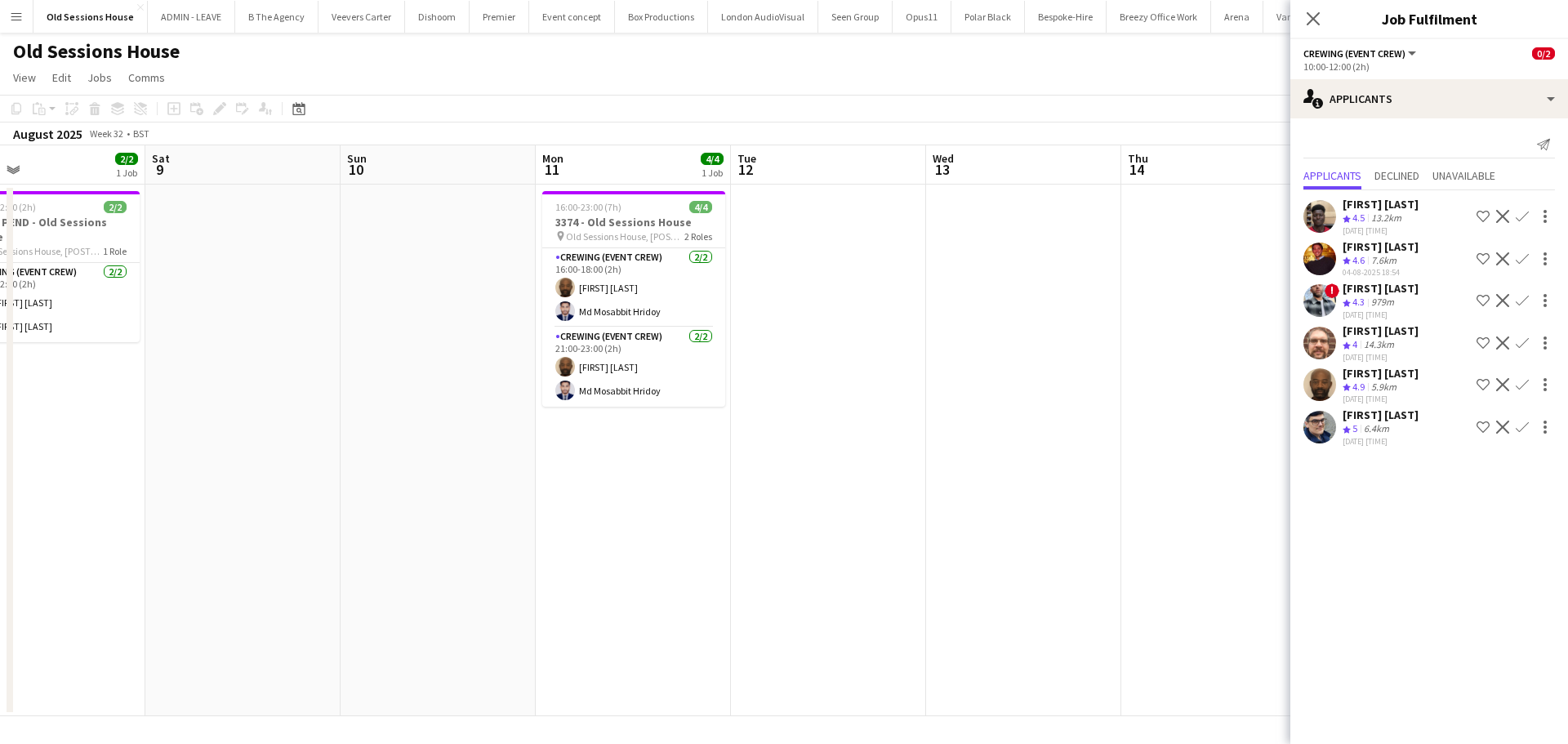 drag, startPoint x: 443, startPoint y: 508, endPoint x: 346, endPoint y: 506, distance: 97.020616 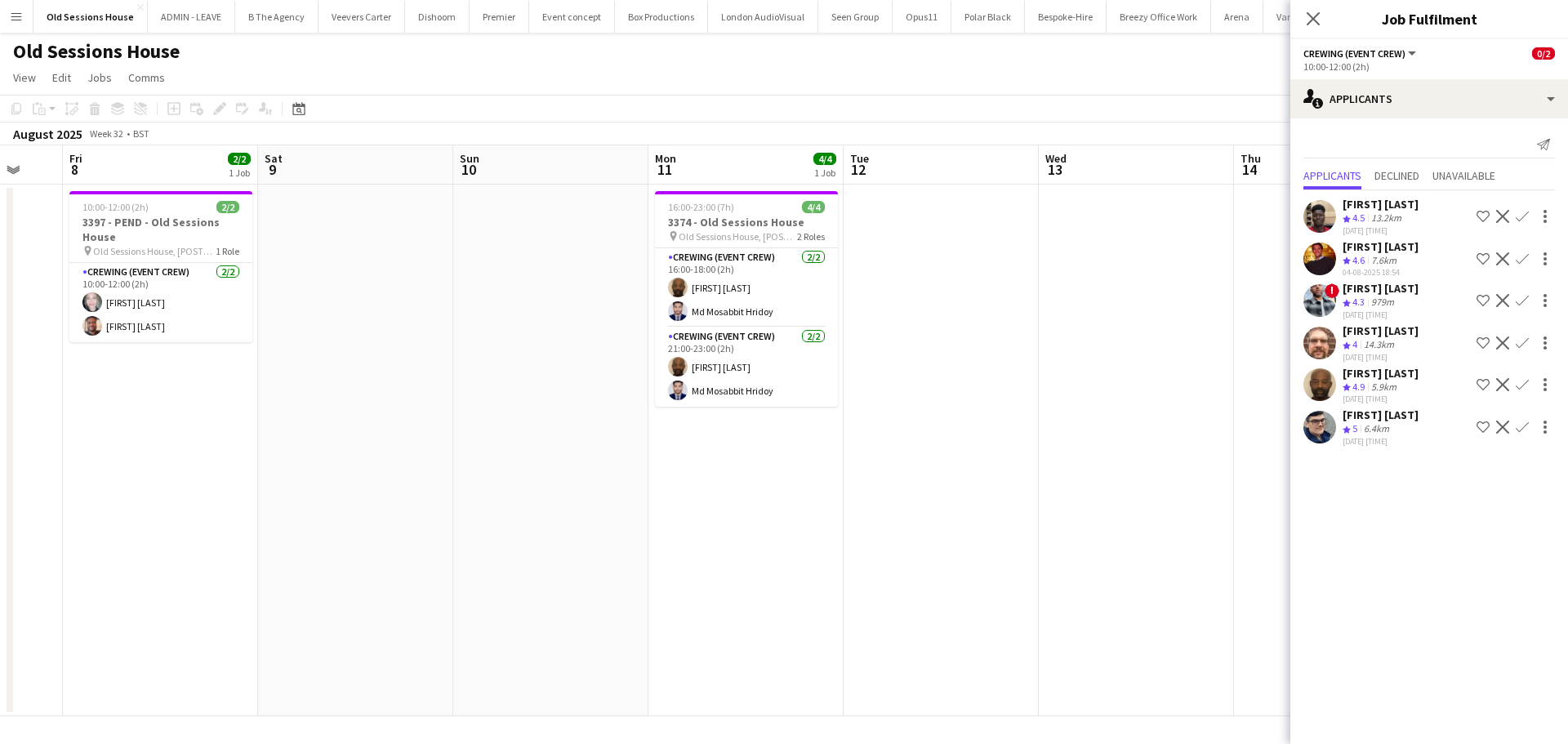 drag, startPoint x: 457, startPoint y: 506, endPoint x: 466, endPoint y: 506, distance: 9 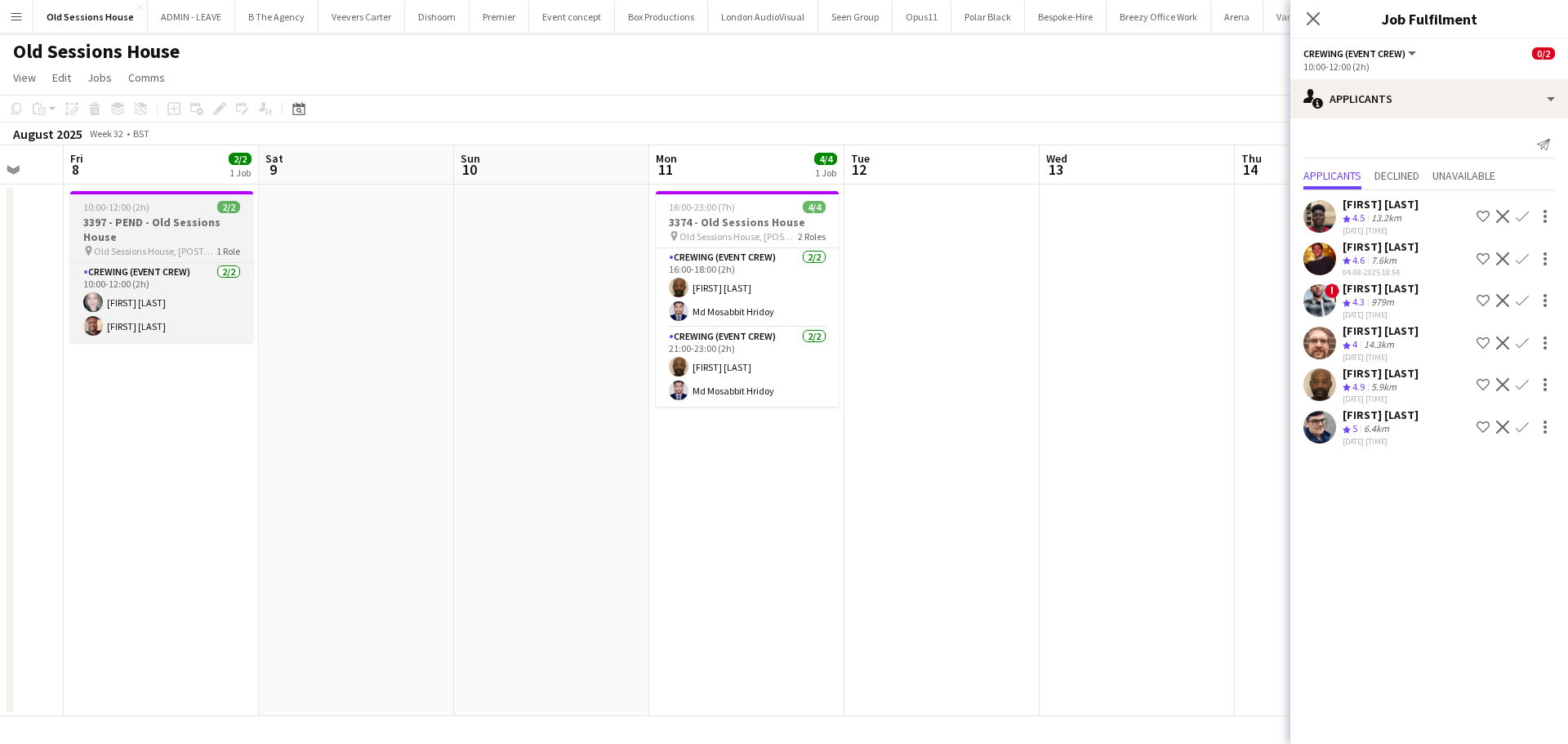 drag, startPoint x: 162, startPoint y: 225, endPoint x: 176, endPoint y: 229, distance: 14.56022 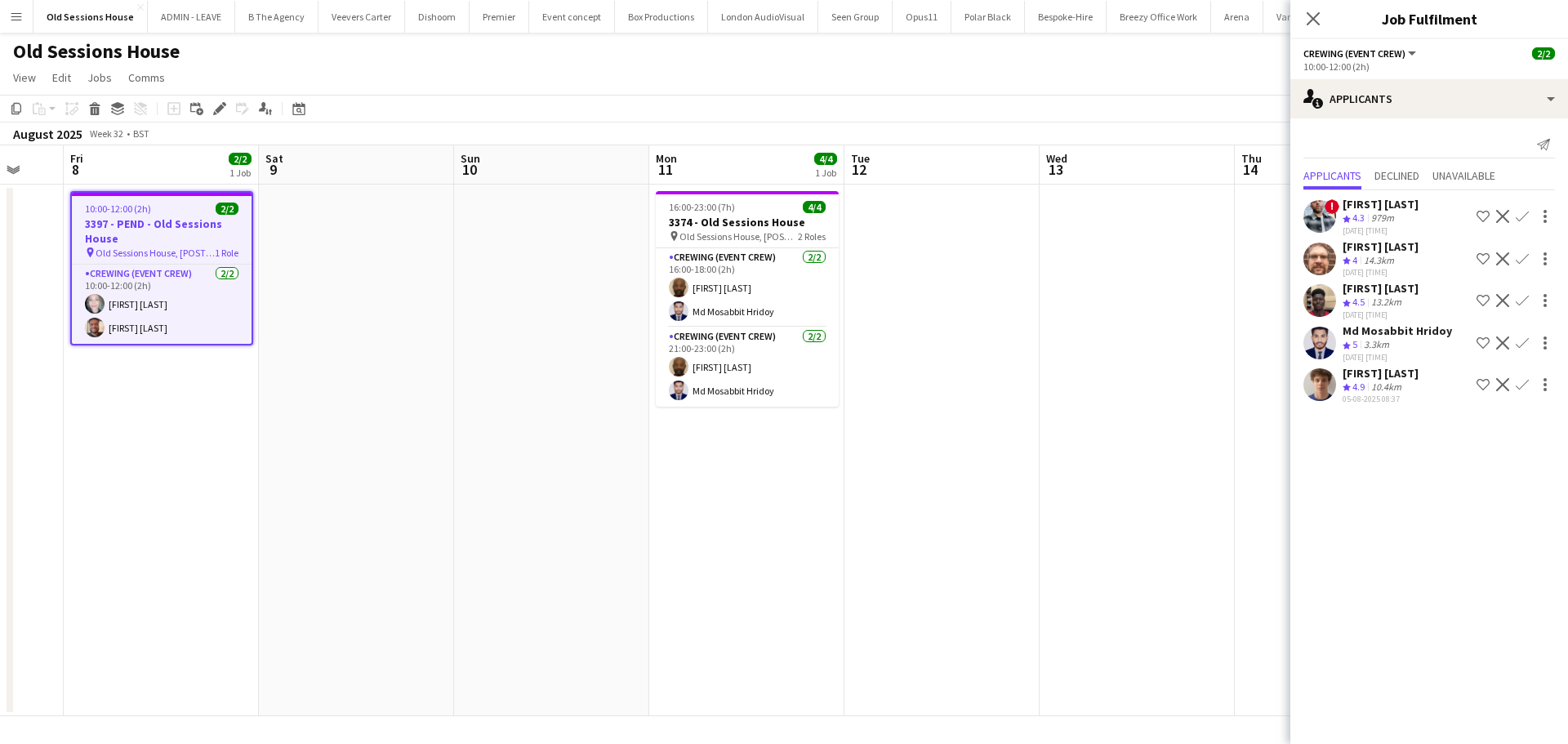 drag, startPoint x: 205, startPoint y: 320, endPoint x: 345, endPoint y: 333, distance: 140.6023 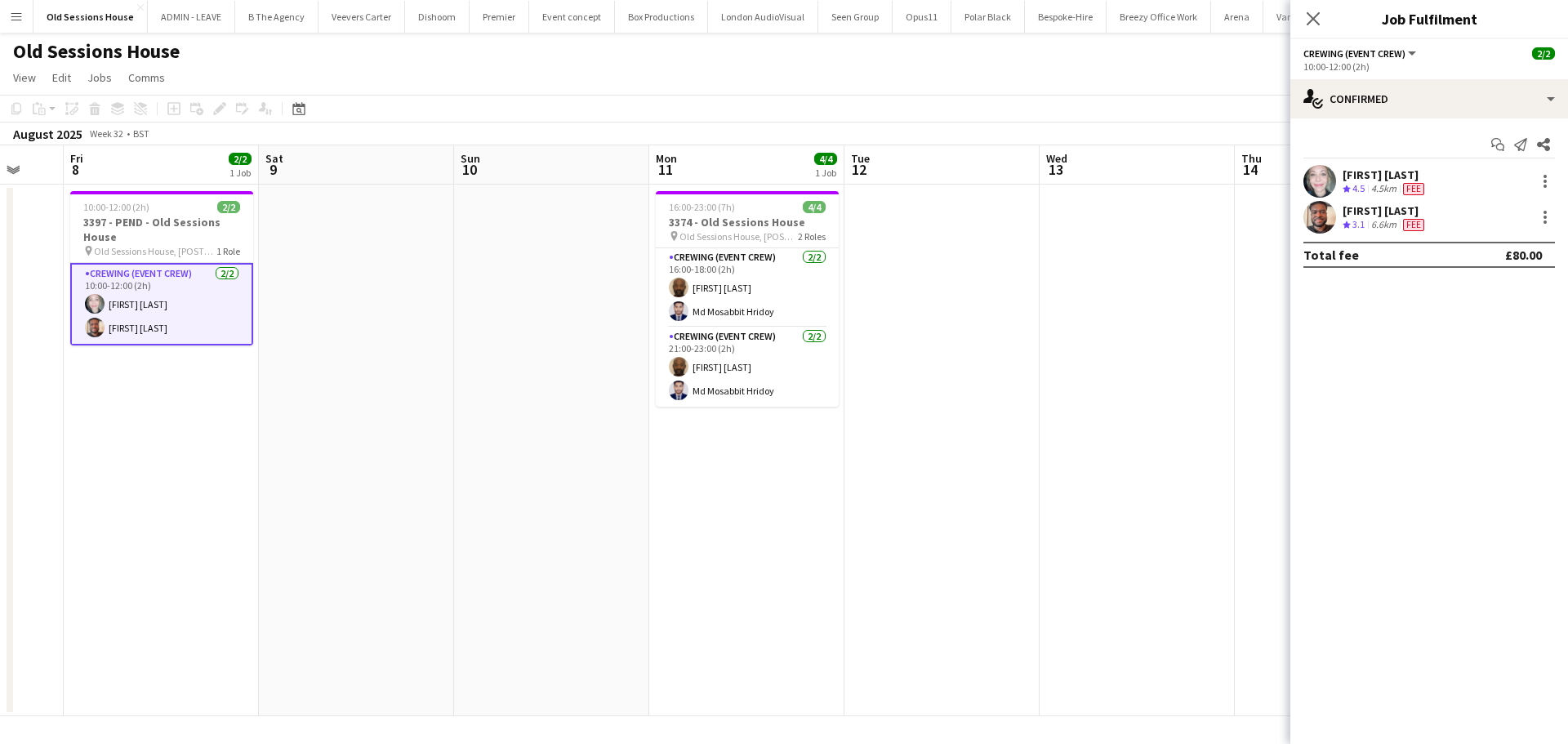 click on "[FIRST] [LAST] [LAST]" at bounding box center (1385, 175) 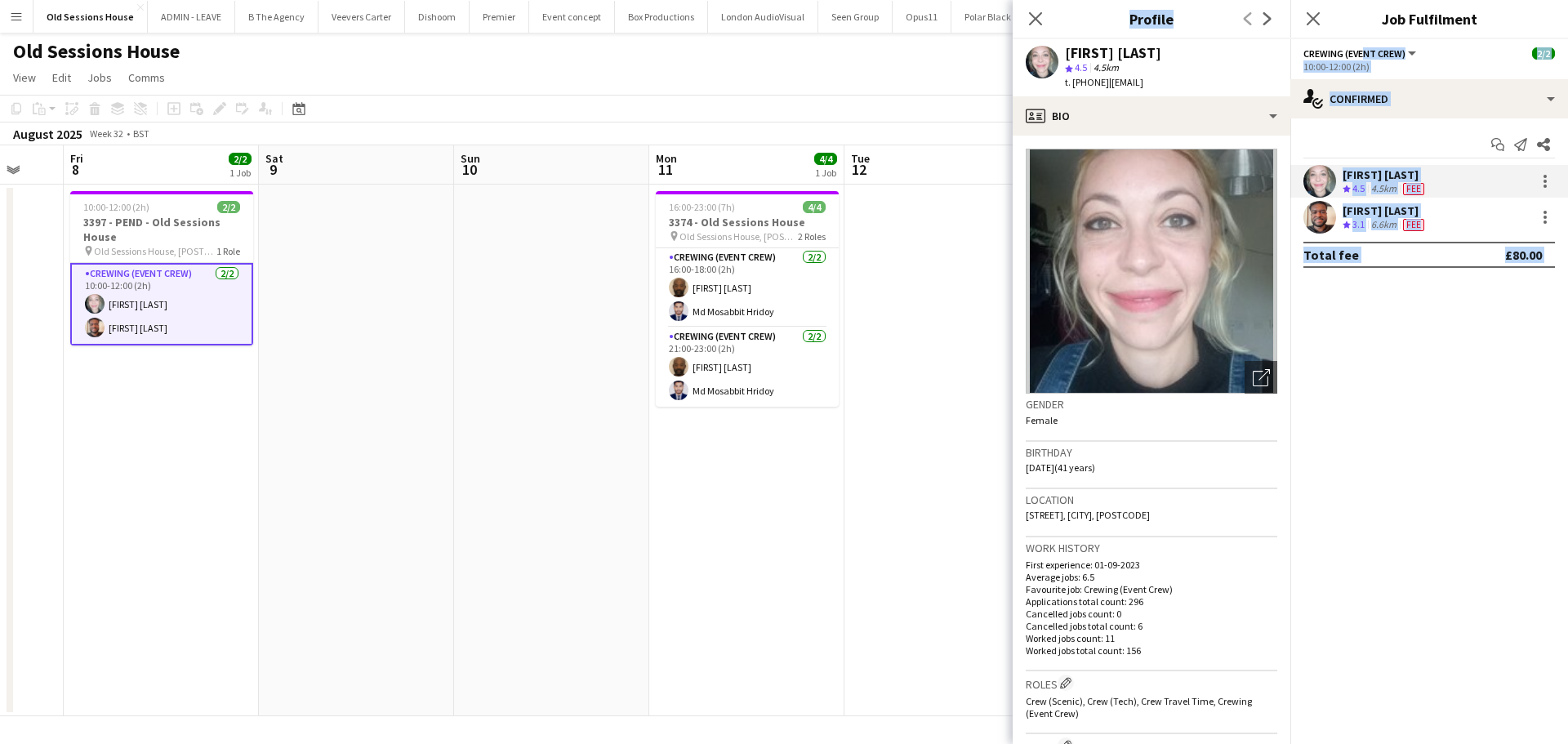 drag, startPoint x: 1065, startPoint y: 51, endPoint x: 1343, endPoint y: 56, distance: 278.04496 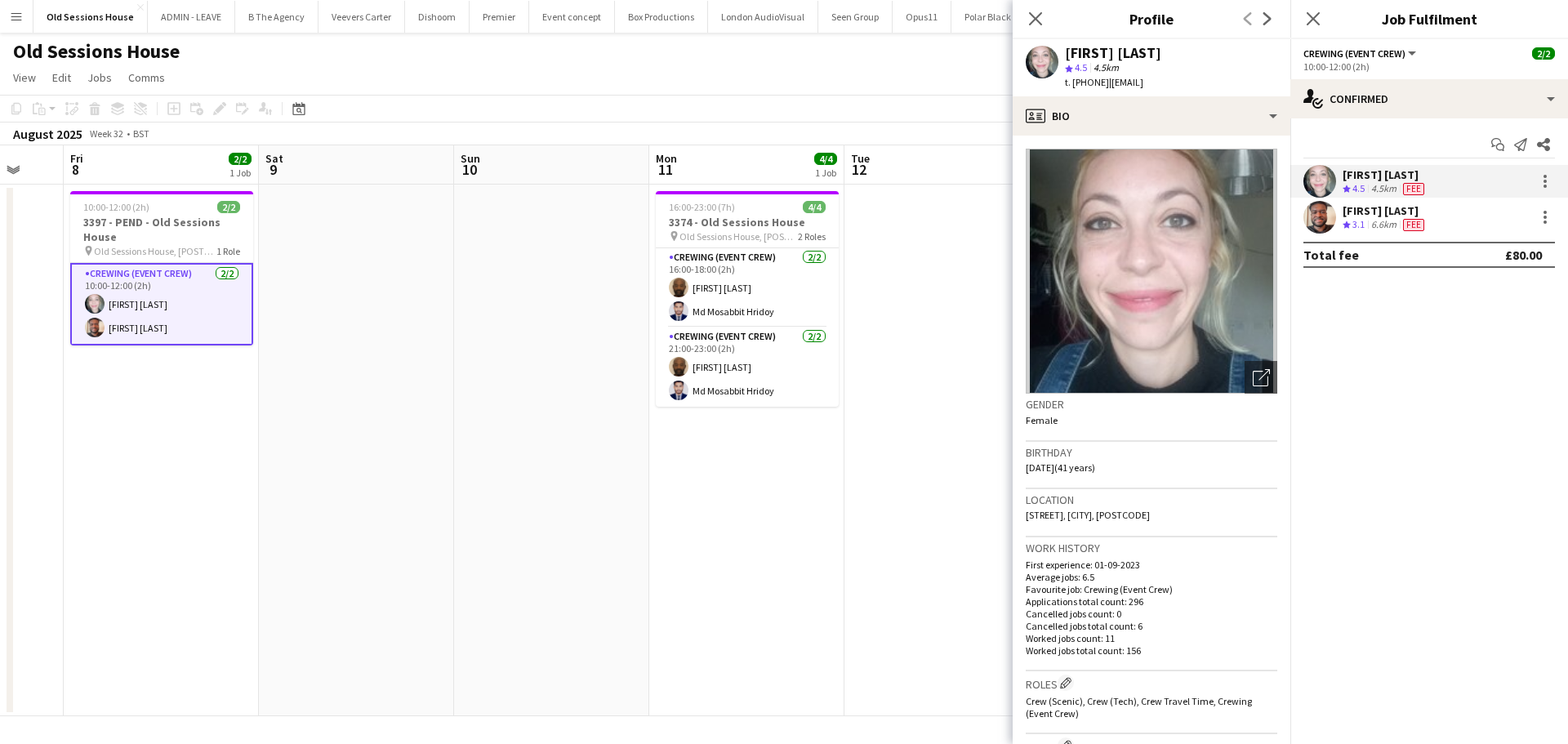 drag, startPoint x: 1238, startPoint y: 49, endPoint x: 1226, endPoint y: 49, distance: 12 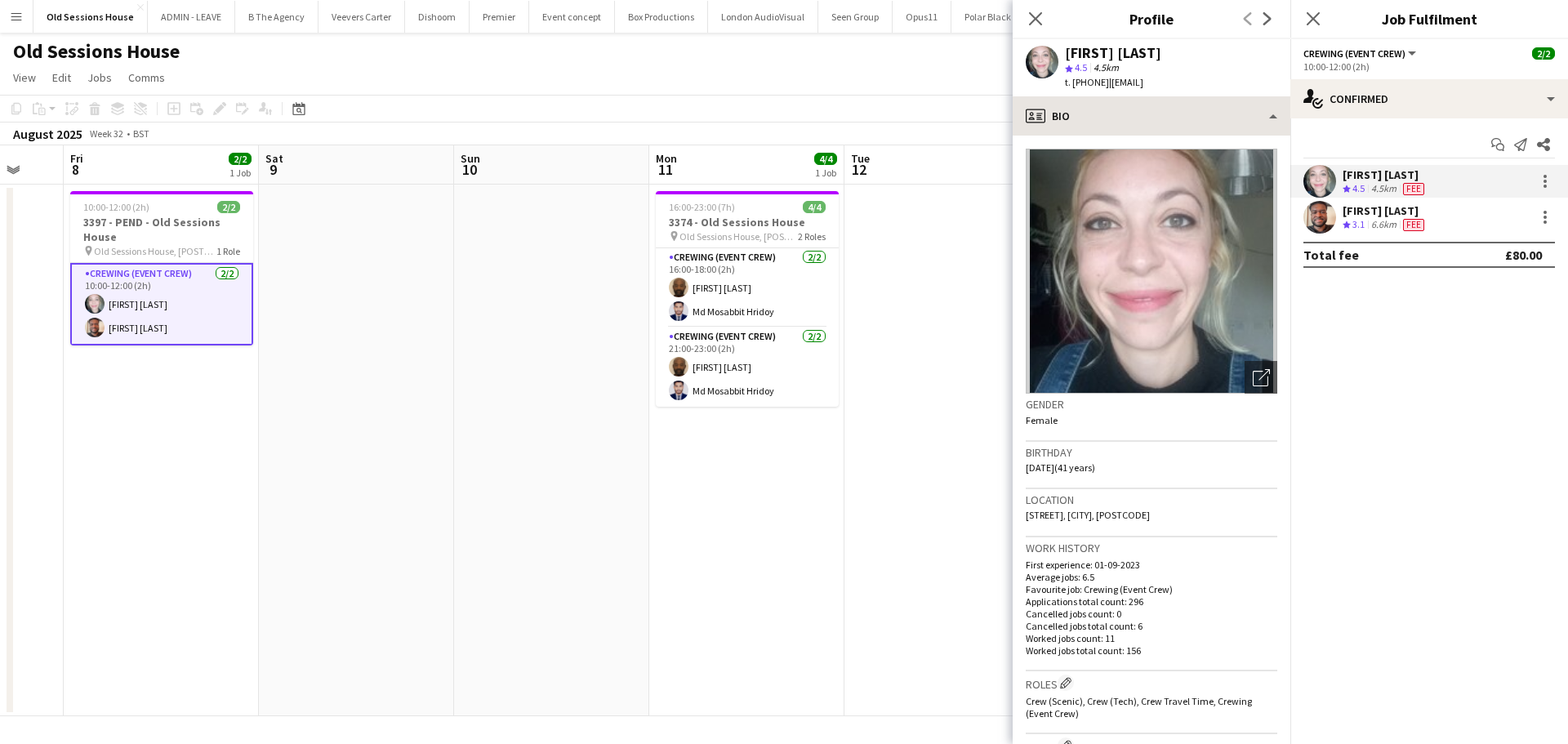 copy on "[FIRST] [LAST] [LAST]" 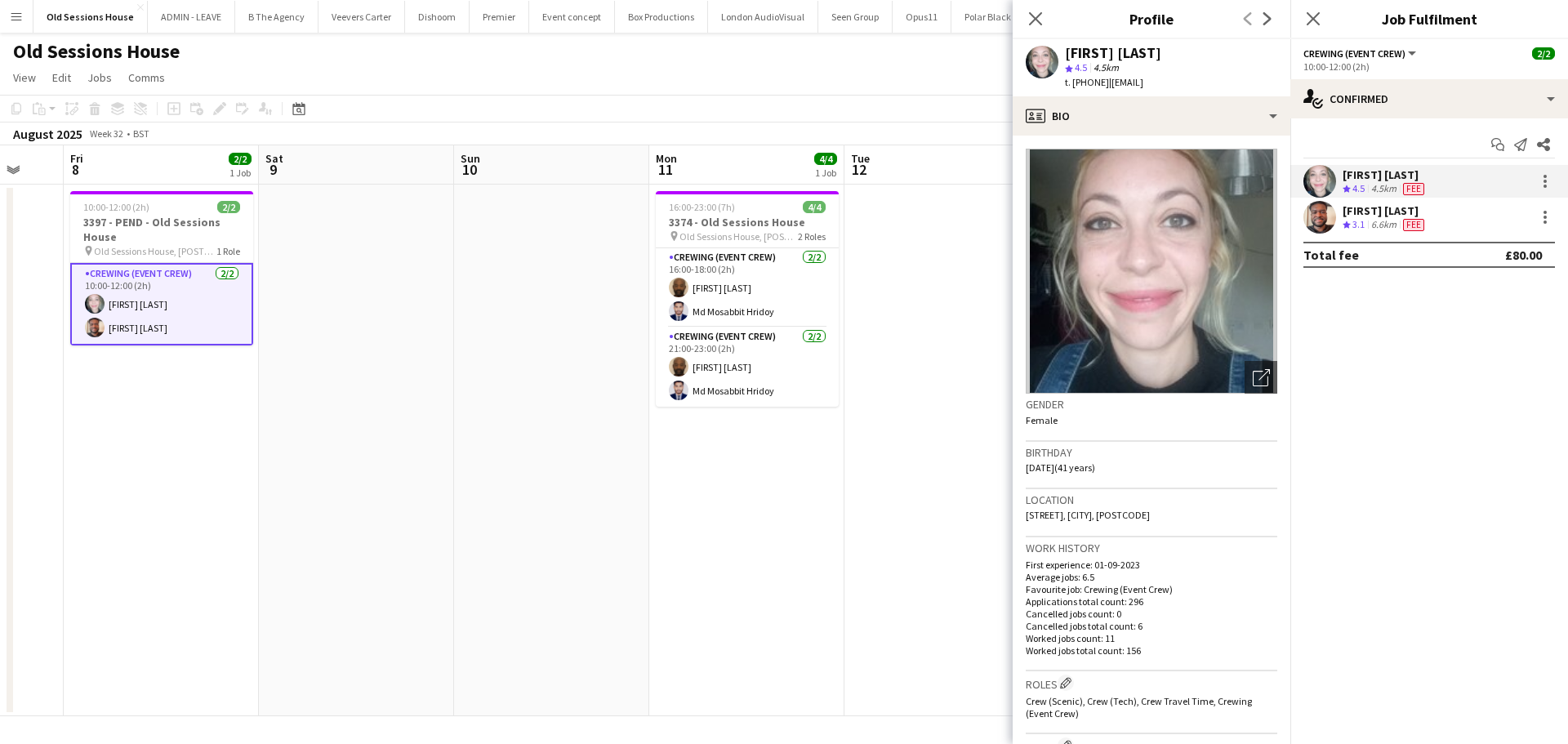drag, startPoint x: 1072, startPoint y: 85, endPoint x: 1135, endPoint y: 82, distance: 63.07139 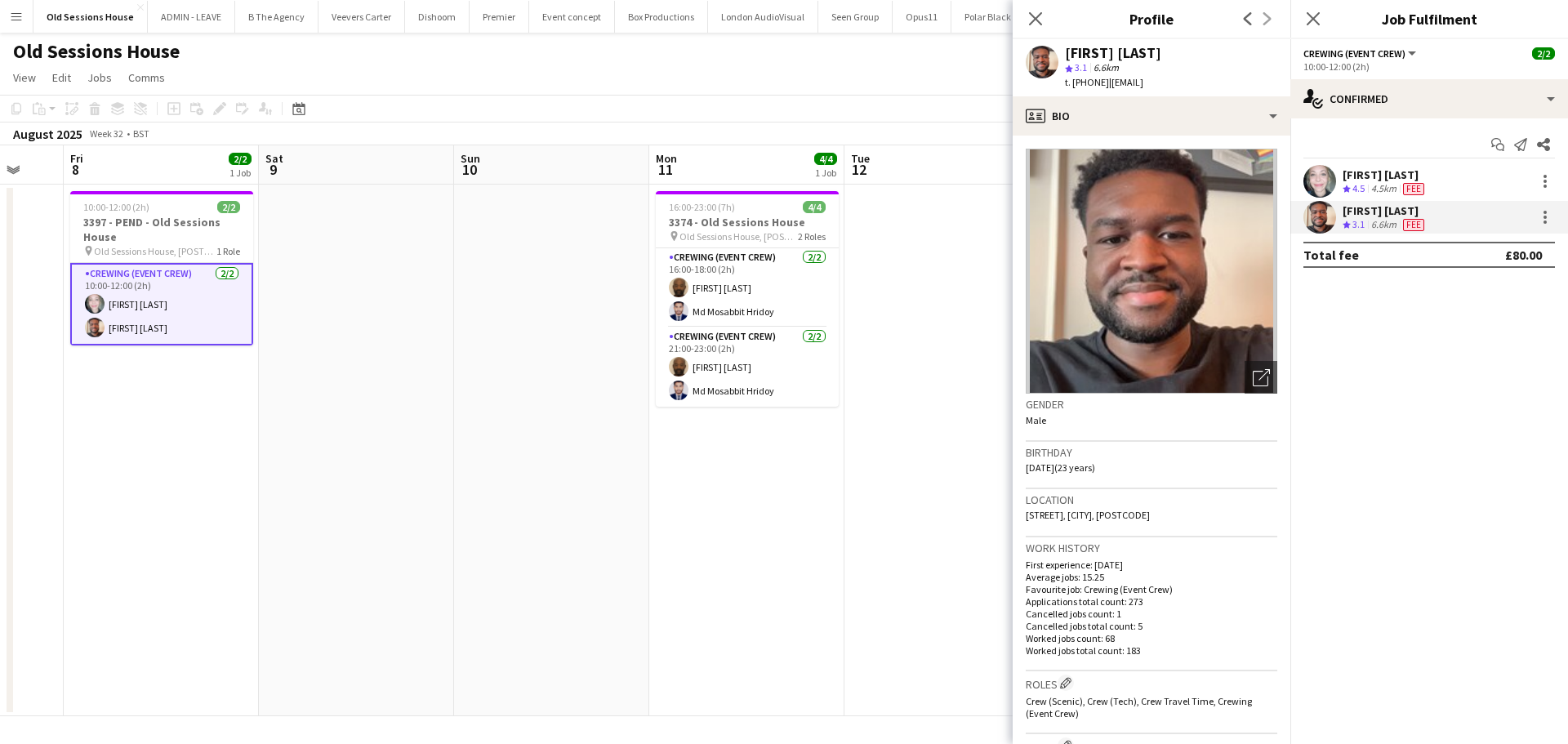 drag, startPoint x: 1064, startPoint y: 50, endPoint x: 1200, endPoint y: 51, distance: 136.004 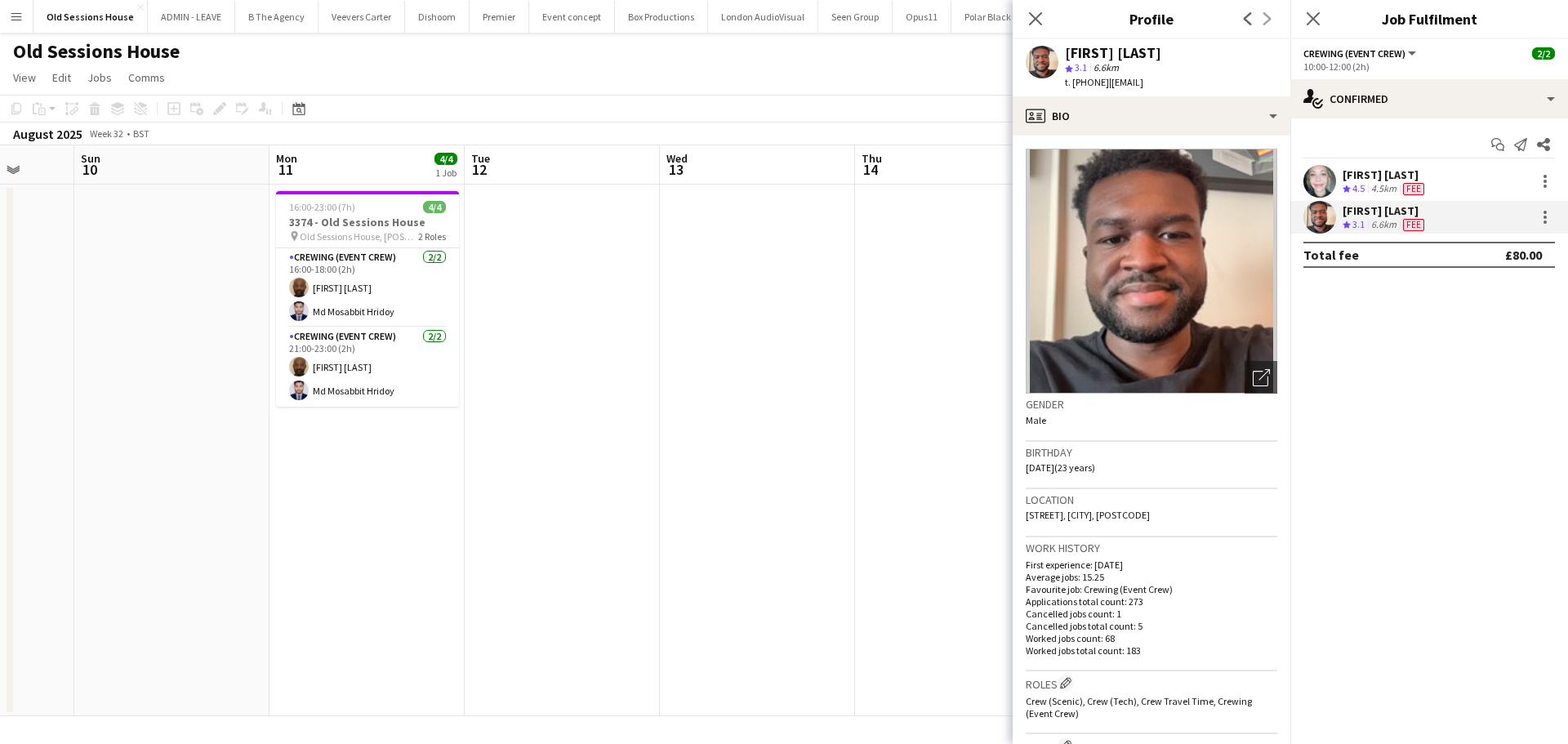 drag, startPoint x: 840, startPoint y: 515, endPoint x: 460, endPoint y: 523, distance: 380.0842 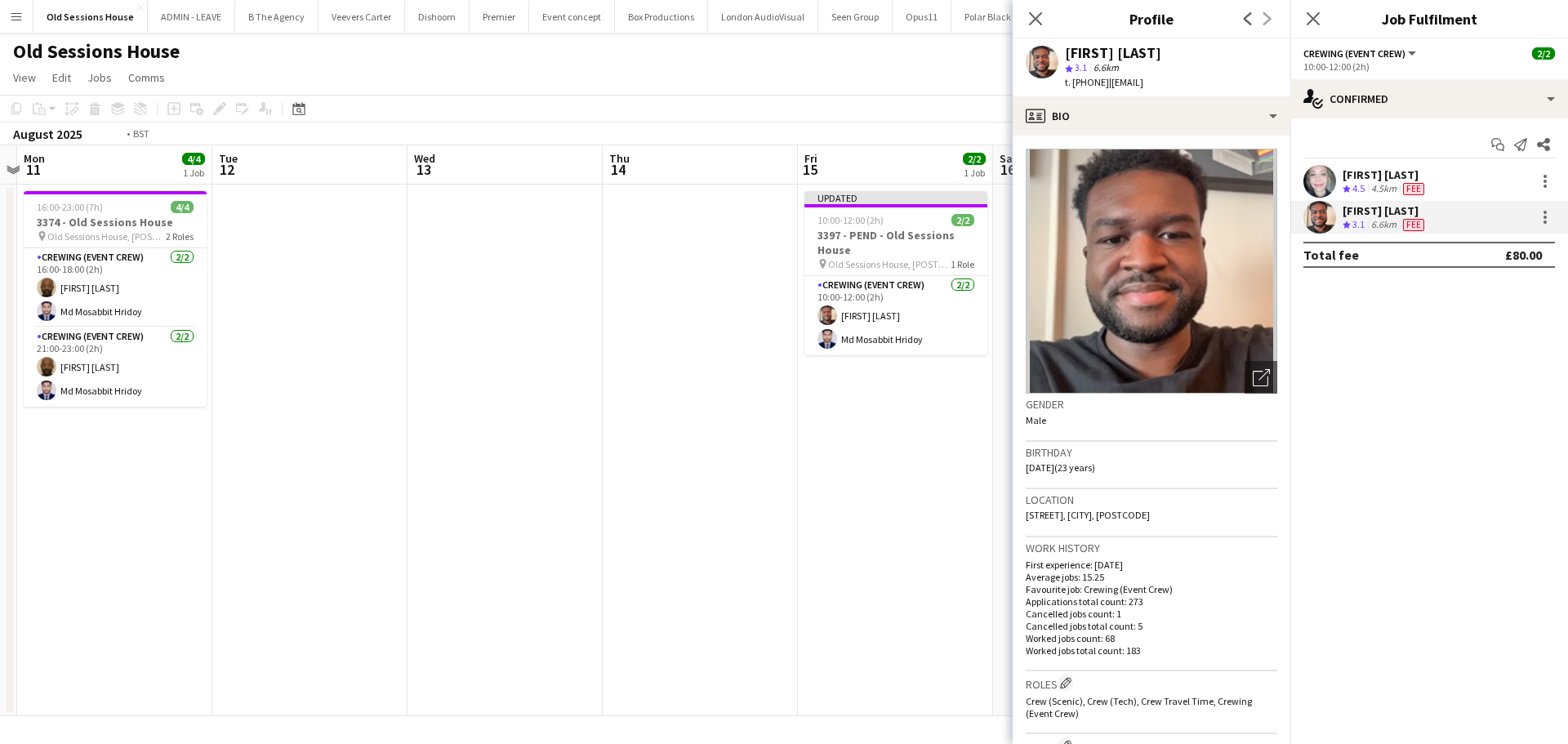 scroll, scrollTop: 0, scrollLeft: 565, axis: horizontal 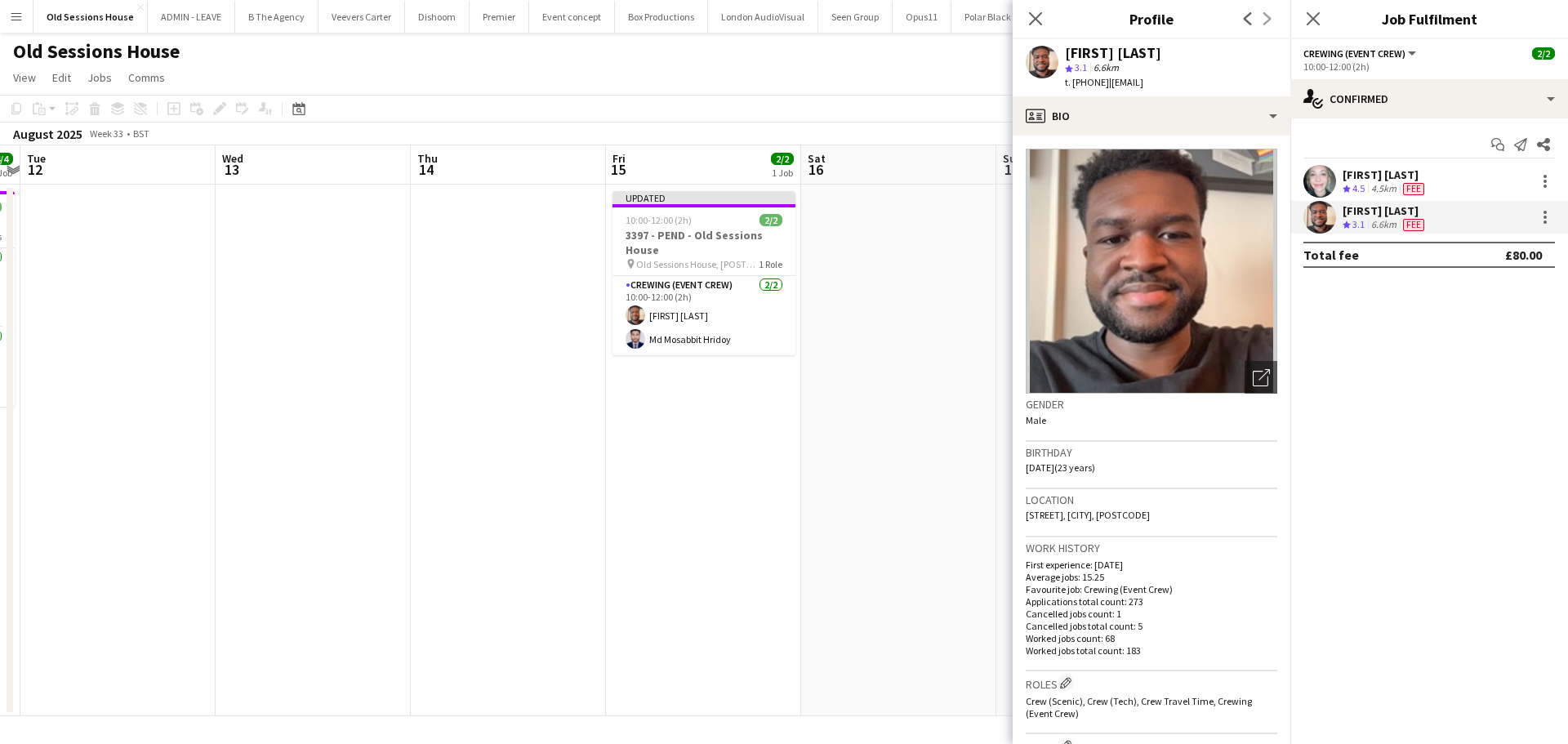 drag, startPoint x: 805, startPoint y: 490, endPoint x: 361, endPoint y: 481, distance: 444.0912 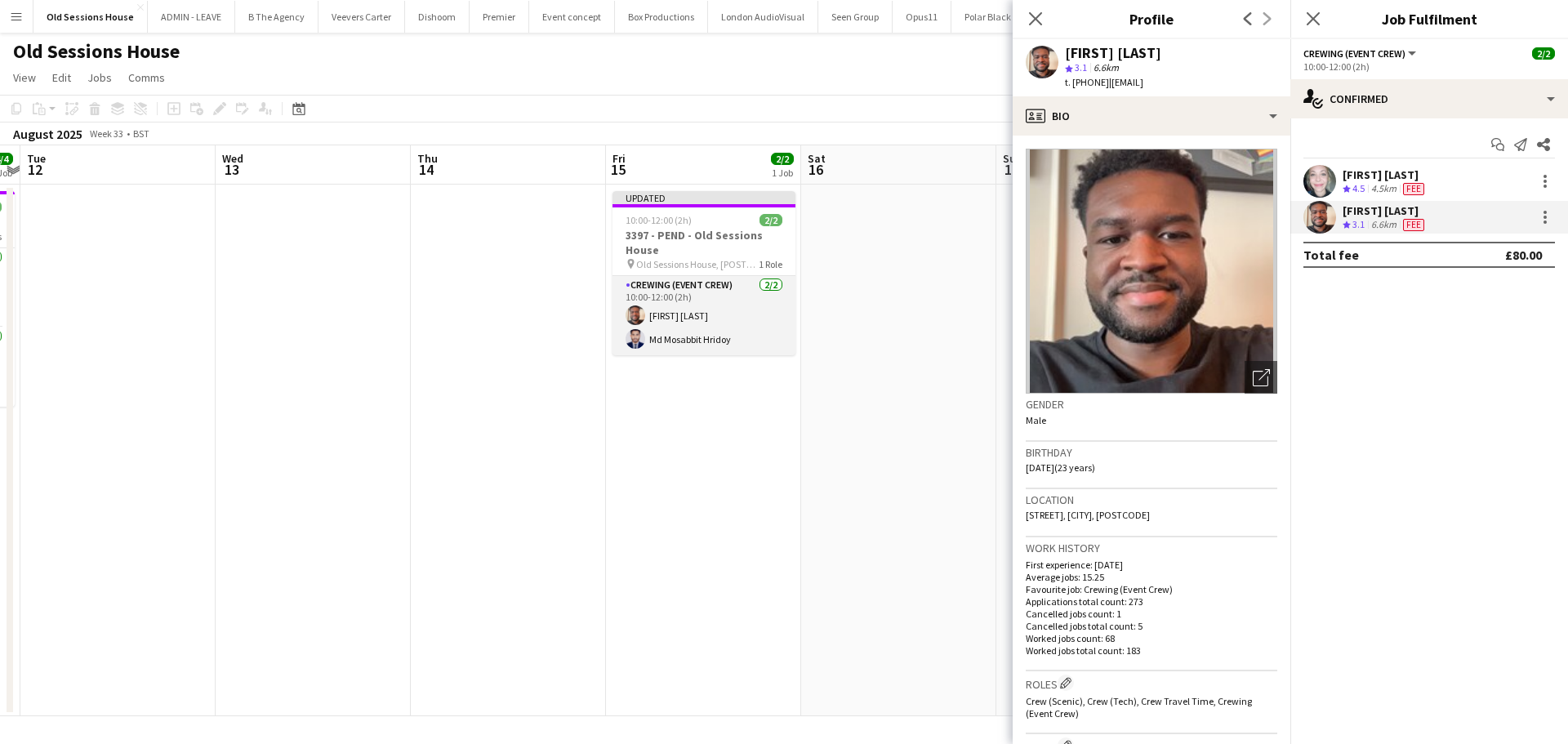 click on "Crewing (Event Crew)   2/2   10:00-12:00 (2h)
Papa Opoku-Adjei Md Mosabbit Hridoy" at bounding box center [704, 315] 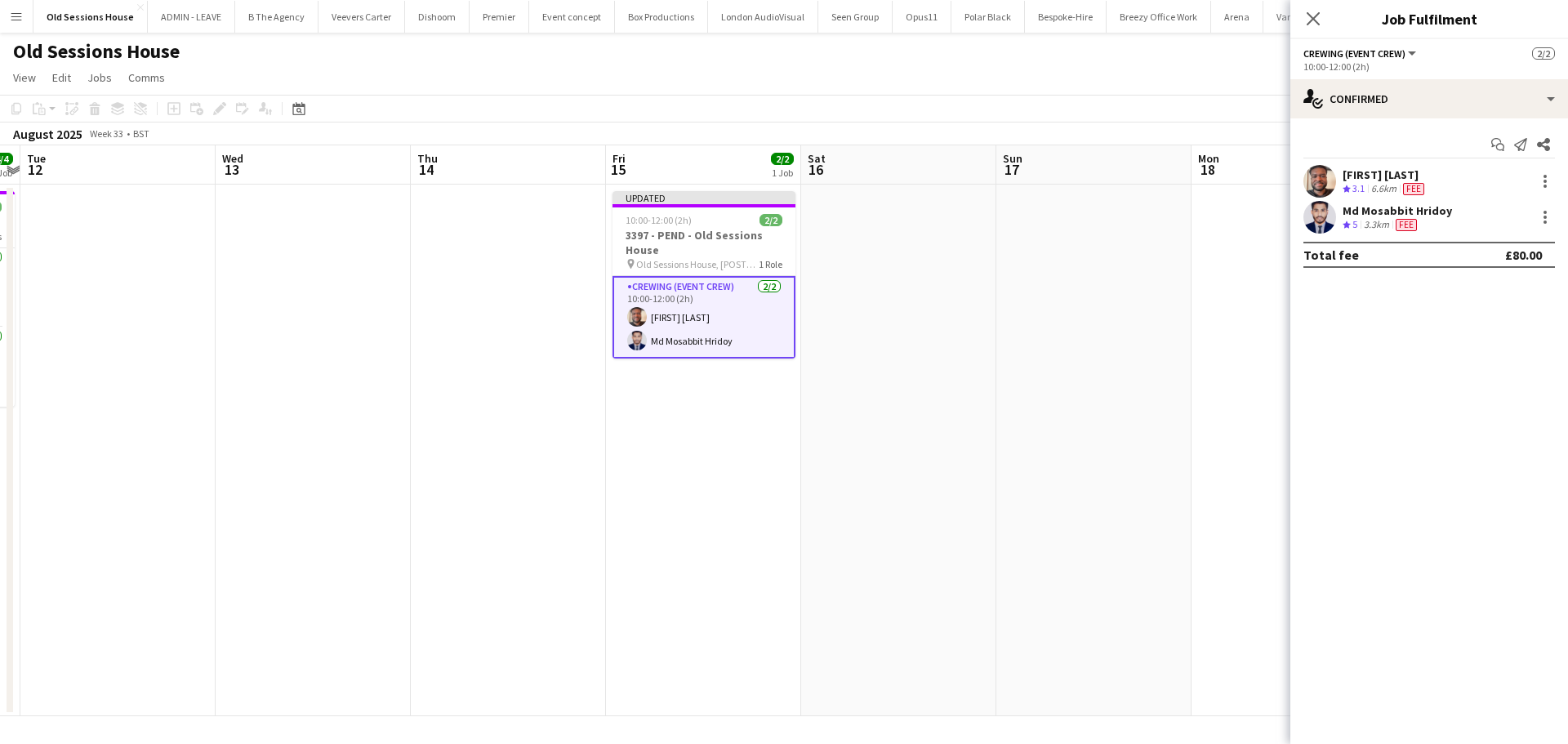 click on "[FIRST] [LAST]" at bounding box center [1385, 175] 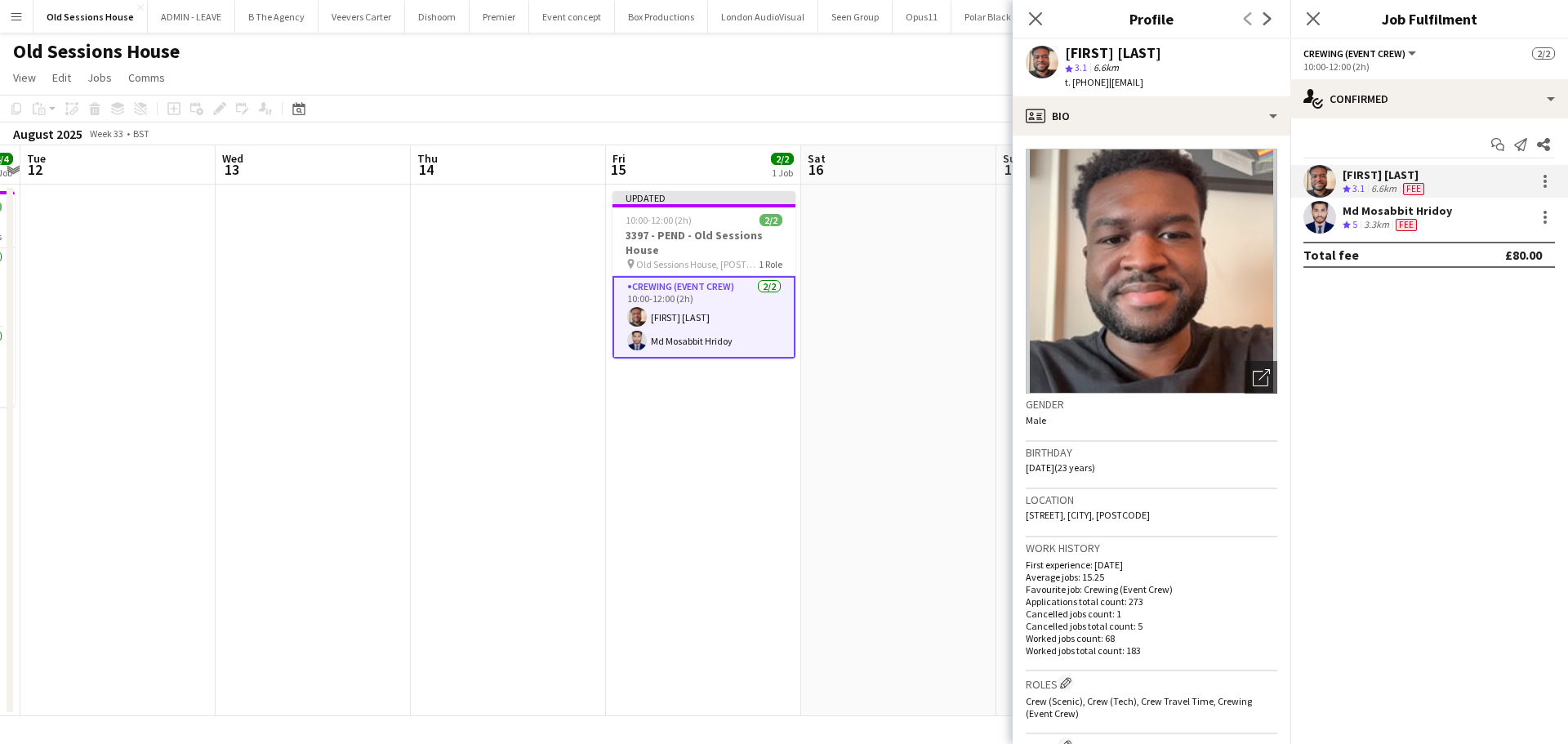 drag, startPoint x: 1065, startPoint y: 51, endPoint x: 1207, endPoint y: 49, distance: 142.01408 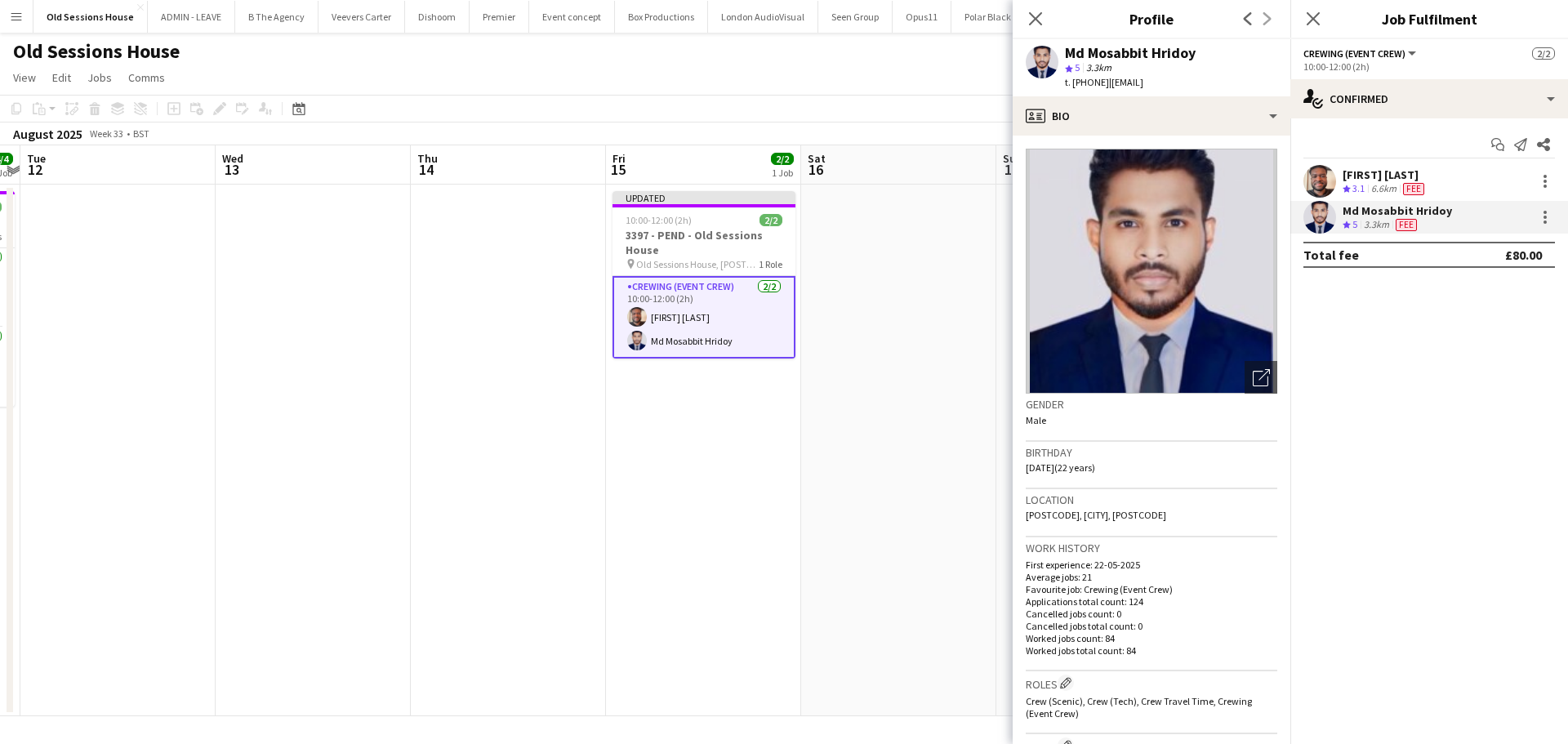 drag, startPoint x: 1063, startPoint y: 50, endPoint x: 1205, endPoint y: 44, distance: 142.1267 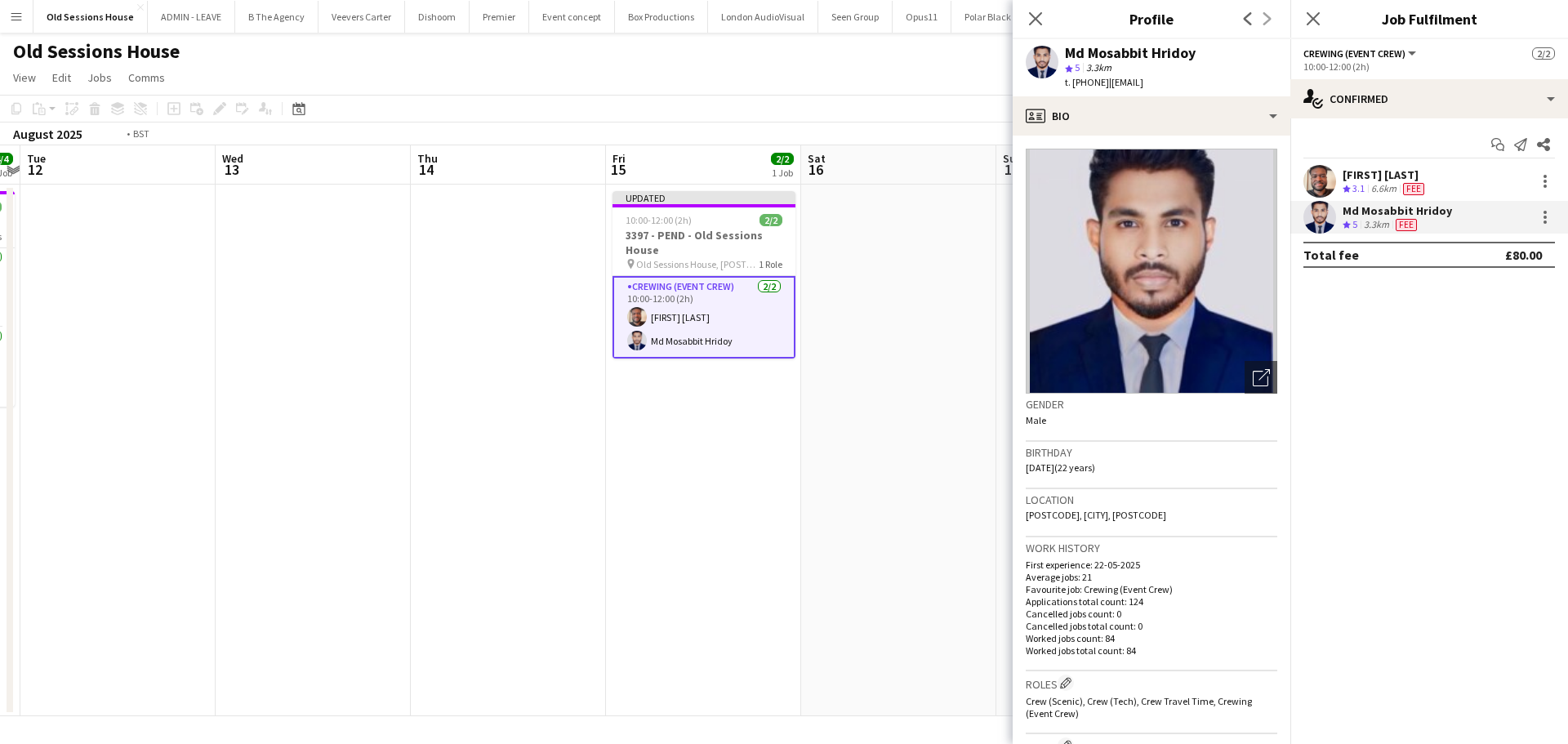 drag, startPoint x: 372, startPoint y: 314, endPoint x: 934, endPoint y: 308, distance: 562.032 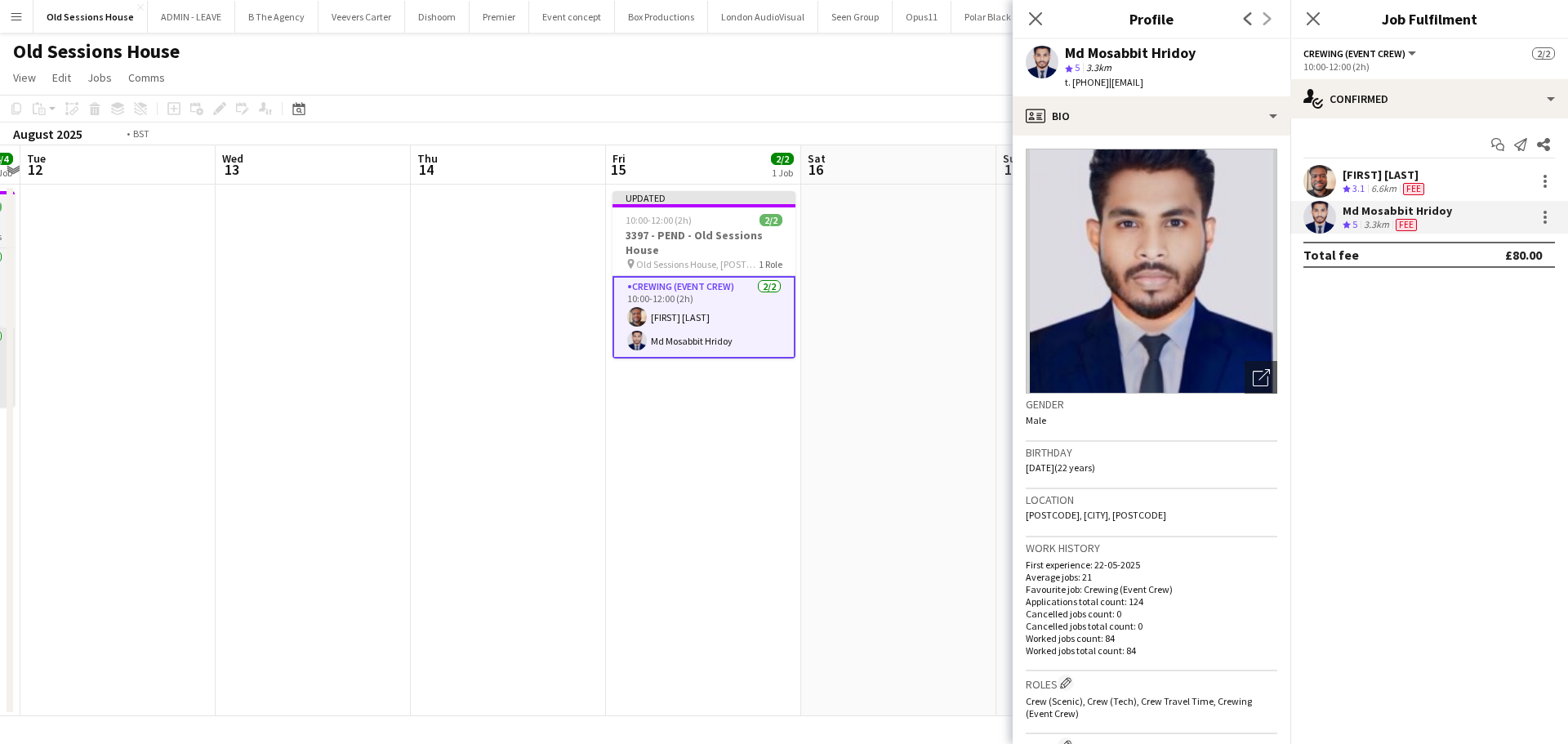 scroll, scrollTop: 0, scrollLeft: 394, axis: horizontal 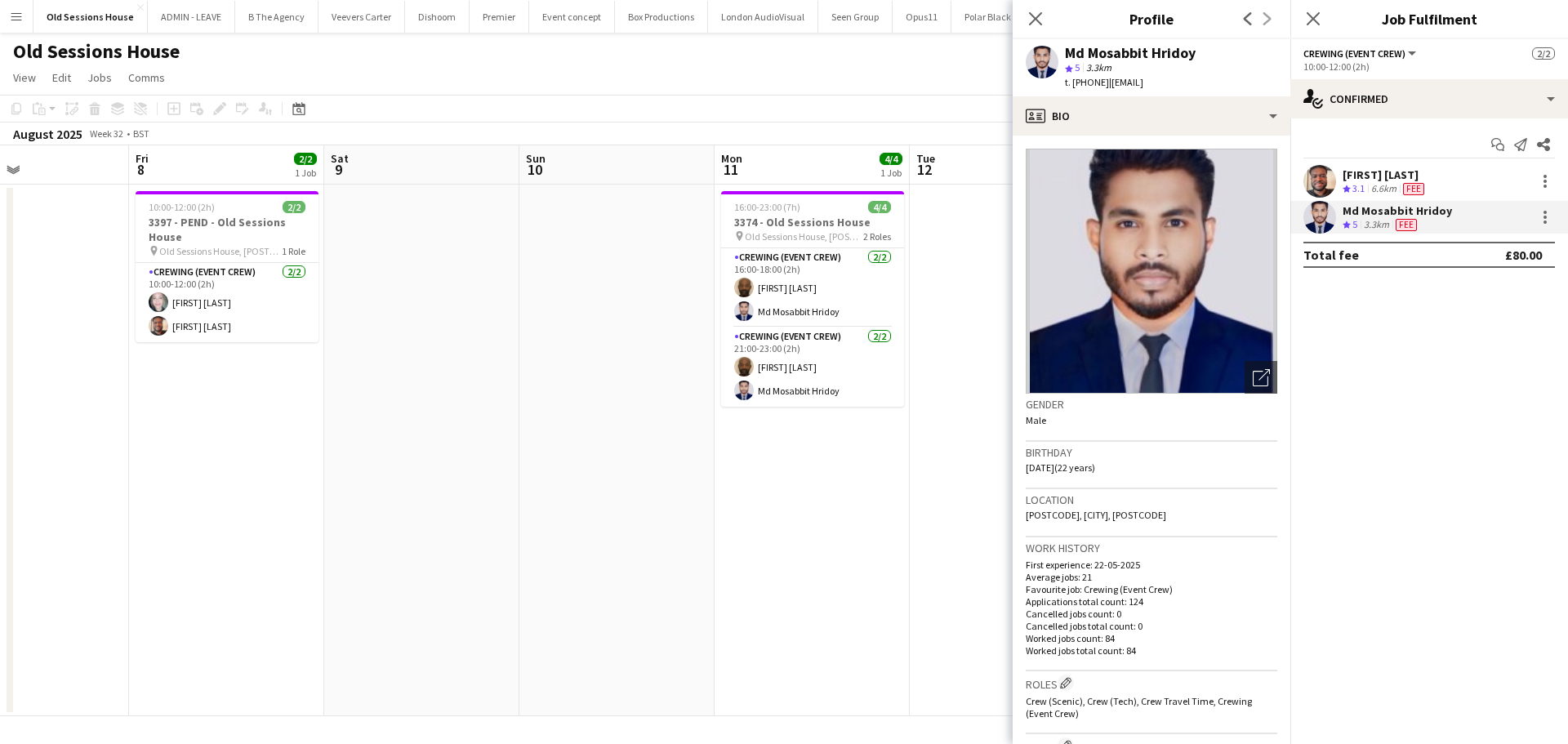 drag, startPoint x: 468, startPoint y: 588, endPoint x: 769, endPoint y: 541, distance: 304.64734 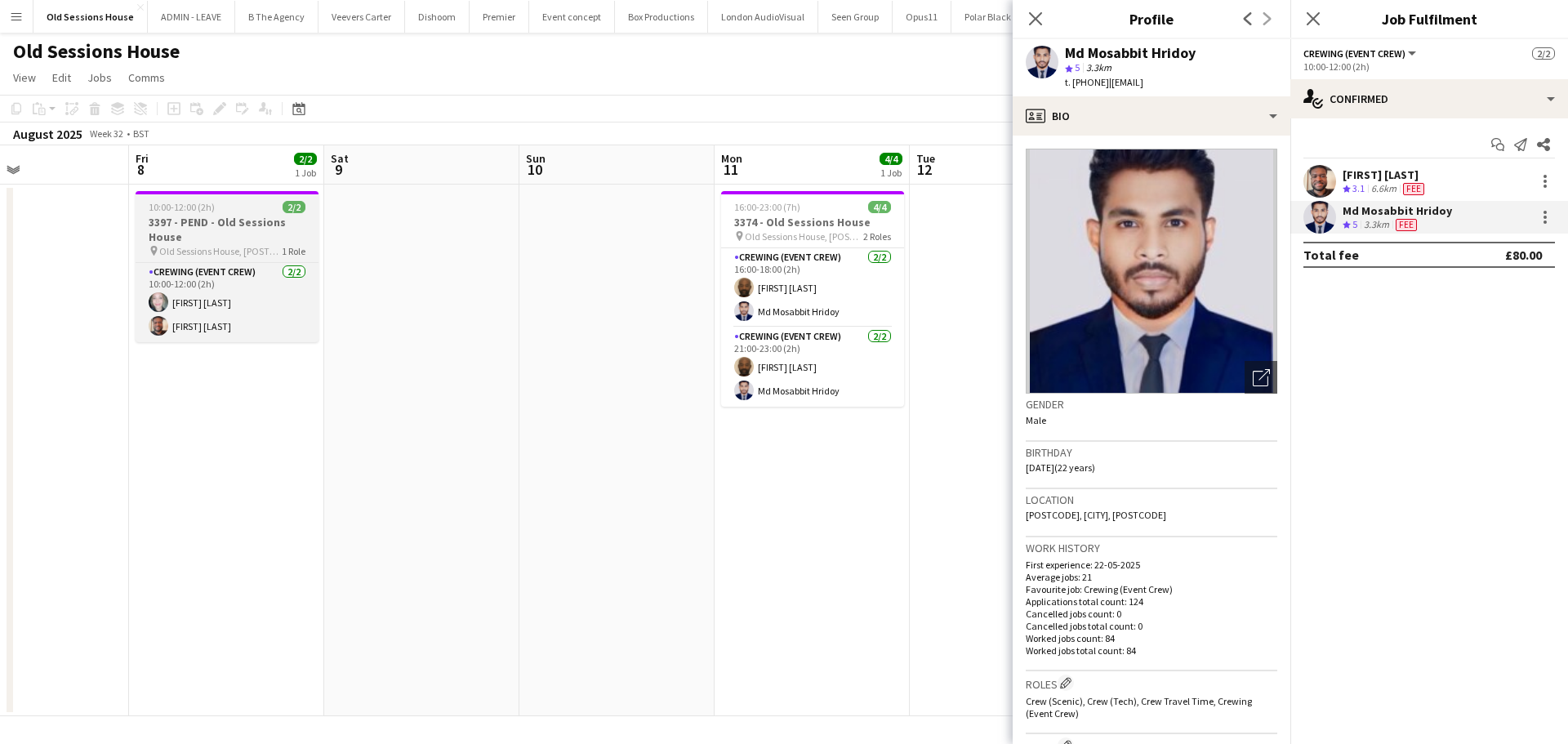 click on "3397 - PEND - Old Sessions House" at bounding box center (227, 229) 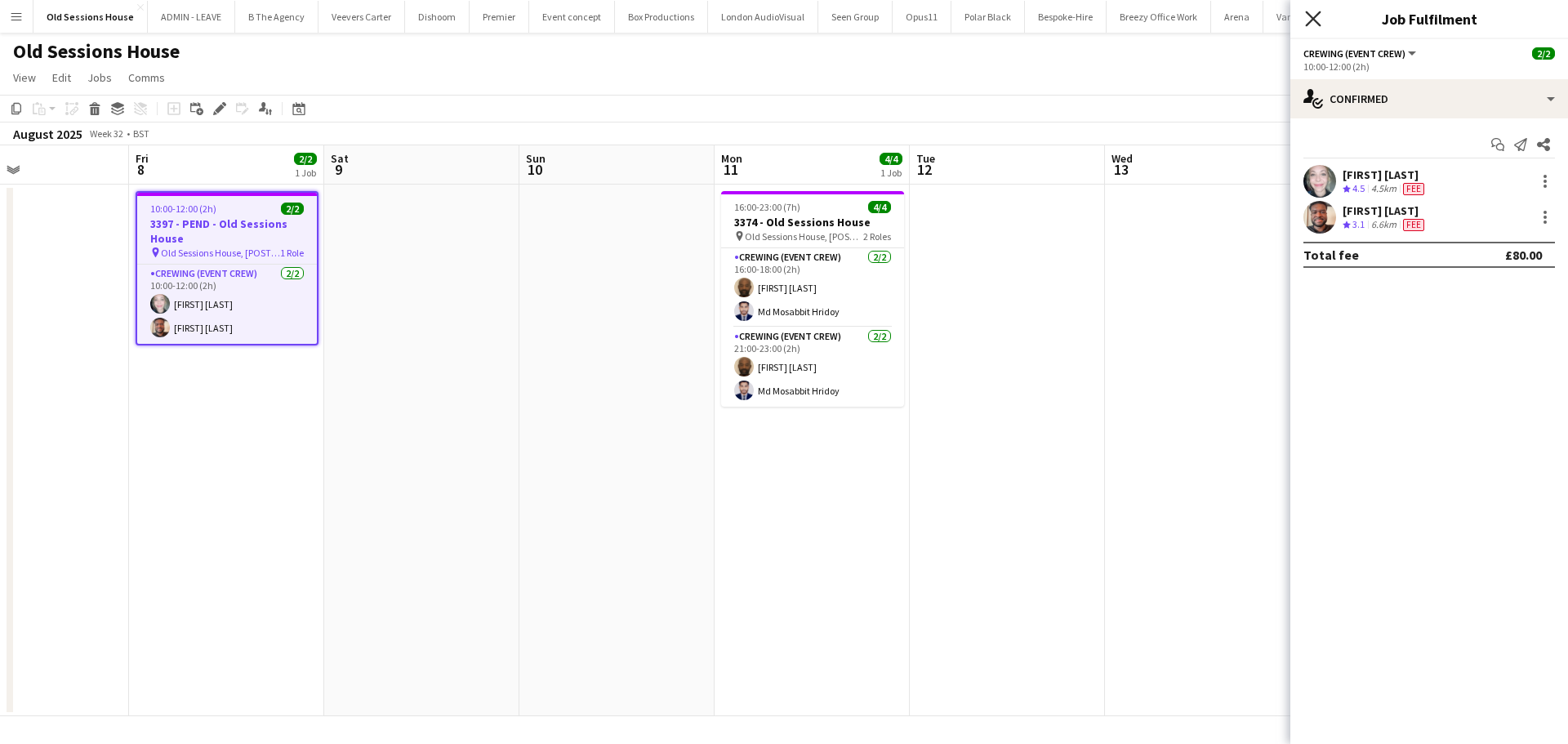 drag, startPoint x: 1316, startPoint y: 18, endPoint x: 1055, endPoint y: 48, distance: 262.7185 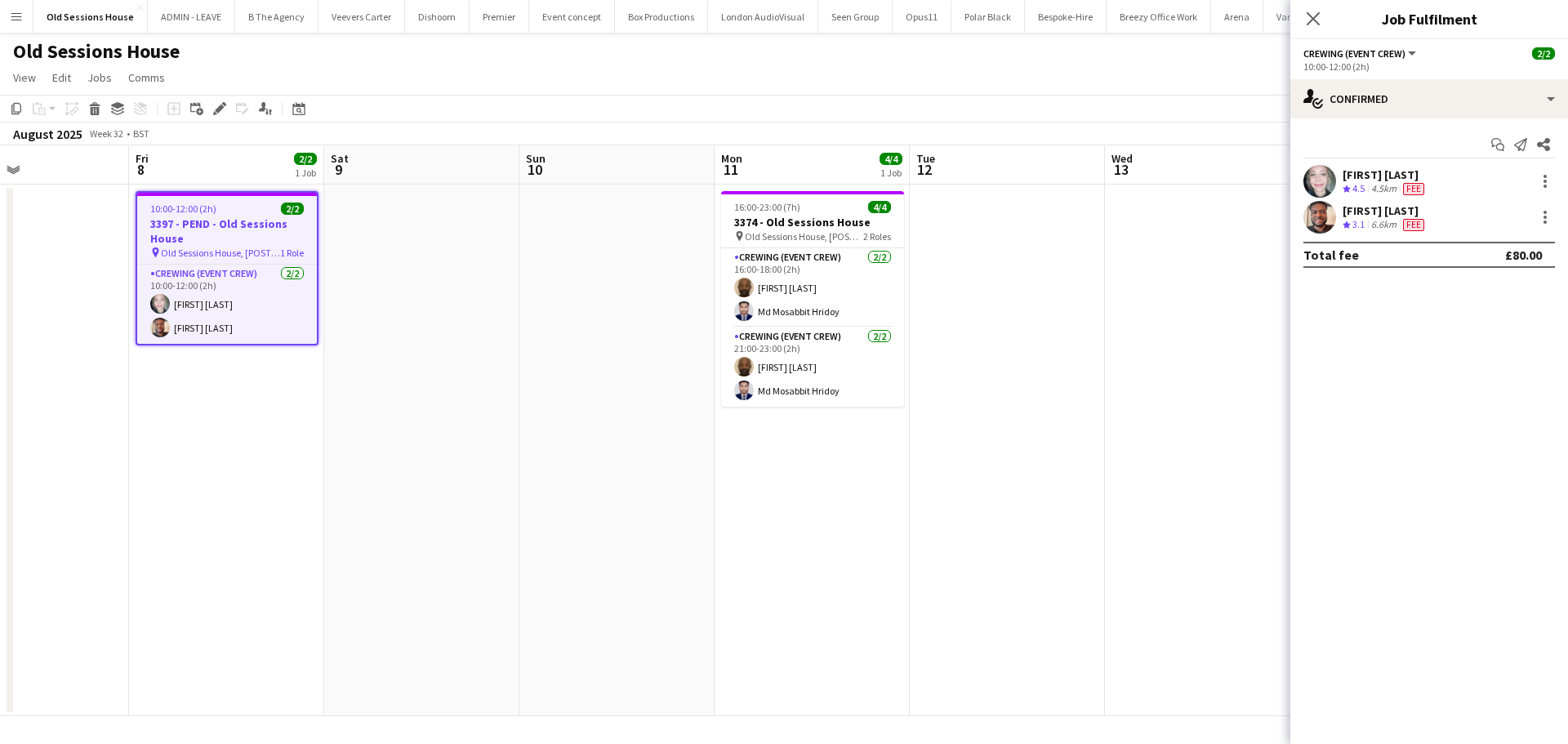 click on "Close pop-in" 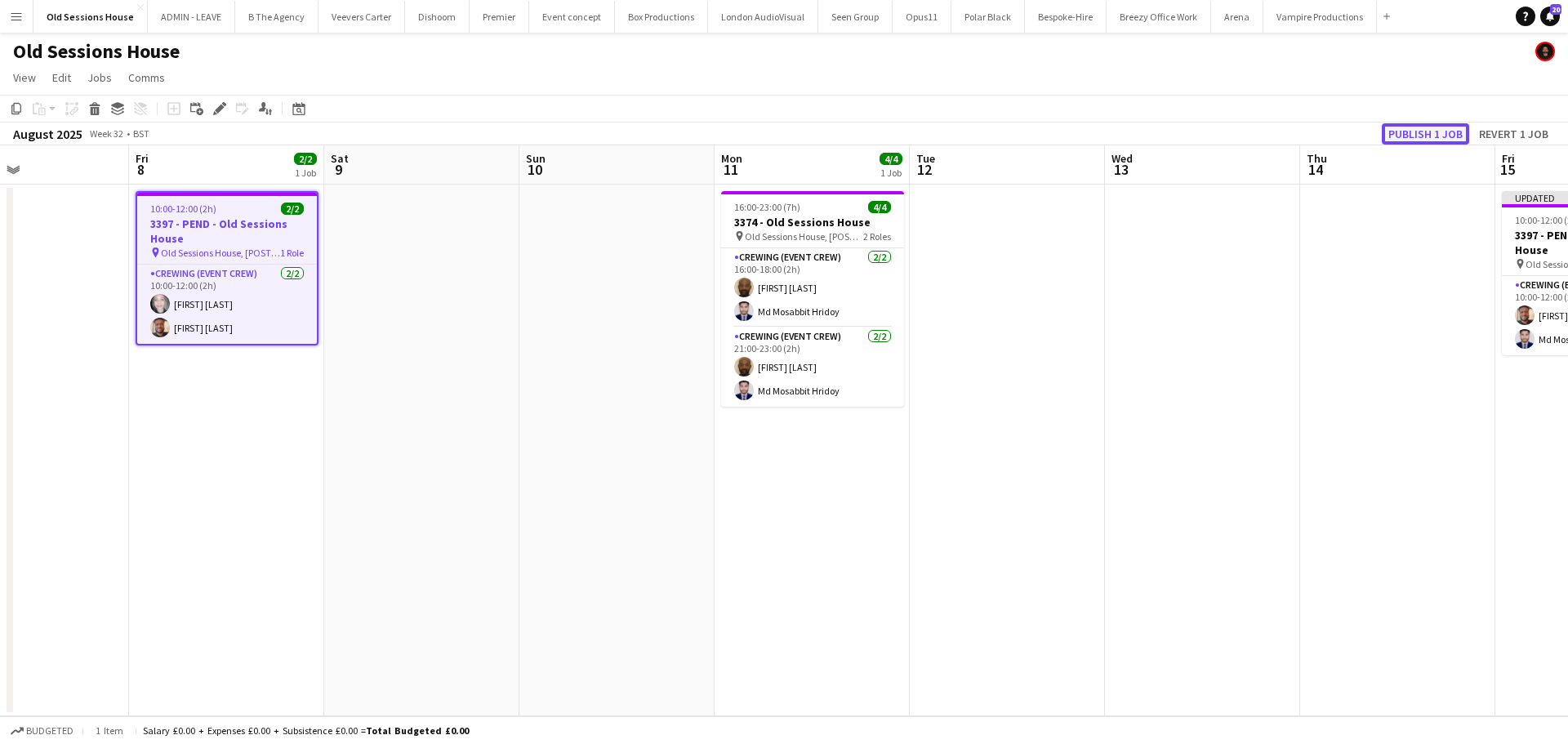 click on "Publish 1 job" 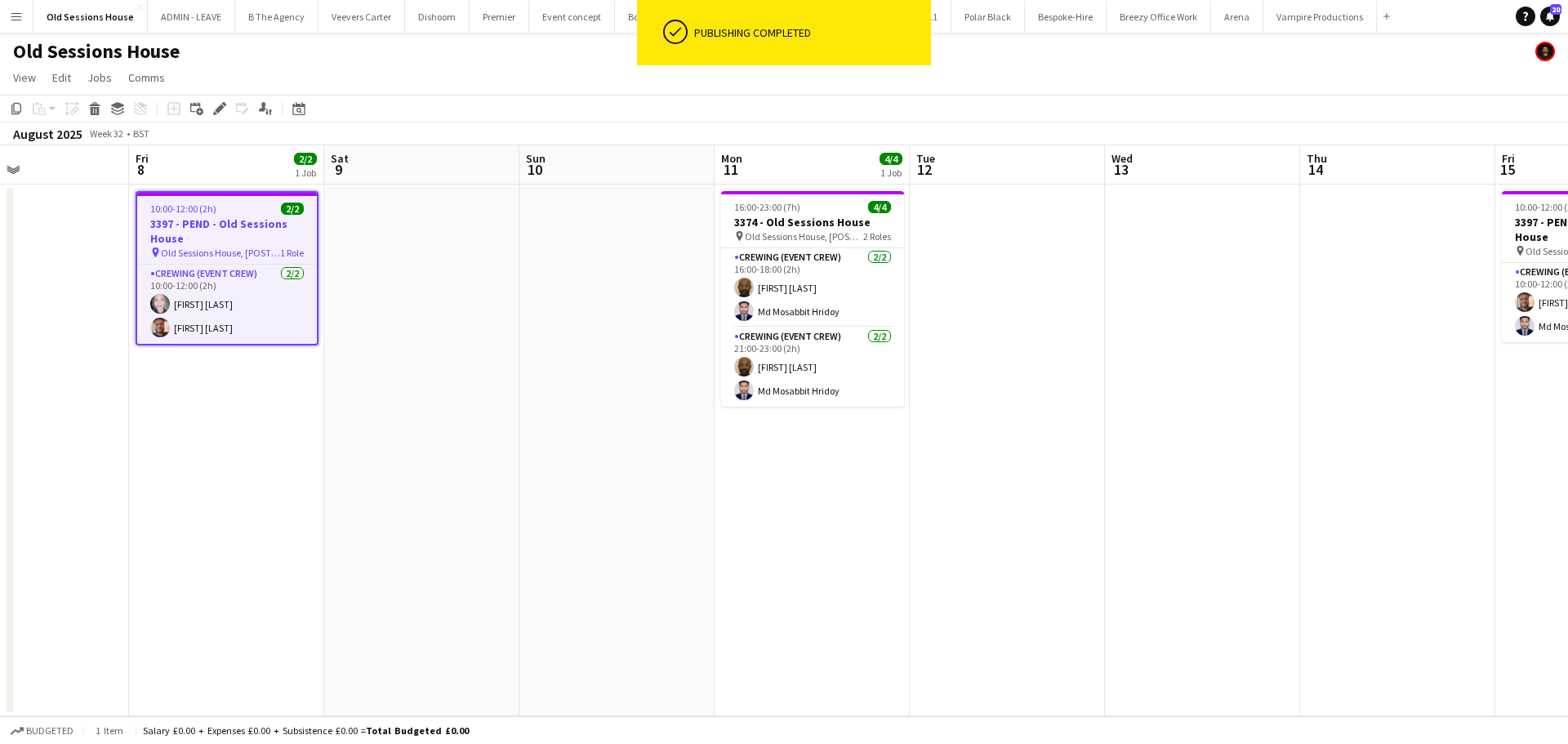click at bounding box center [1007, 450] 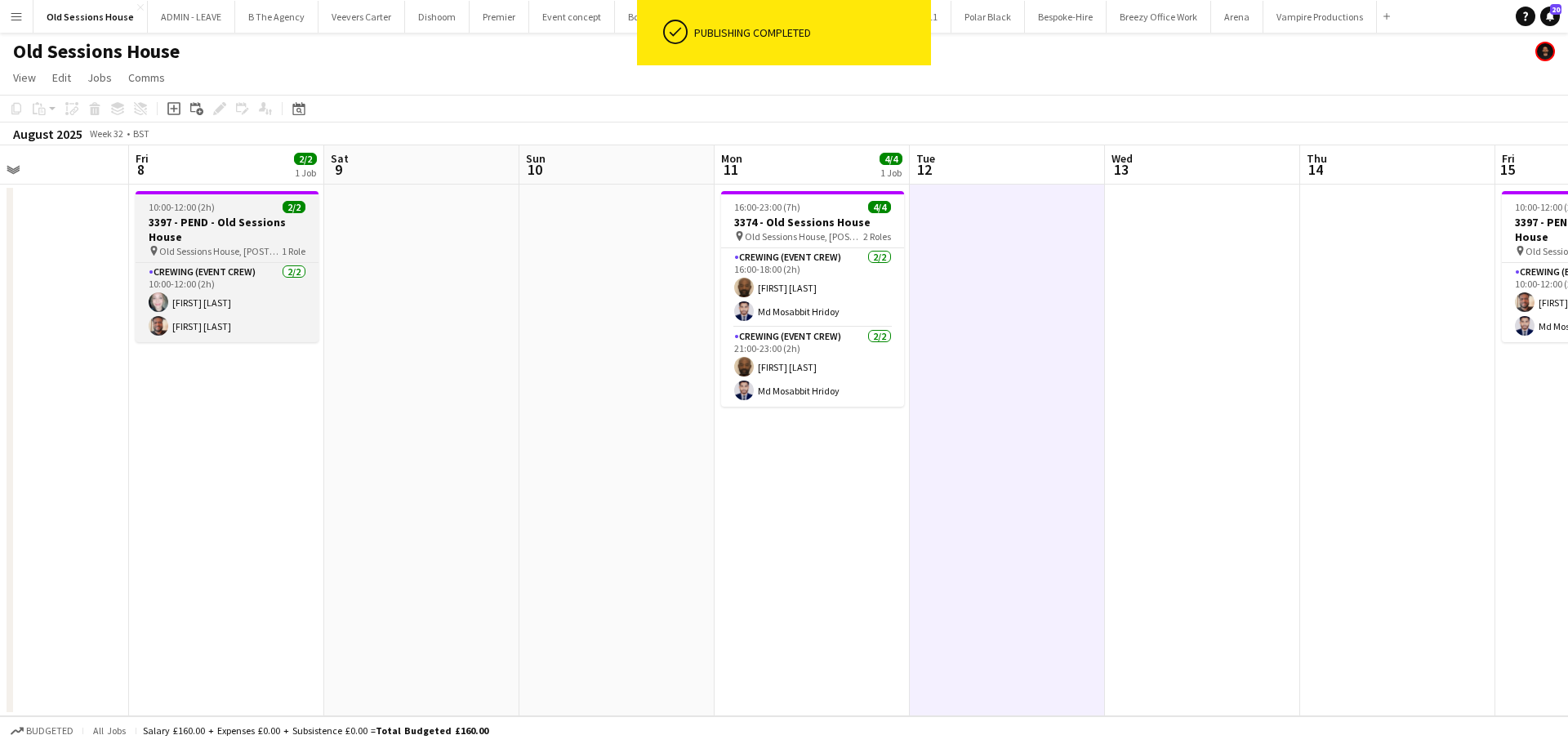 drag, startPoint x: 187, startPoint y: 229, endPoint x: 183, endPoint y: 220, distance: 10 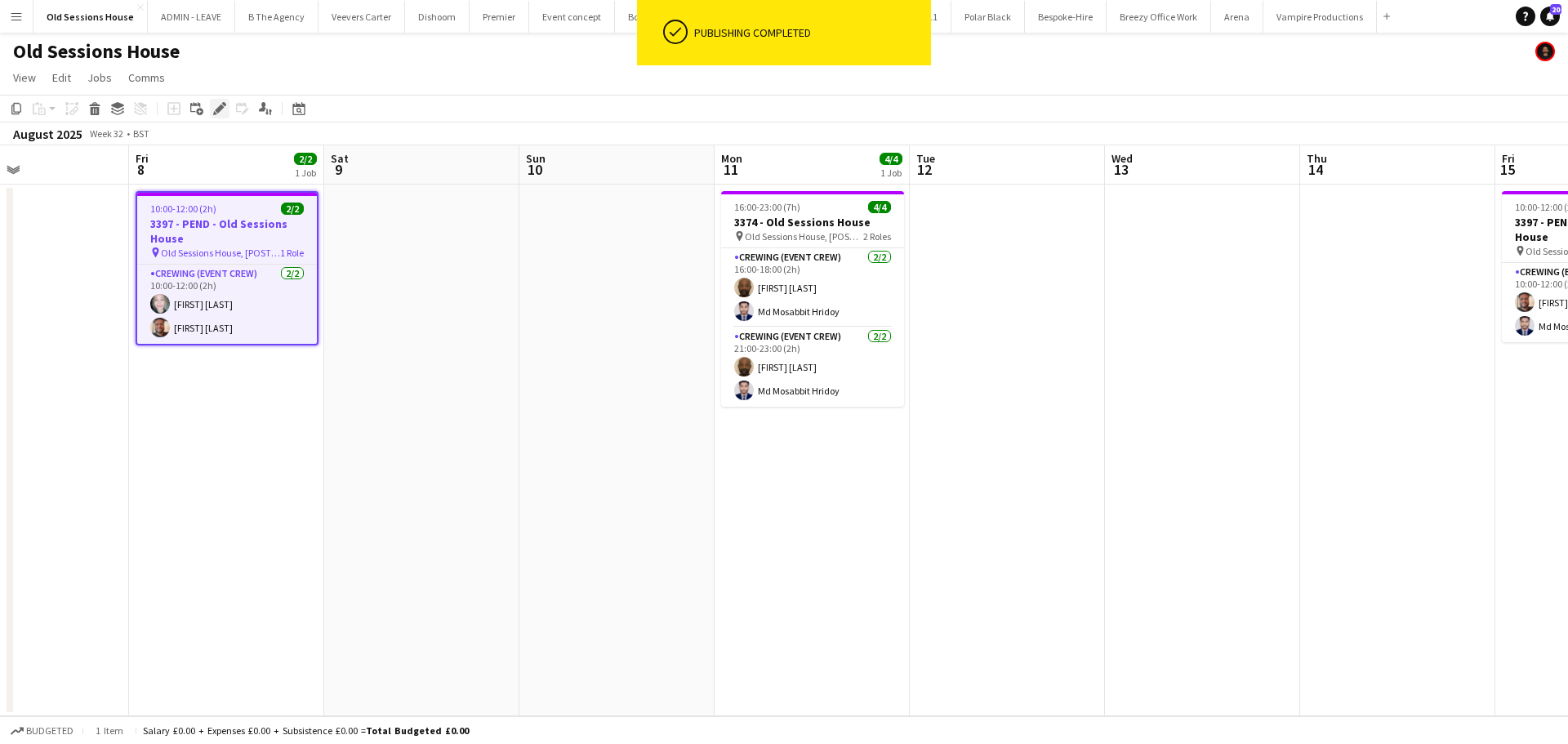 click on "Edit" at bounding box center [220, 109] 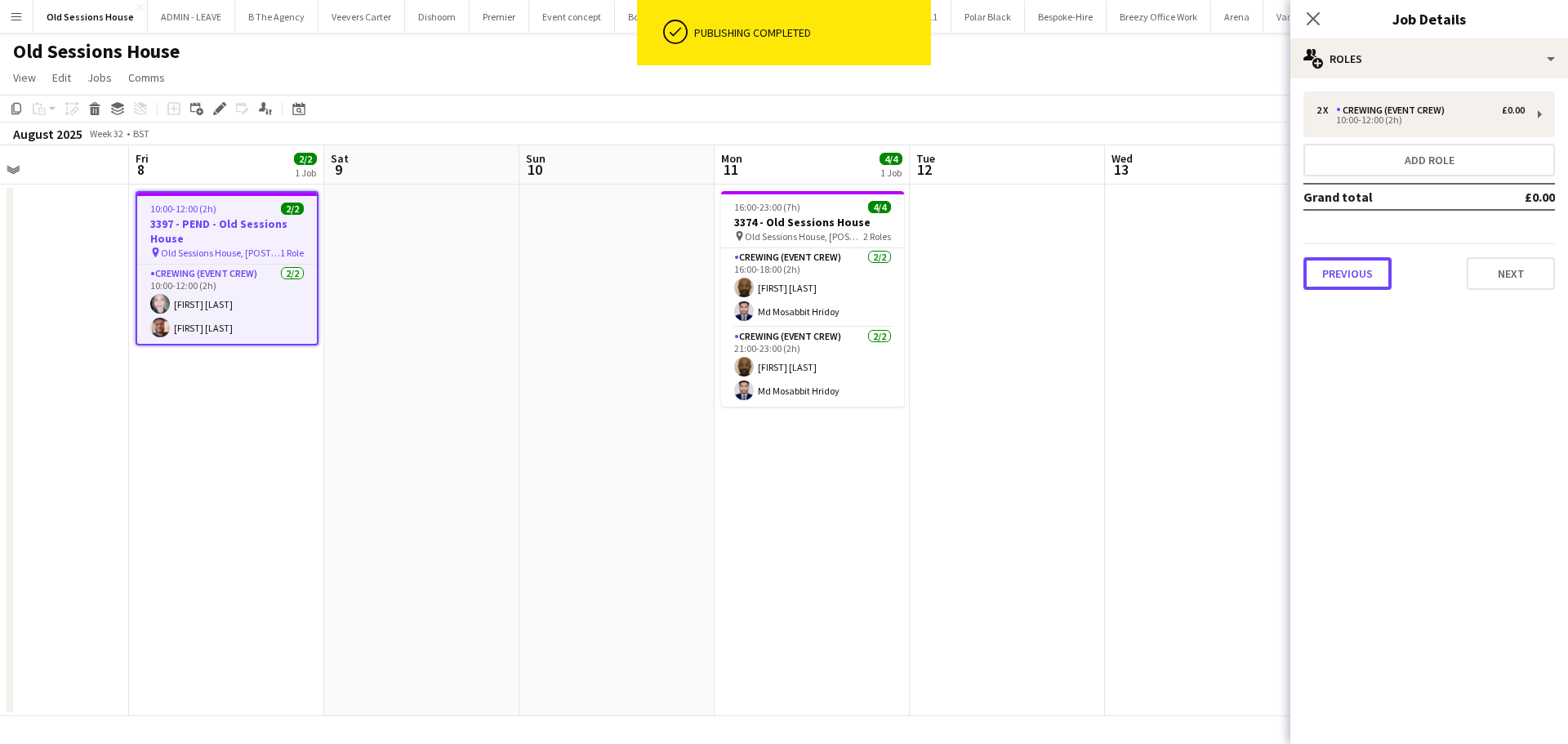 drag, startPoint x: 1360, startPoint y: 277, endPoint x: 1353, endPoint y: 207, distance: 70.34913 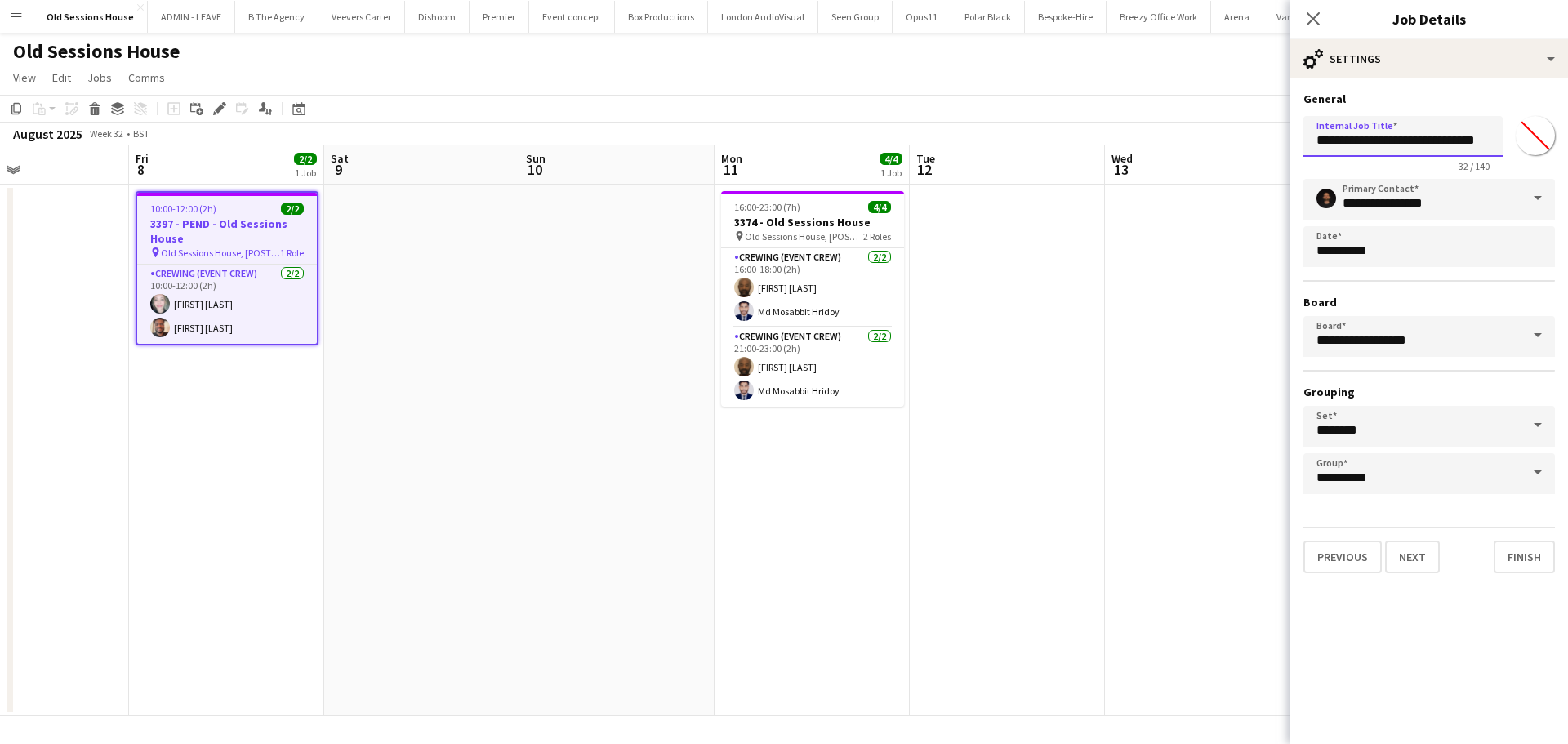 drag, startPoint x: 1382, startPoint y: 140, endPoint x: 1343, endPoint y: 138, distance: 39.05125 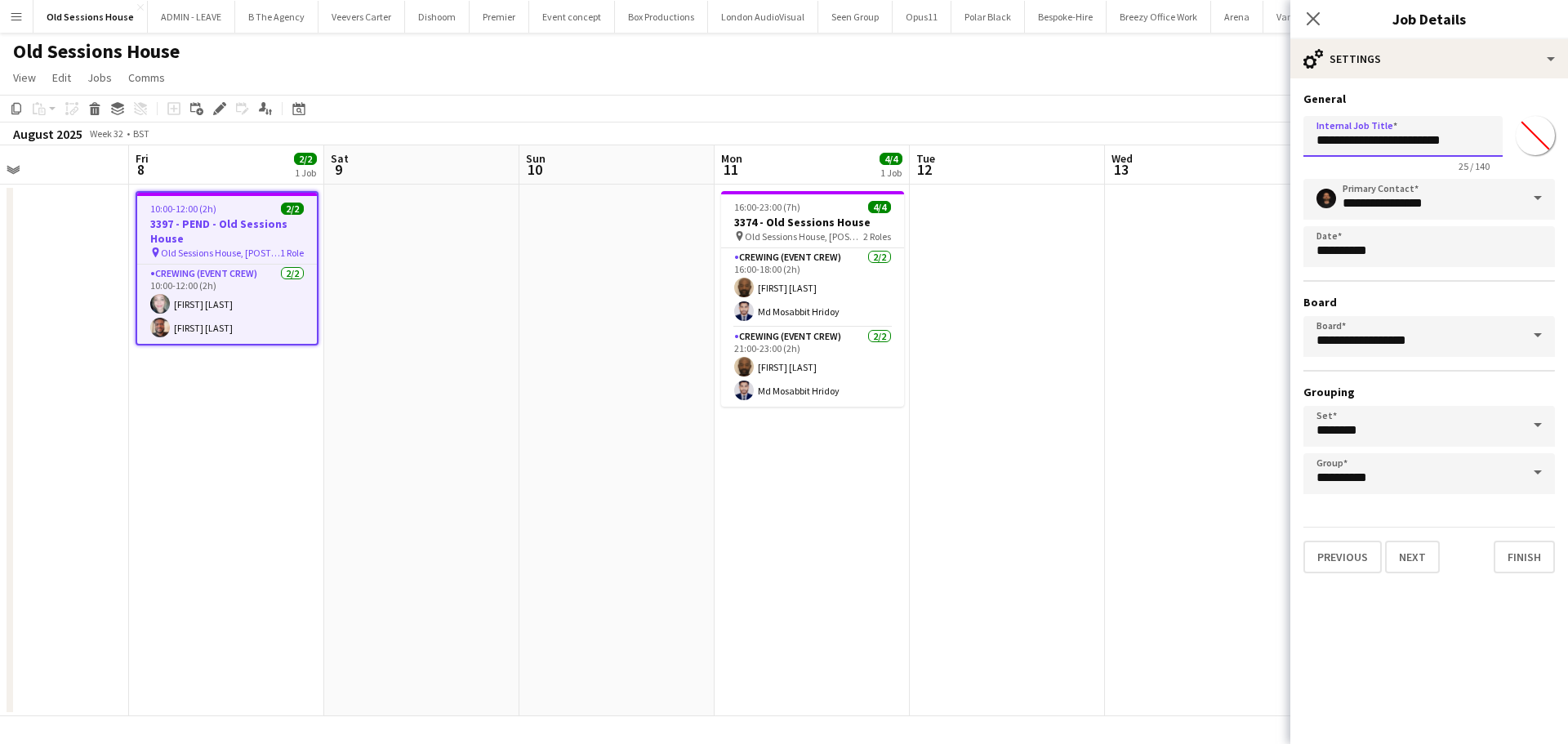 type on "**********" 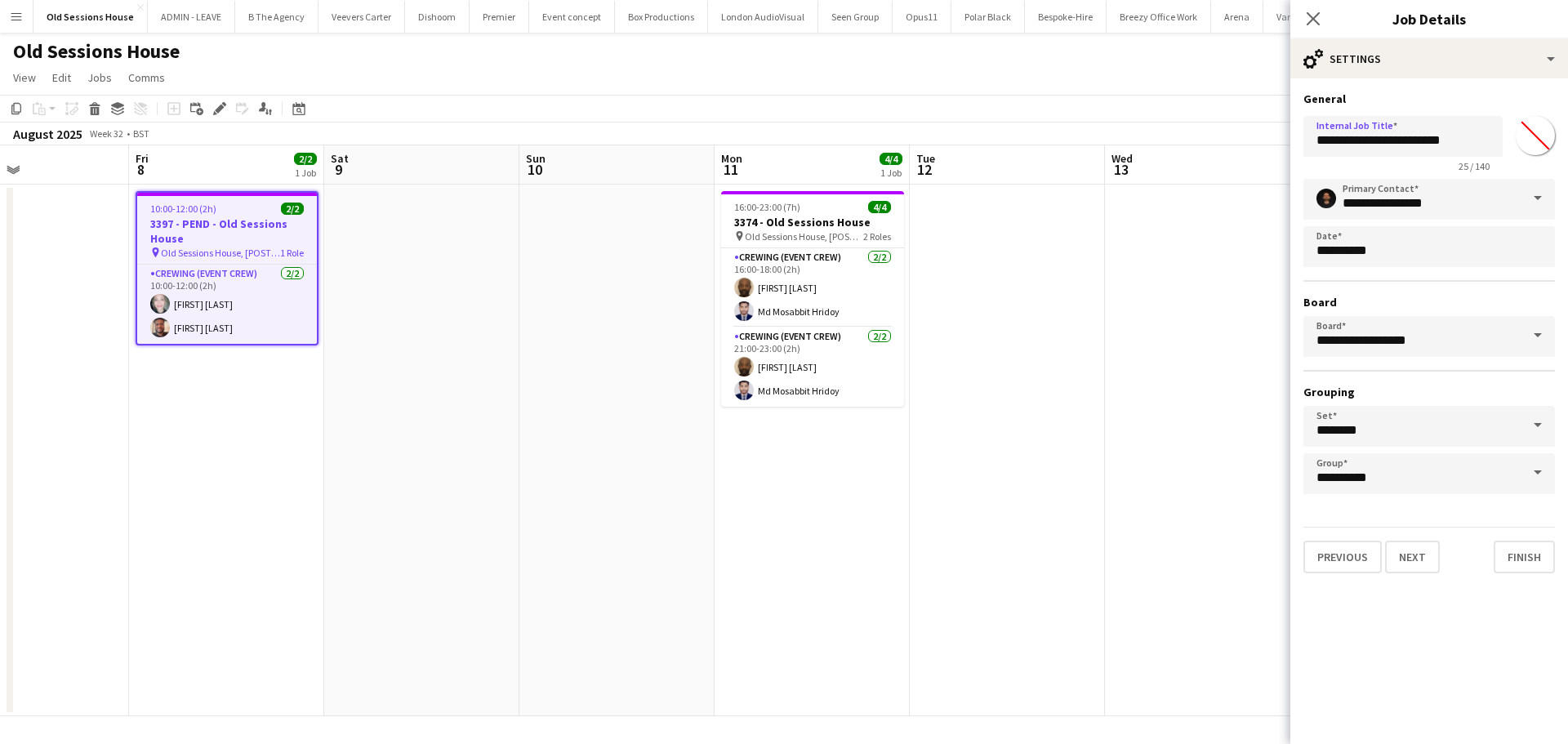 click on "16:00-23:00 (7h)    4/4   3374 - Old Sessions House
pin
Old Sessions House, EC1R 0NA   2 Roles   Crewing (Event Crew)   2/2   16:00-18:00 (2h)
Kevin Olanrewaju Md Mosabbit Hridoy  Crewing (Event Crew)   2/2   21:00-23:00 (2h)
Kevin Olanrewaju Md Mosabbit Hridoy" at bounding box center (812, 450) 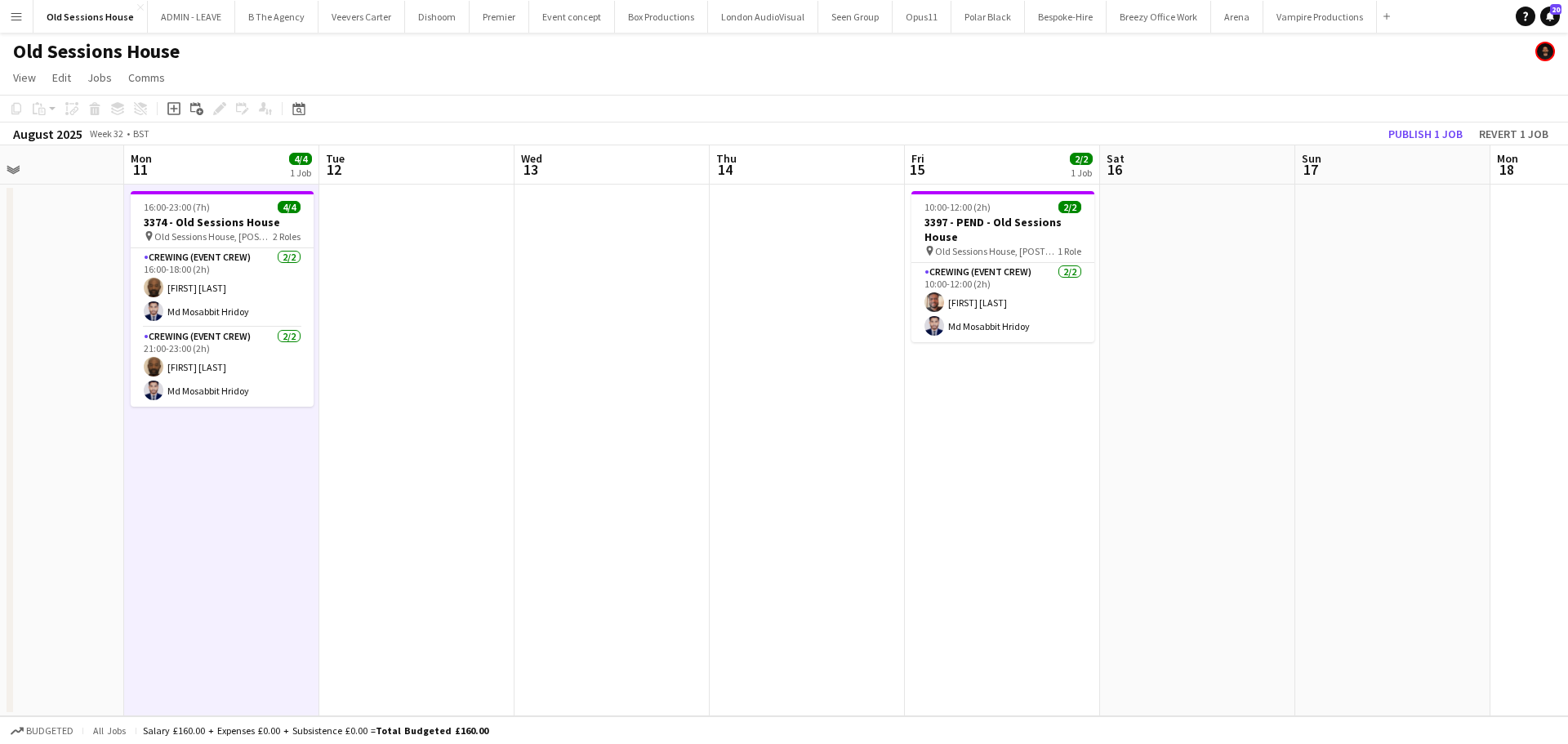 scroll, scrollTop: 0, scrollLeft: 743, axis: horizontal 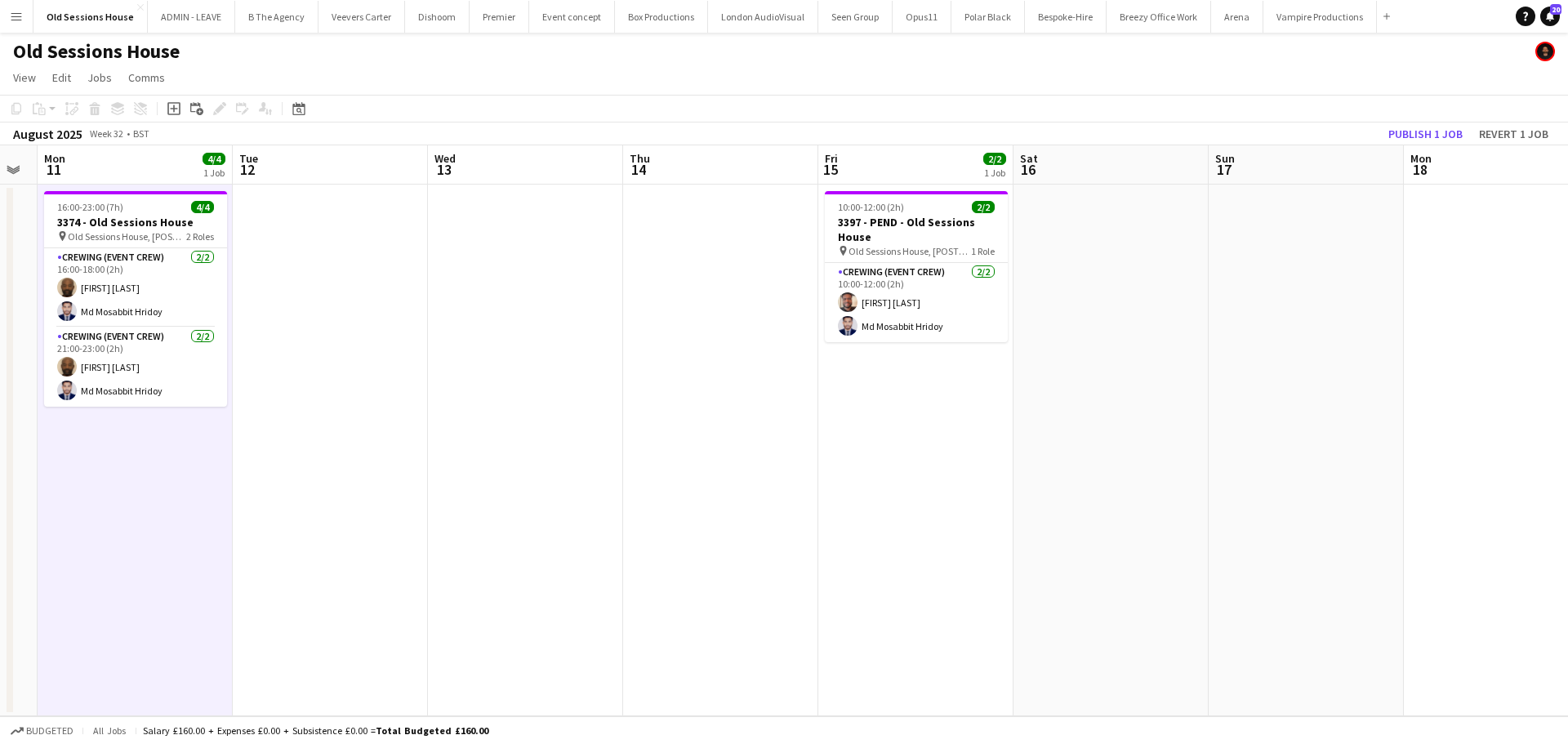drag, startPoint x: 601, startPoint y: 583, endPoint x: 788, endPoint y: 421, distance: 247.41261 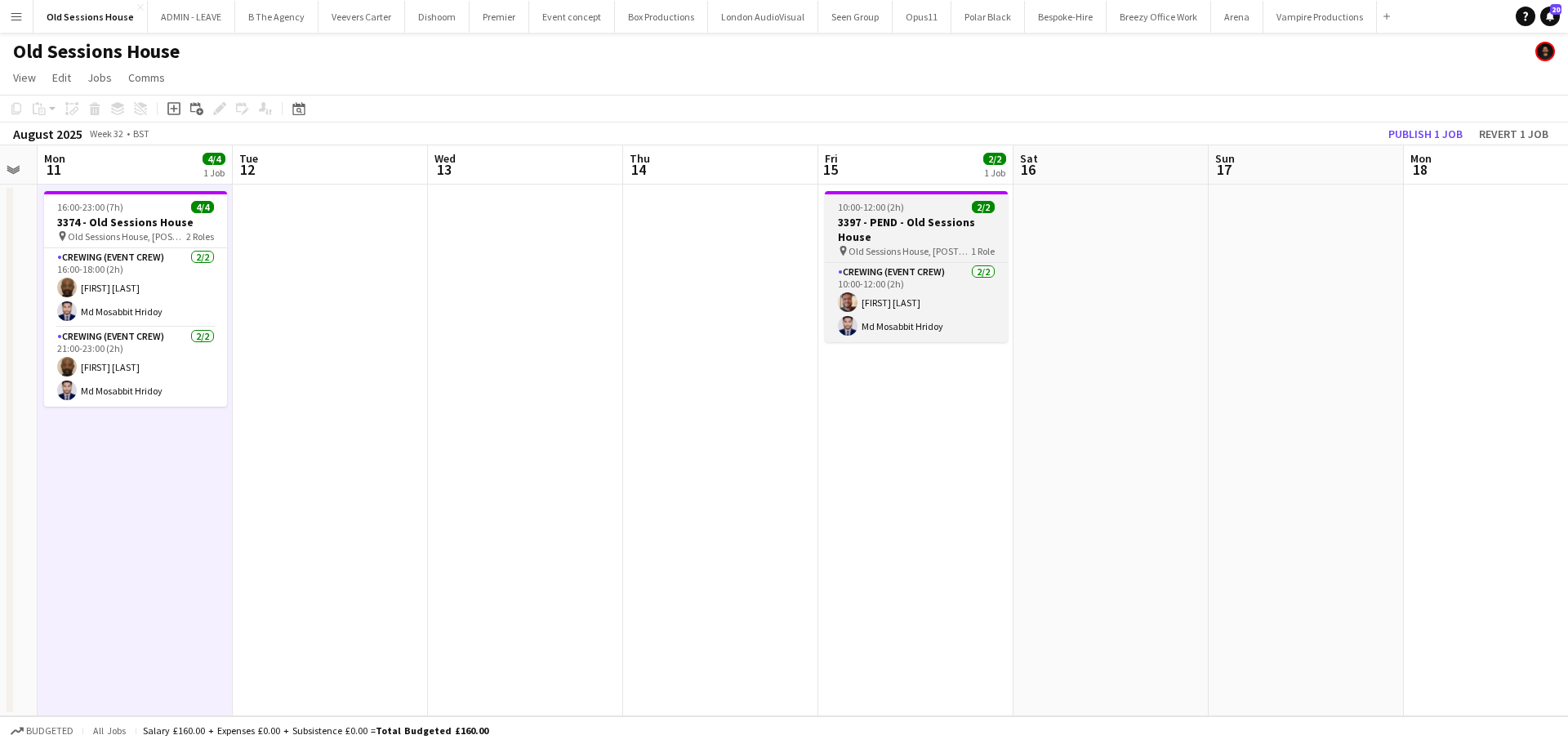 click on "3397 - PEND - Old Sessions House" at bounding box center [916, 229] 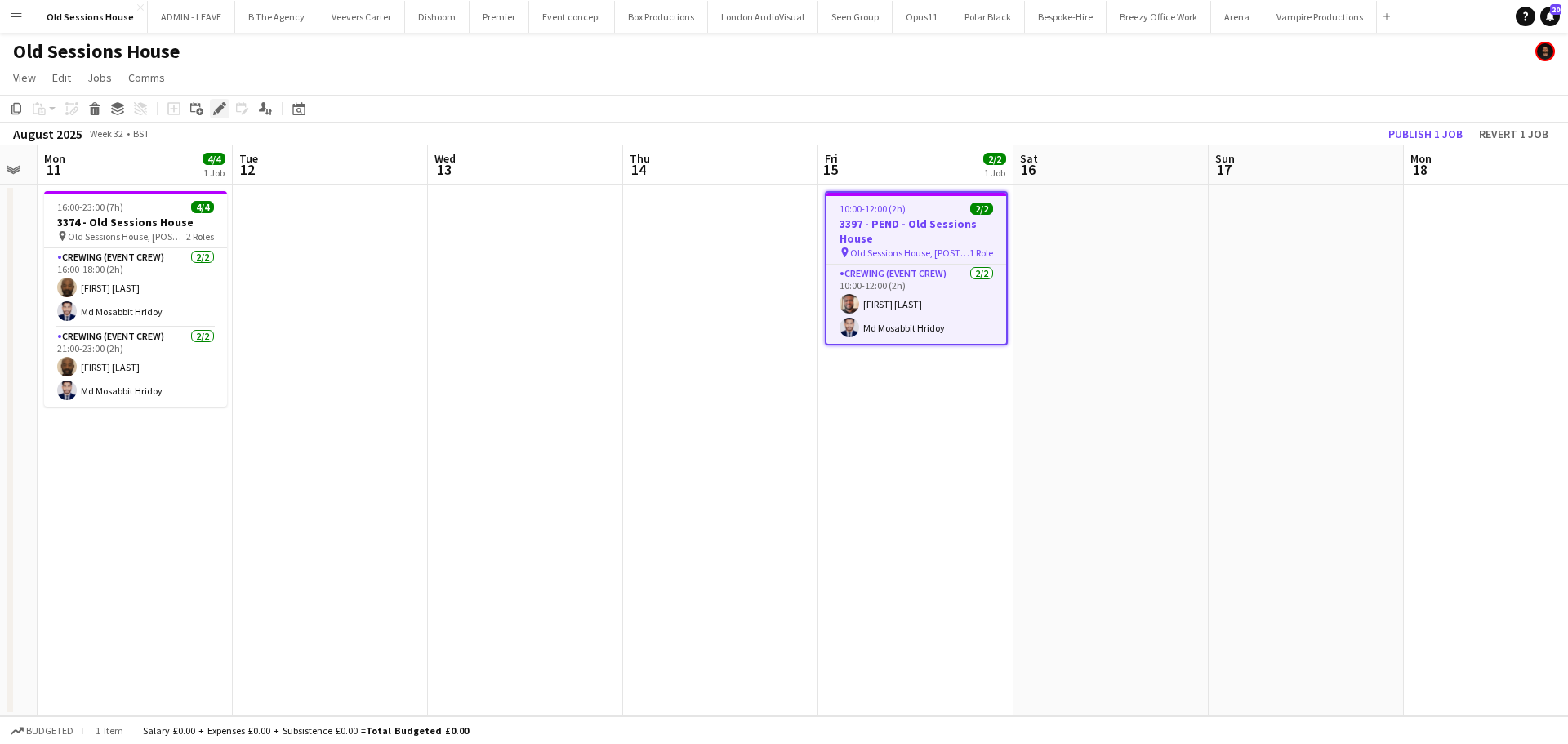 click 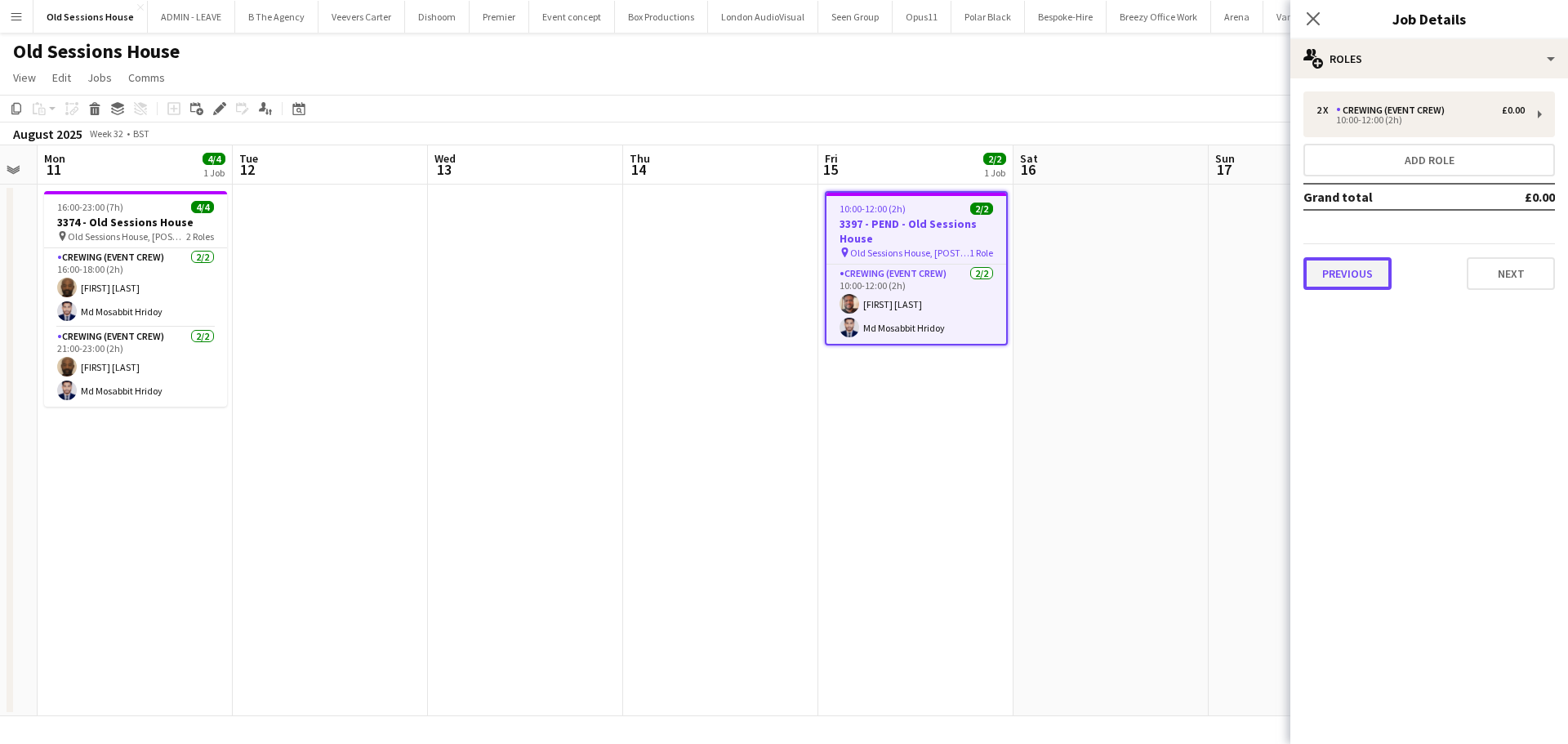click on "Previous" at bounding box center (1348, 274) 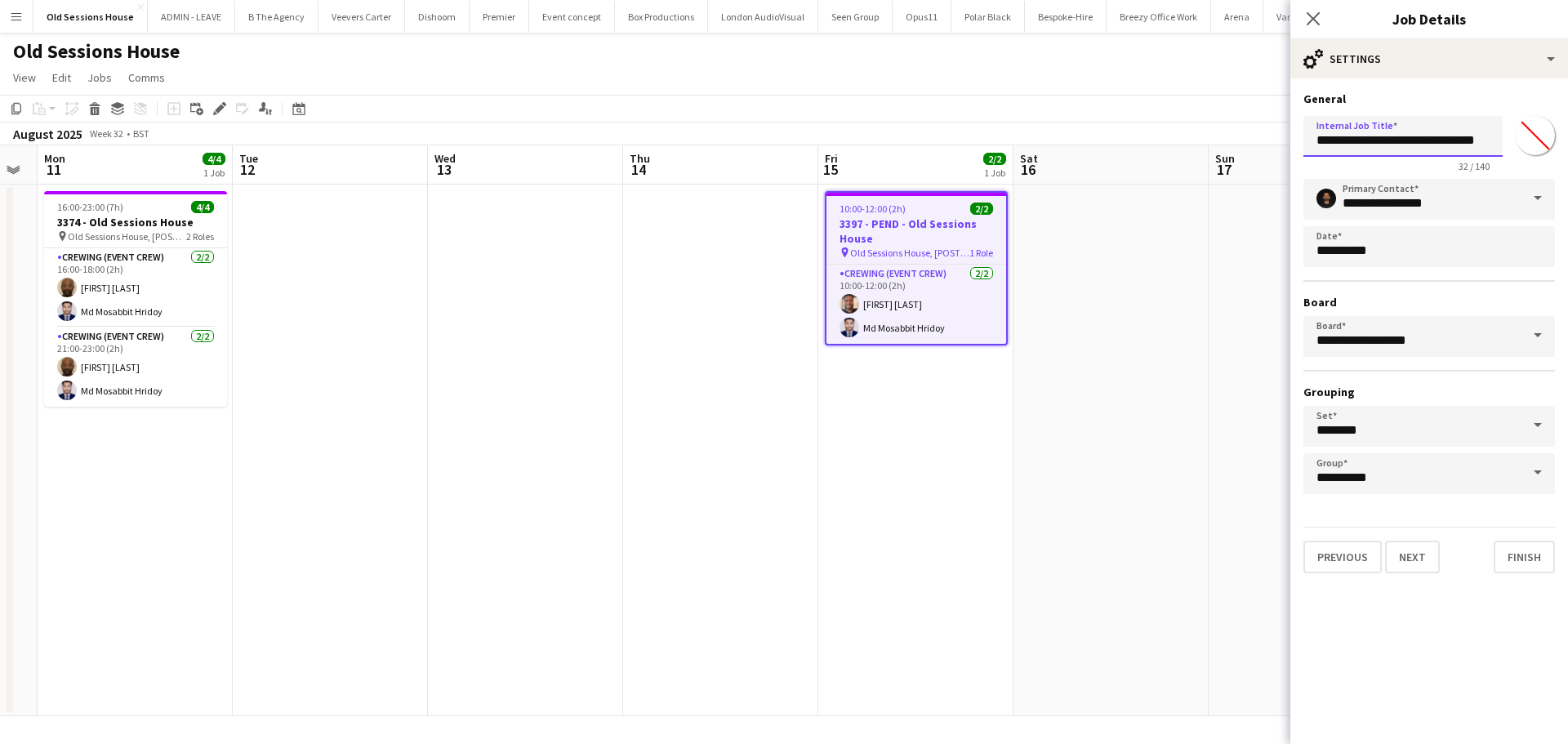 drag, startPoint x: 1379, startPoint y: 141, endPoint x: 1343, endPoint y: 140, distance: 36.013886 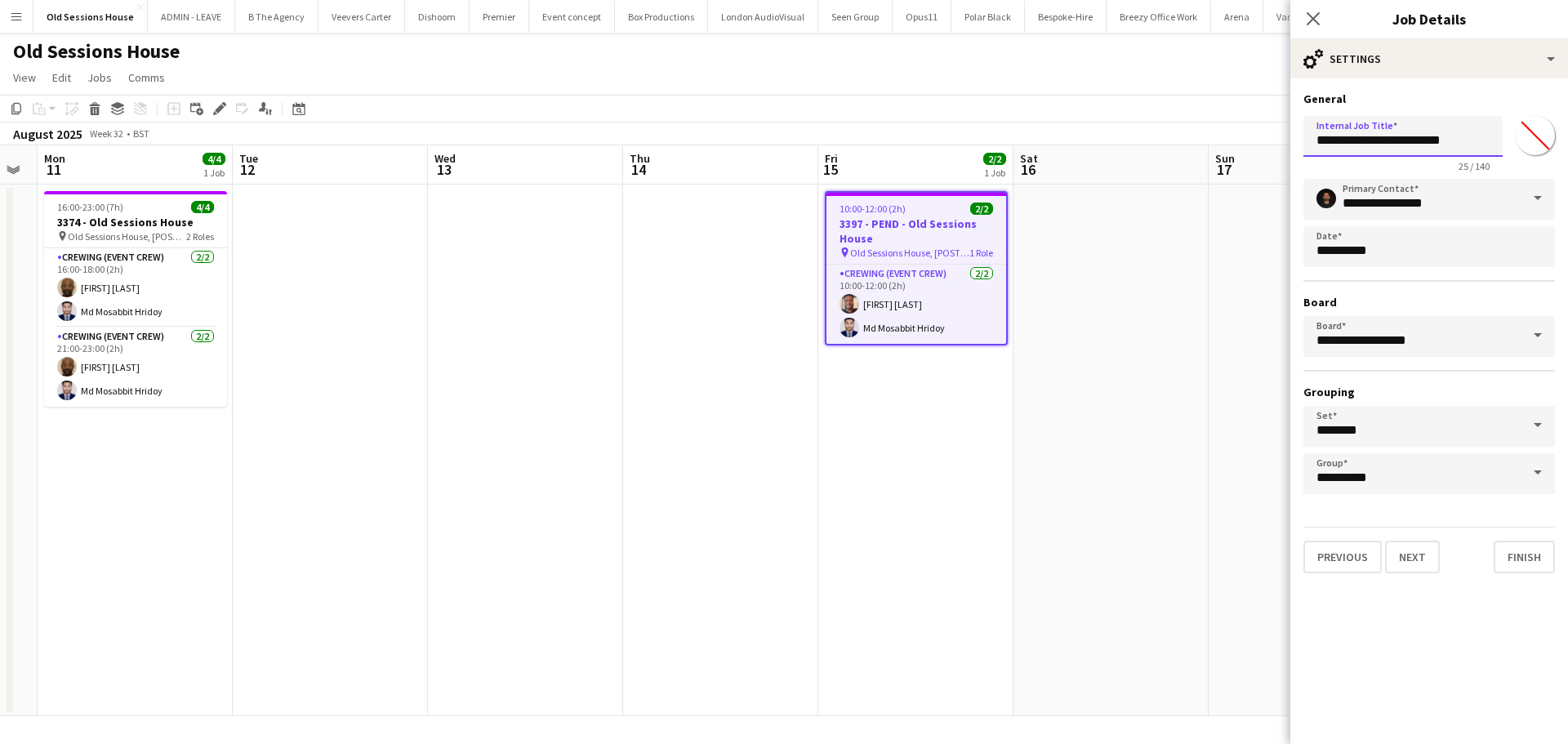 type on "**********" 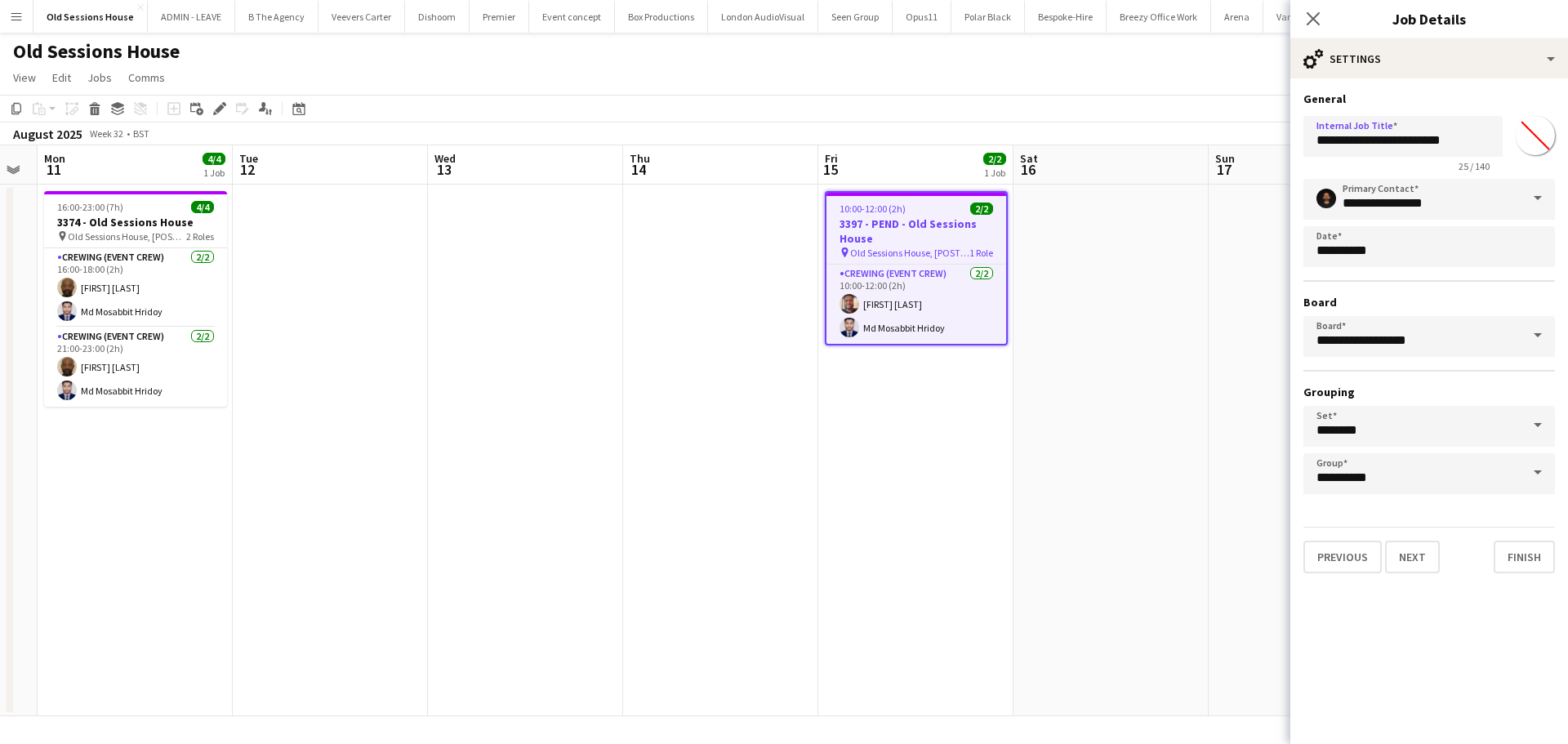 click on "10:00-12:00 (2h)    2/2   3397 - PEND - Old Sessions House
pin
Old Sessions House, EC1R 0NA   1 Role   Crewing (Event Crew)   2/2   10:00-12:00 (2h)
Papa Opoku-Adjei Md Mosabbit Hridoy" at bounding box center [915, 450] 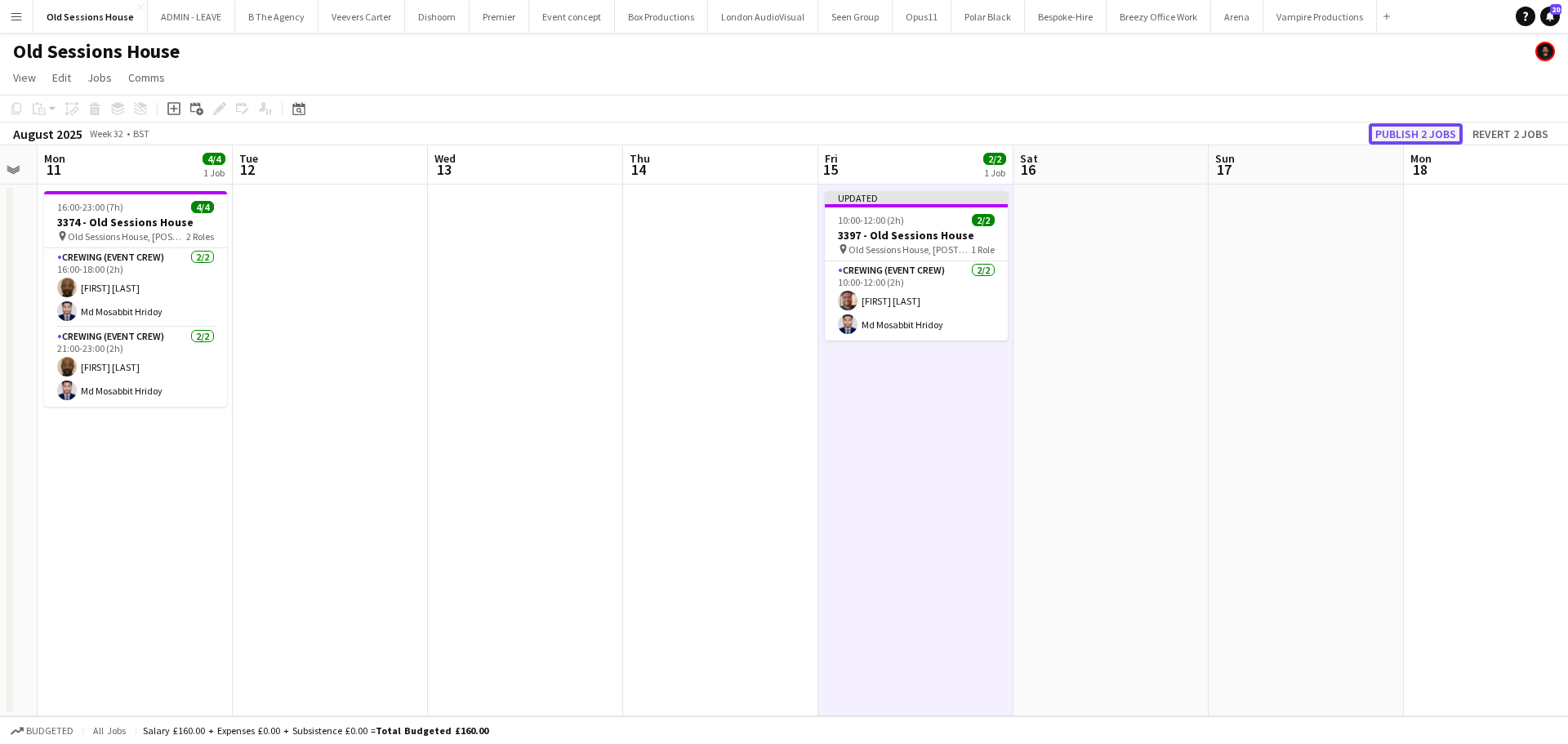 click on "Publish 2 jobs" 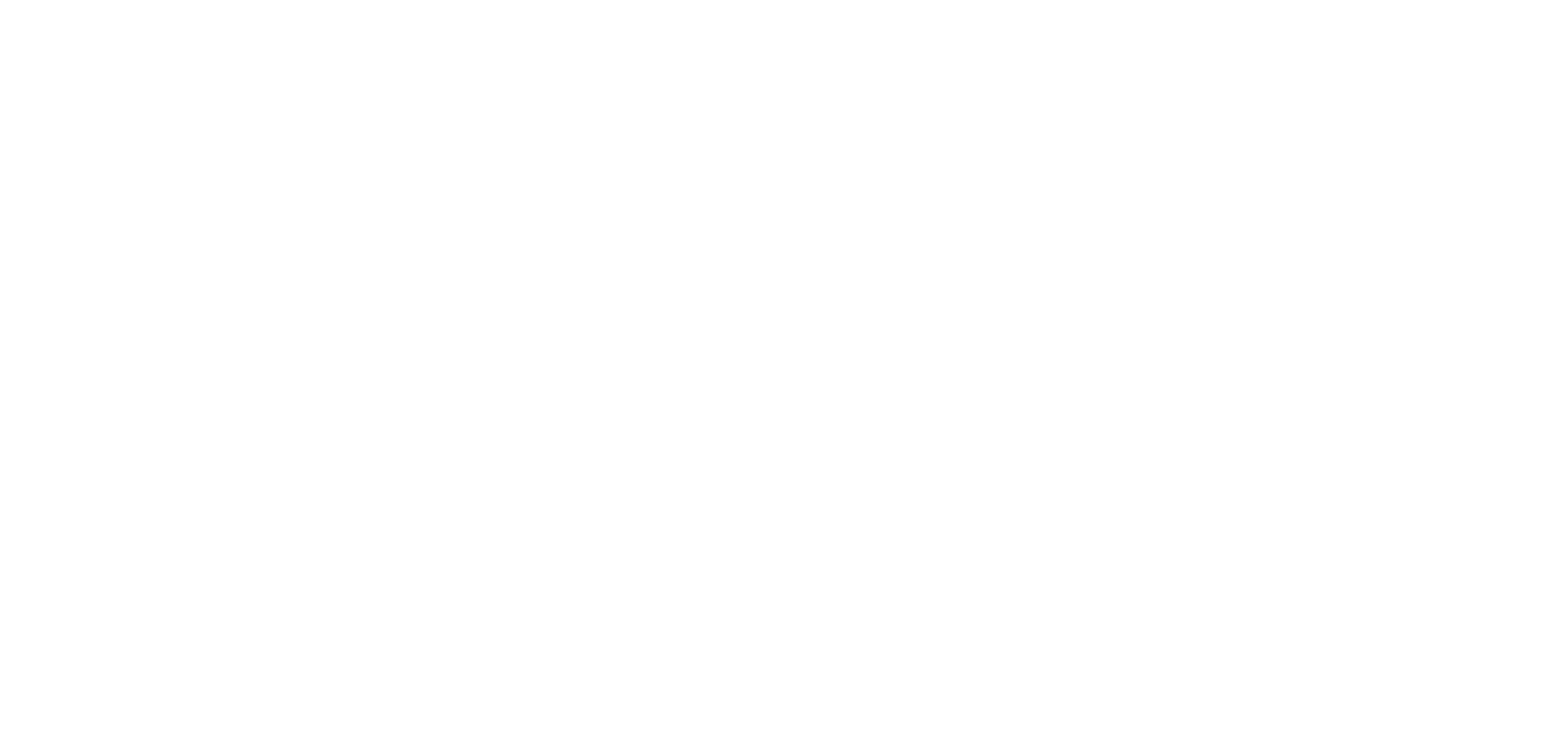 scroll, scrollTop: 0, scrollLeft: 0, axis: both 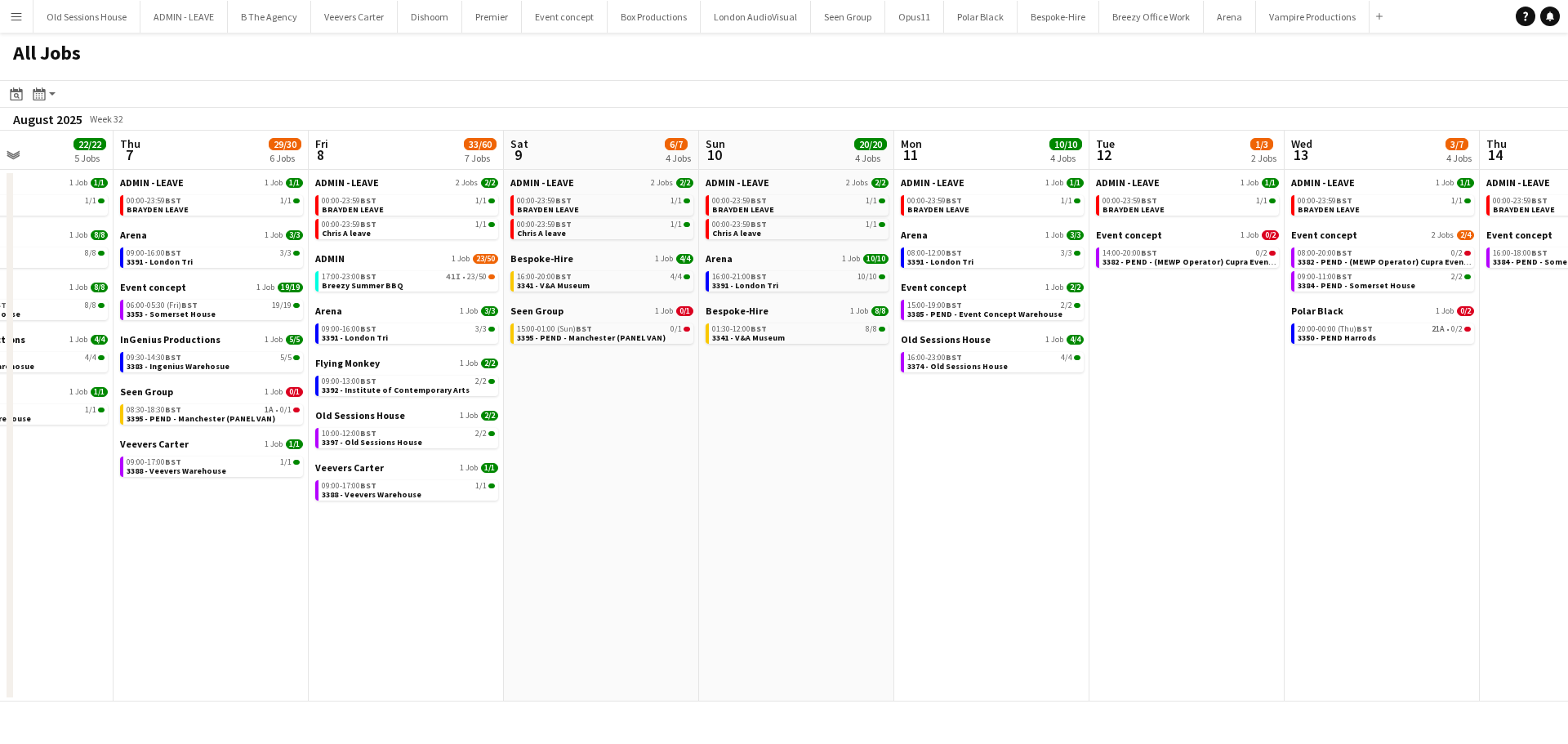 drag, startPoint x: 1024, startPoint y: 508, endPoint x: 778, endPoint y: 487, distance: 246.89471 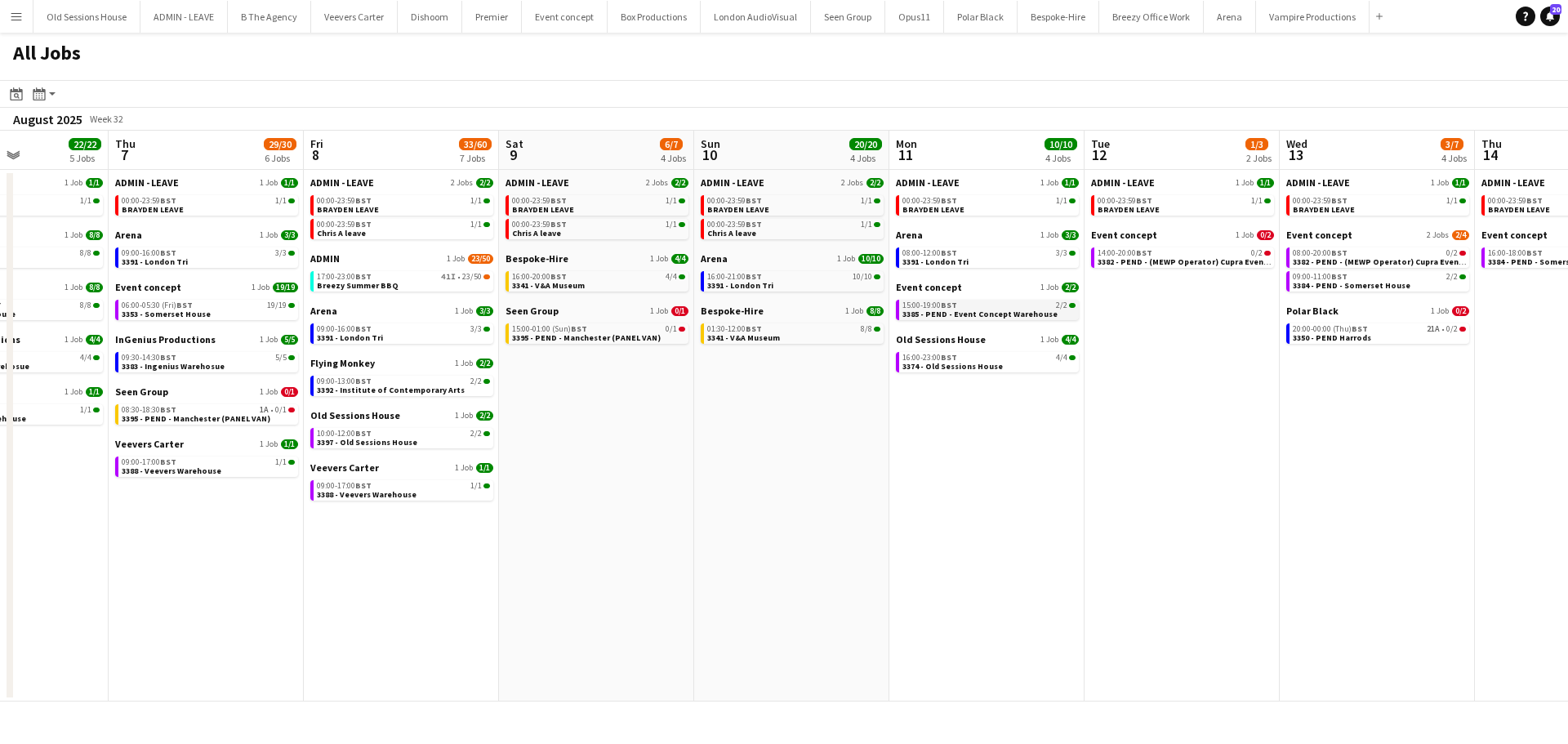 click on "3385 - PEND - Event Concept Warehouse" at bounding box center [980, 314] 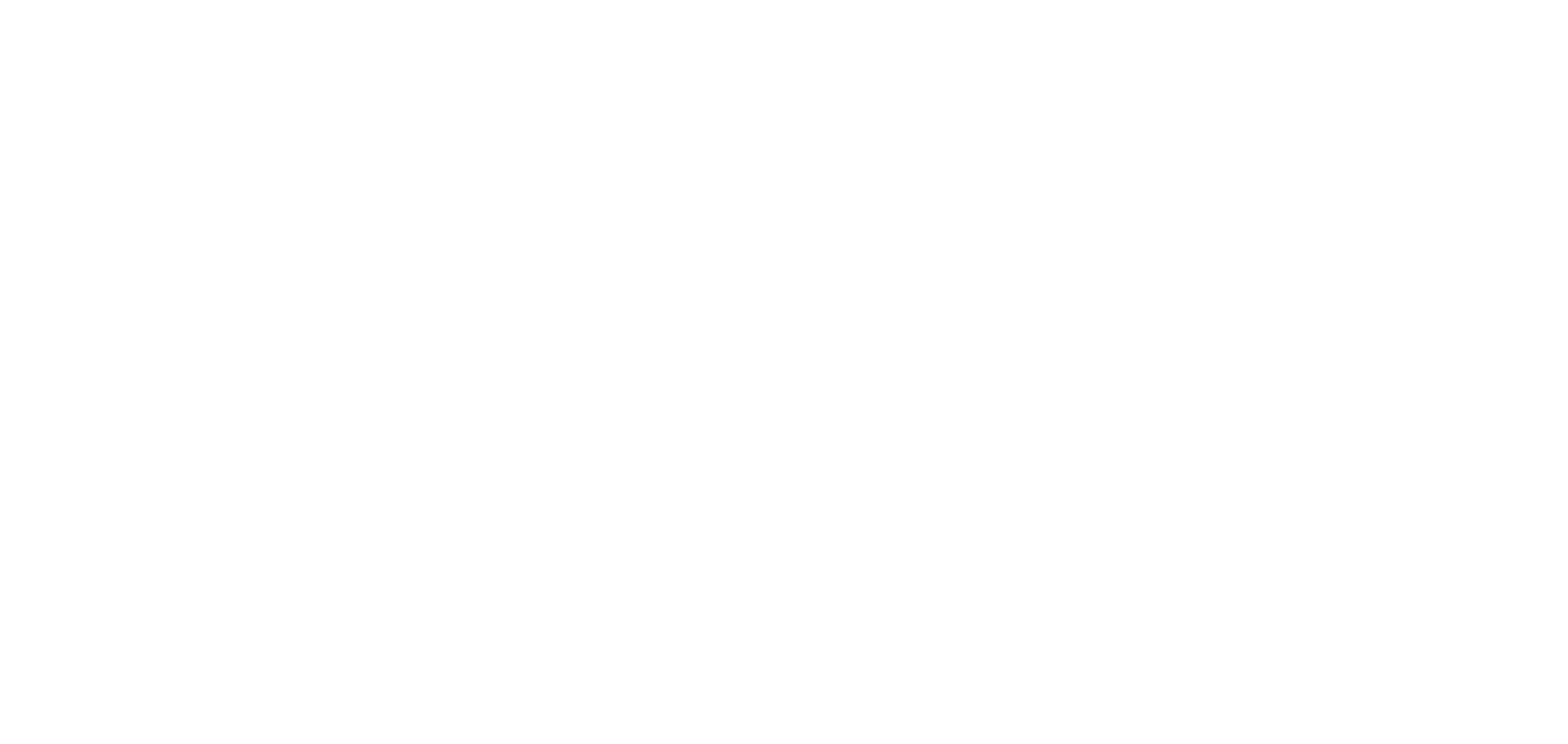 scroll, scrollTop: 0, scrollLeft: 0, axis: both 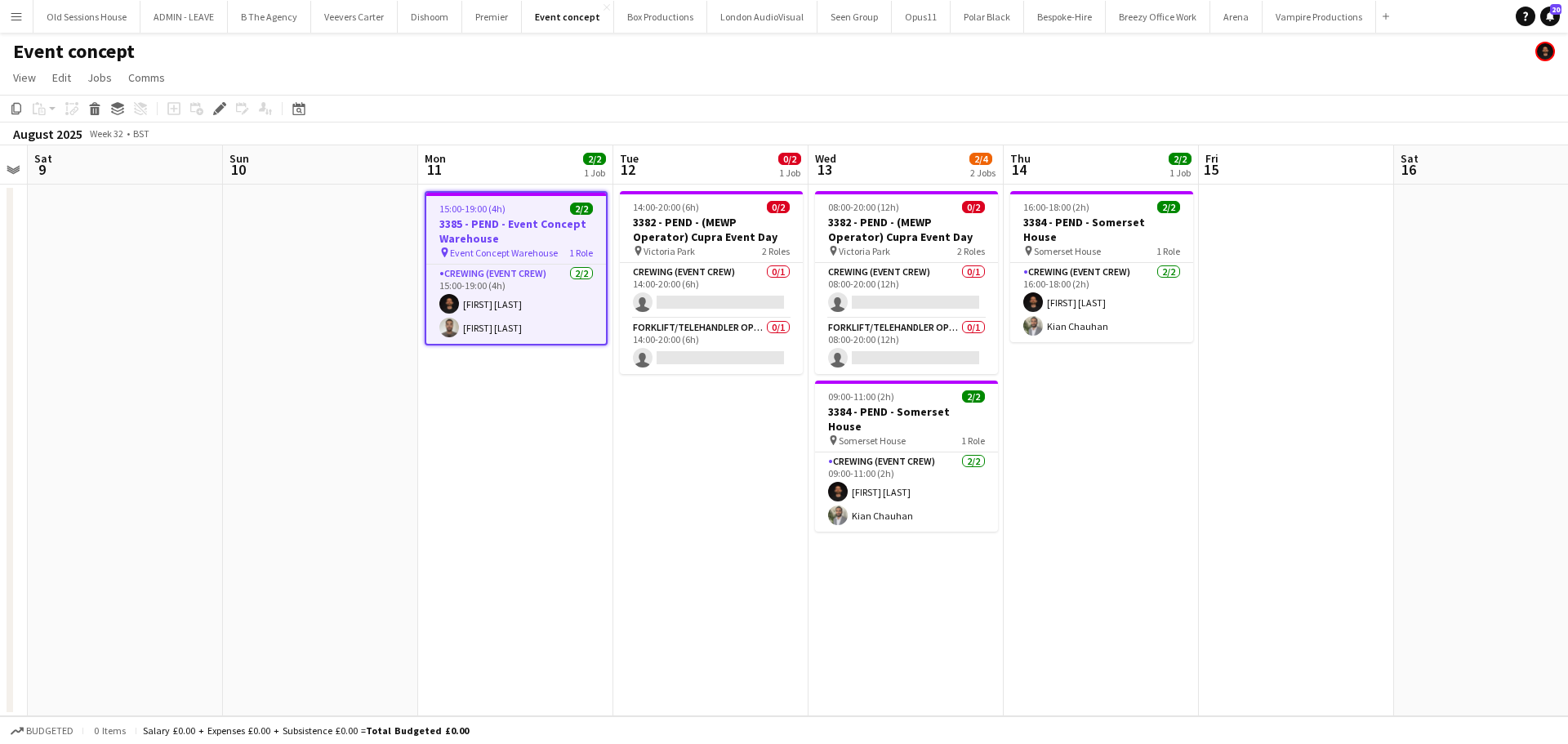 drag, startPoint x: 754, startPoint y: 448, endPoint x: 562, endPoint y: 459, distance: 192.31485 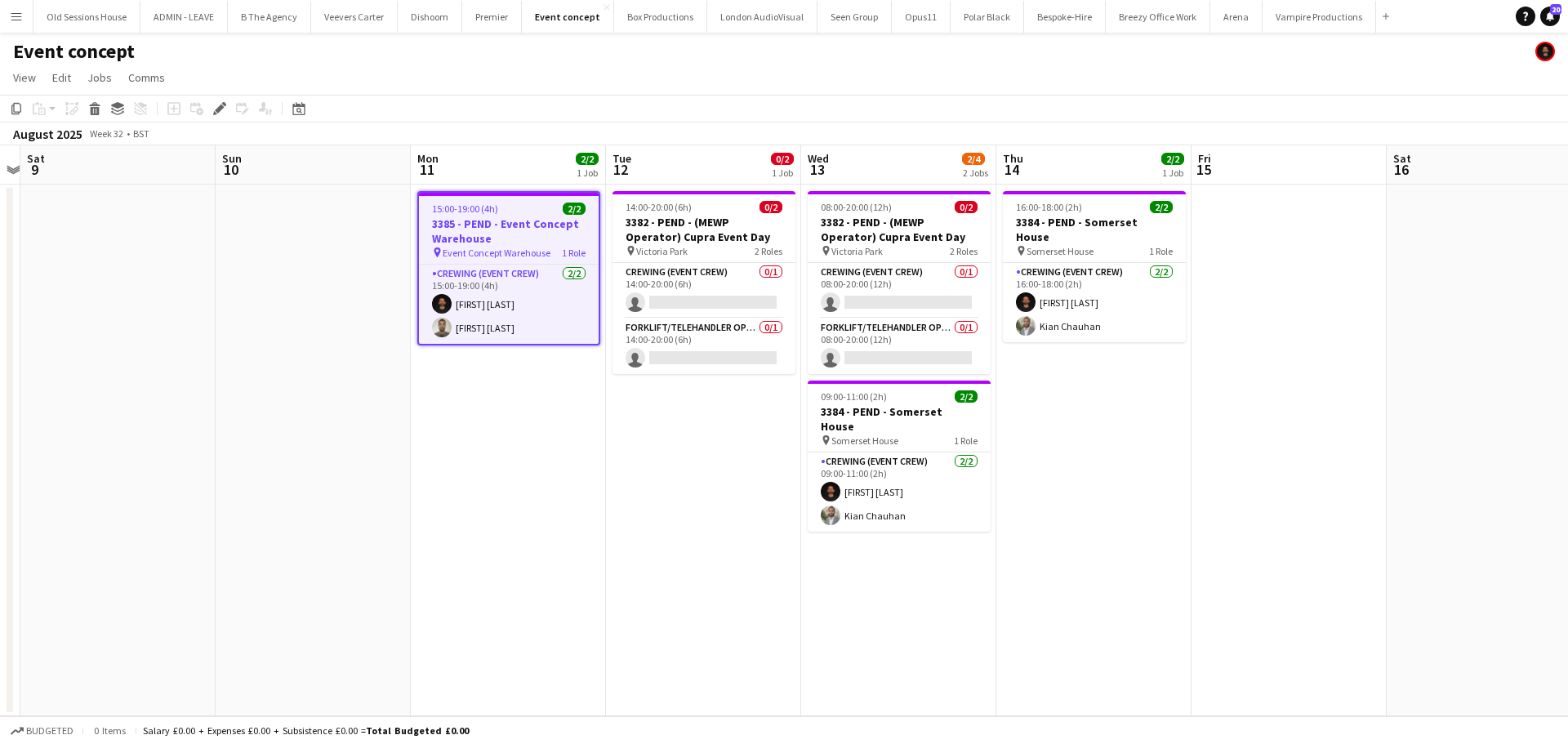 click on "Crewing (Event Crew)   2/2   15:00-19:00 (4h)
[FIRST] [LAST] [FIRST] [LAST]" at bounding box center [509, 304] 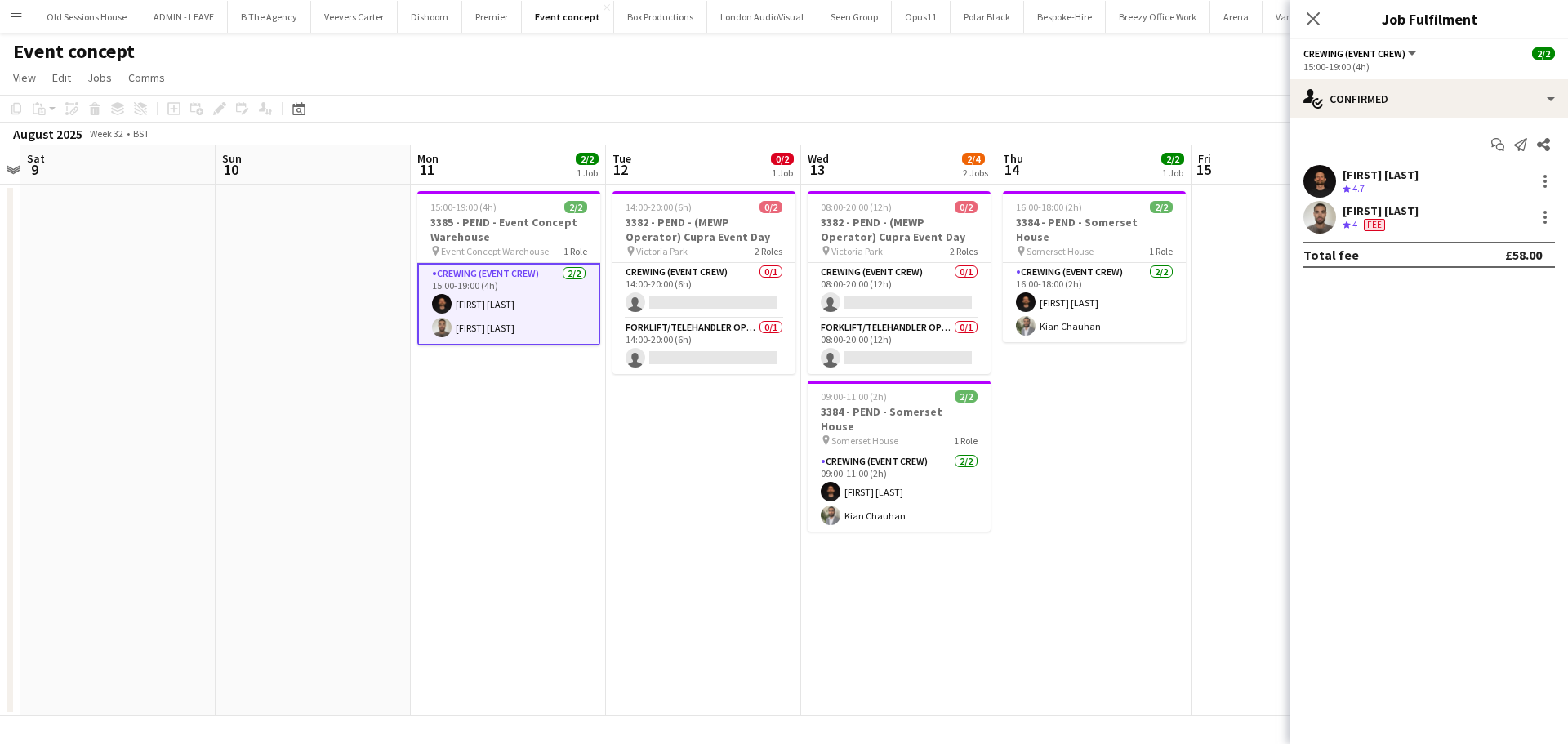 scroll, scrollTop: 0, scrollLeft: 761, axis: horizontal 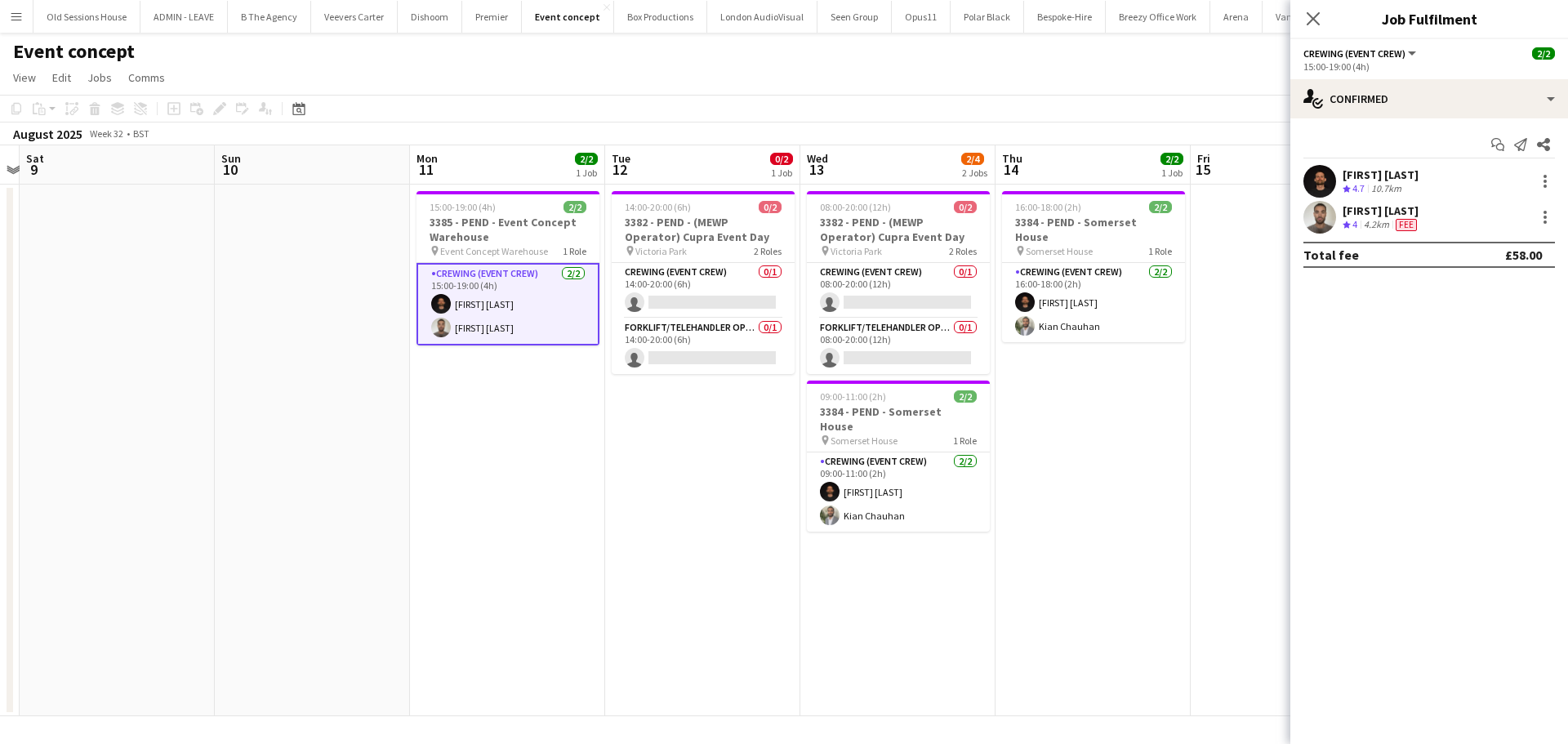 drag, startPoint x: 1400, startPoint y: 179, endPoint x: 1312, endPoint y: 162, distance: 89.627005 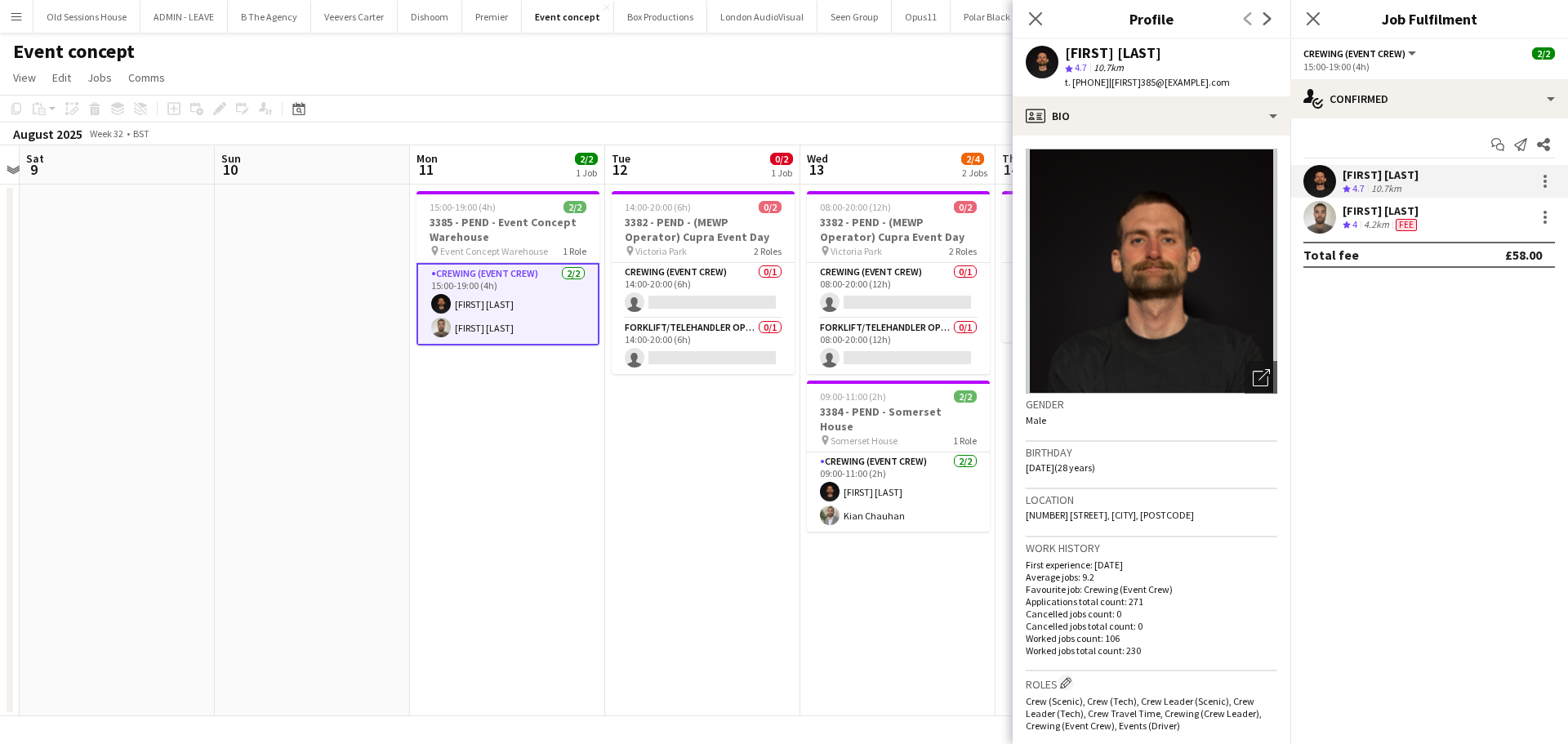 drag, startPoint x: 1065, startPoint y: 51, endPoint x: 1202, endPoint y: 48, distance: 137.0328 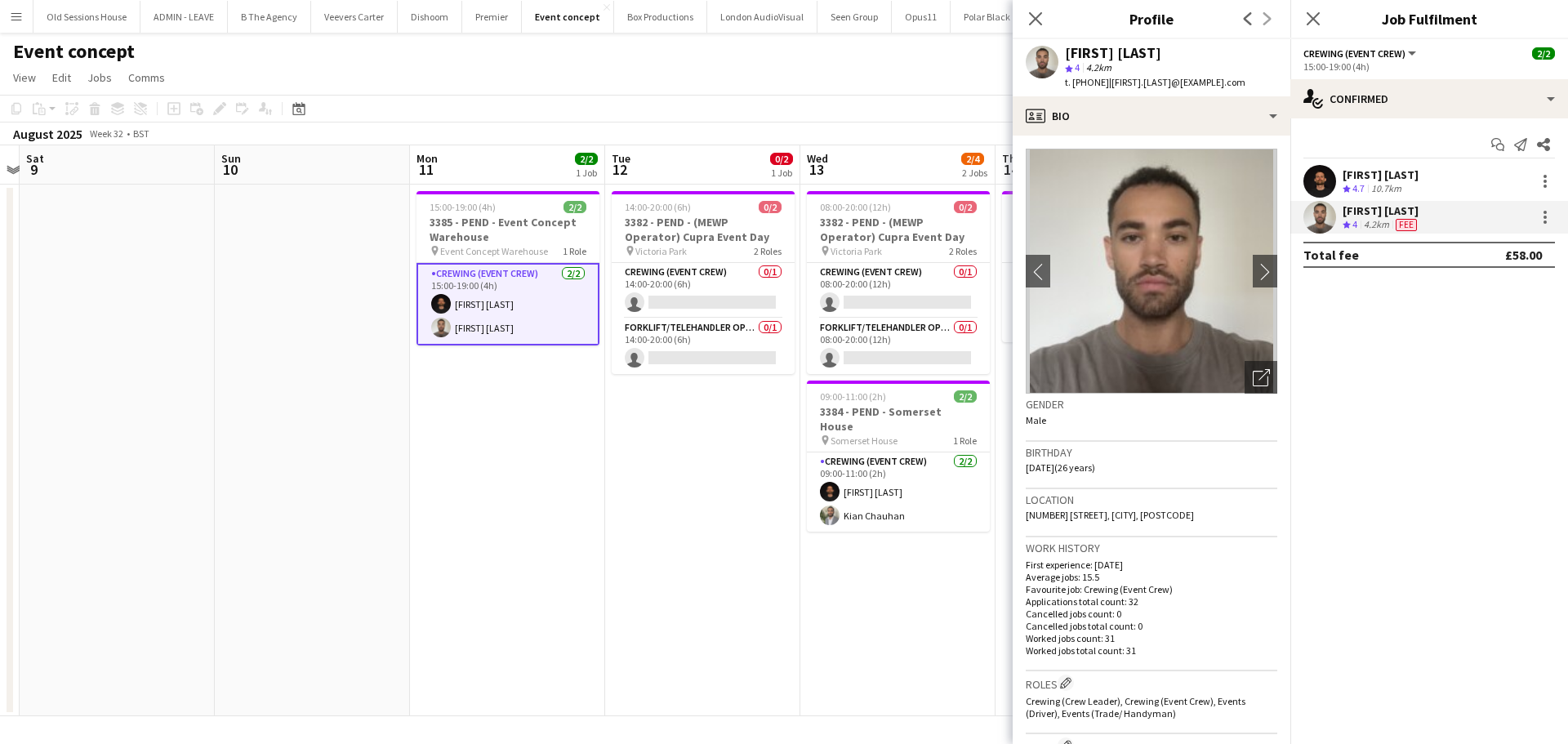 drag, startPoint x: 1062, startPoint y: 54, endPoint x: 1178, endPoint y: 62, distance: 116.27553 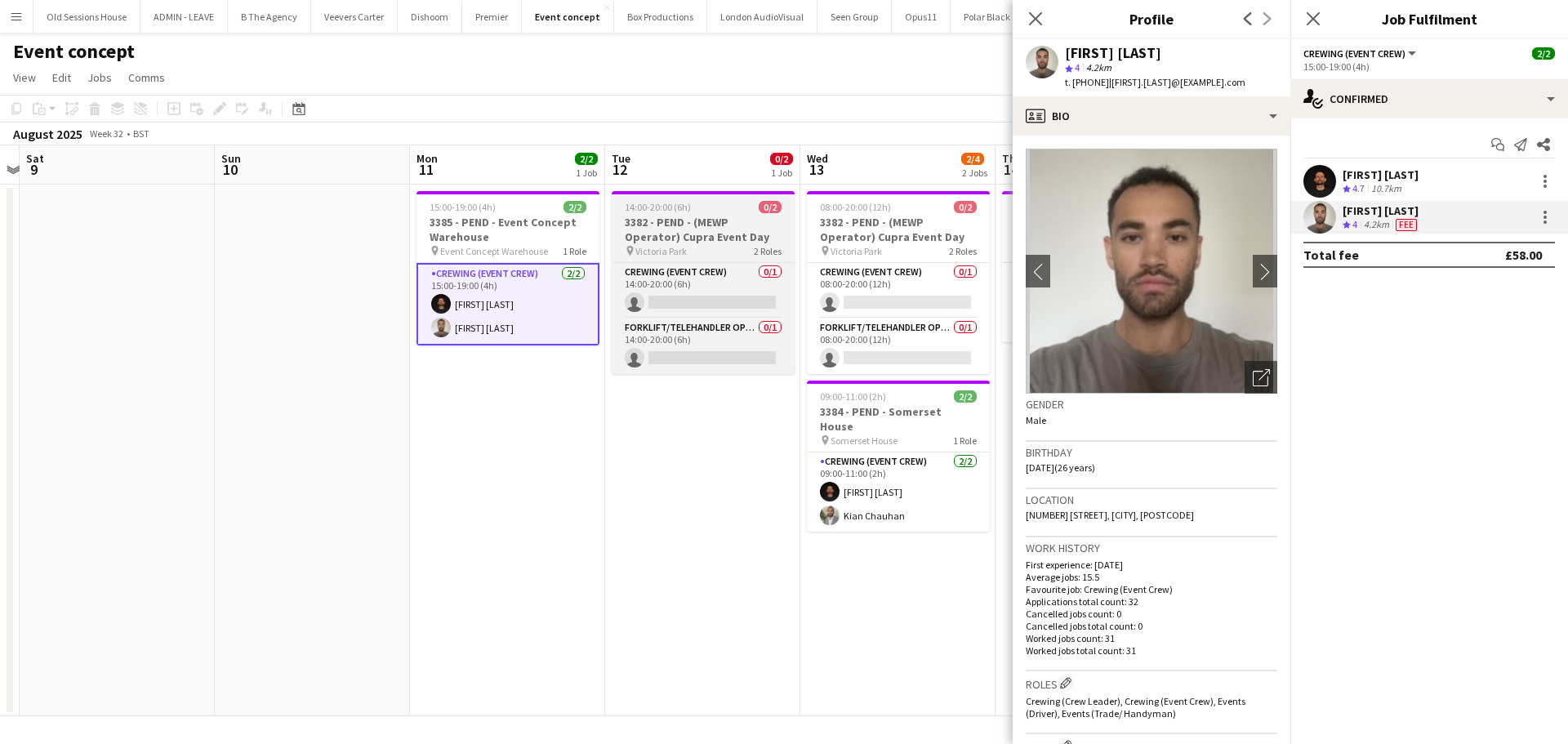 drag, startPoint x: 507, startPoint y: 222, endPoint x: 676, endPoint y: 245, distance: 170.55791 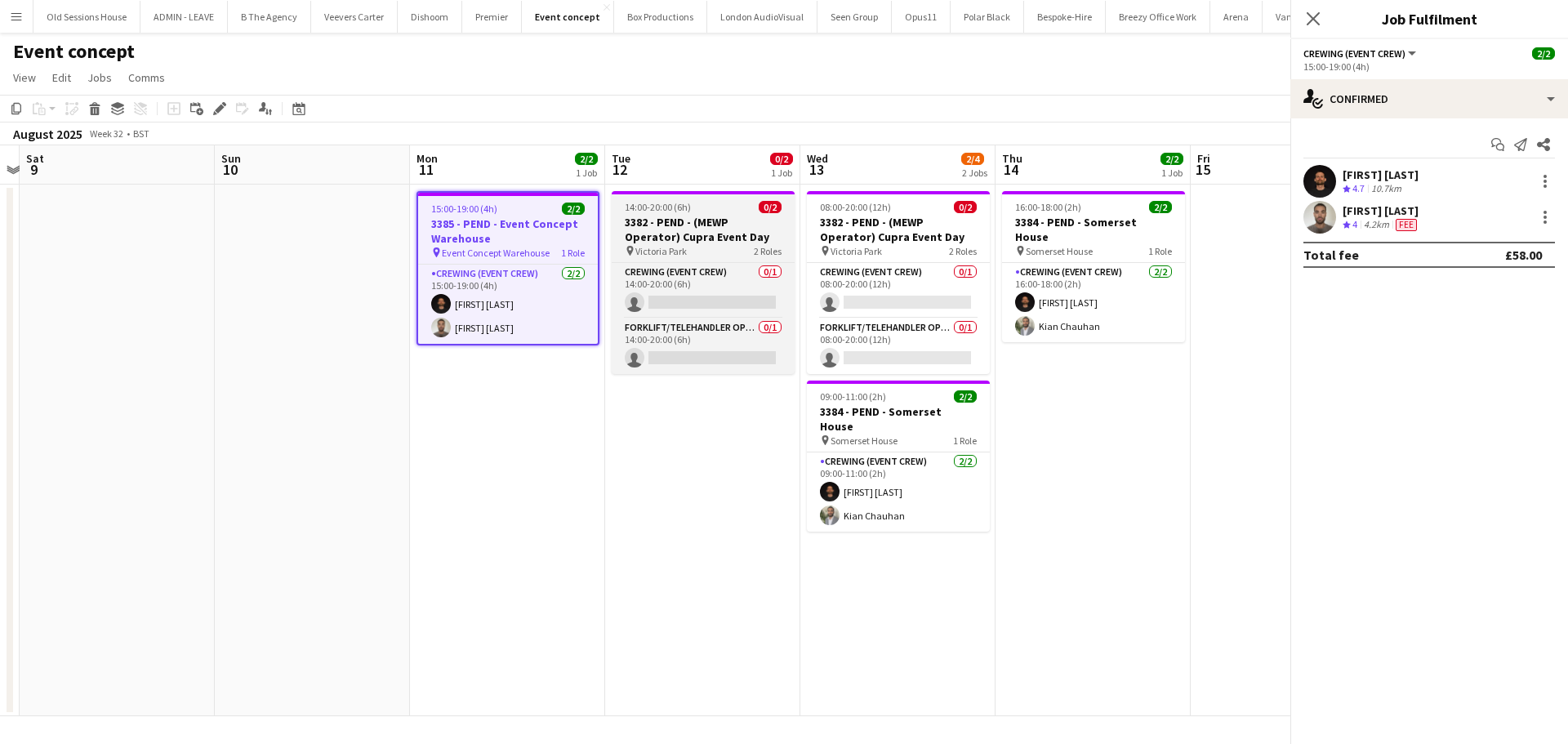 scroll, scrollTop: 0, scrollLeft: 762, axis: horizontal 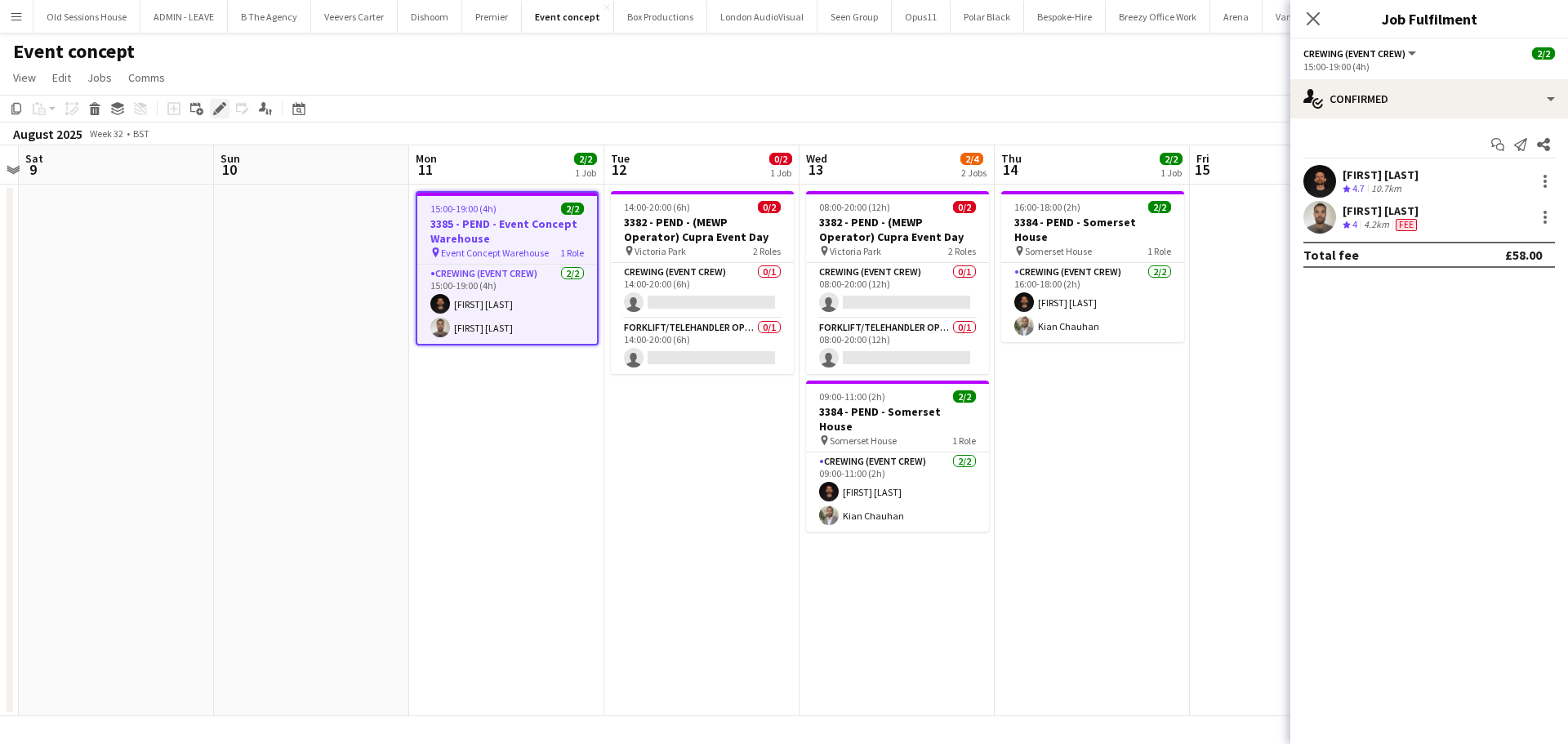 click on "Edit" 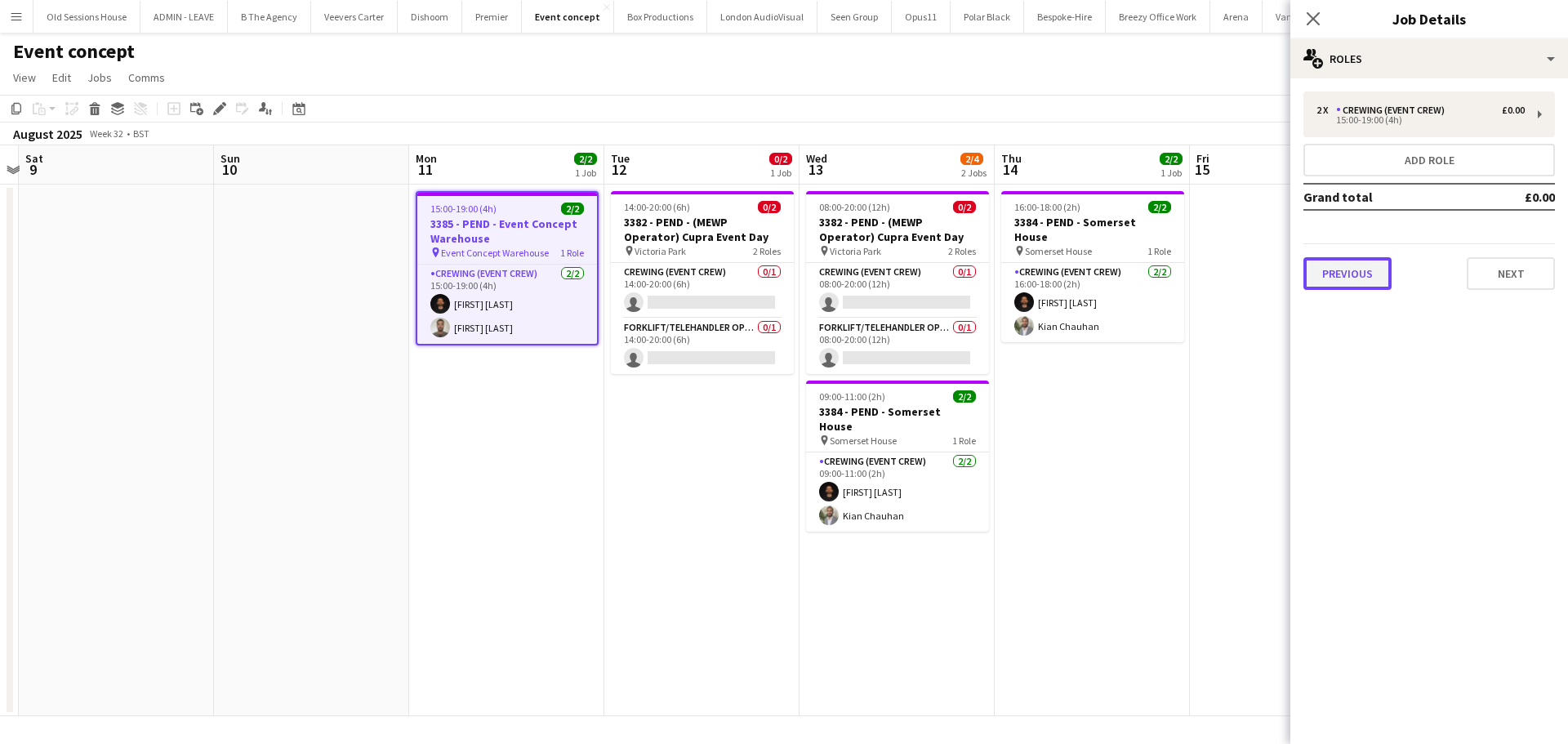 click on "Previous" at bounding box center [1348, 274] 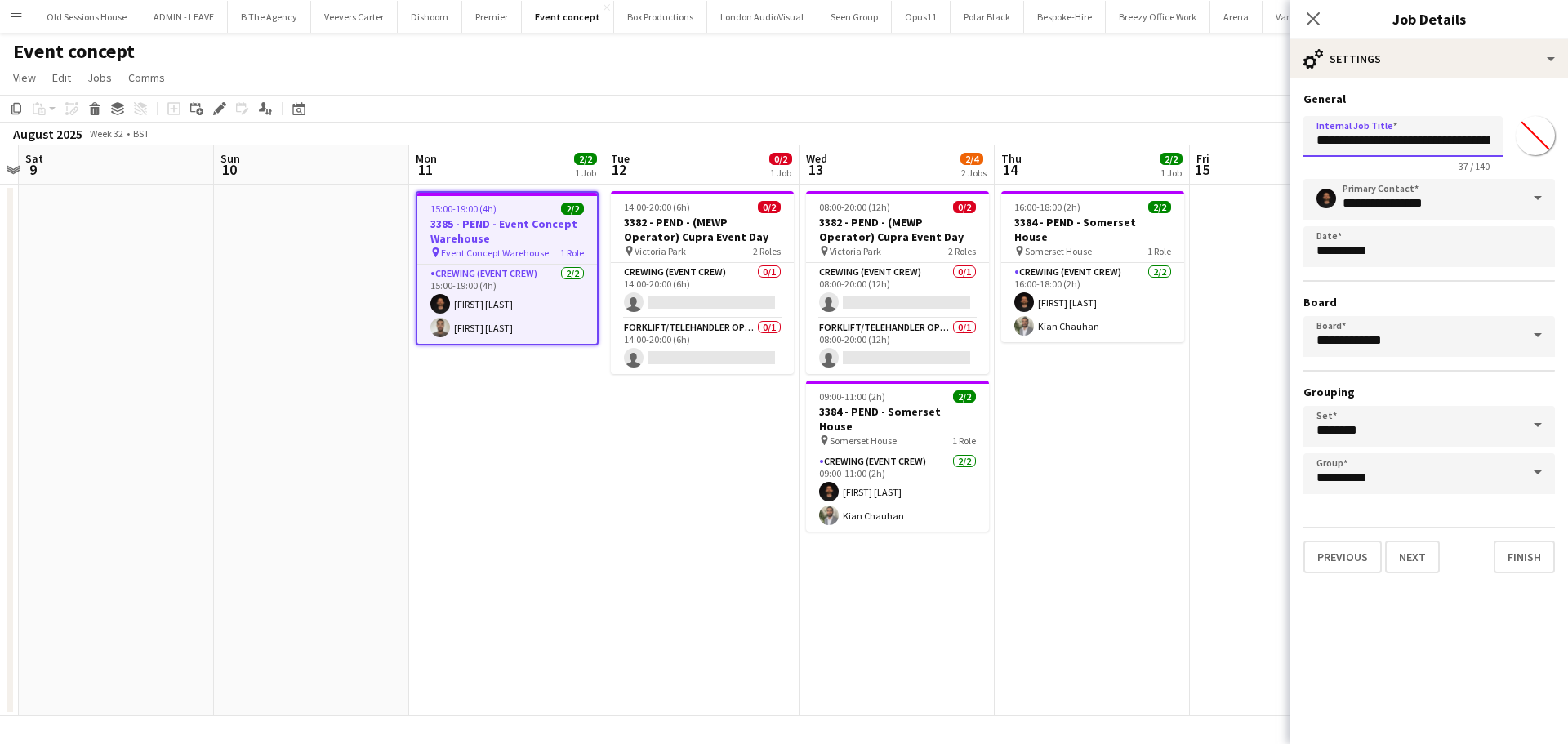 drag, startPoint x: 1381, startPoint y: 134, endPoint x: 1344, endPoint y: 133, distance: 37.01351 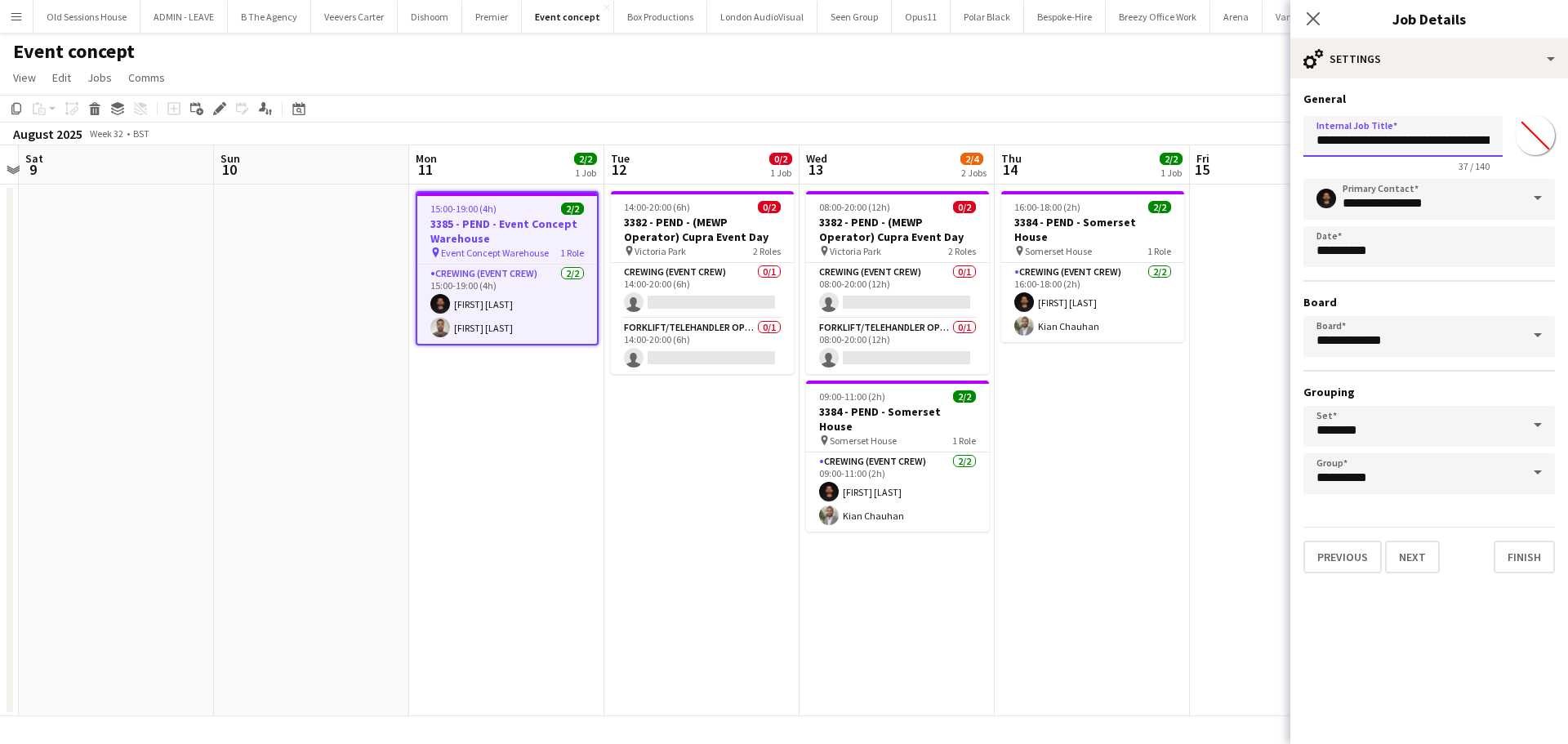 click on "**********" at bounding box center [1403, 136] 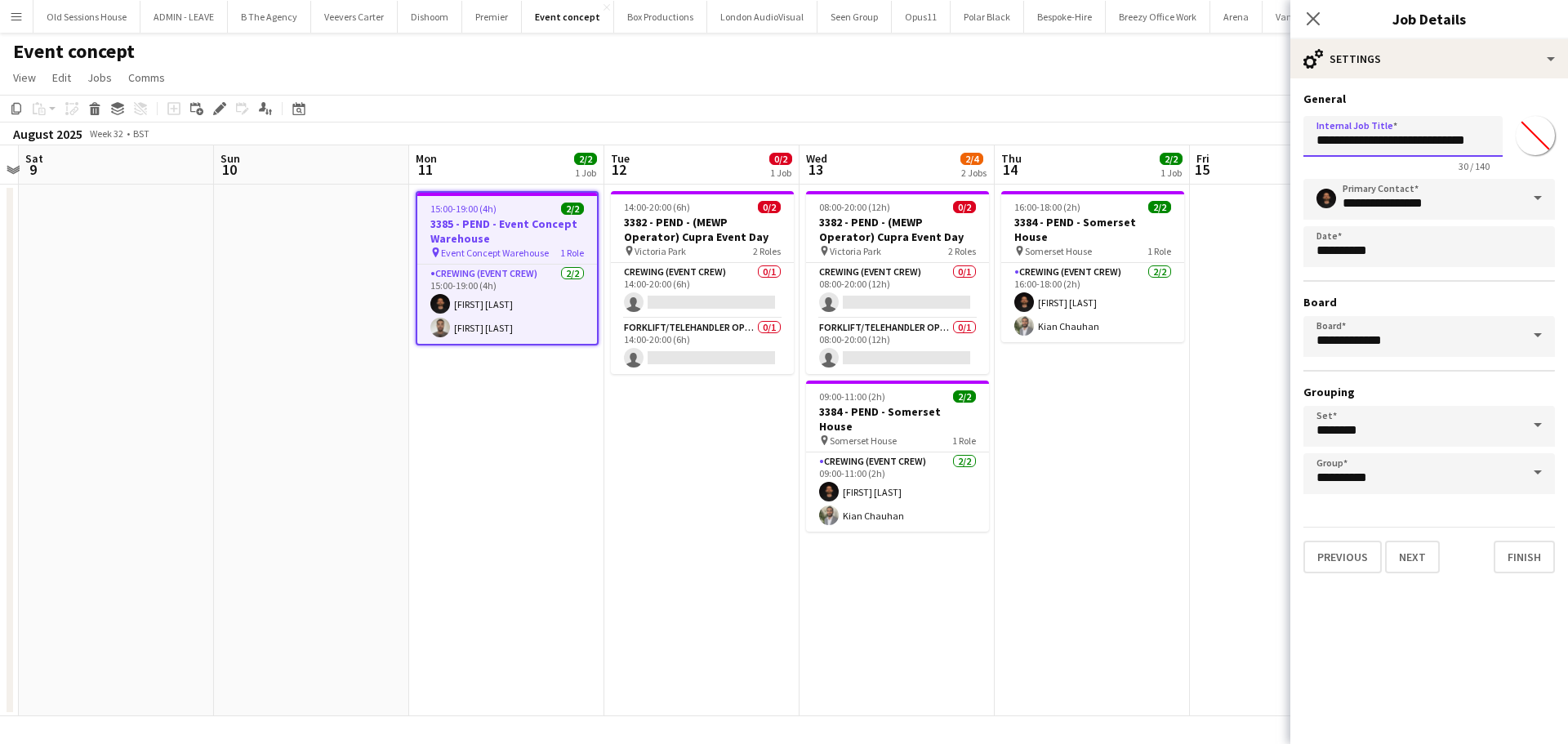 type on "**********" 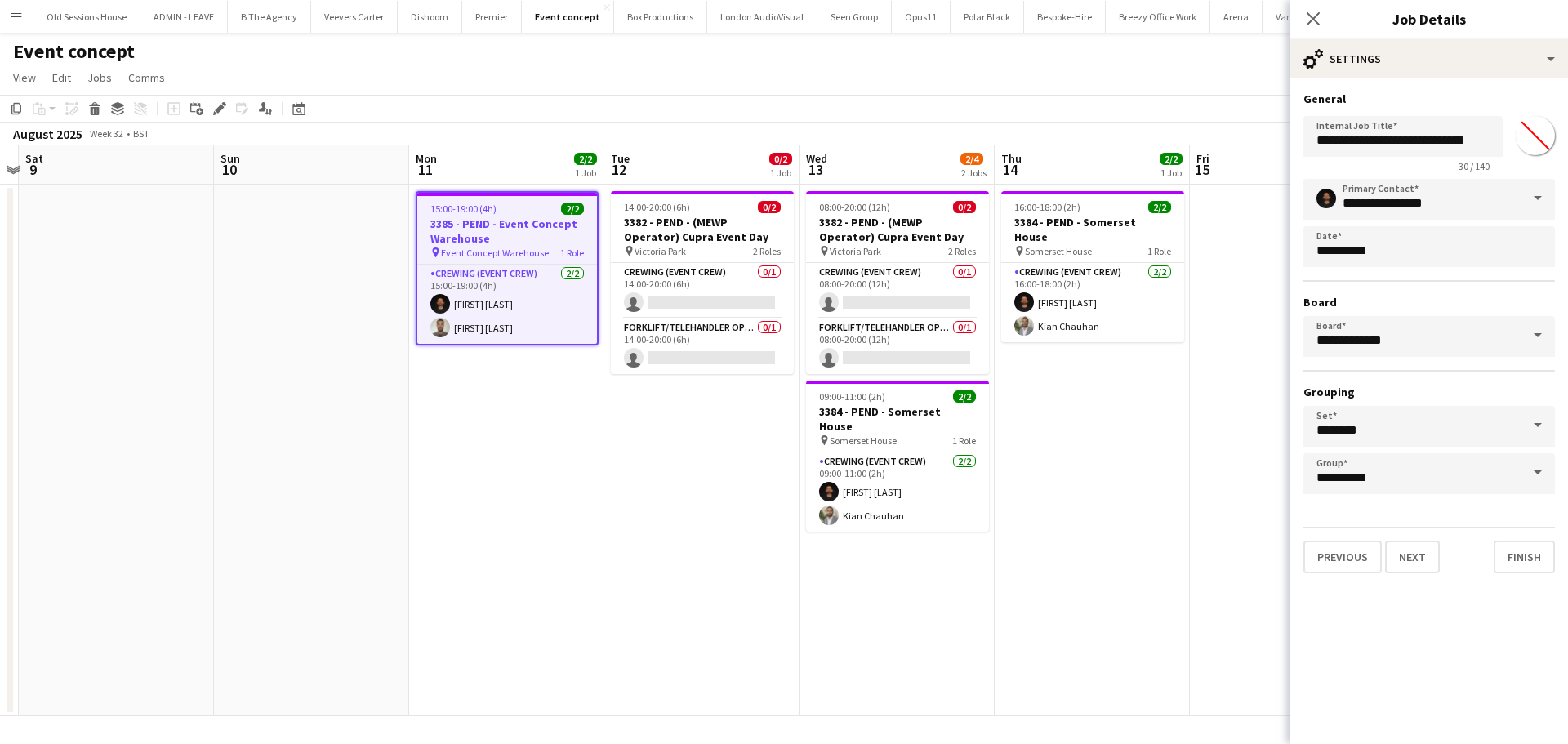 click on "15:00-19:00 (4h)    2/2   3385 - PEND - [LOCATION]
pin
[LOCATION]   1 Role   Crewing (Event Crew)   2/2   15:00-19:00 (4h)
[FIRST] [LAST] [FIRST] [LAST]" at bounding box center (506, 450) 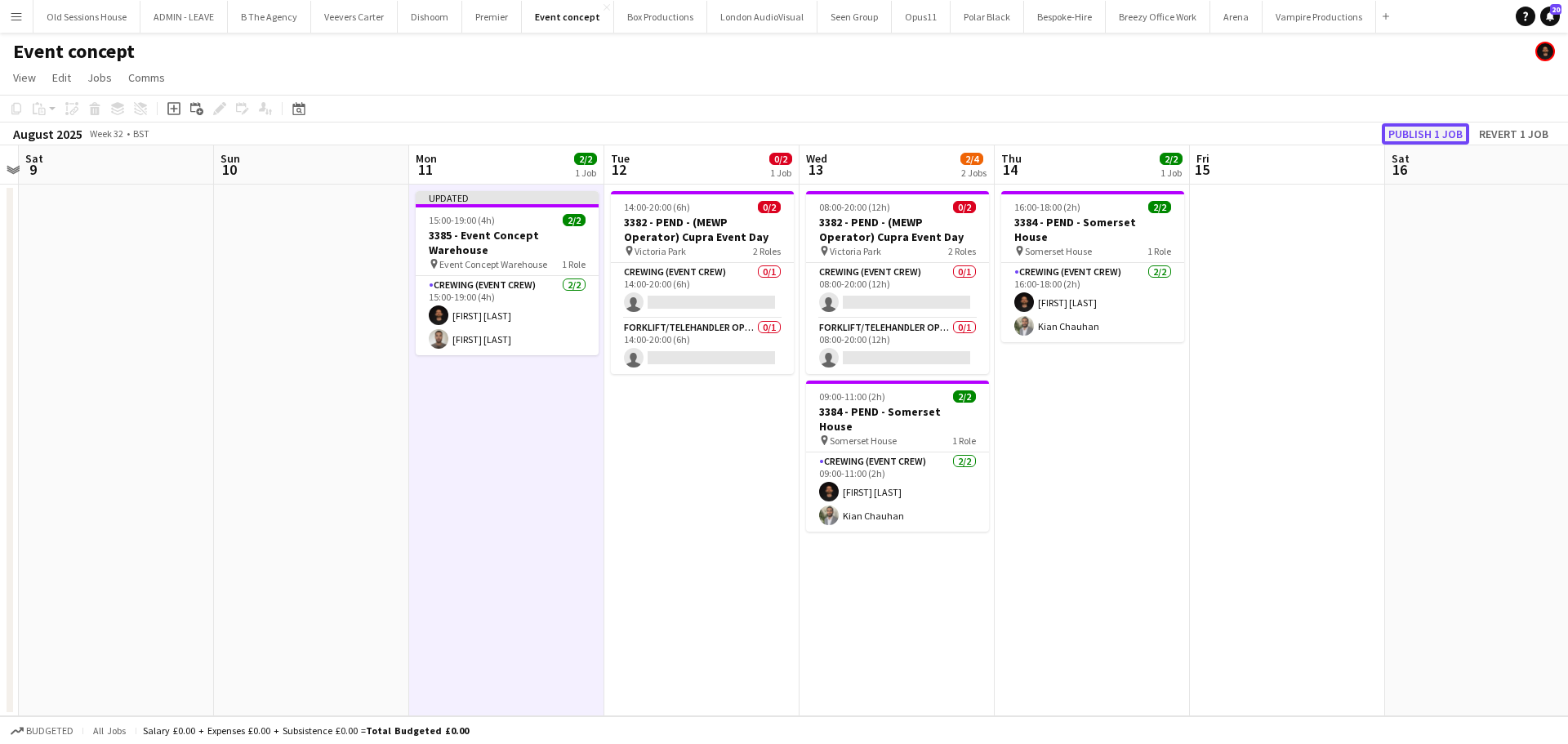 click on "Publish 1 job" 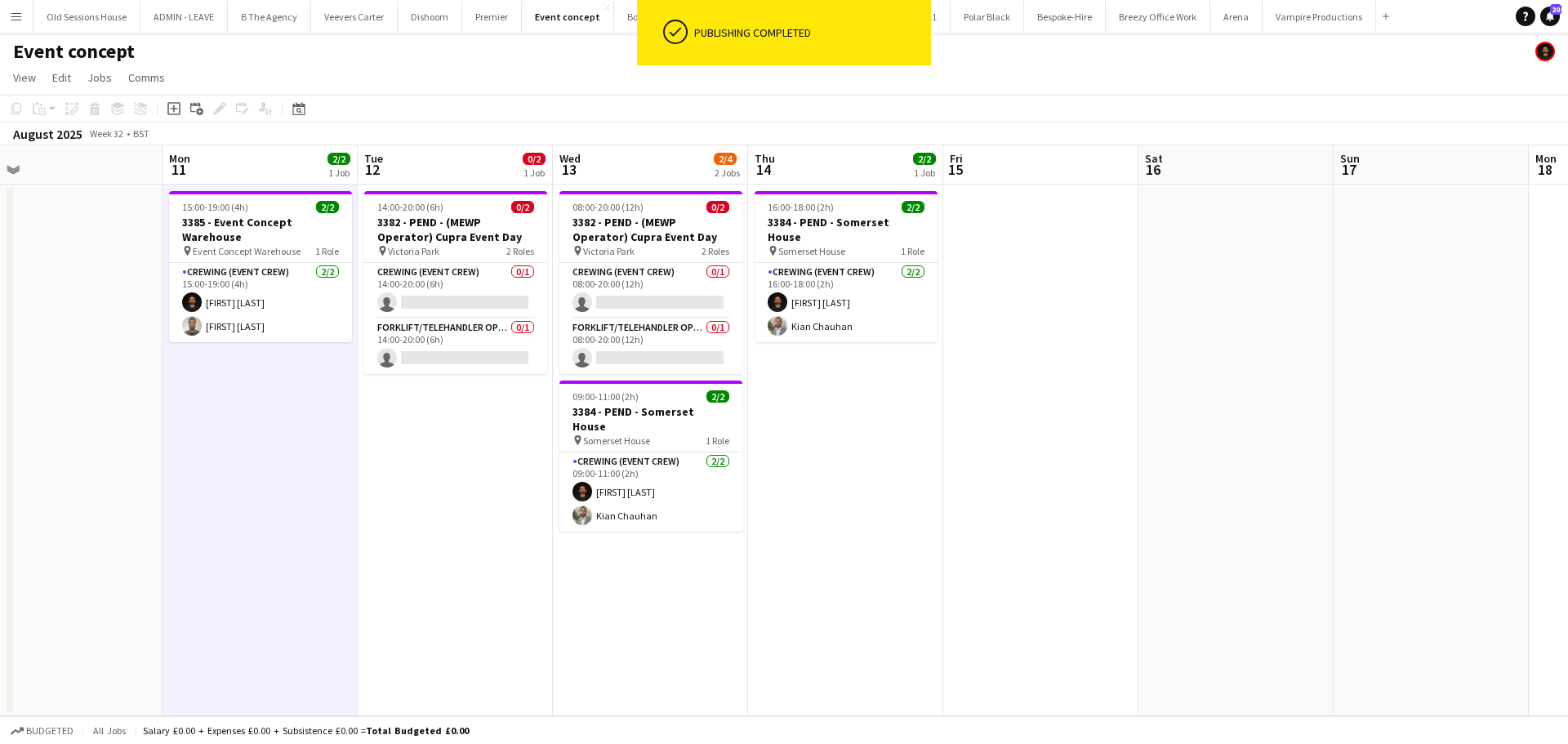 drag, startPoint x: 1045, startPoint y: 433, endPoint x: 796, endPoint y: 452, distance: 249.724 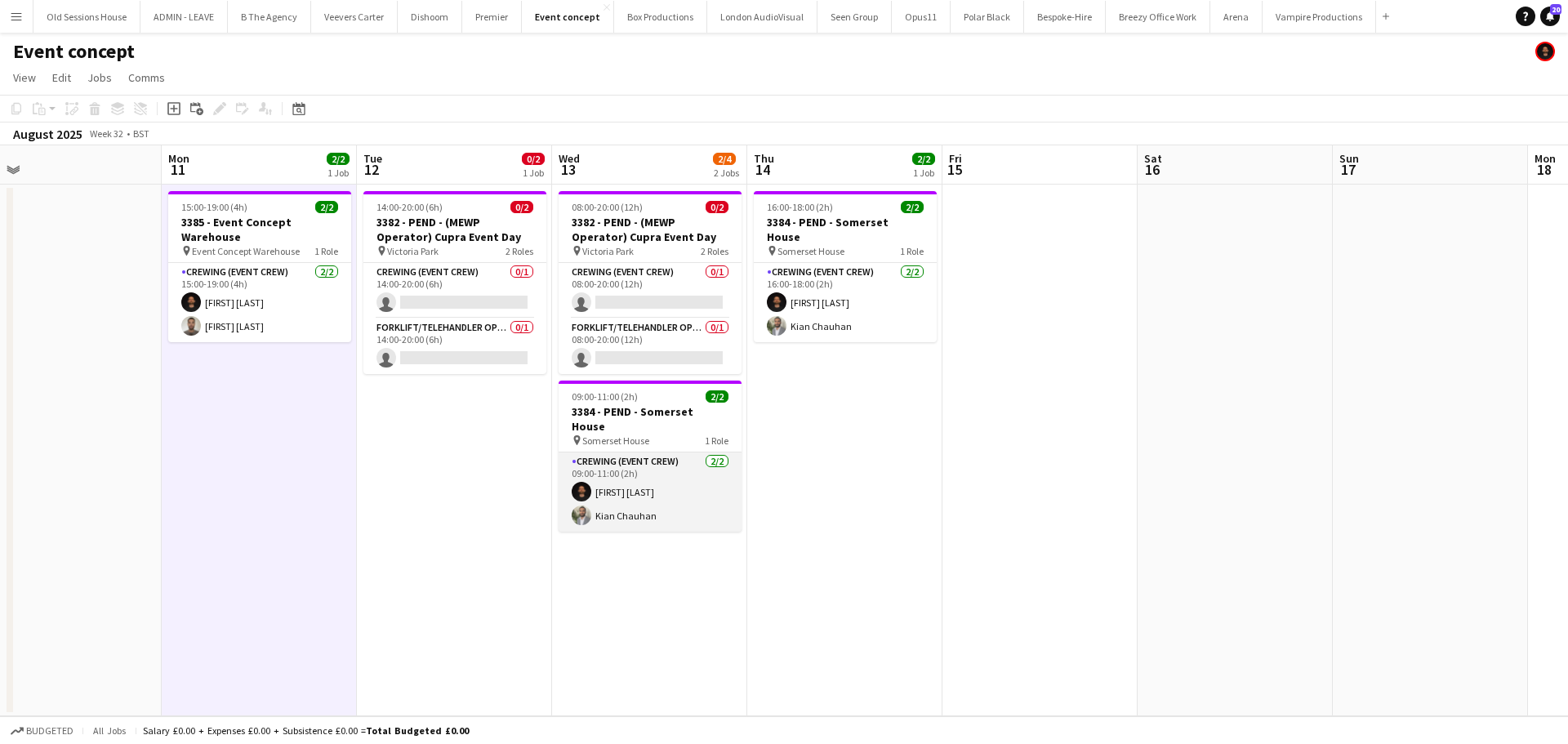 drag, startPoint x: 641, startPoint y: 464, endPoint x: 648, endPoint y: 458, distance: 9.219544 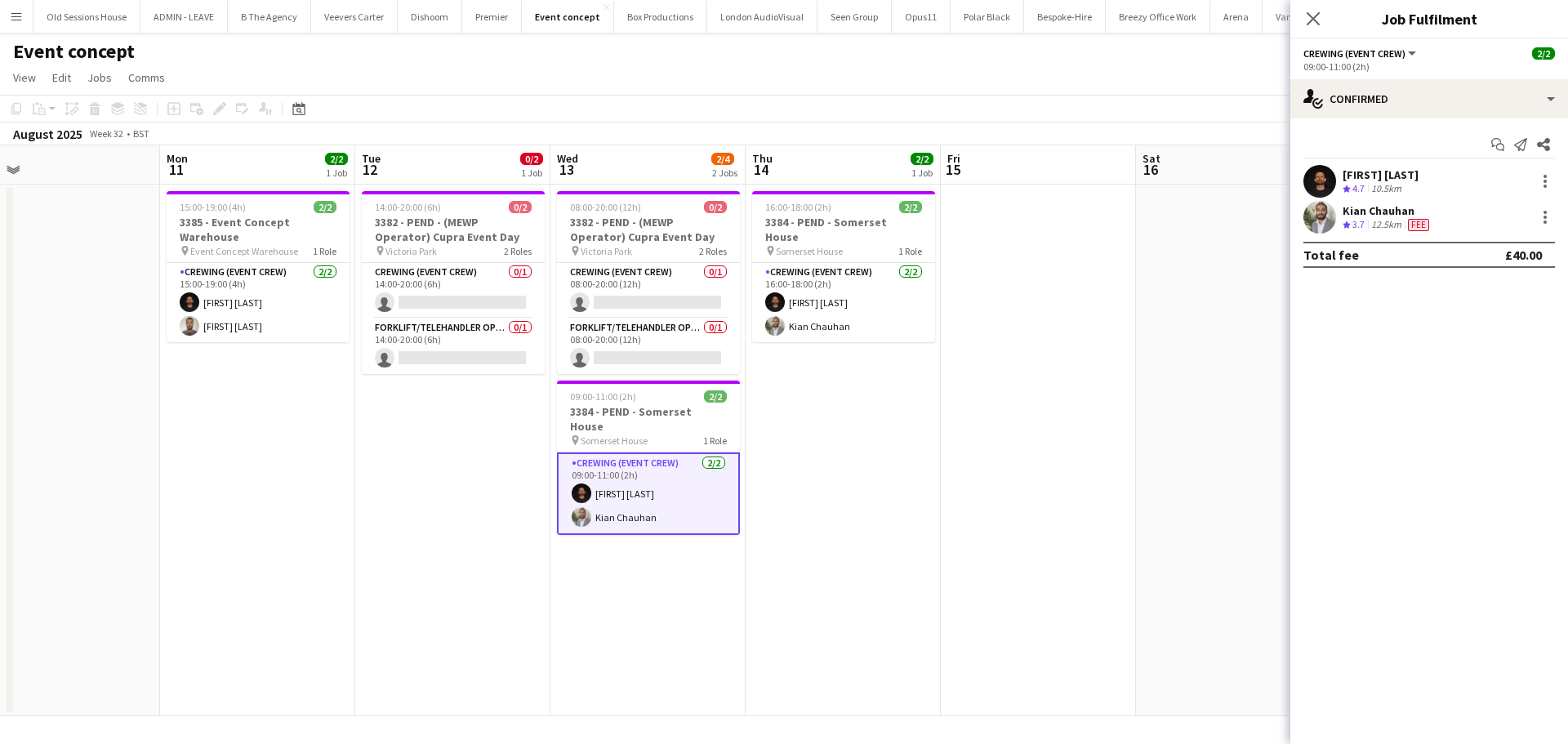click on "[FIRST] [LAST]" at bounding box center (1380, 175) 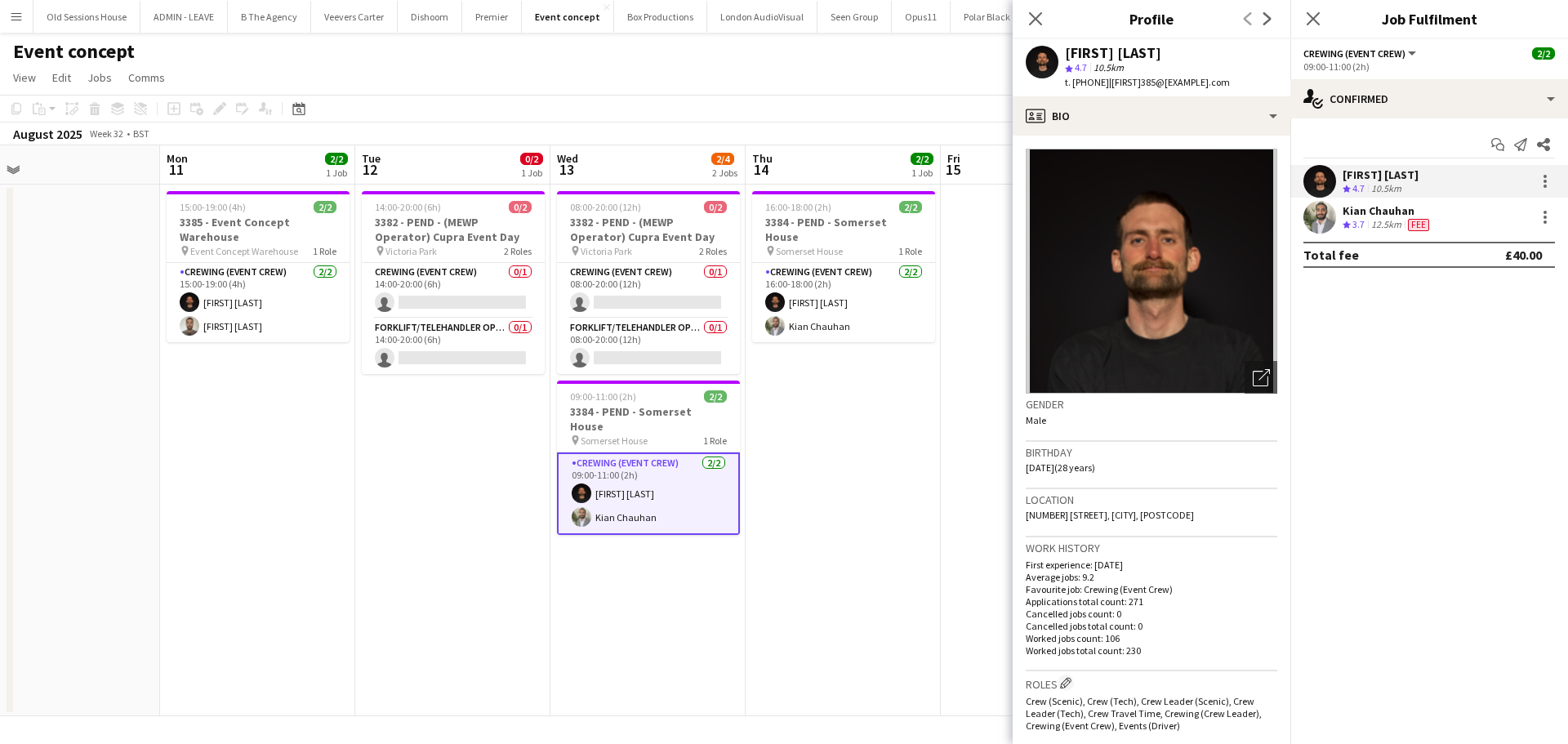 drag, startPoint x: 1066, startPoint y: 52, endPoint x: 1180, endPoint y: 51, distance: 114.00439 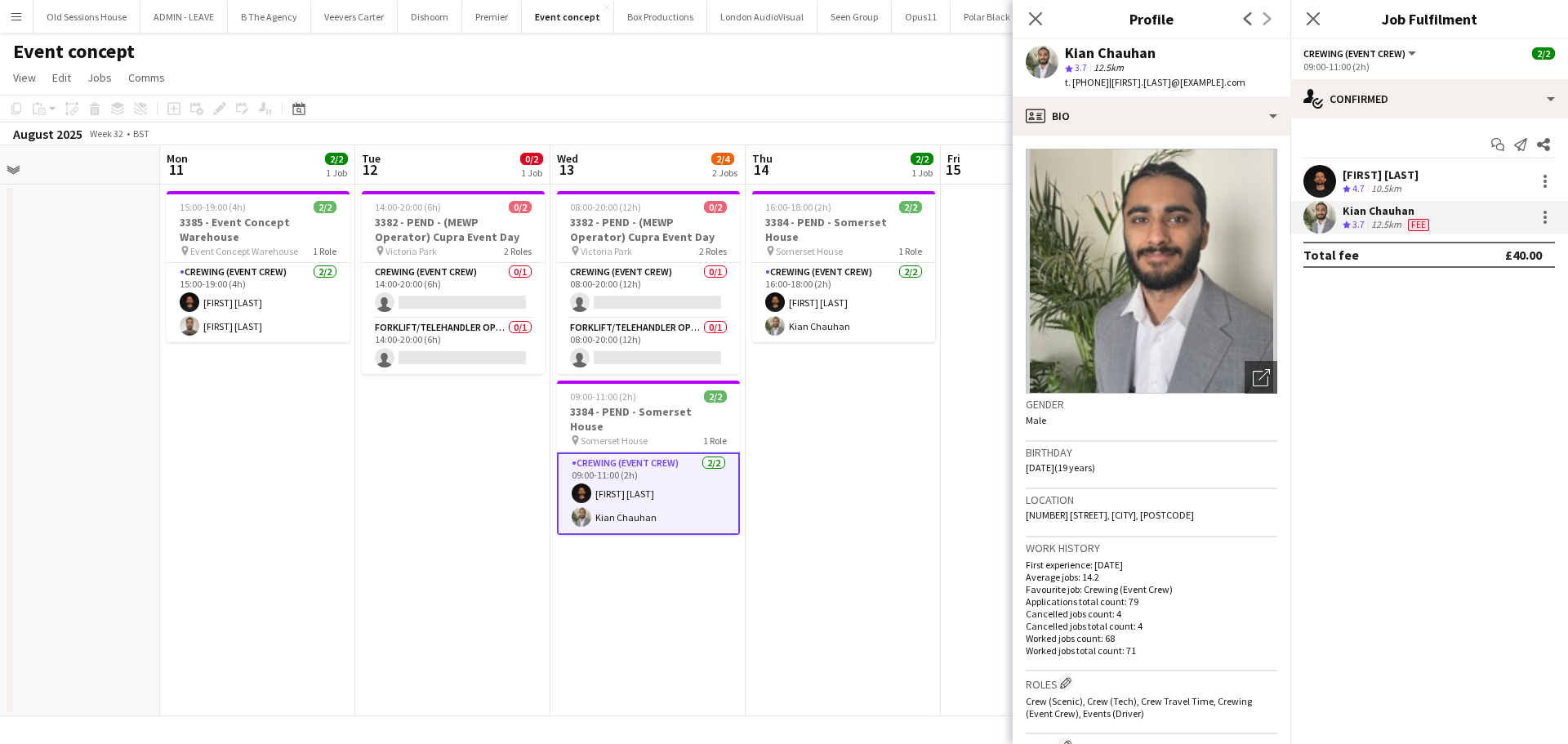 drag, startPoint x: 1066, startPoint y: 51, endPoint x: 1160, endPoint y: 48, distance: 94.04786 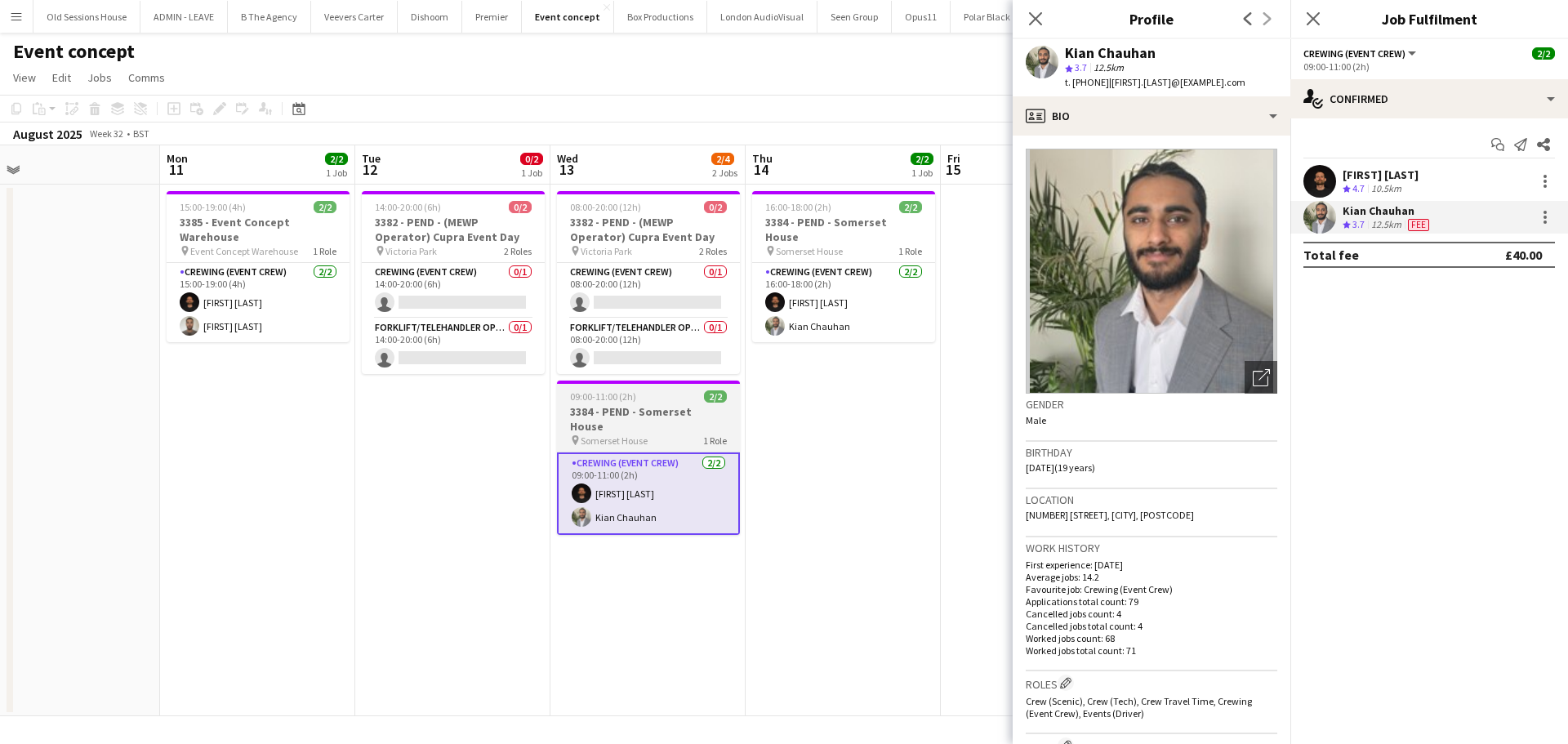 click on "09:00-11:00 (2h)" at bounding box center [603, 396] 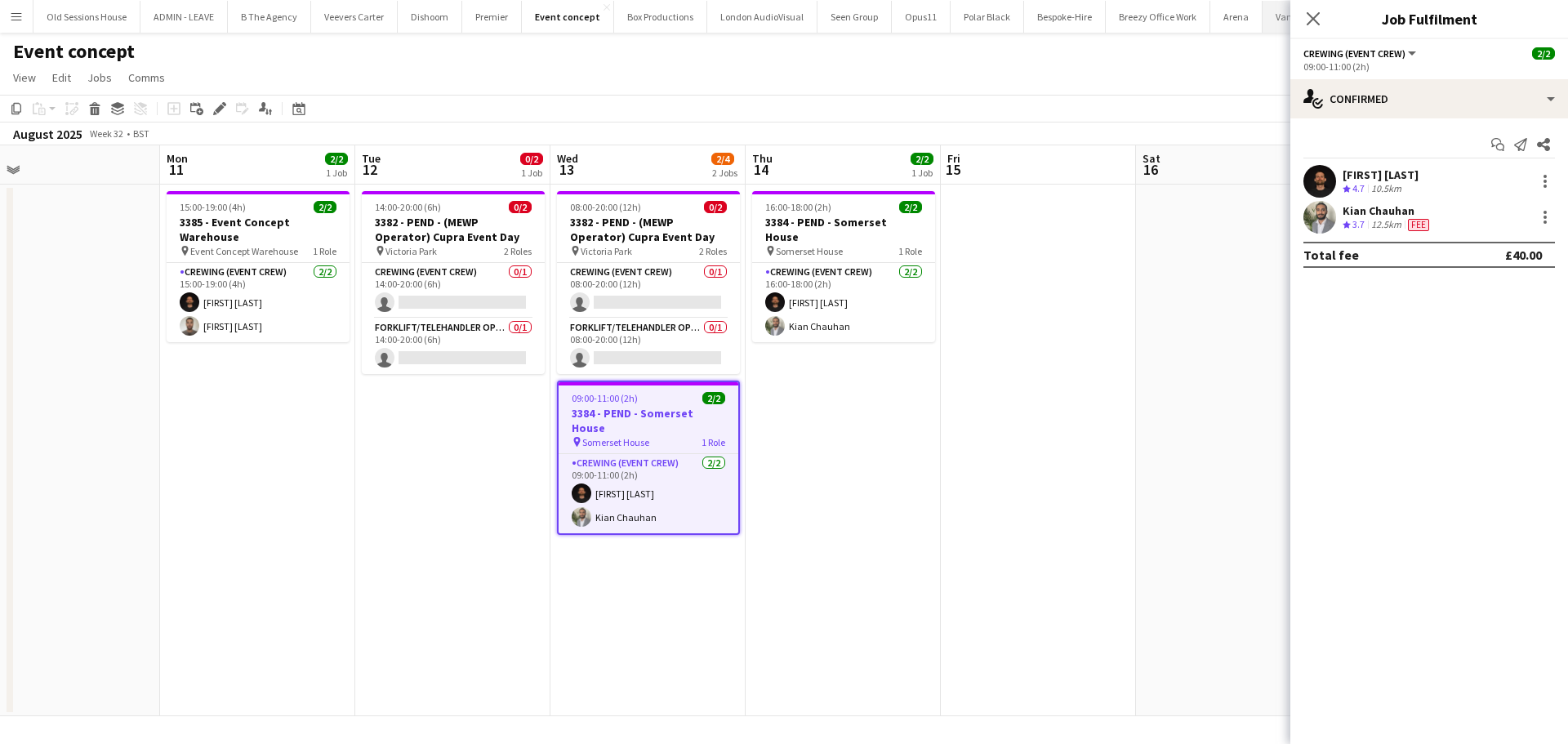 drag, startPoint x: 1314, startPoint y: 16, endPoint x: 1303, endPoint y: 15, distance: 11.045361 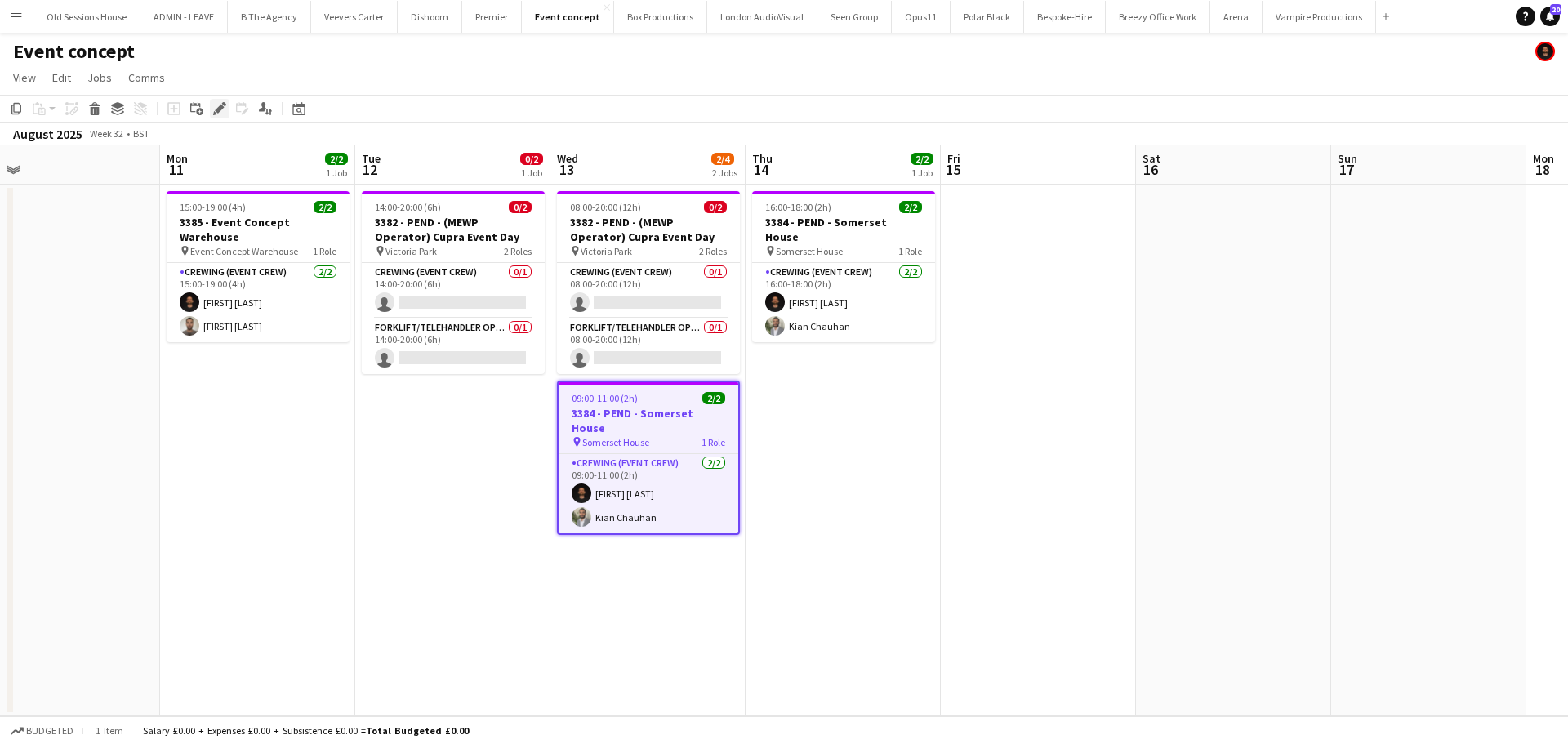 click 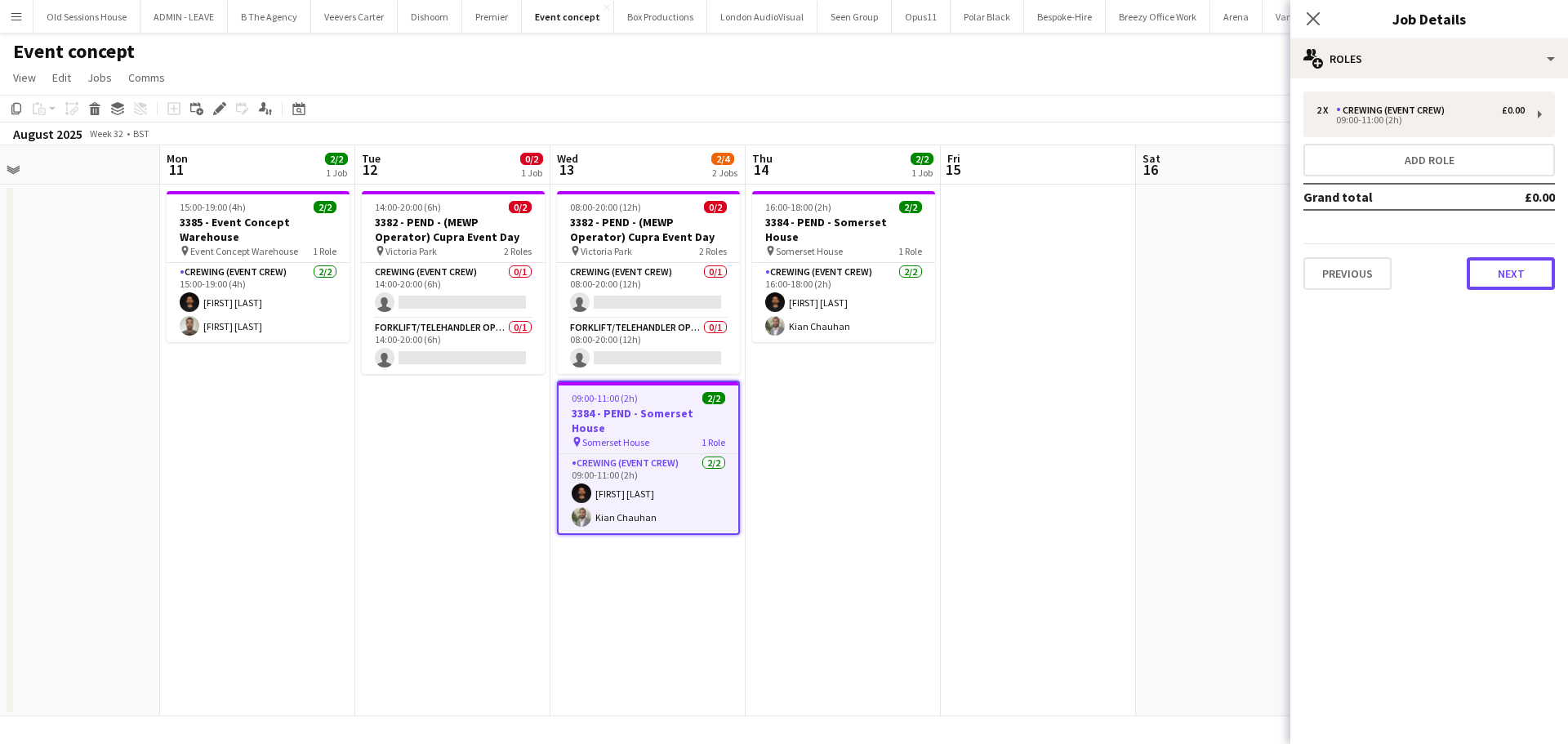 click on "Next" at bounding box center [1511, 274] 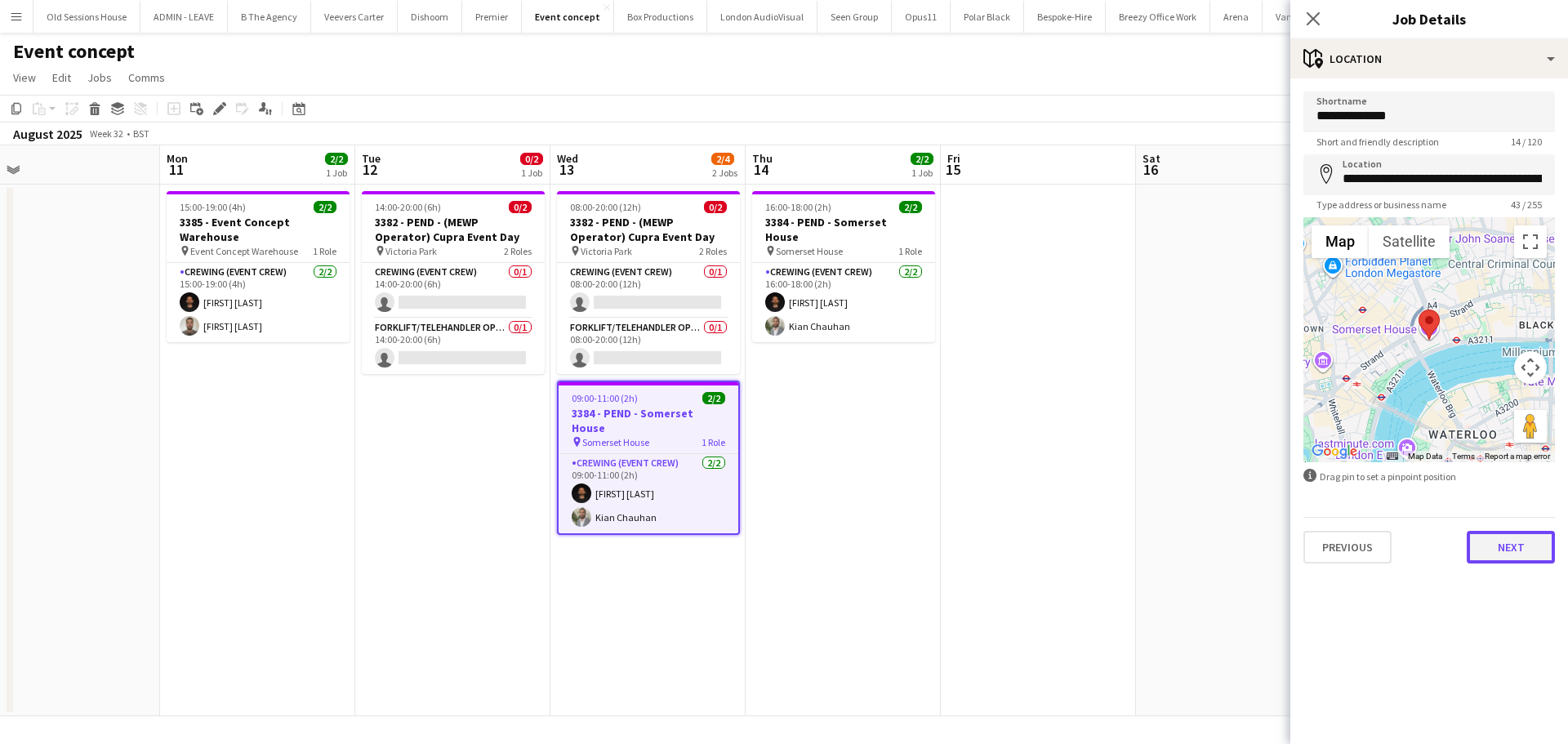 click on "Next" at bounding box center (1511, 547) 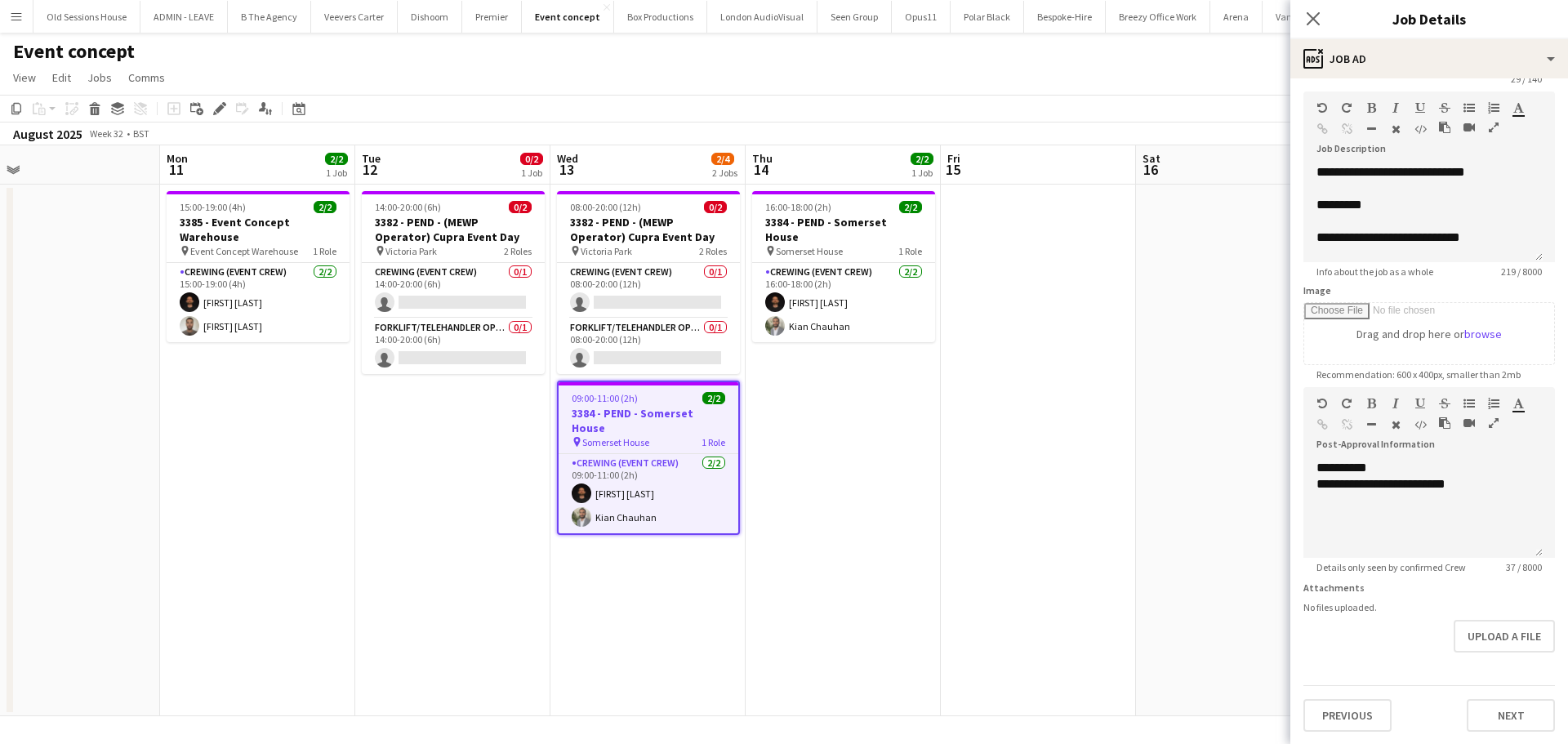 scroll, scrollTop: 64, scrollLeft: 0, axis: vertical 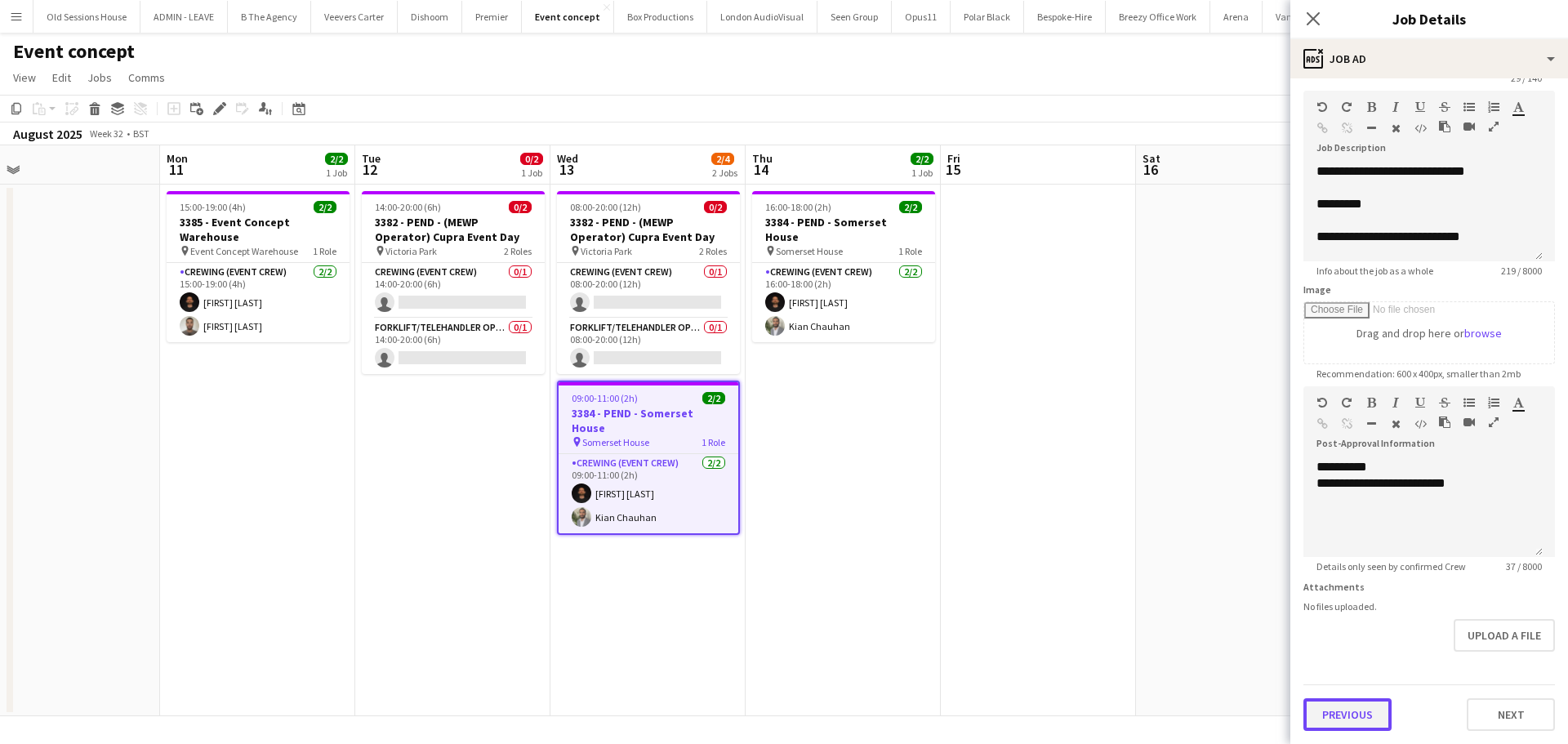 click on "Previous" at bounding box center [1348, 715] 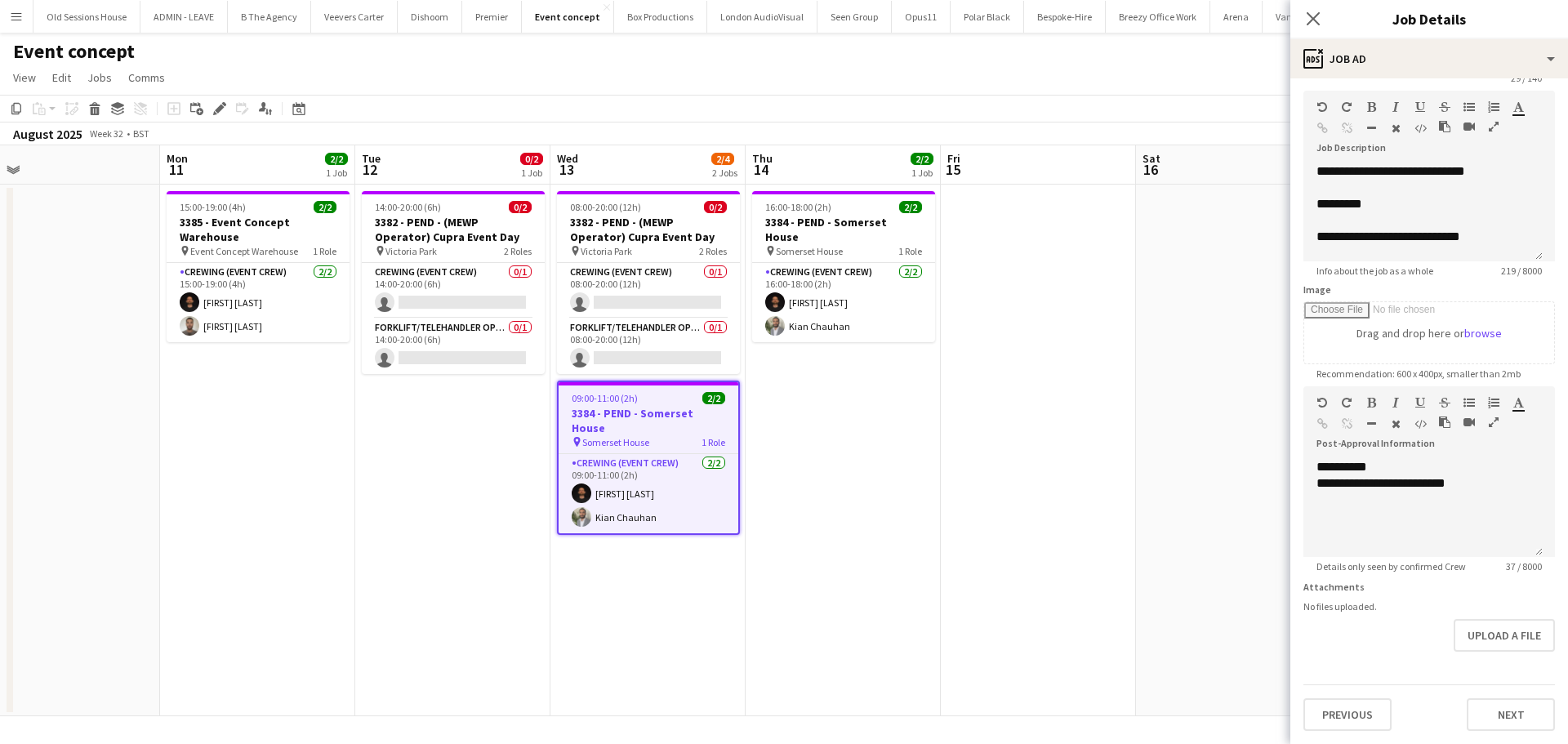 scroll, scrollTop: 0, scrollLeft: 0, axis: both 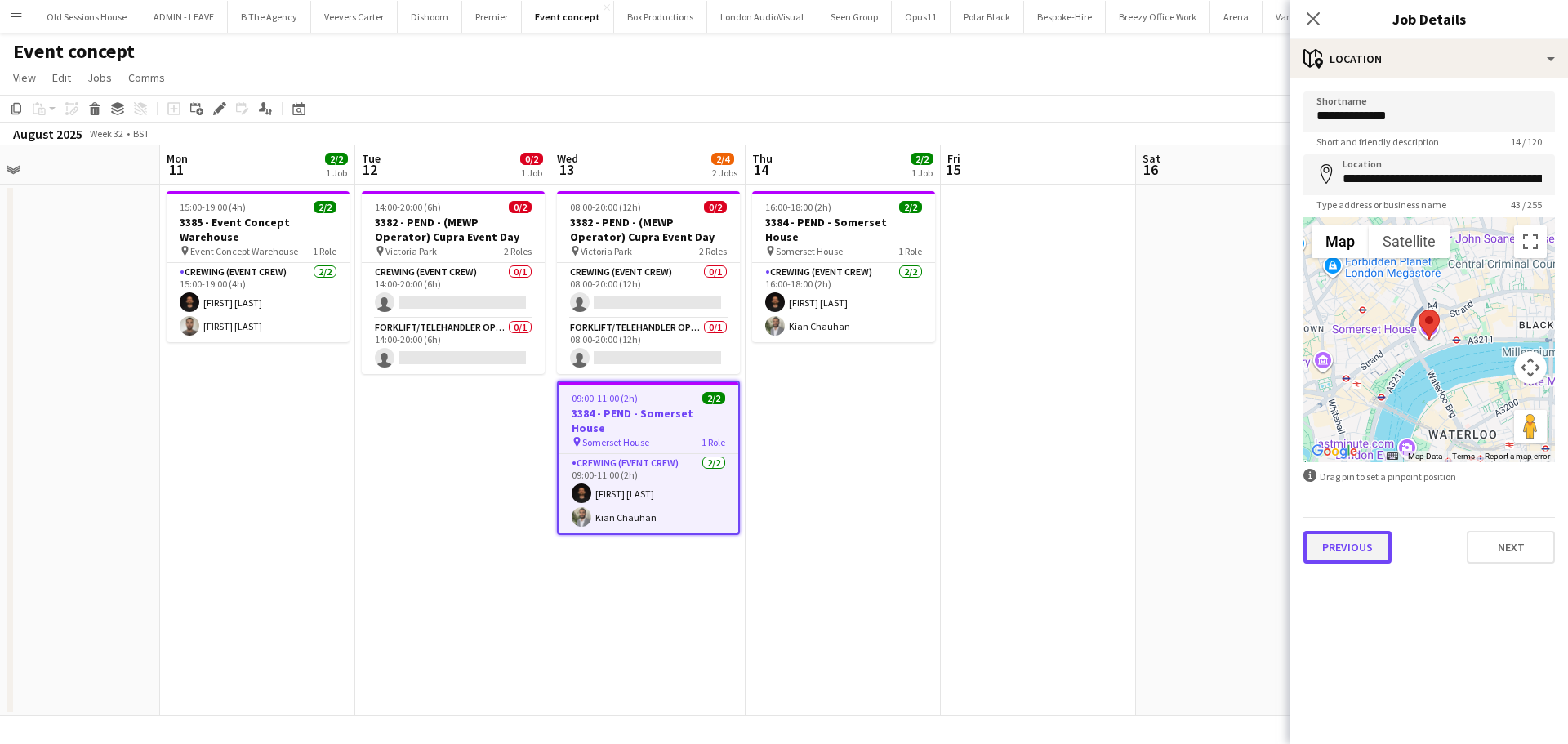 click on "Previous" at bounding box center (1348, 547) 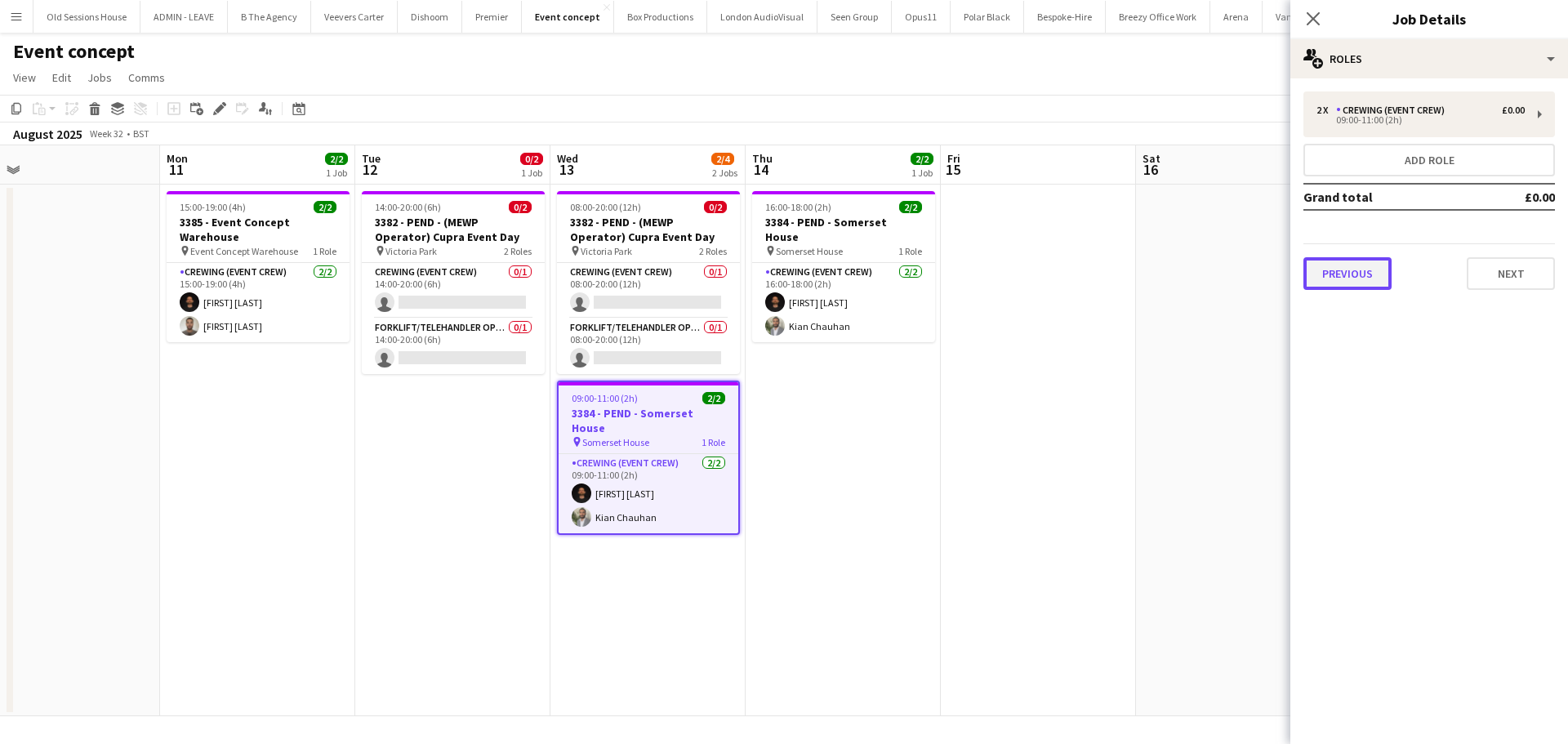 click on "Previous" at bounding box center [1348, 274] 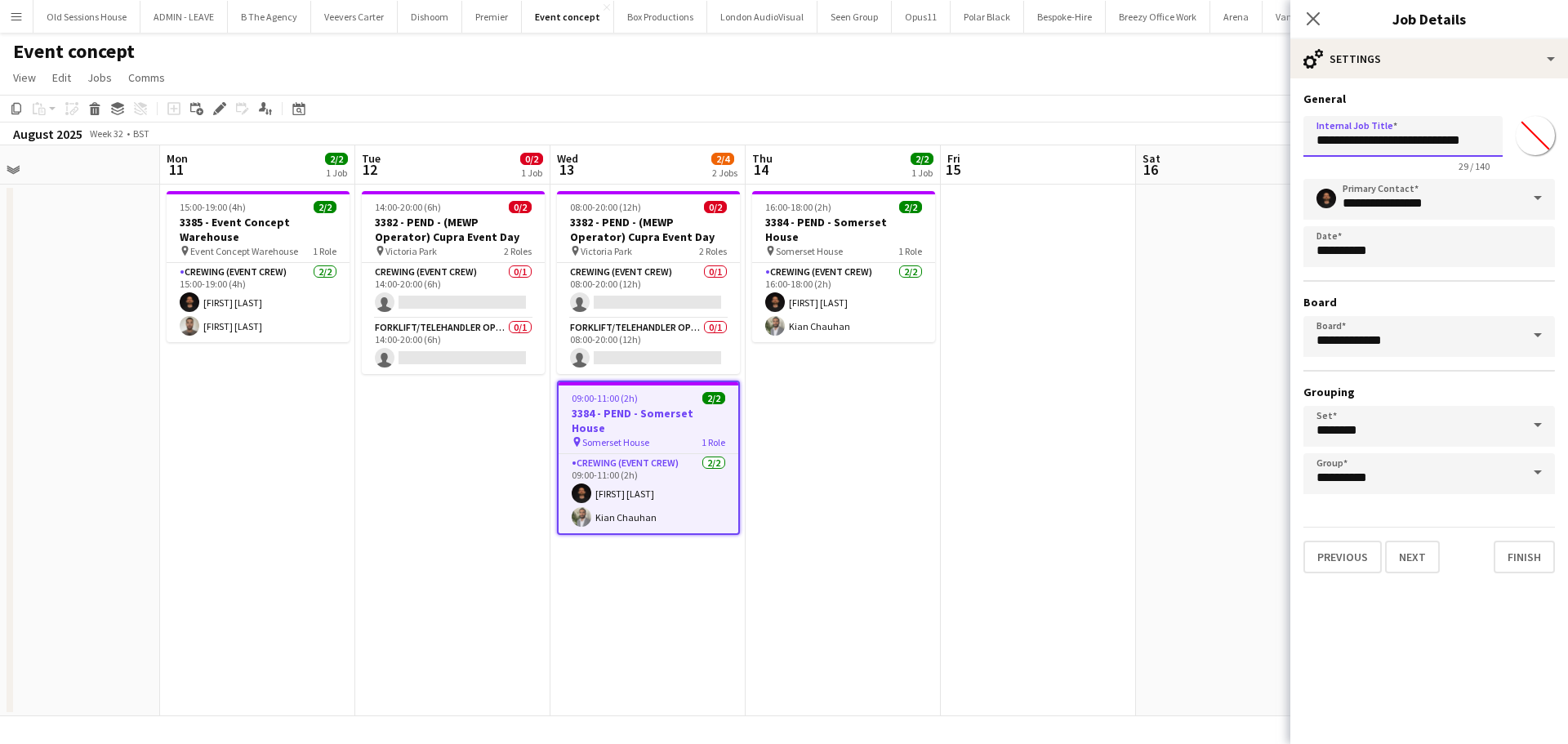 drag, startPoint x: 1382, startPoint y: 145, endPoint x: 1339, endPoint y: 142, distance: 43.104524 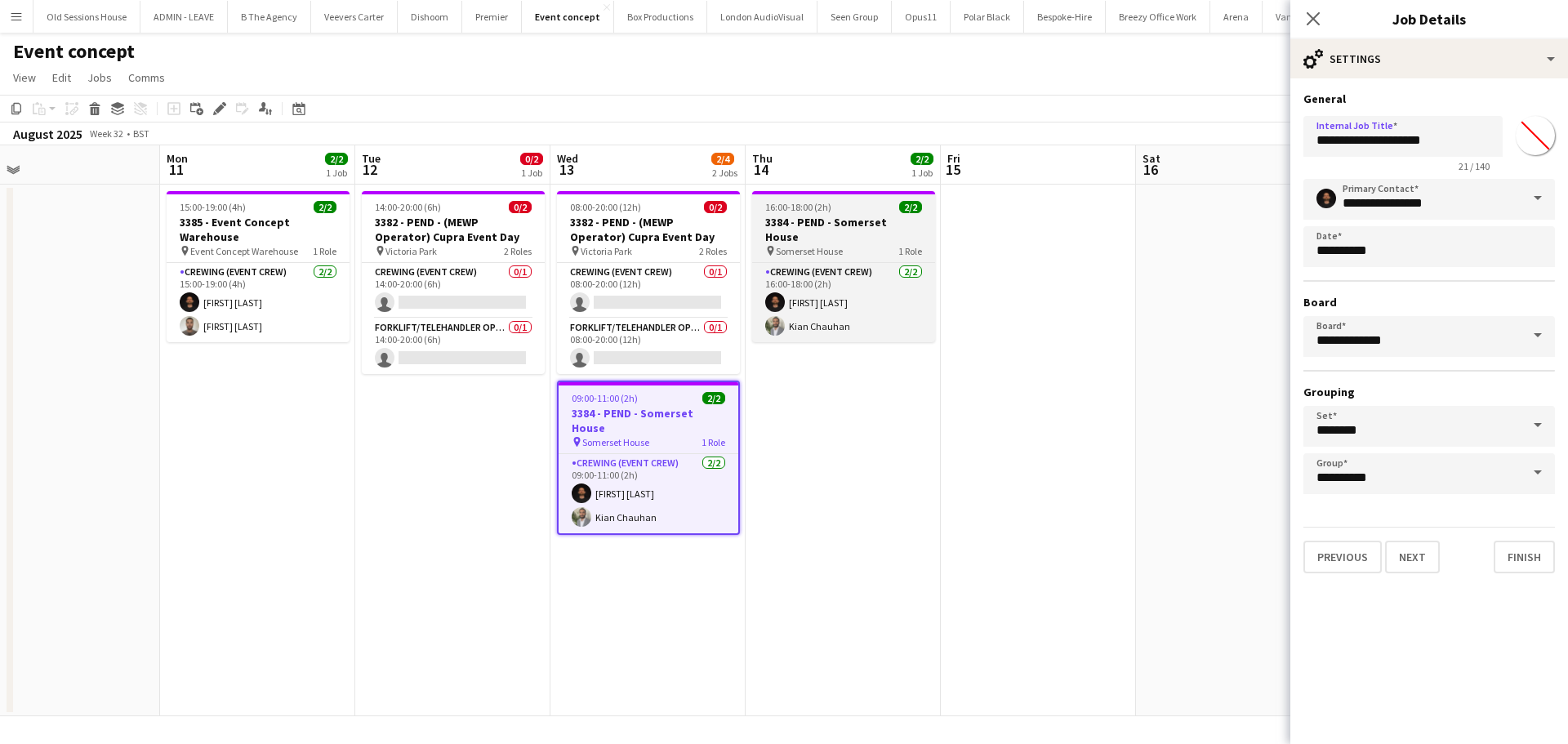 click on "3384 - PEND - Somerset House" at bounding box center [844, 229] 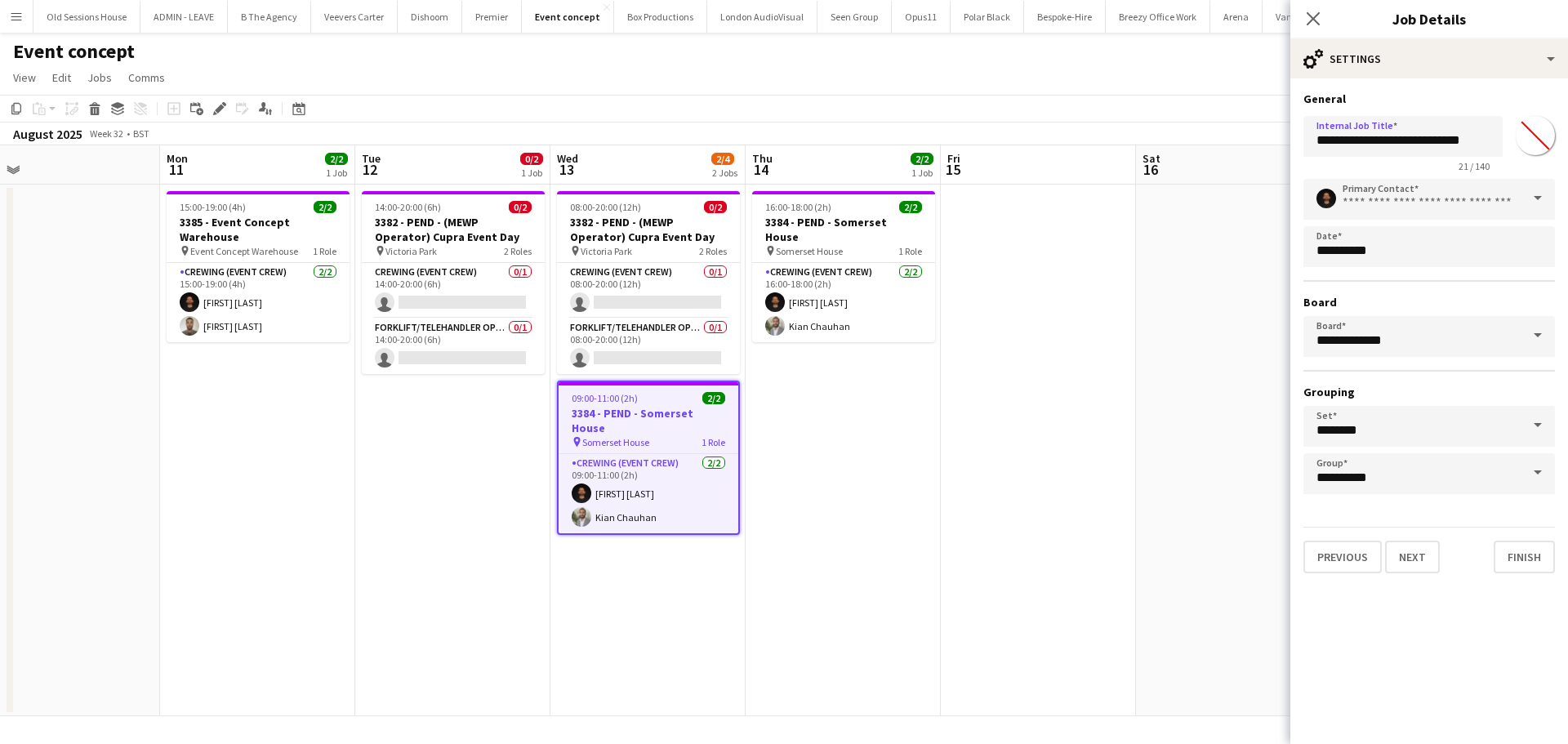 type on "*******" 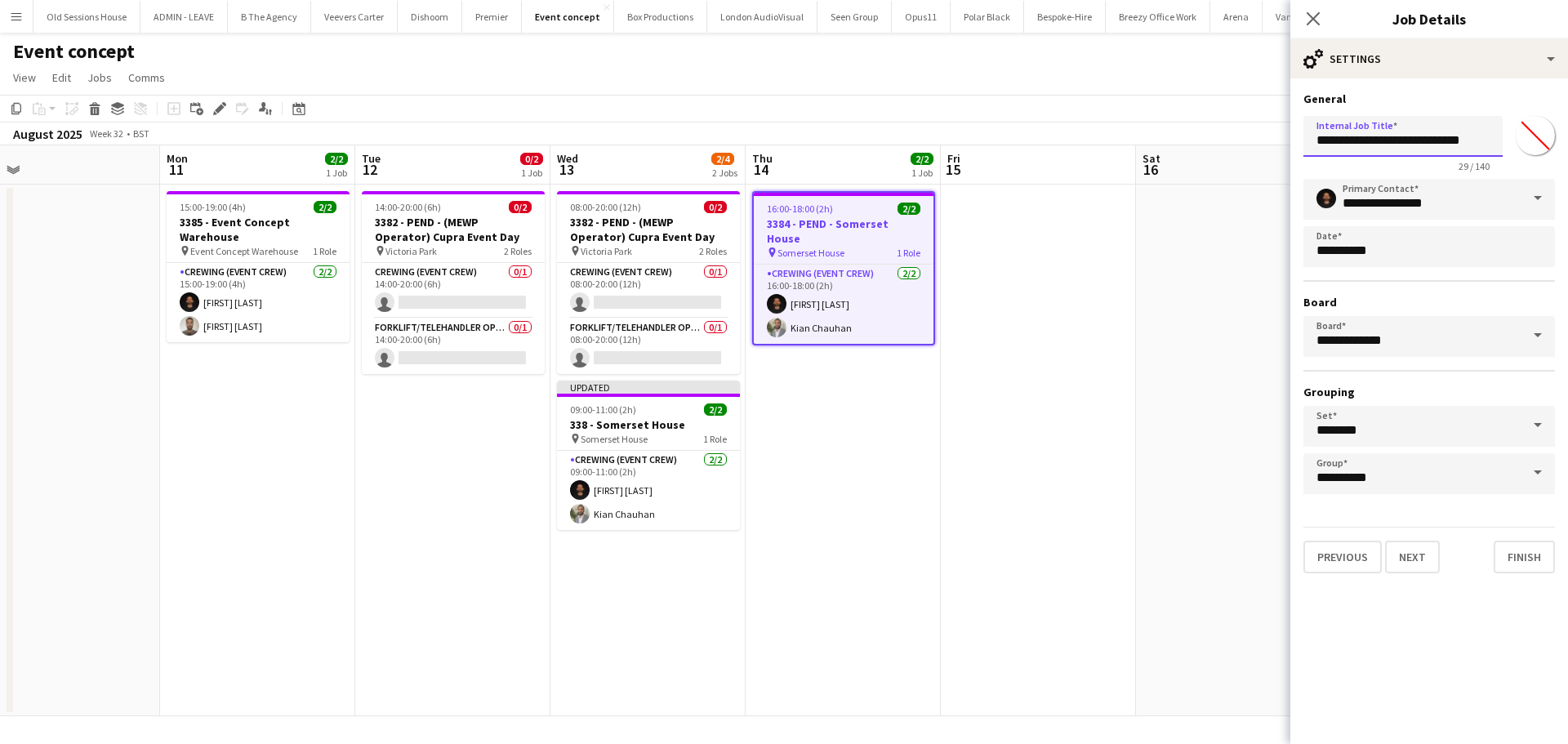 drag, startPoint x: 1380, startPoint y: 140, endPoint x: 1342, endPoint y: 144, distance: 38.209946 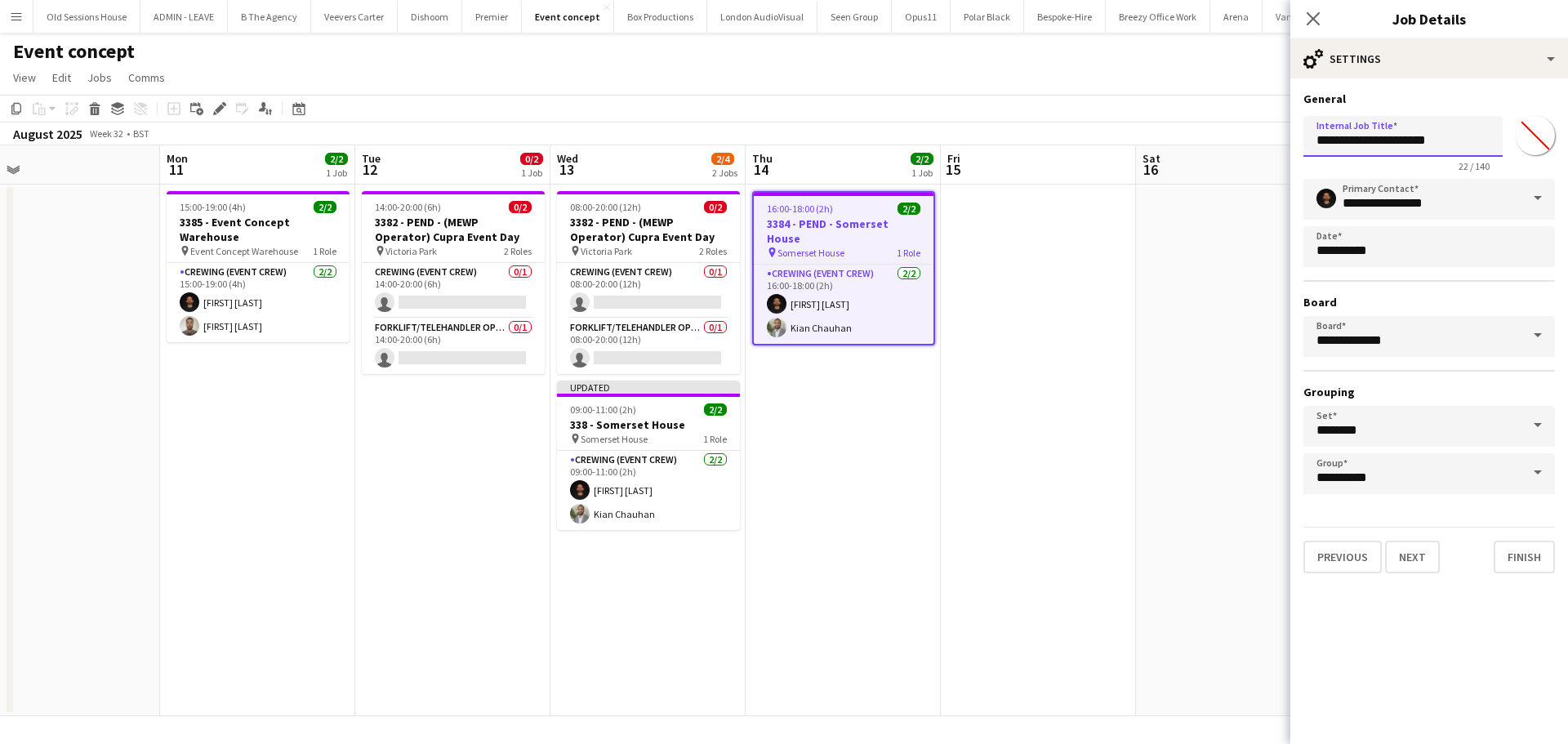 type on "**********" 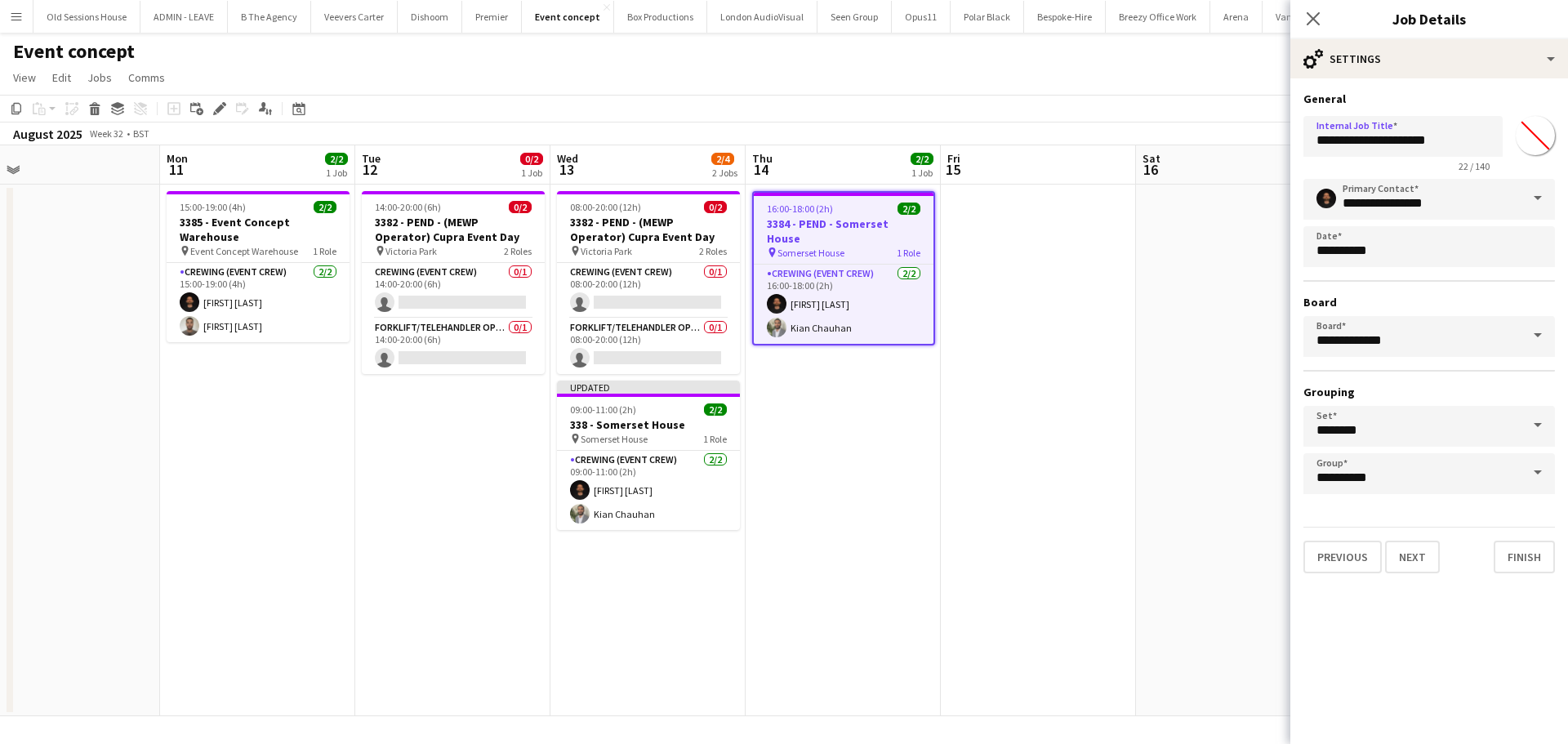 click on "16:00-18:00 (2h)    2/2   3384 - PEND - [LOCATION]
pin
[LOCATION]   1 Role   Crewing (Event Crew)   2/2   16:00-18:00 (2h)
[FIRST] [LAST] [FIRST] [LAST]" at bounding box center (843, 450) 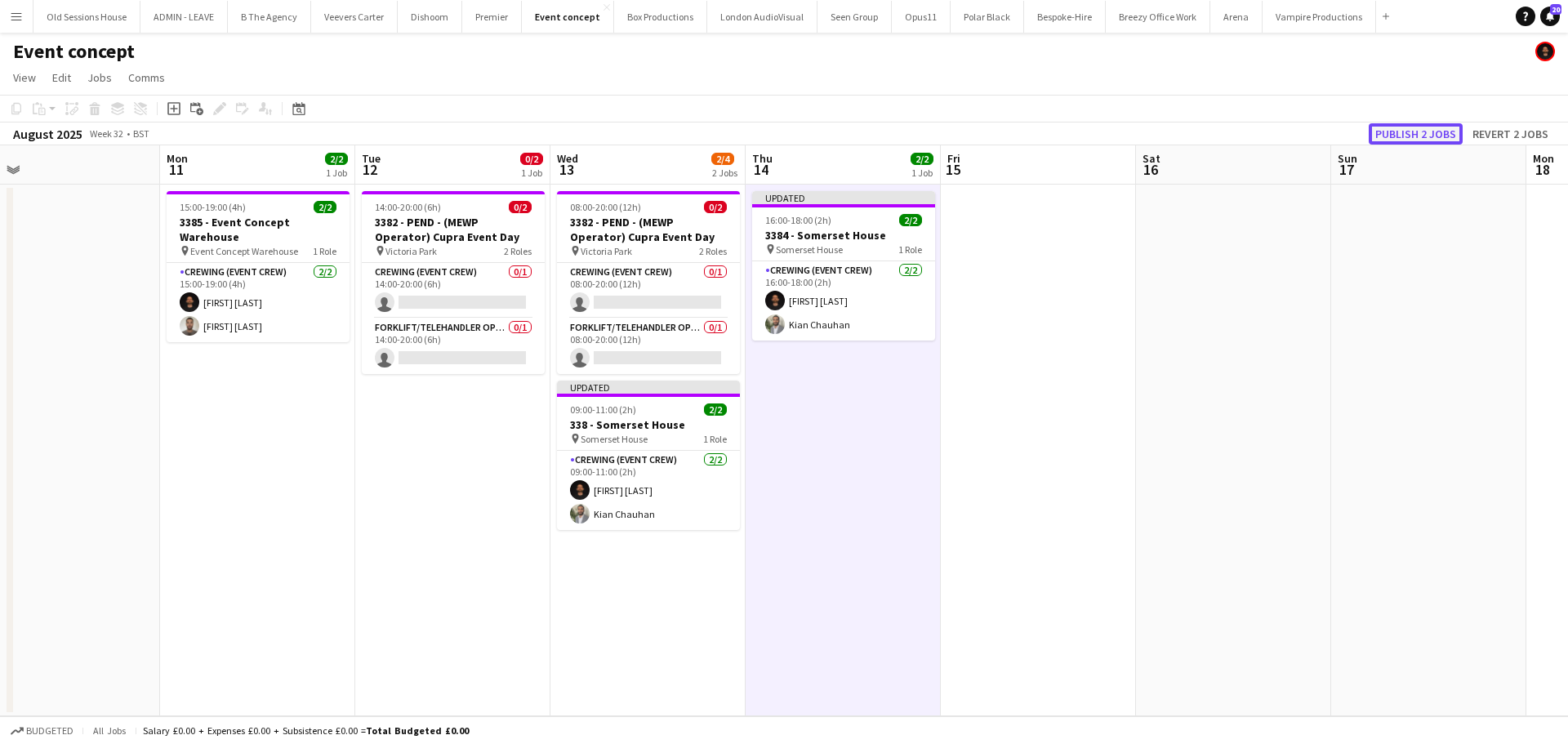 click on "Publish 2 jobs" 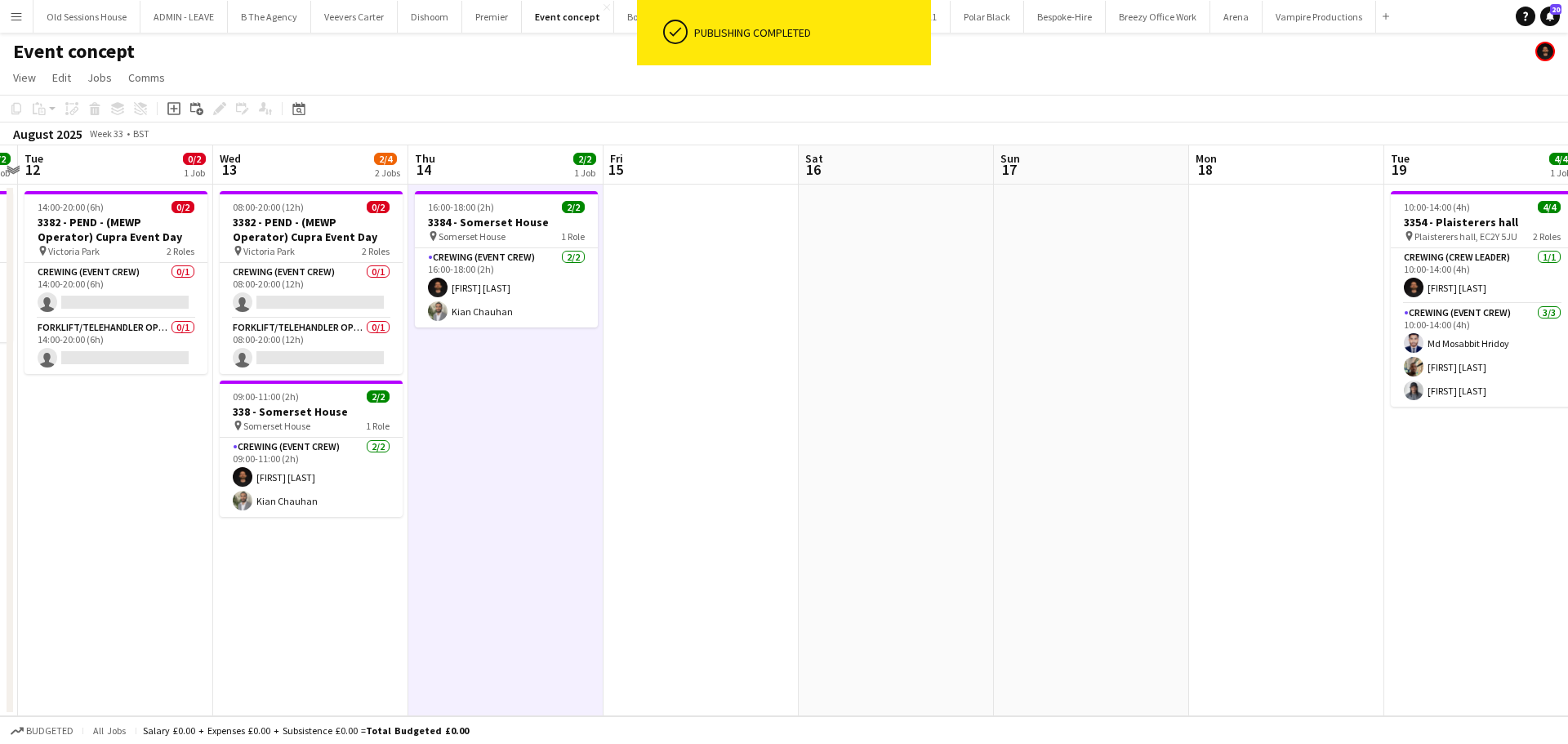 drag, startPoint x: 1110, startPoint y: 373, endPoint x: 570, endPoint y: 469, distance: 548.467 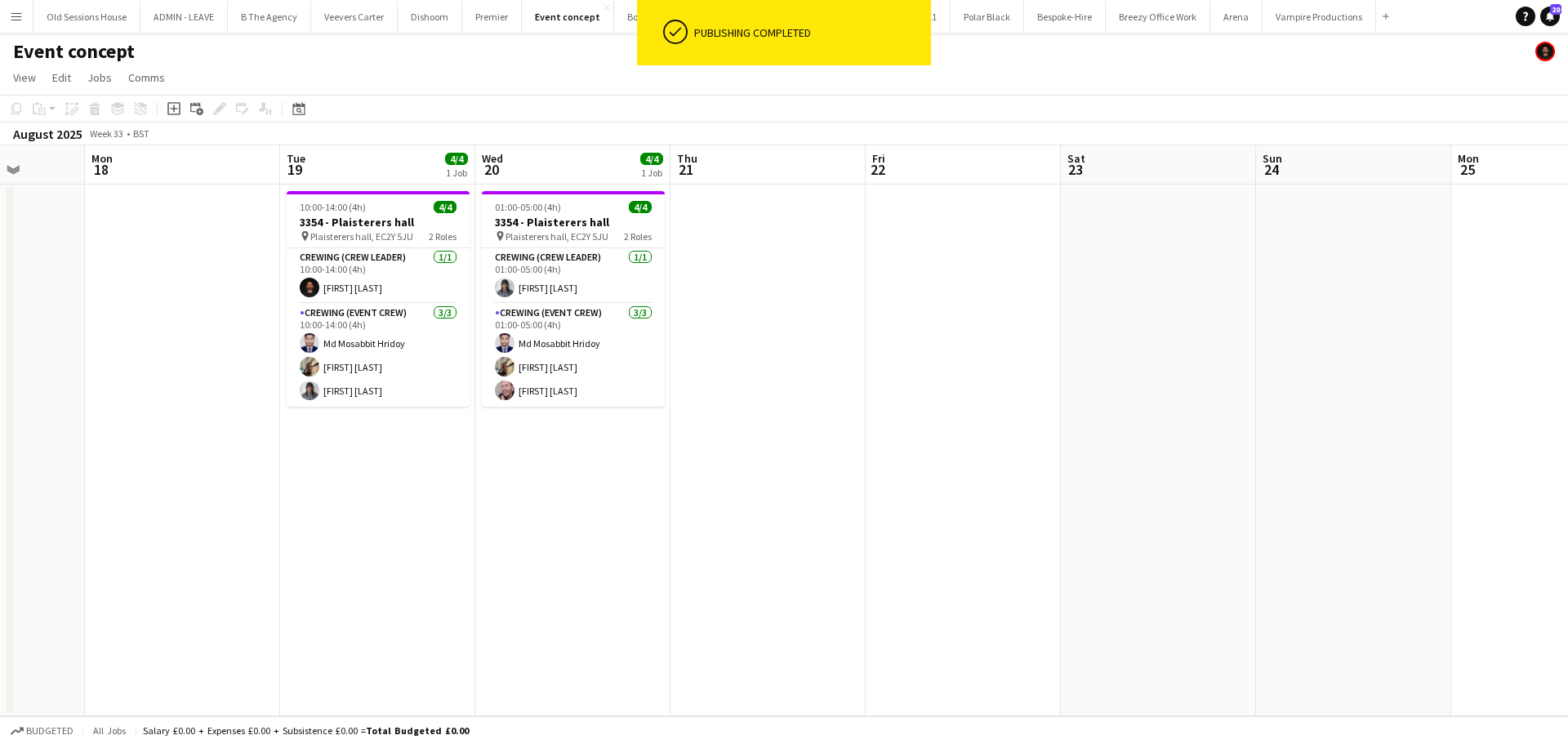 drag, startPoint x: 893, startPoint y: 494, endPoint x: 576, endPoint y: 495, distance: 317.00158 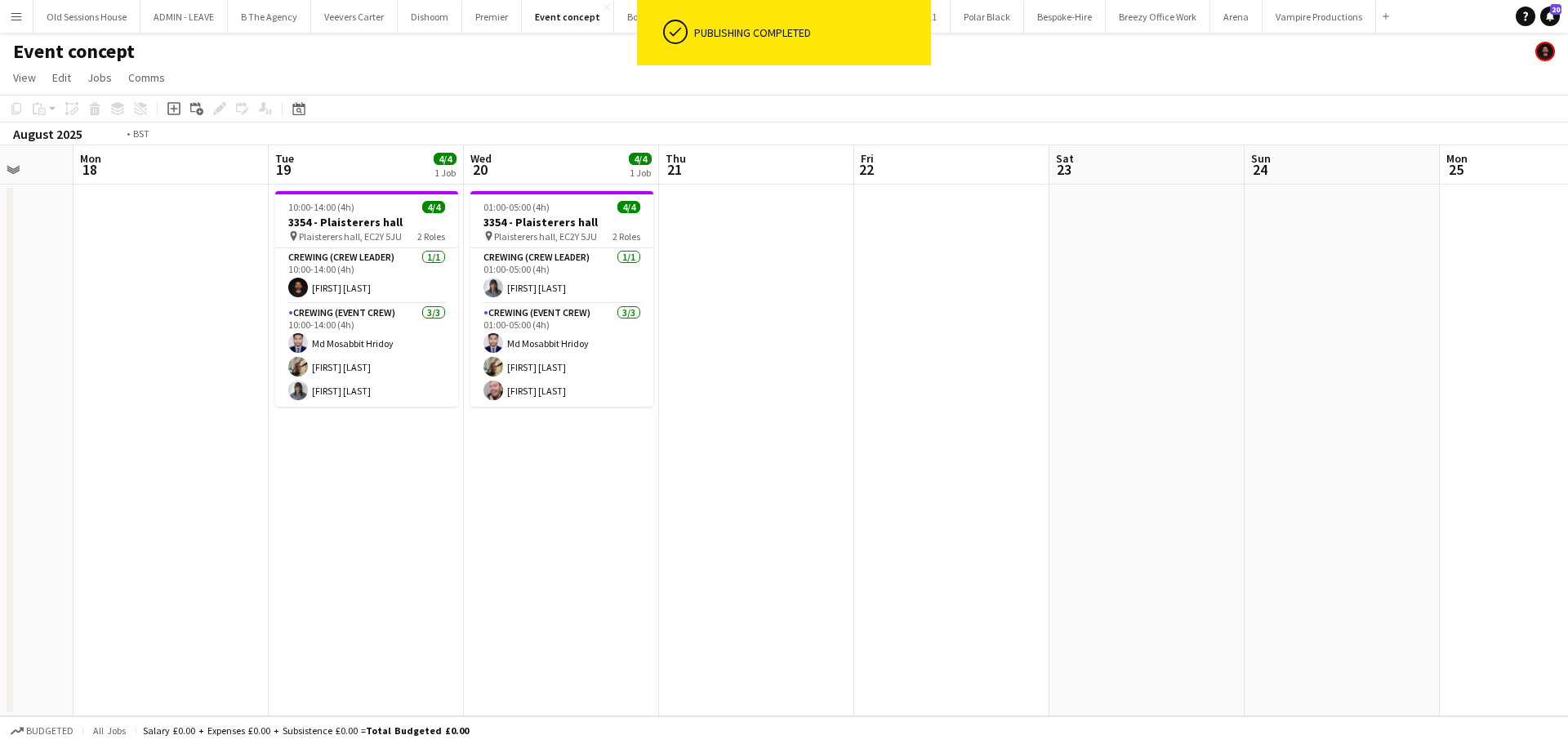 drag, startPoint x: 532, startPoint y: 415, endPoint x: 735, endPoint y: 433, distance: 203.79647 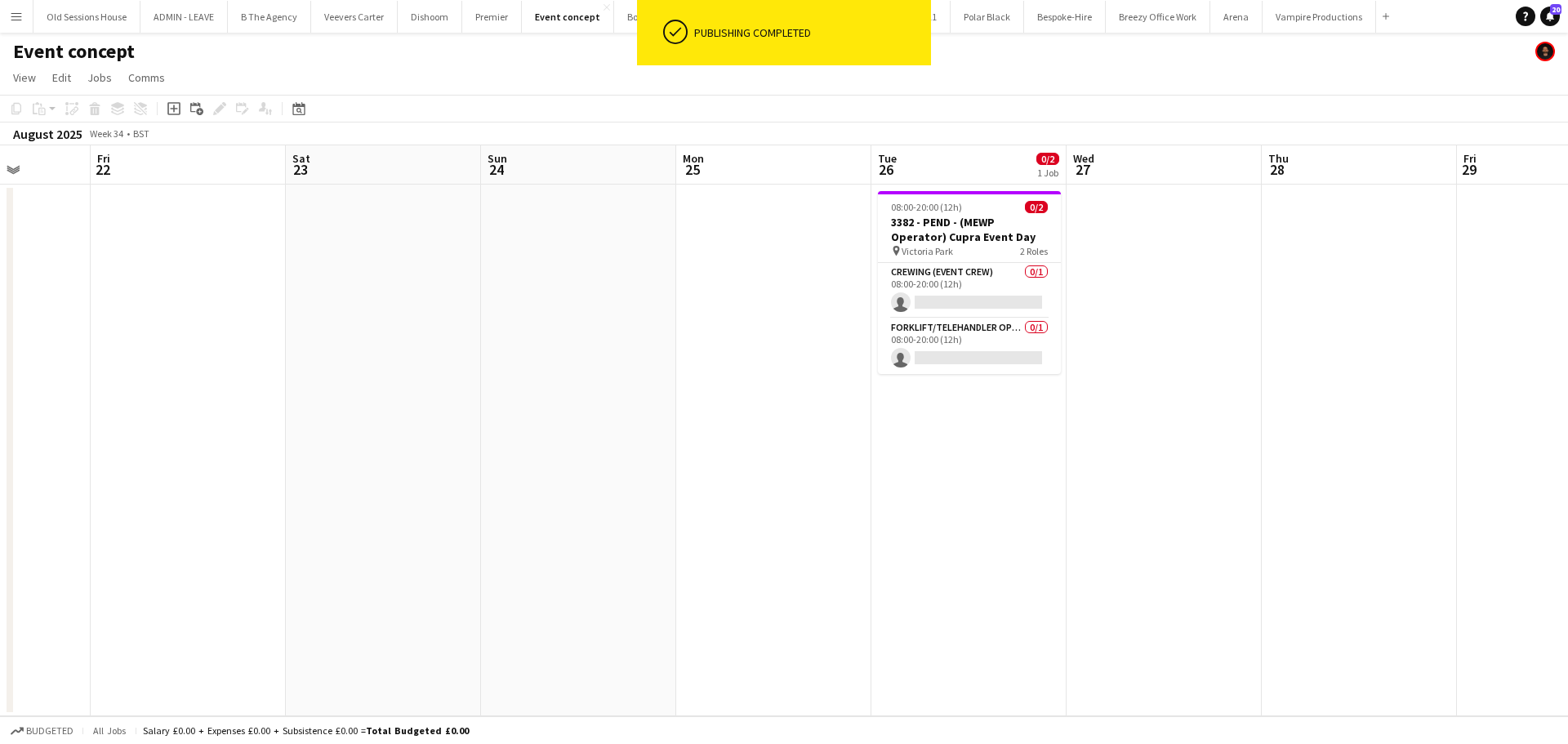 drag, startPoint x: 983, startPoint y: 434, endPoint x: 745, endPoint y: 434, distance: 238 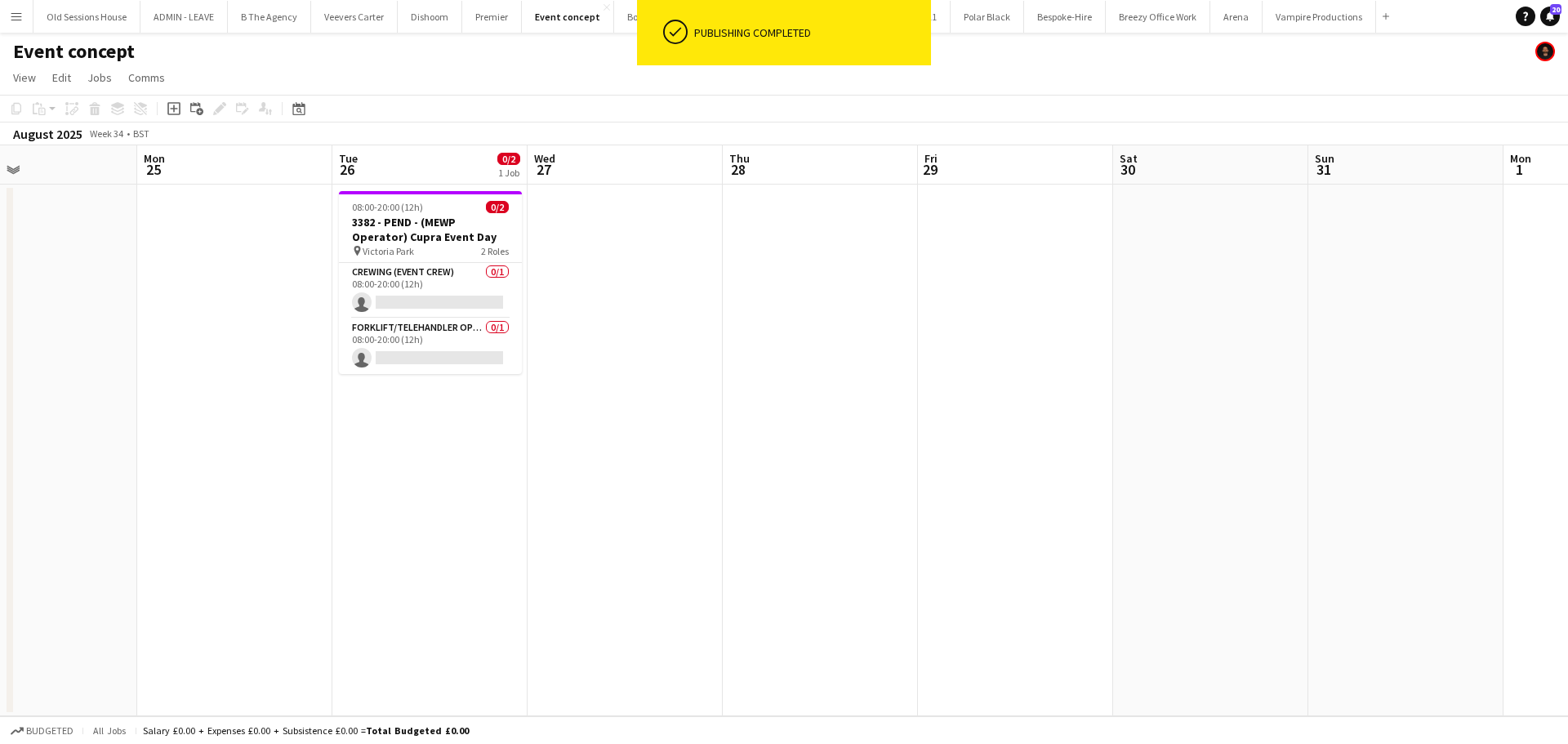 drag, startPoint x: 762, startPoint y: 425, endPoint x: 393, endPoint y: 456, distance: 370.29988 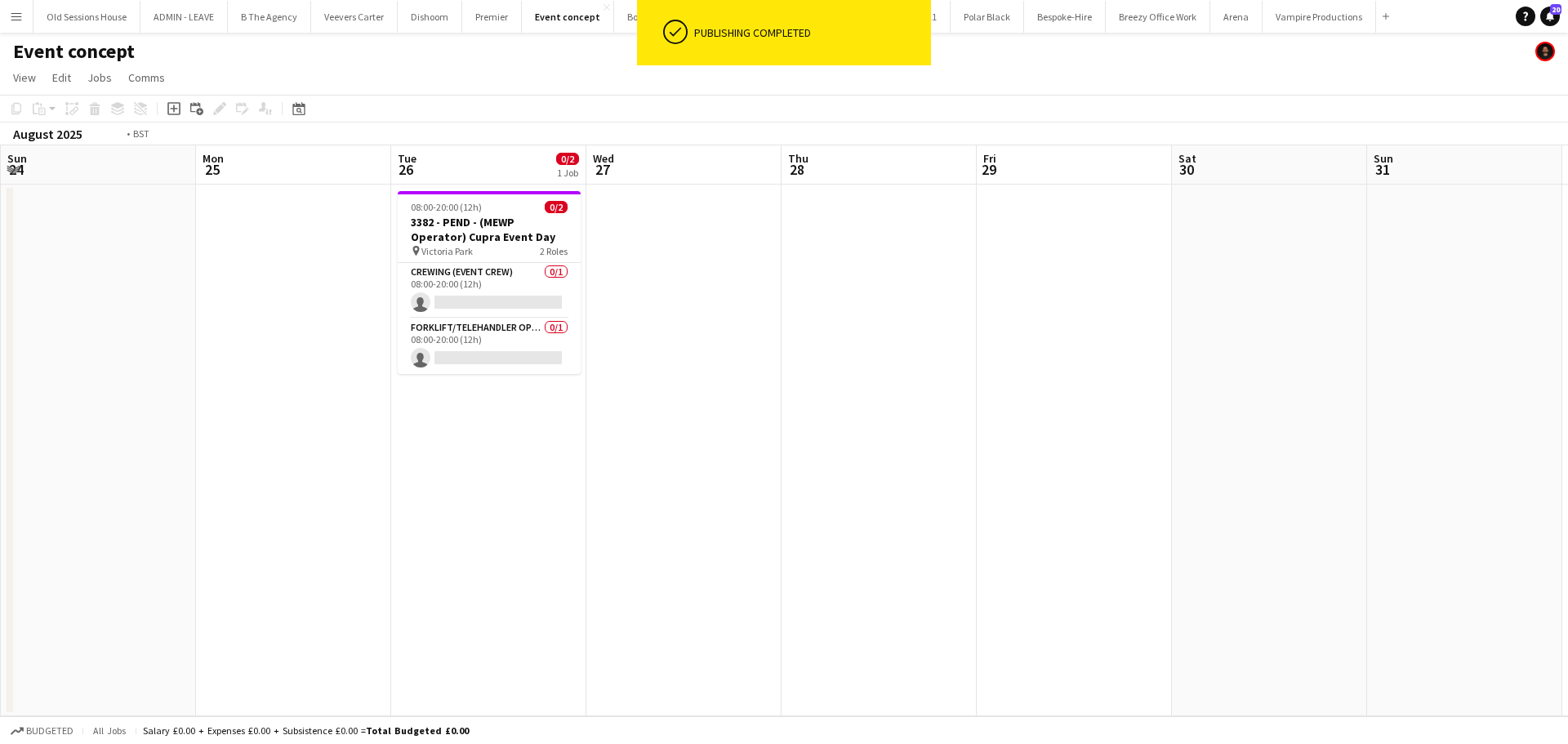 drag, startPoint x: 454, startPoint y: 468, endPoint x: 421, endPoint y: 464, distance: 33.24154 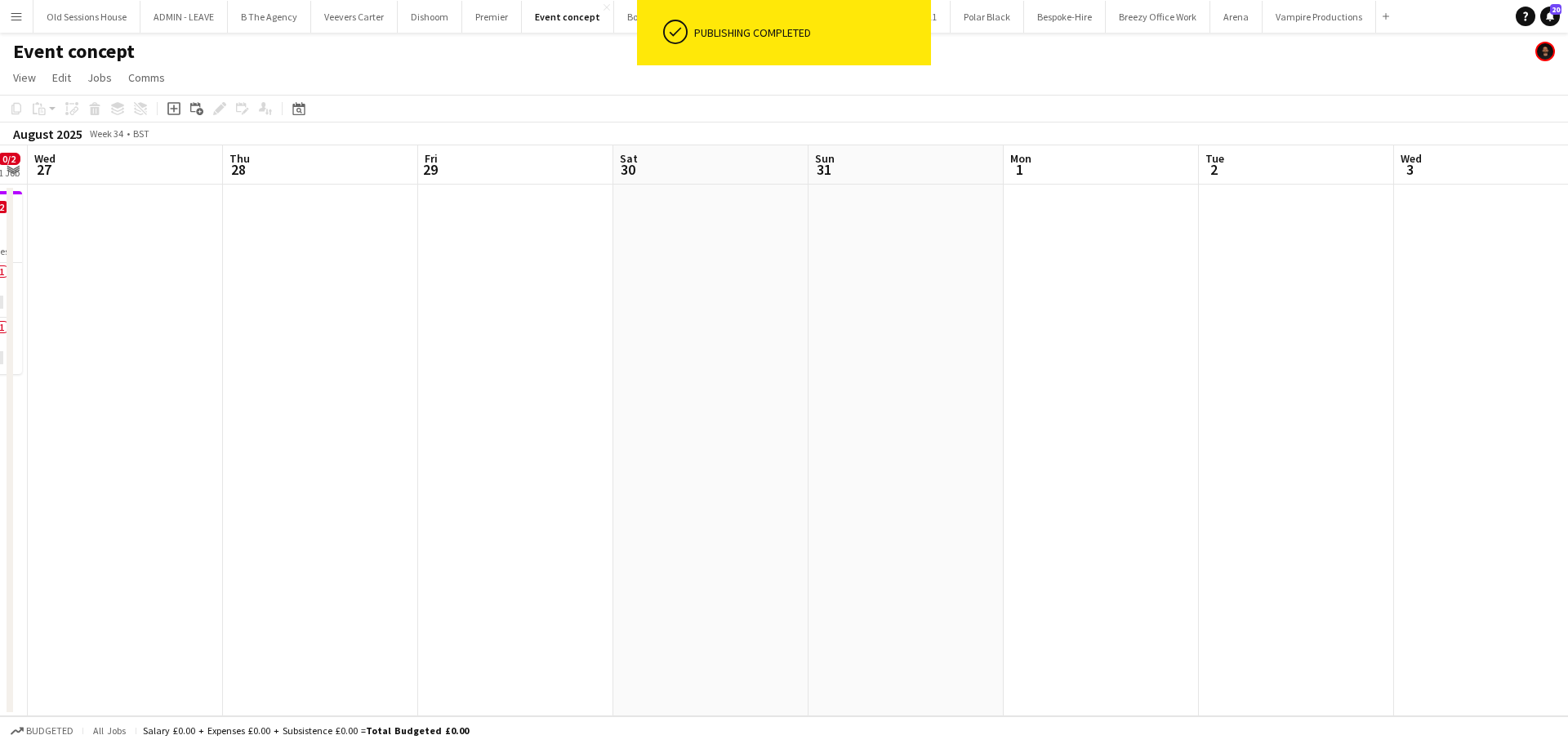 drag, startPoint x: 714, startPoint y: 460, endPoint x: 679, endPoint y: 460, distance: 35 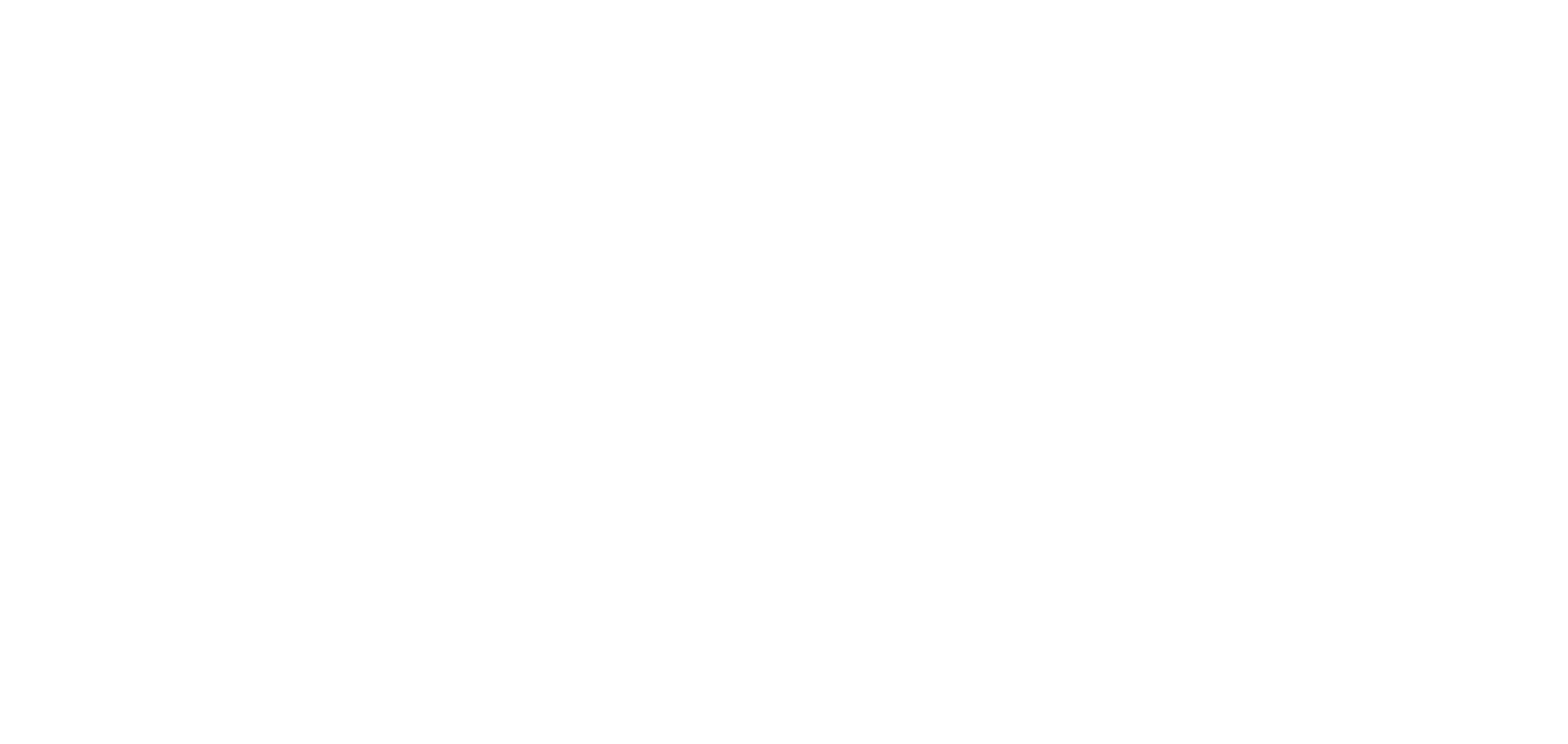 scroll, scrollTop: 0, scrollLeft: 0, axis: both 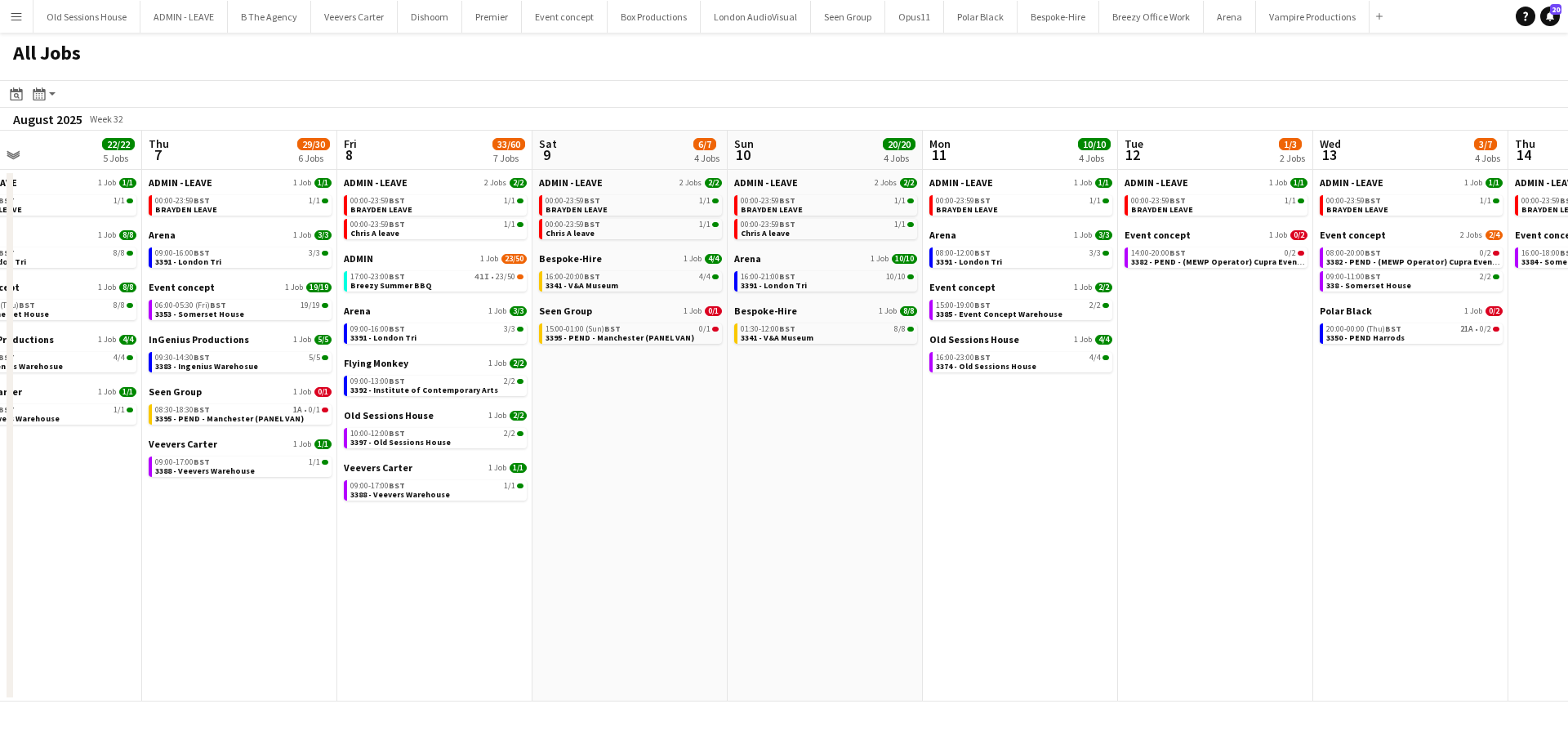 drag, startPoint x: 1086, startPoint y: 513, endPoint x: 655, endPoint y: 546, distance: 432.2615 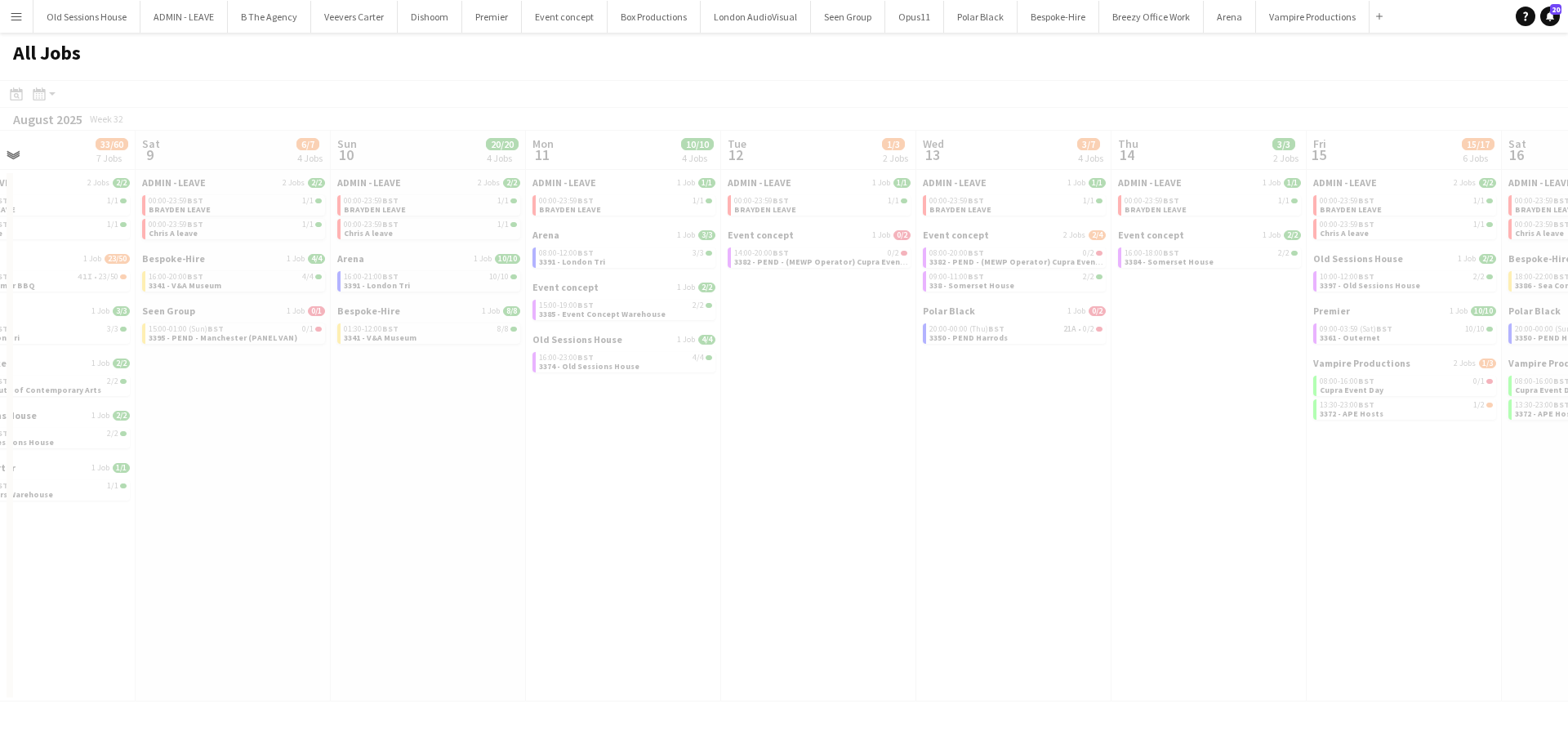 drag, startPoint x: 1024, startPoint y: 499, endPoint x: 612, endPoint y: 524, distance: 412.7578 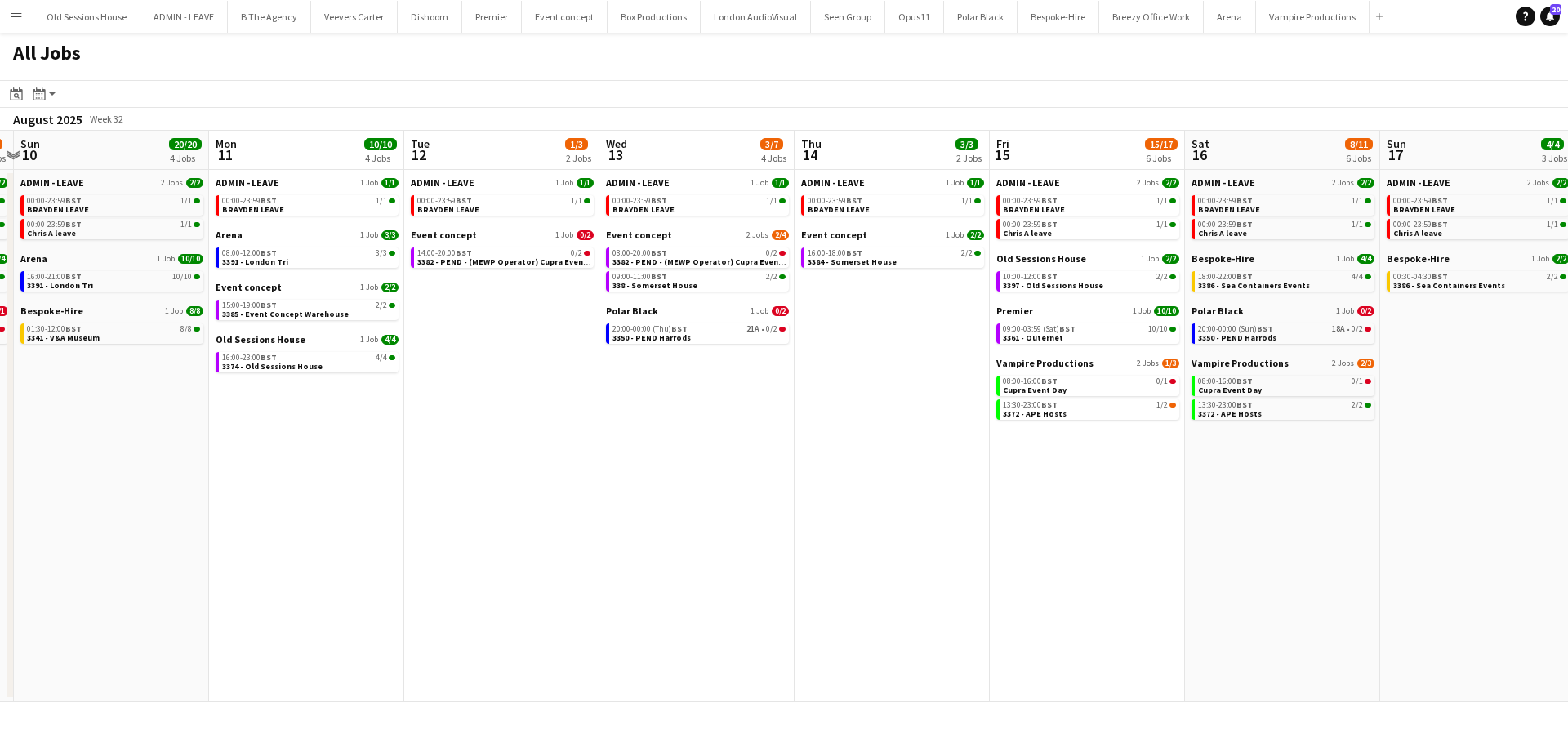 drag, startPoint x: 1094, startPoint y: 482, endPoint x: 786, endPoint y: 474, distance: 308.1039 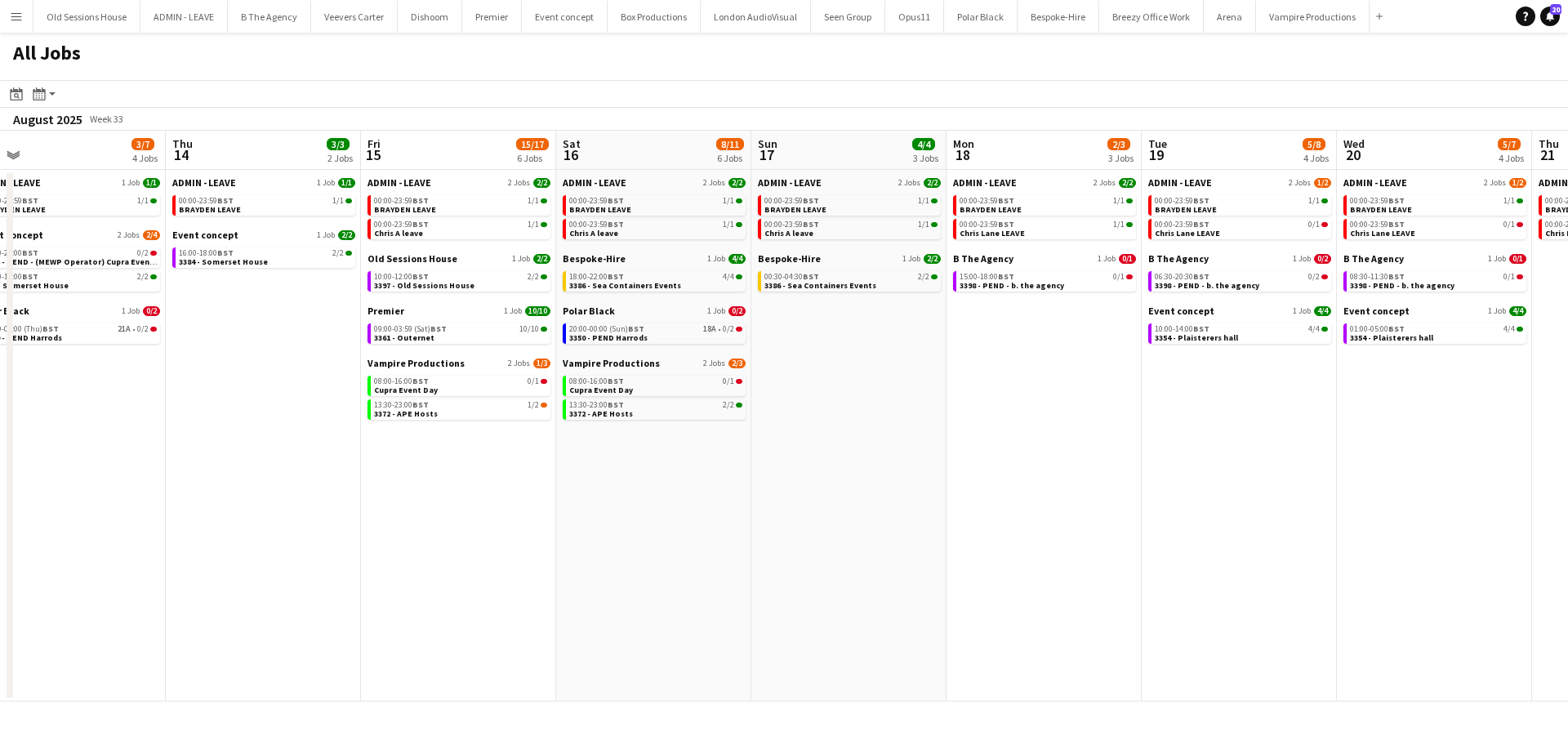 drag, startPoint x: 1307, startPoint y: 496, endPoint x: 688, endPoint y: 538, distance: 620.4232 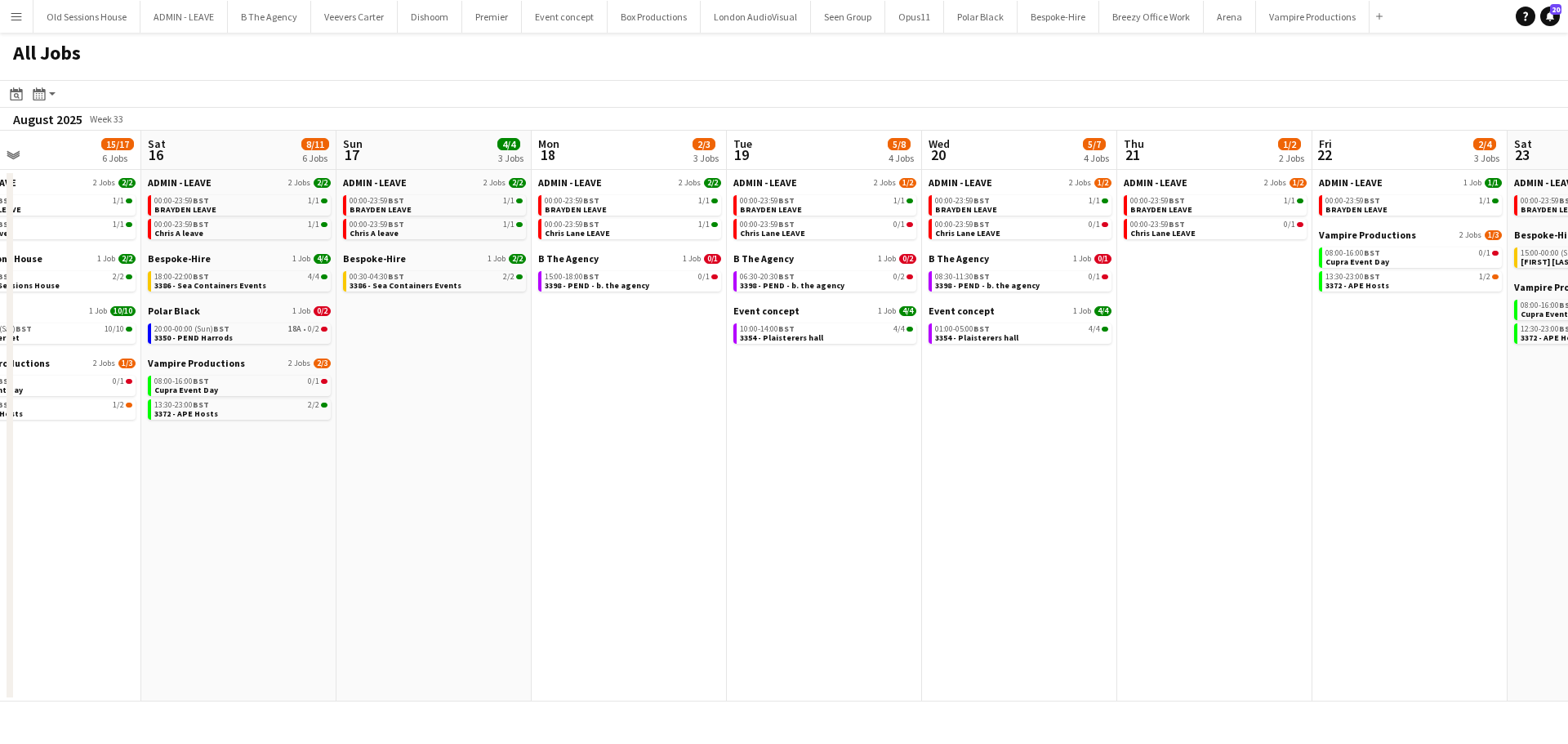 drag, startPoint x: 762, startPoint y: 508, endPoint x: 728, endPoint y: 515, distance: 34.71311 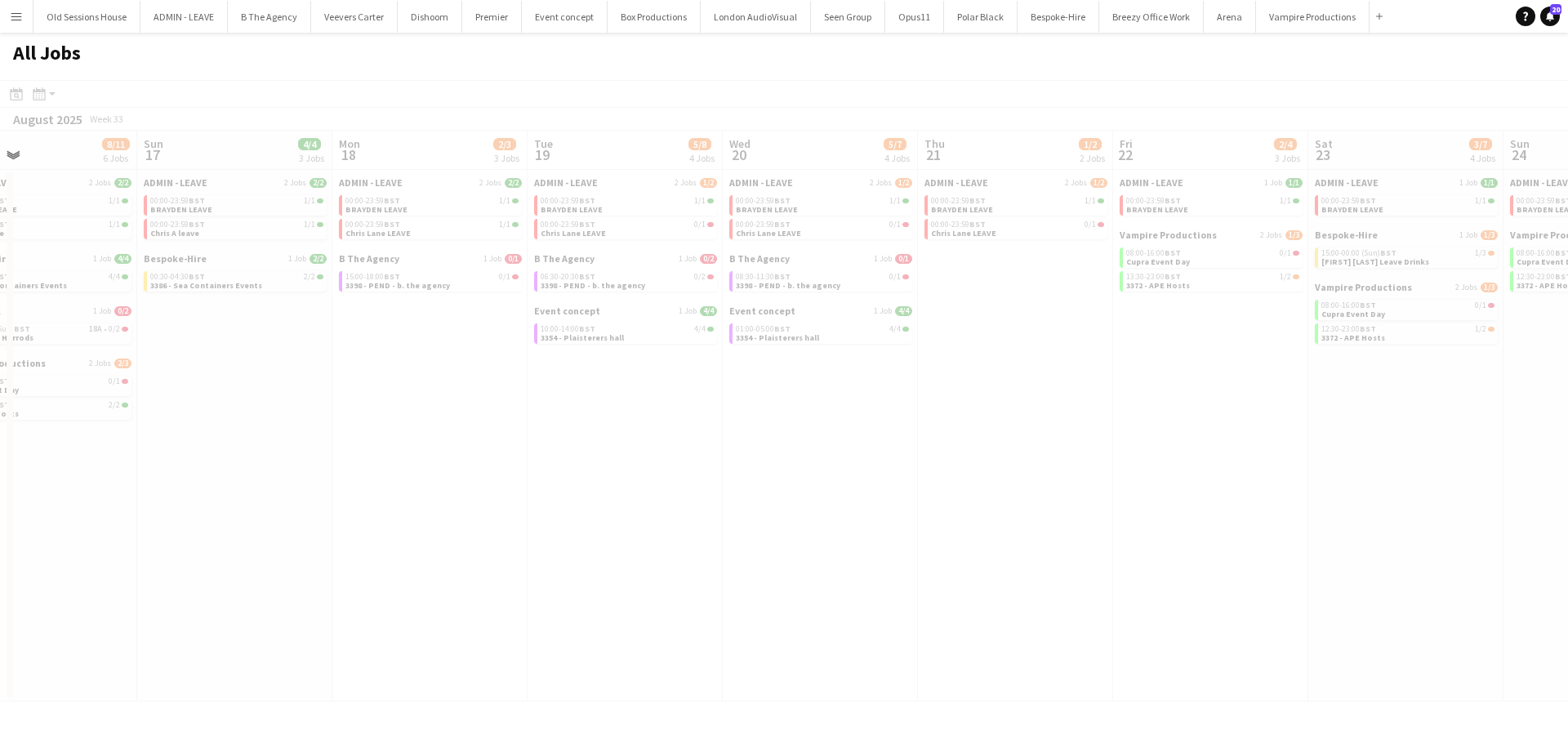 drag, startPoint x: 858, startPoint y: 503, endPoint x: 727, endPoint y: 505, distance: 131.0153 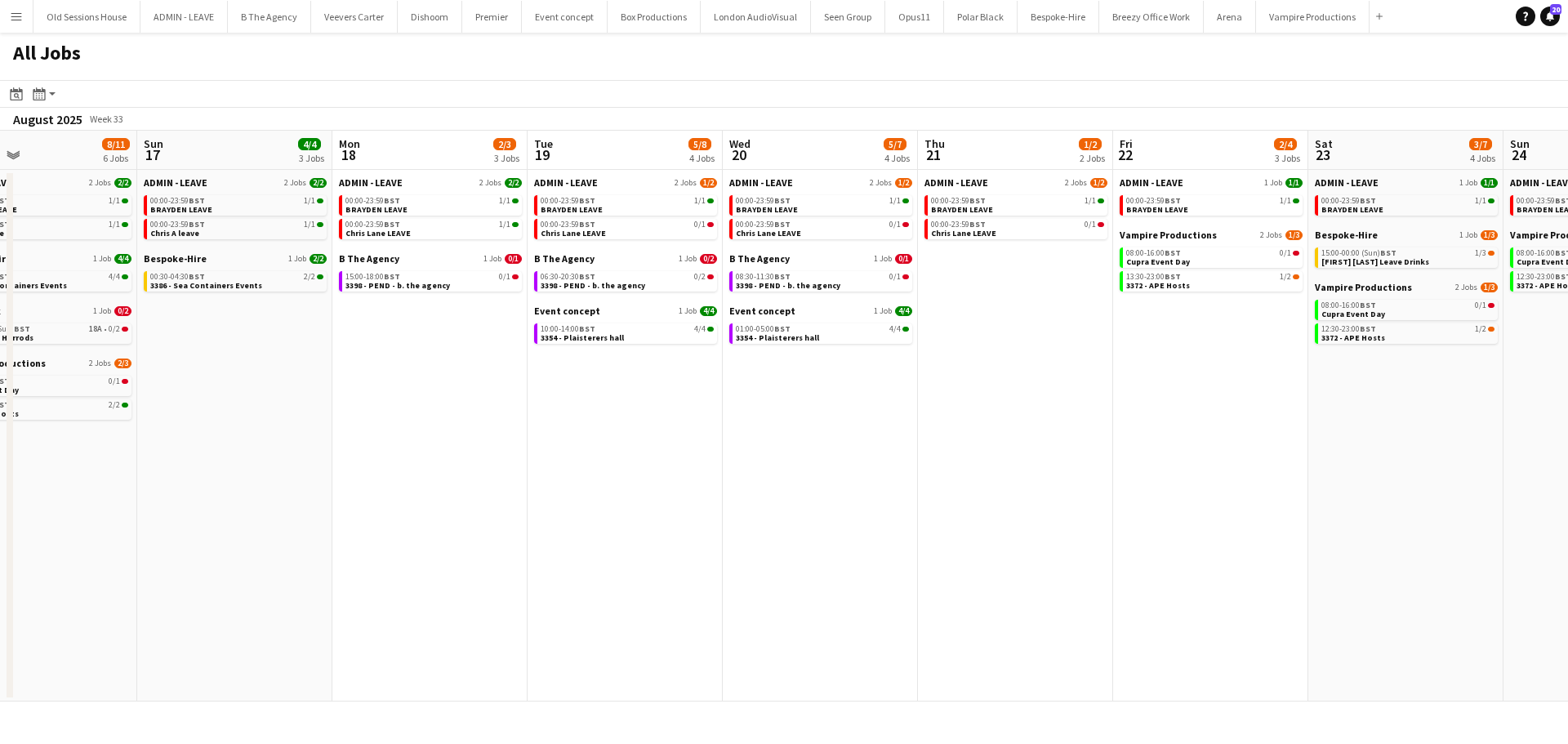 scroll, scrollTop: 0, scrollLeft: 579, axis: horizontal 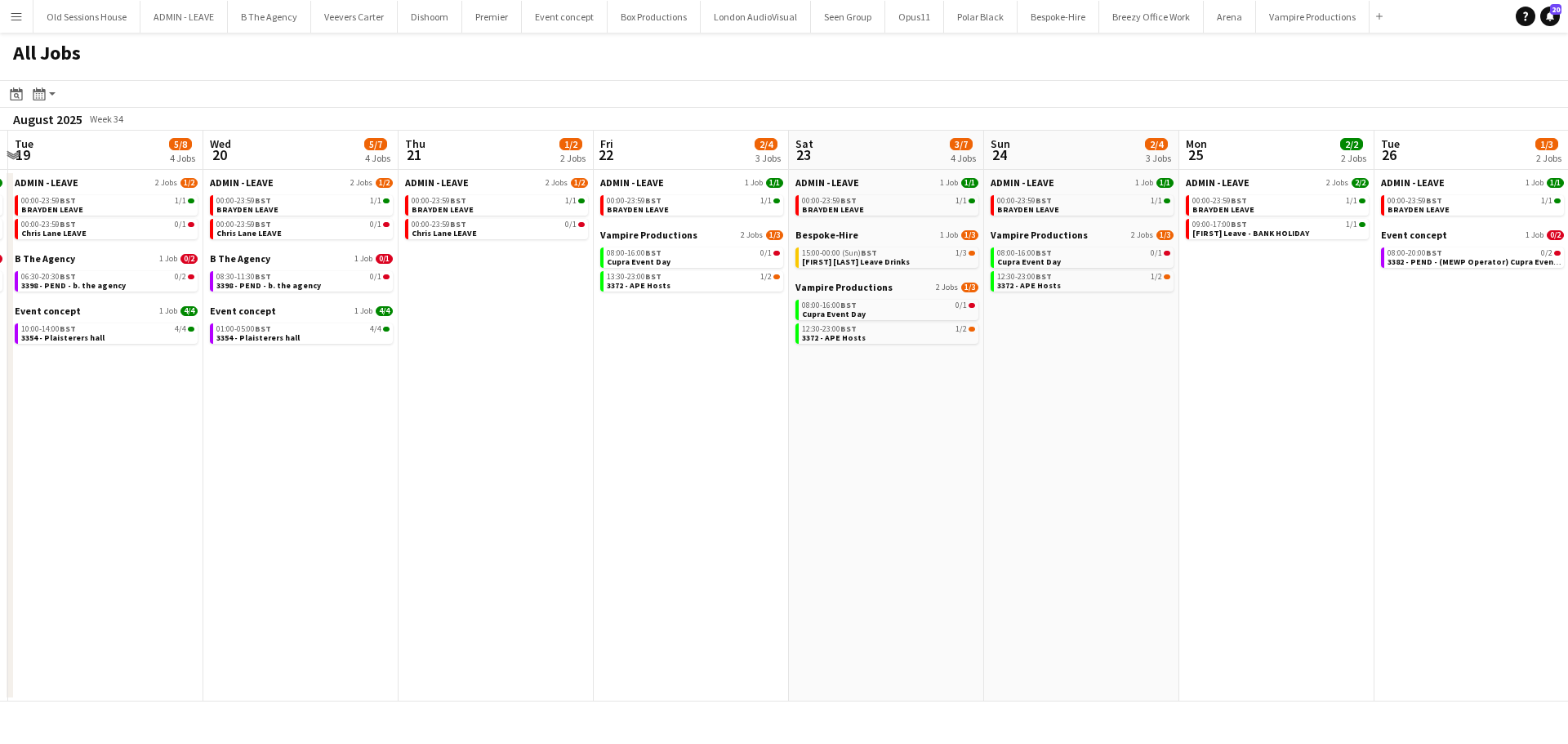 click on "All Jobs
Date picker
AUG 2025 AUG 2025 Monday M Tuesday T Wednesday W Thursday T Friday F Saturday S Sunday S  AUG   1   2   3   4   5   6   7   8   9   10   11   12   13   14   15   16   17   18   19   20   21   22   23   24   25   26   27   28   29   30   31
Comparison range
Comparison range
Today
Month view / Day view
Day view by Board Day view by Job Month view  August 2025   Week 33
Expand/collapse
Sat   16   8/11   6 Jobs   Sun   17   4/4   3 Jobs   Mon   18   2/3   3 Jobs   Tue   19   5/8   4 Jobs   Wed   20   5/7   4 Jobs   Thu   21   1/2   2 Jobs   Fri   22   2/4   3 Jobs   Sat   23   3/7   4 Jobs   Sun   24   2/4   3 Jobs   Mon   25   2/2   2 Jobs   Tue   26   1/3   2 Jobs   Wed   27   2/2   2 Jobs   Thu   28   2/2   2 Jobs   Fri   29   8/20   5 Jobs   ADMIN - LEAVE   2 Jobs   2/2   00:00-23:59    BST   1/1   [FIRST] [LAST] LEAVE" 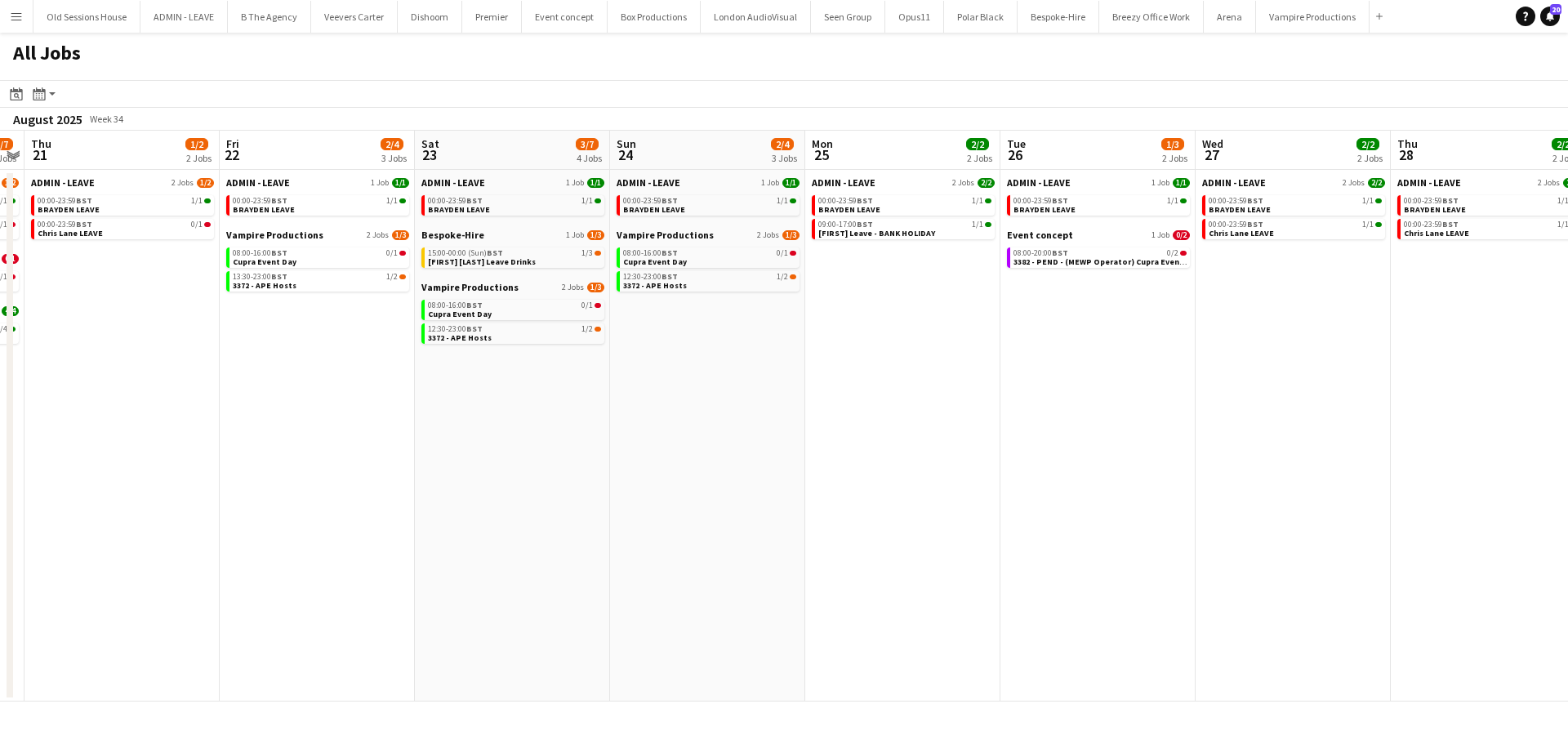 scroll, scrollTop: 0, scrollLeft: 580, axis: horizontal 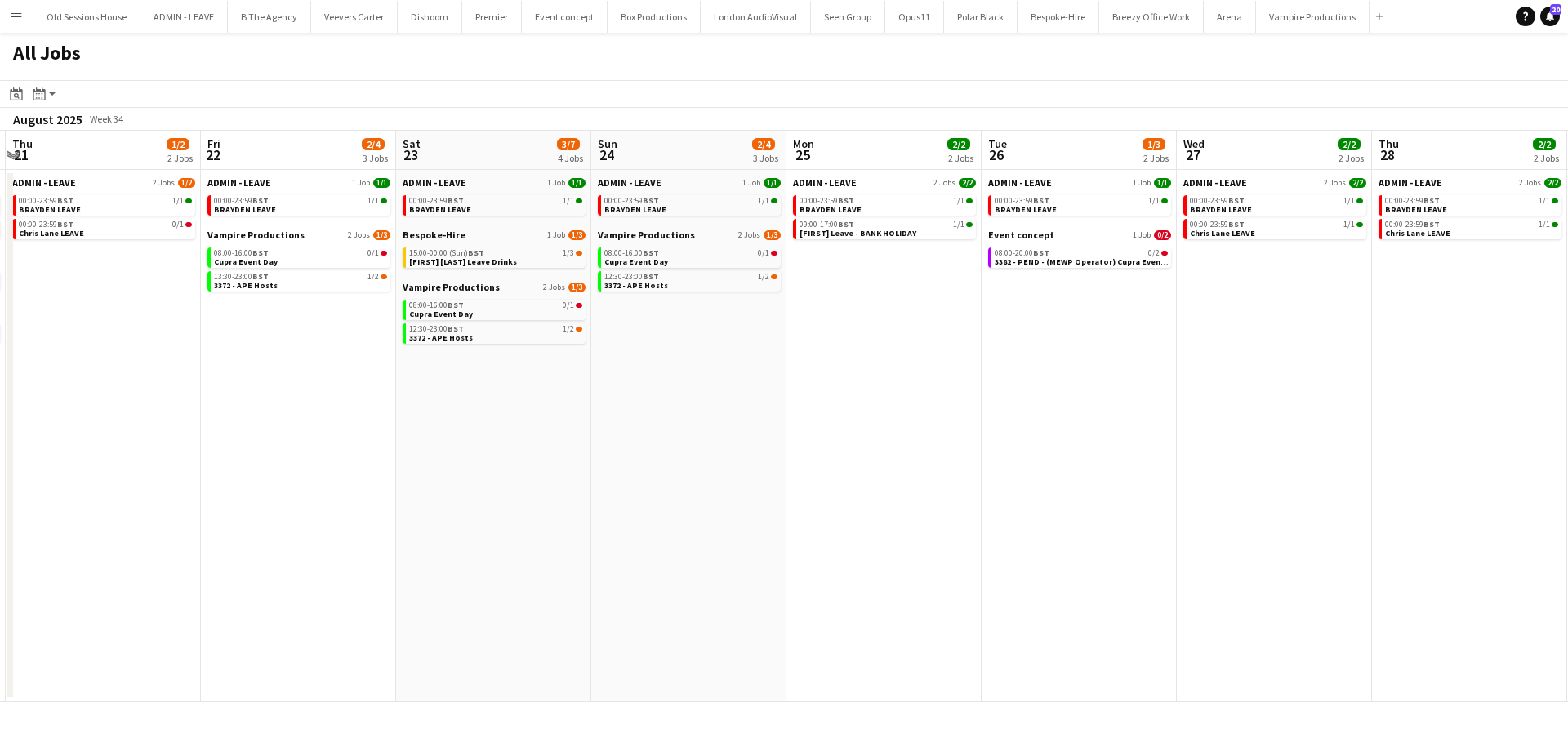 drag, startPoint x: 851, startPoint y: 454, endPoint x: 808, endPoint y: 443, distance: 44.38468 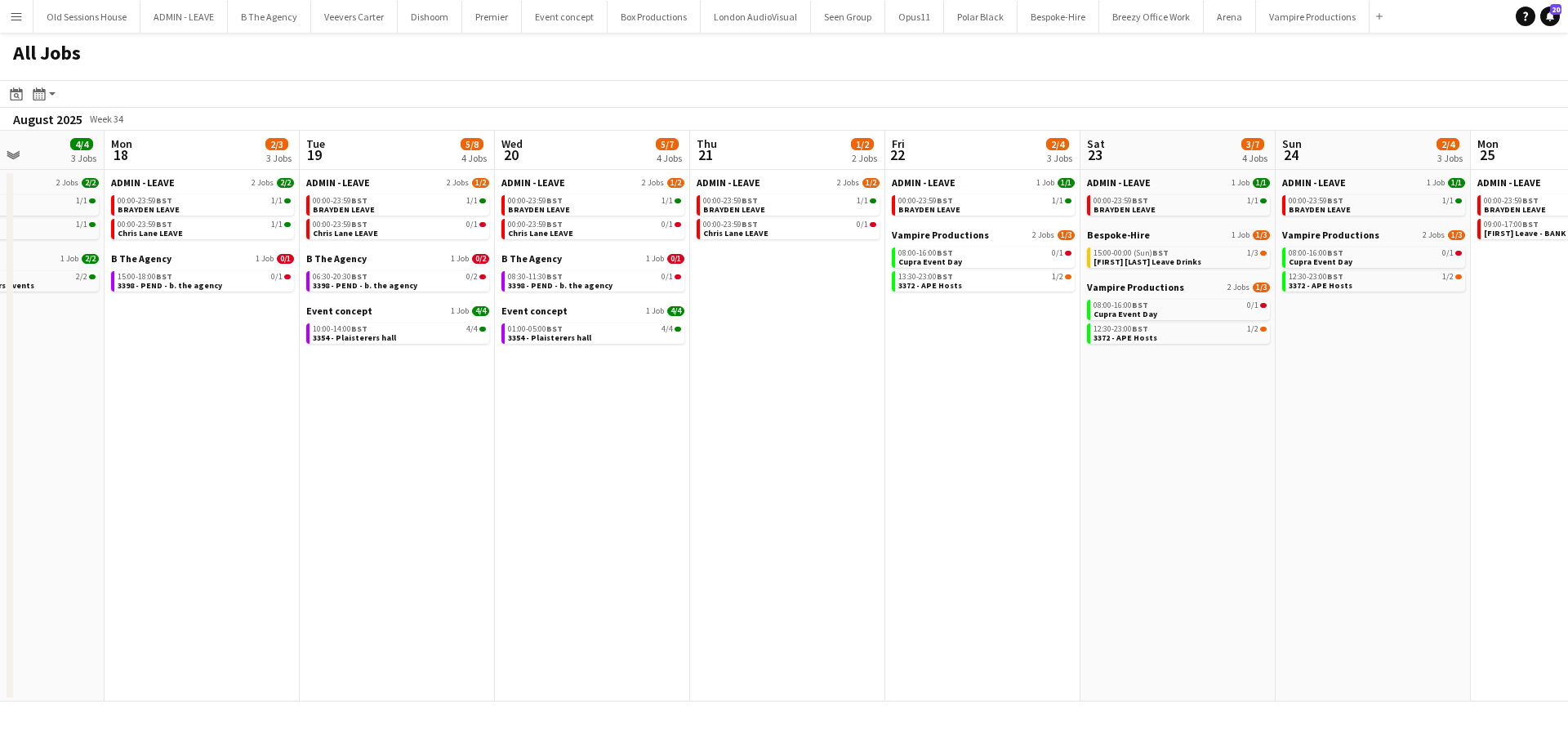 drag, startPoint x: 417, startPoint y: 385, endPoint x: 982, endPoint y: 339, distance: 566.869 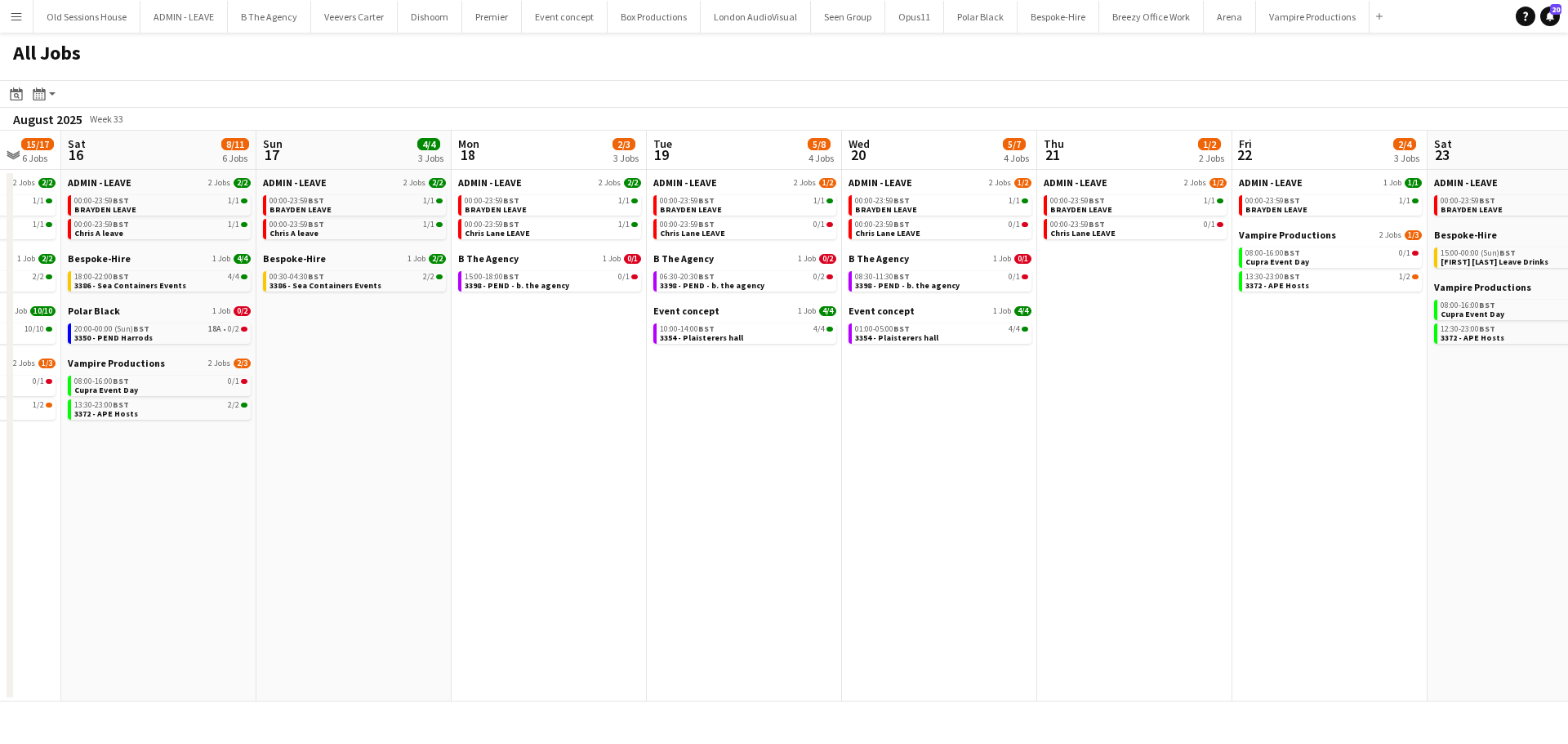 drag, startPoint x: 619, startPoint y: 417, endPoint x: 825, endPoint y: 390, distance: 207.76188 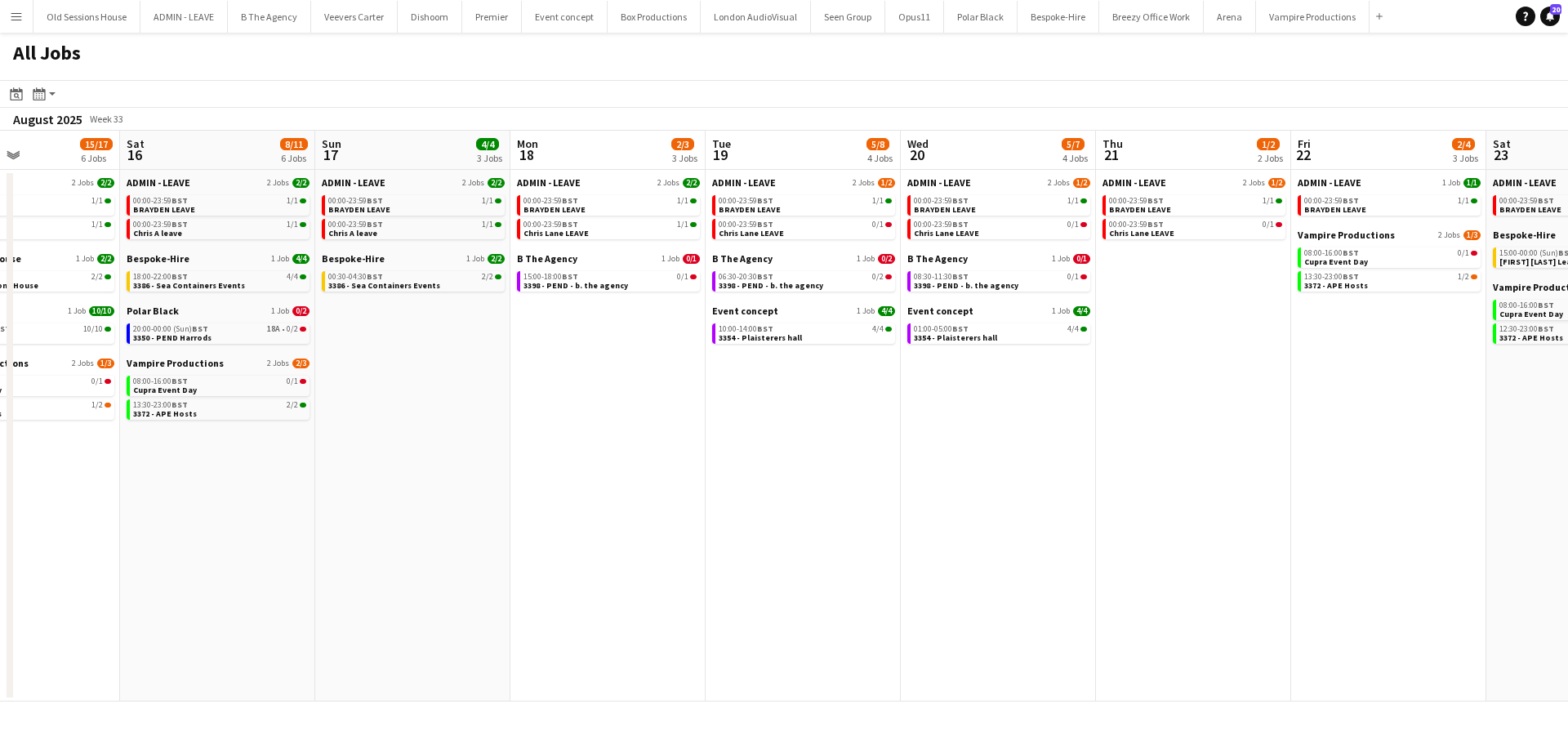 scroll, scrollTop: 0, scrollLeft: 396, axis: horizontal 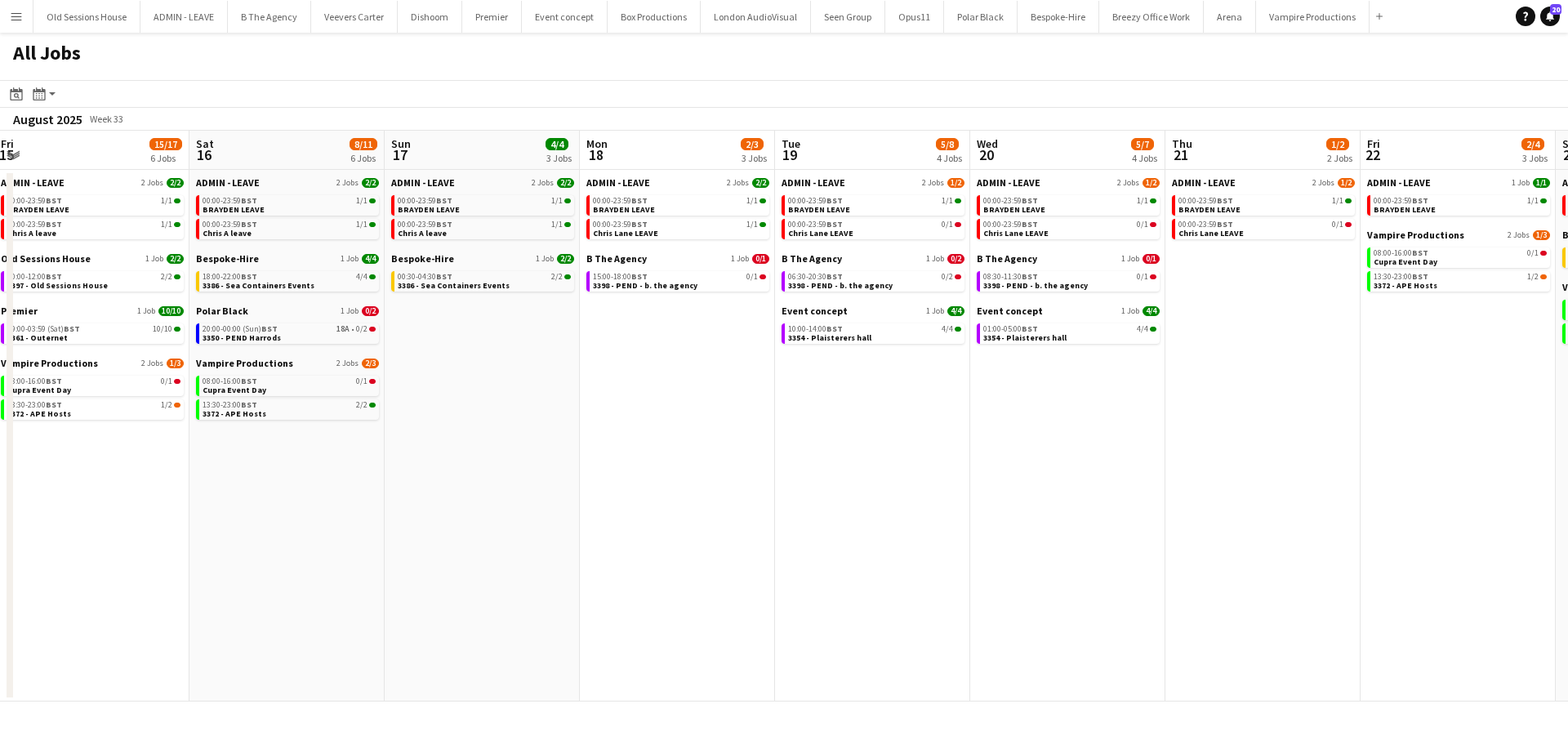 drag, startPoint x: 487, startPoint y: 328, endPoint x: 537, endPoint y: 326, distance: 50.039984 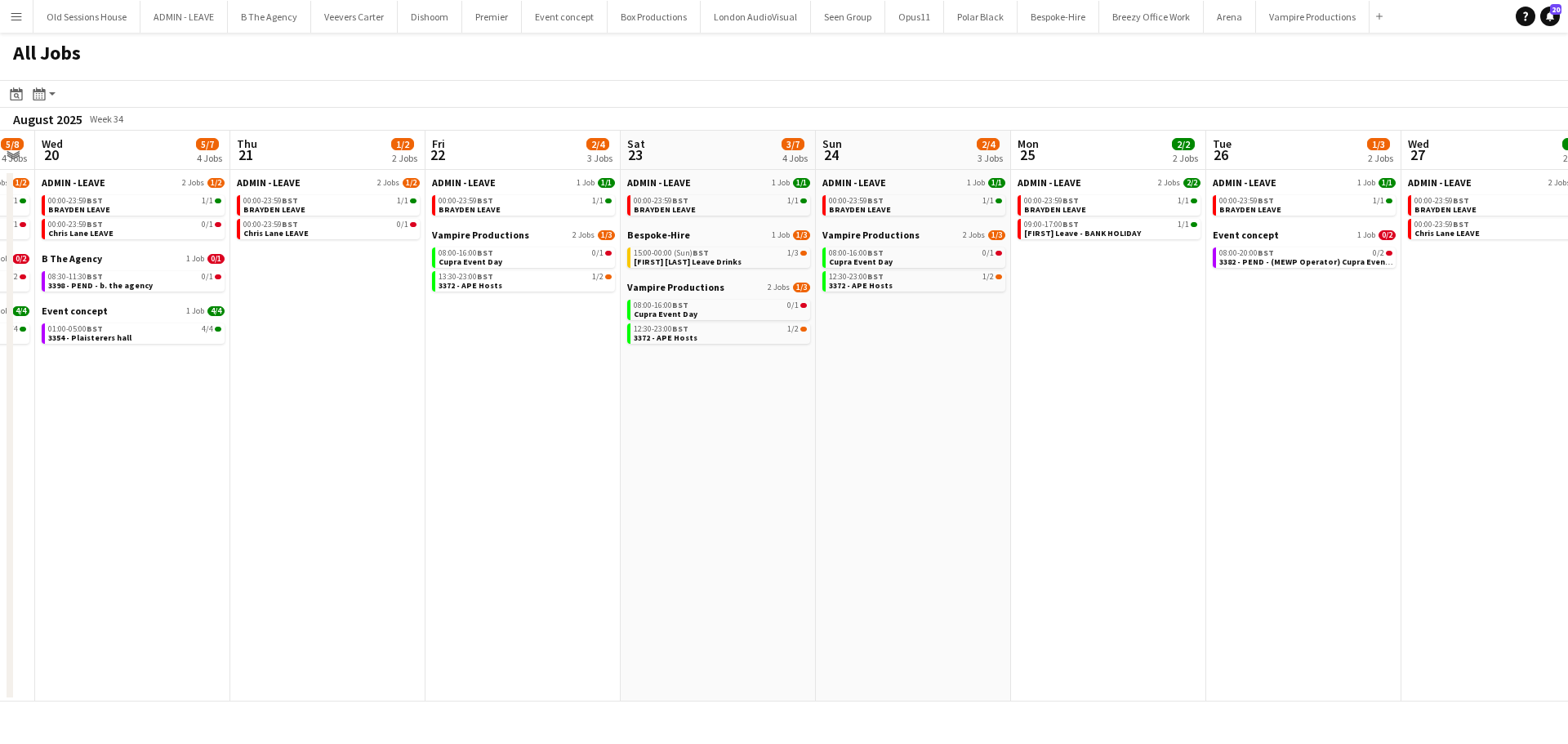 drag, startPoint x: 1133, startPoint y: 409, endPoint x: 299, endPoint y: 392, distance: 834.17324 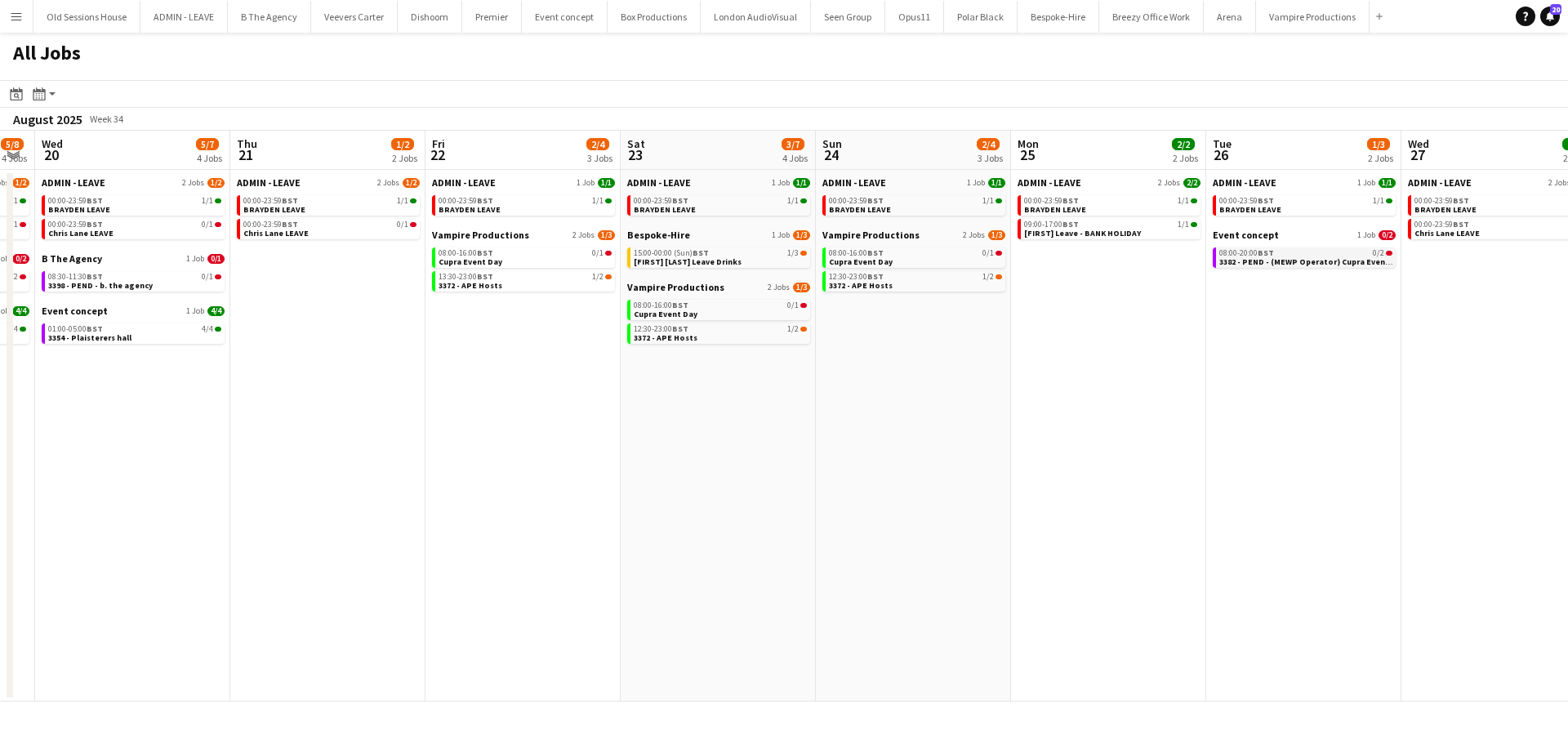 click on "3382 - PEND -  (MEWP Operator) Cupra Event Day" at bounding box center [1312, 261] 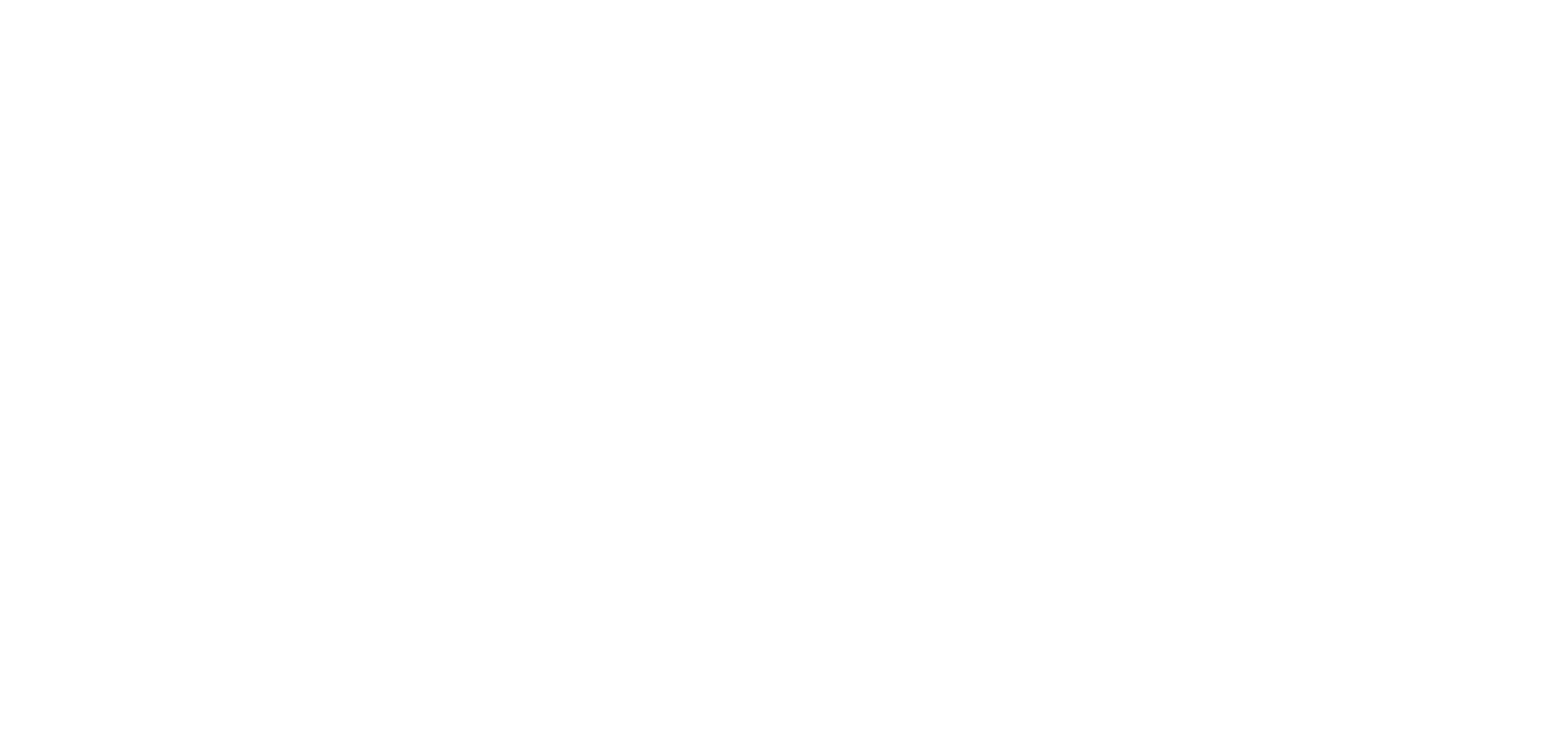 scroll, scrollTop: 0, scrollLeft: 0, axis: both 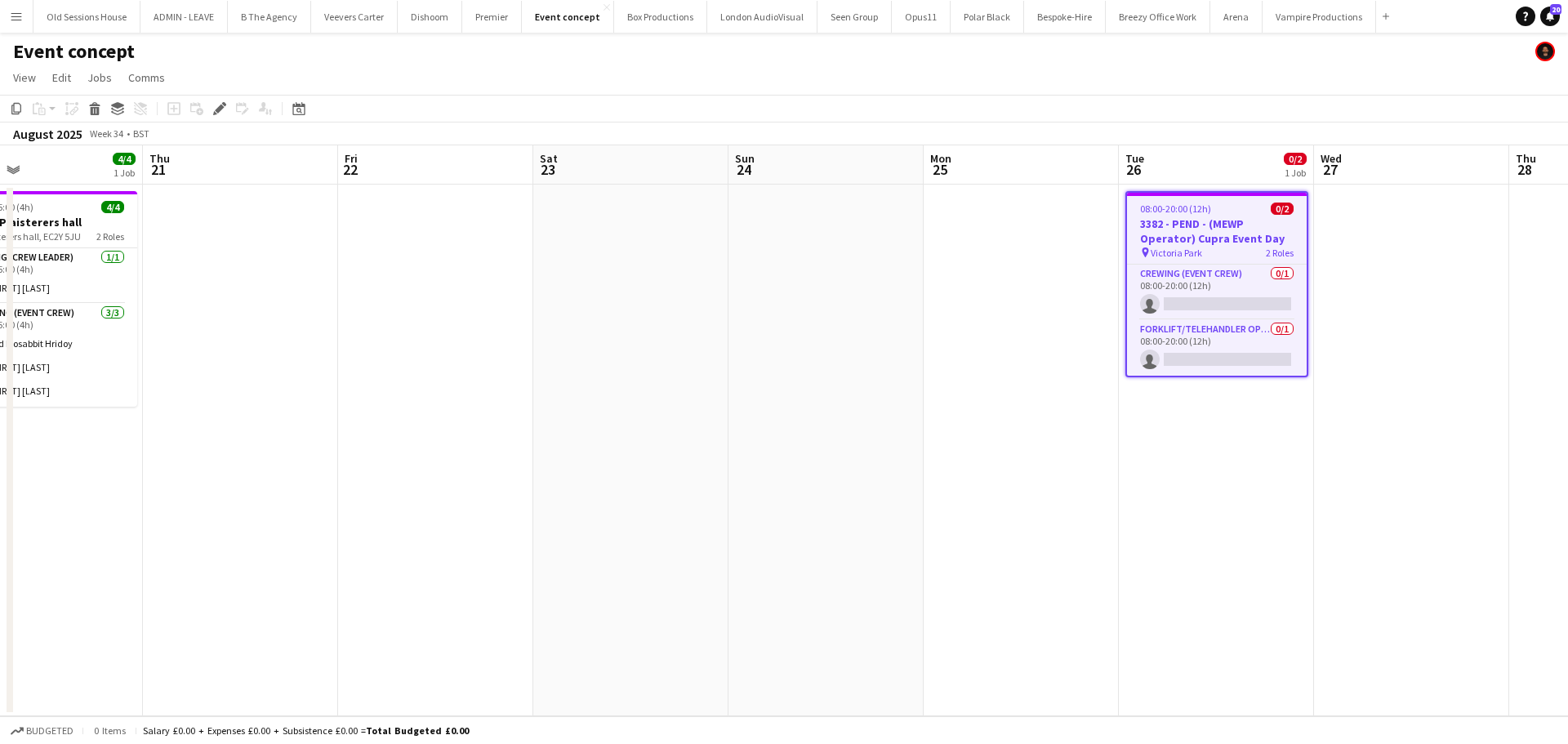 drag, startPoint x: 828, startPoint y: 412, endPoint x: 1281, endPoint y: 412, distance: 453 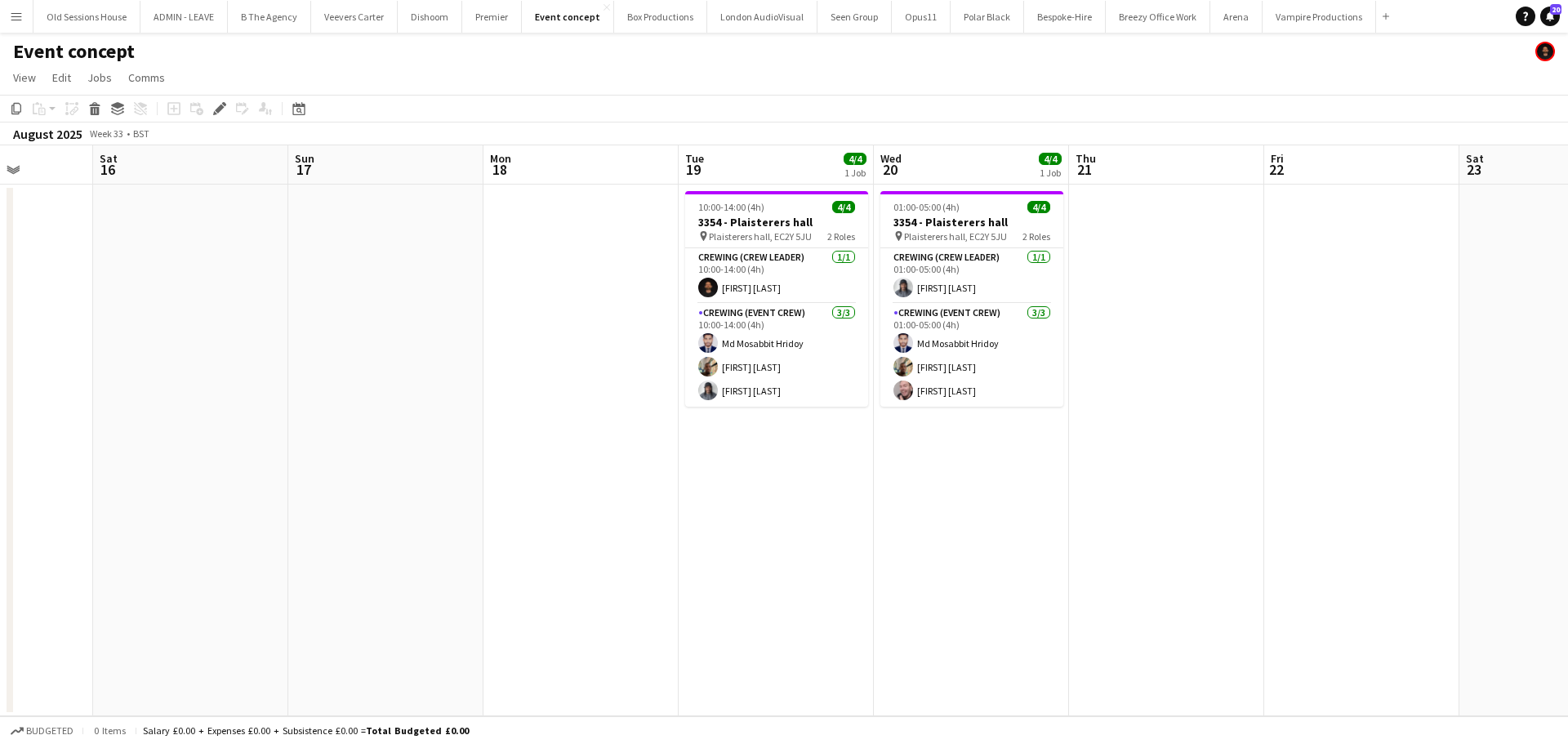drag, startPoint x: 1056, startPoint y: 418, endPoint x: 1085, endPoint y: 418, distance: 29 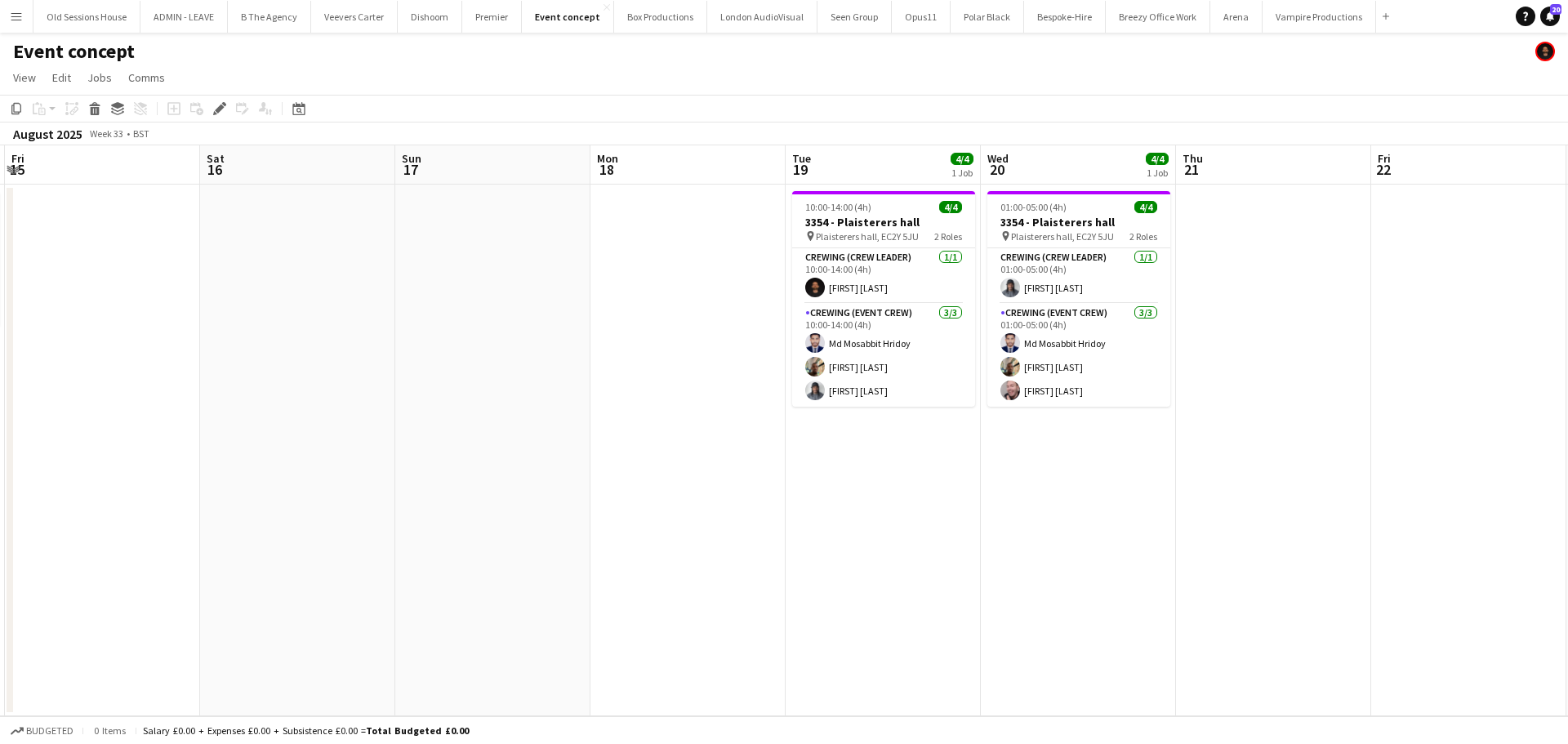 drag, startPoint x: 936, startPoint y: 432, endPoint x: 1095, endPoint y: 427, distance: 159.0786 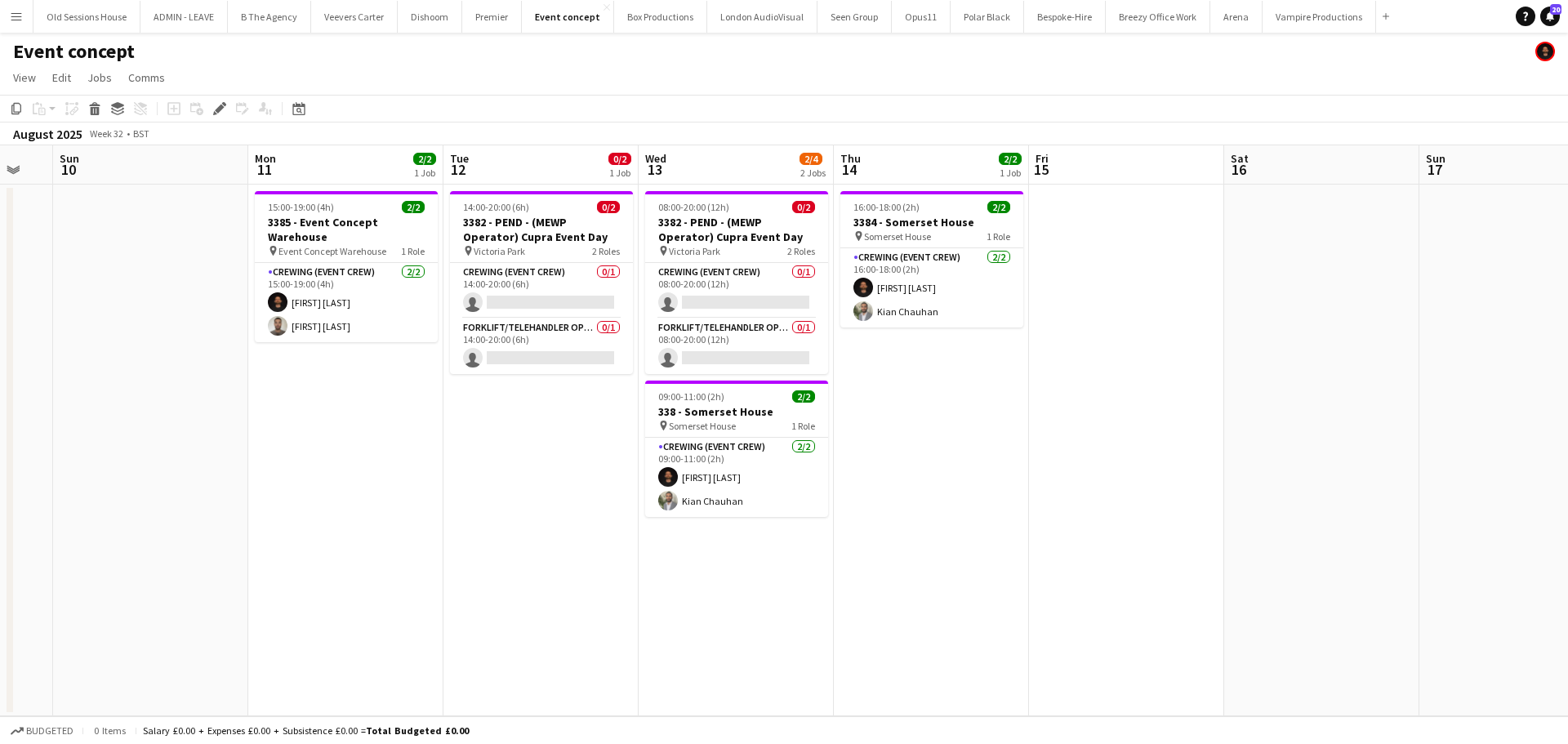 scroll, scrollTop: 0, scrollLeft: 578, axis: horizontal 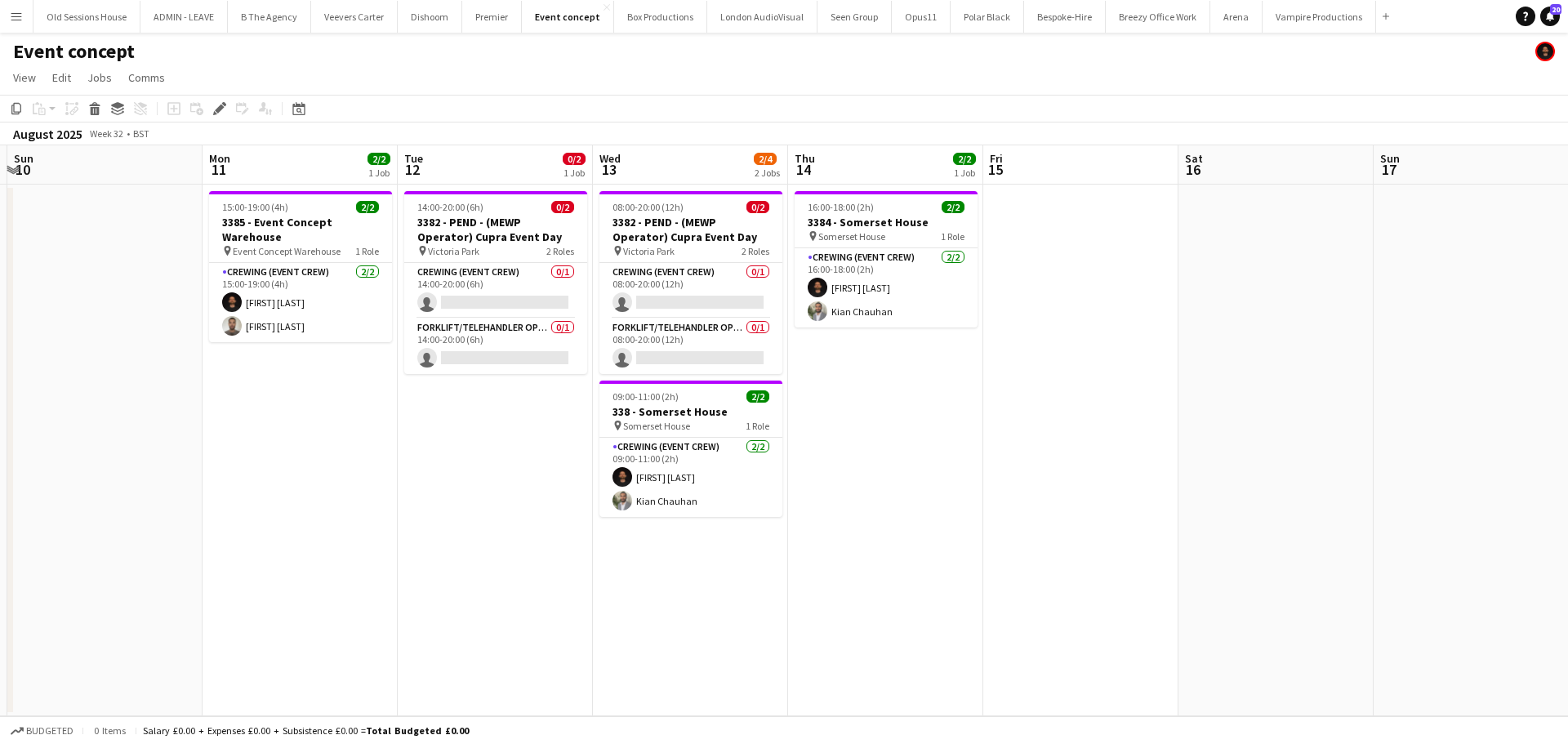 drag, startPoint x: 559, startPoint y: 428, endPoint x: 819, endPoint y: 434, distance: 260.0692 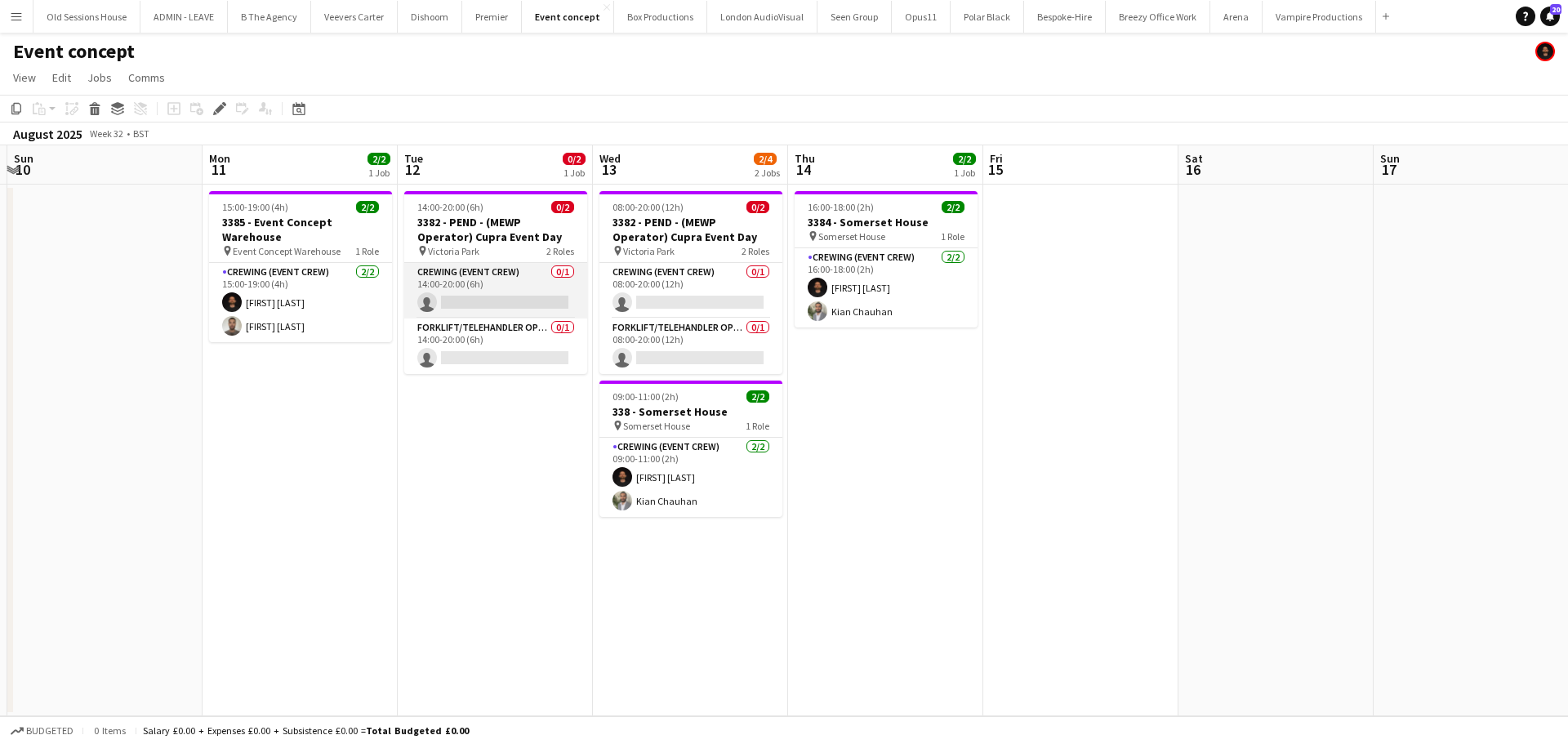click on "Crewing (Event Crew)   0/1   14:00-20:00 (6h)
single-neutral-actions" at bounding box center [496, 291] 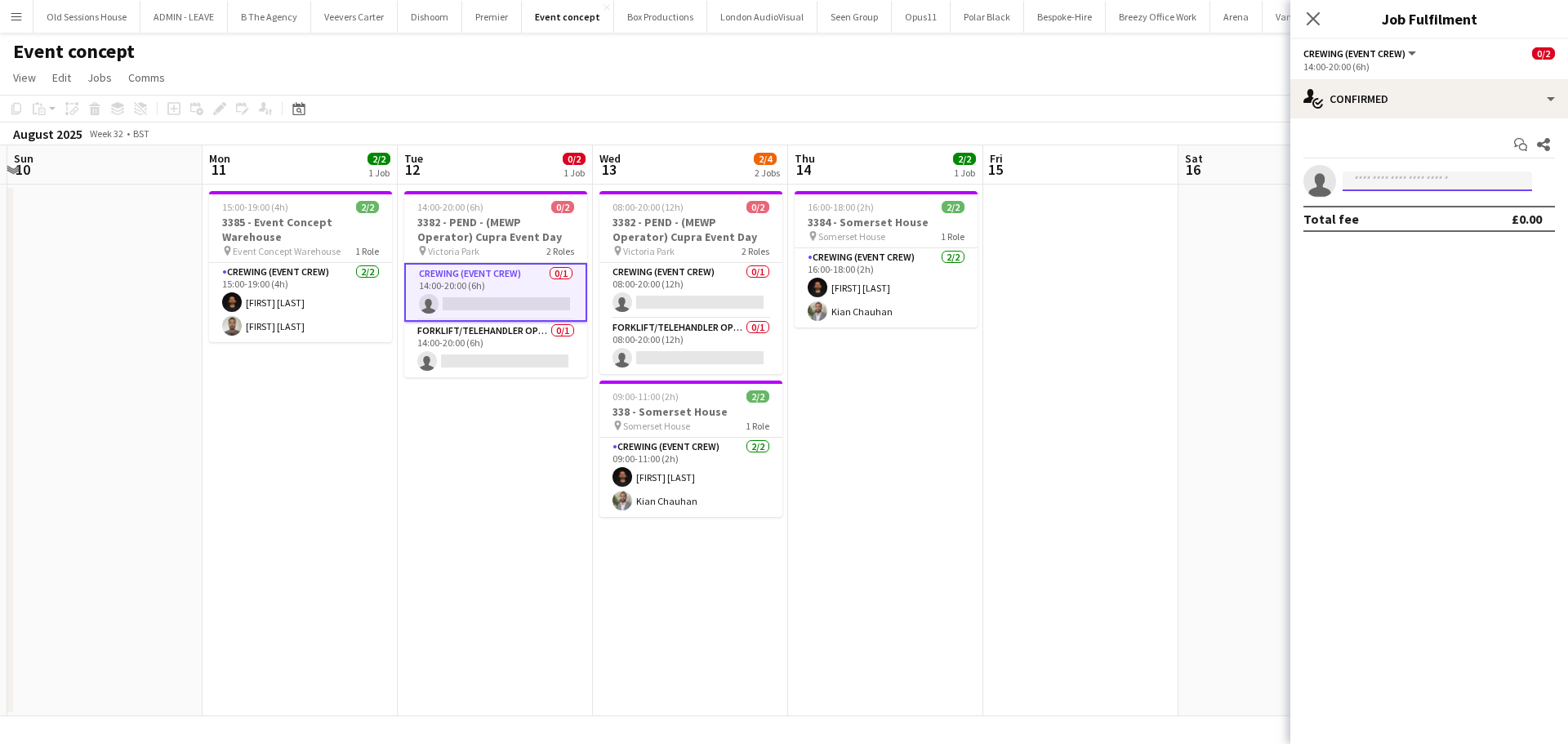 click at bounding box center [1437, 181] 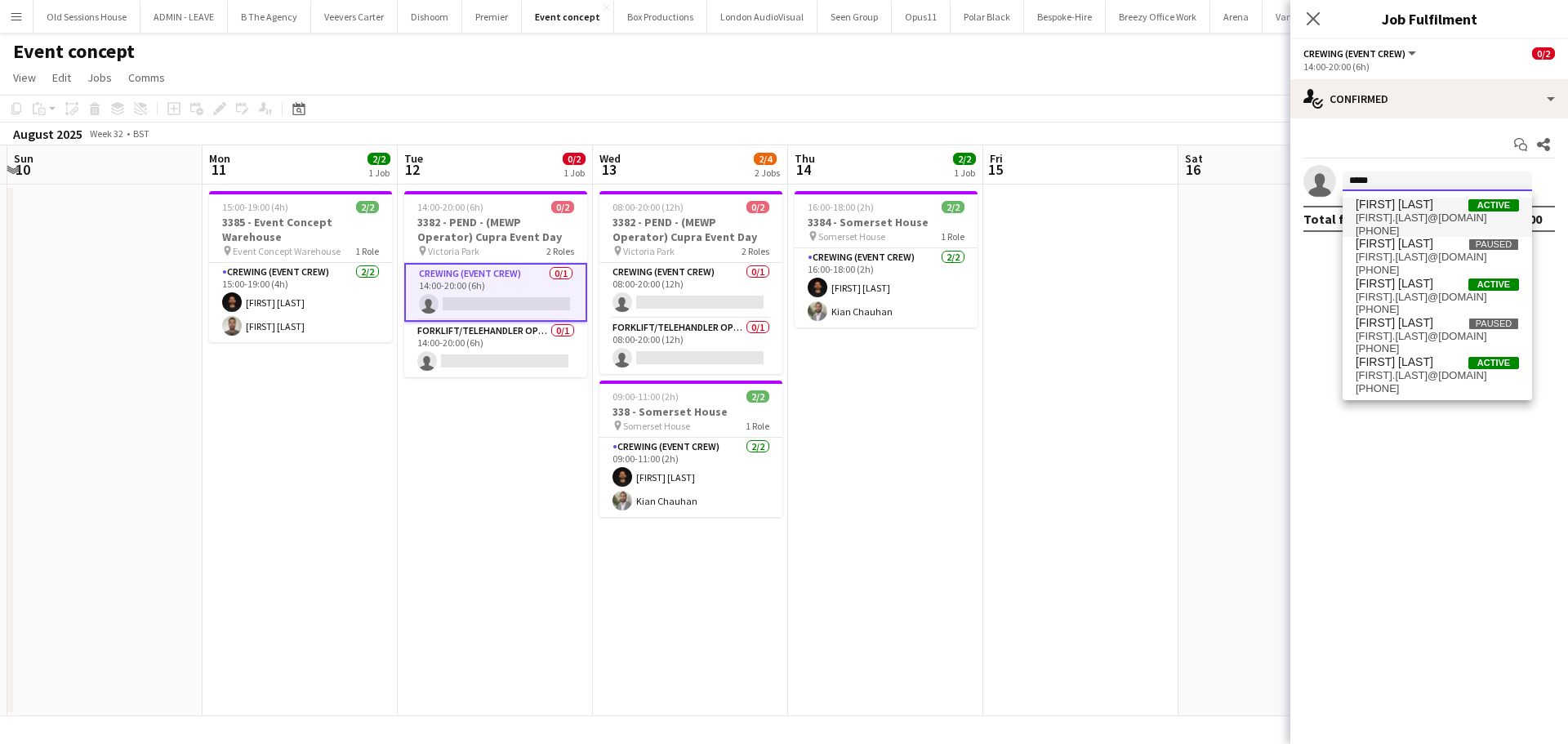 type on "*****" 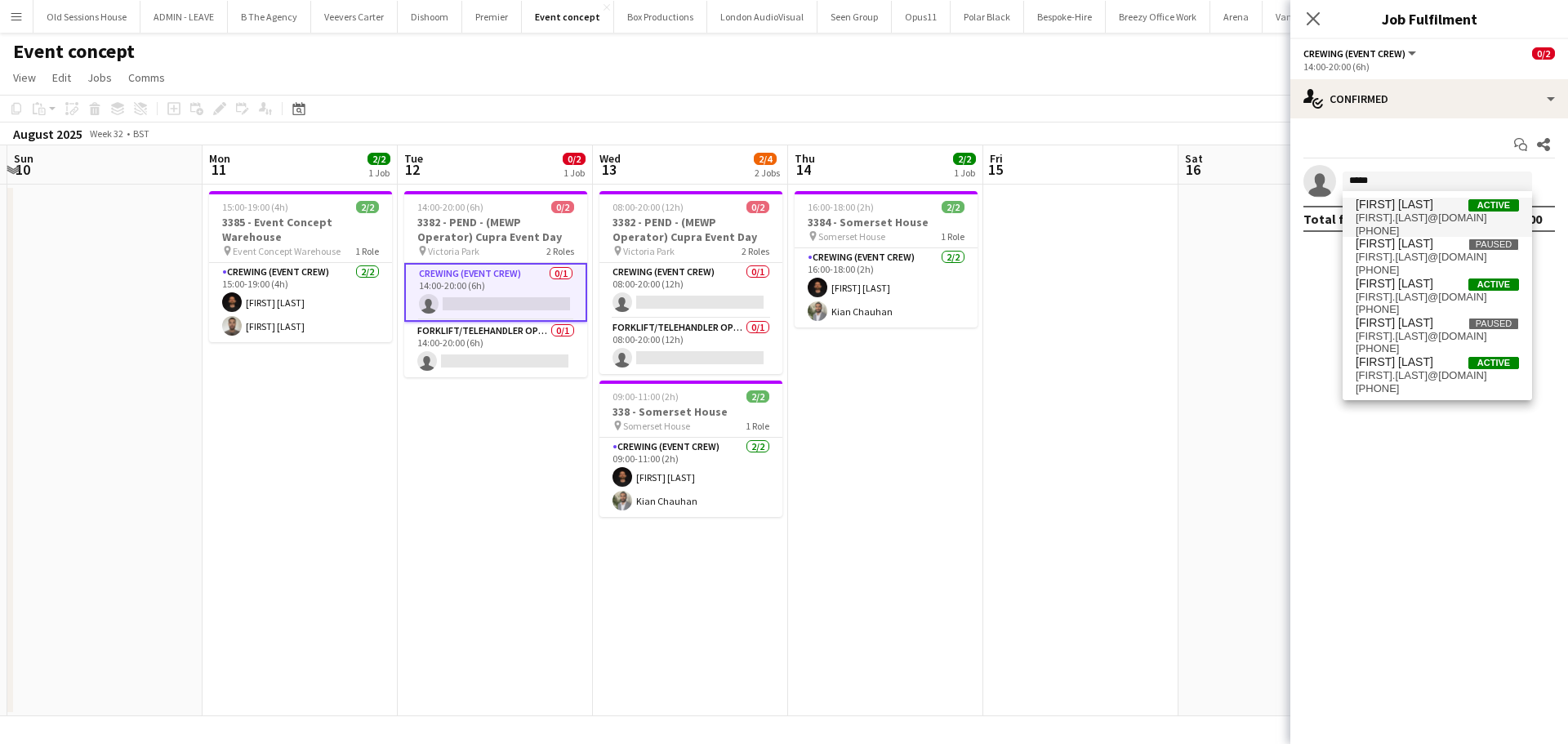 click on "Christopher Ames" at bounding box center (1394, 204) 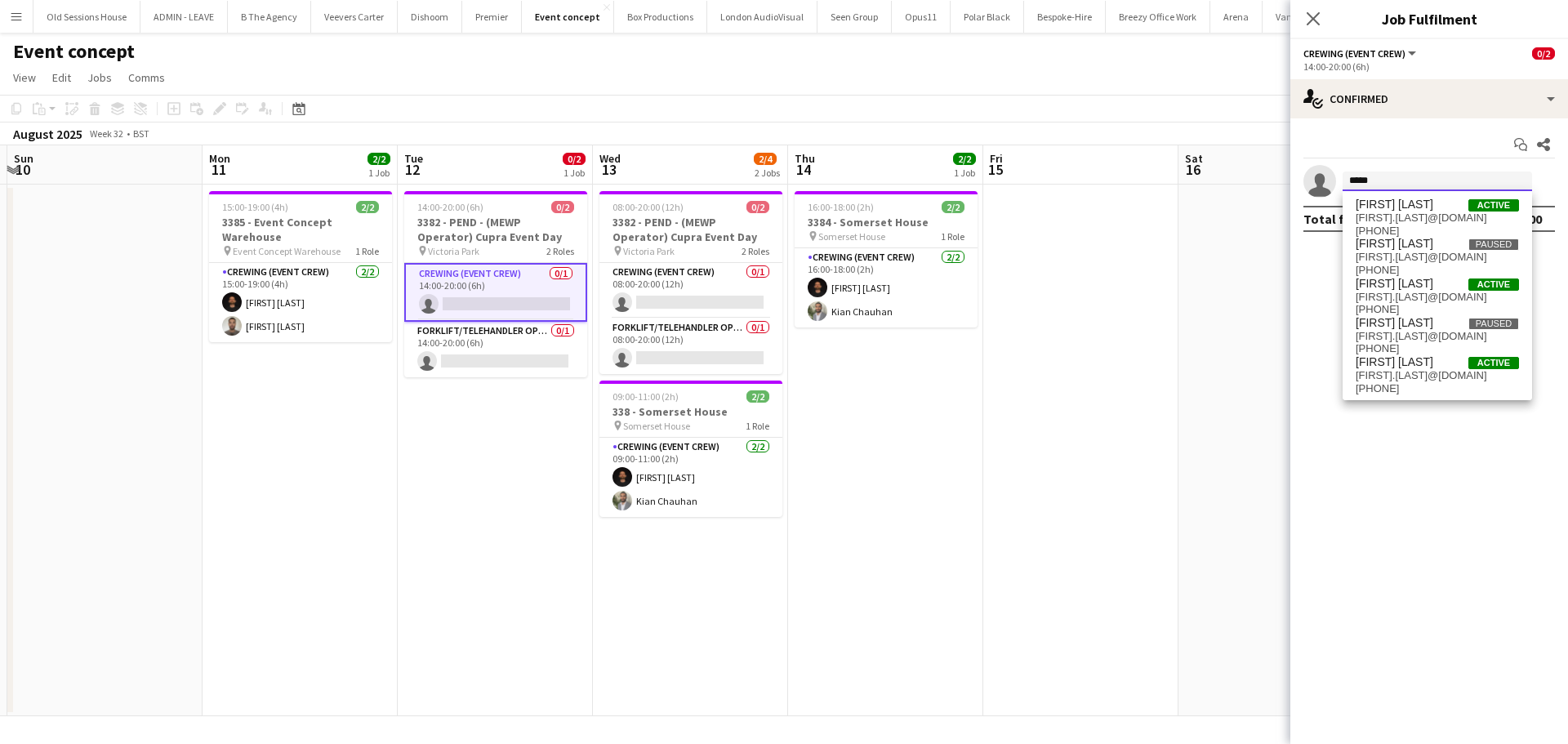 type 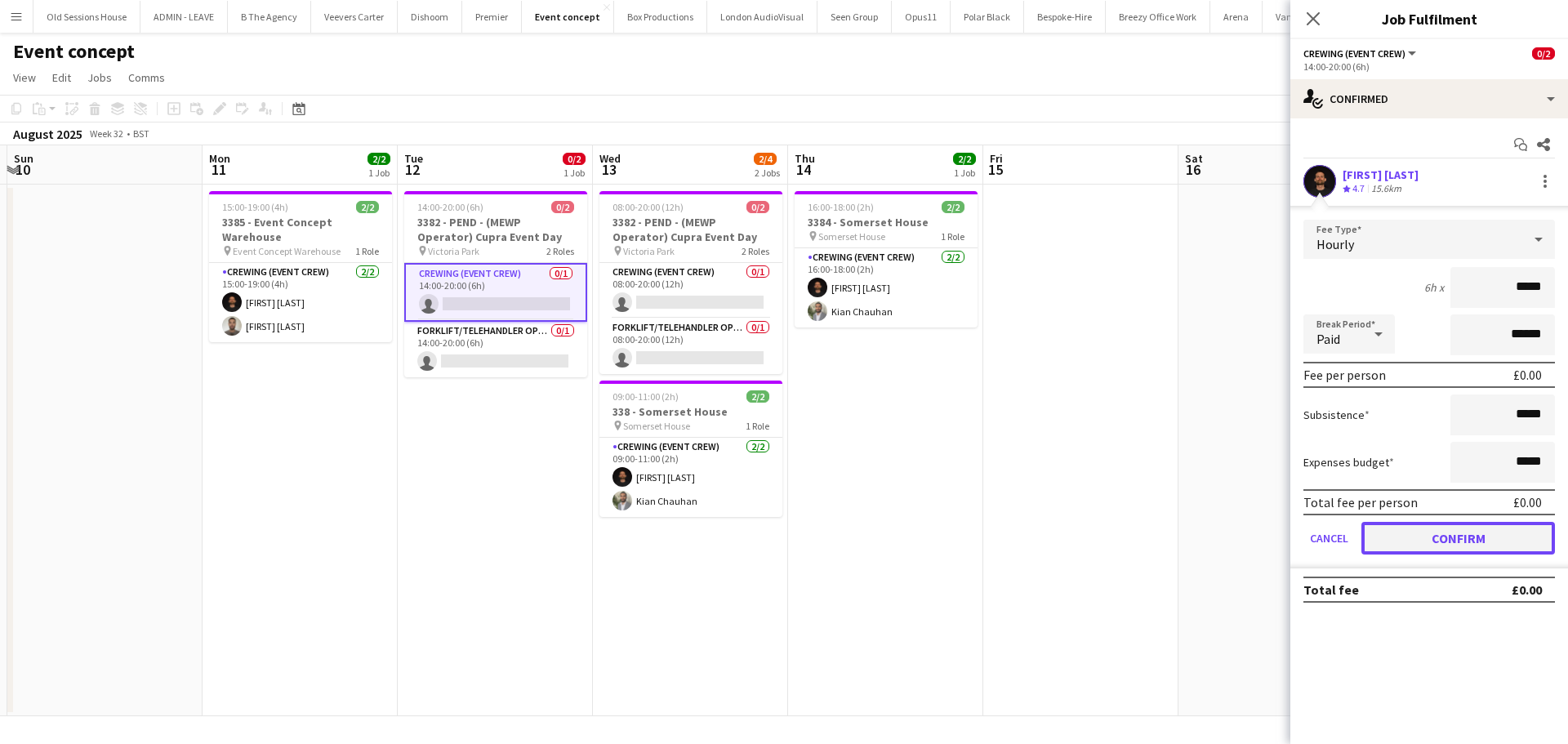 drag, startPoint x: 1426, startPoint y: 538, endPoint x: 1330, endPoint y: 525, distance: 96.8762 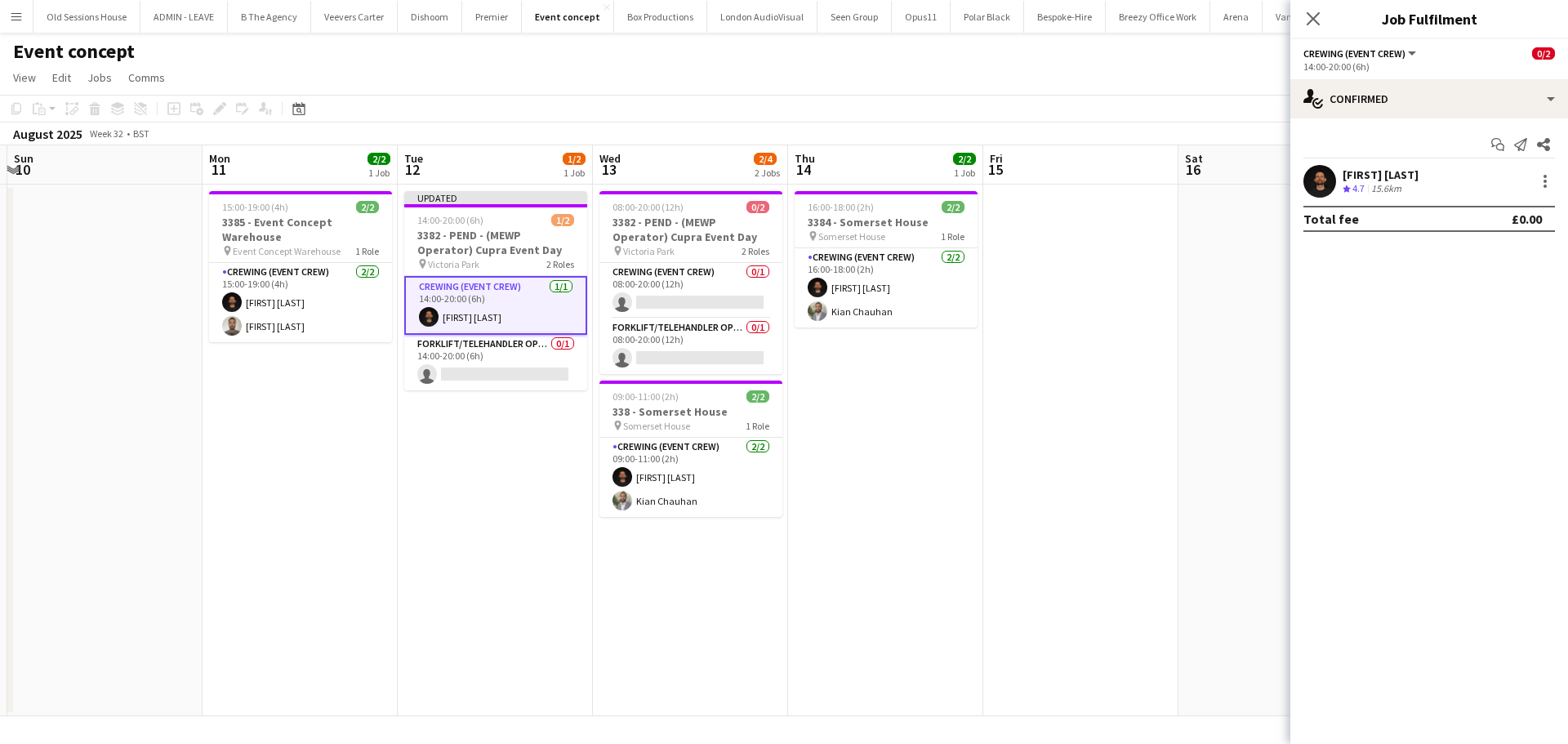 click on "Updated   14:00-20:00 (6h)    1/2   3382 - PEND -  (MEWP Operator) Cupra Event Day
pin
Victoria Park   2 Roles   Crewing (Event Crew)   1/1   14:00-20:00 (6h)
Christopher Ames  Forklift/Telehandler operator   0/1   14:00-20:00 (6h)
single-neutral-actions" at bounding box center (495, 450) 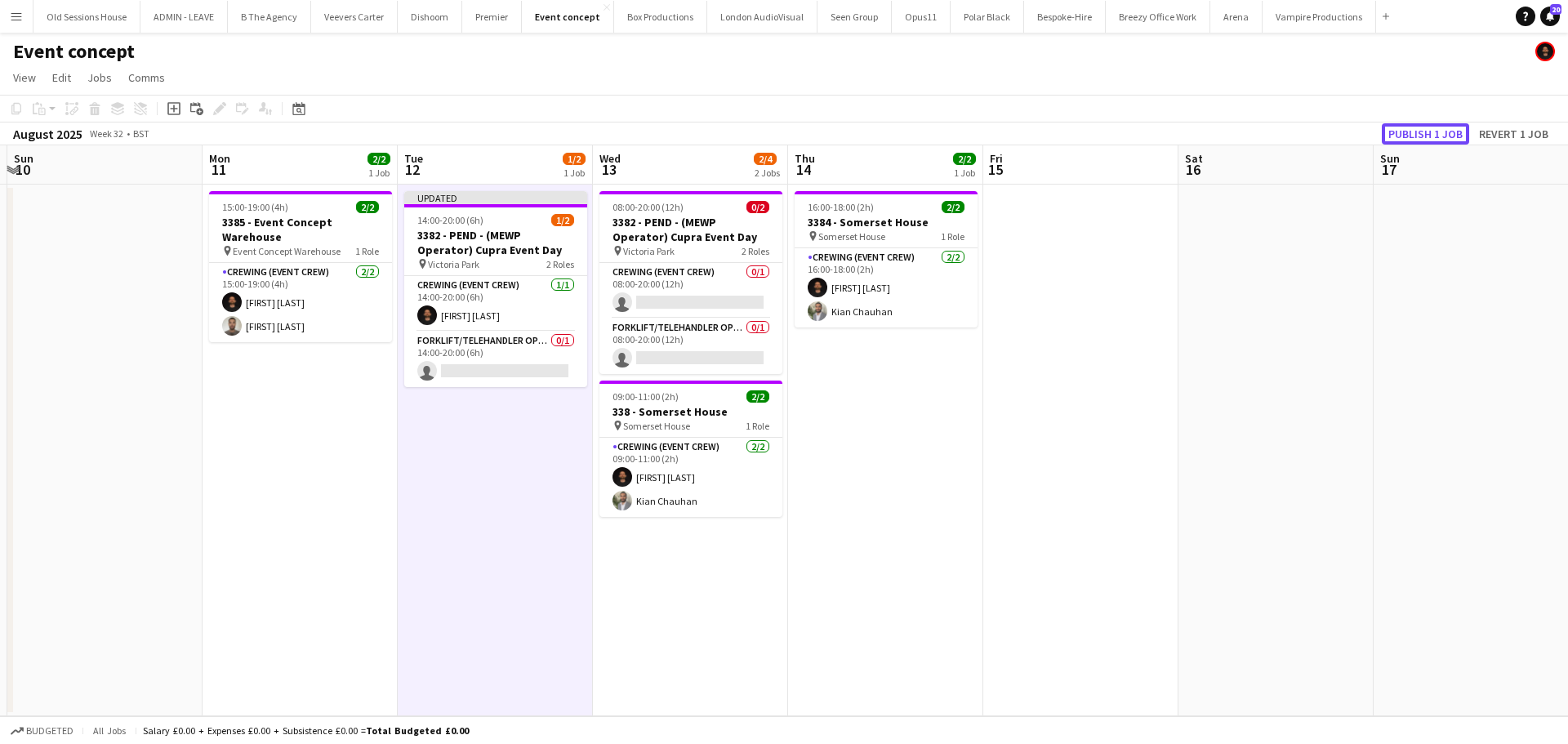 drag, startPoint x: 1431, startPoint y: 136, endPoint x: 1379, endPoint y: 151, distance: 54.12024 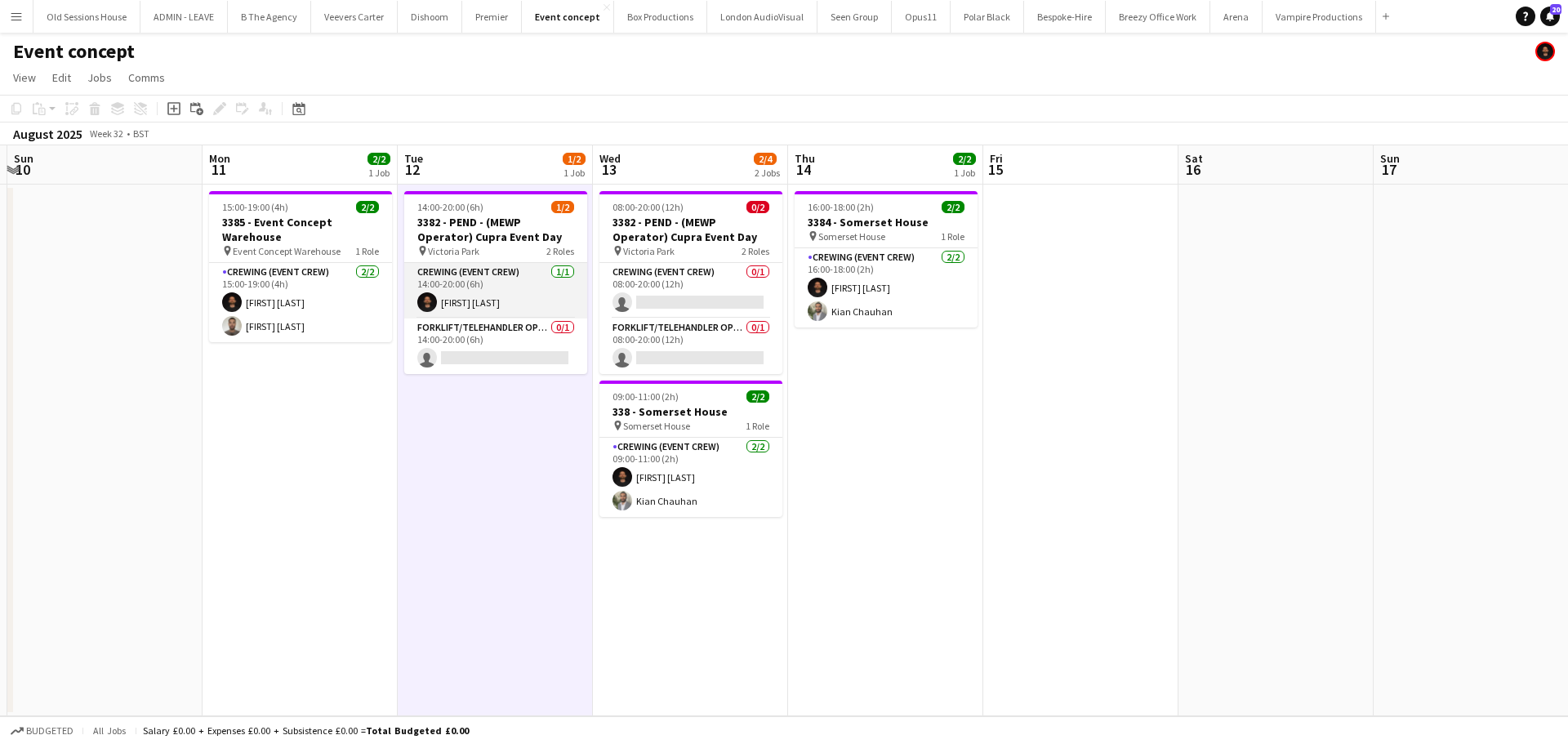 click on "Crewing (Event Crew)   1/1   14:00-20:00 (6h)
Christopher Ames" at bounding box center [496, 291] 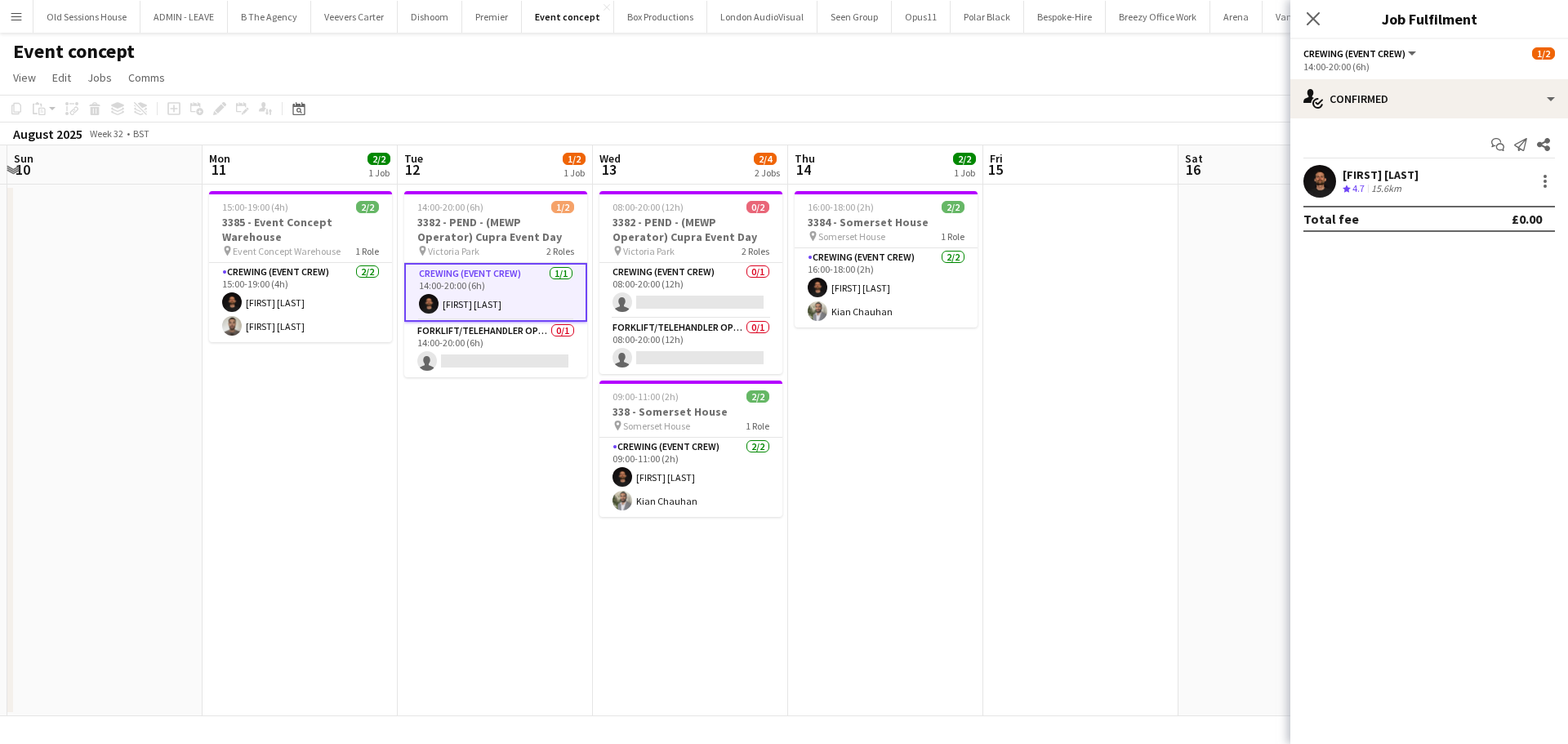 click on "14:00-20:00 (6h)    1/2   3382 - PEND -  (MEWP Operator) Cupra Event Day
pin
Victoria Park   2 Roles   Crewing (Event Crew)   1/1   14:00-20:00 (6h)
Christopher Ames  Forklift/Telehandler operator   0/1   14:00-20:00 (6h)
single-neutral-actions" at bounding box center [495, 450] 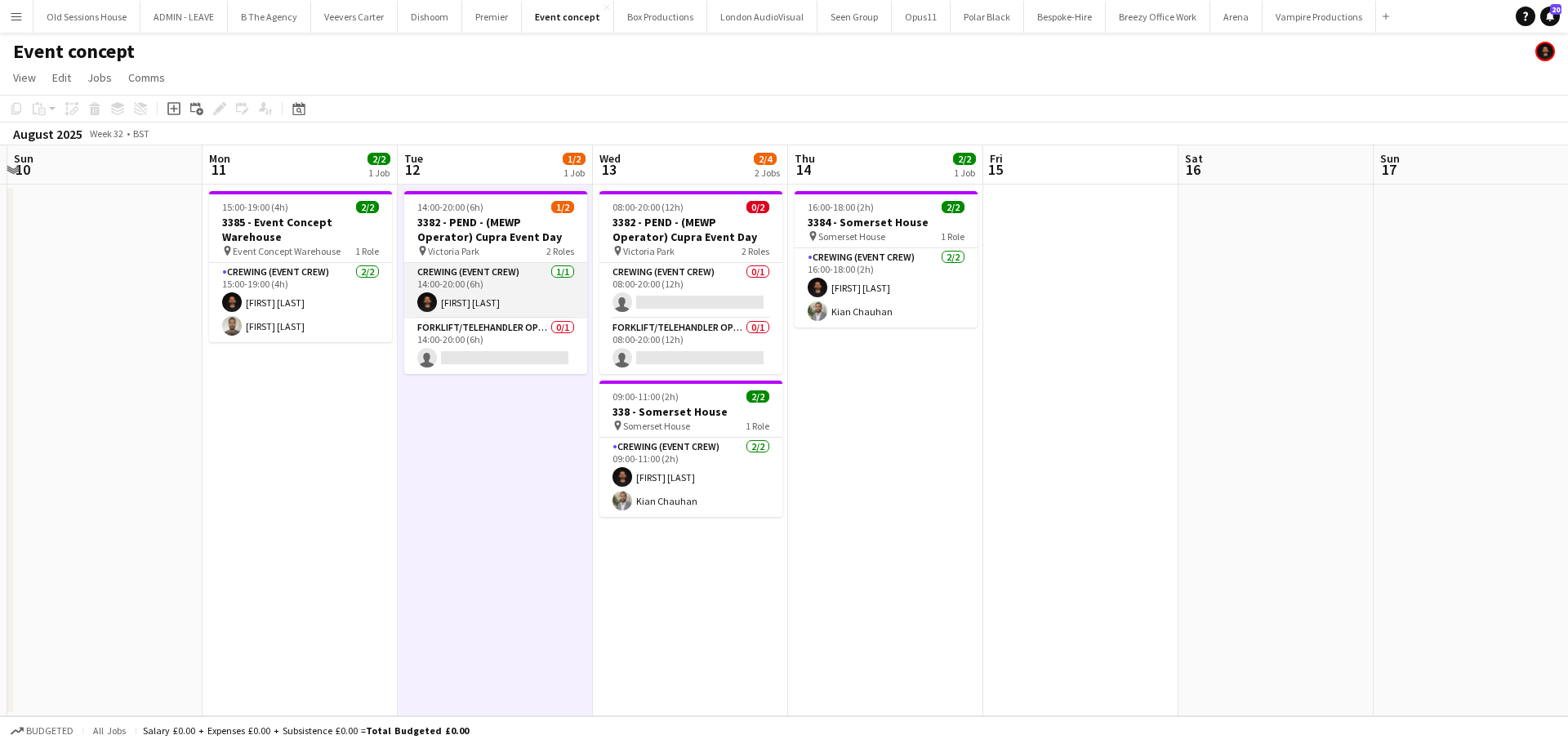click on "Crewing (Event Crew)   1/1   14:00-20:00 (6h)
Christopher Ames" at bounding box center (496, 291) 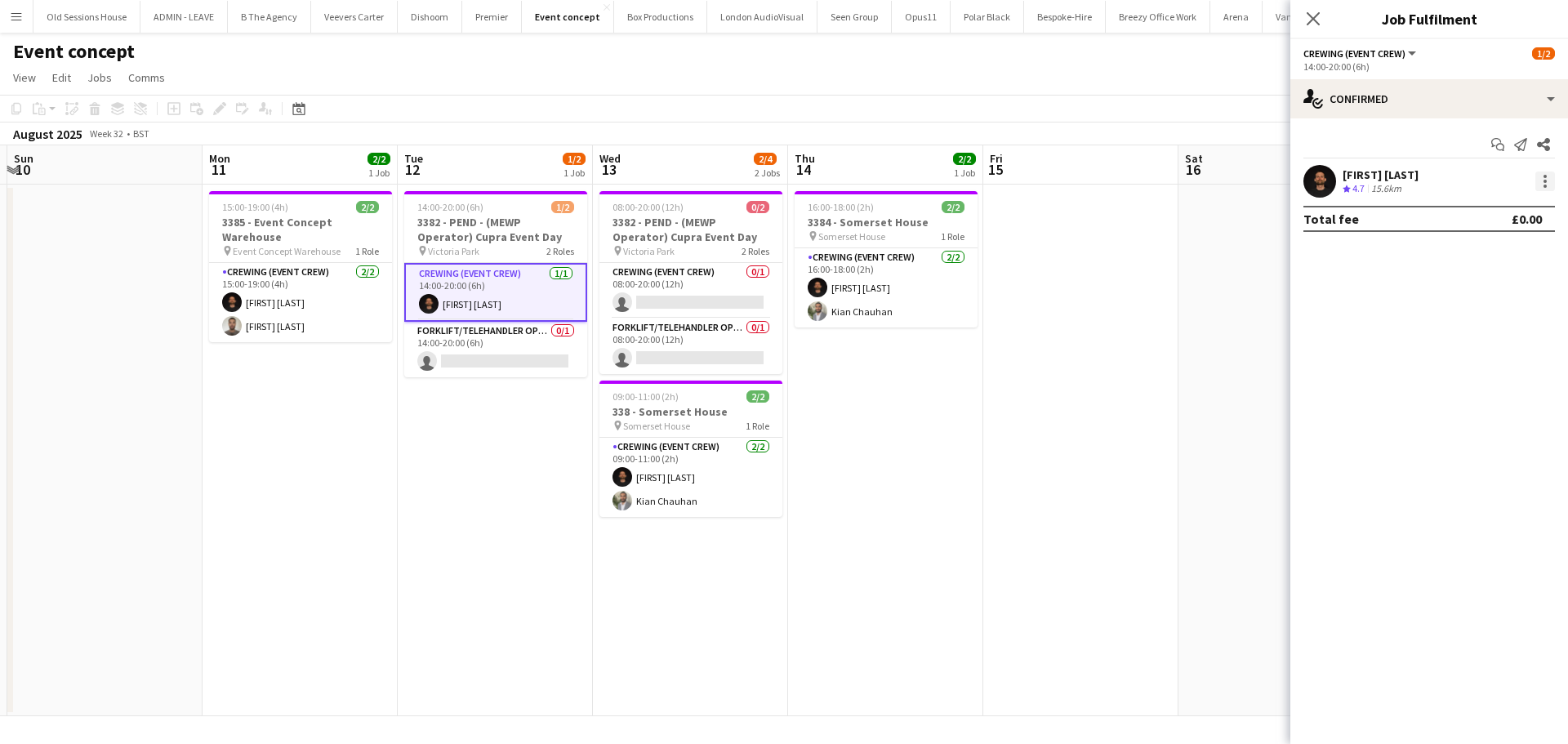 click at bounding box center [1545, 181] 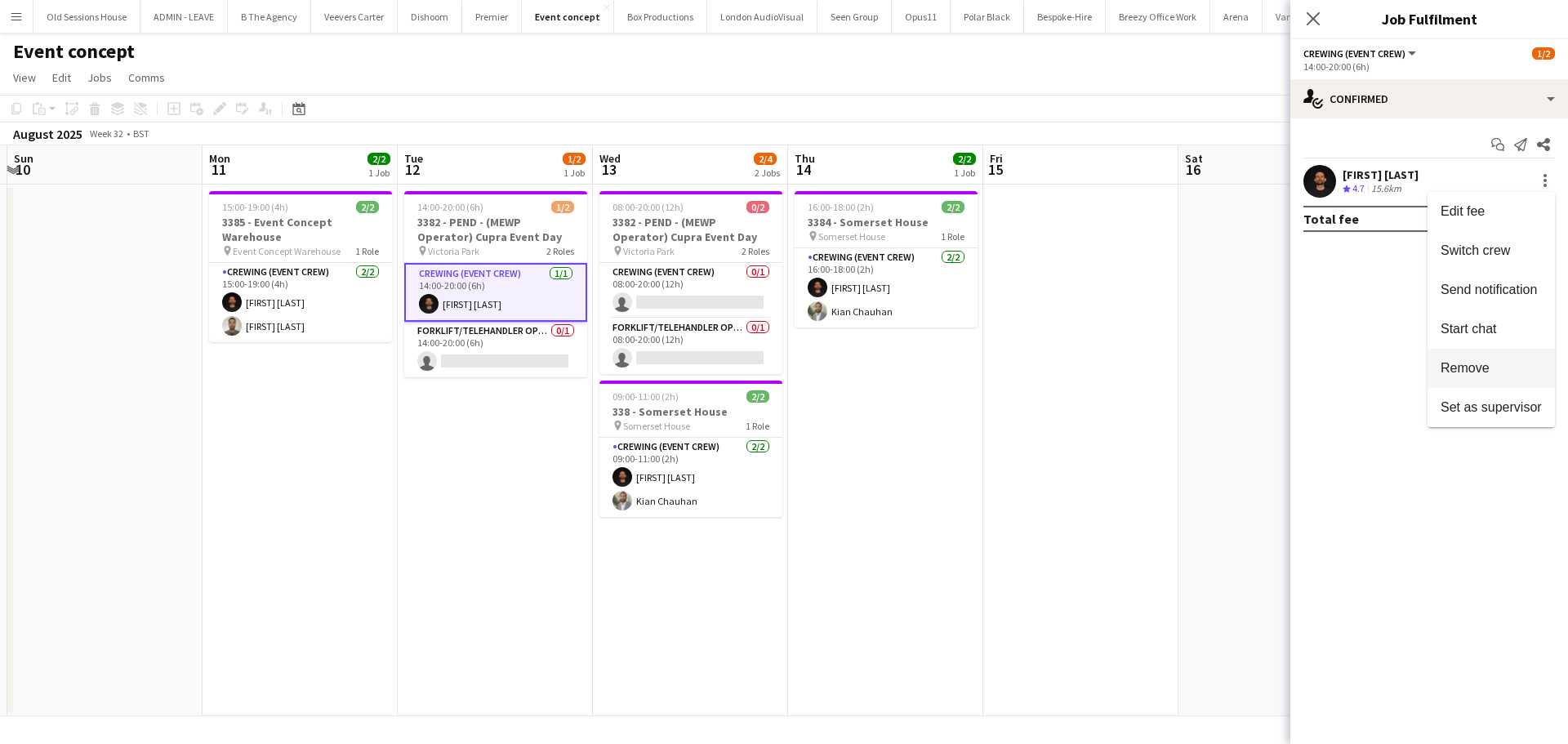 click on "Remove" at bounding box center [1465, 368] 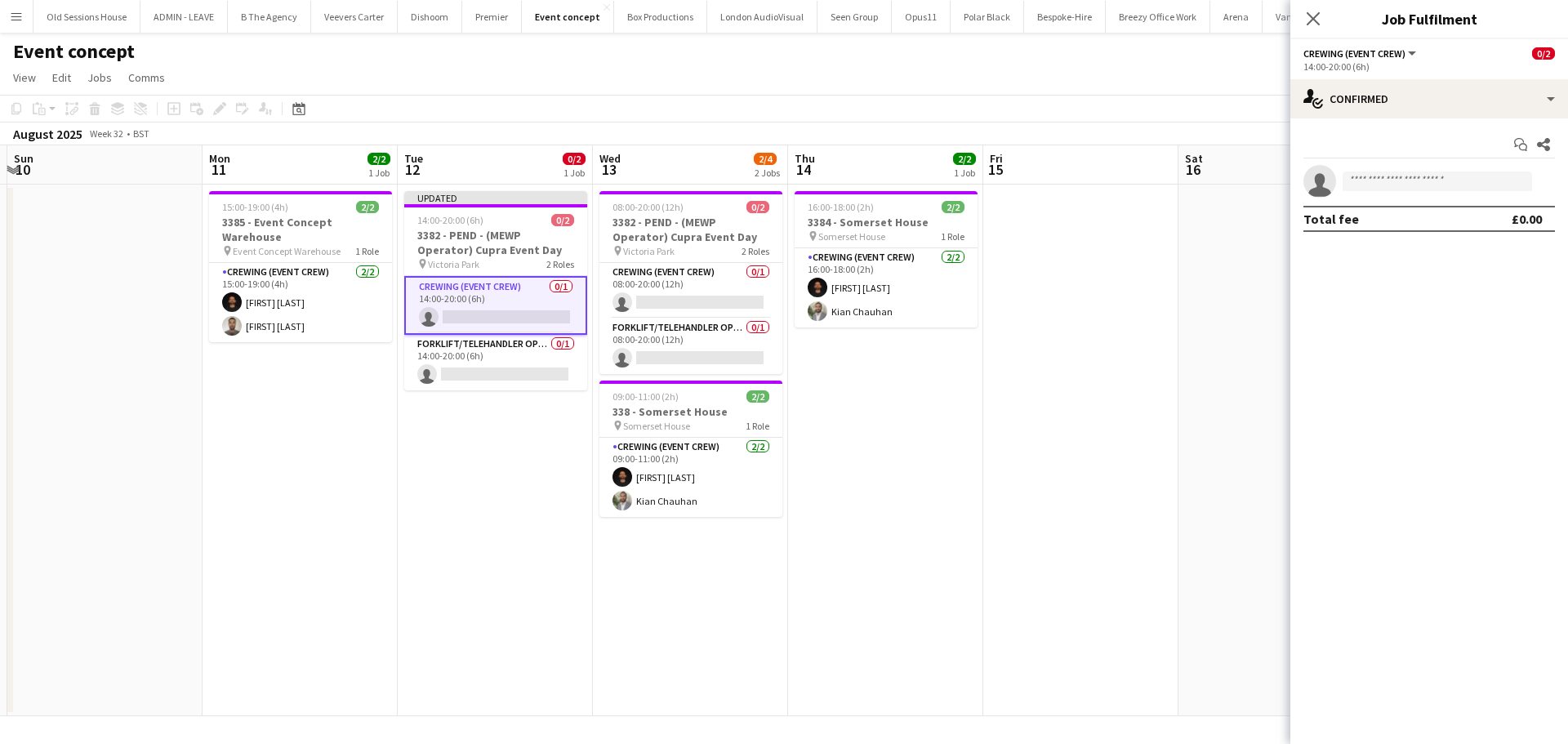 click on "Updated   14:00-20:00 (6h)    0/2   3382 - PEND -  (MEWP Operator) Cupra Event Day
pin
Victoria Park   2 Roles   Crewing (Event Crew)   0/1   14:00-20:00 (6h)
single-neutral-actions
Forklift/Telehandler operator   0/1   14:00-20:00 (6h)
single-neutral-actions" at bounding box center [495, 450] 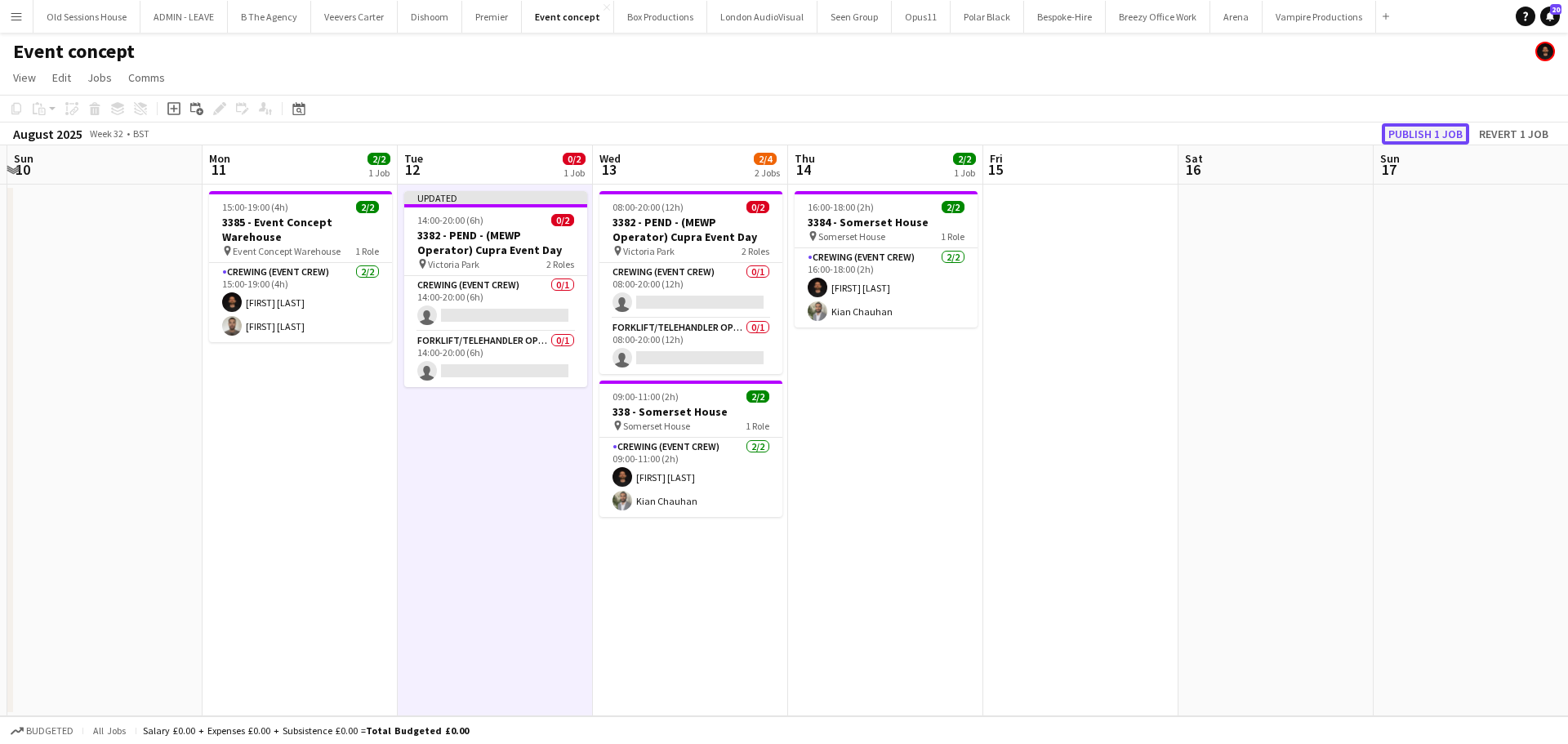 click on "Publish 1 job" 